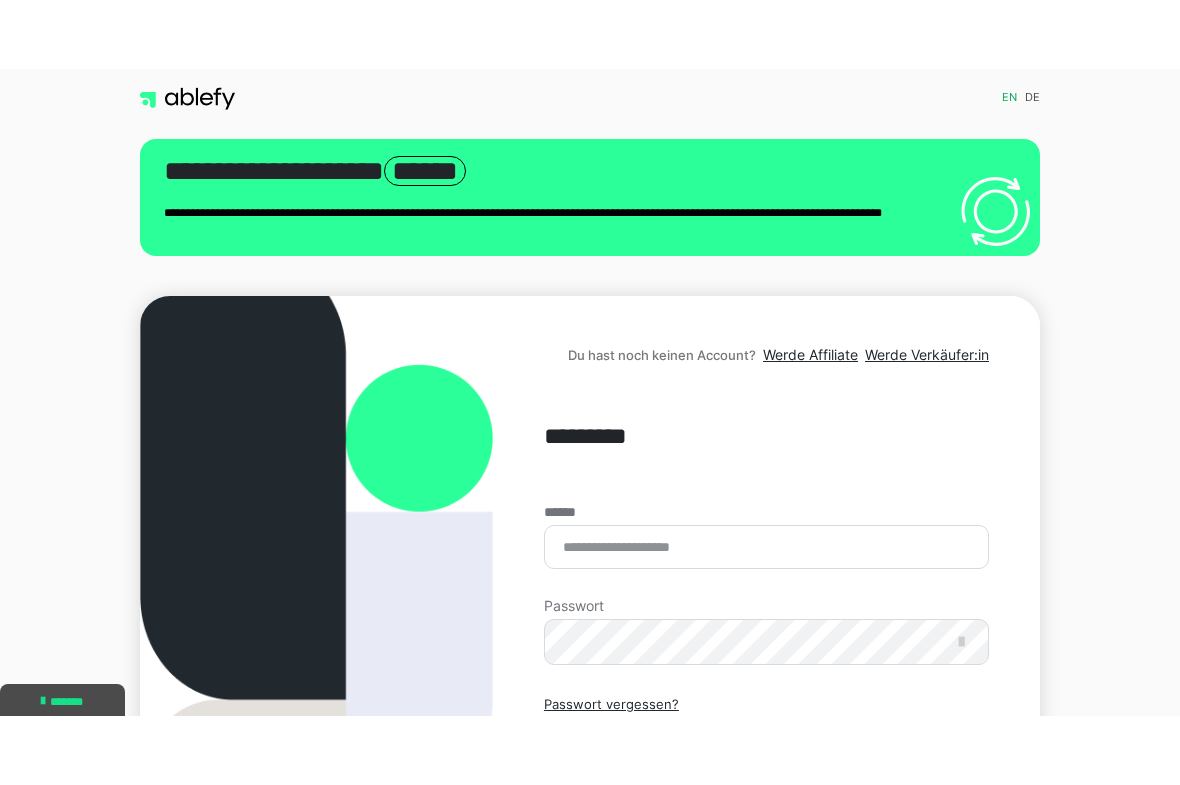scroll, scrollTop: 0, scrollLeft: 0, axis: both 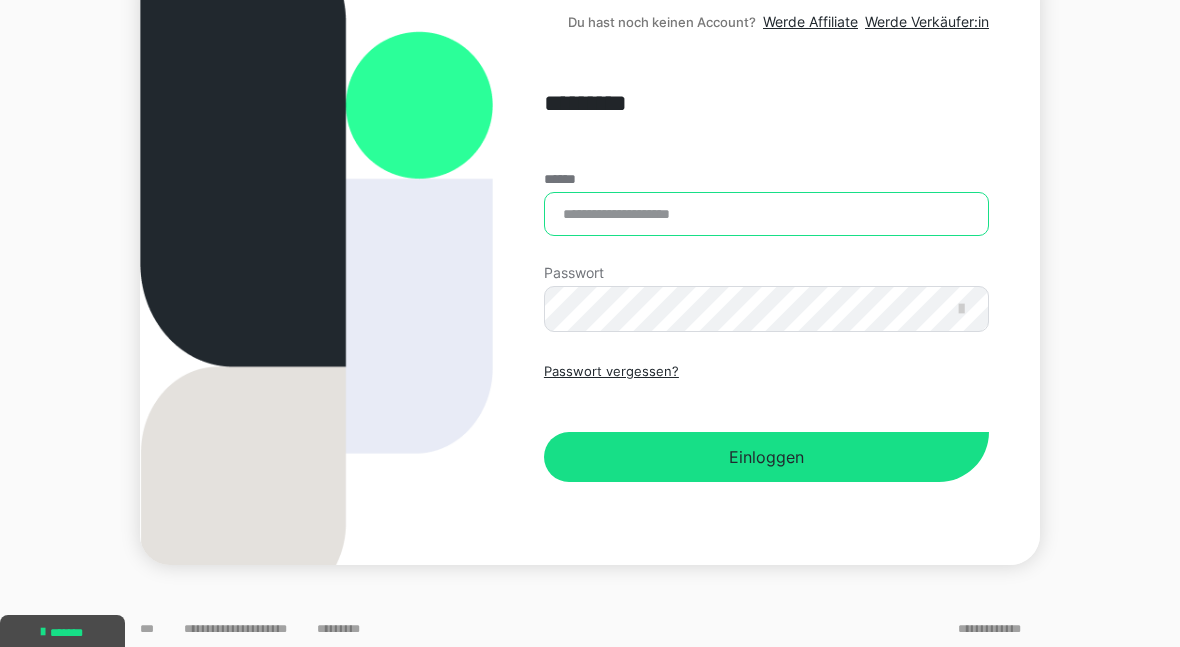 click on "******" at bounding box center (766, 214) 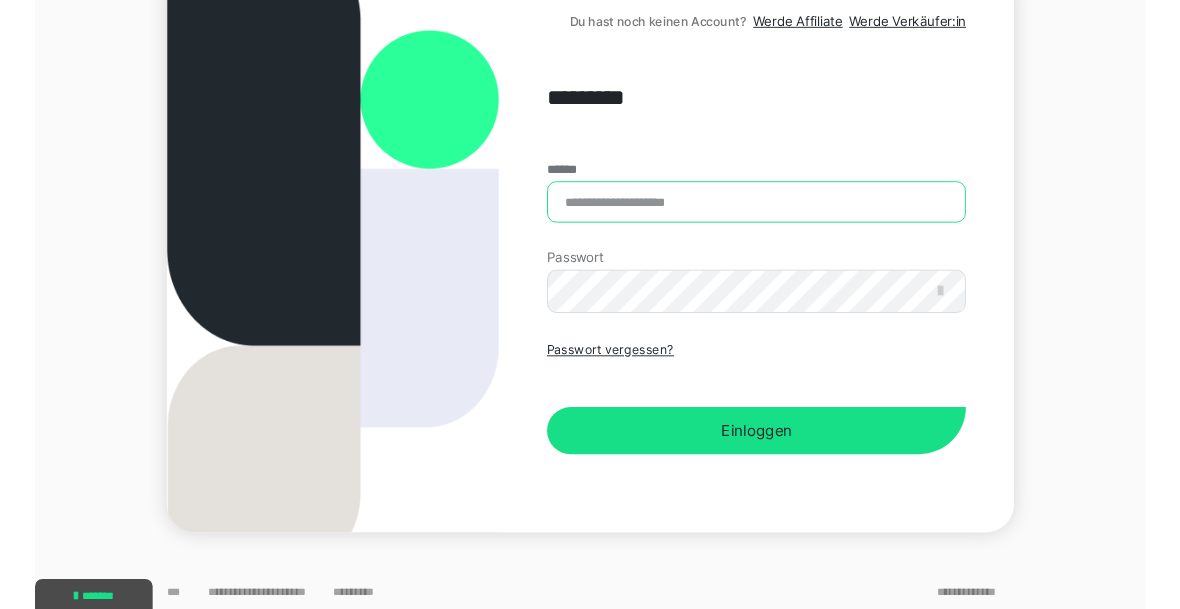 scroll, scrollTop: 270, scrollLeft: 0, axis: vertical 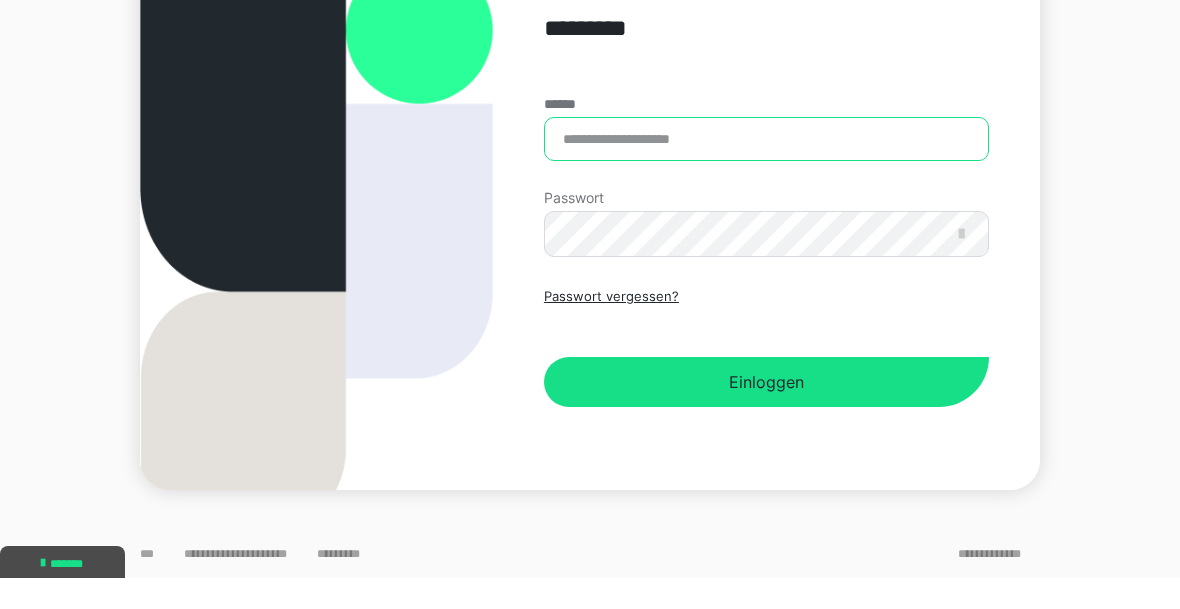 type on "**********" 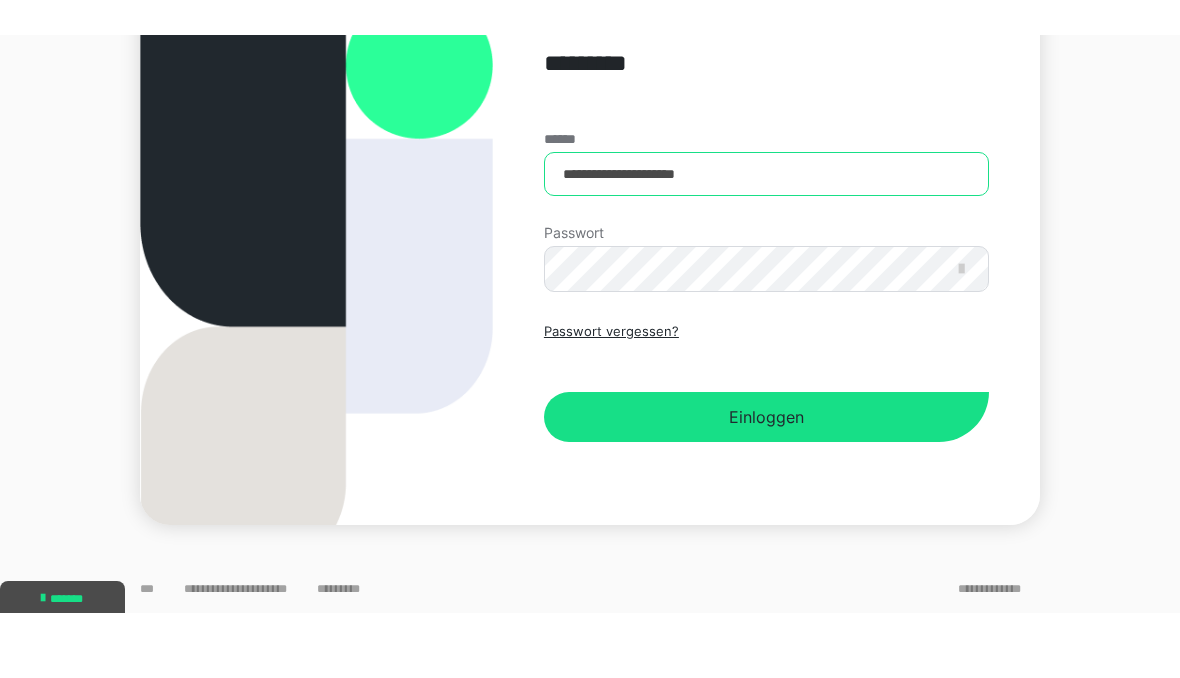 scroll, scrollTop: 239, scrollLeft: 0, axis: vertical 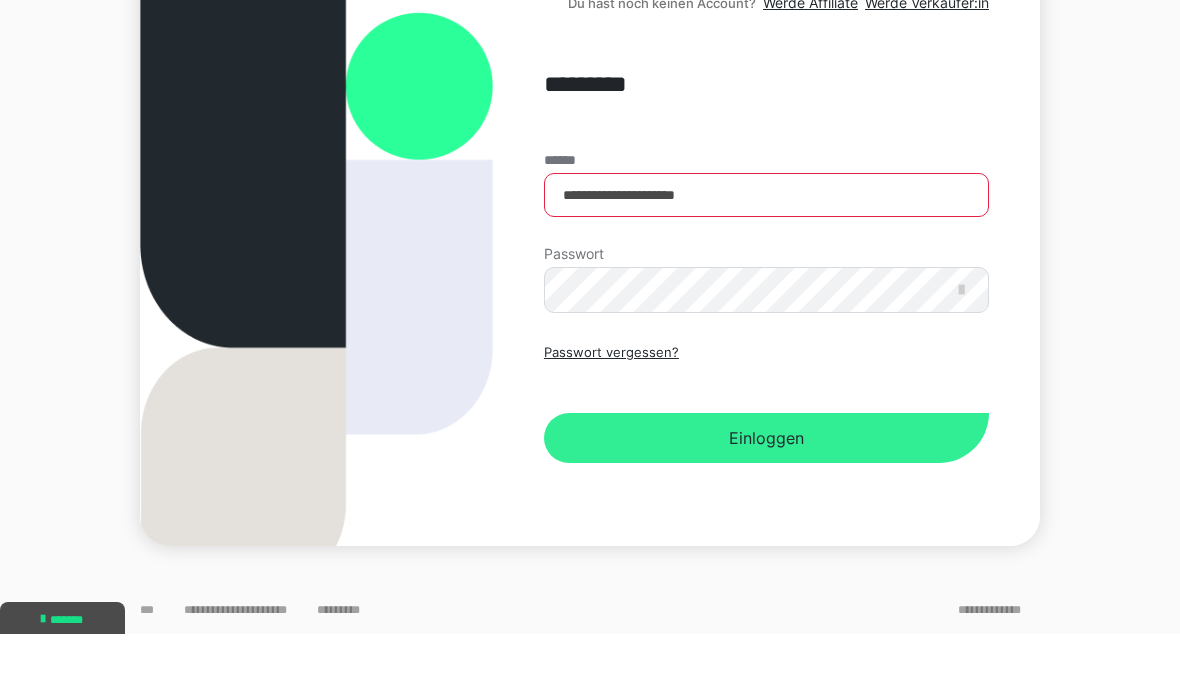 click on "Einloggen" at bounding box center (766, 482) 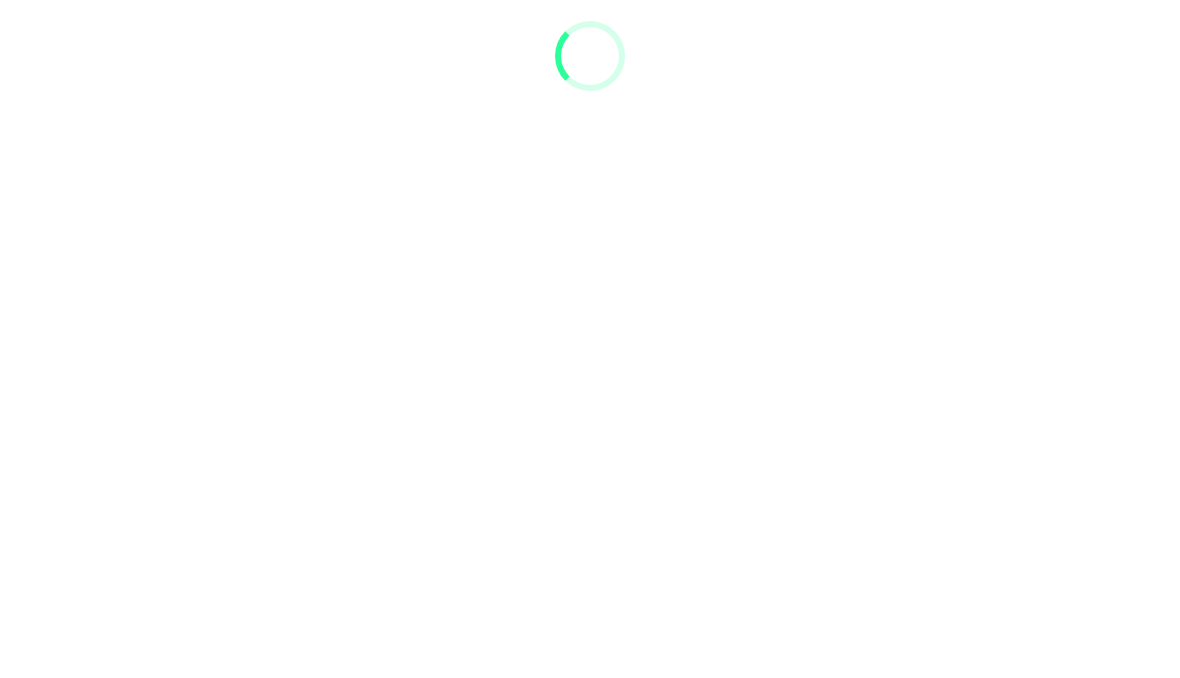 scroll, scrollTop: 0, scrollLeft: 0, axis: both 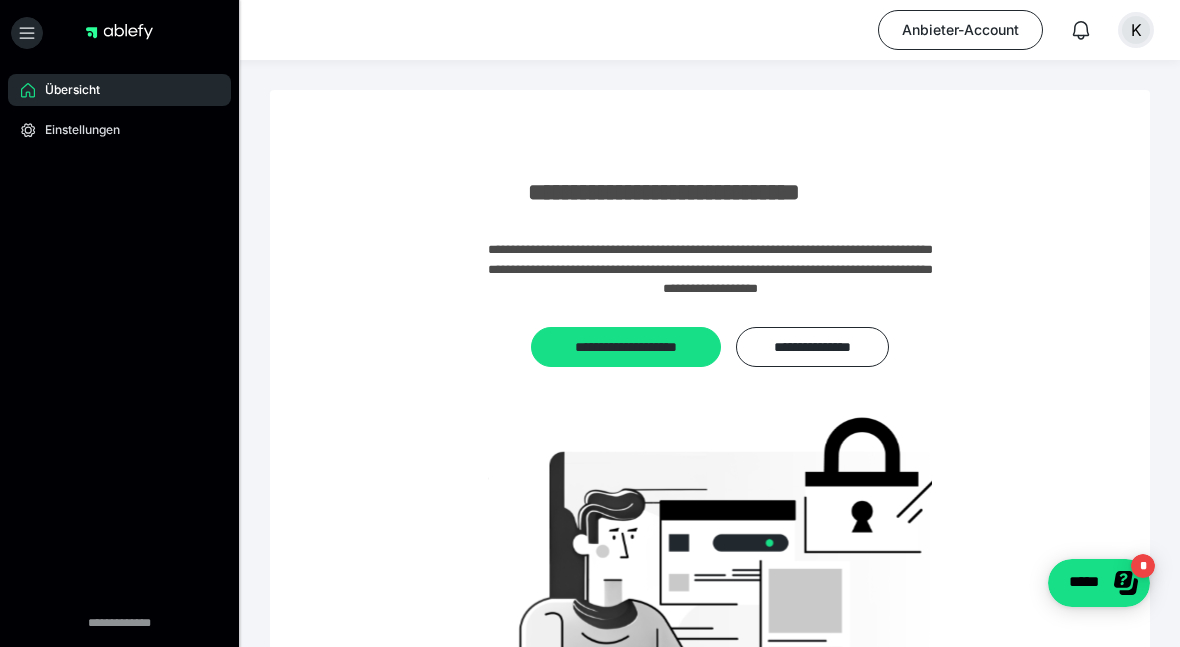 click on "K" at bounding box center [1136, 30] 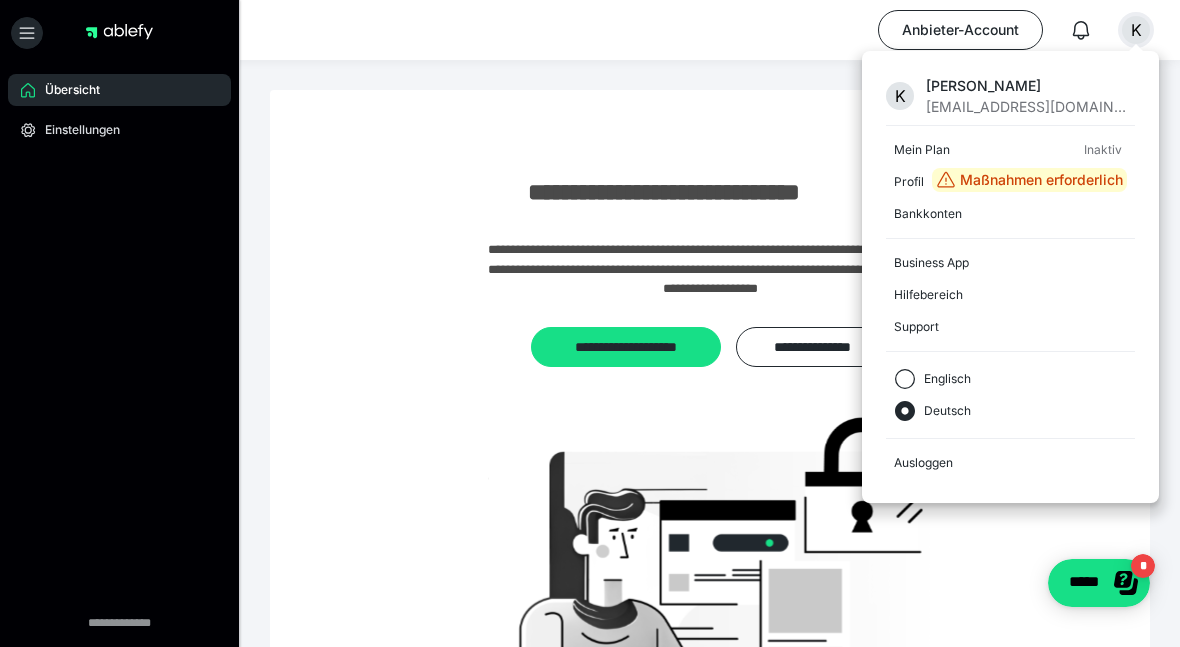 click on "Konstanze Meder" at bounding box center (1026, 85) 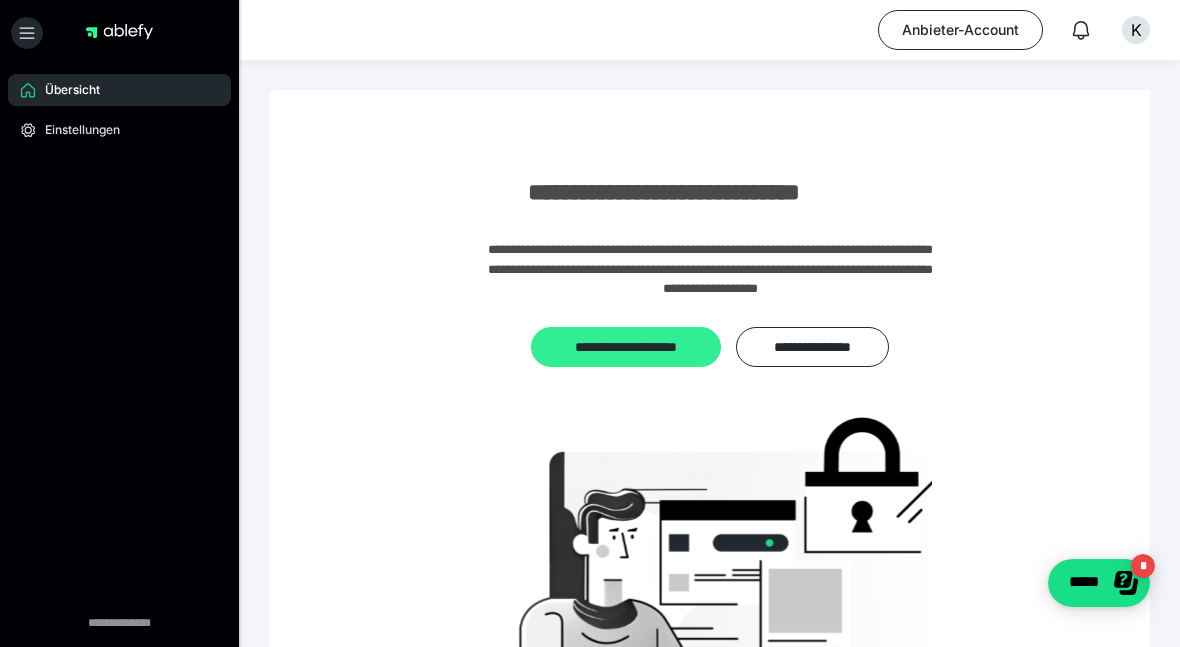 click on "**********" at bounding box center [626, 347] 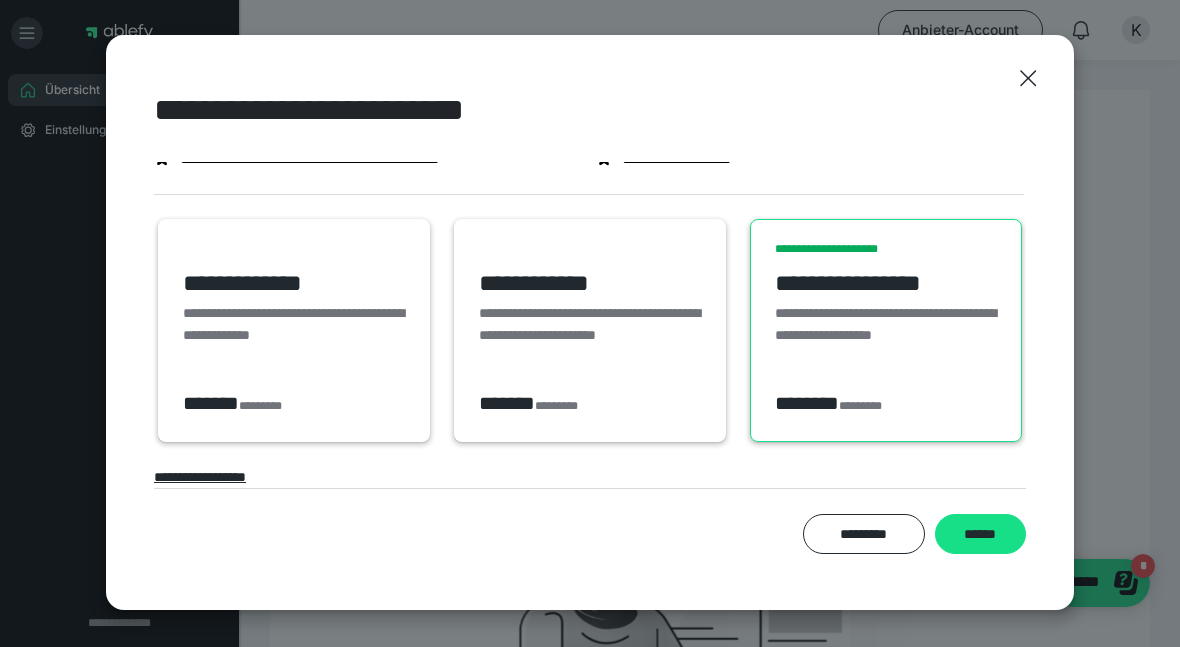 scroll, scrollTop: 90, scrollLeft: 0, axis: vertical 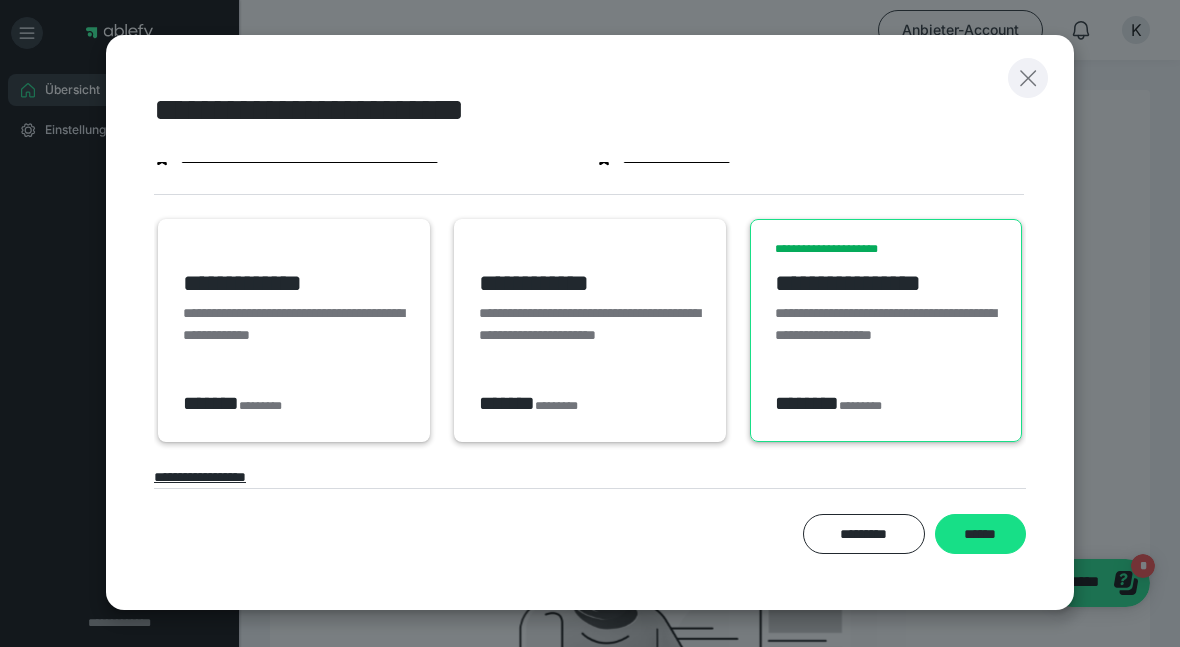 click 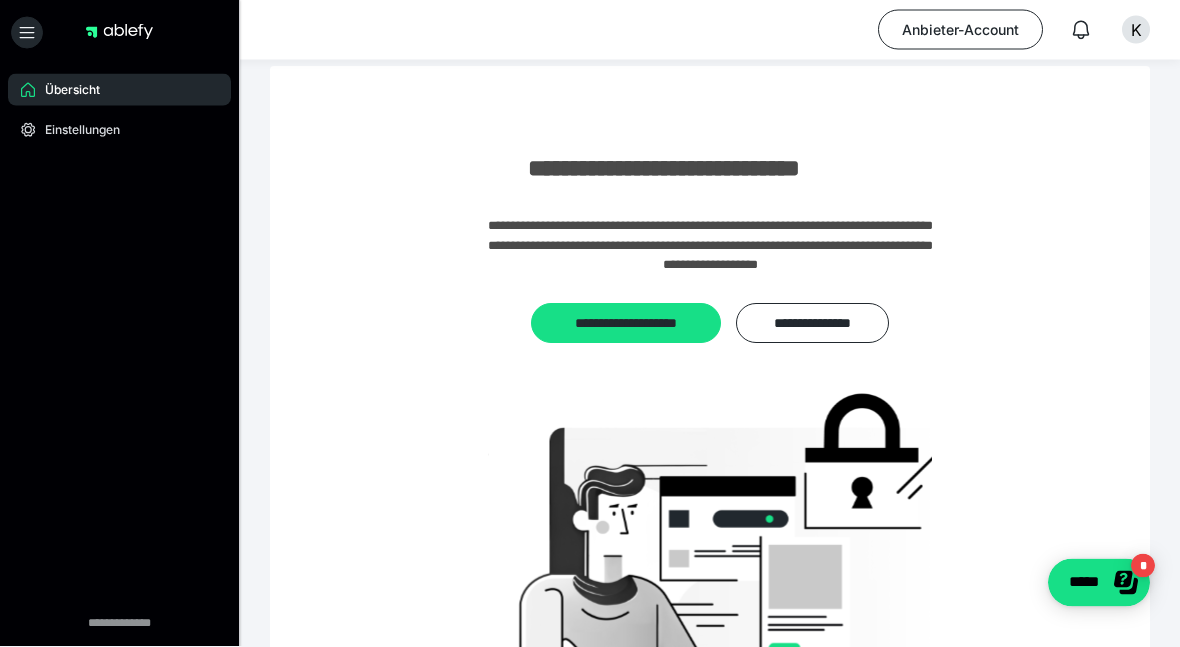 scroll, scrollTop: 0, scrollLeft: 0, axis: both 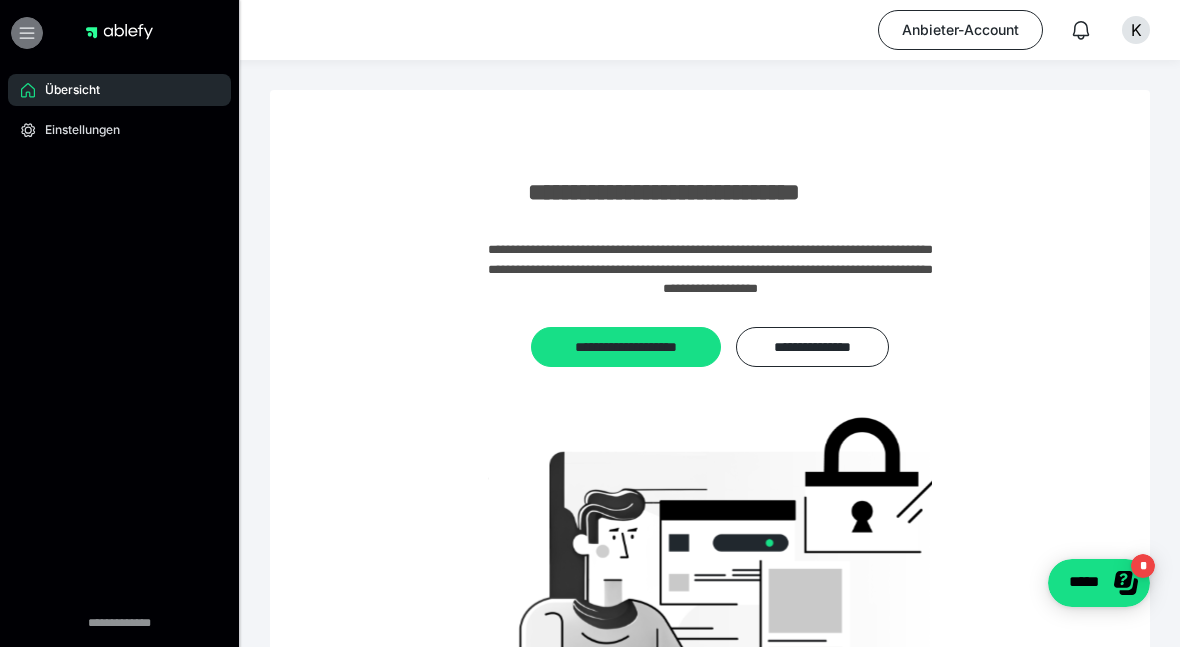 click 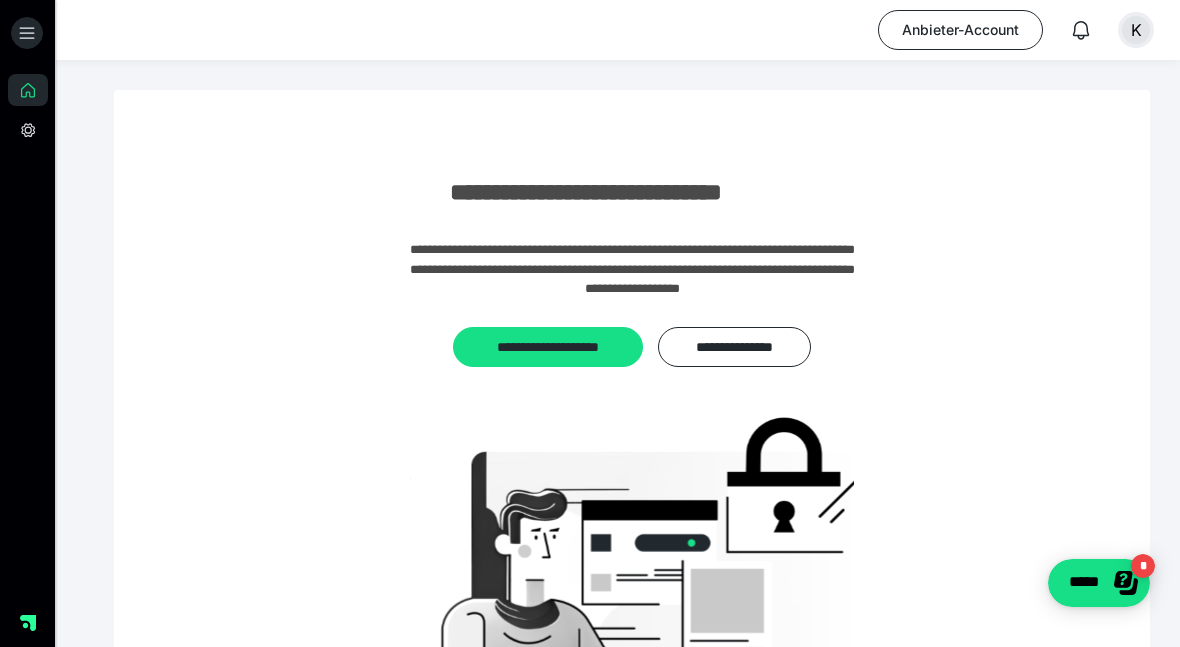 click on "K" at bounding box center (1136, 30) 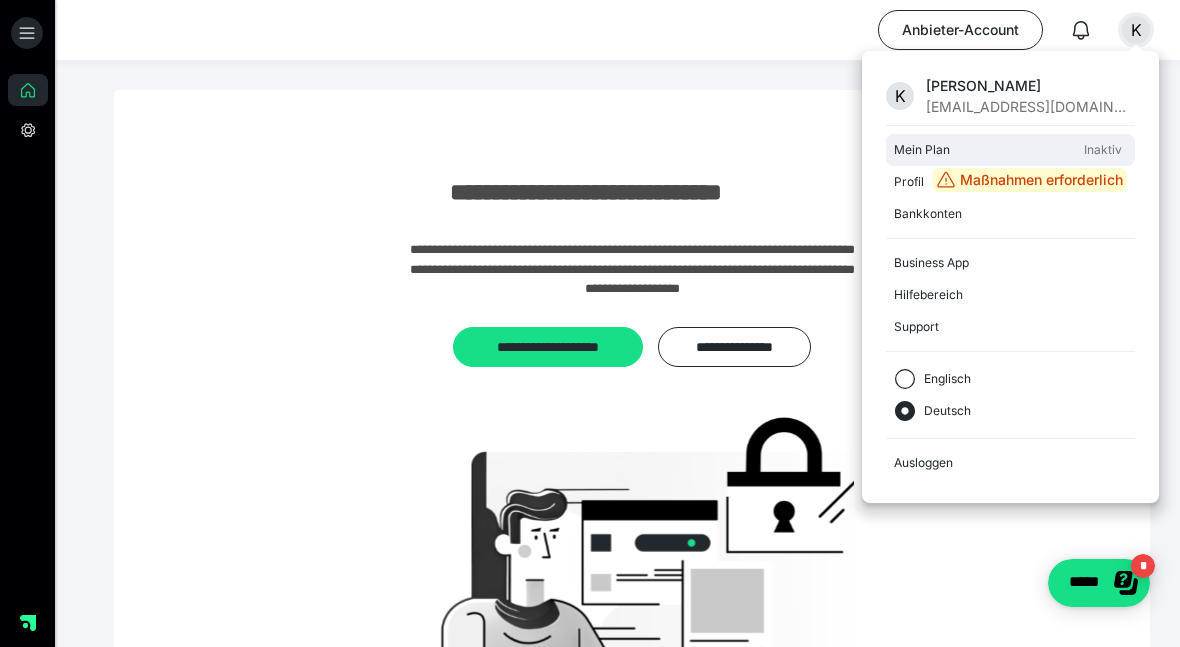 click on "Mein Plan" at bounding box center (985, 150) 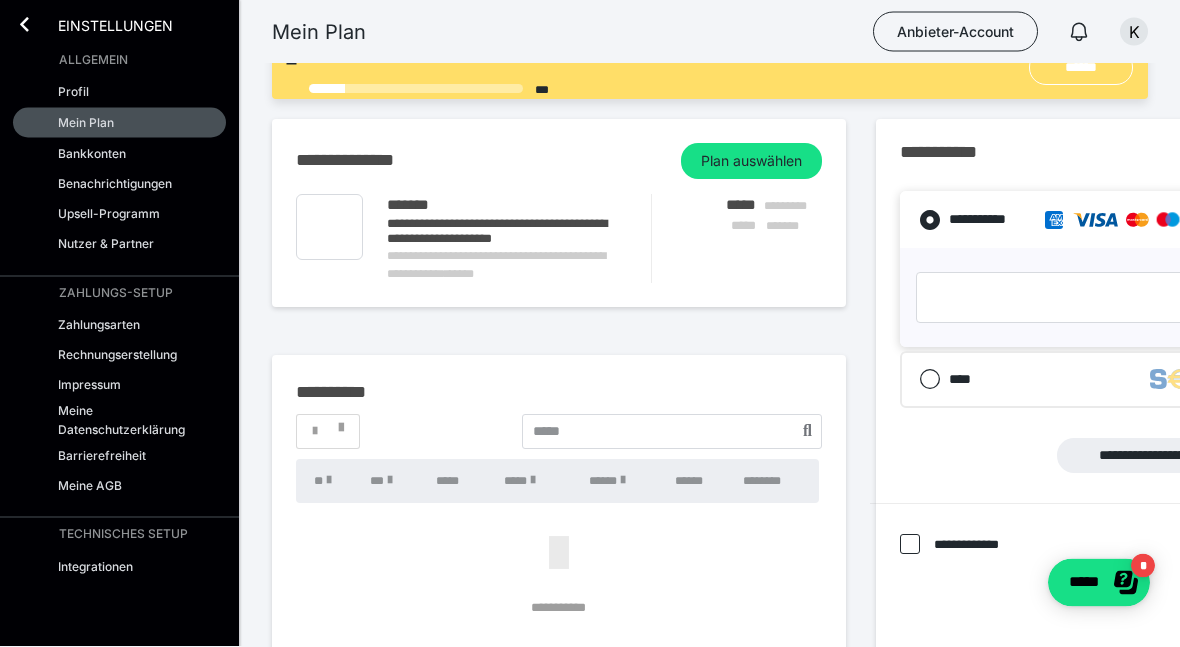 scroll, scrollTop: 0, scrollLeft: 0, axis: both 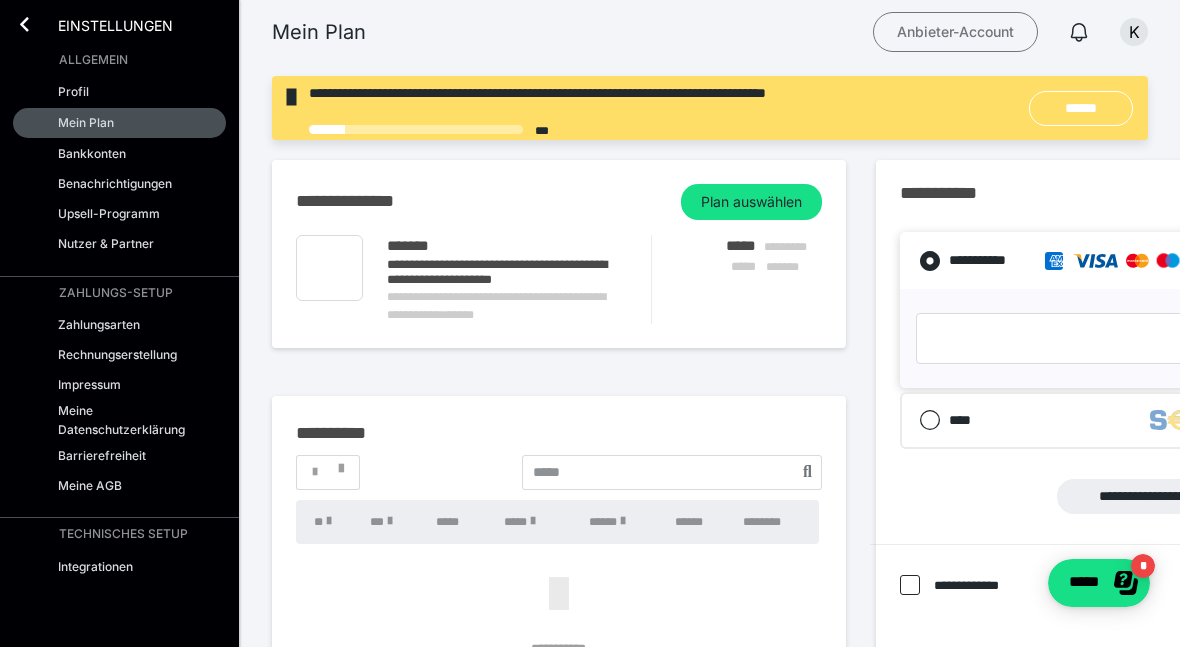 click on "Anbieter-Account" at bounding box center [955, 32] 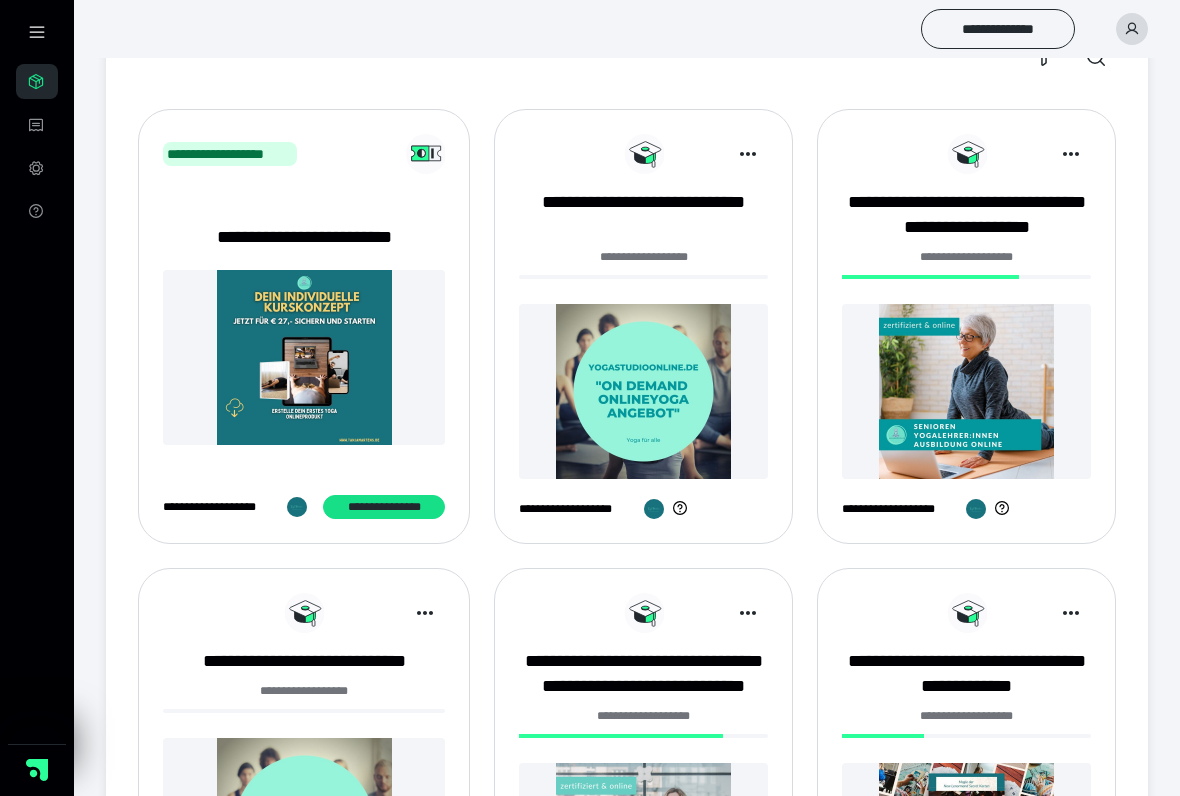 scroll, scrollTop: 211, scrollLeft: 0, axis: vertical 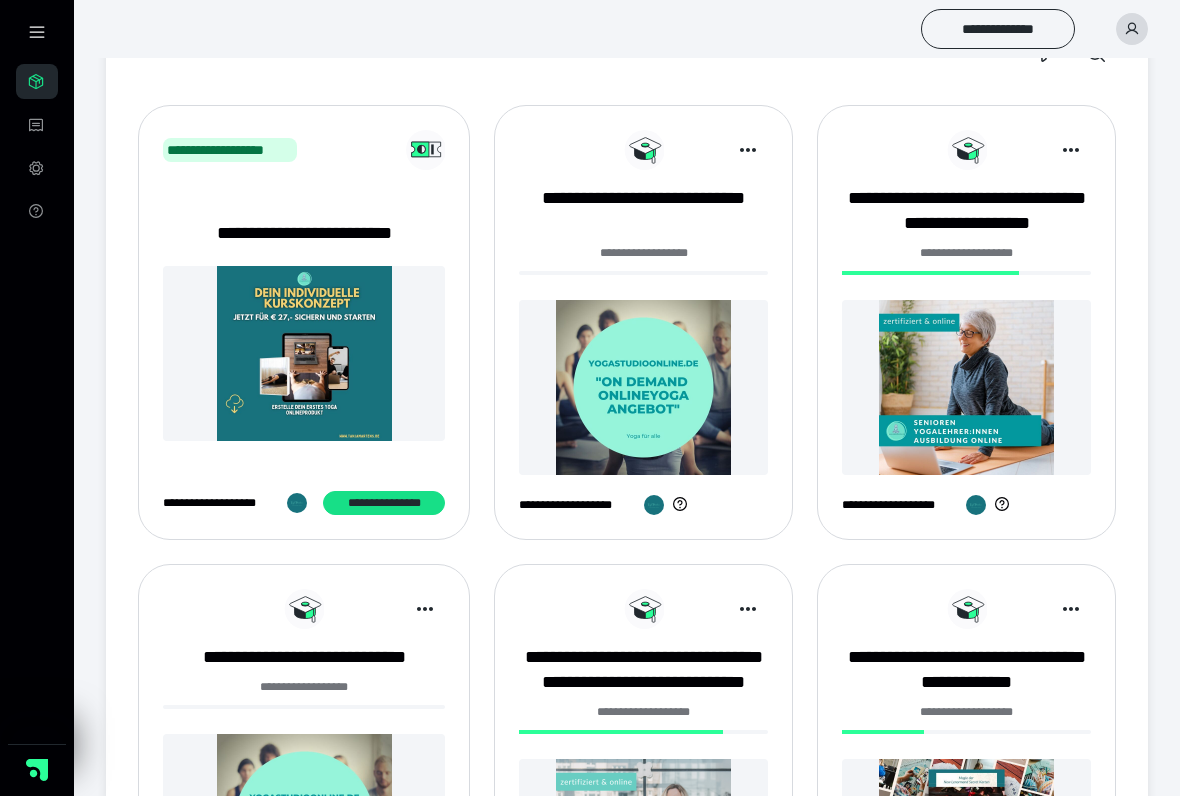 click at bounding box center (966, 387) 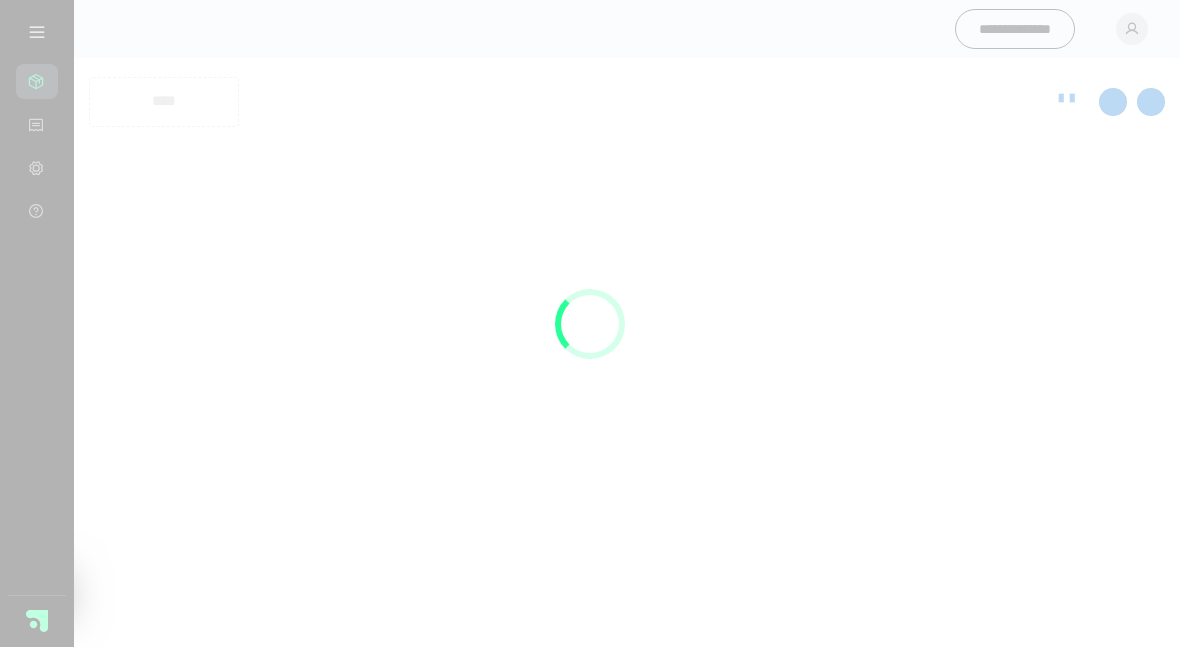 scroll, scrollTop: 0, scrollLeft: 0, axis: both 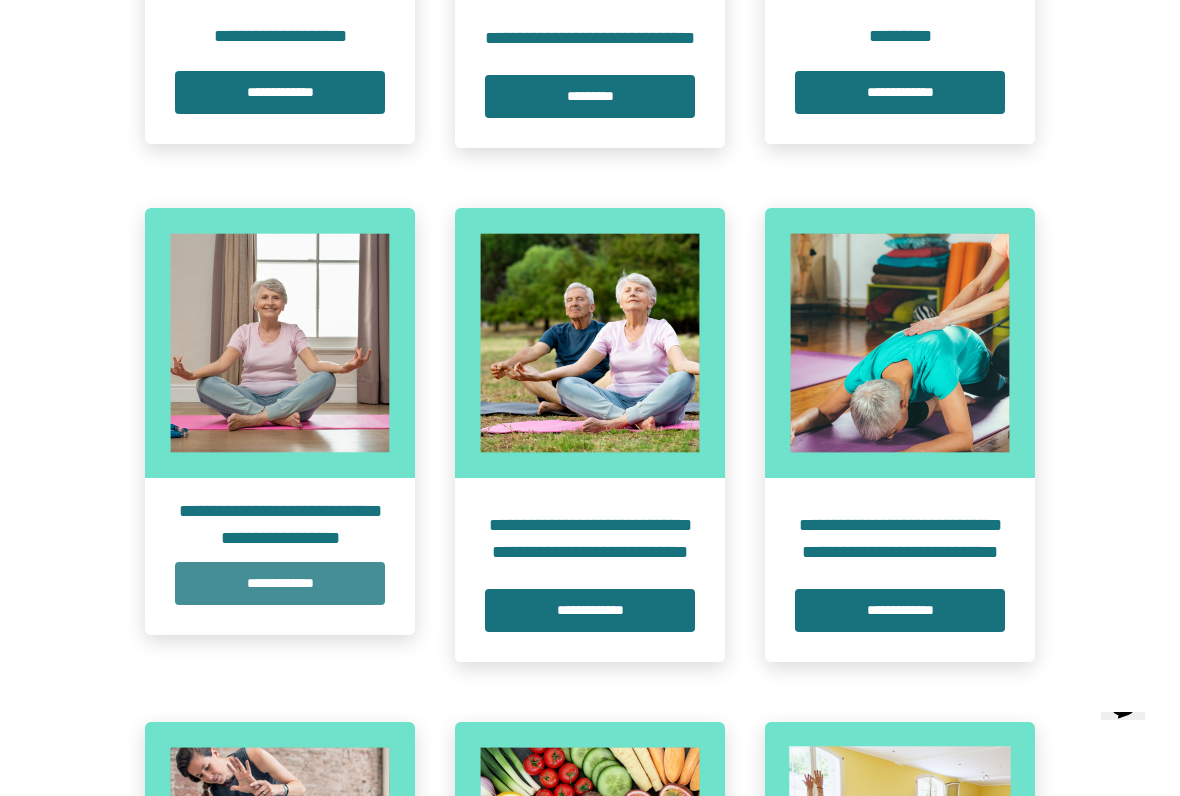 click on "**********" at bounding box center [280, 583] 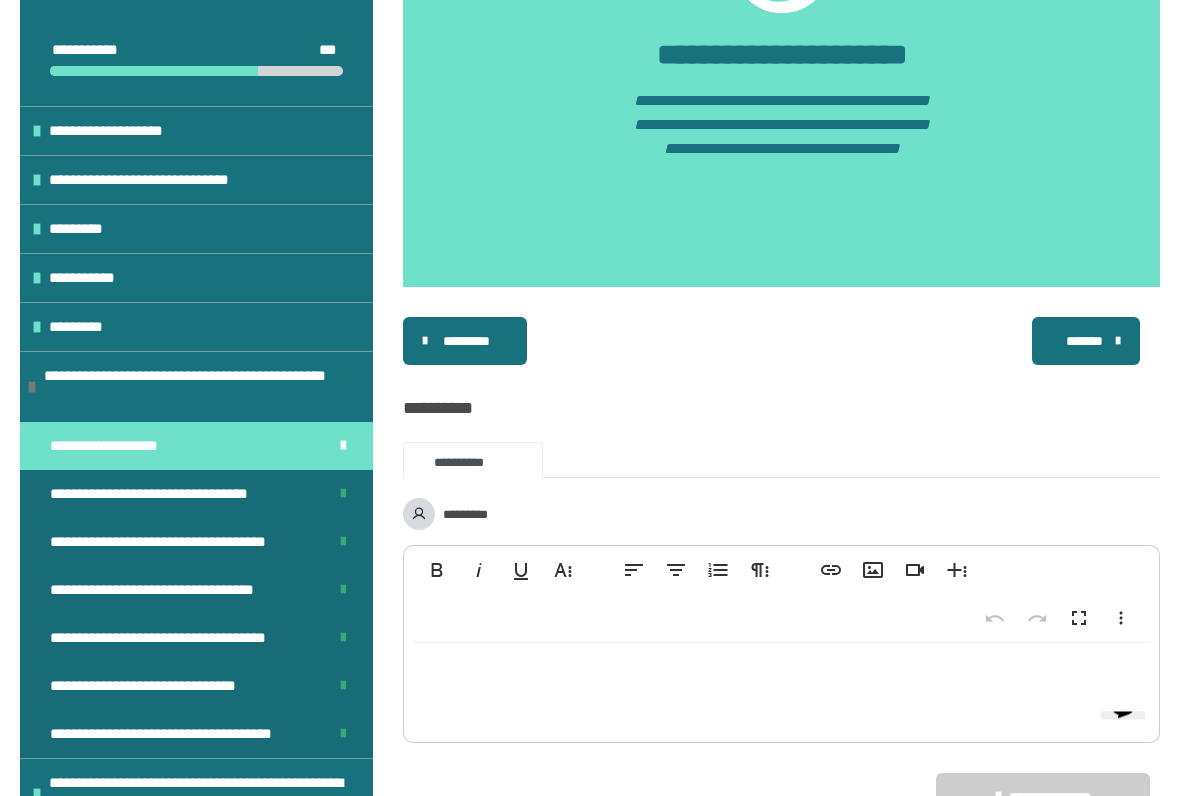 scroll, scrollTop: 3031, scrollLeft: 0, axis: vertical 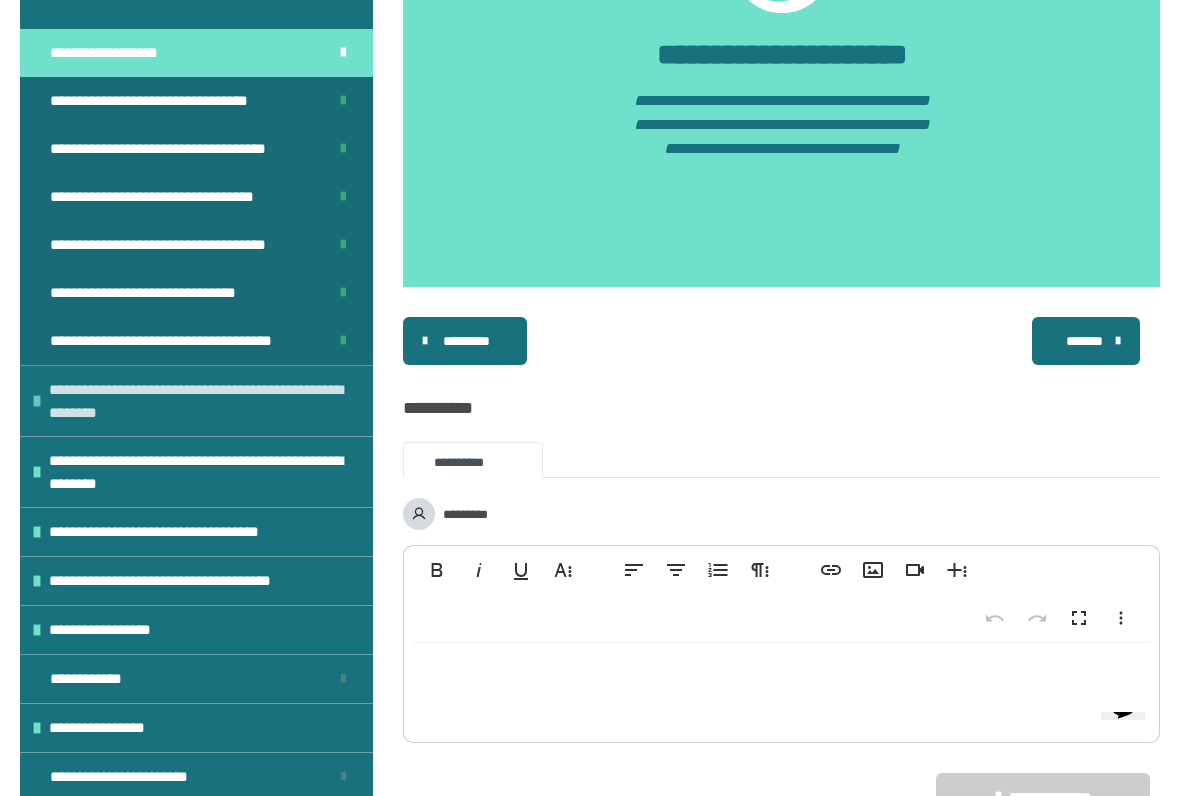 click on "**********" at bounding box center (206, 401) 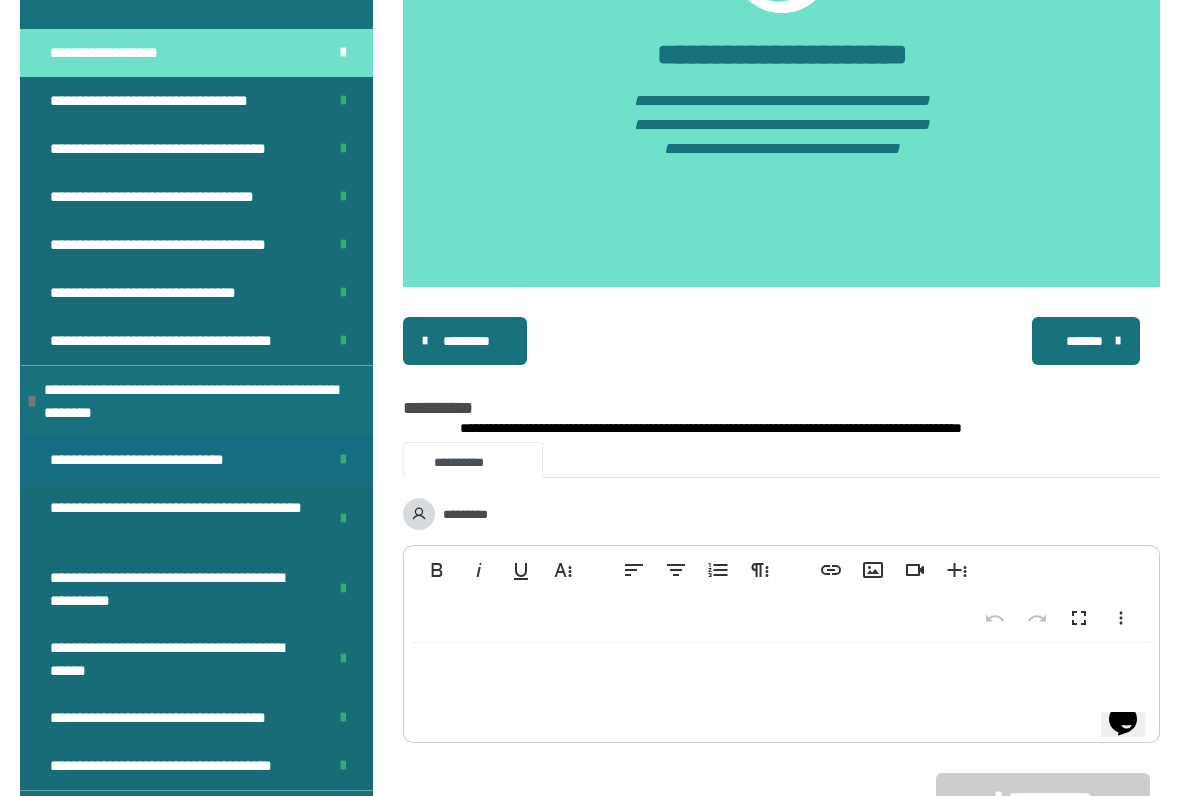 click on "**********" at bounding box center [146, 460] 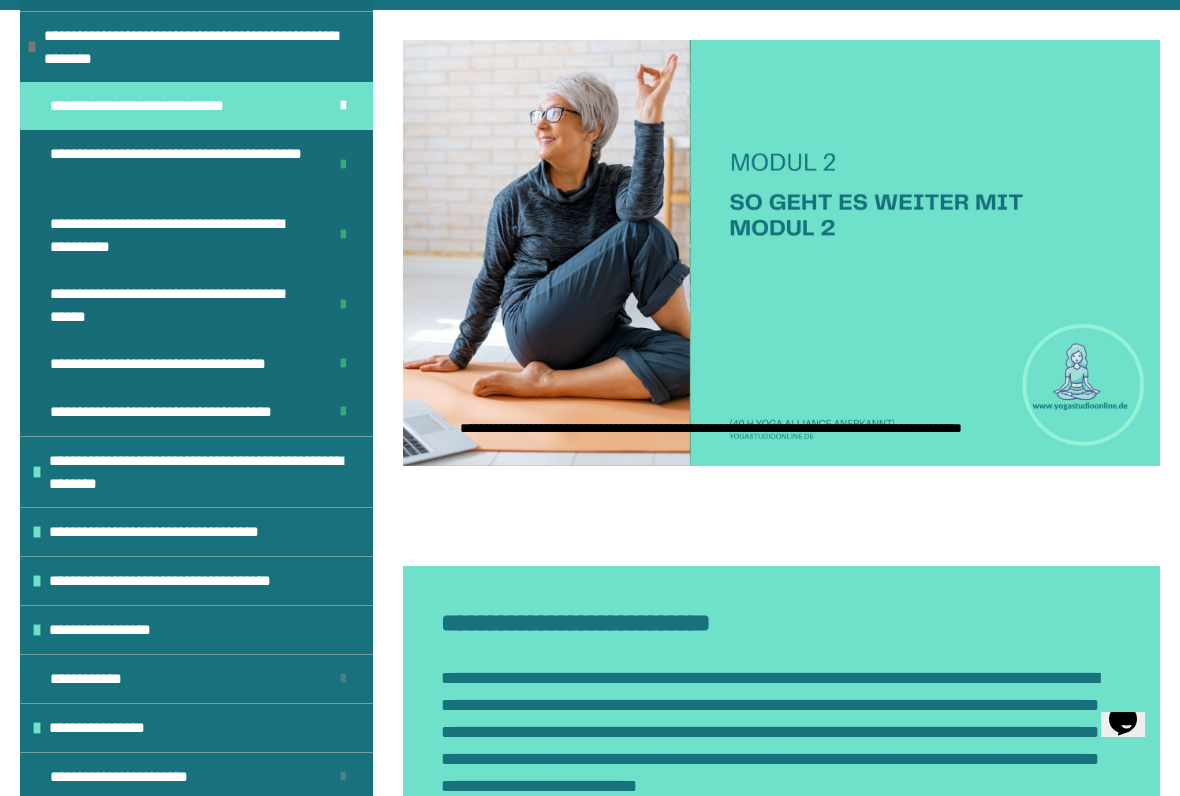scroll, scrollTop: 748, scrollLeft: 0, axis: vertical 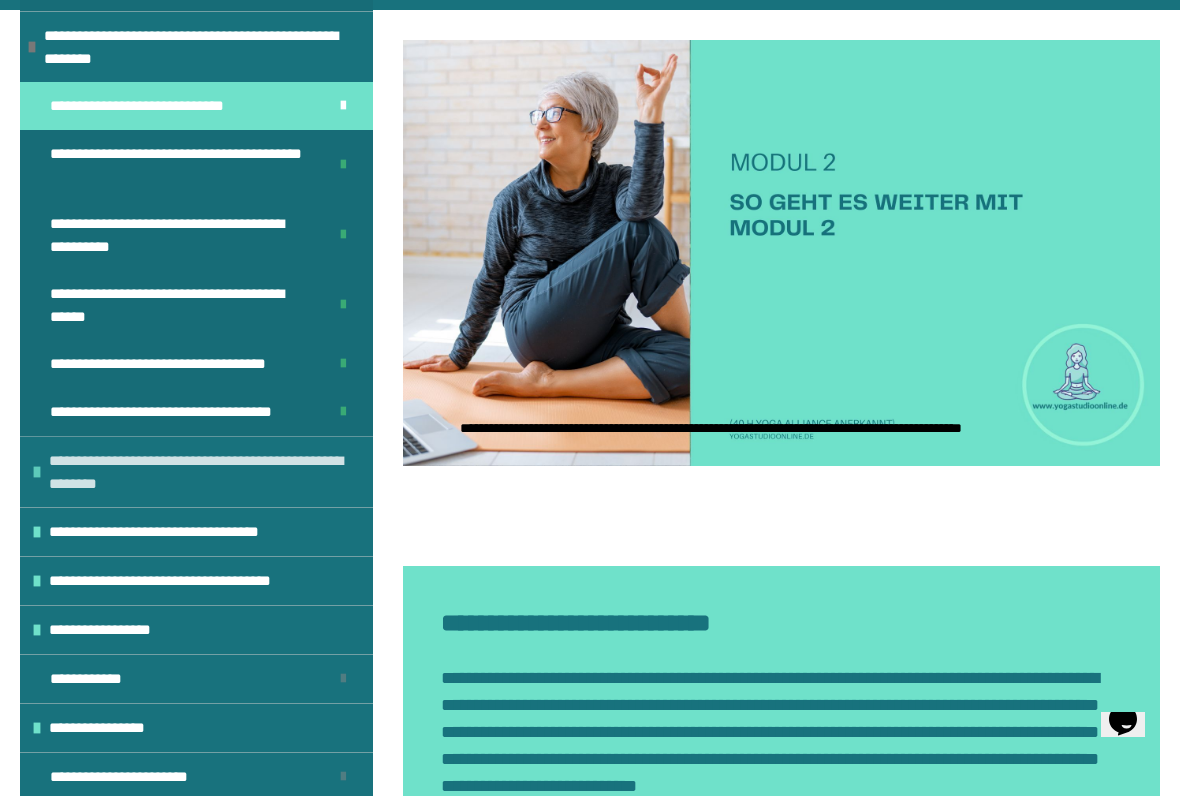 click on "**********" at bounding box center (206, 472) 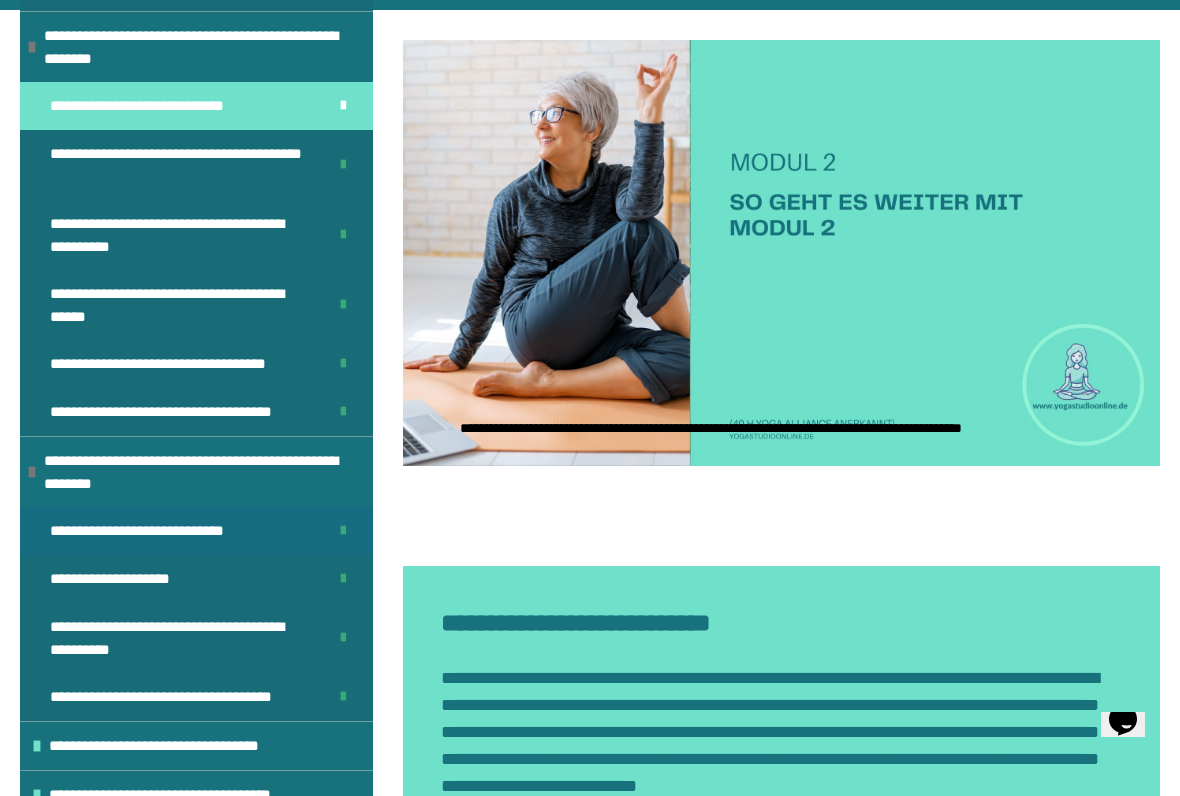 click on "**********" at bounding box center [196, 531] 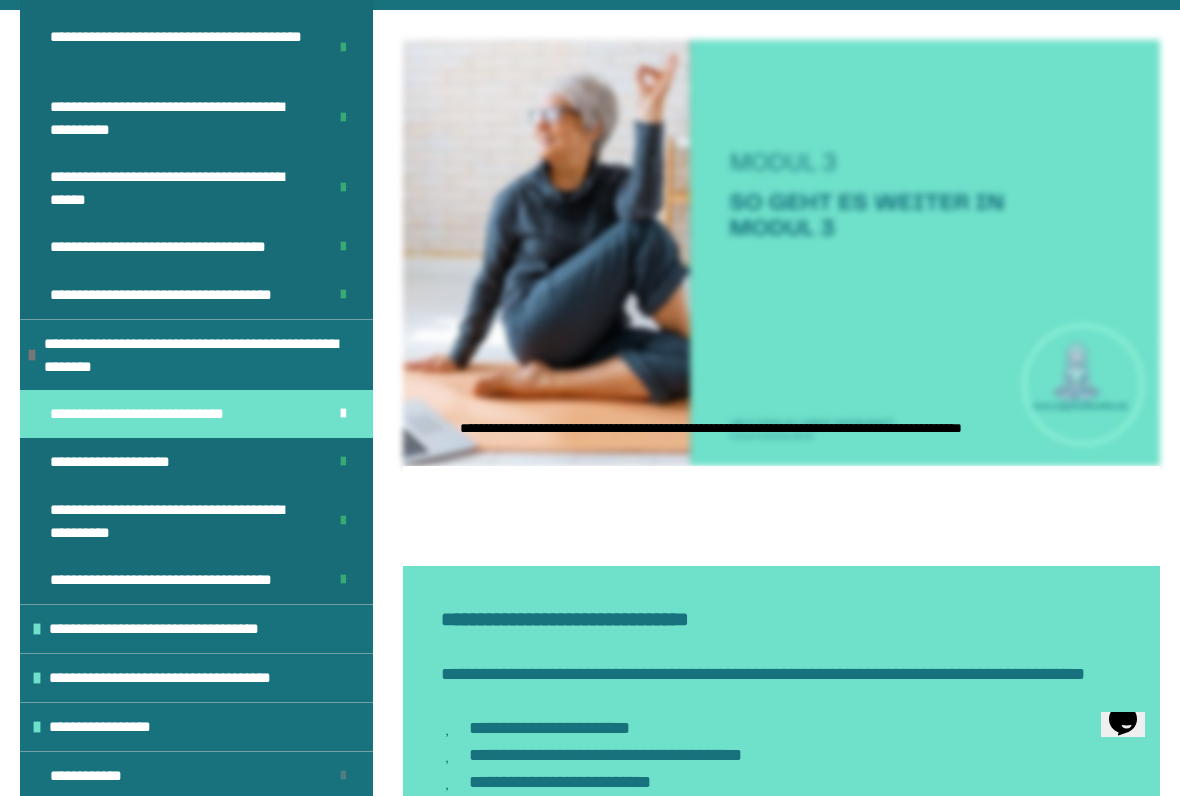 scroll, scrollTop: 896, scrollLeft: 0, axis: vertical 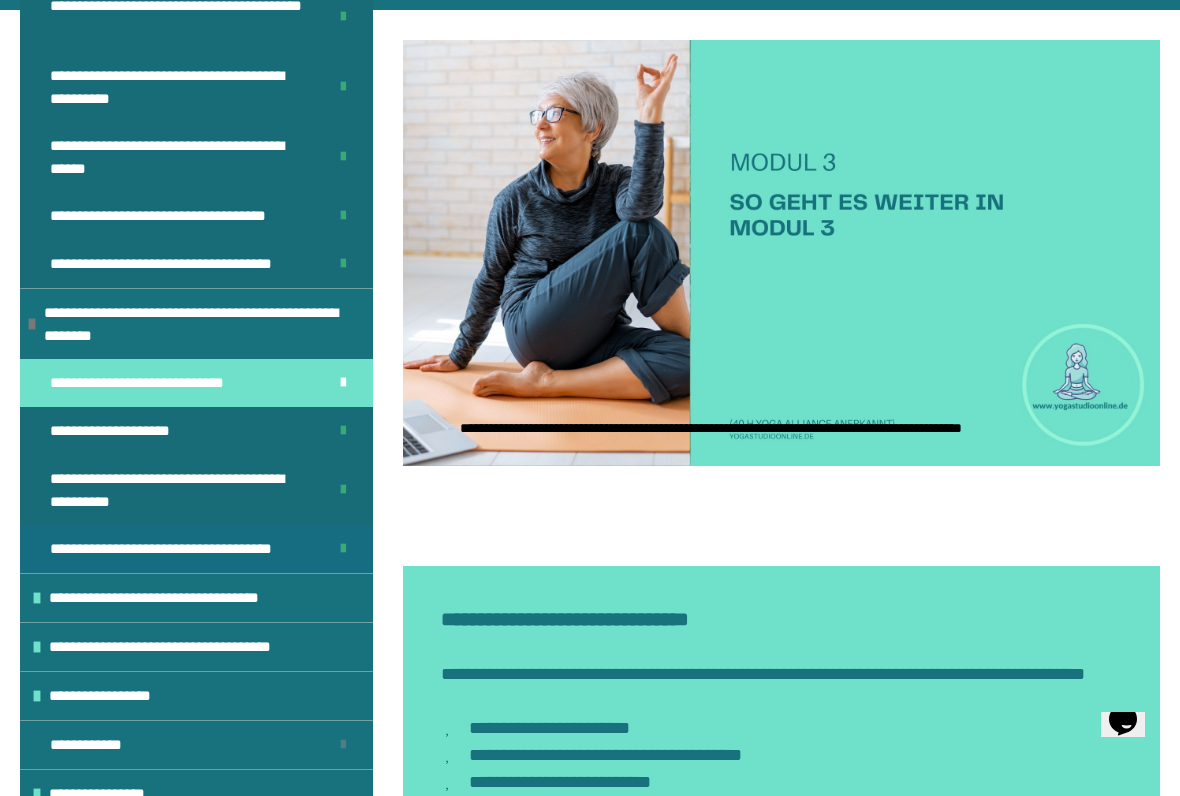 click on "**********" at bounding box center (176, 549) 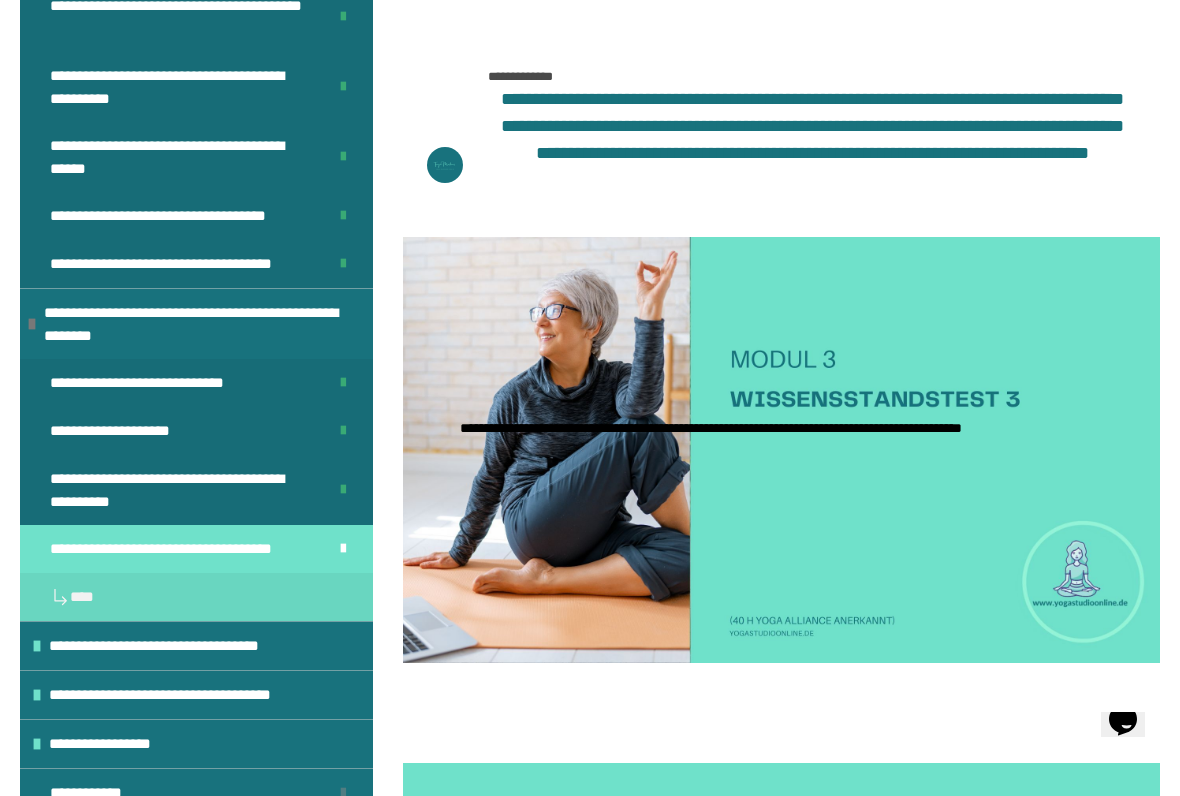 scroll, scrollTop: 330, scrollLeft: 0, axis: vertical 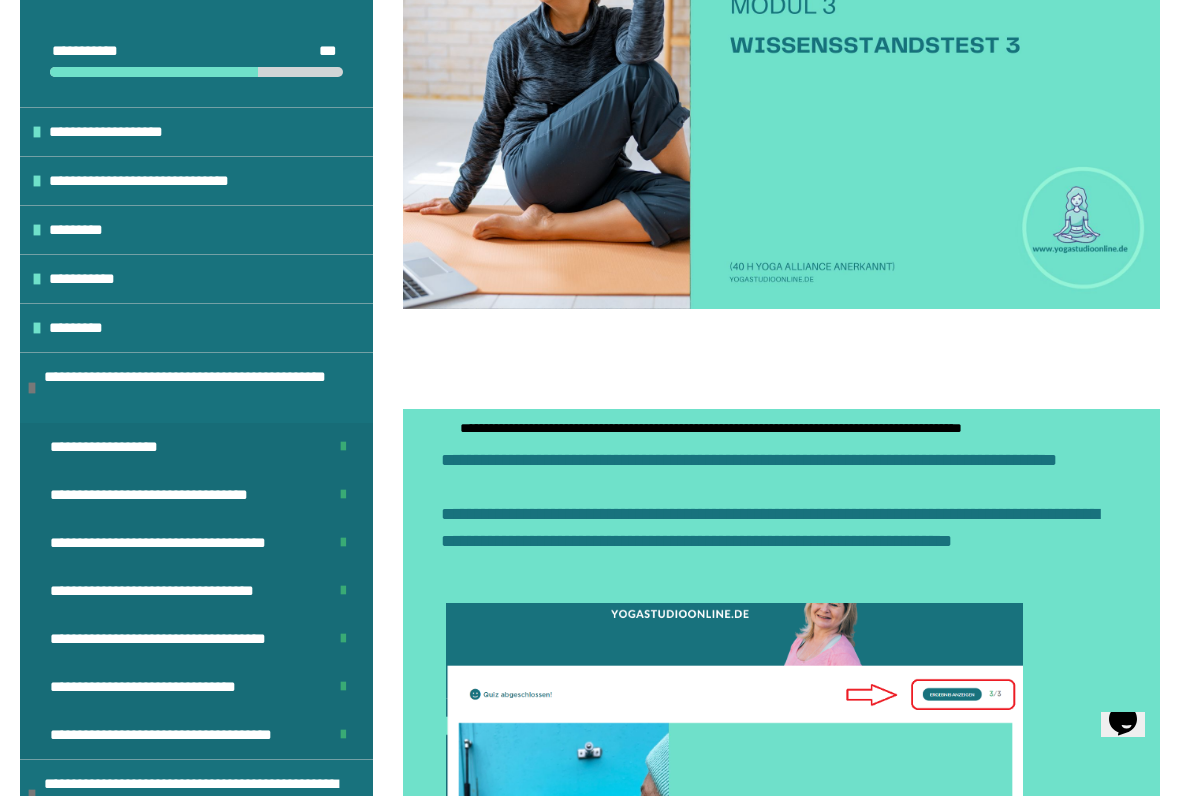 click at bounding box center (460, 421) 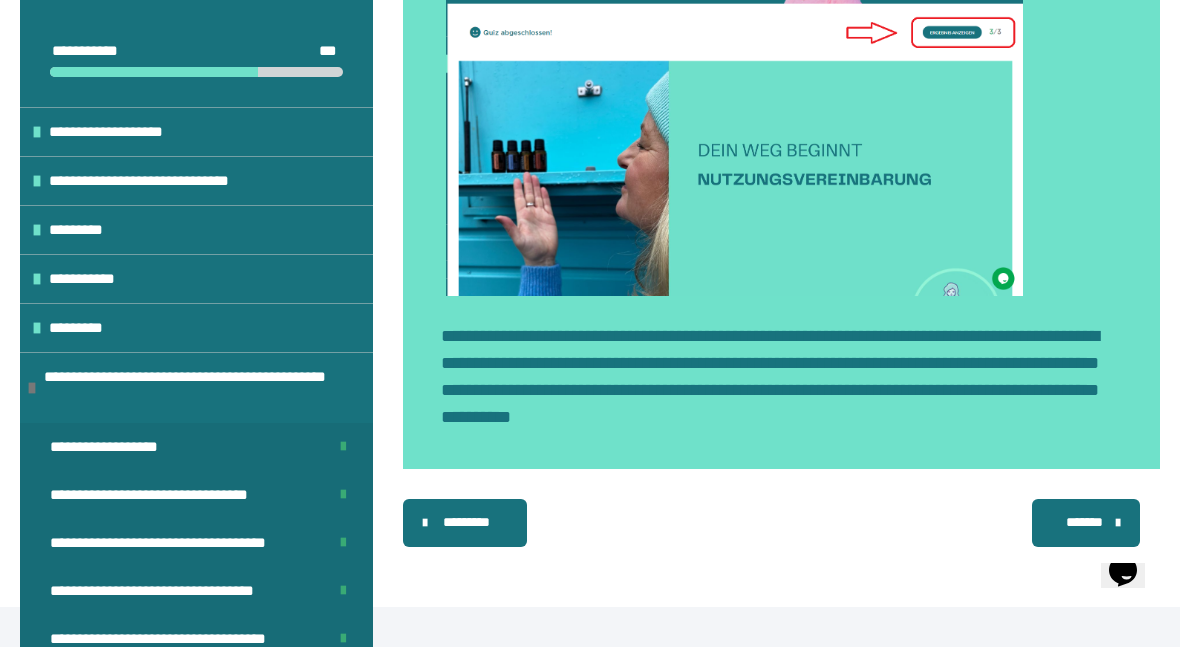 scroll, scrollTop: 1500, scrollLeft: 0, axis: vertical 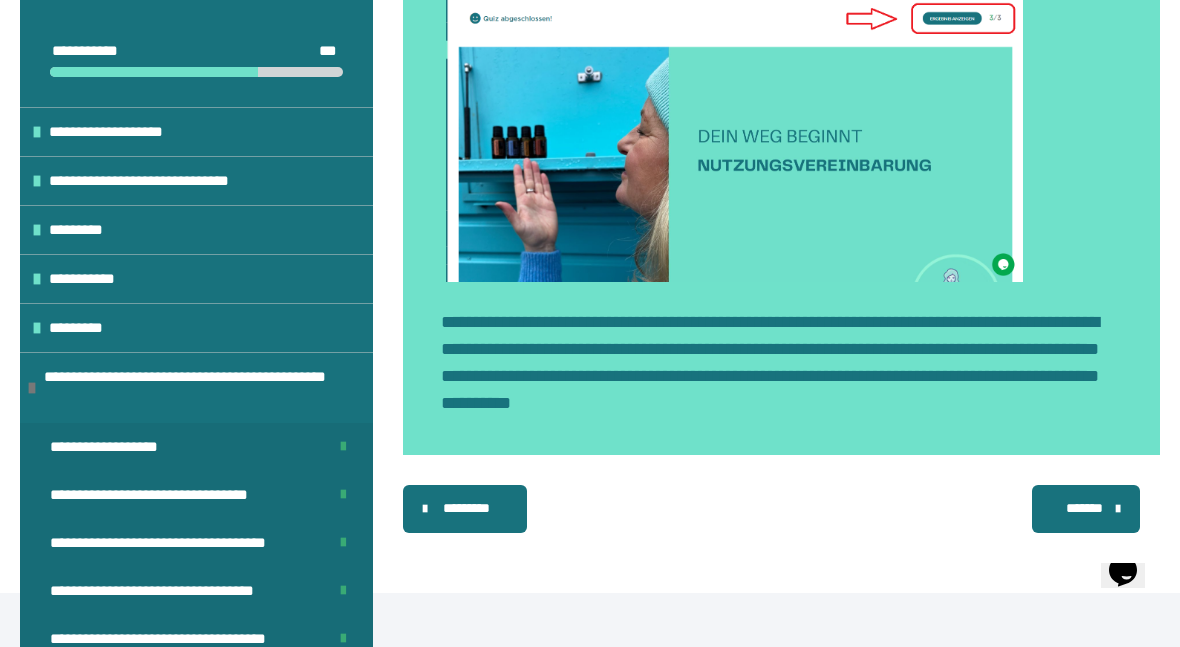 click on "*******" at bounding box center [1086, 509] 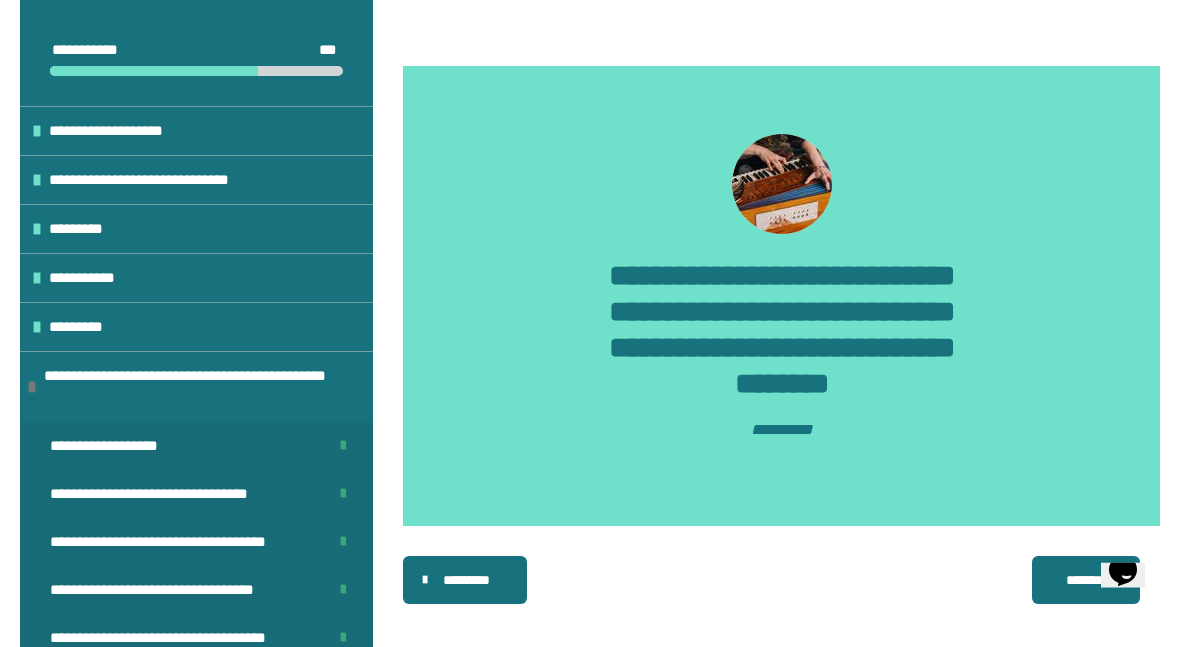 scroll, scrollTop: 2778, scrollLeft: 0, axis: vertical 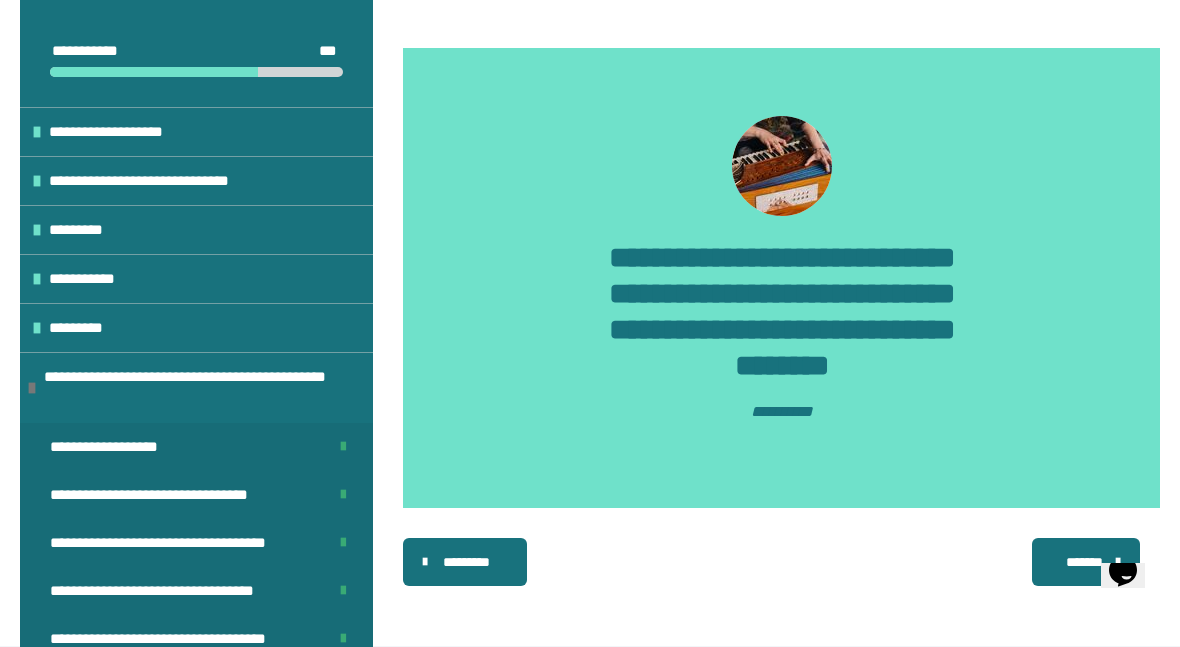 click on "*******" at bounding box center [1084, 562] 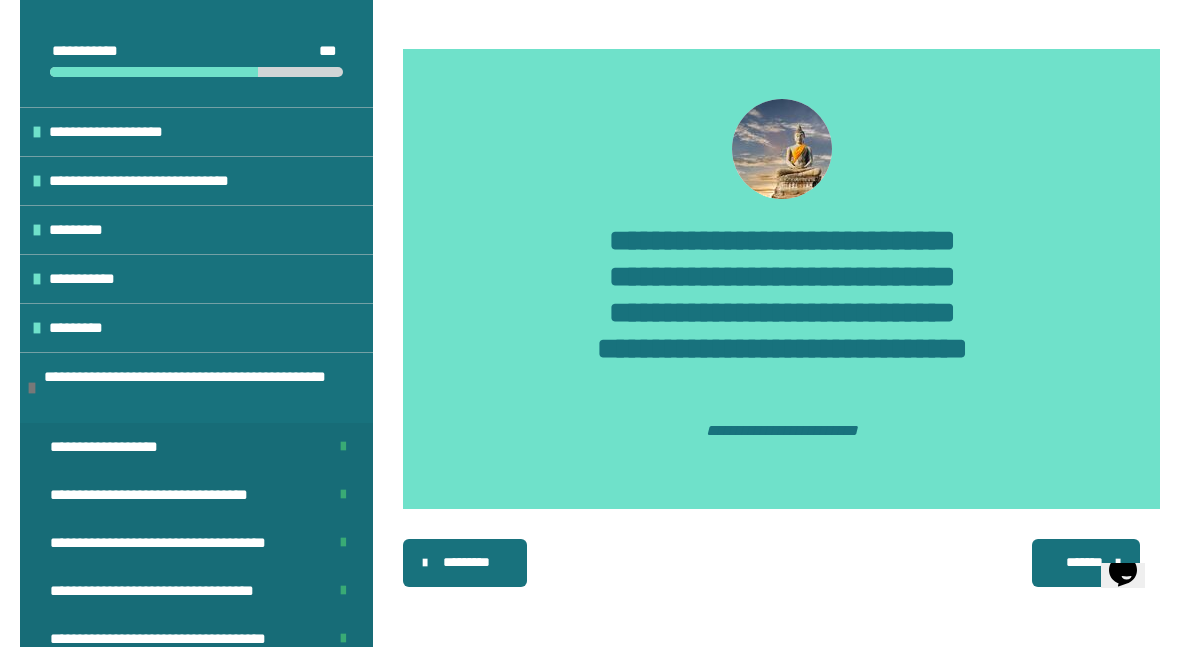 click on "*******" at bounding box center [1084, 562] 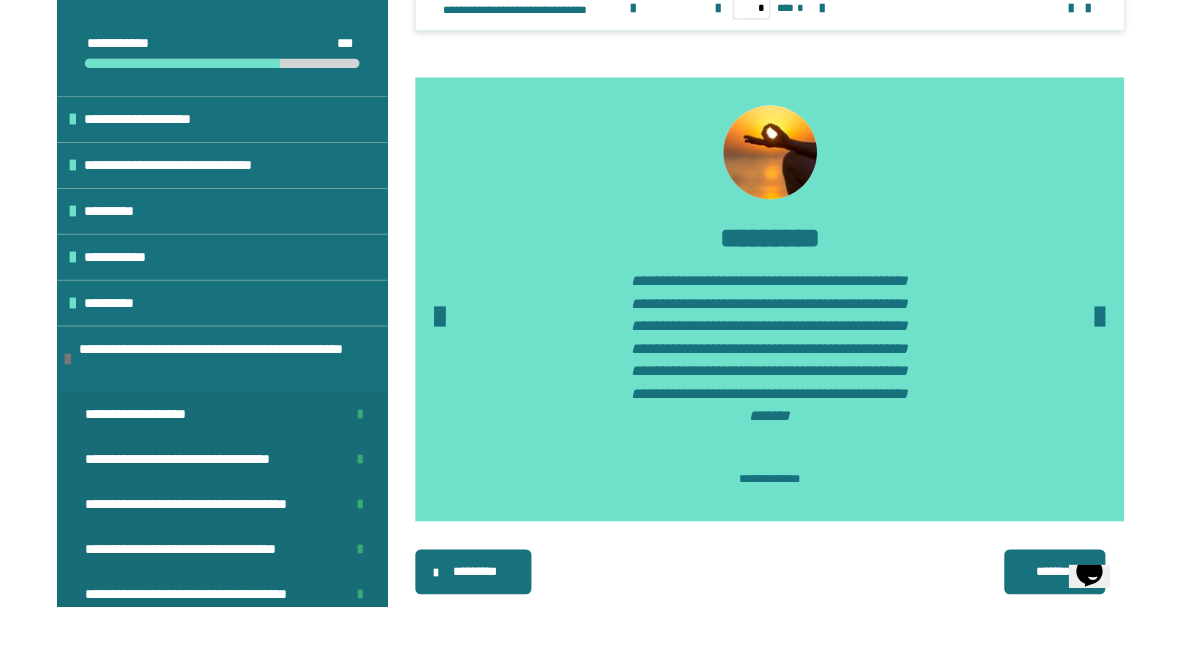scroll, scrollTop: 1466, scrollLeft: 0, axis: vertical 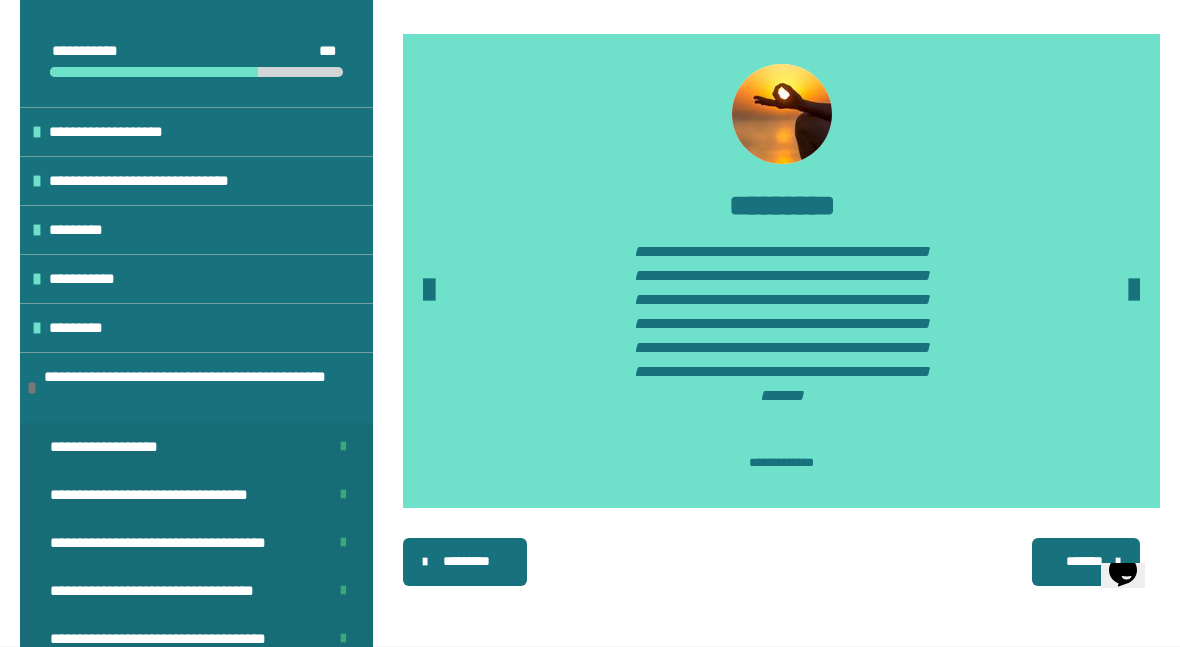 click on "*******" at bounding box center [1084, 561] 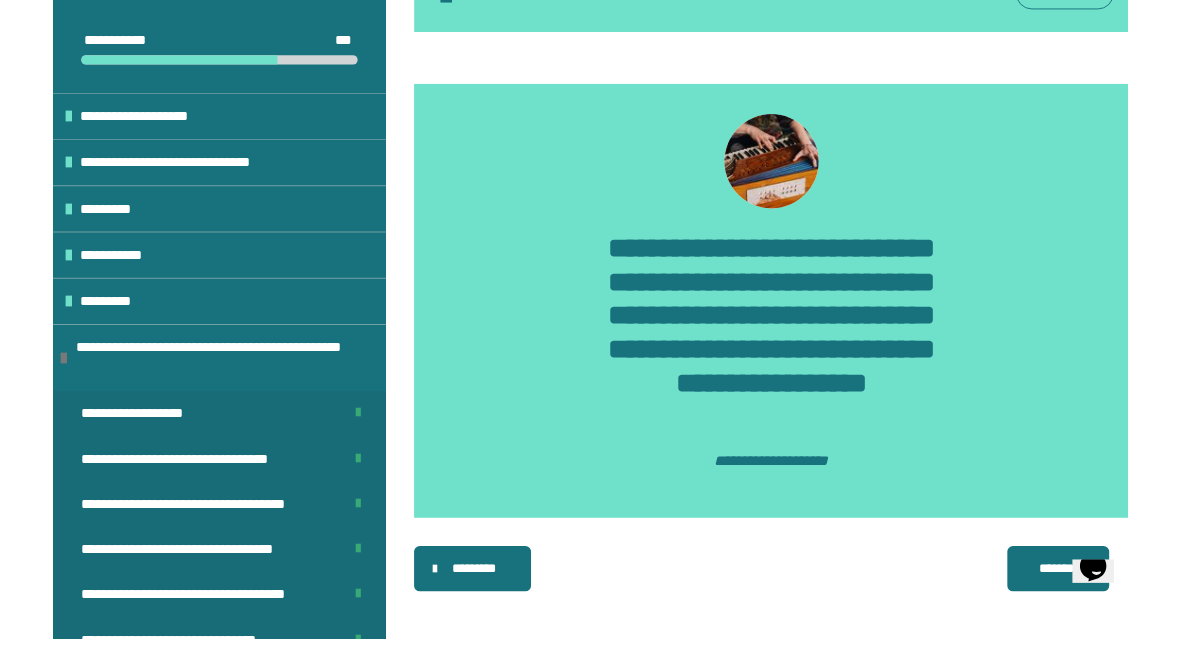 scroll, scrollTop: 2151, scrollLeft: 0, axis: vertical 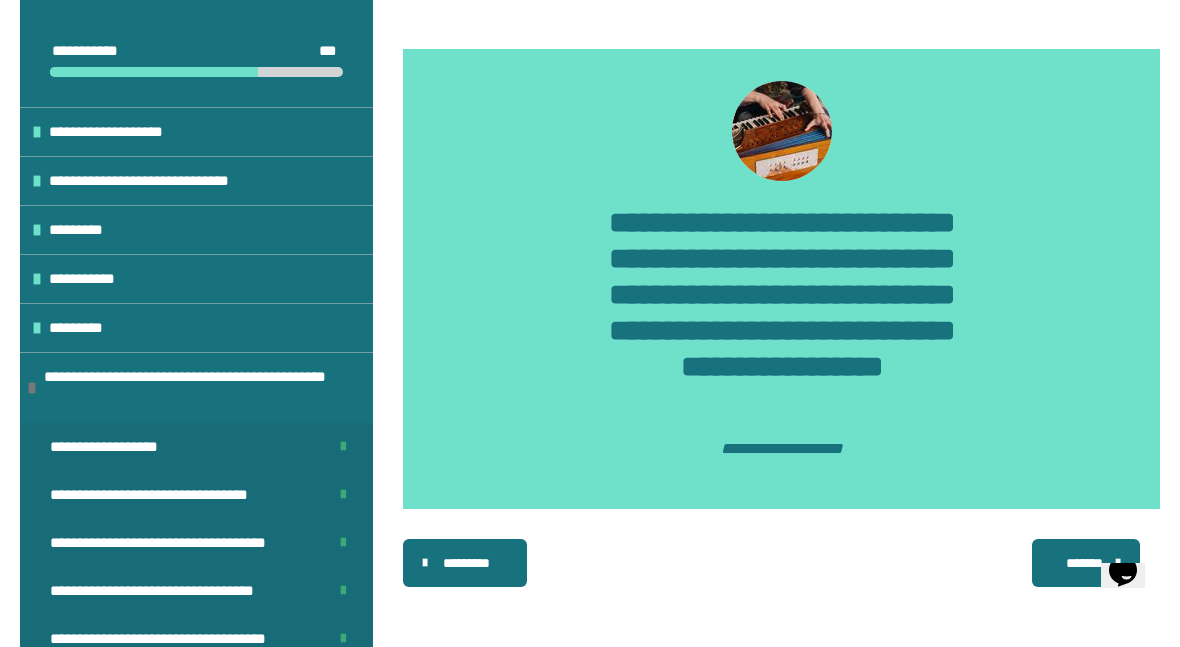 click on "*******" at bounding box center (1084, 563) 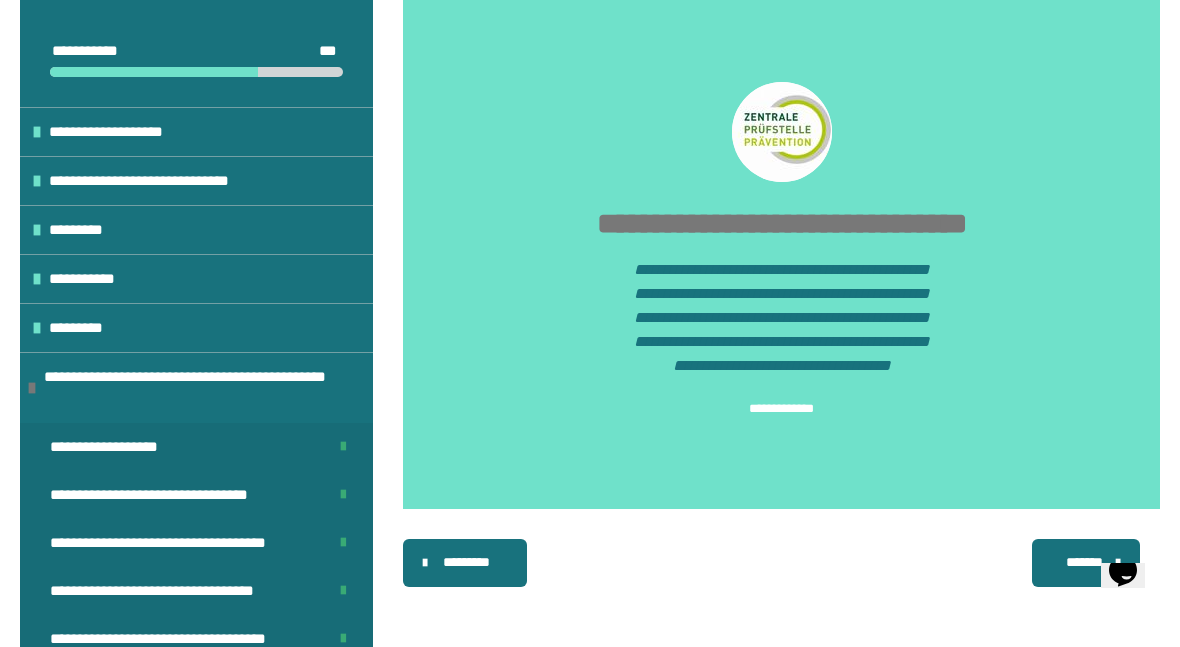 scroll, scrollTop: 1506, scrollLeft: 0, axis: vertical 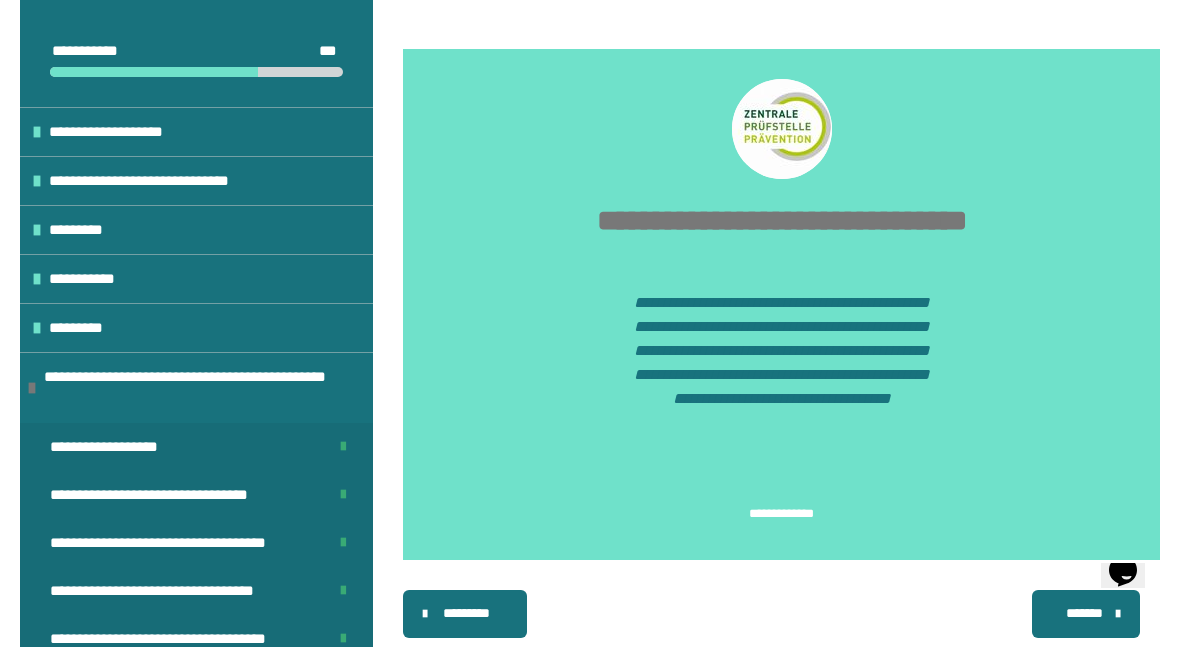 click on "*******" at bounding box center (1084, 613) 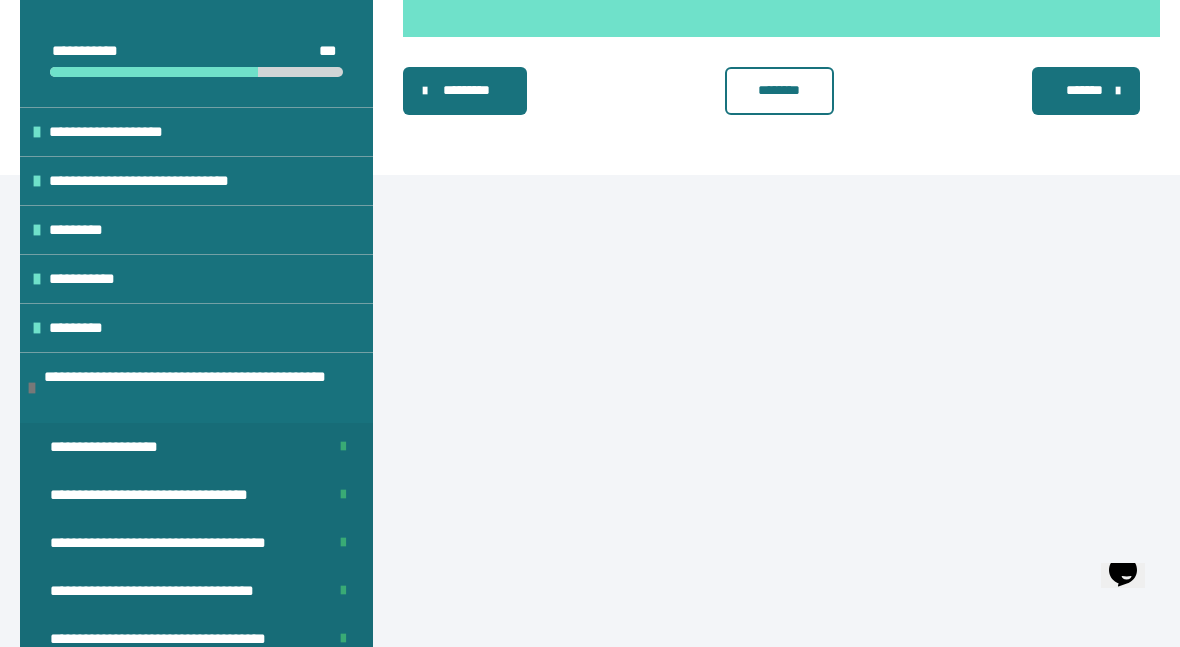 scroll, scrollTop: 1194, scrollLeft: 0, axis: vertical 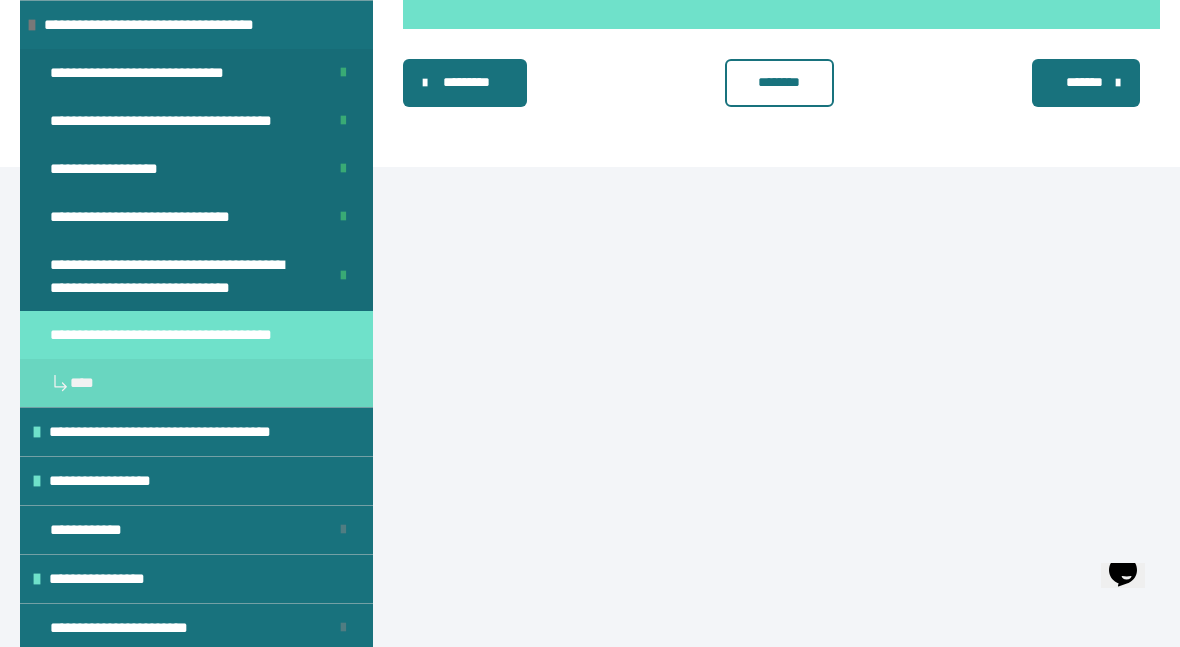 click on "********" at bounding box center (780, 82) 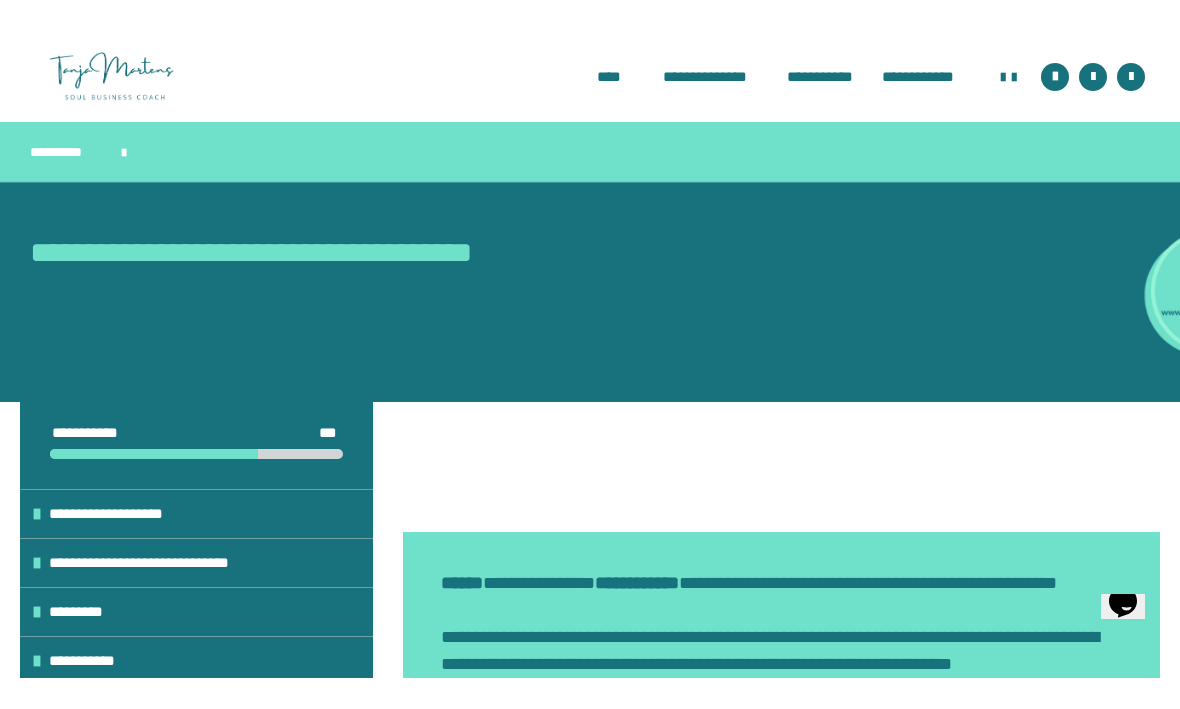 scroll, scrollTop: 0, scrollLeft: 0, axis: both 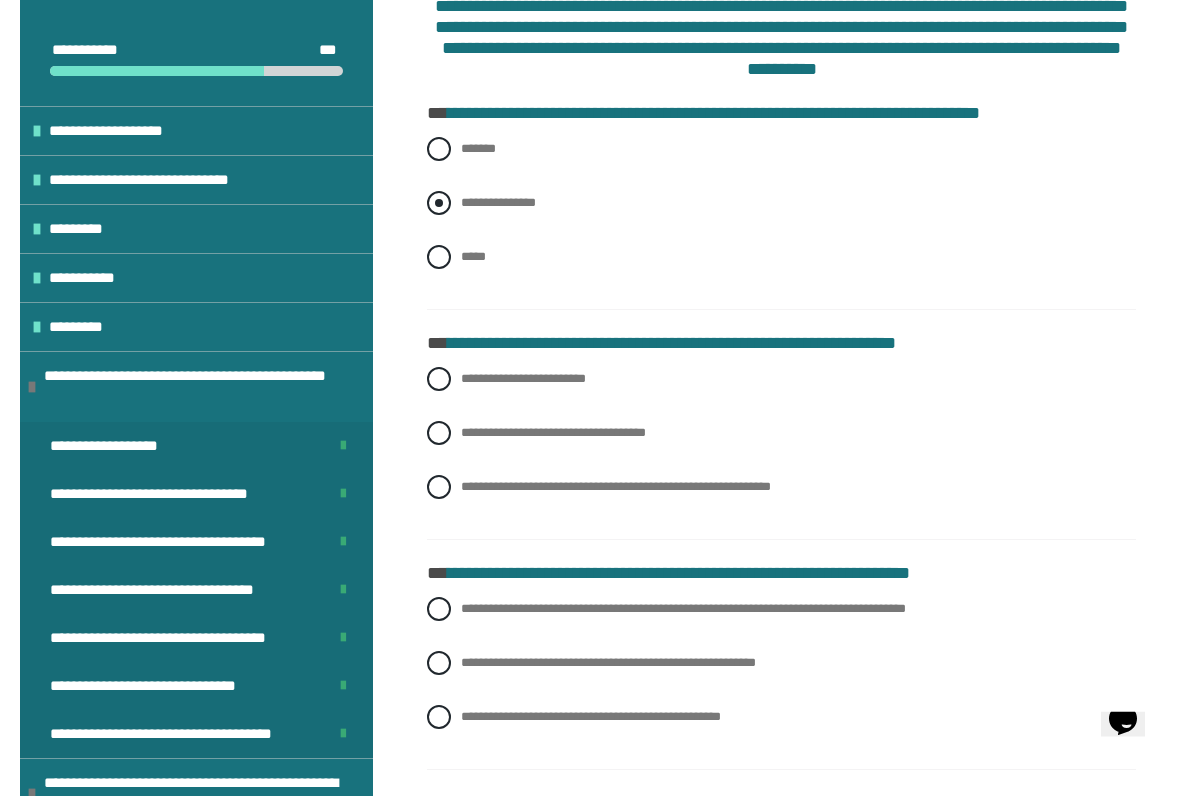 click on "**********" at bounding box center (467, 198) 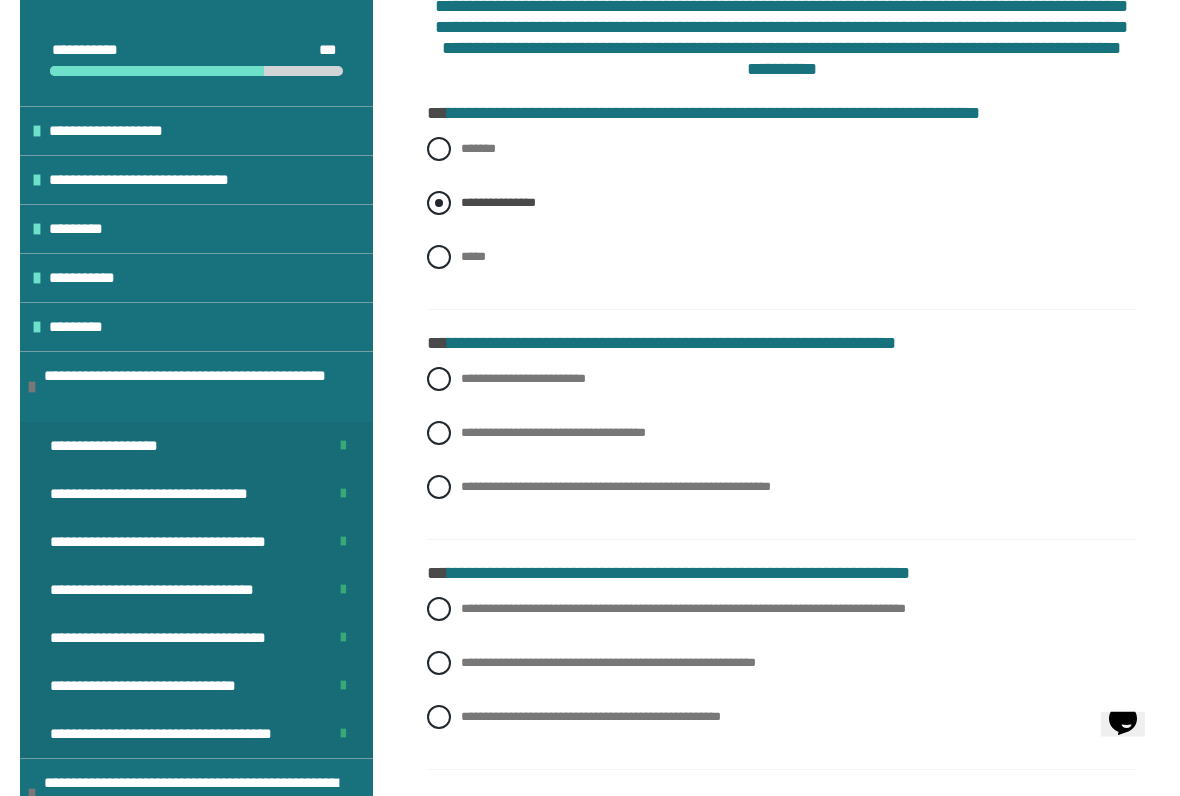 scroll, scrollTop: 477, scrollLeft: 0, axis: vertical 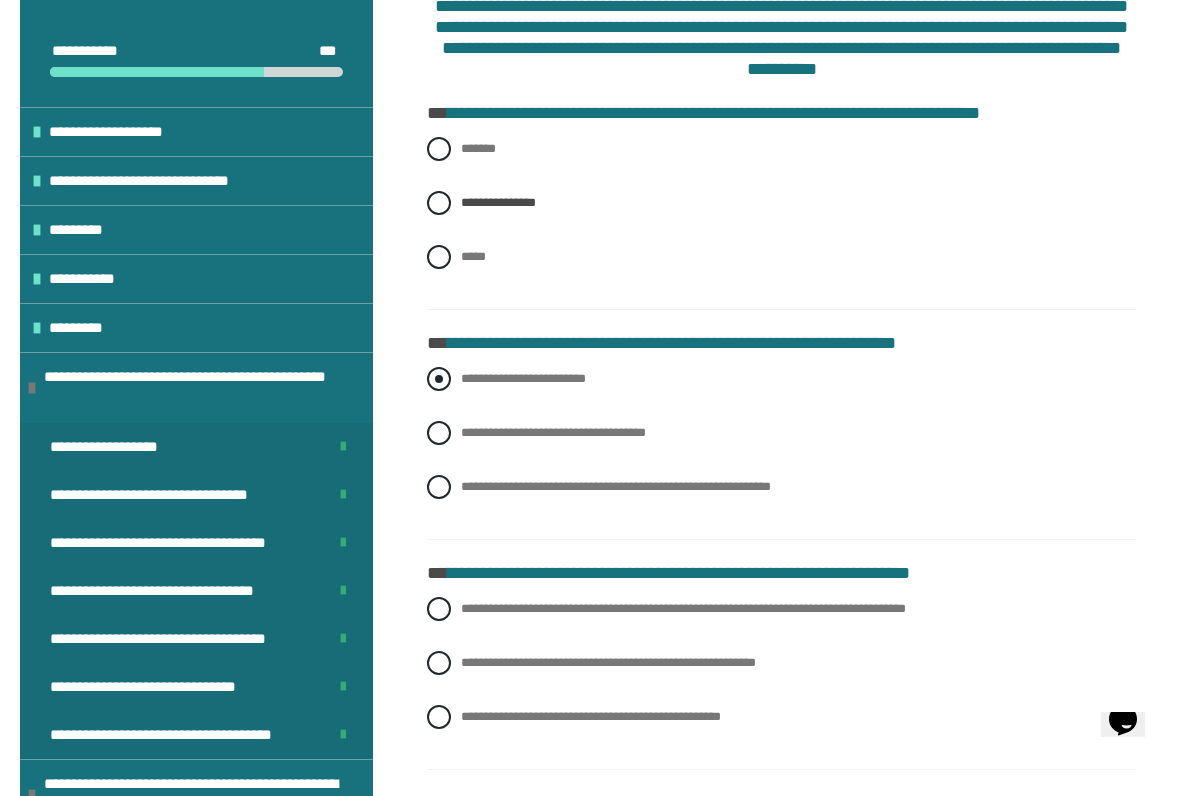 click on "**********" at bounding box center (781, 379) 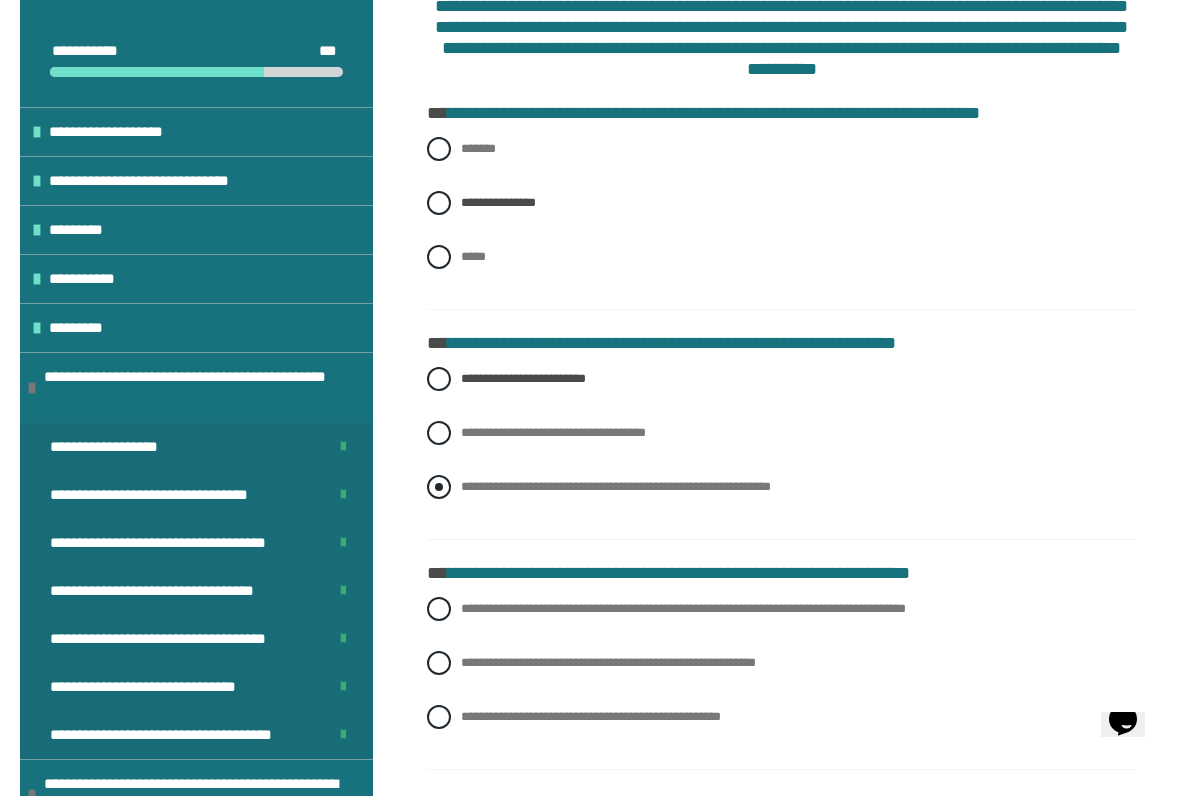 click on "**********" at bounding box center (467, 481) 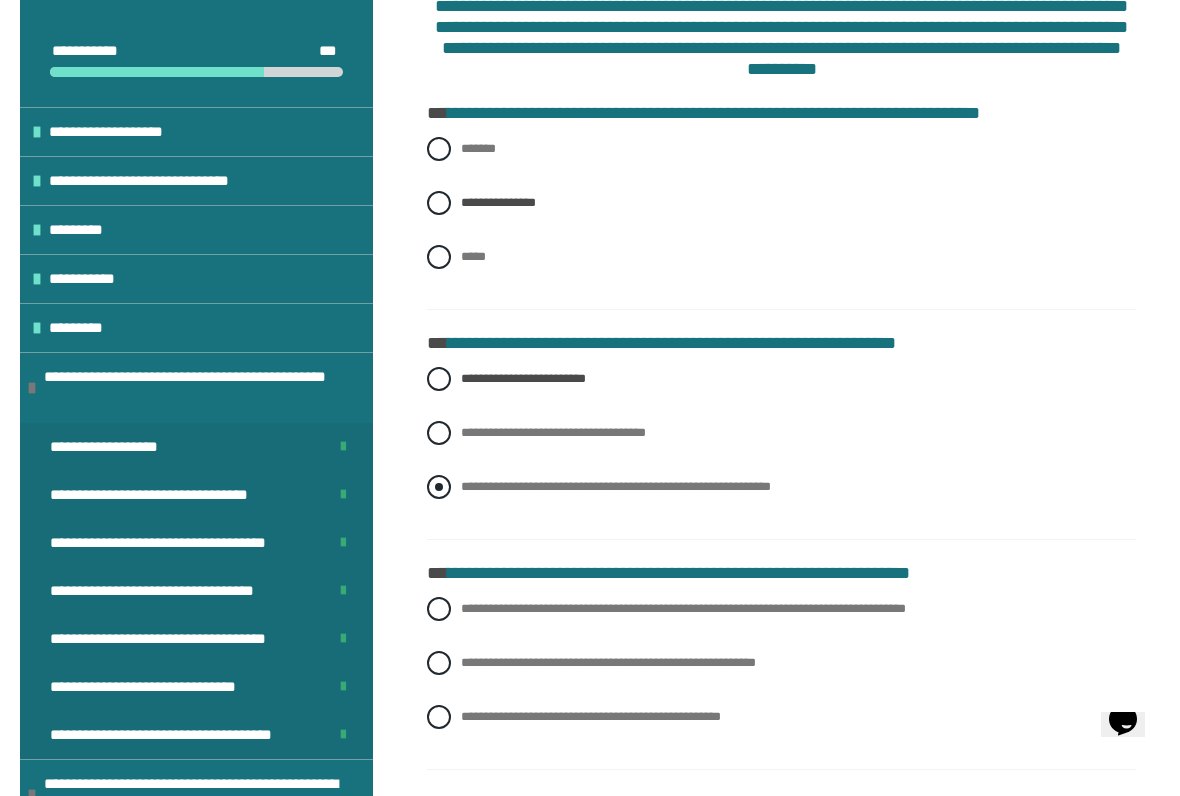radio on "****" 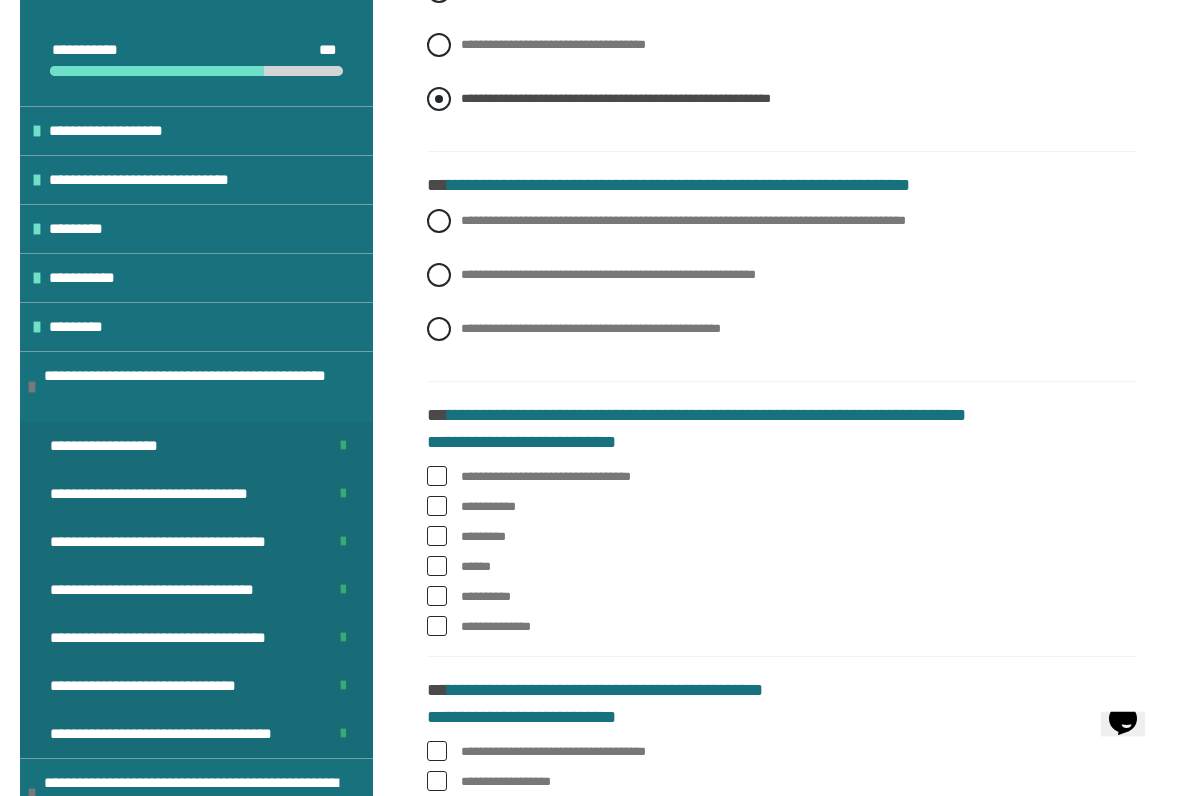 scroll, scrollTop: 865, scrollLeft: 0, axis: vertical 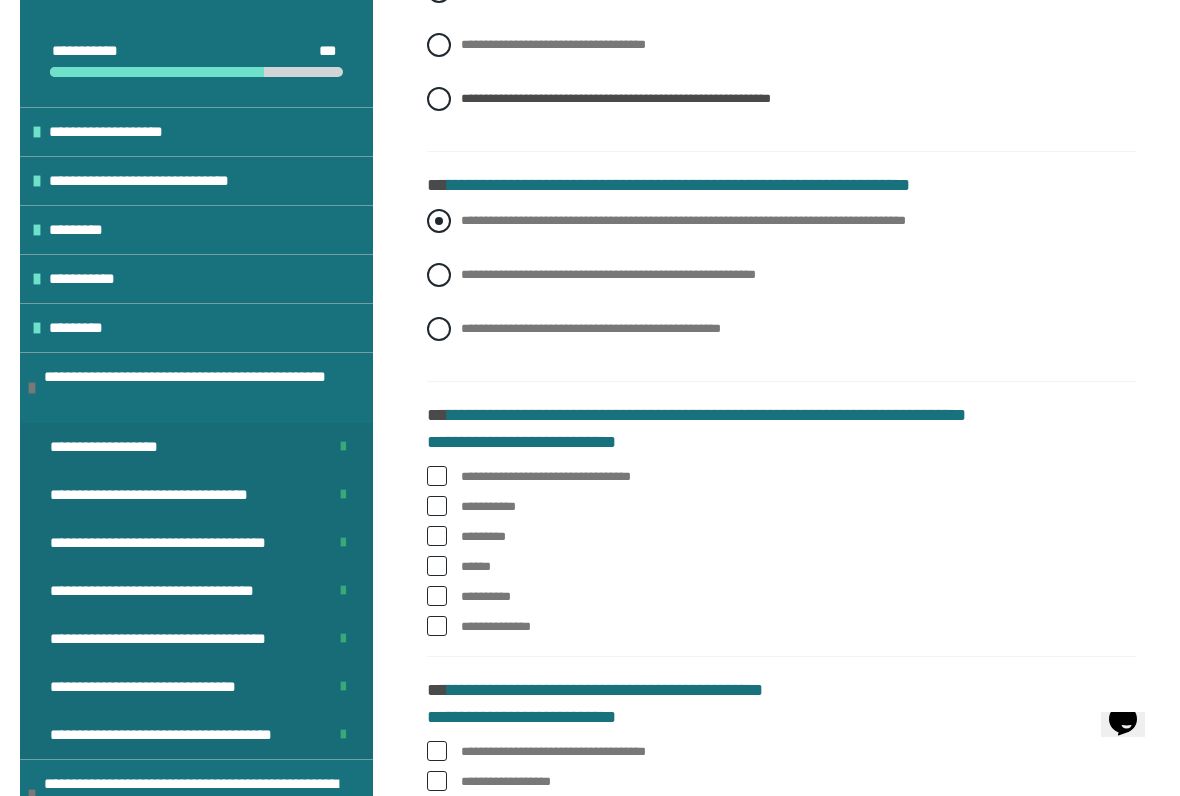 click at bounding box center [439, 221] 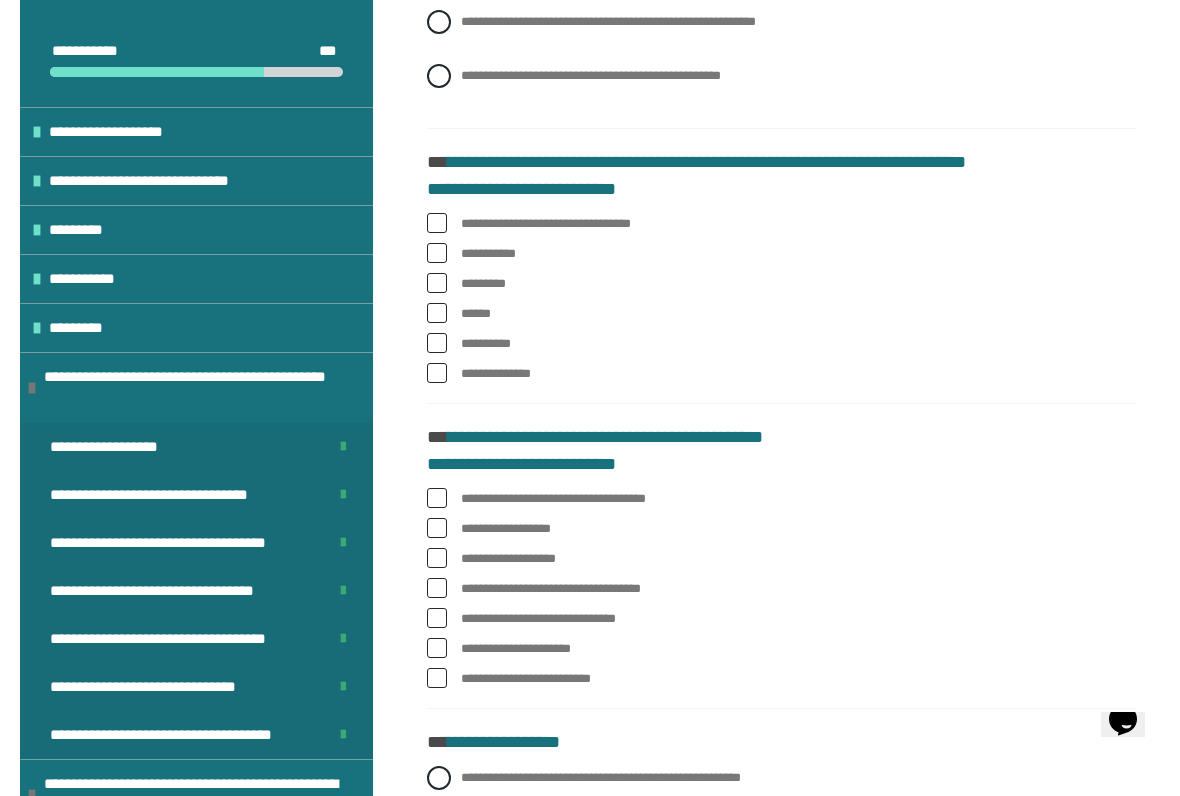 scroll, scrollTop: 1121, scrollLeft: 0, axis: vertical 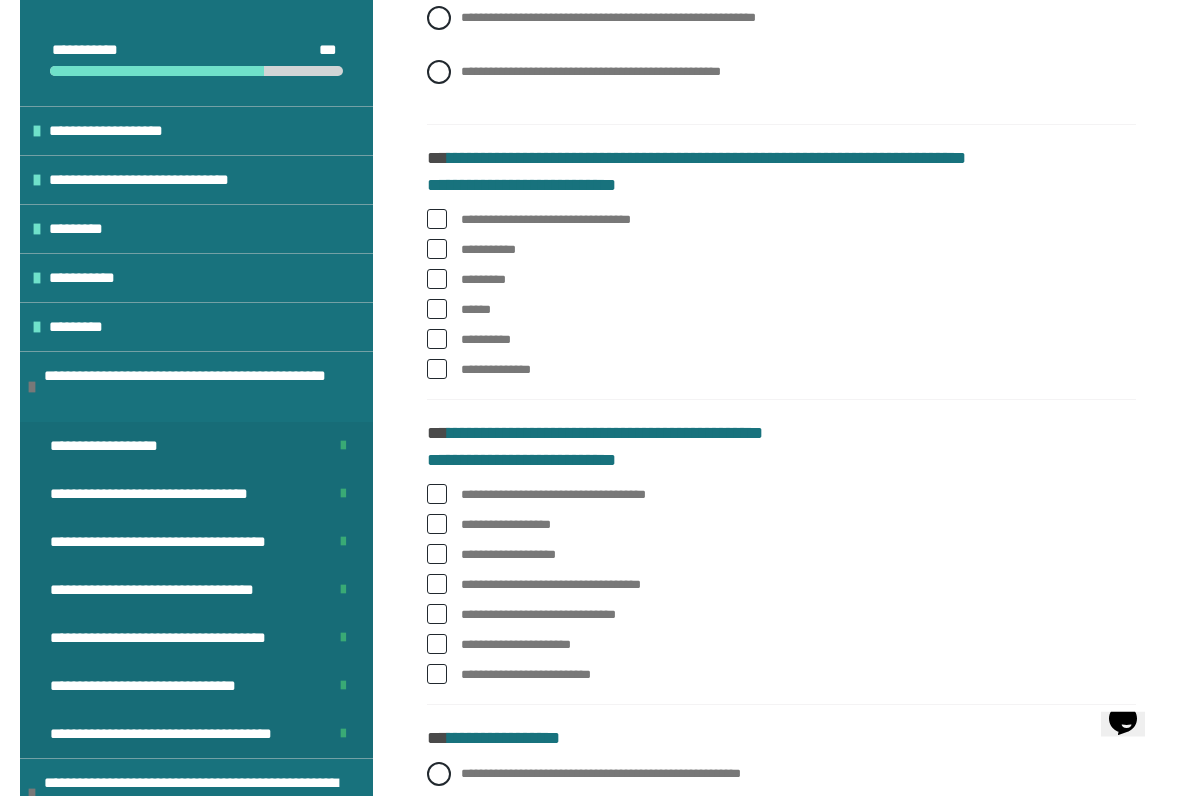 click at bounding box center (437, 220) 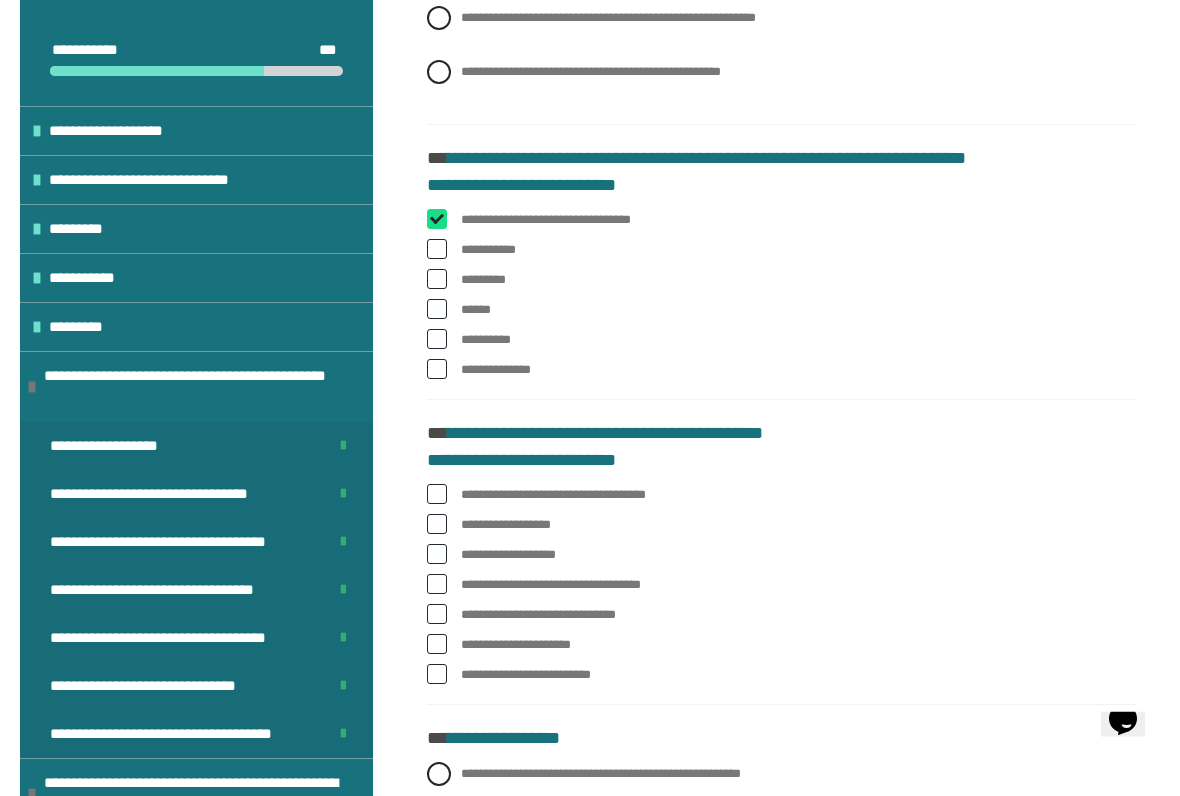 checkbox on "****" 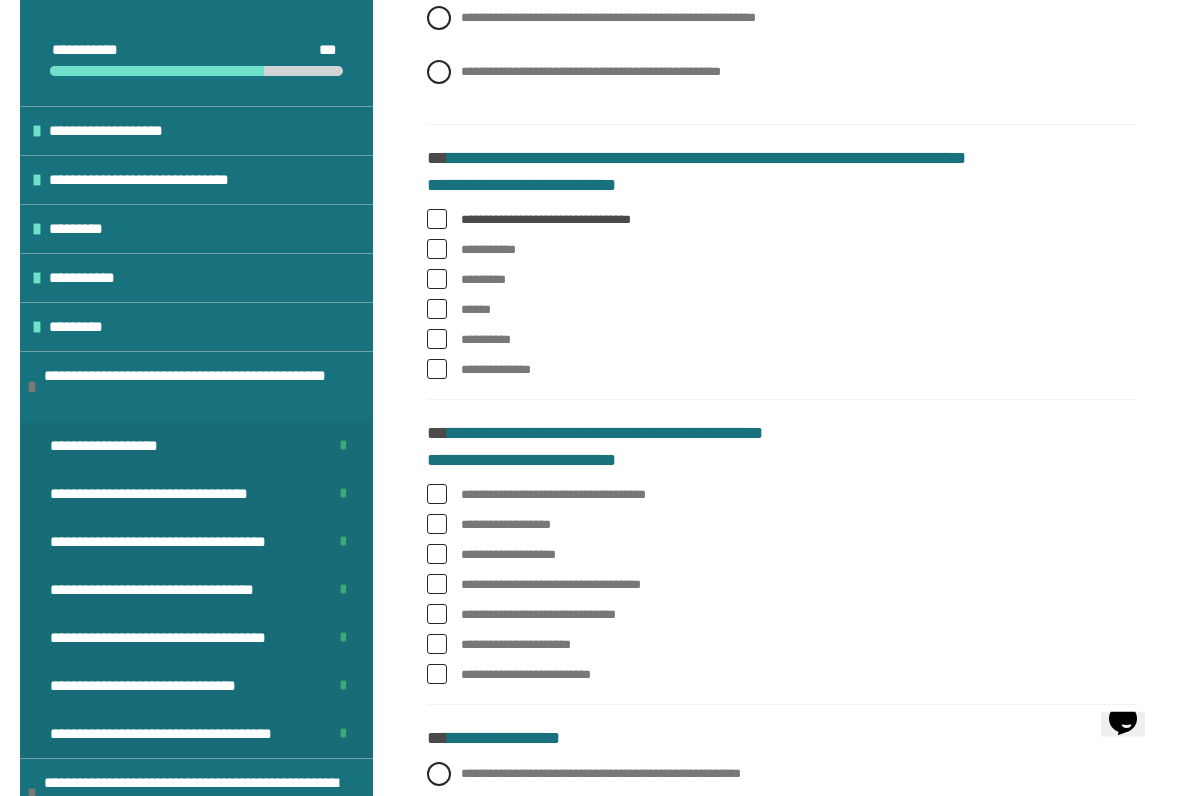 scroll, scrollTop: 1122, scrollLeft: 0, axis: vertical 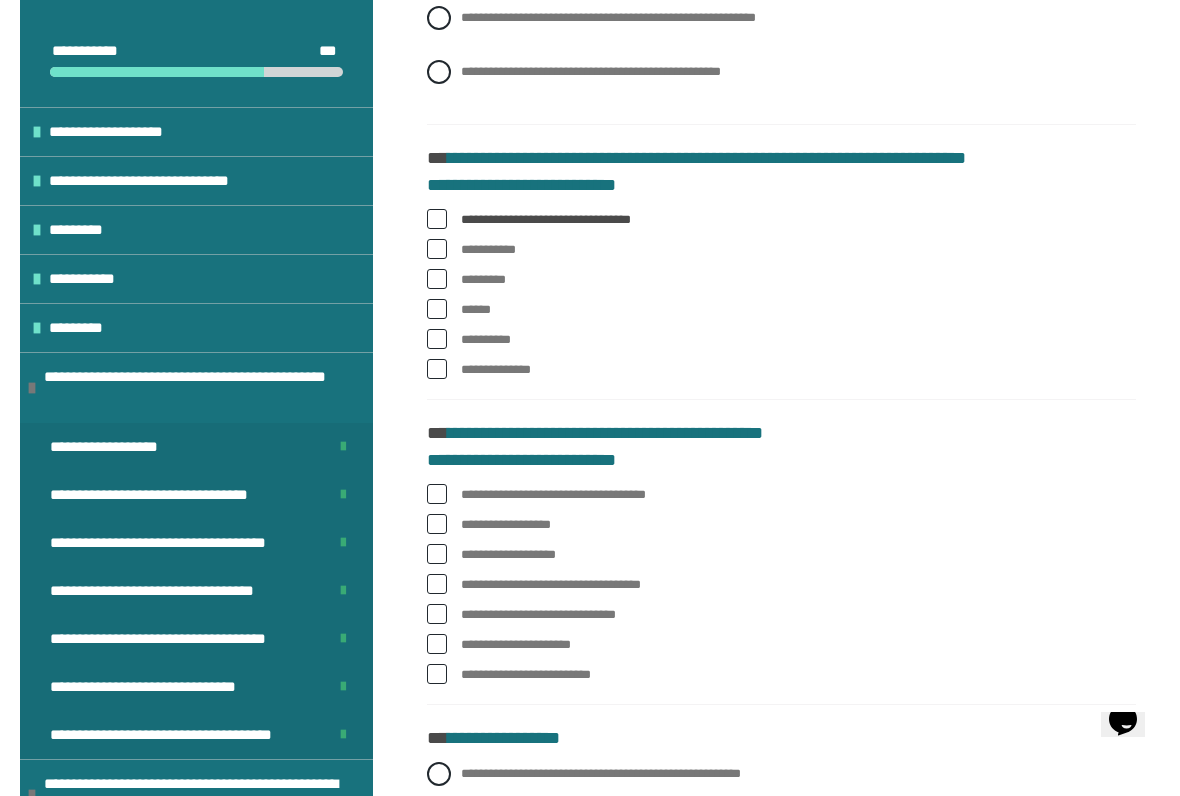 click on "**********" at bounding box center [781, 370] 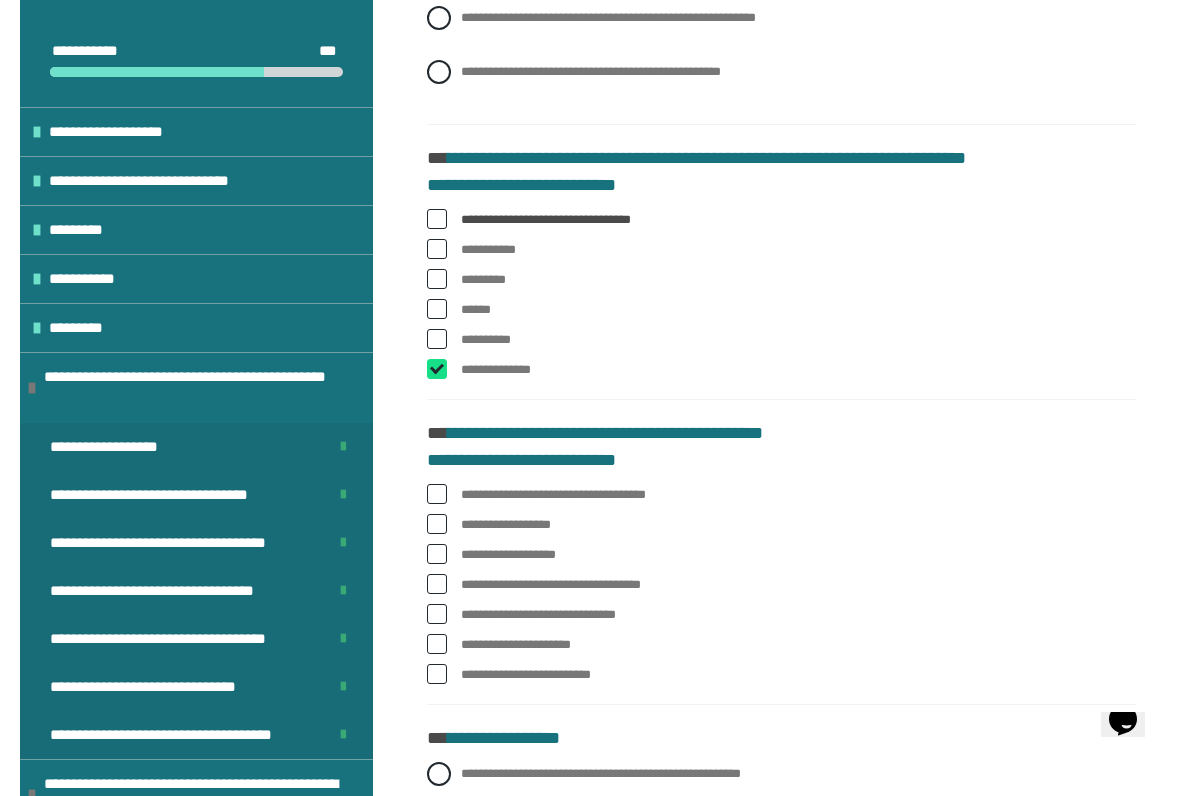 checkbox on "****" 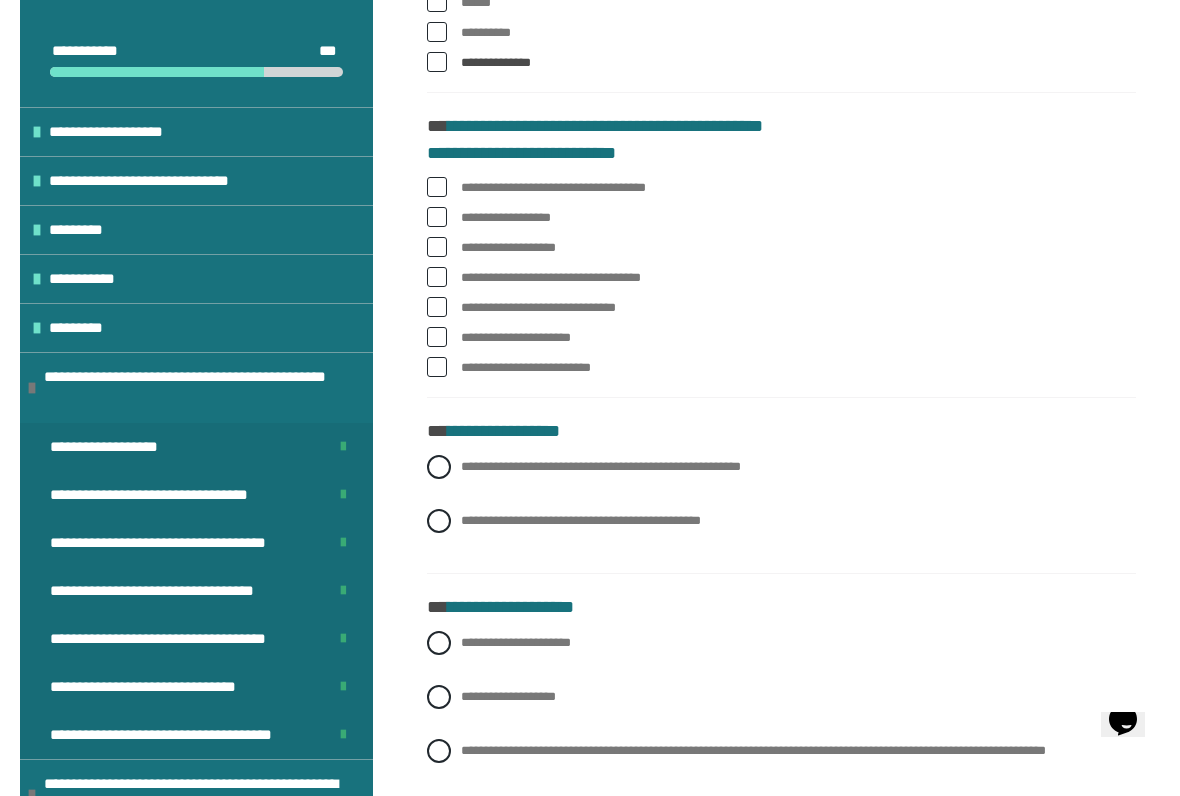 scroll, scrollTop: 1444, scrollLeft: 0, axis: vertical 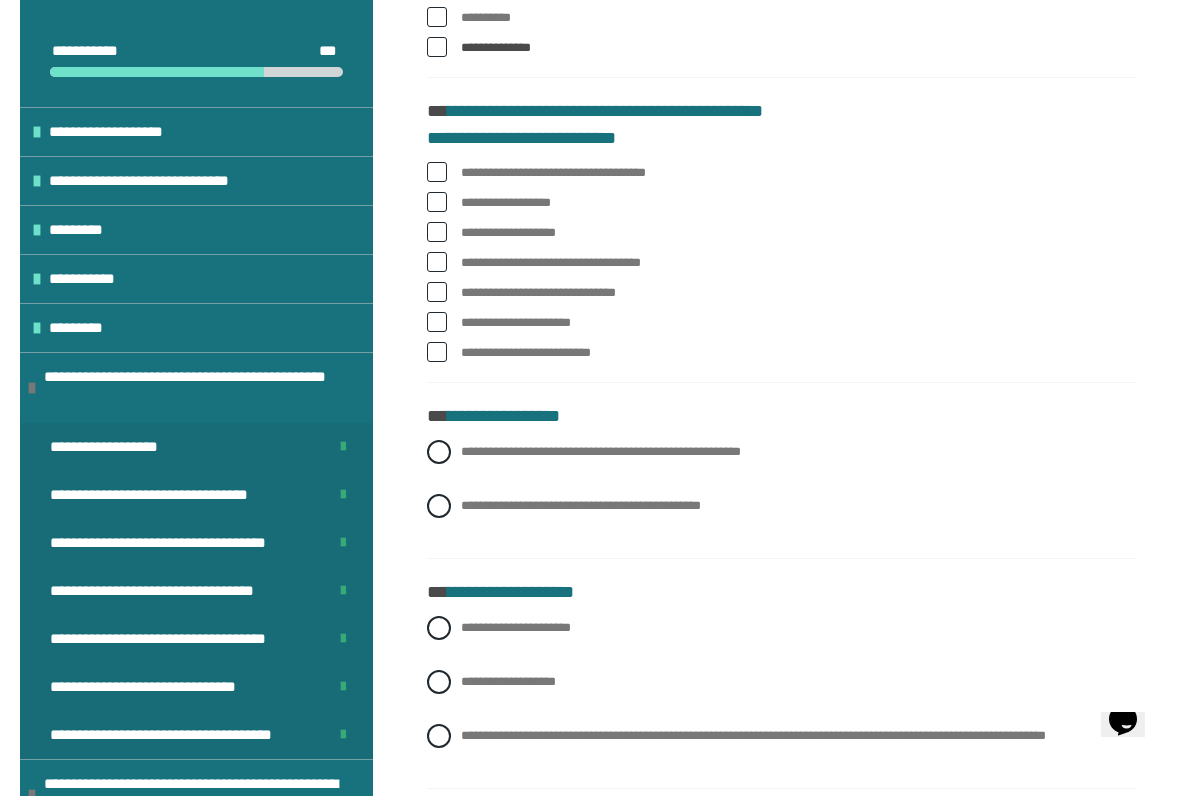 click on "**********" at bounding box center (781, 173) 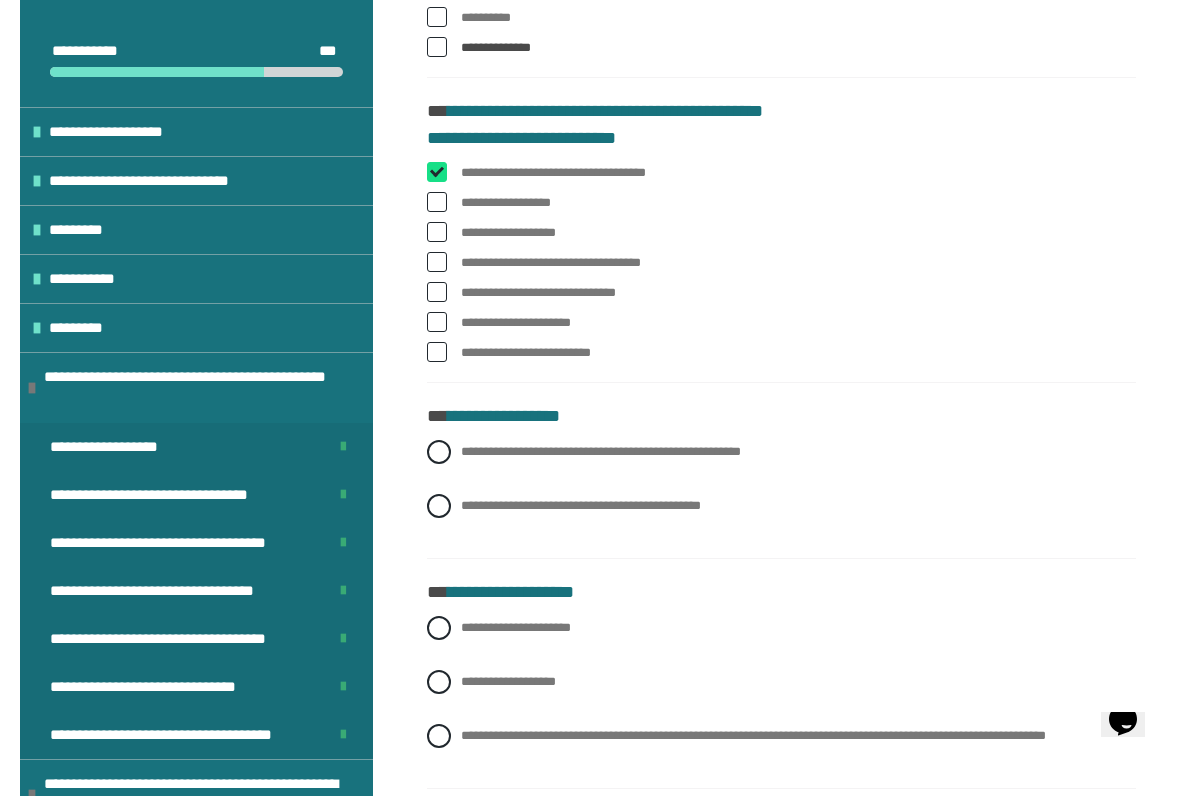 checkbox on "****" 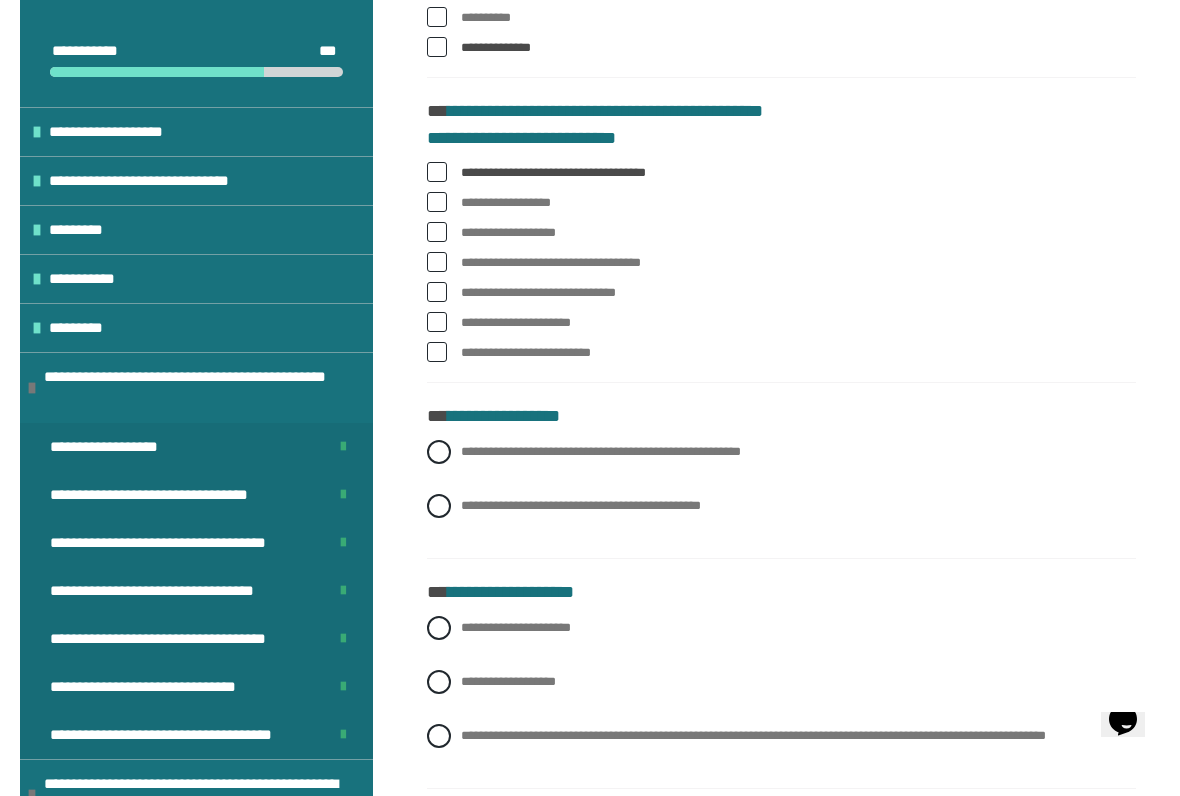 click on "**********" at bounding box center (781, 263) 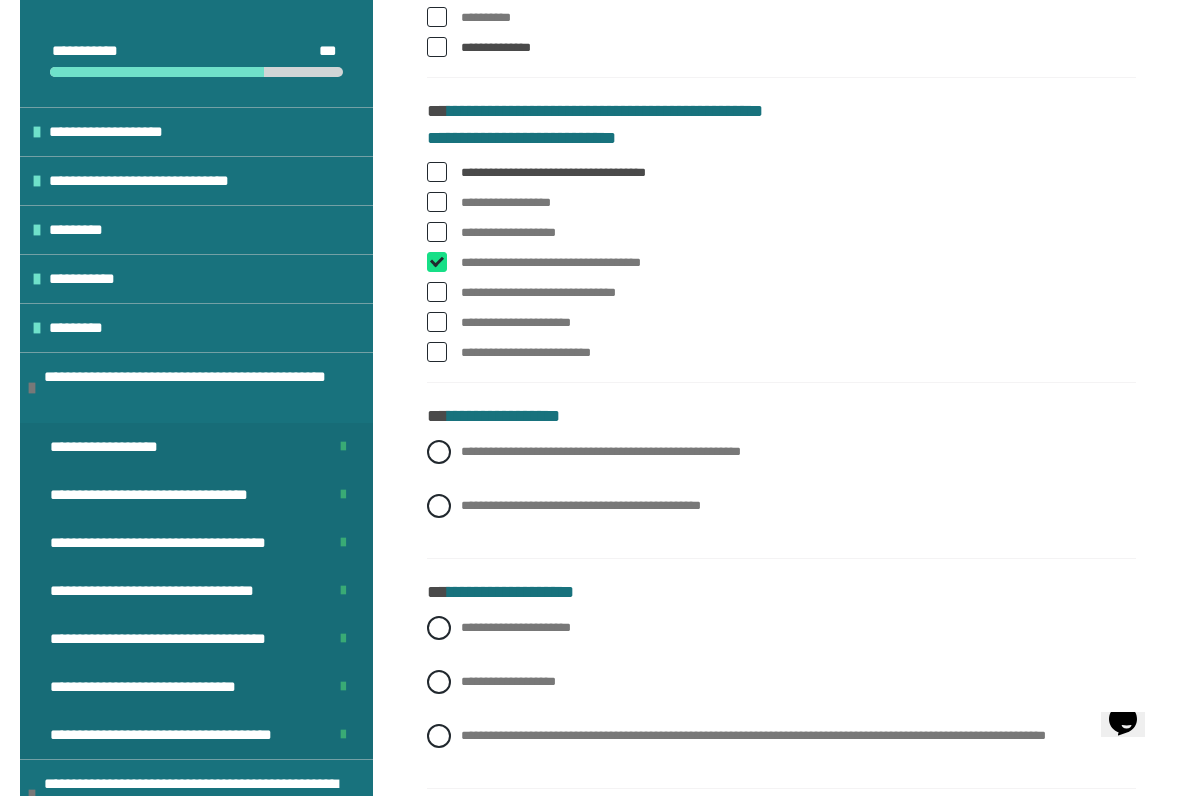 checkbox on "****" 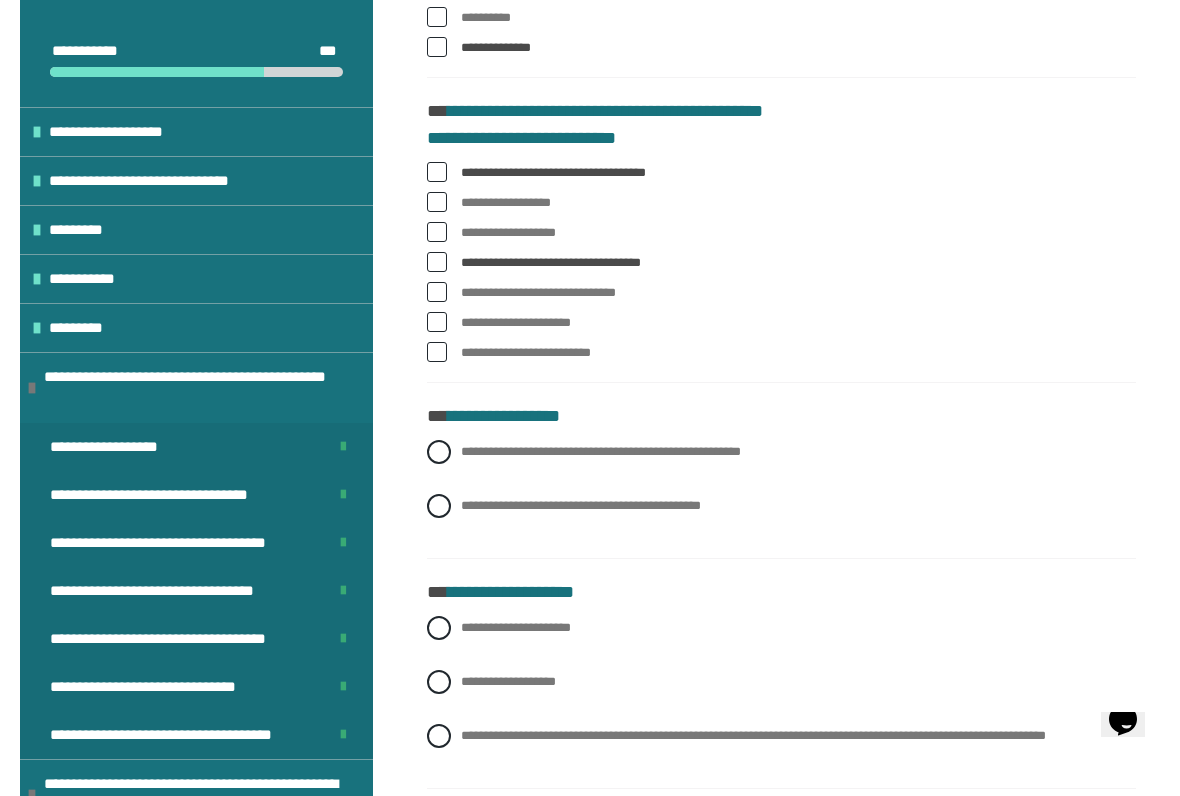 click on "**********" at bounding box center [781, 293] 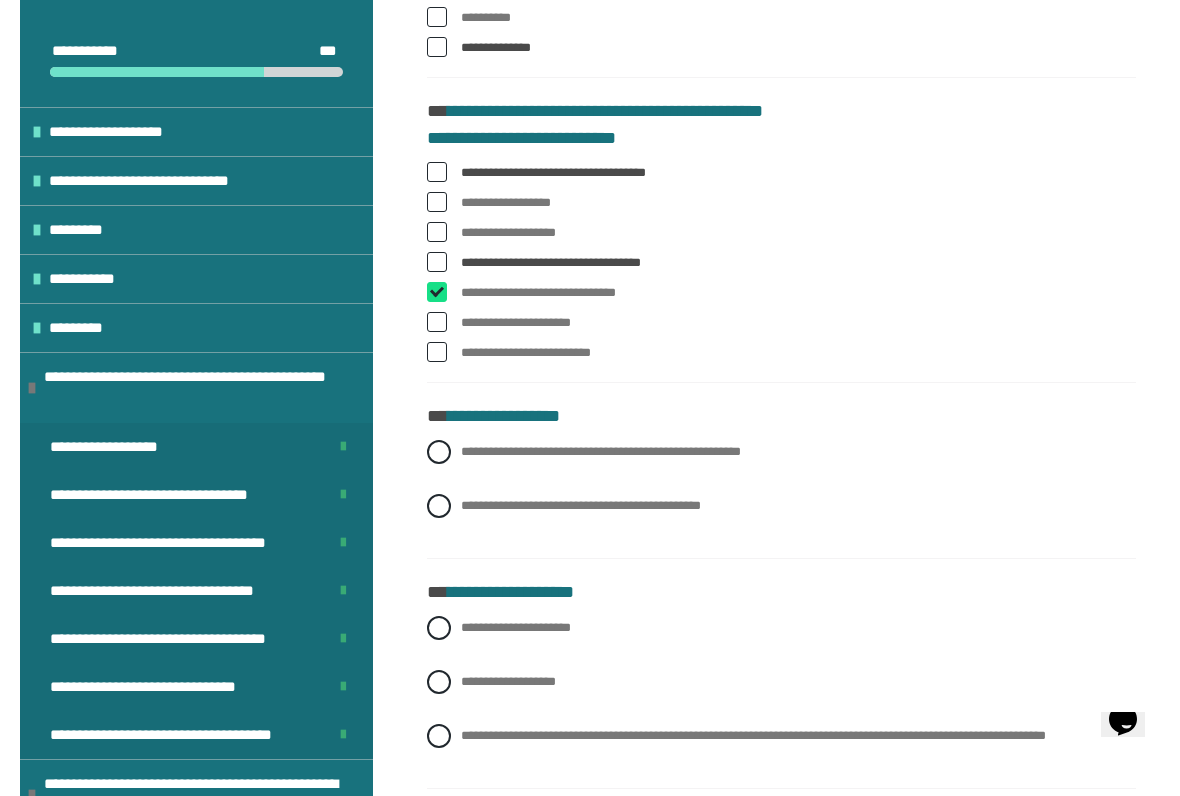 checkbox on "****" 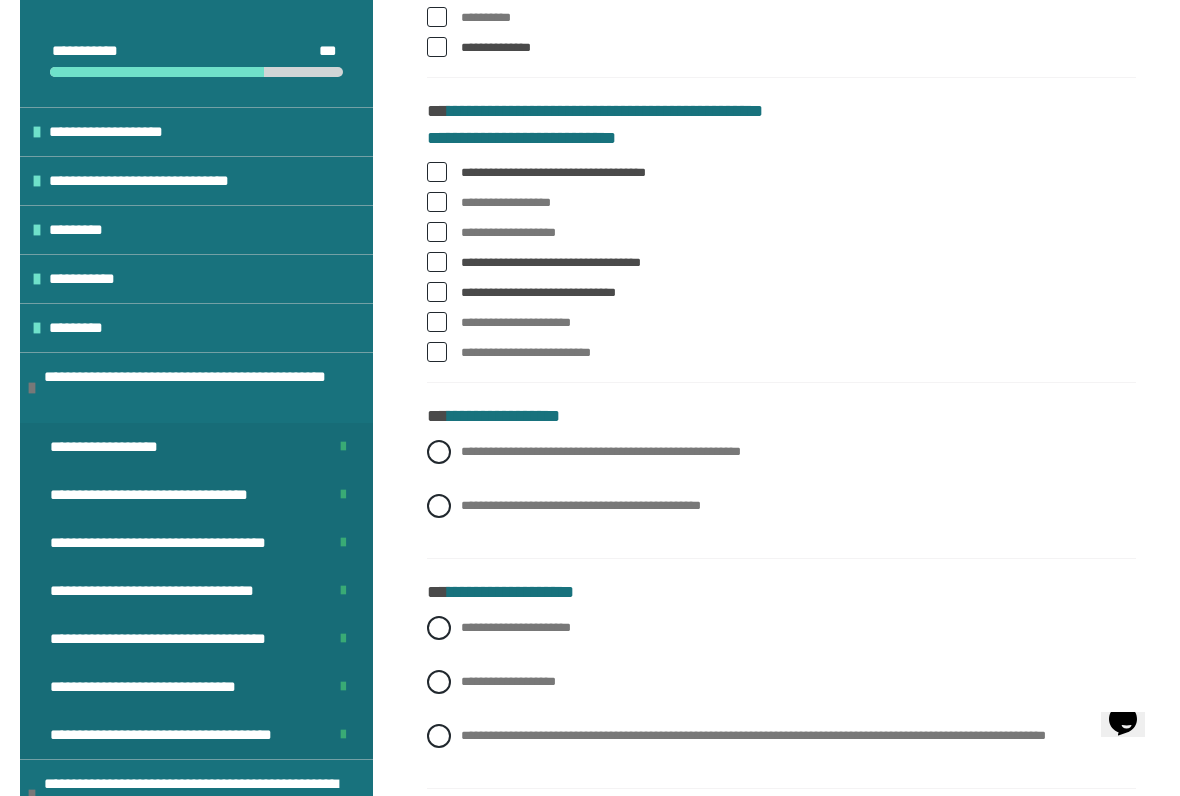 click at bounding box center (437, 322) 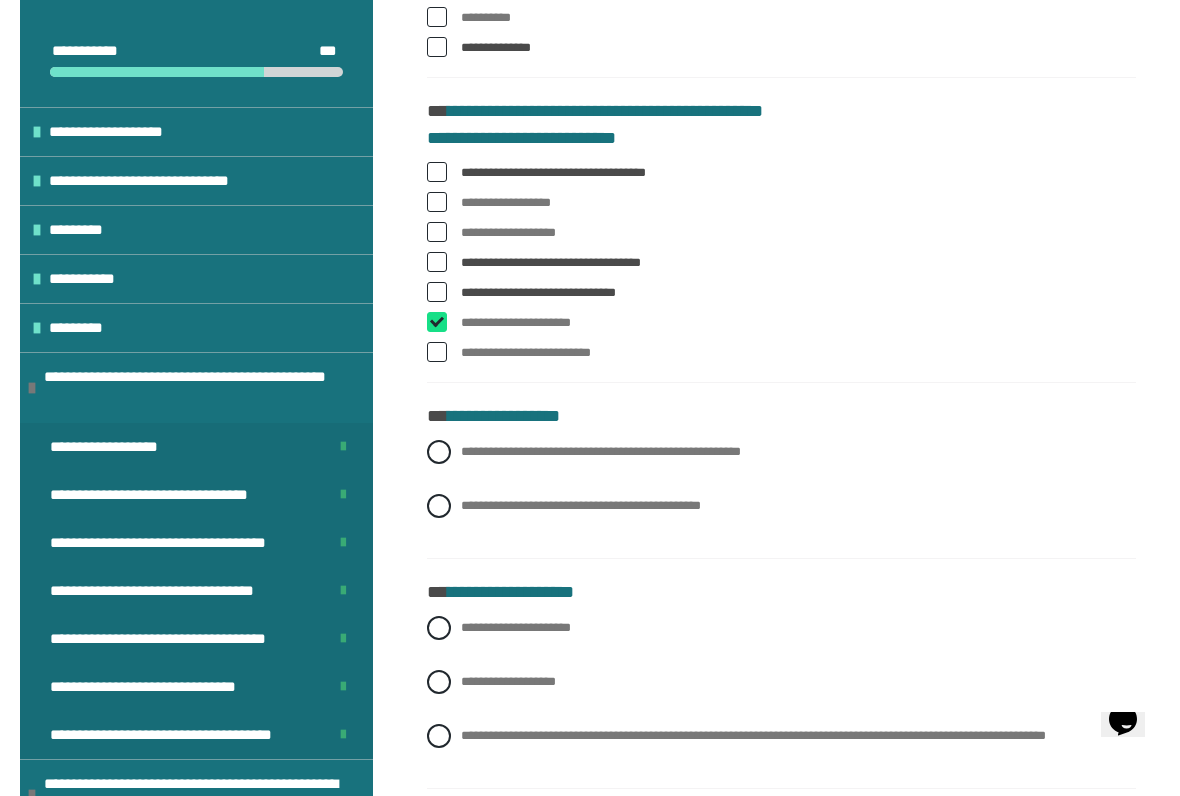 checkbox on "****" 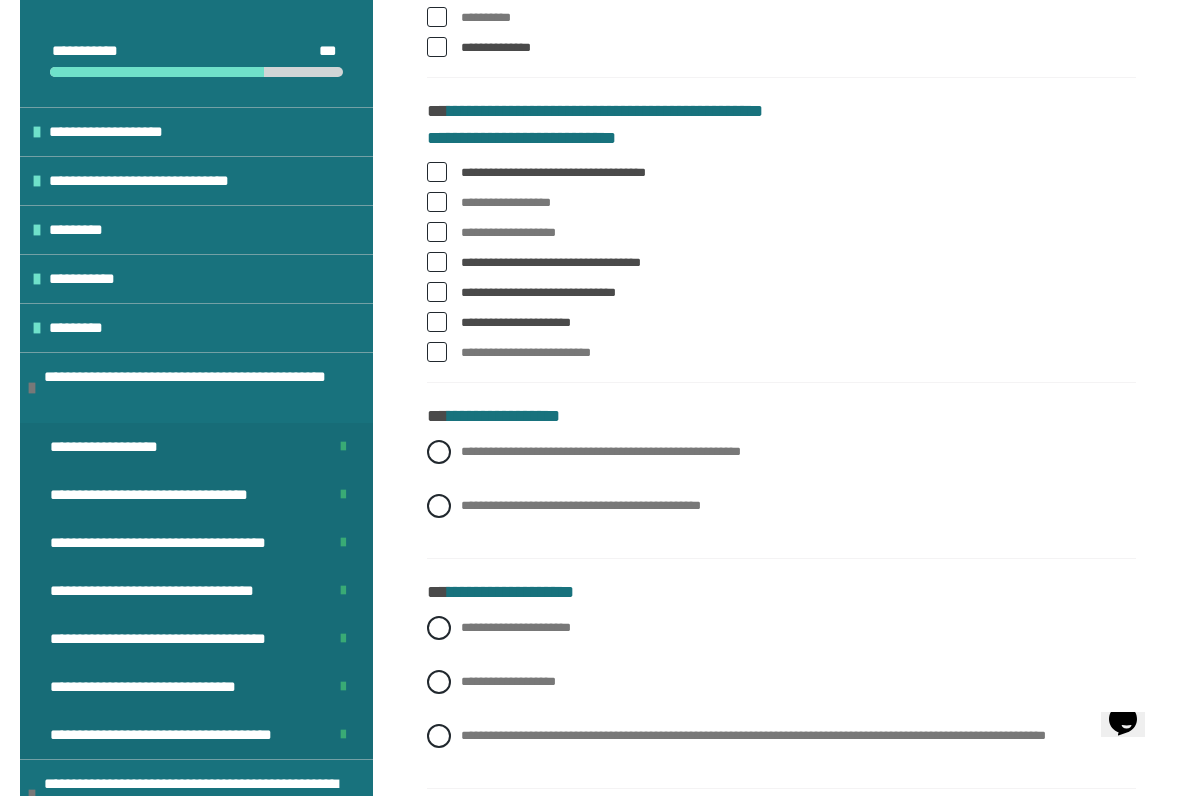 click at bounding box center (437, 352) 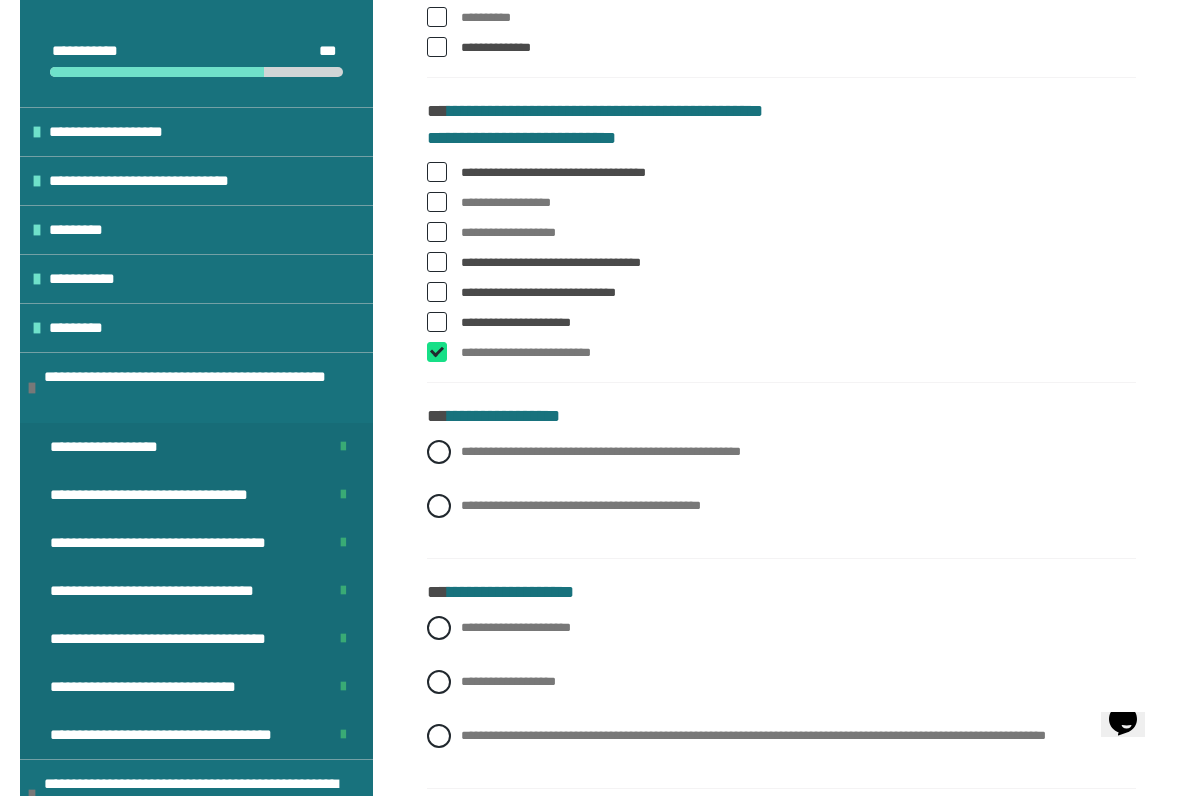 checkbox on "****" 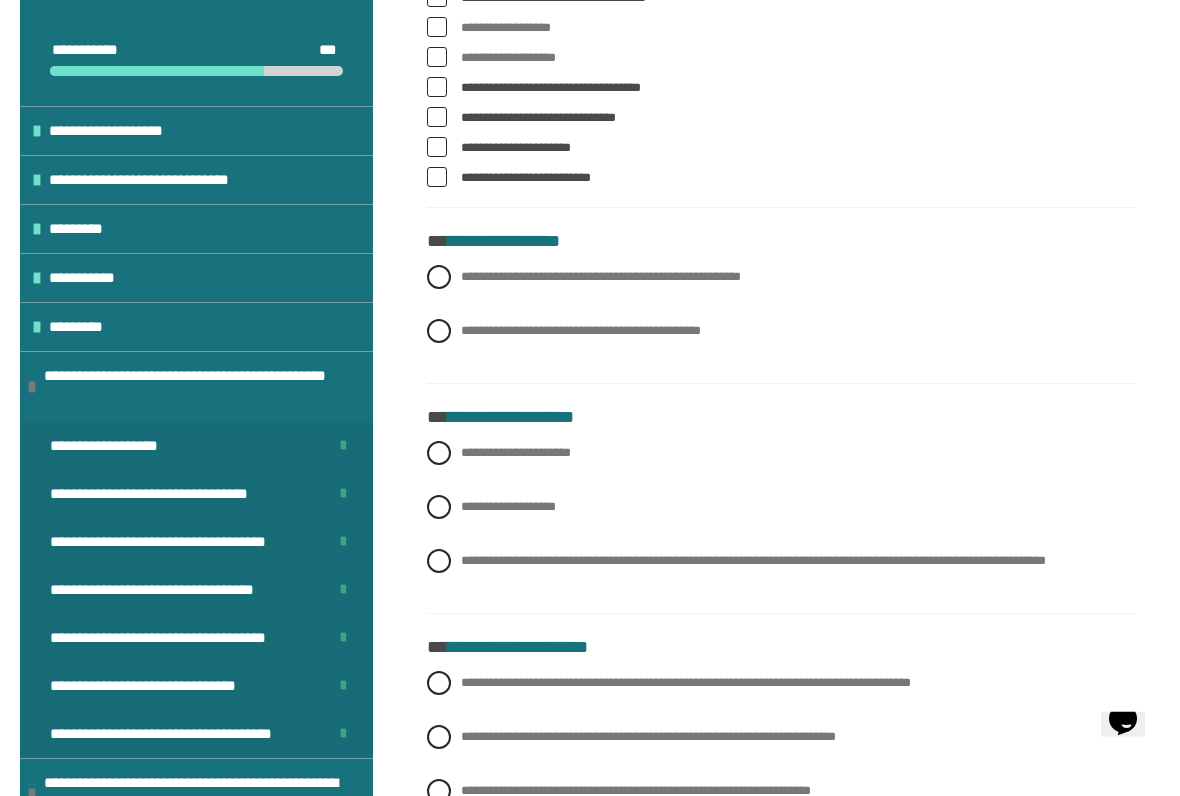 scroll, scrollTop: 1619, scrollLeft: 0, axis: vertical 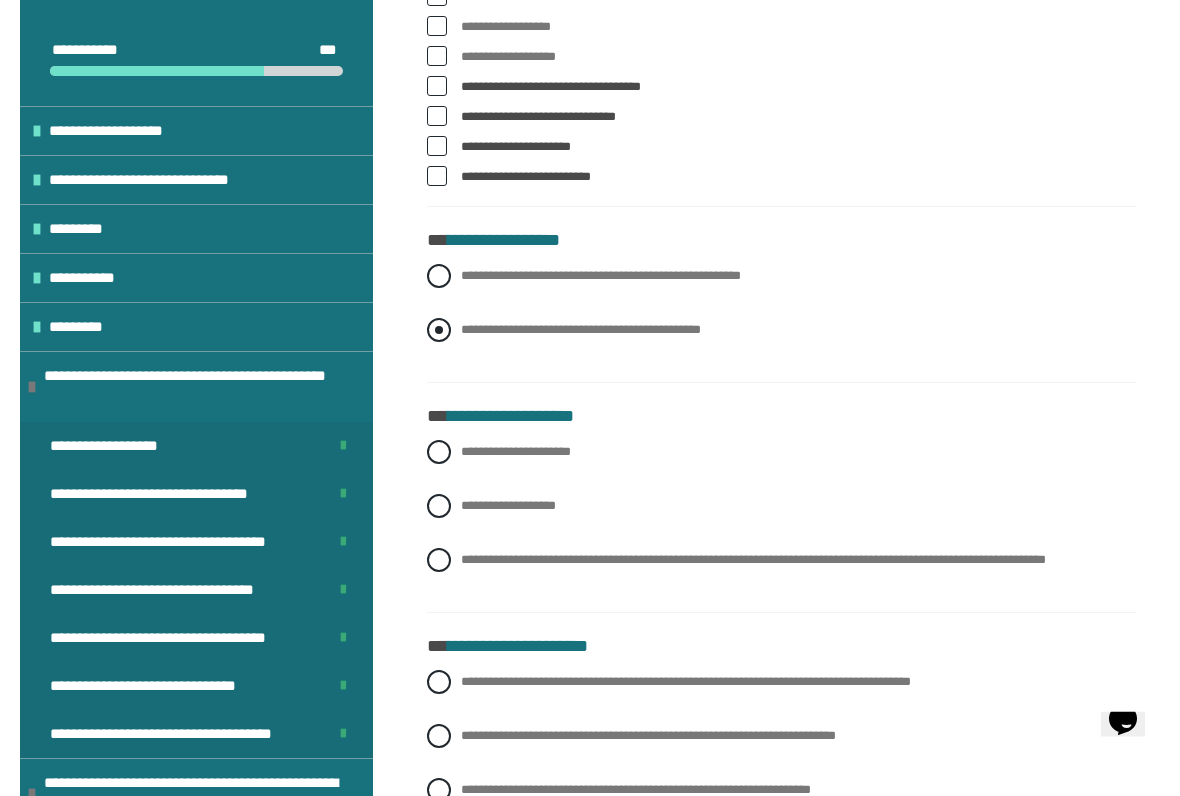 click on "**********" at bounding box center [581, 330] 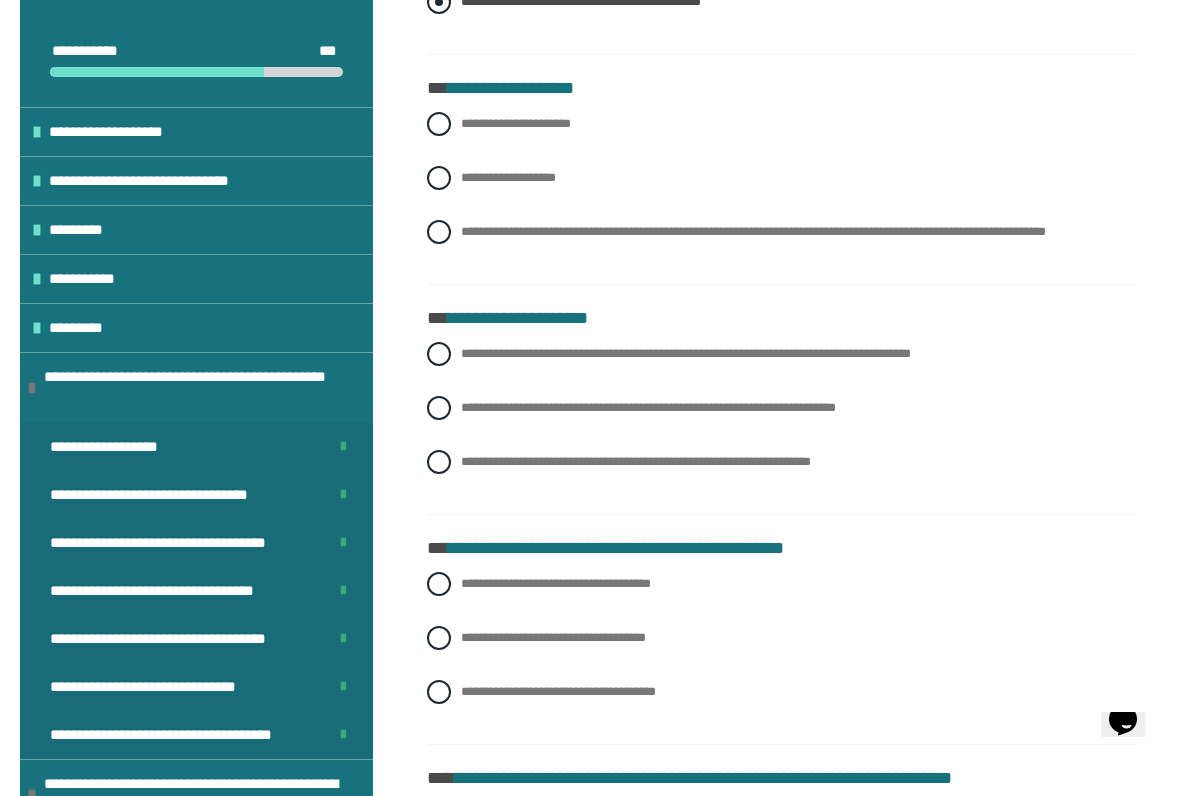 scroll, scrollTop: 1948, scrollLeft: 0, axis: vertical 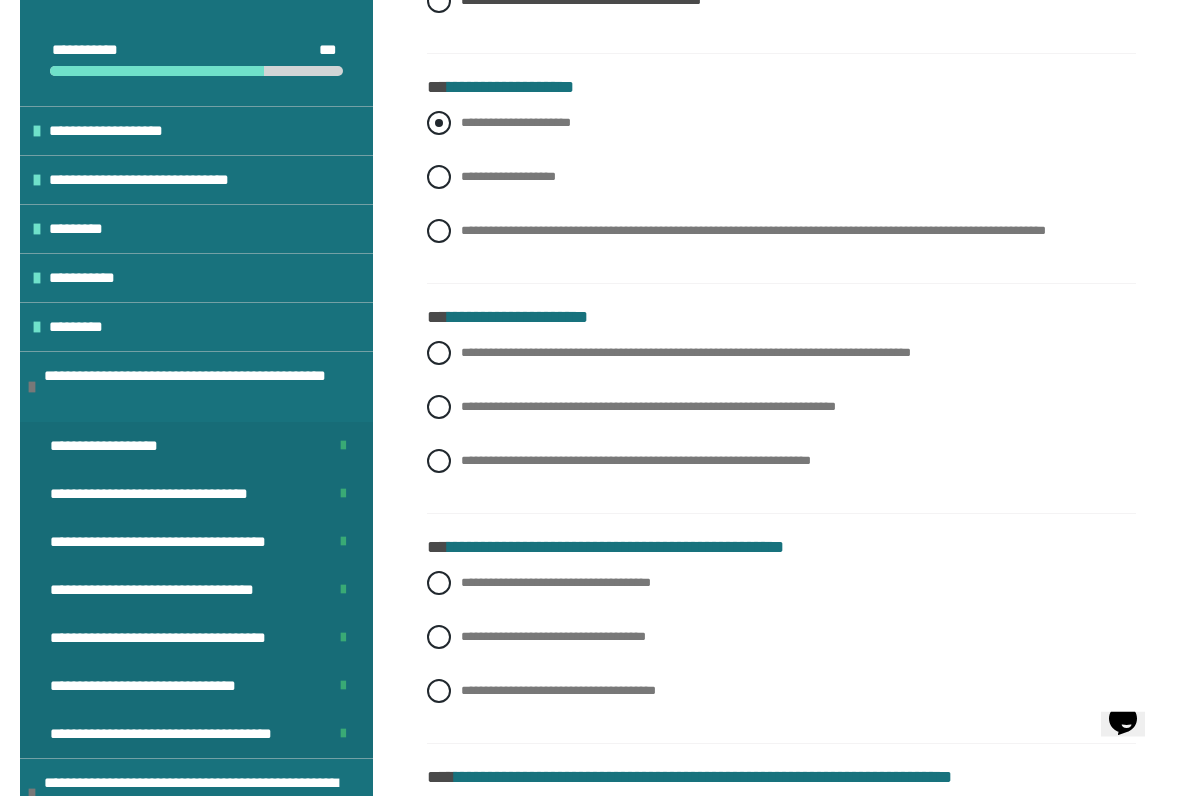 click on "**********" at bounding box center [781, 124] 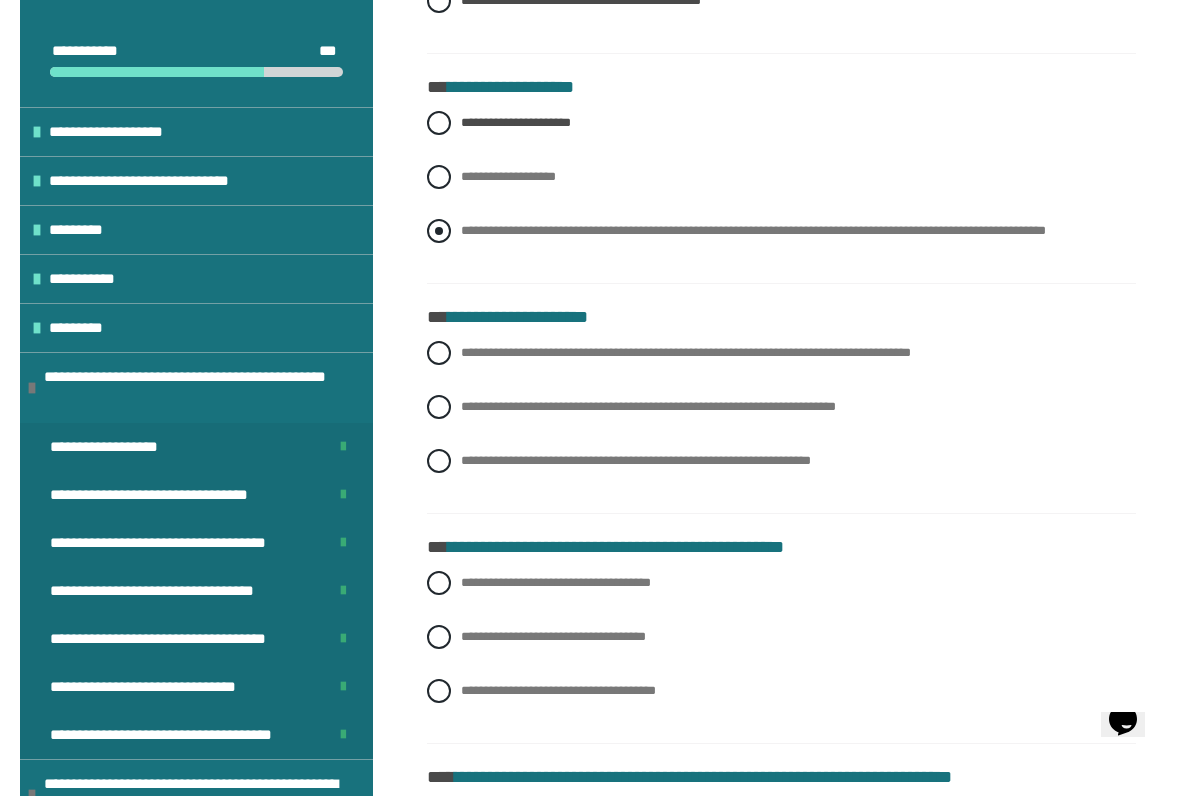 click on "**********" at bounding box center (781, 231) 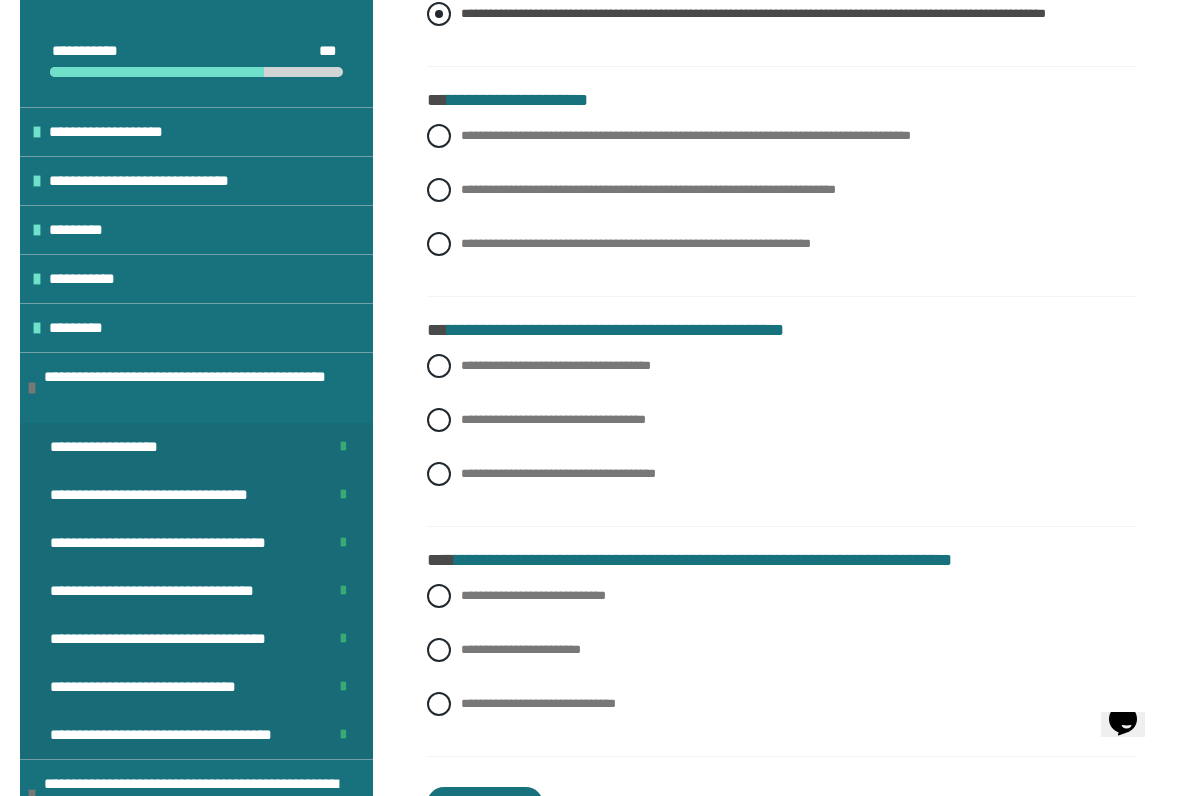 scroll, scrollTop: 2165, scrollLeft: 0, axis: vertical 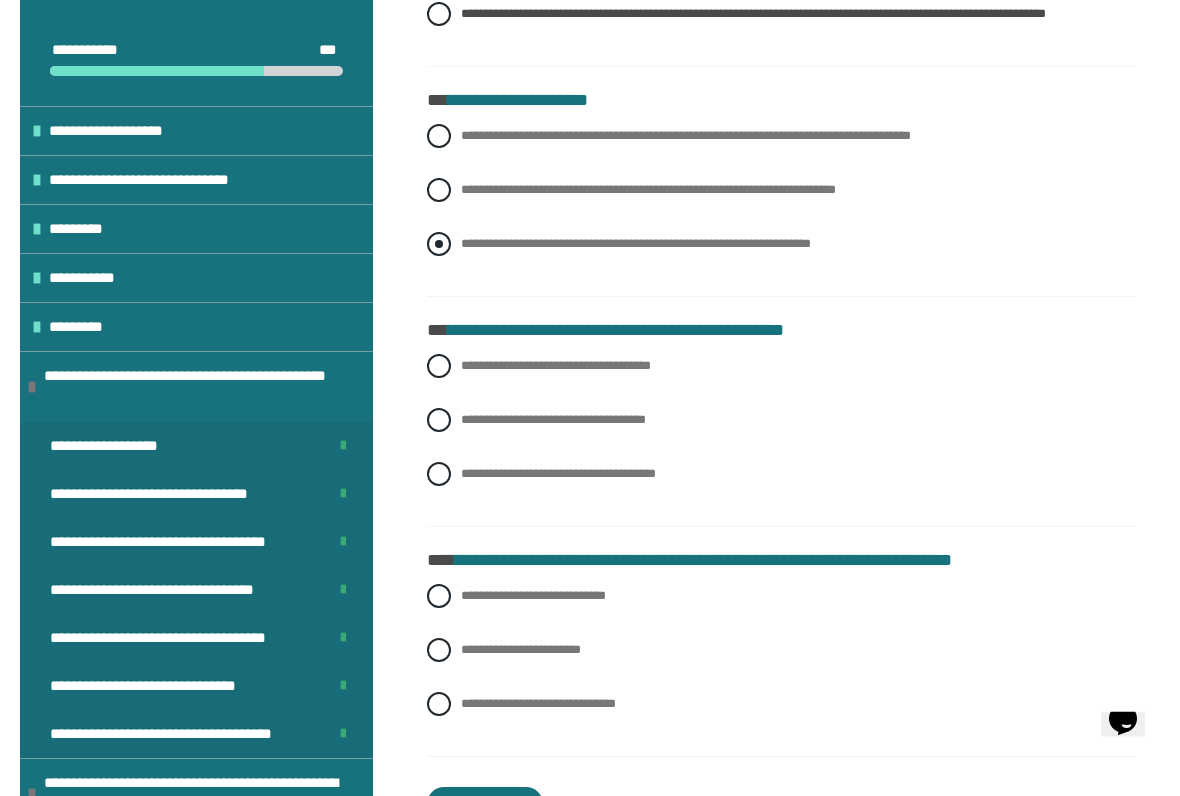 click on "**********" at bounding box center (781, 245) 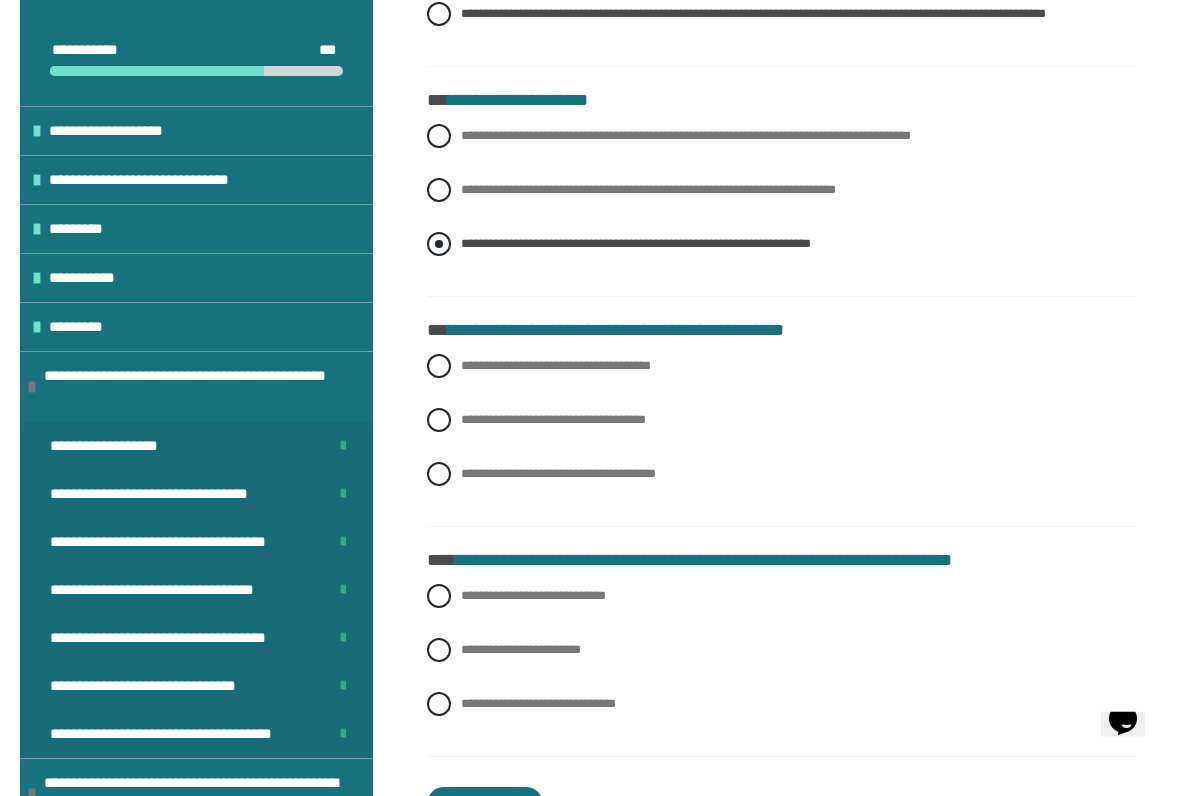 scroll, scrollTop: 2166, scrollLeft: 0, axis: vertical 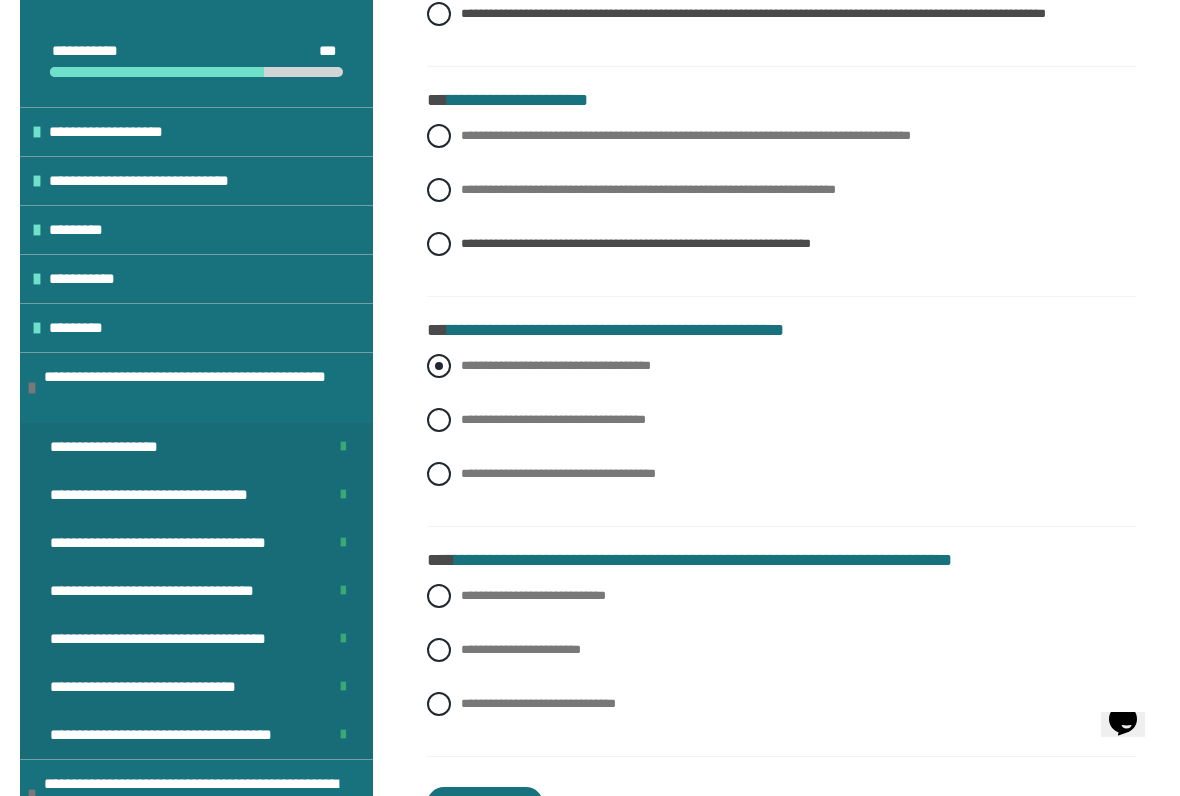 click at bounding box center [439, 366] 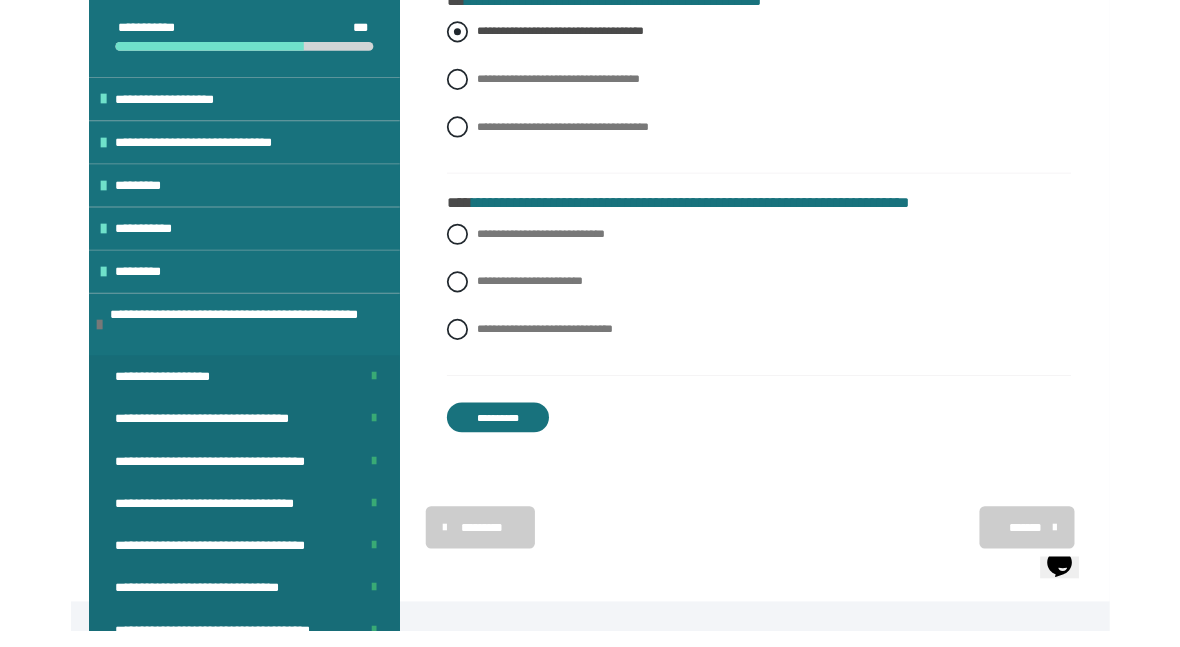 scroll, scrollTop: 2507, scrollLeft: 0, axis: vertical 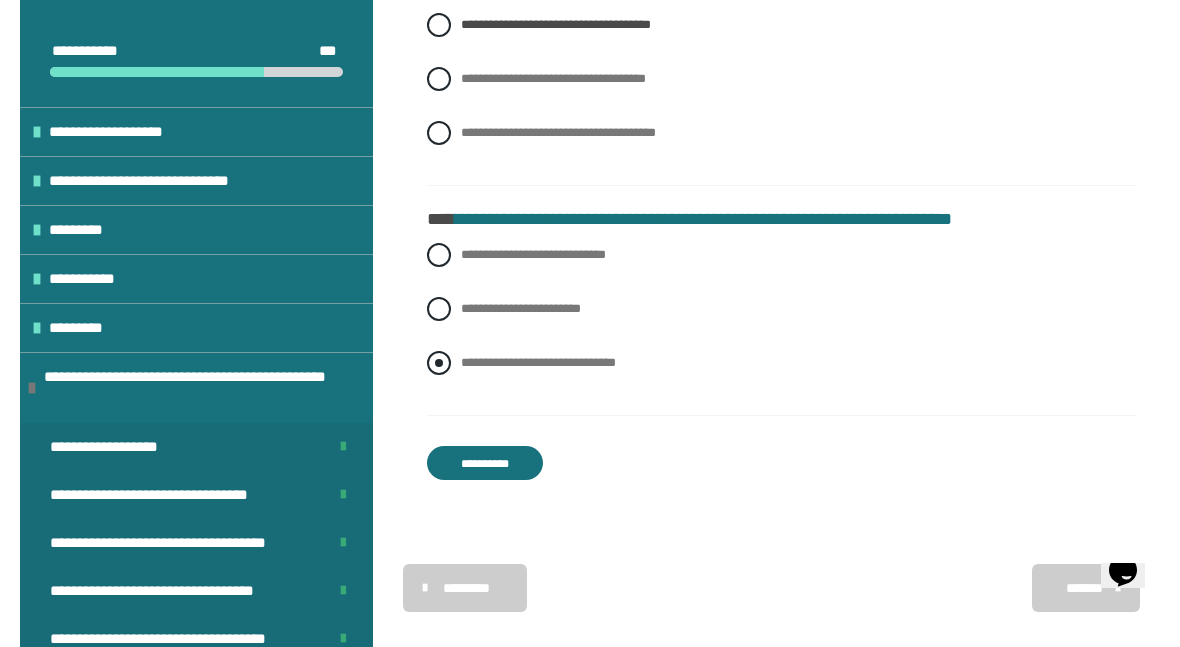click at bounding box center (439, 363) 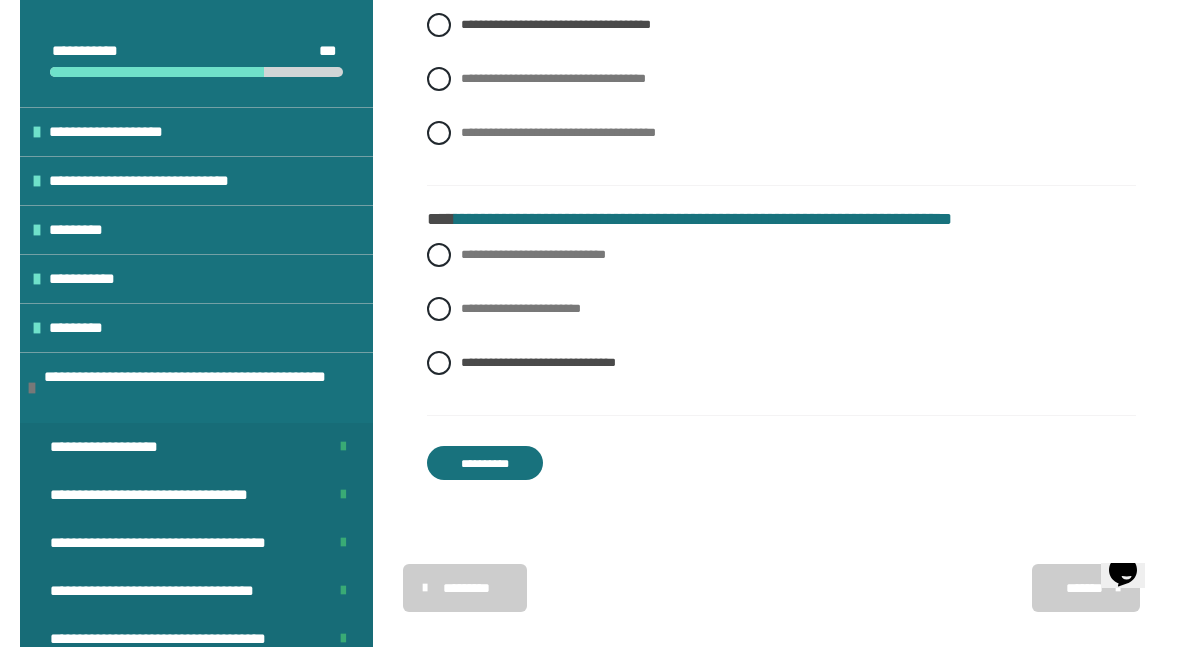 click on "**********" at bounding box center [485, 463] 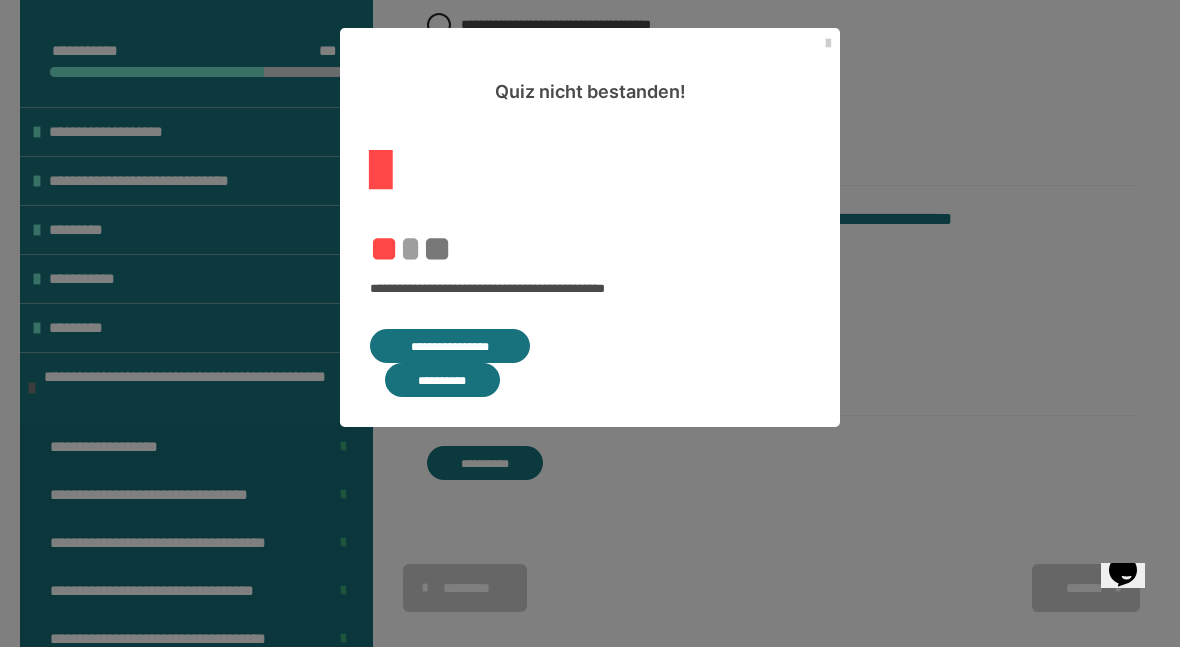 scroll, scrollTop: 431, scrollLeft: 0, axis: vertical 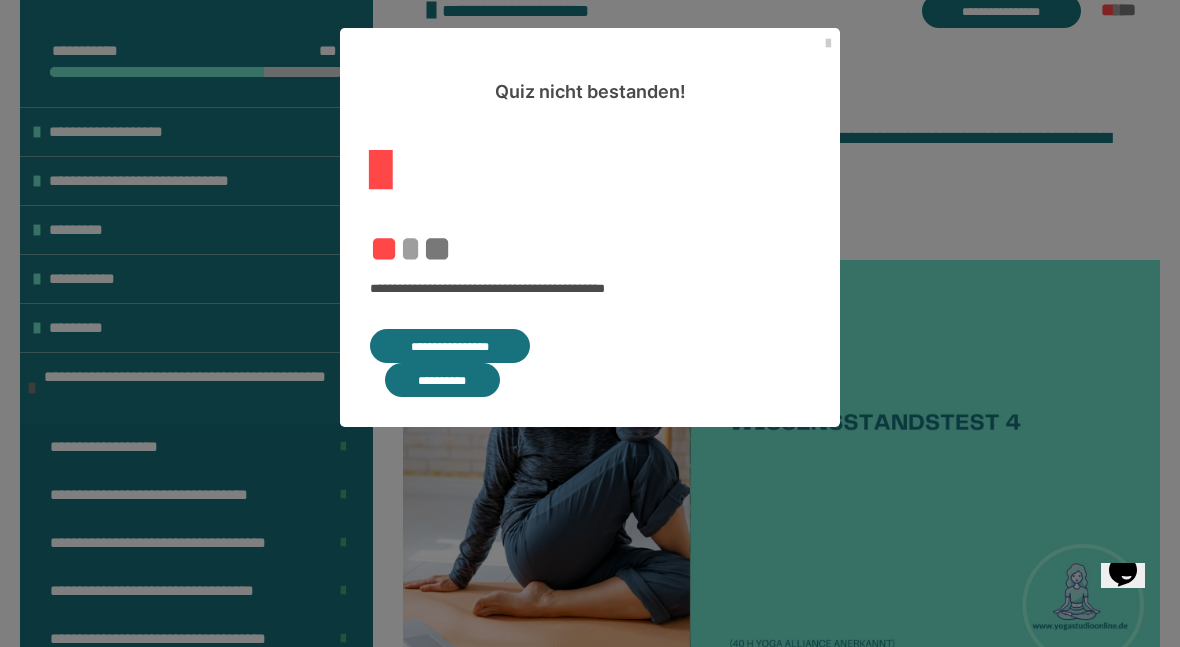 click on "**********" at bounding box center [450, 346] 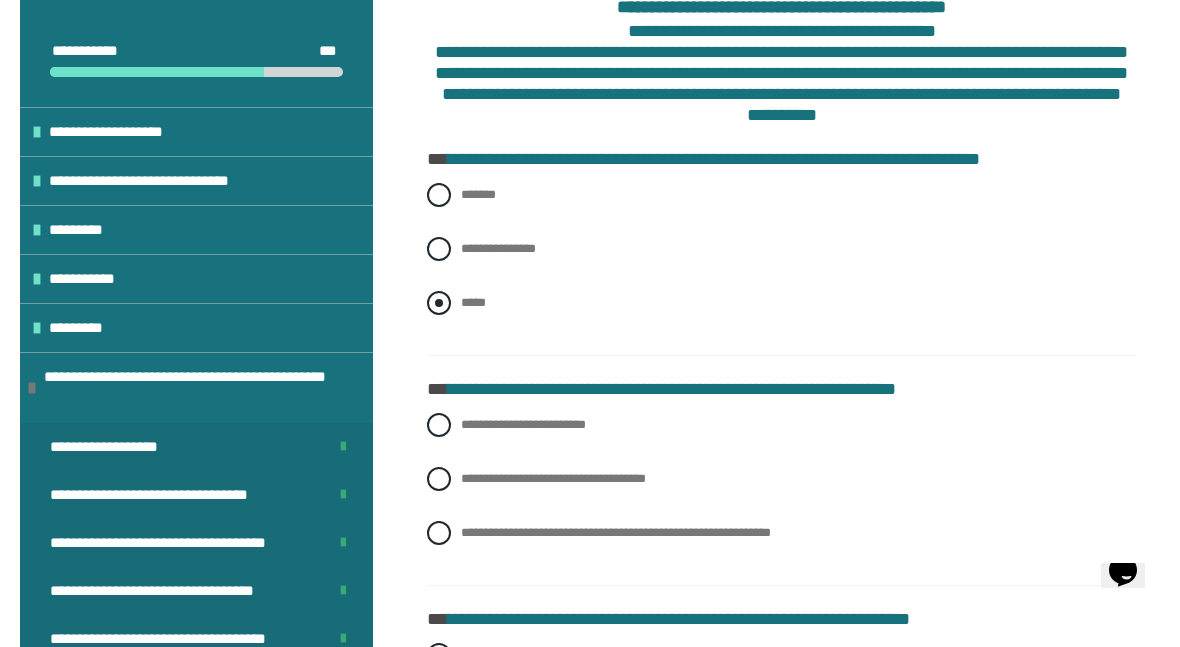 click on "*****" at bounding box center (781, 303) 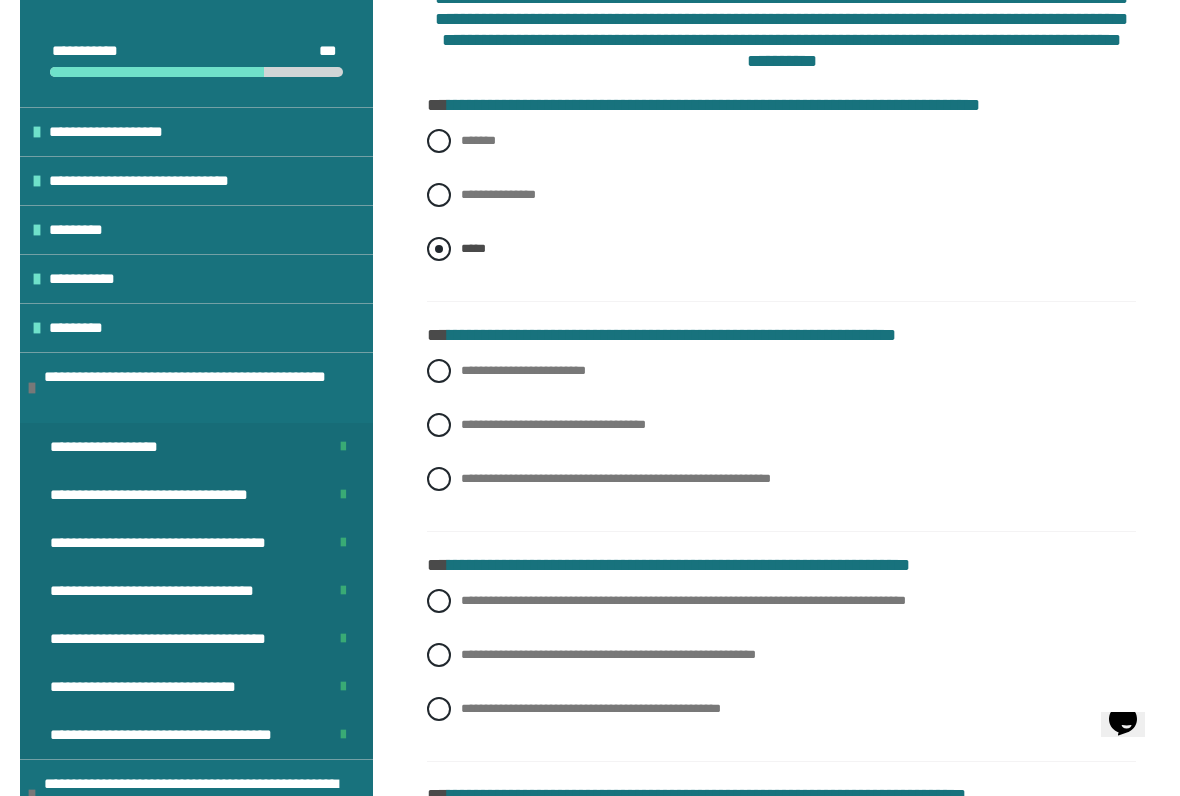 scroll, scrollTop: 491, scrollLeft: 0, axis: vertical 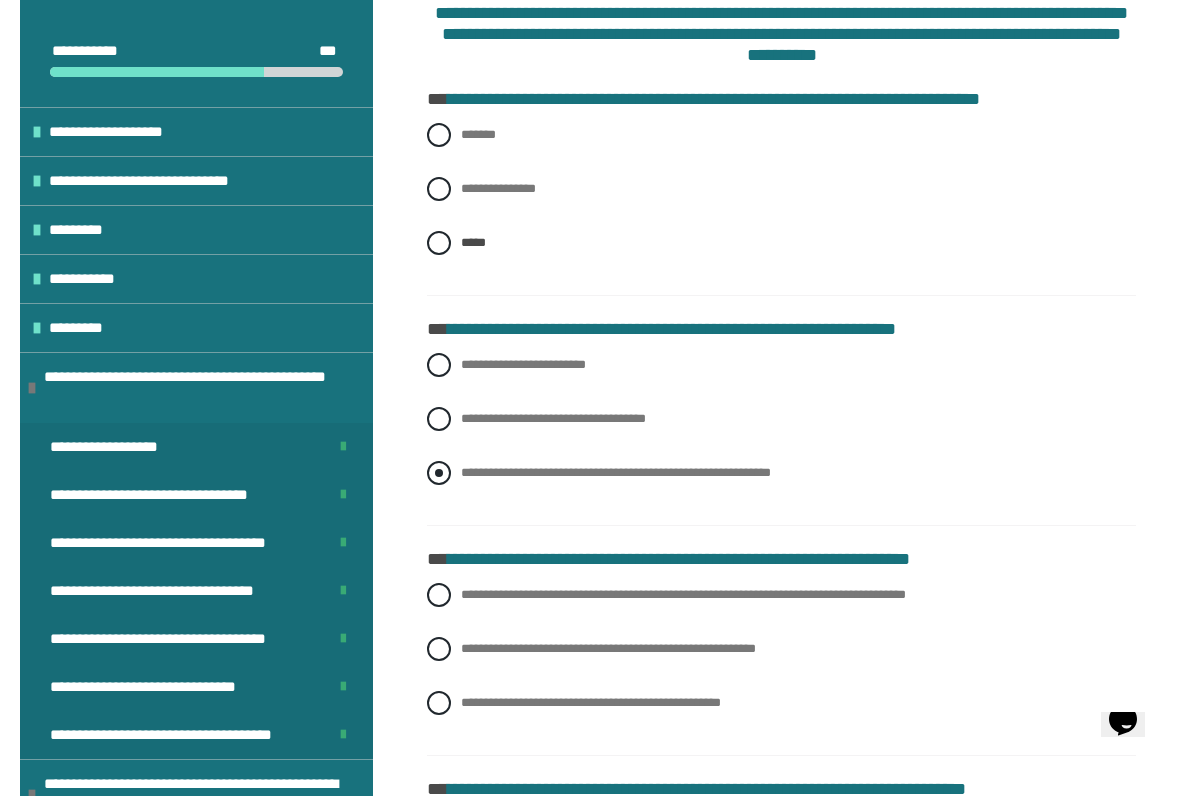 click on "**********" at bounding box center (781, 473) 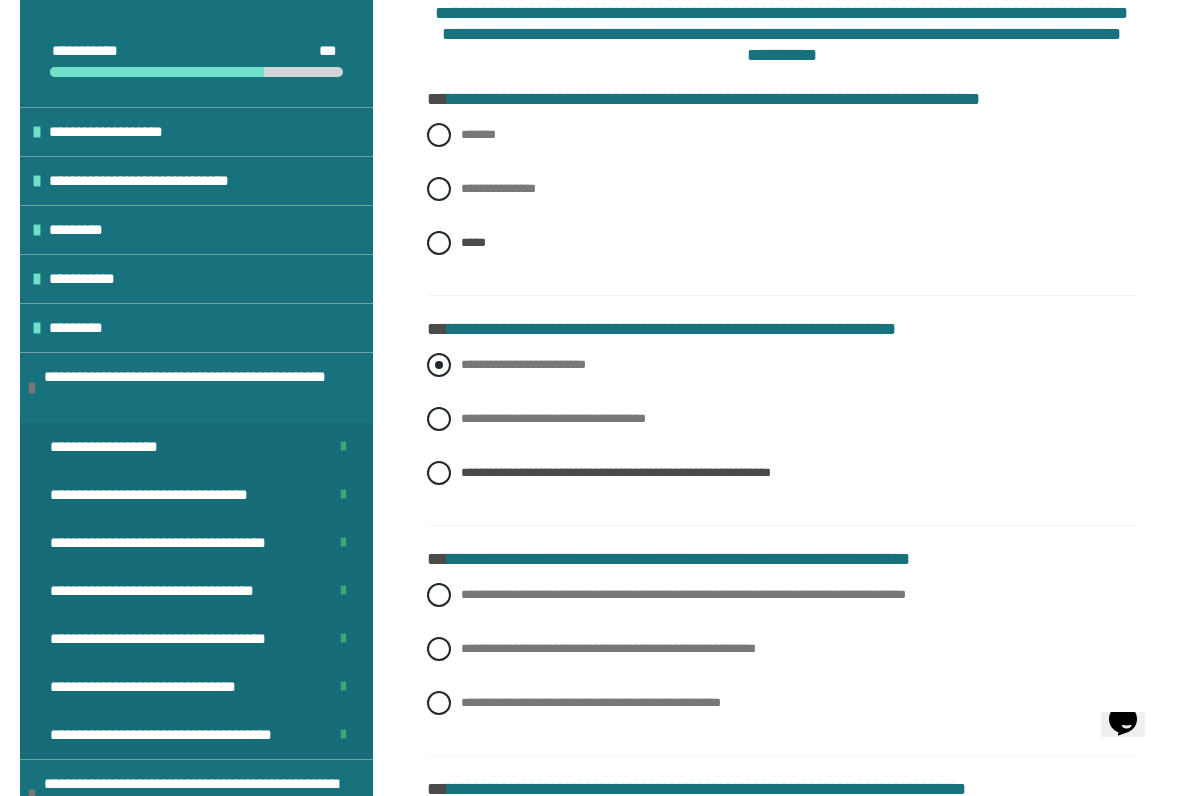 click at bounding box center (439, 365) 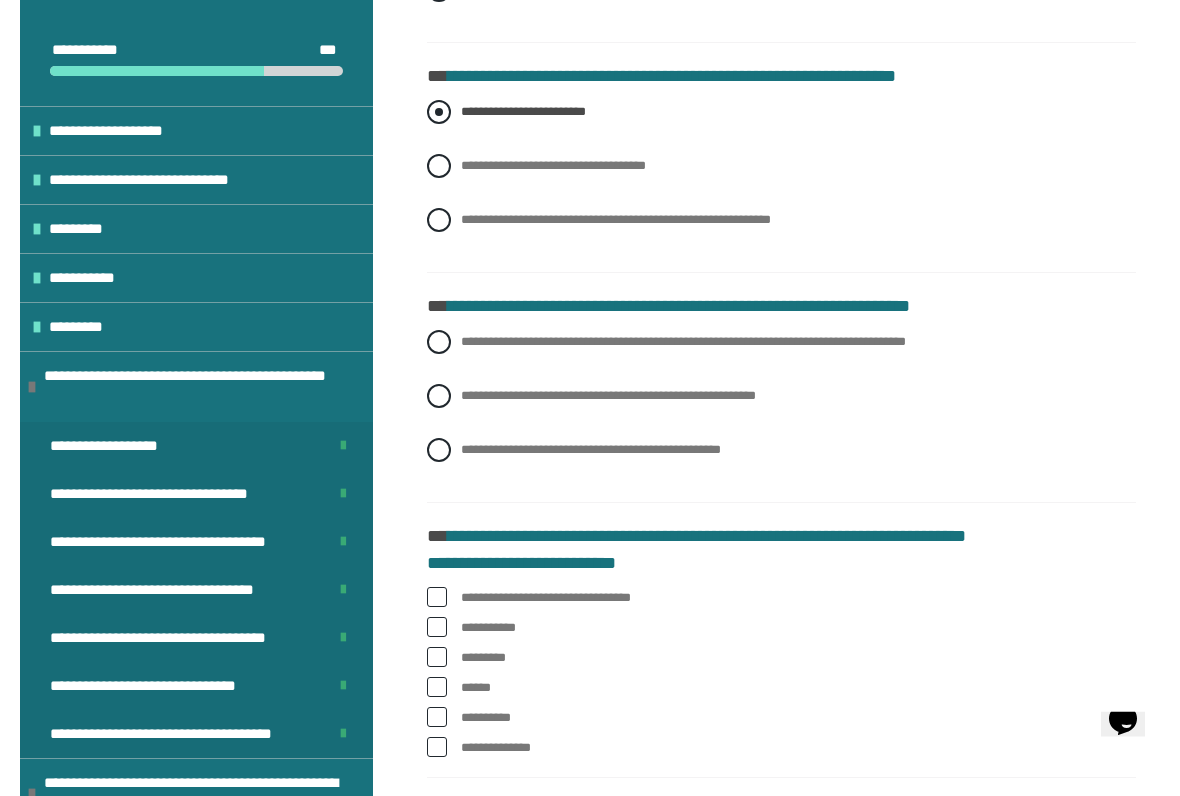 scroll, scrollTop: 747, scrollLeft: 0, axis: vertical 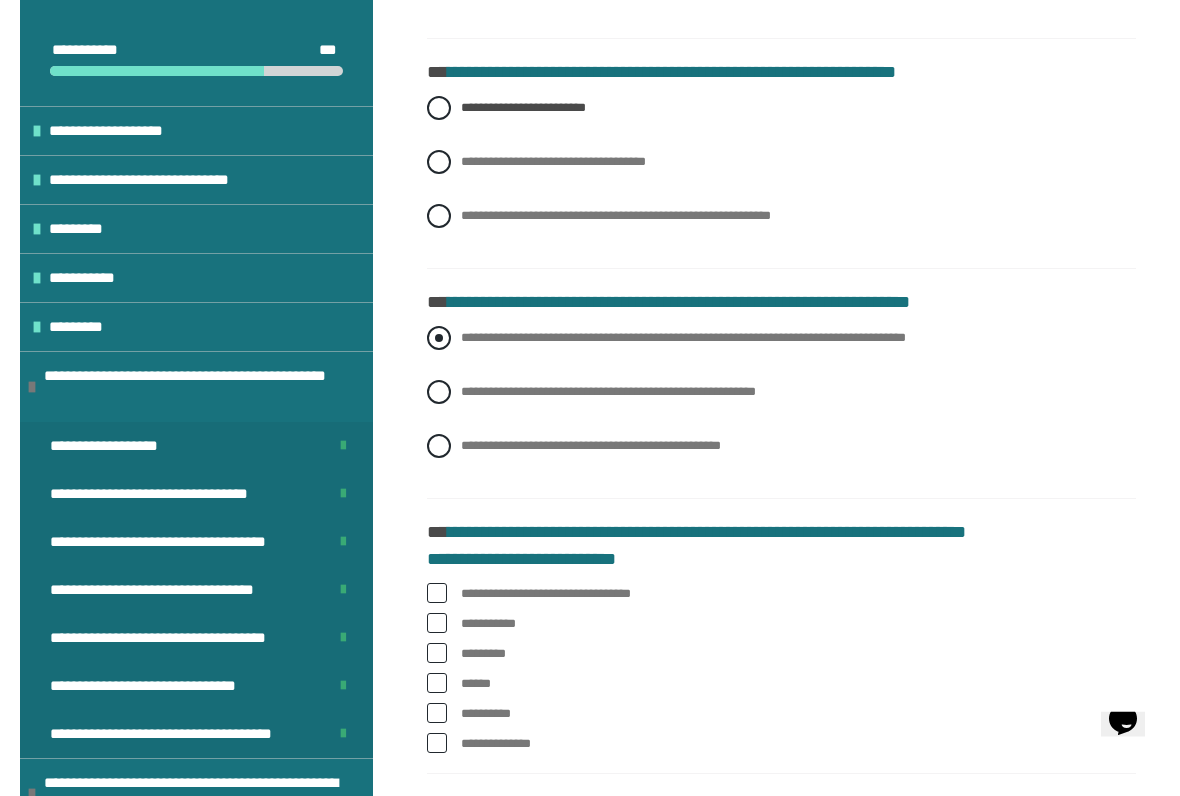 click at bounding box center [439, 339] 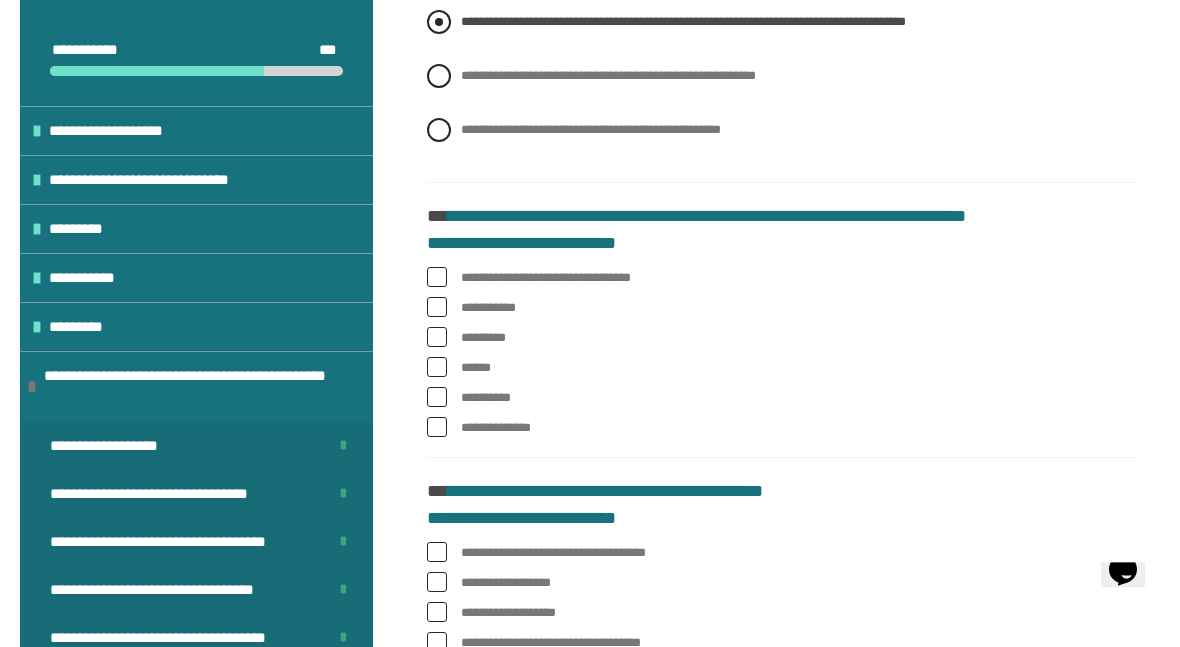 scroll, scrollTop: 1132, scrollLeft: 0, axis: vertical 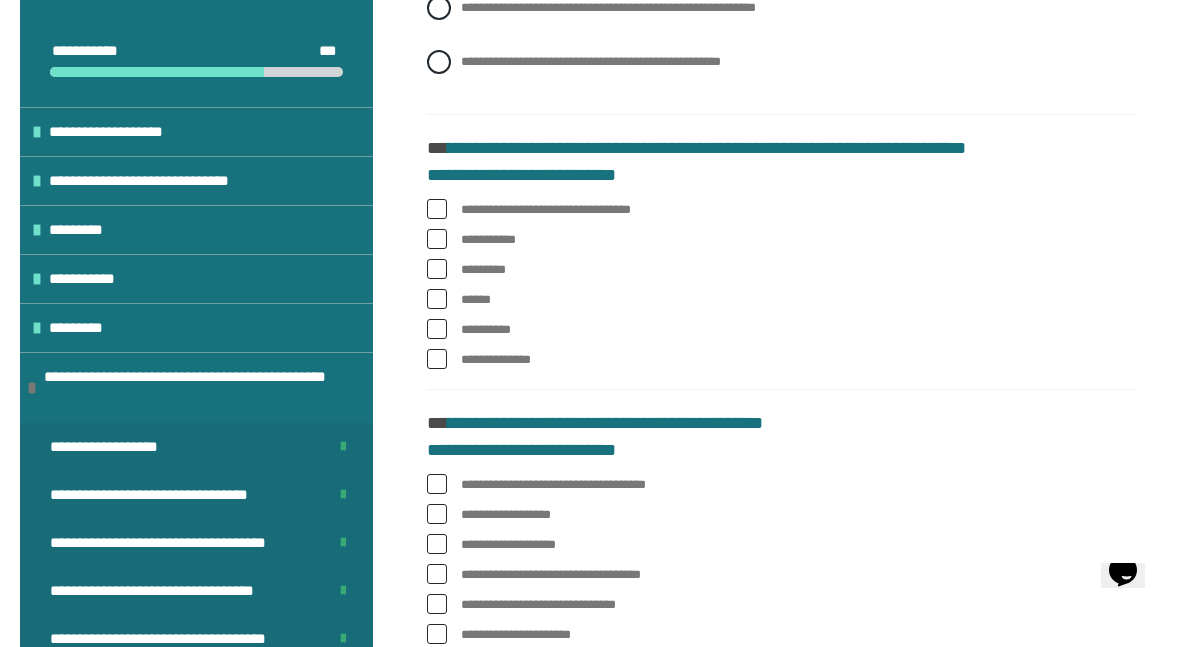 click on "**********" at bounding box center (781, 360) 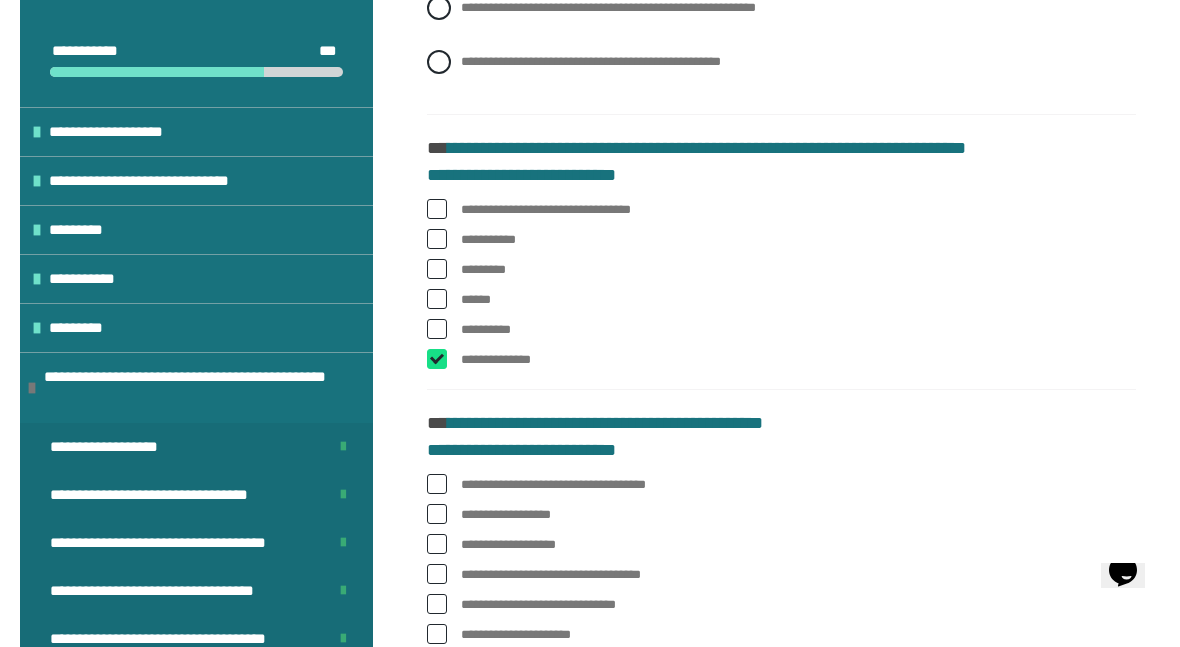 checkbox on "****" 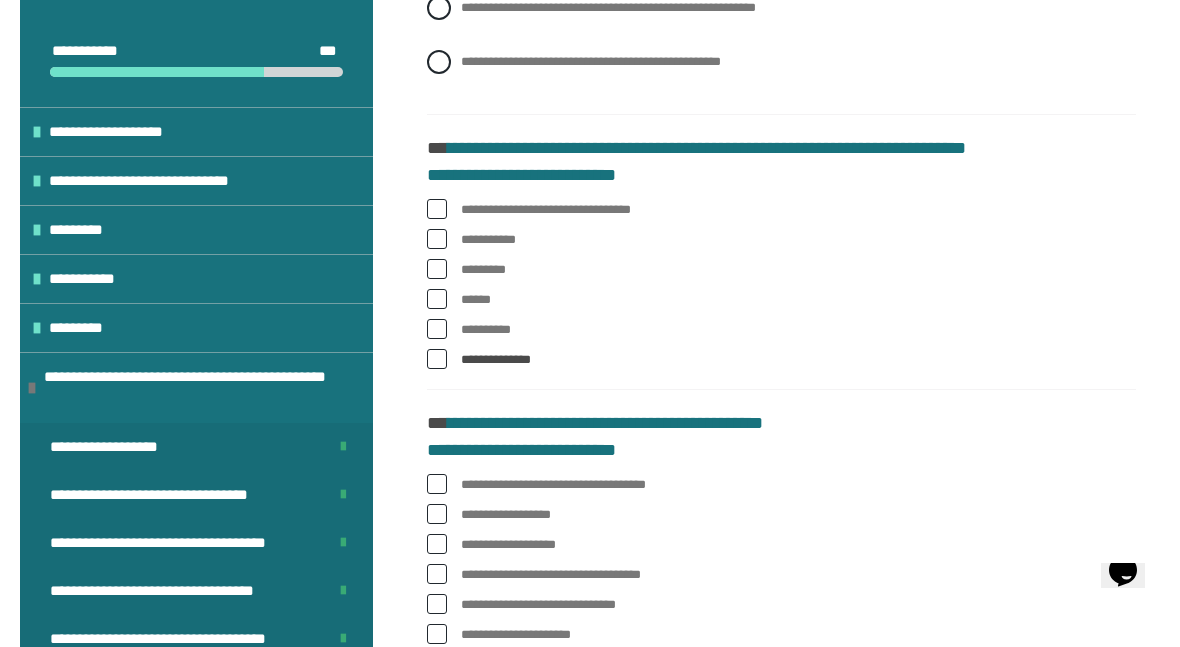 click at bounding box center (437, 209) 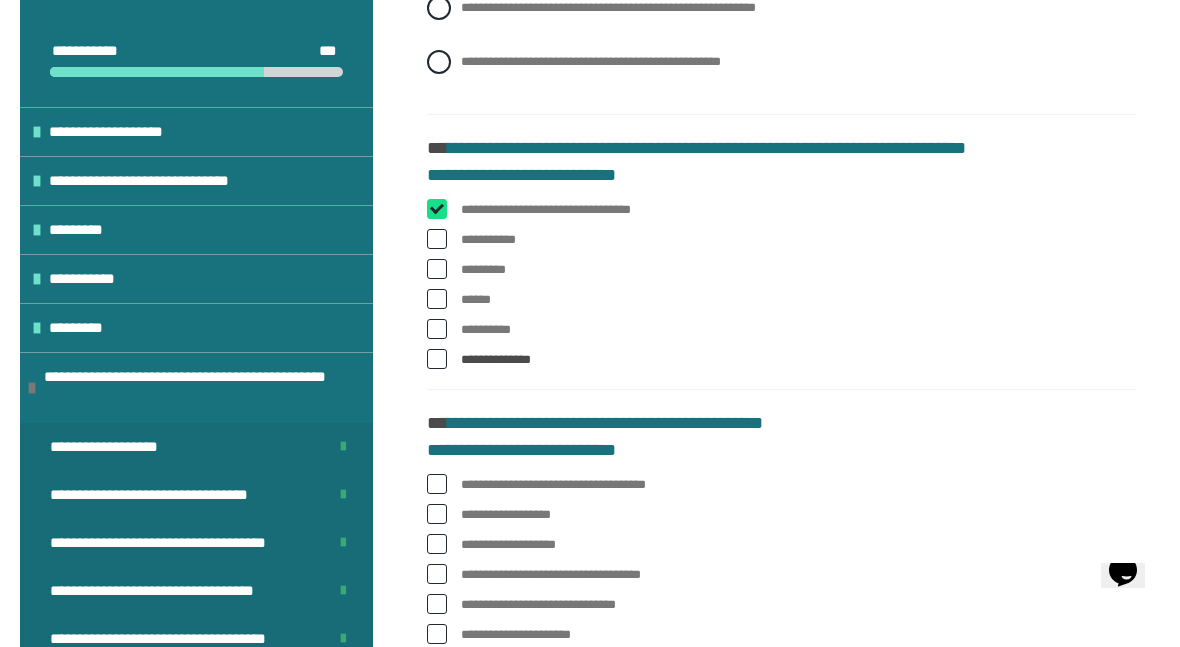 checkbox on "****" 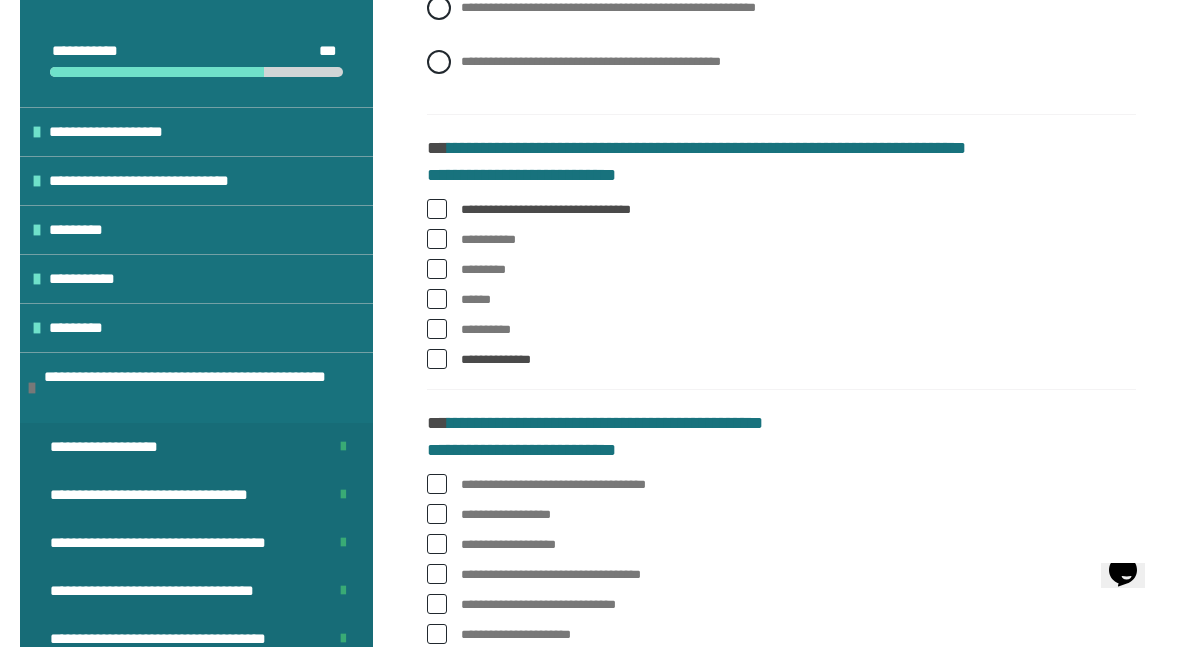 click at bounding box center (437, 299) 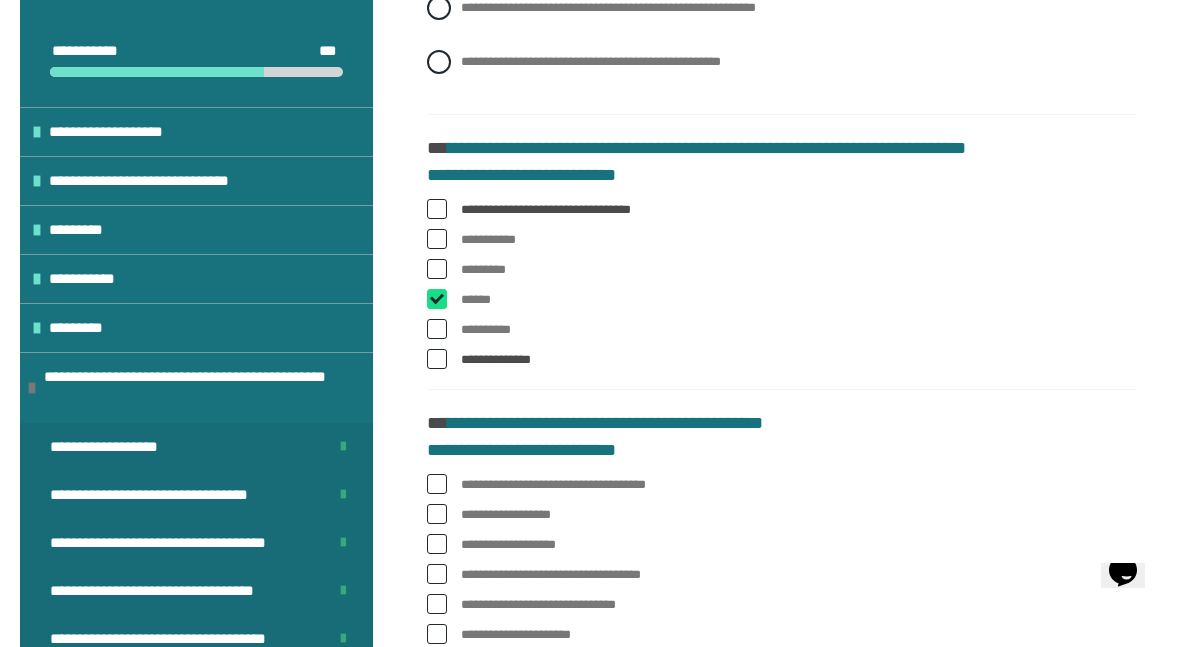 checkbox on "****" 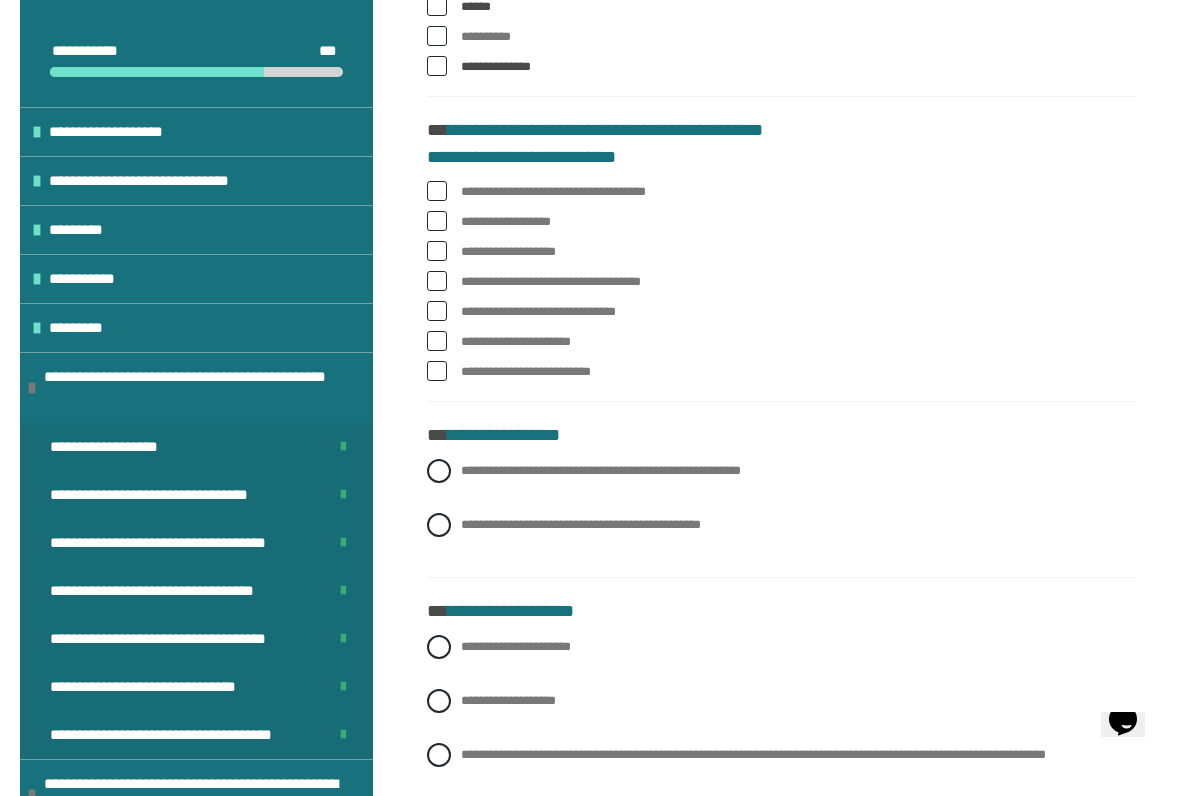 scroll, scrollTop: 1443, scrollLeft: 0, axis: vertical 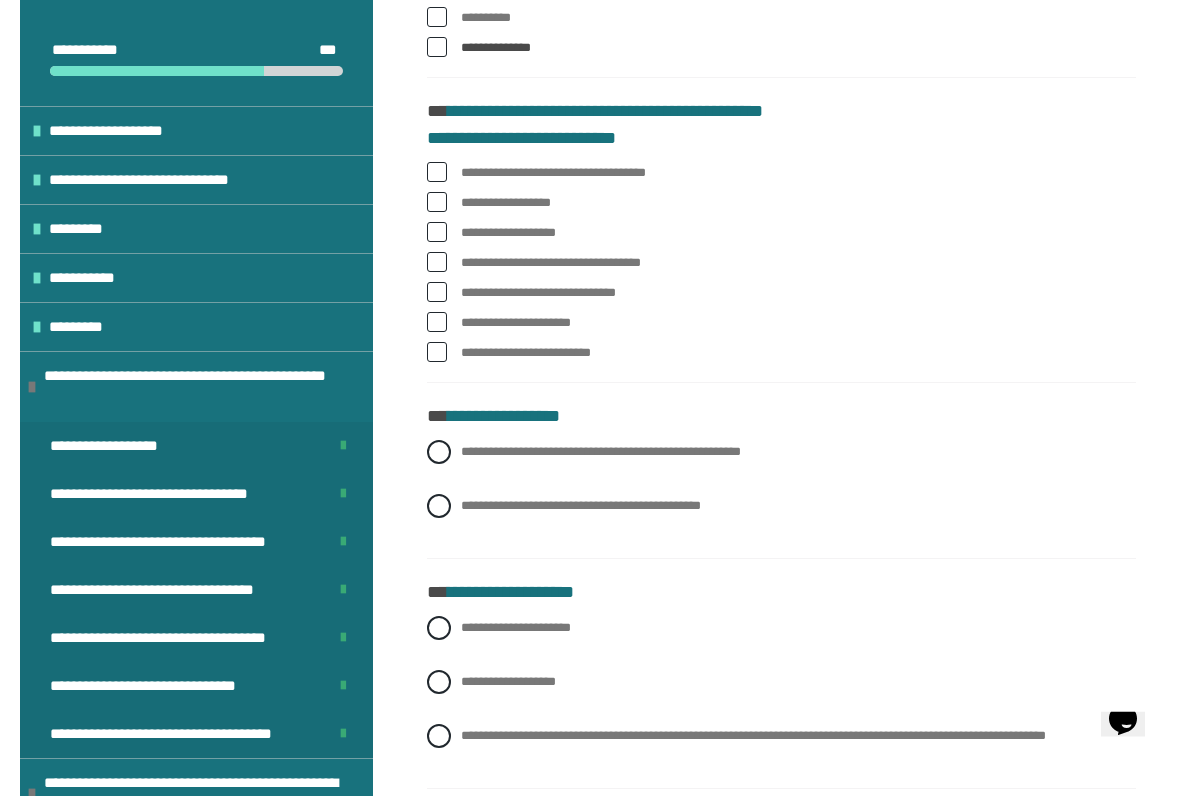 click on "**********" at bounding box center (781, 174) 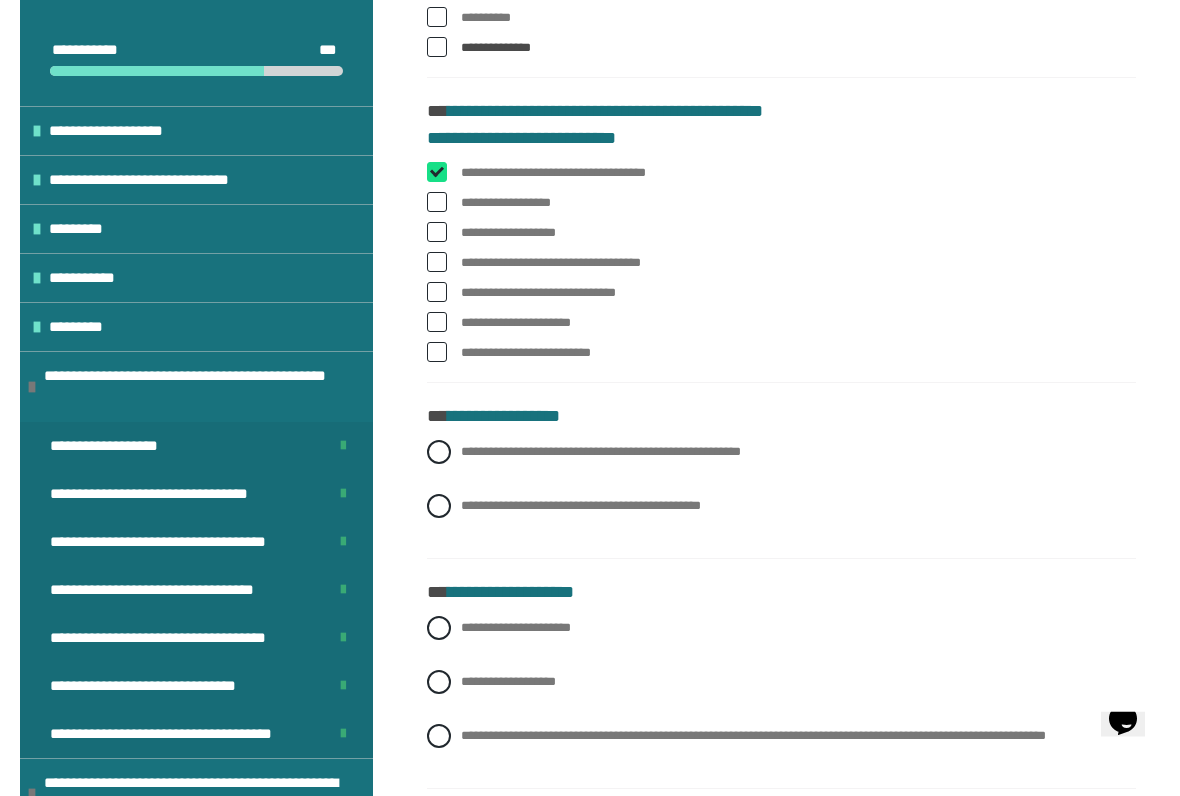 checkbox on "****" 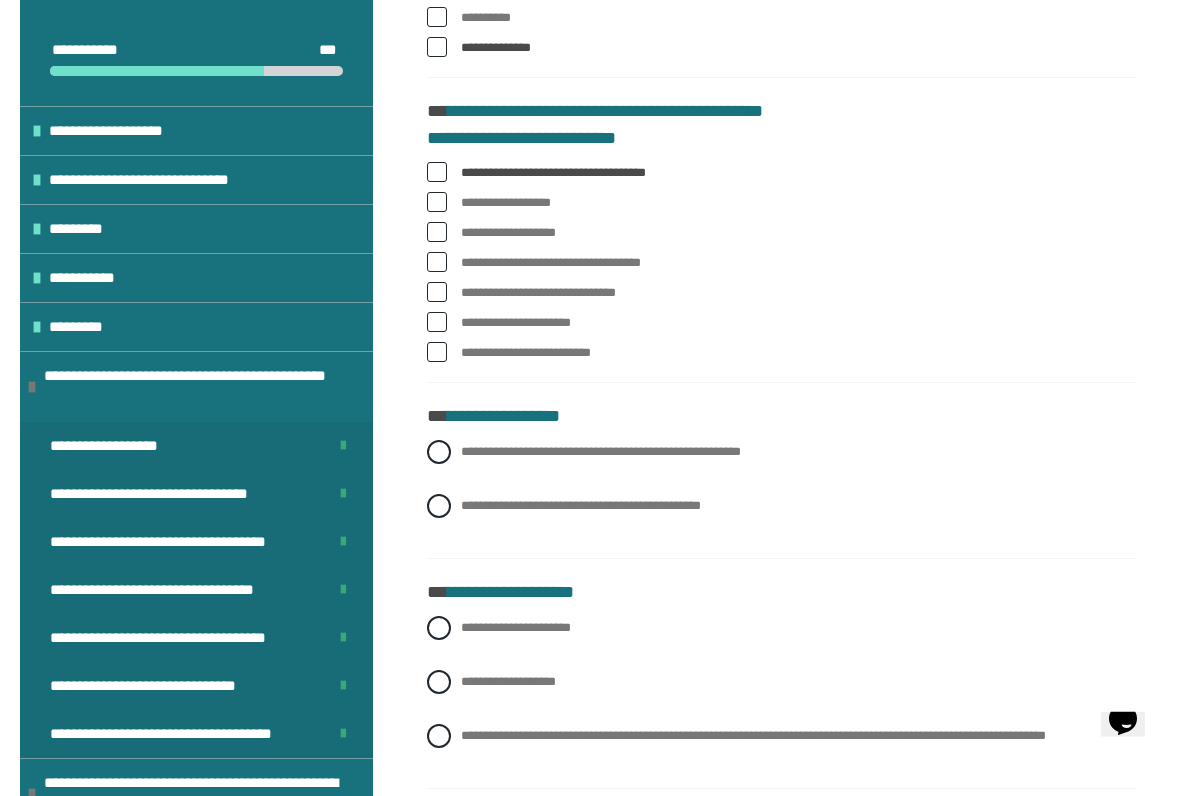 scroll, scrollTop: 1444, scrollLeft: 0, axis: vertical 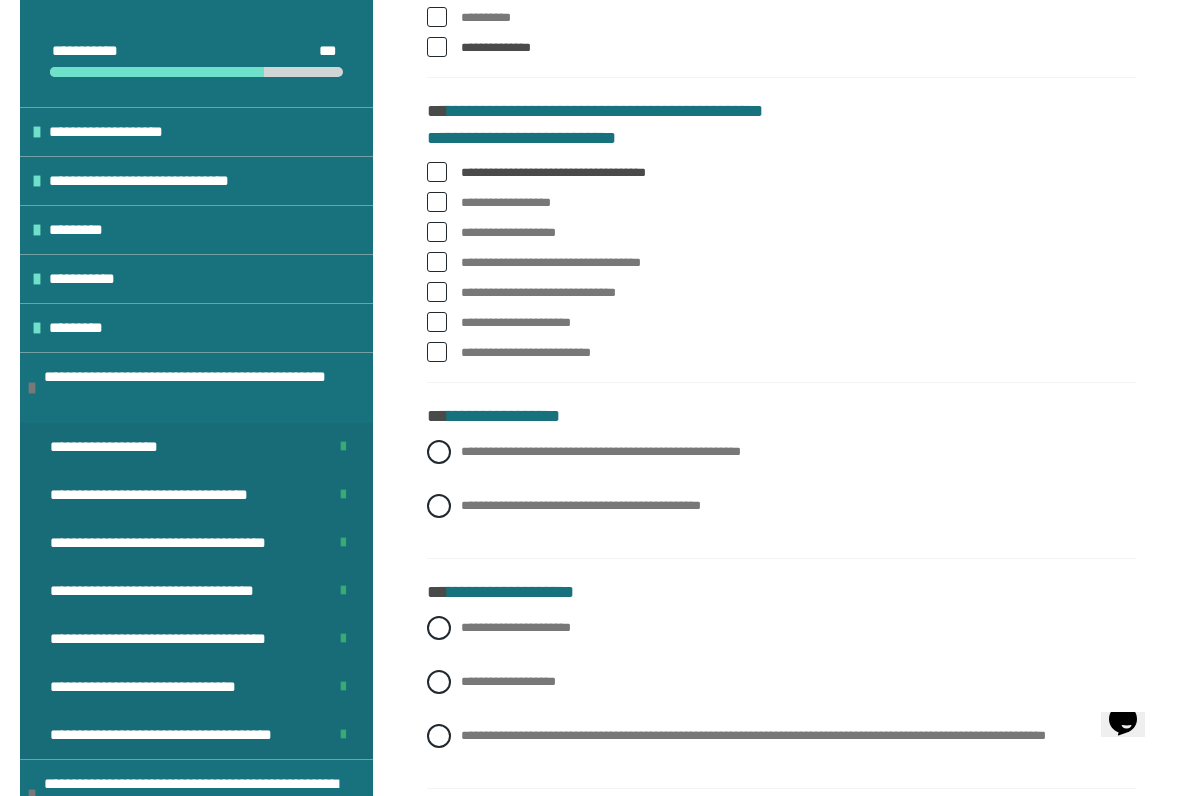 click at bounding box center (437, 232) 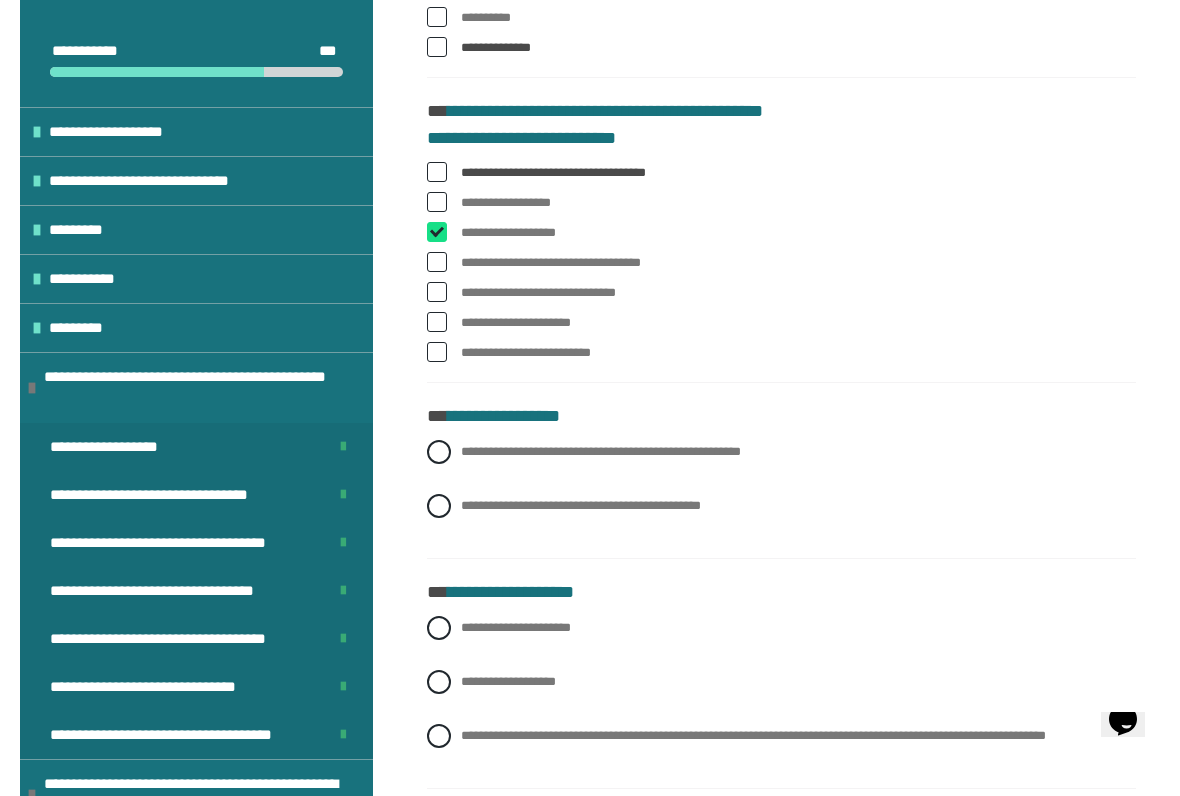 checkbox on "****" 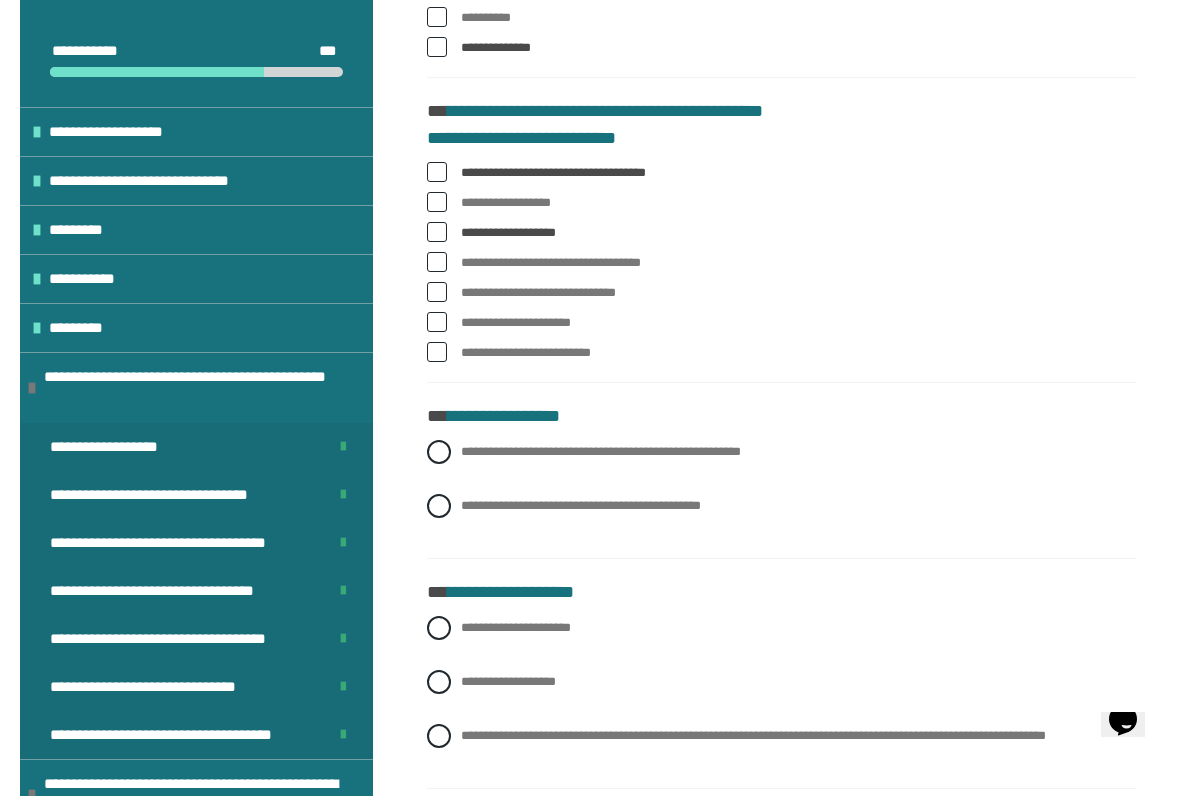 click at bounding box center [437, 262] 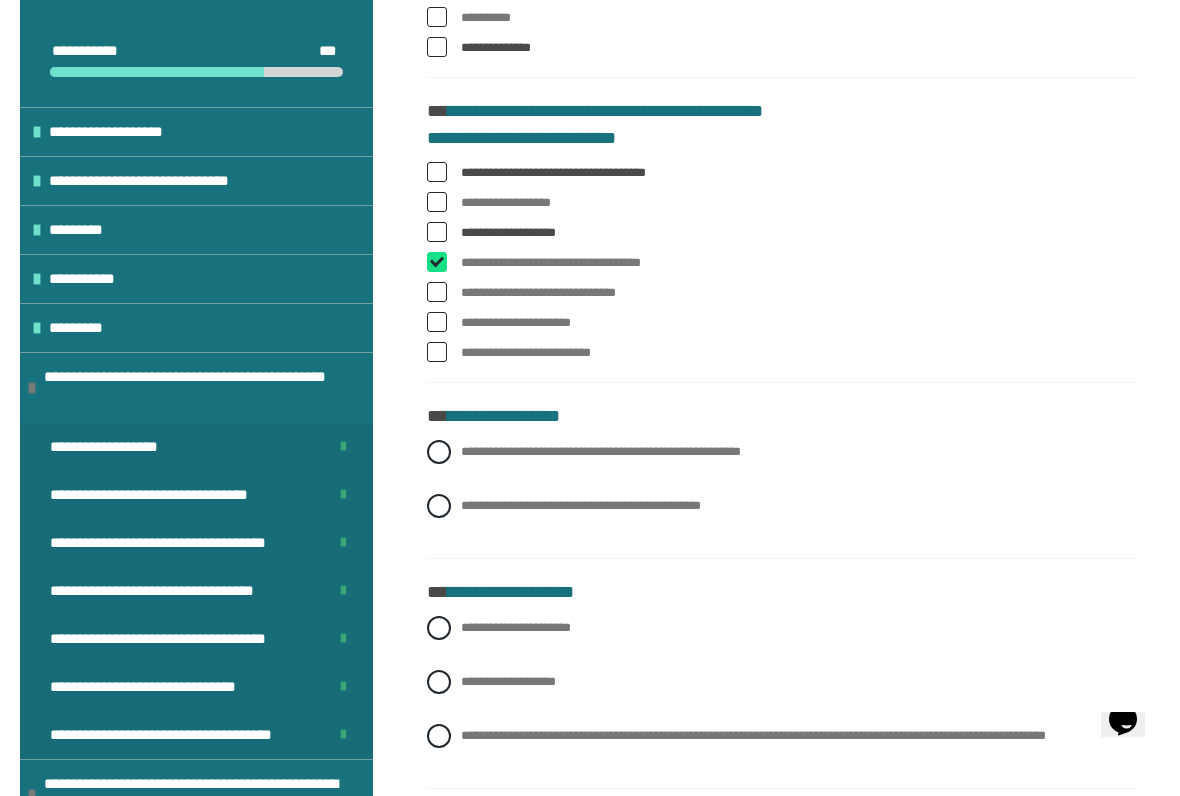 checkbox on "****" 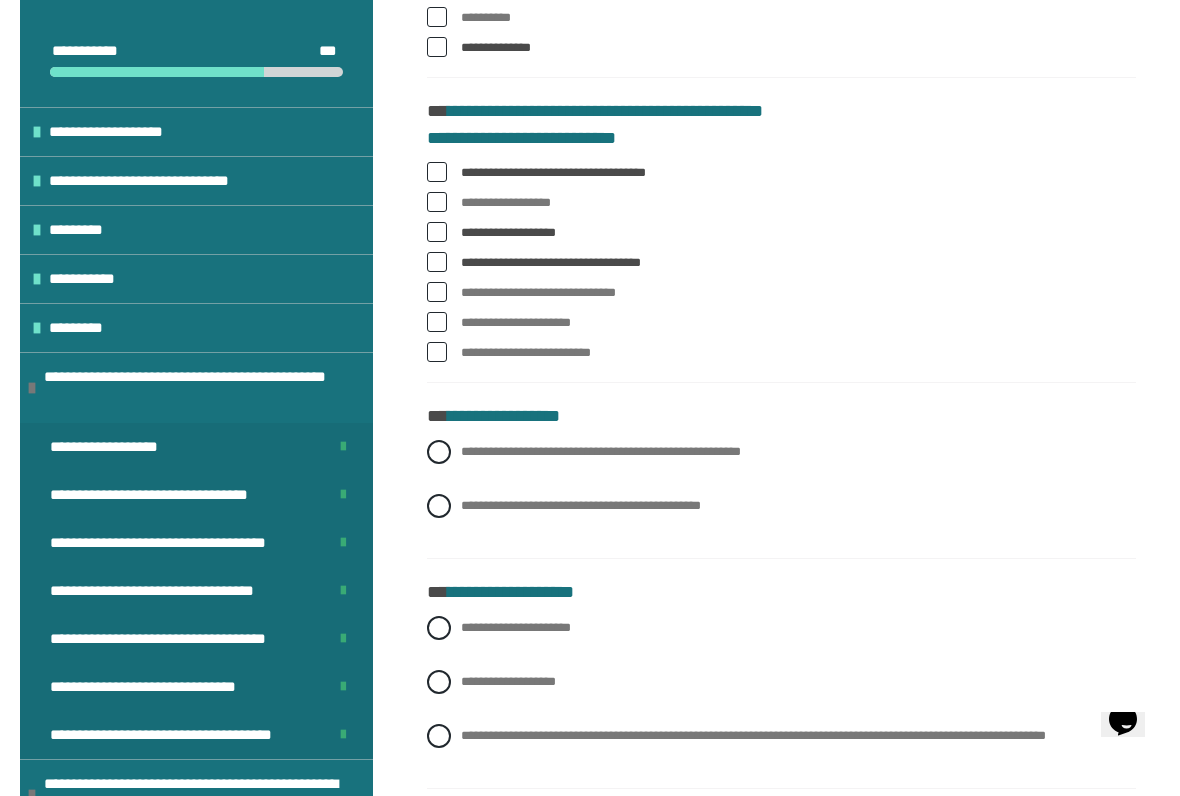 click on "**********" at bounding box center [781, 293] 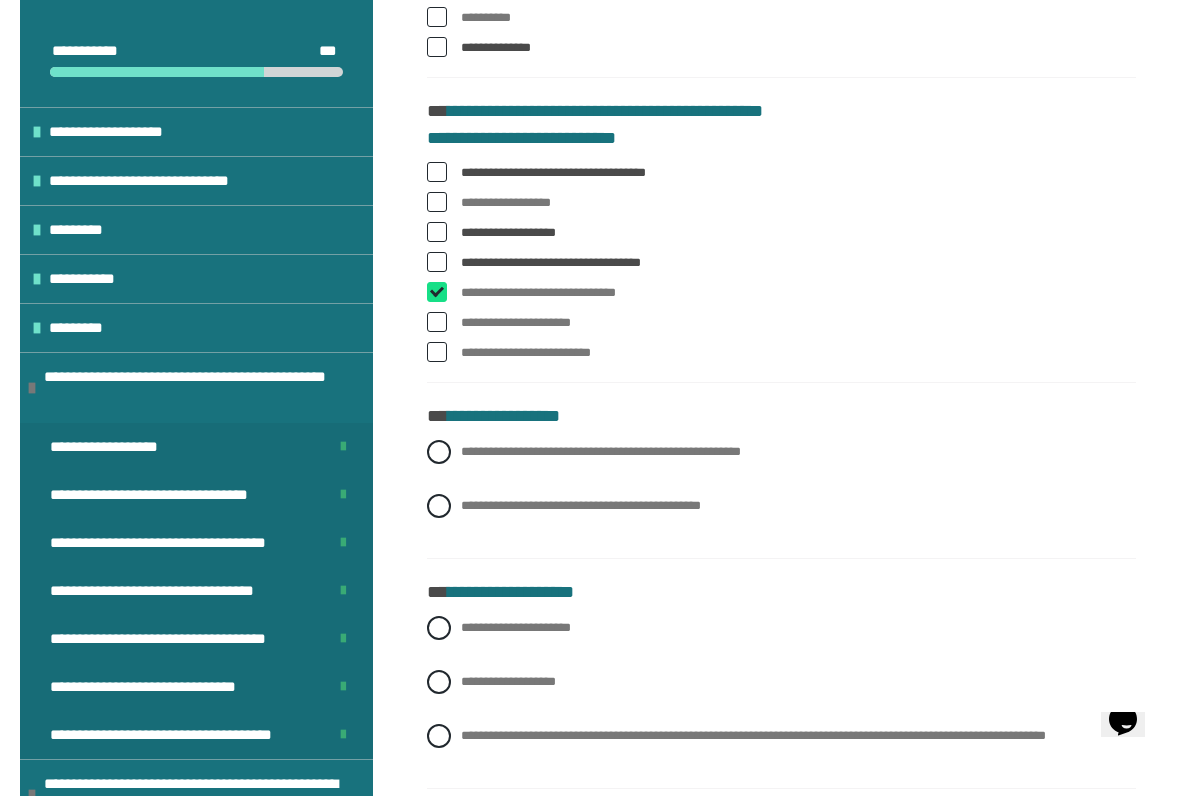 checkbox on "****" 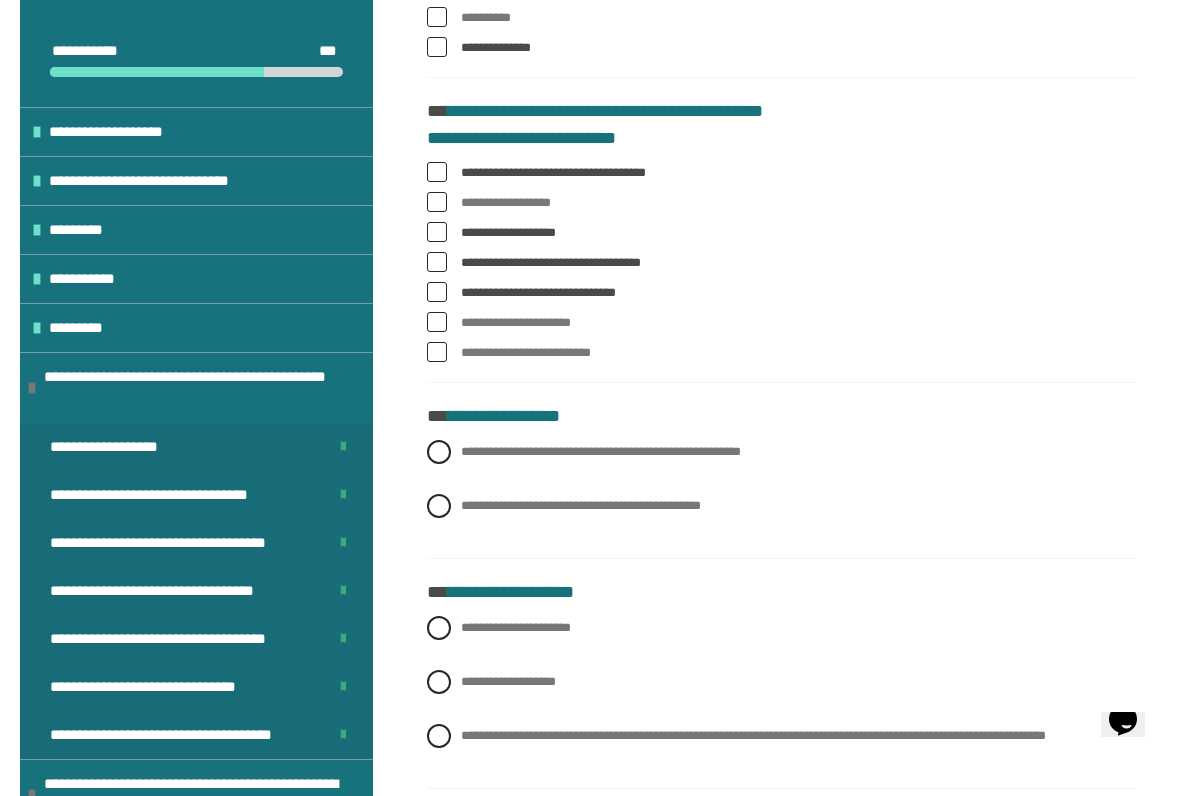 click at bounding box center [437, 322] 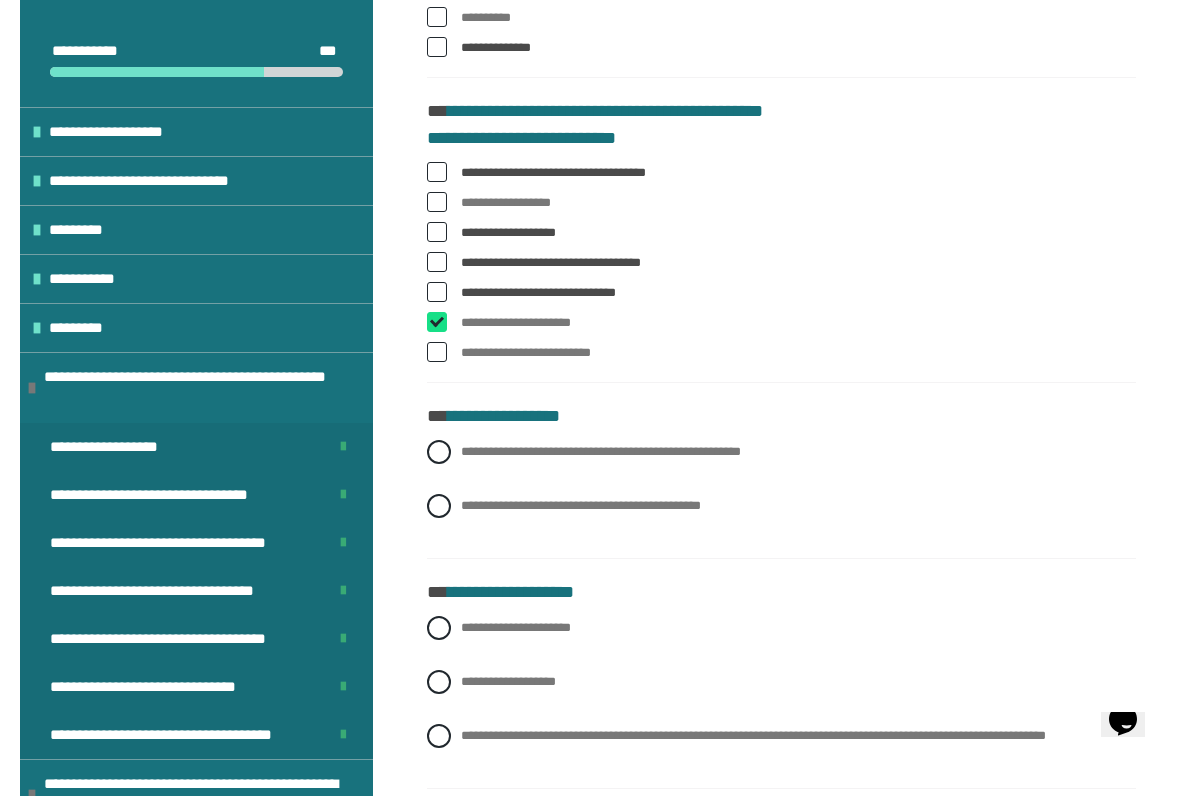 checkbox on "****" 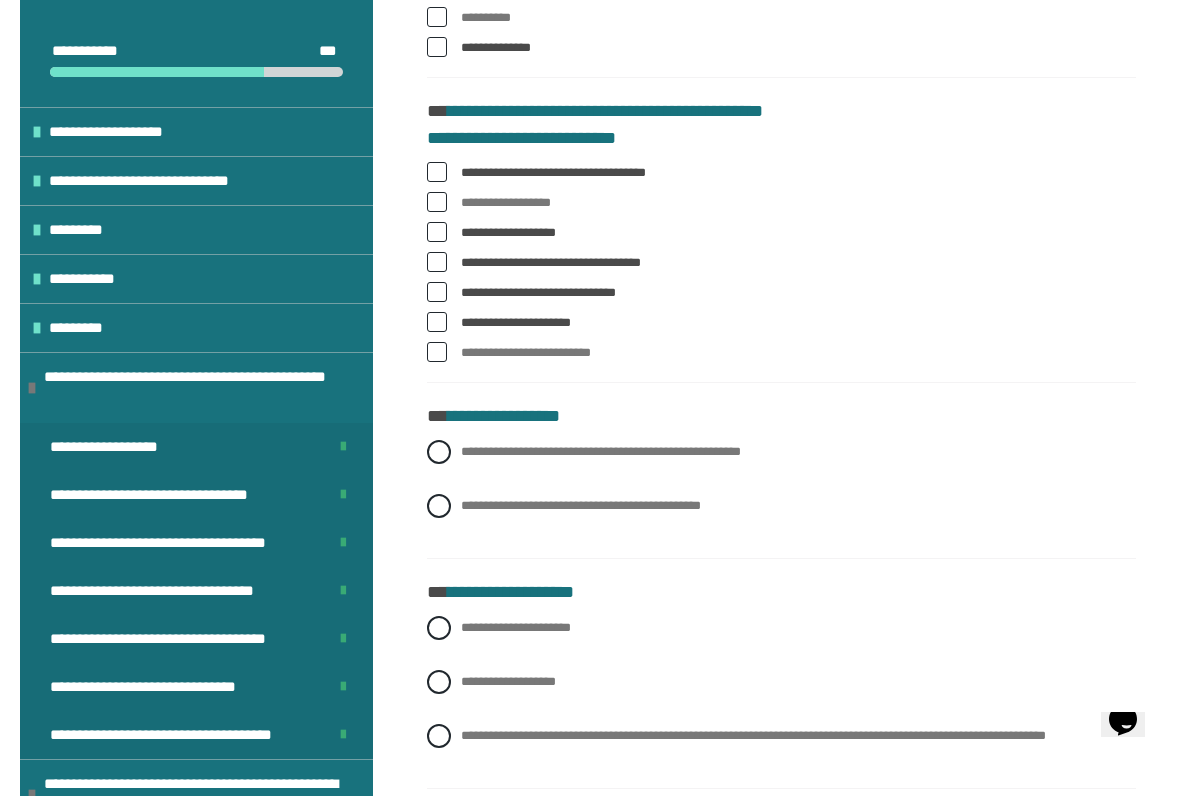click at bounding box center [437, 352] 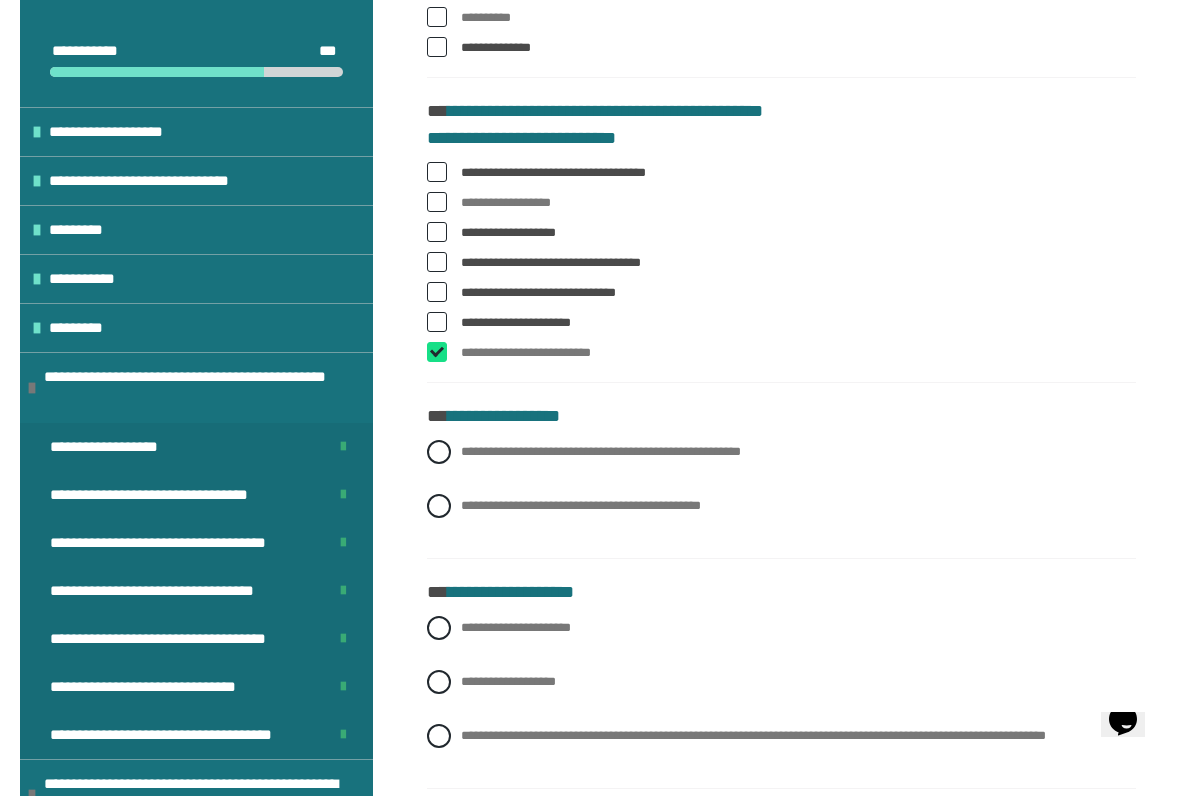 checkbox on "****" 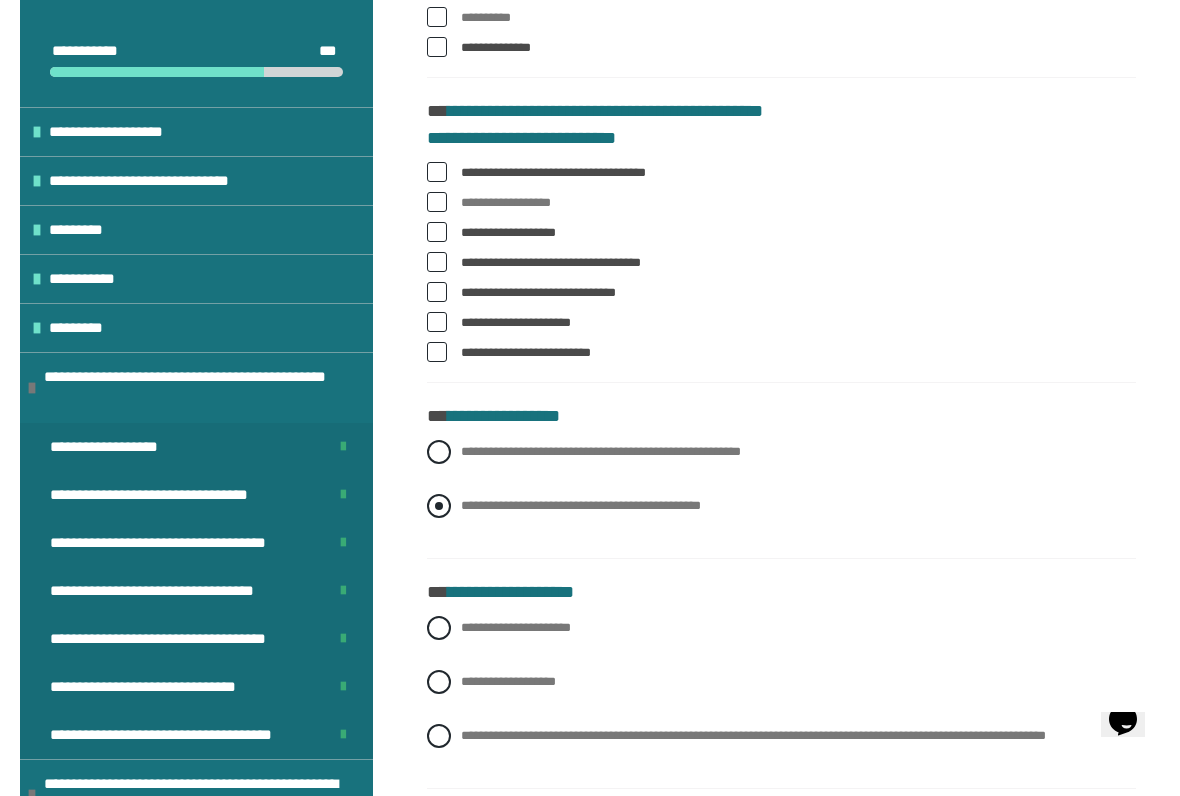 click at bounding box center (439, 506) 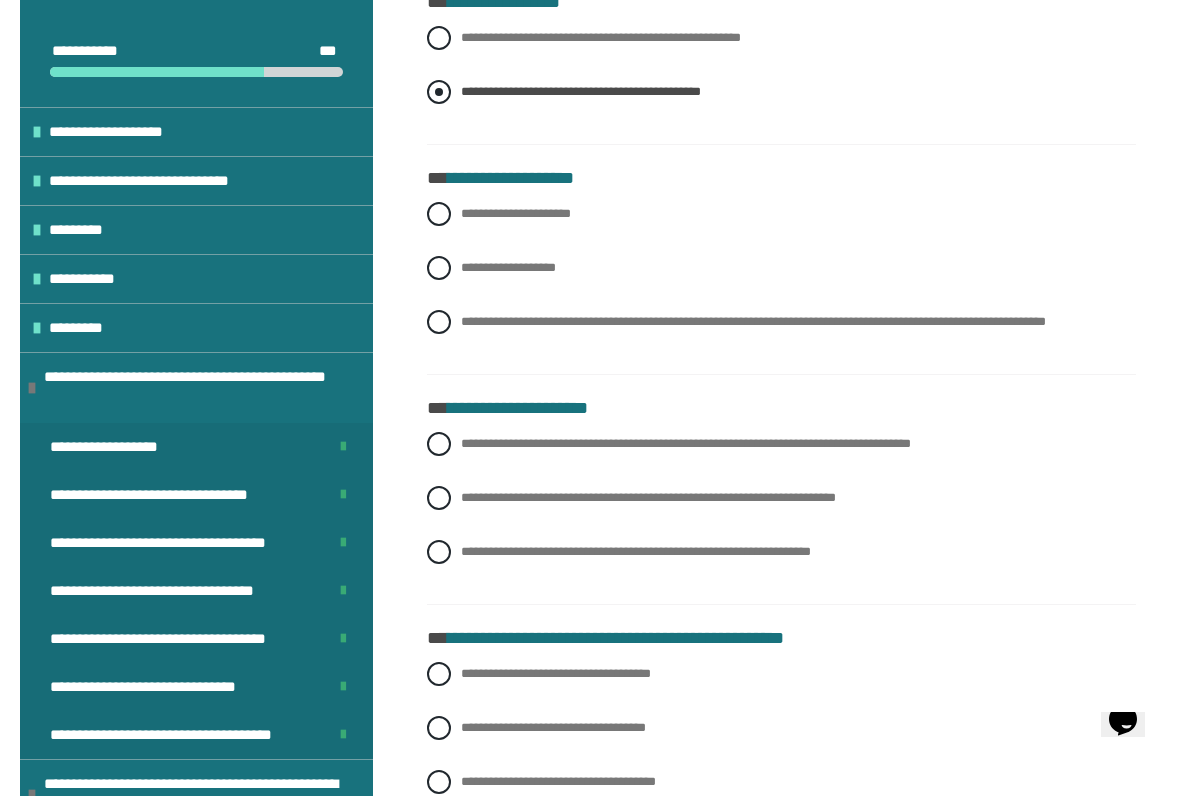 scroll, scrollTop: 1871, scrollLeft: 0, axis: vertical 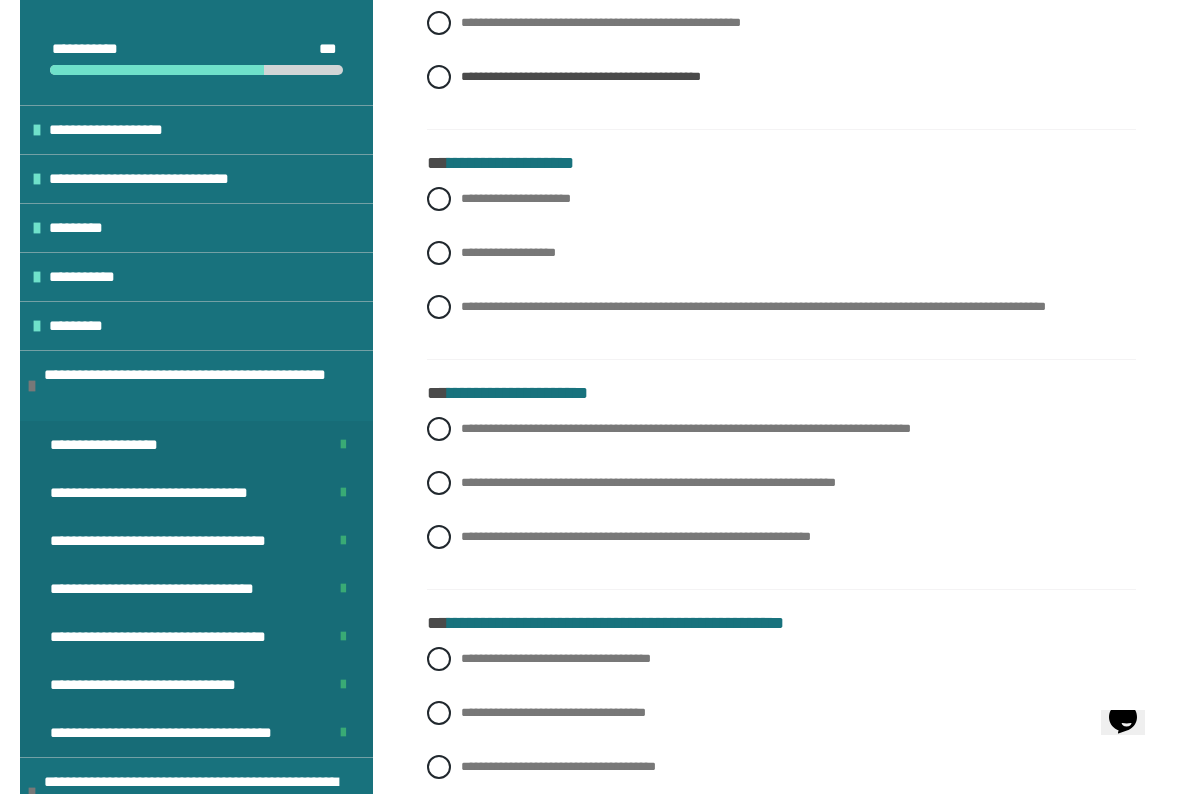 click on "**********" at bounding box center (781, -165) 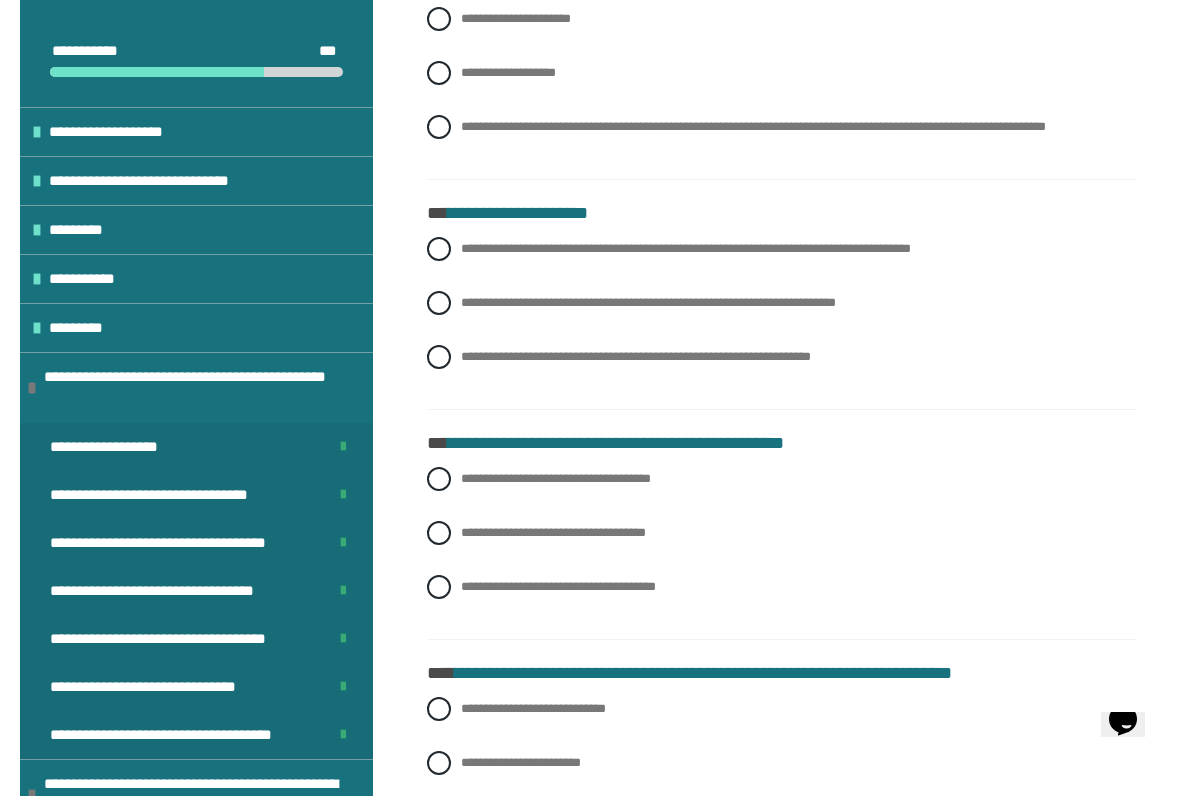 scroll, scrollTop: 2059, scrollLeft: 0, axis: vertical 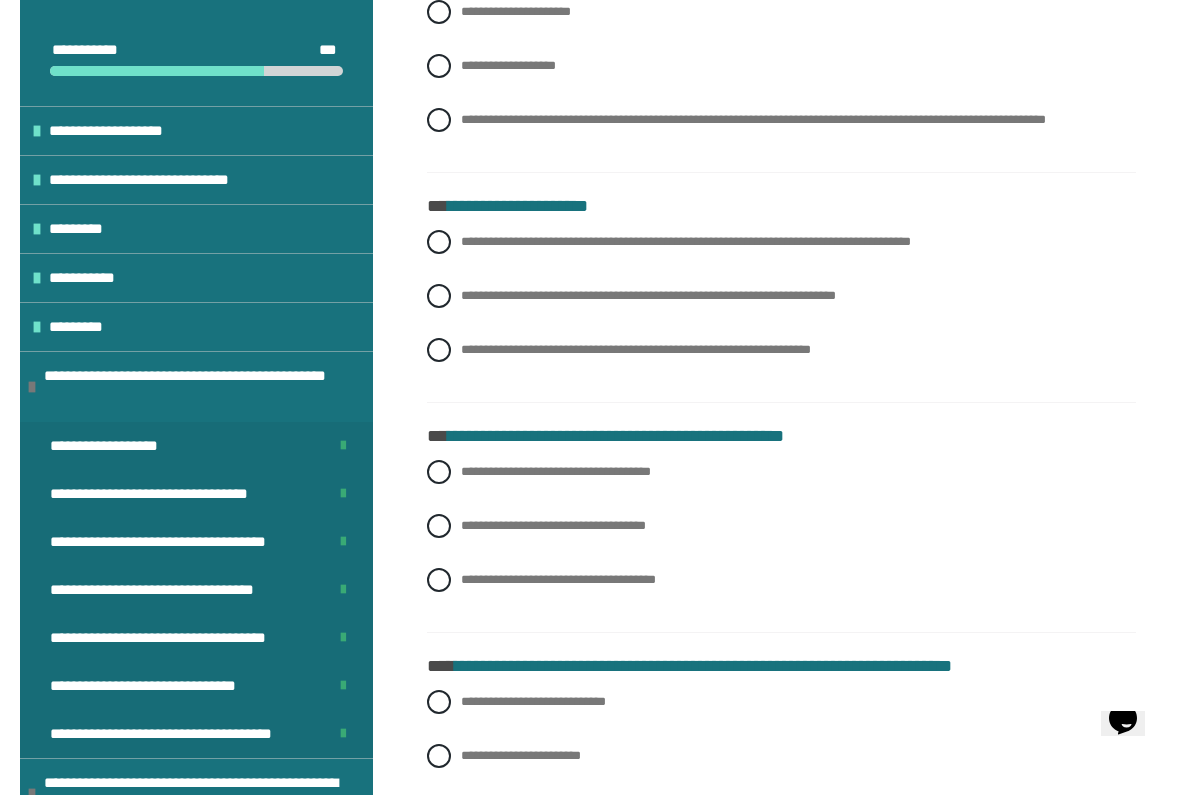 click on "**********" at bounding box center [781, -353] 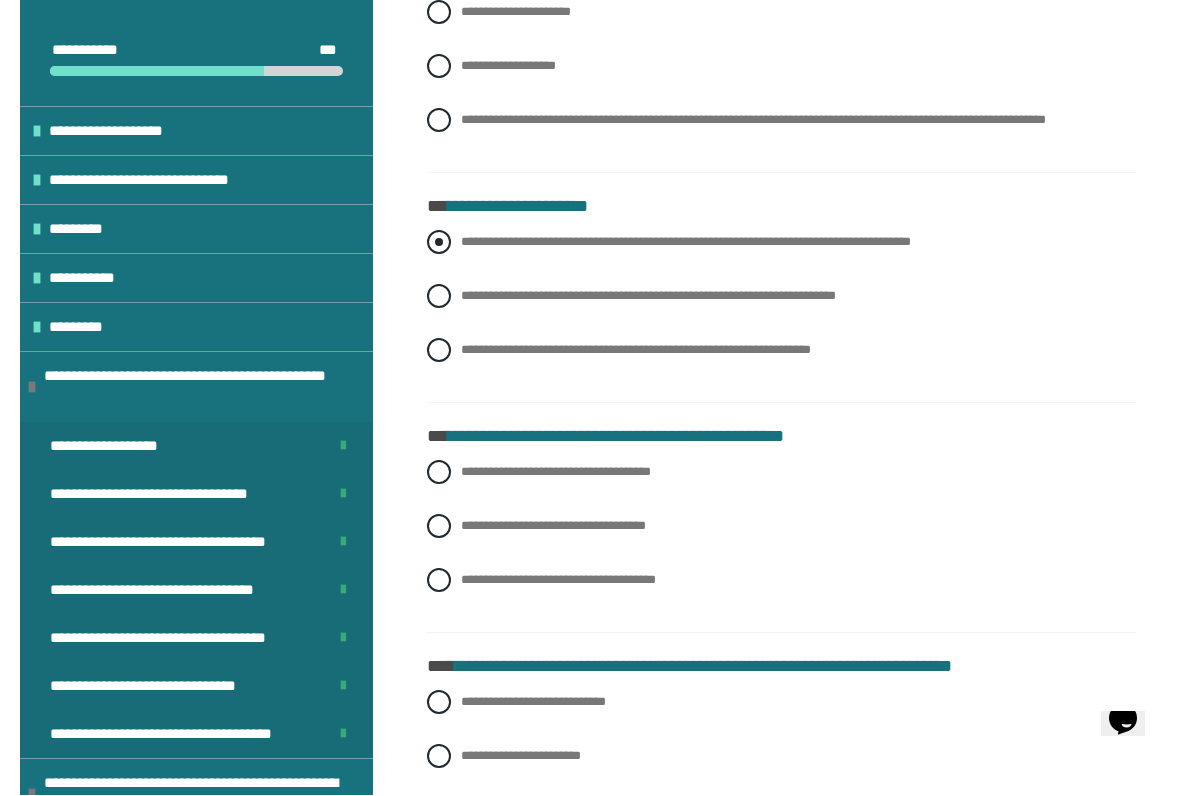 click on "**********" at bounding box center (781, 243) 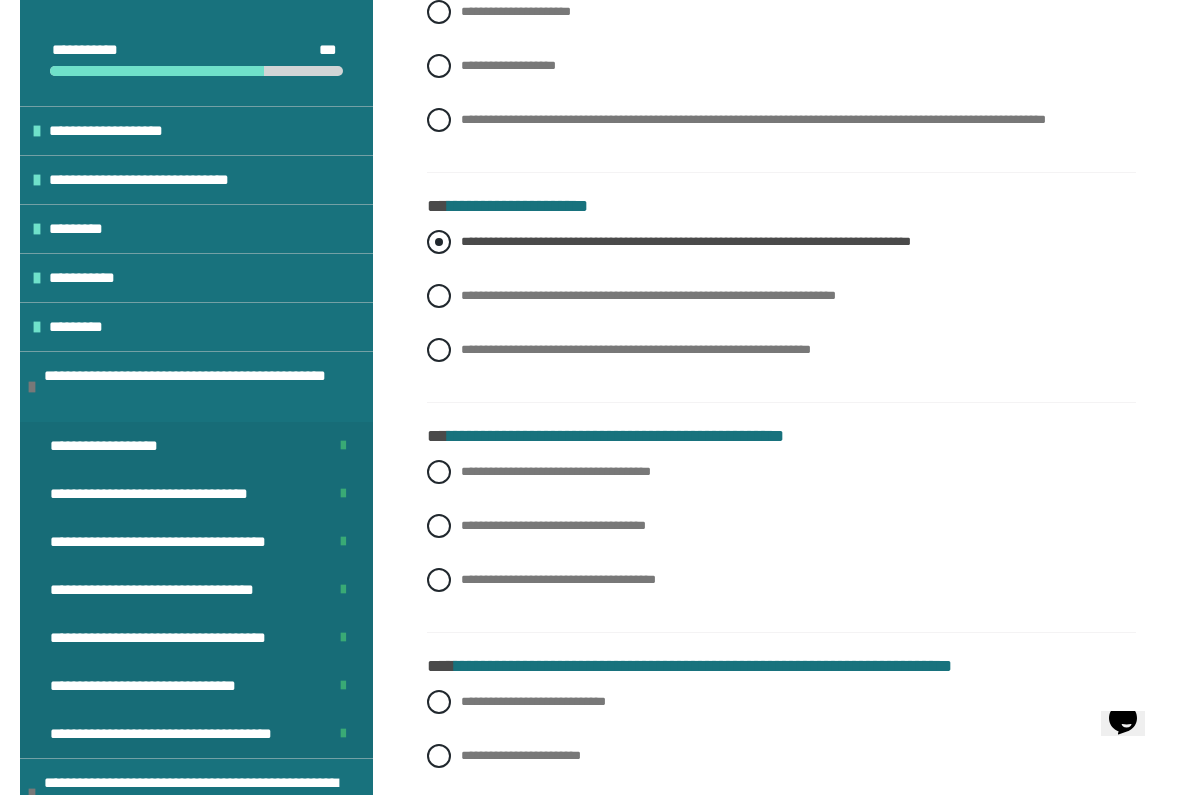 scroll, scrollTop: 2060, scrollLeft: 0, axis: vertical 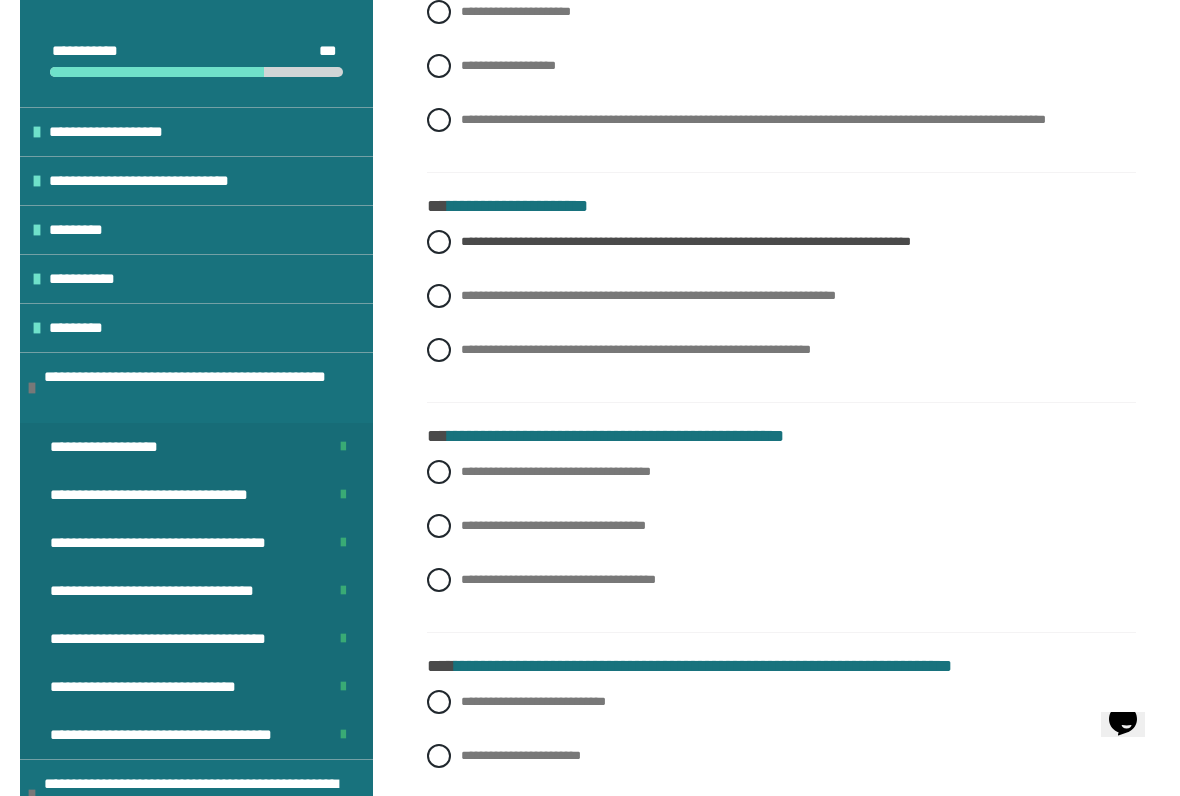 click on "**********" at bounding box center [781, -354] 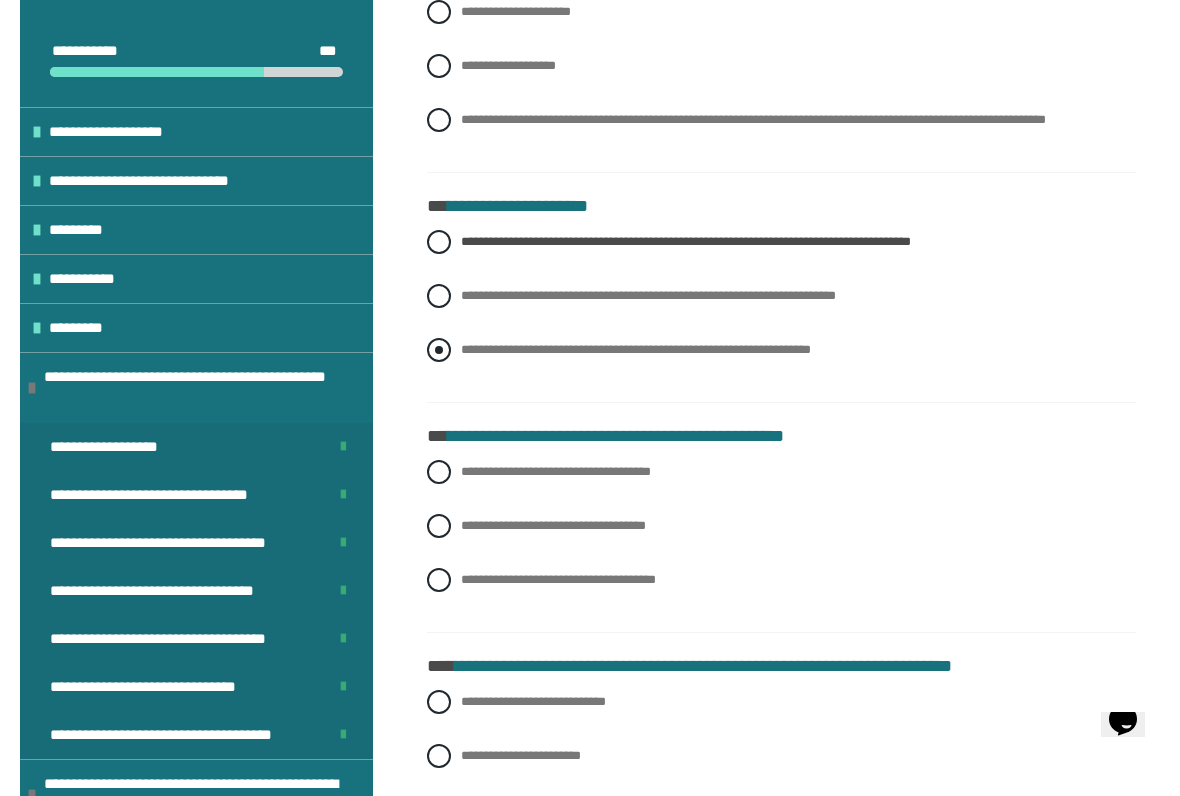 click at bounding box center (439, 350) 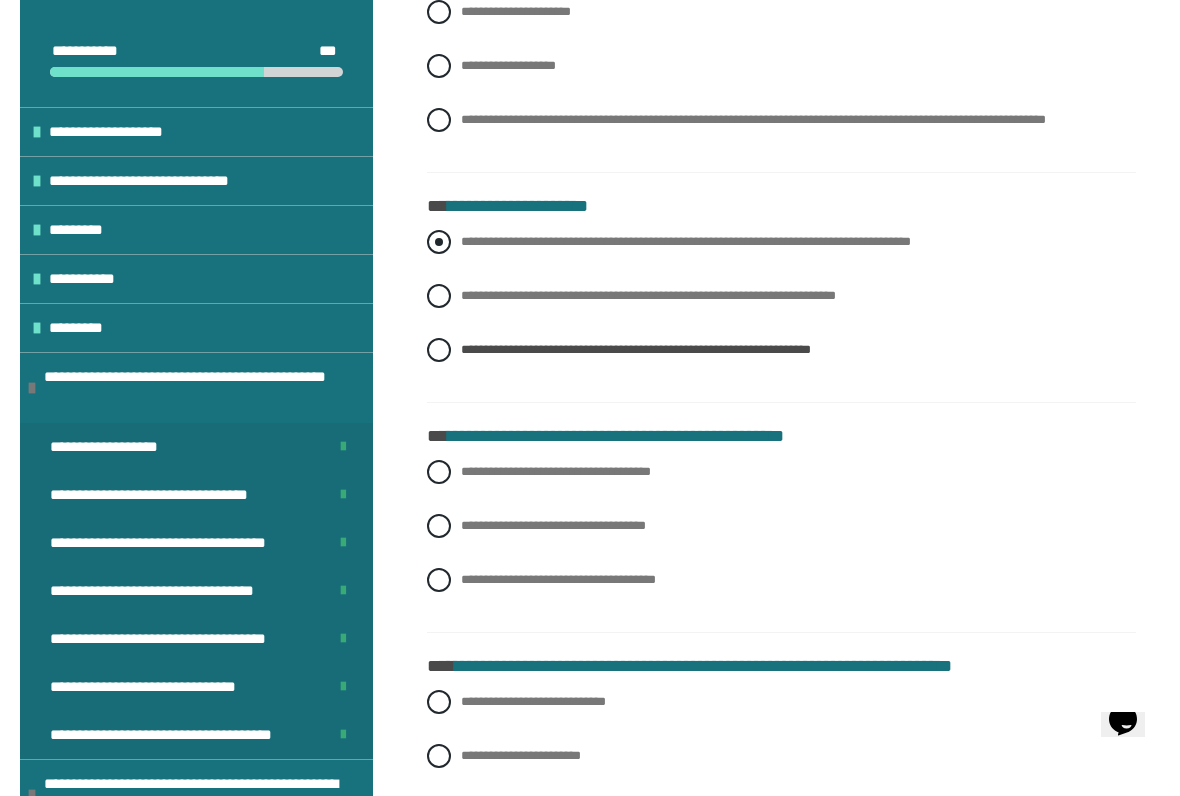 click at bounding box center (439, 242) 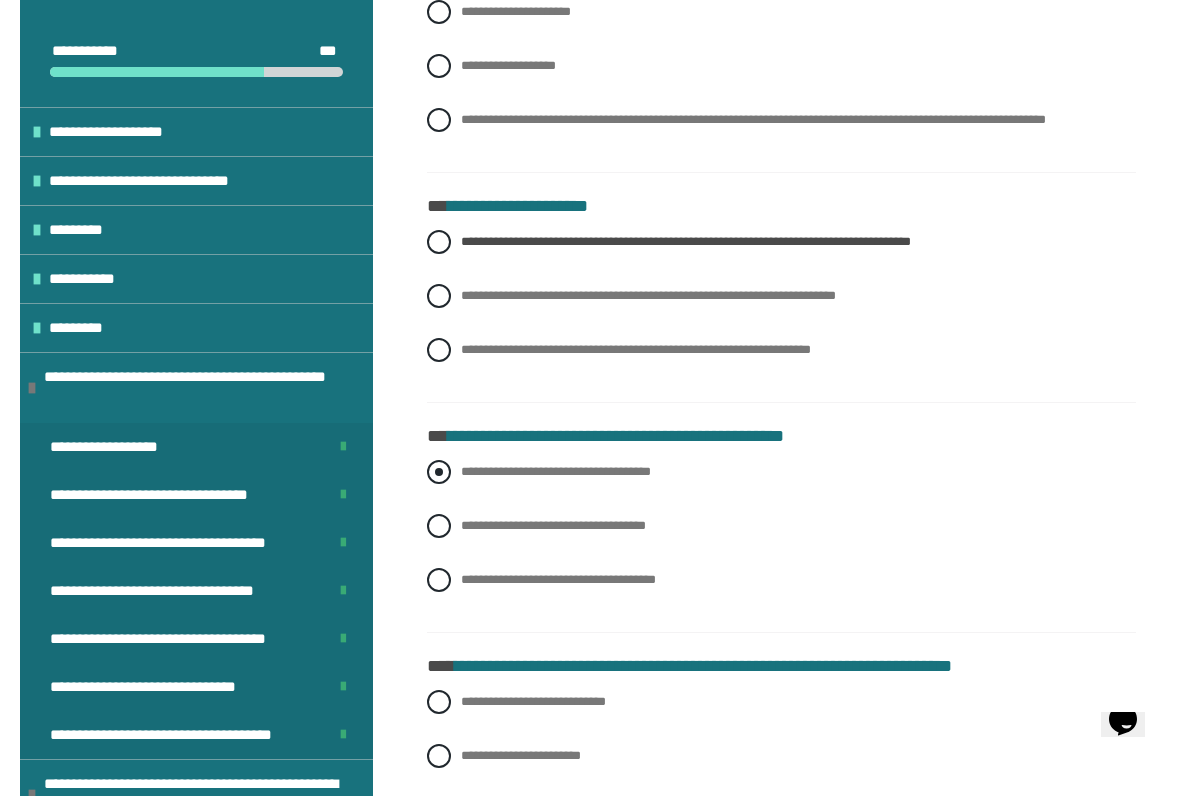 click at bounding box center (439, 472) 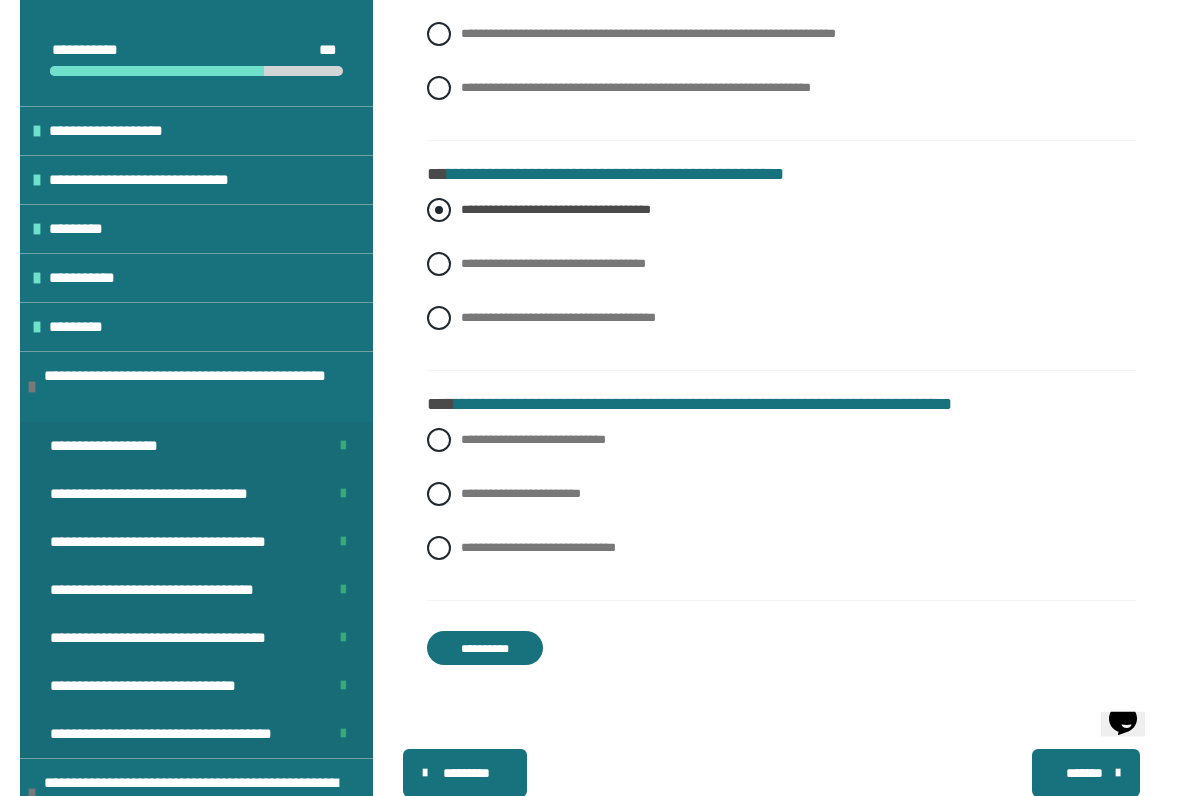 scroll, scrollTop: 2323, scrollLeft: 0, axis: vertical 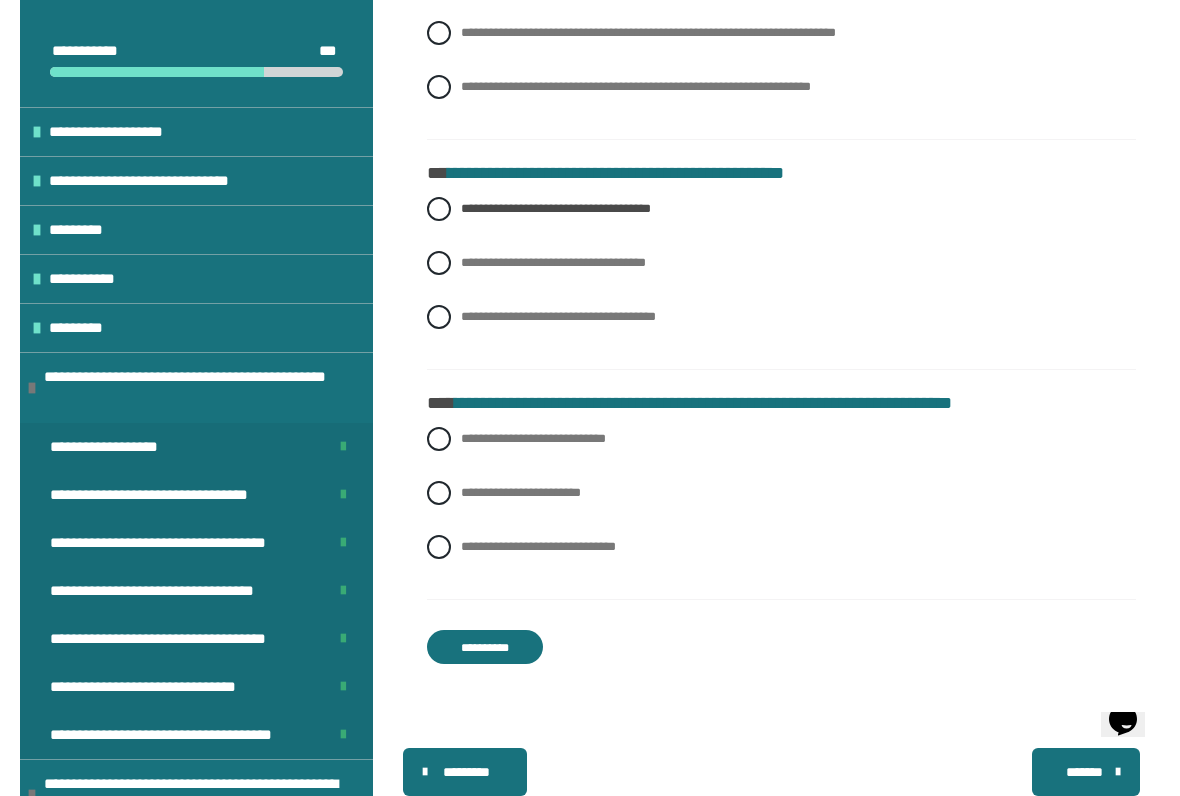 click on "**********" at bounding box center [781, 508] 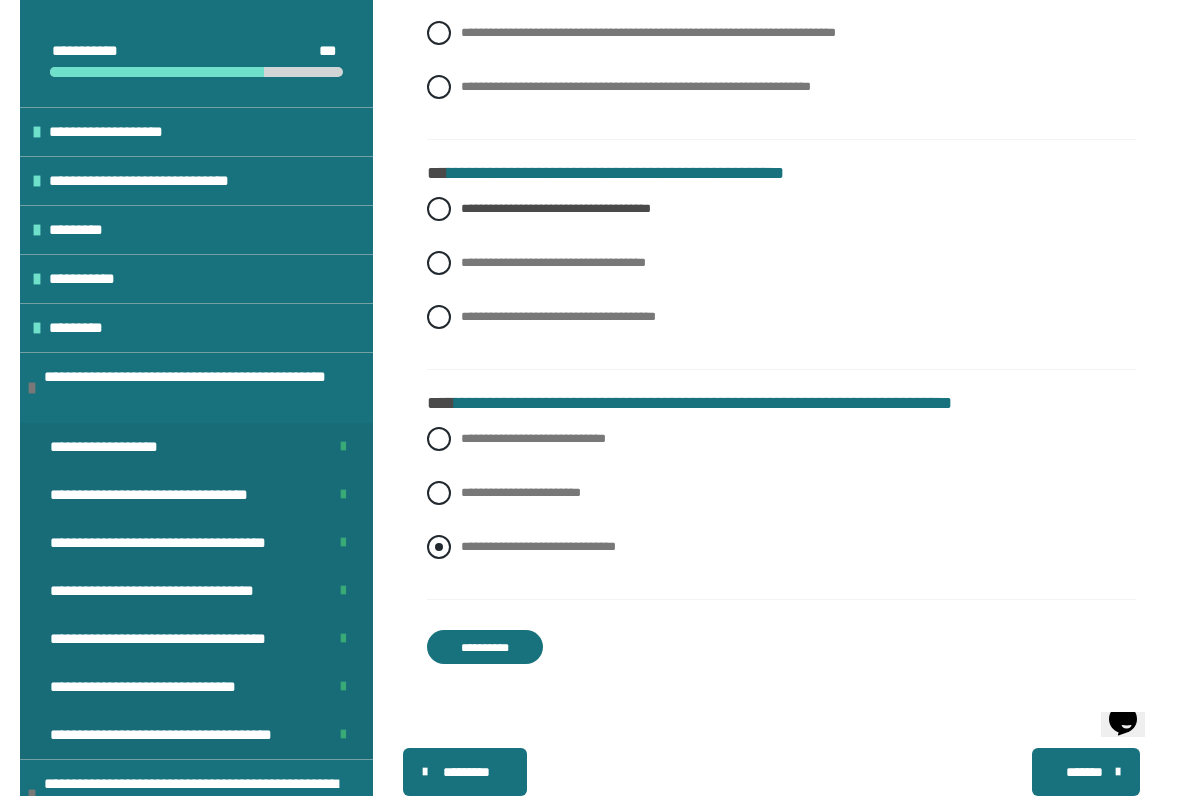 click at bounding box center [439, 547] 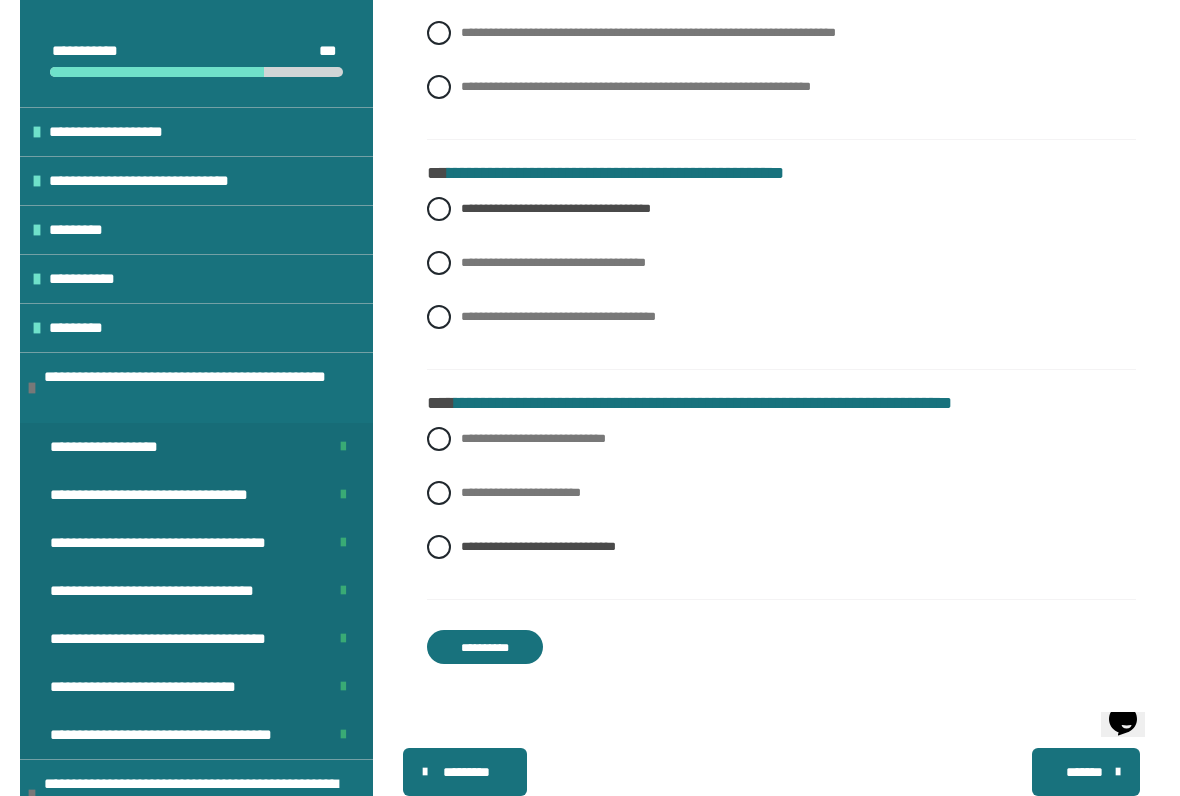 click on "**********" at bounding box center (485, 647) 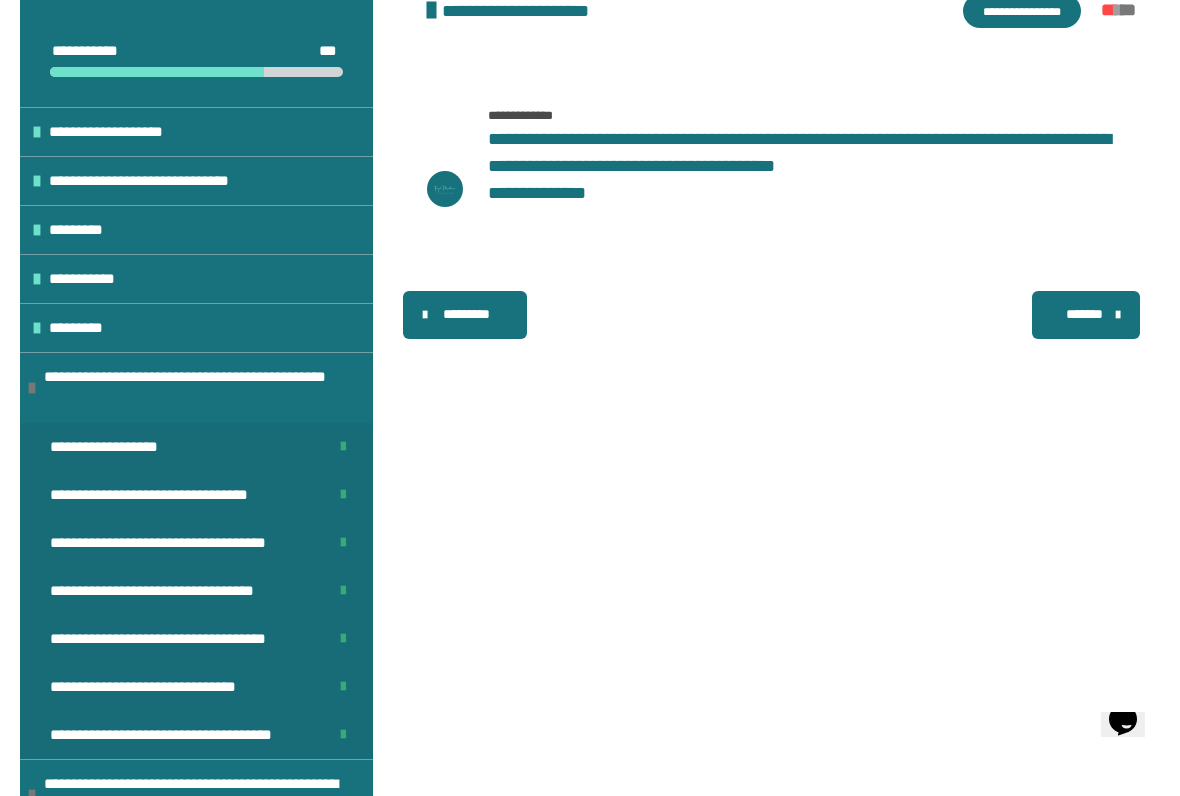 scroll, scrollTop: 431, scrollLeft: 0, axis: vertical 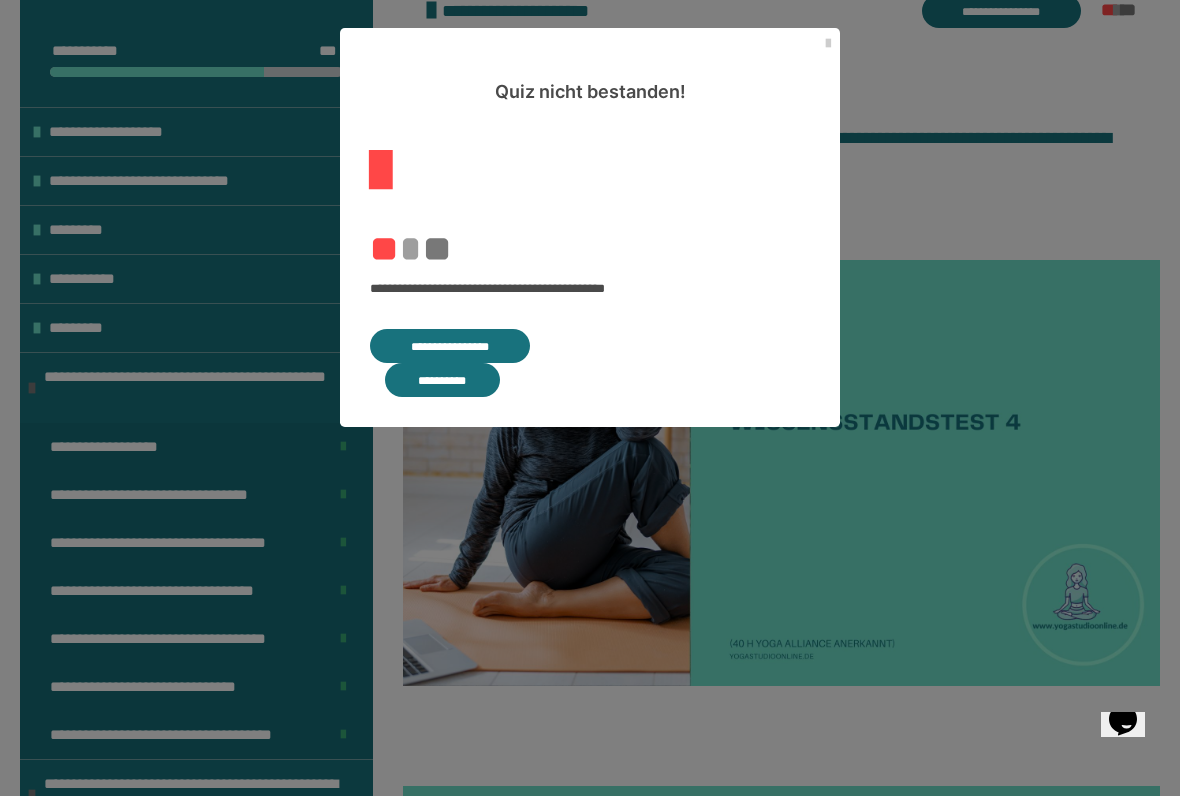 click on "**********" at bounding box center [450, 346] 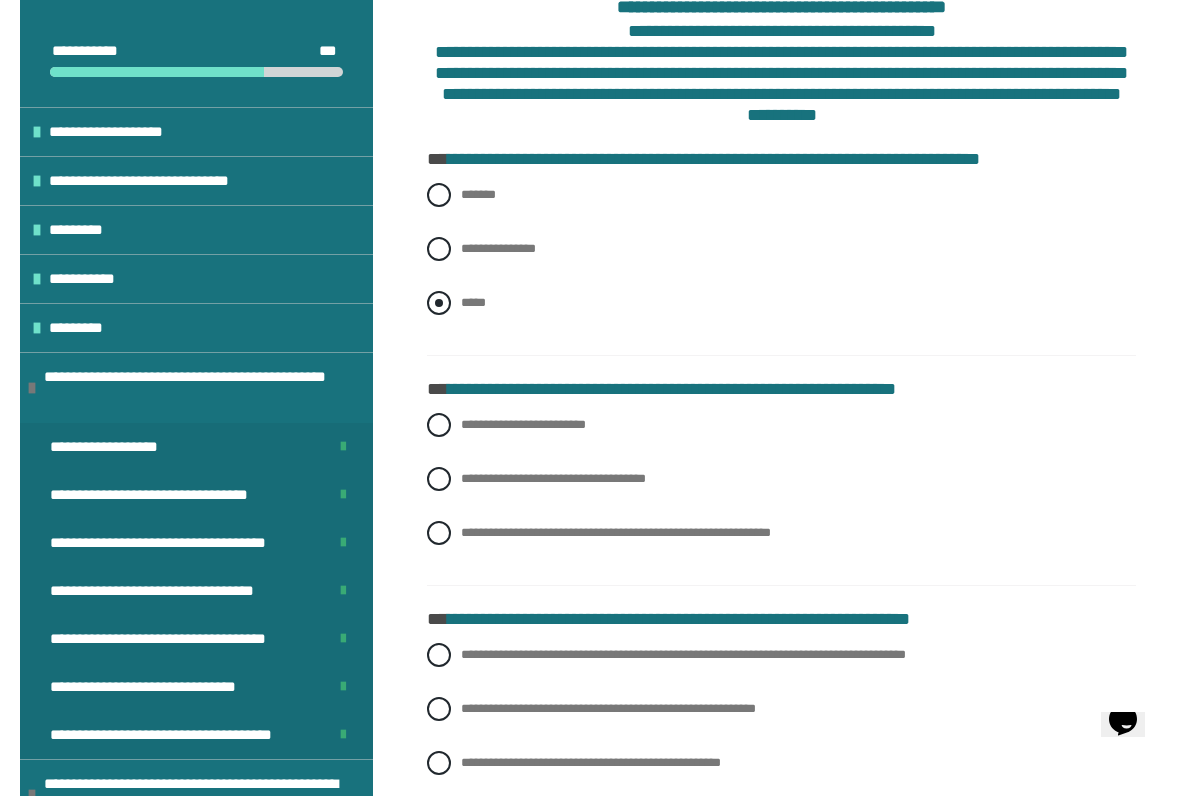 click at bounding box center [439, 303] 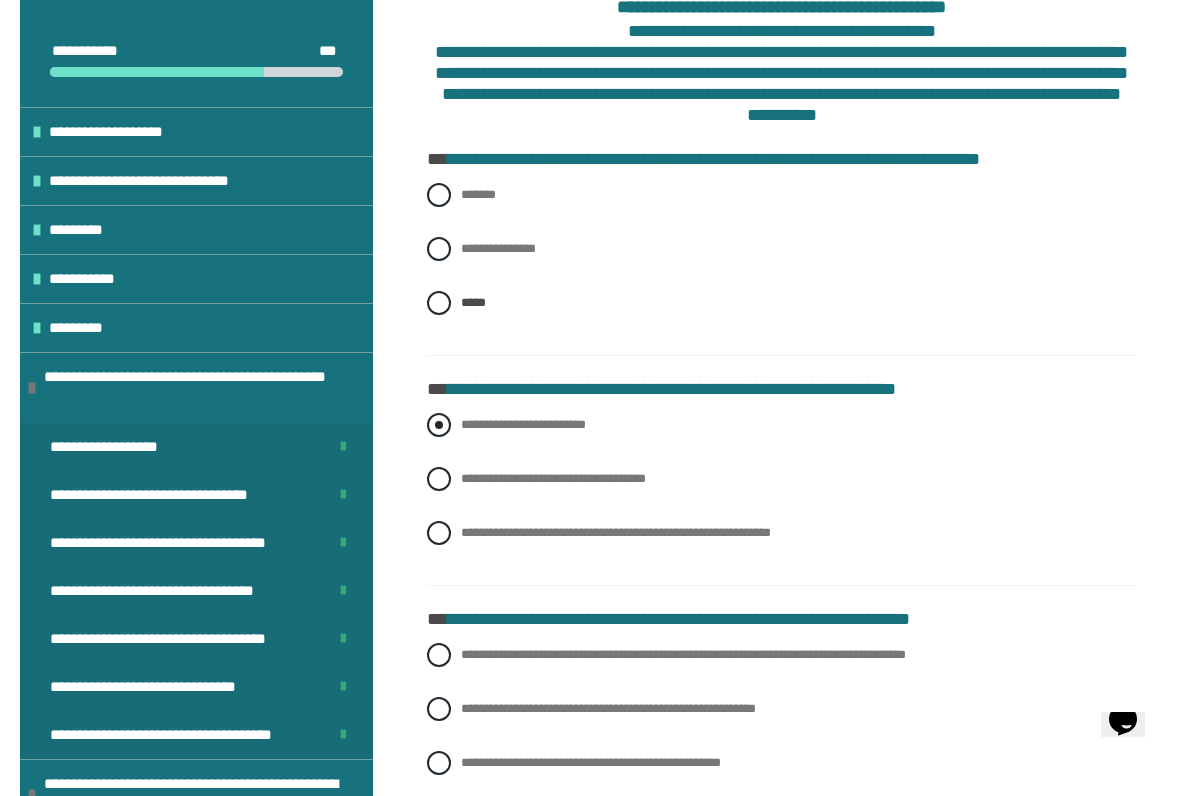 click on "**********" at bounding box center (781, 425) 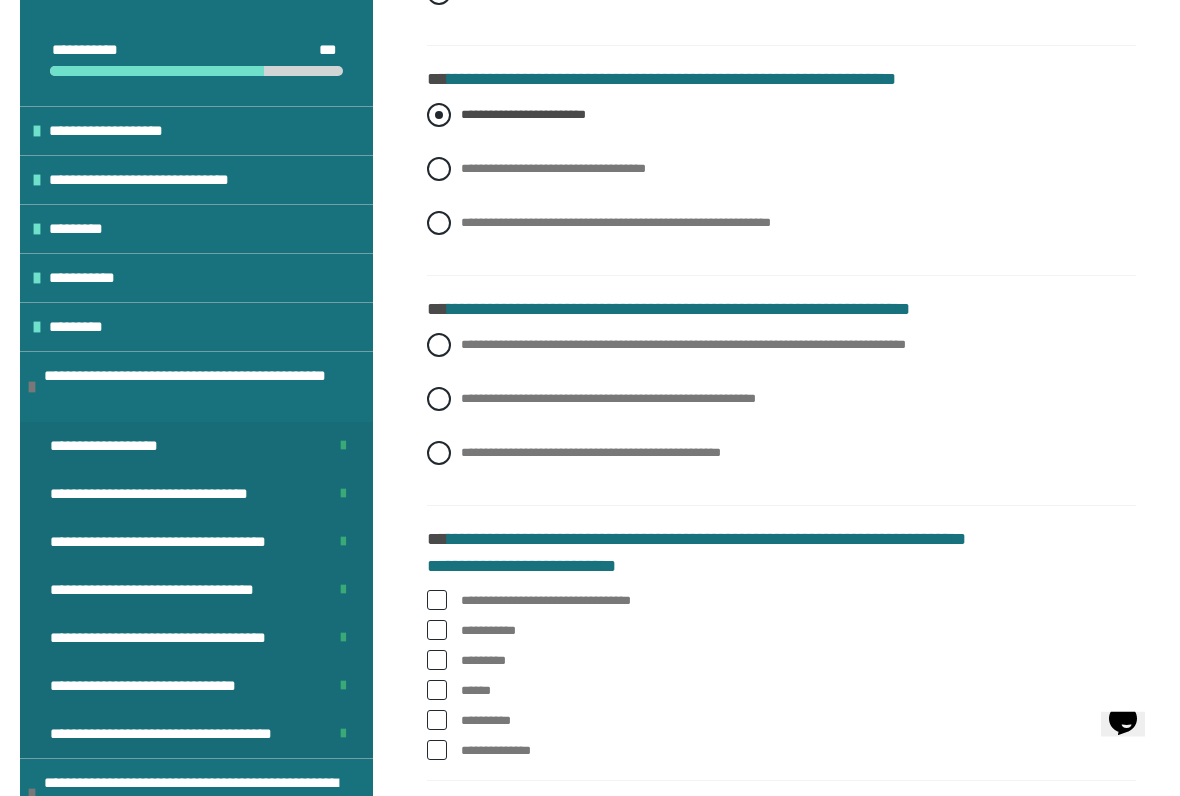 scroll, scrollTop: 742, scrollLeft: 0, axis: vertical 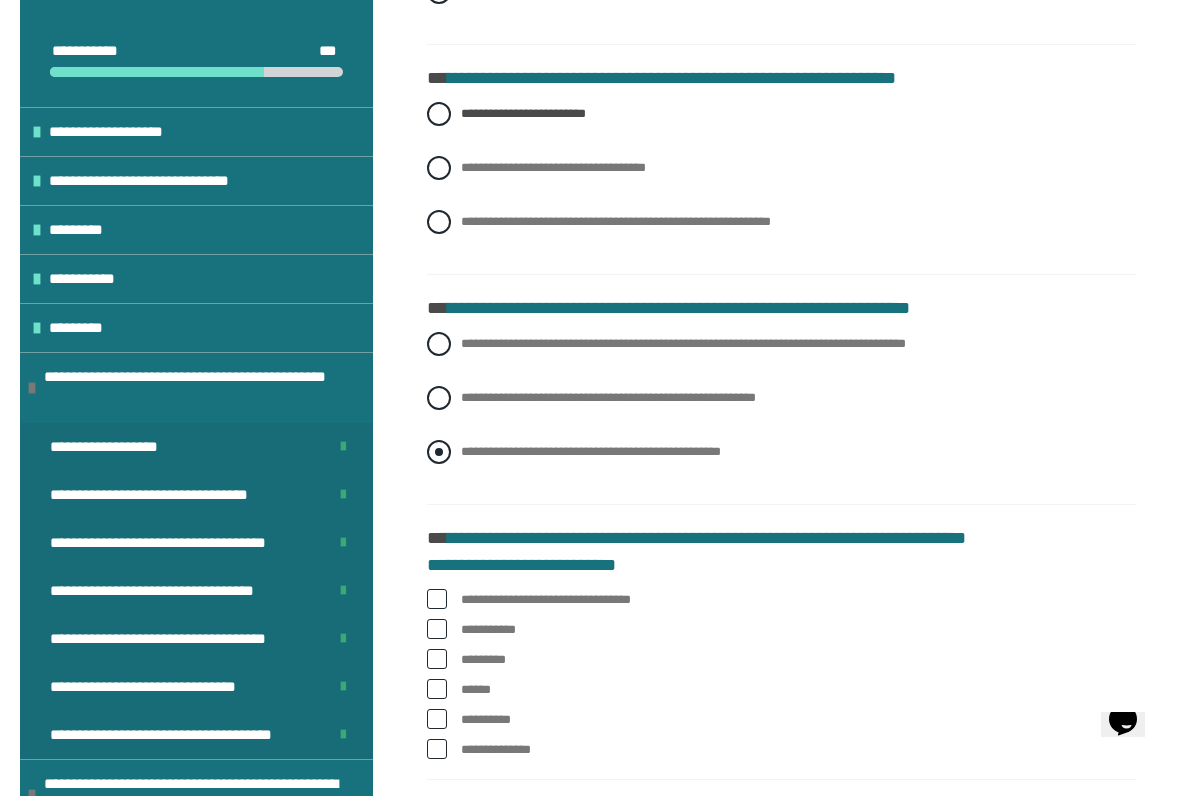click at bounding box center (439, 452) 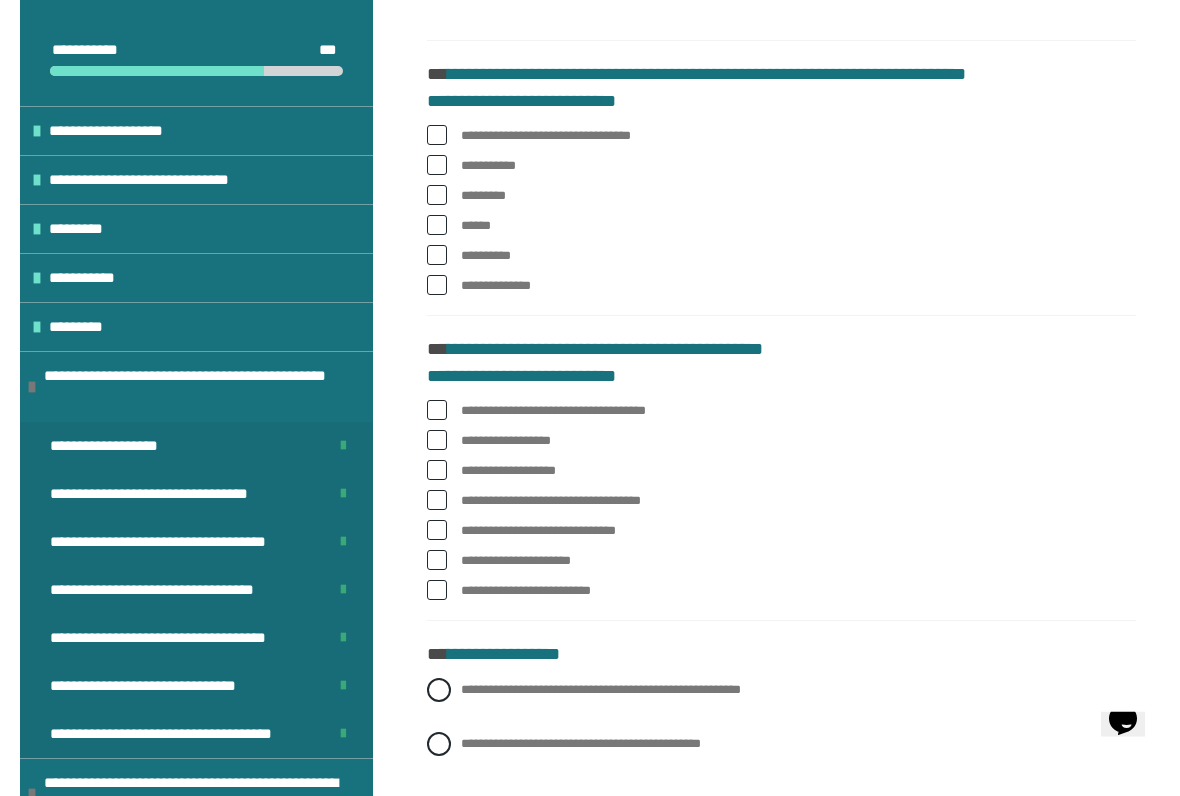 scroll, scrollTop: 1207, scrollLeft: 0, axis: vertical 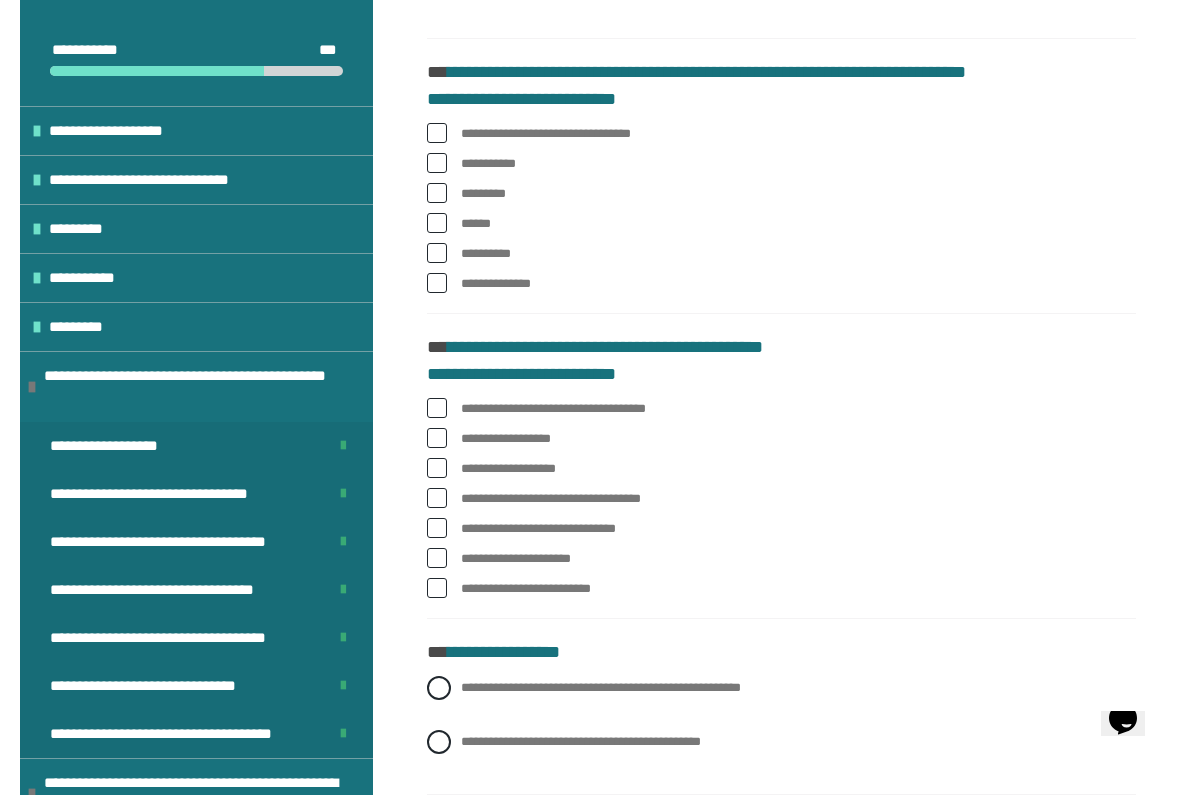click at bounding box center [437, 284] 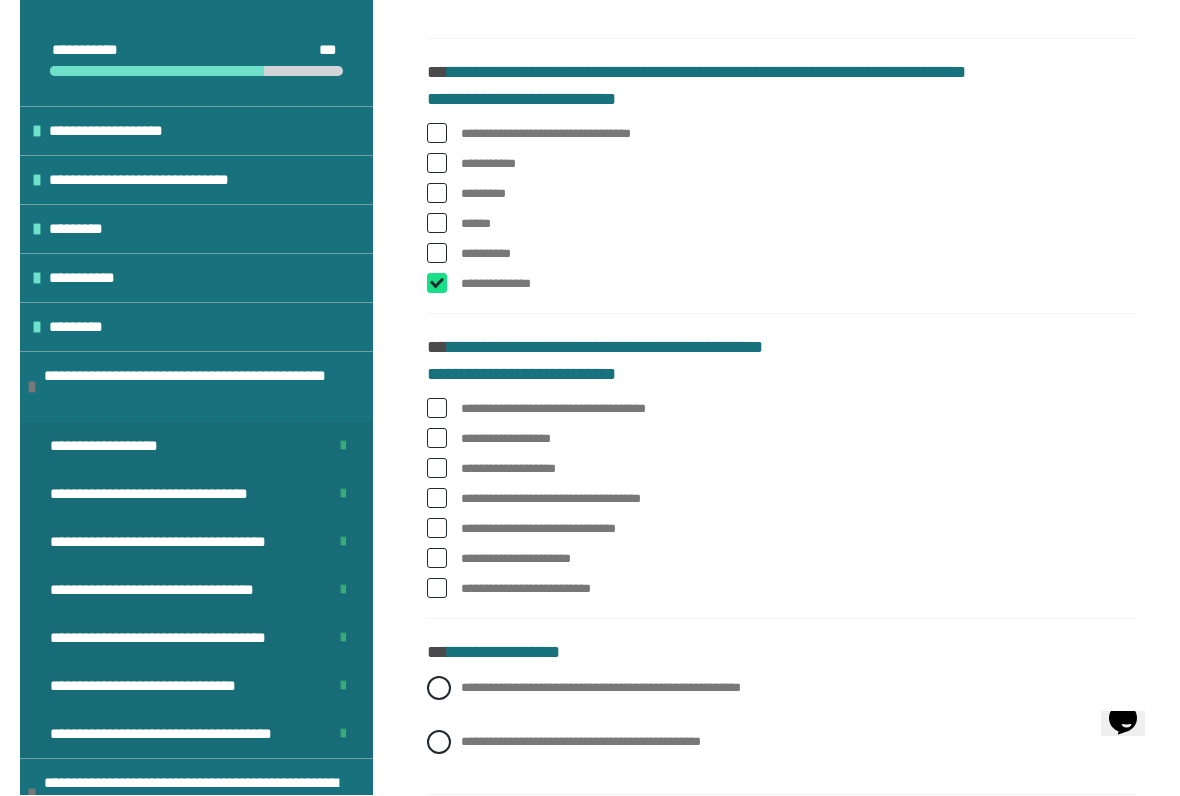 checkbox on "****" 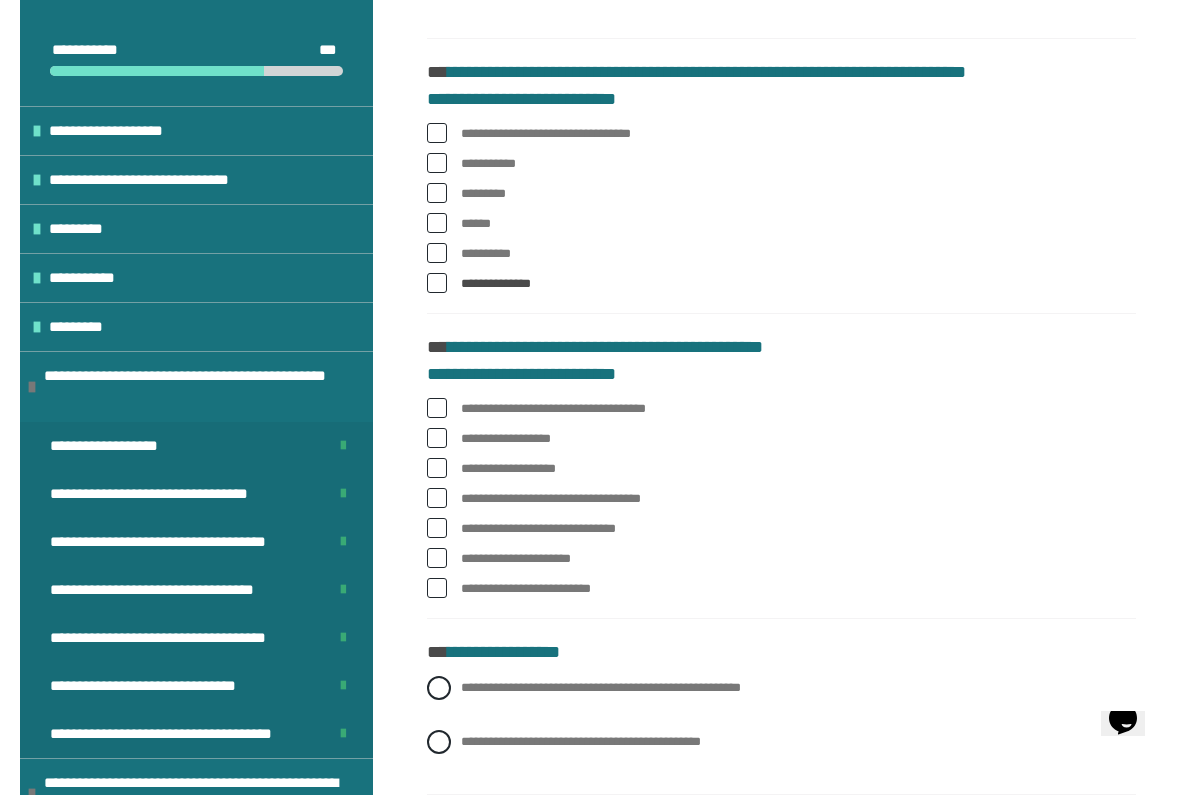 scroll, scrollTop: 1208, scrollLeft: 0, axis: vertical 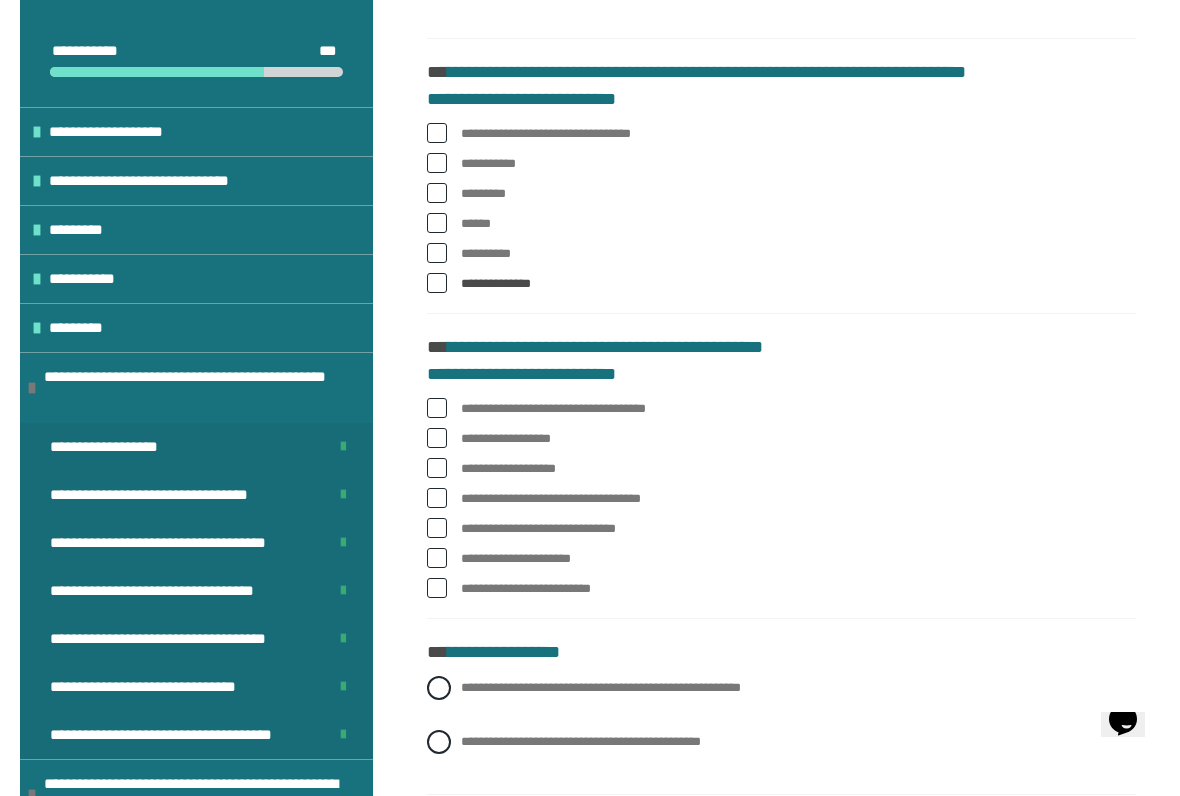 click at bounding box center [437, 223] 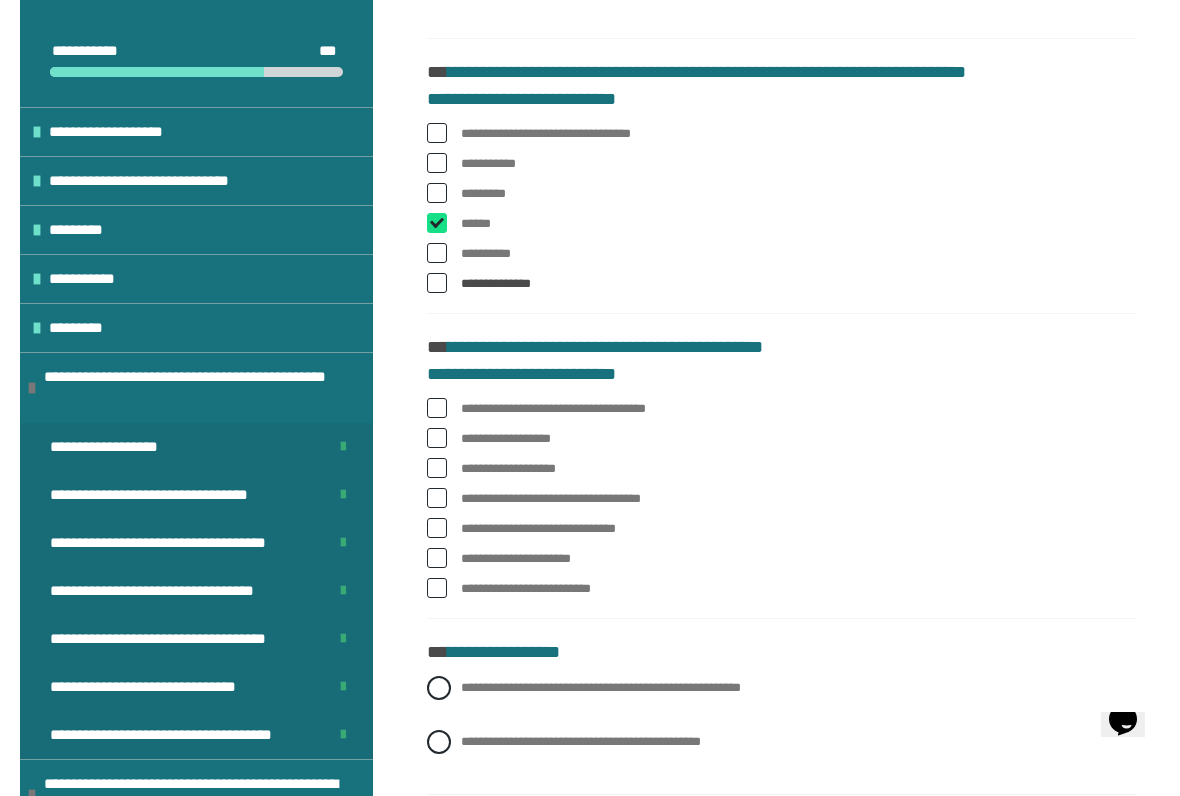 checkbox on "****" 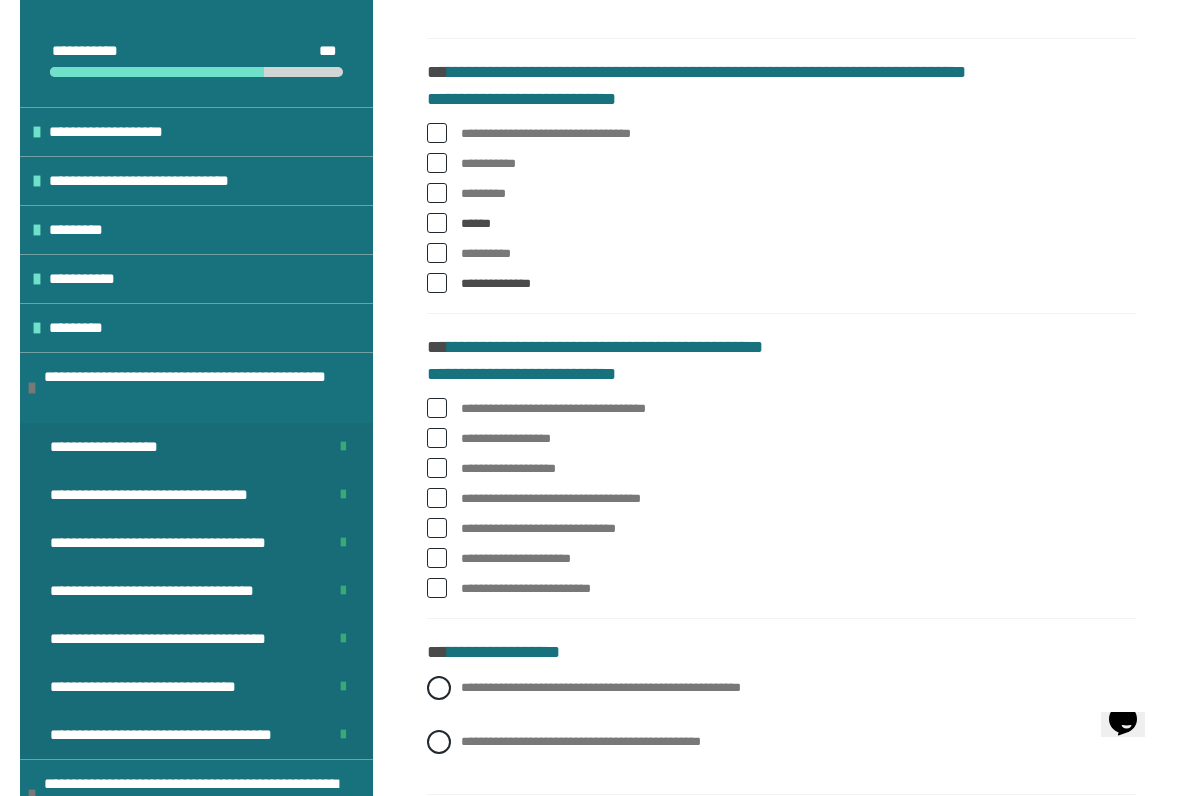 click at bounding box center [437, 163] 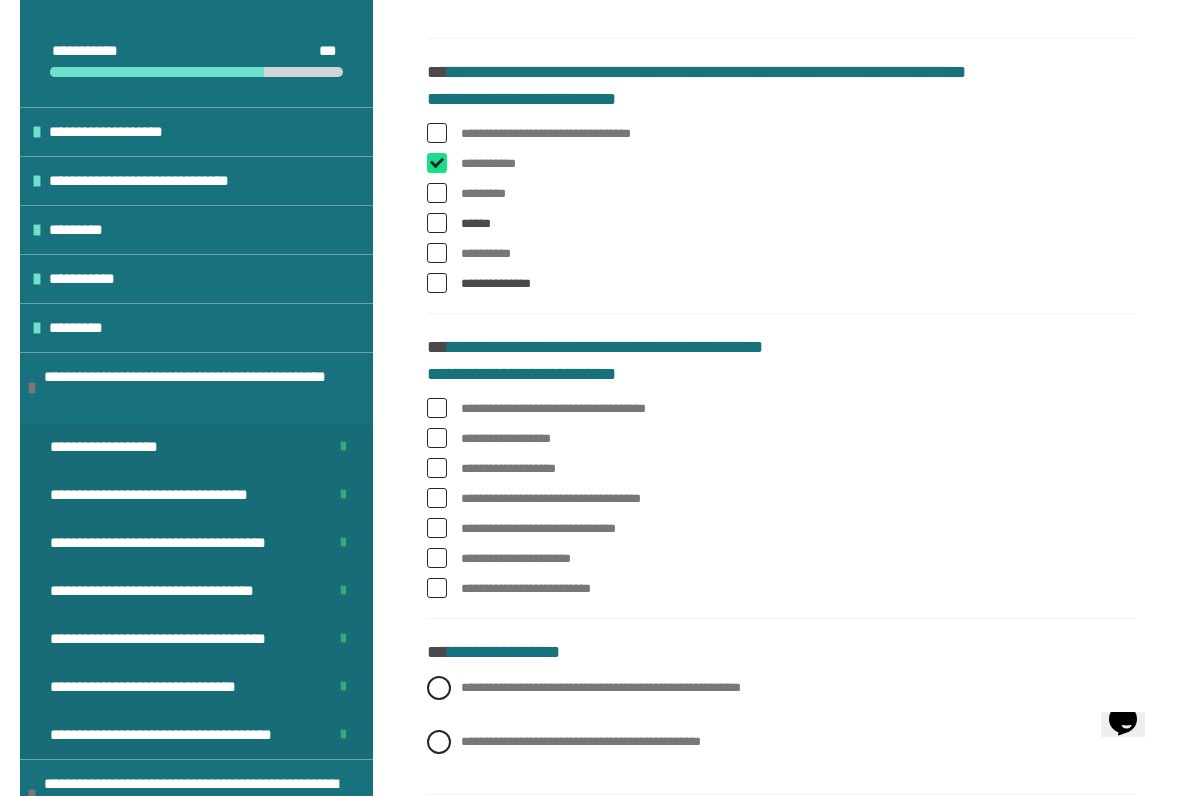 checkbox on "****" 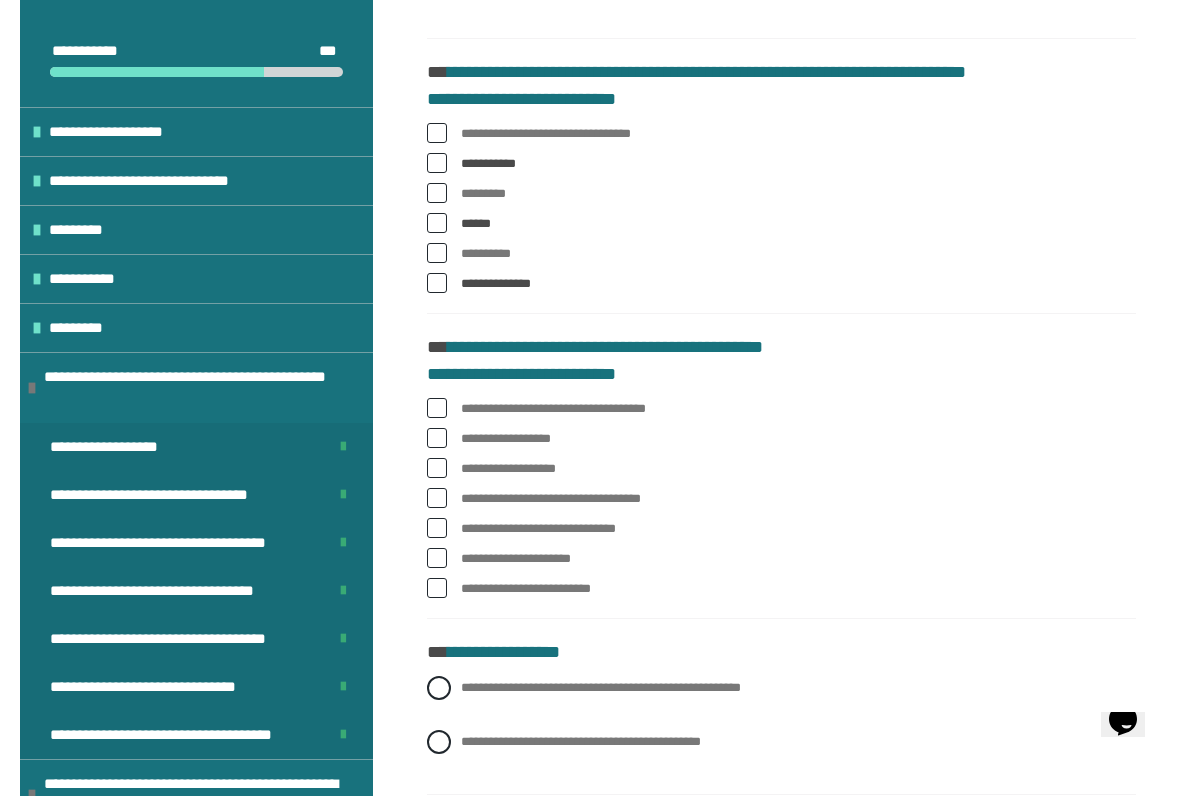 click on "**********" at bounding box center [781, 134] 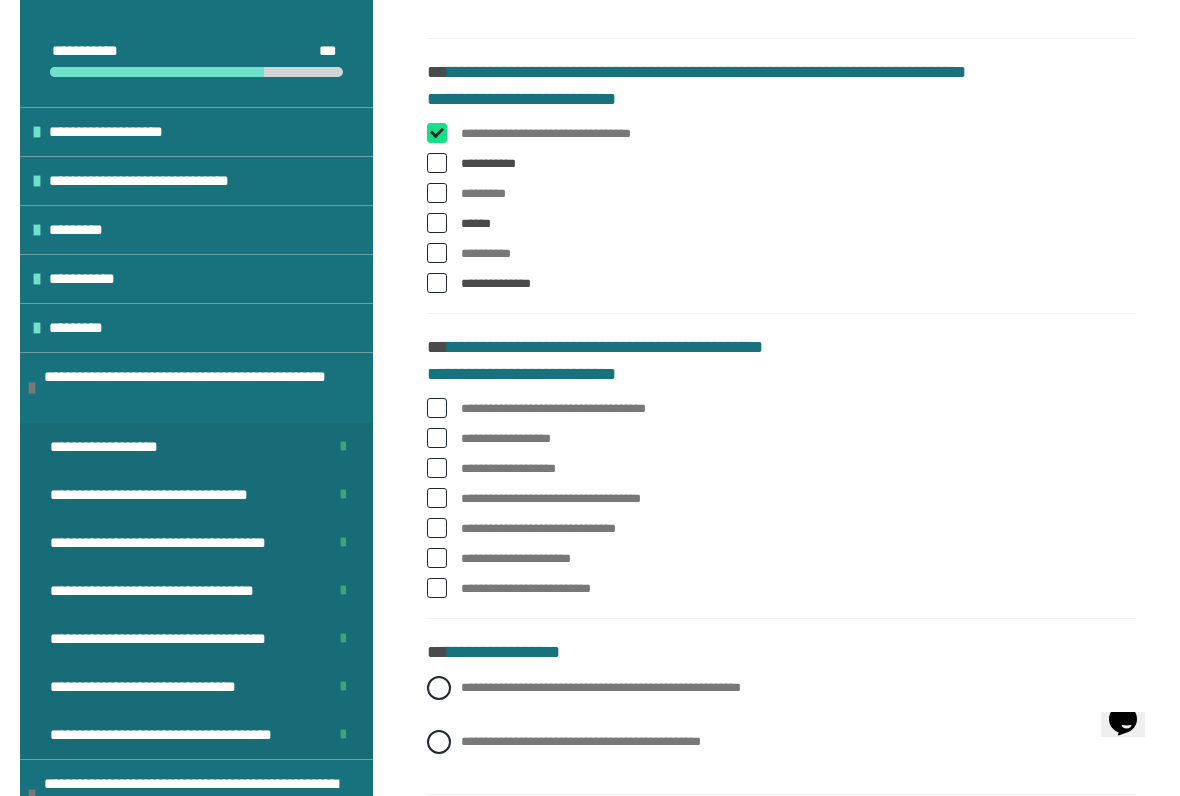checkbox on "****" 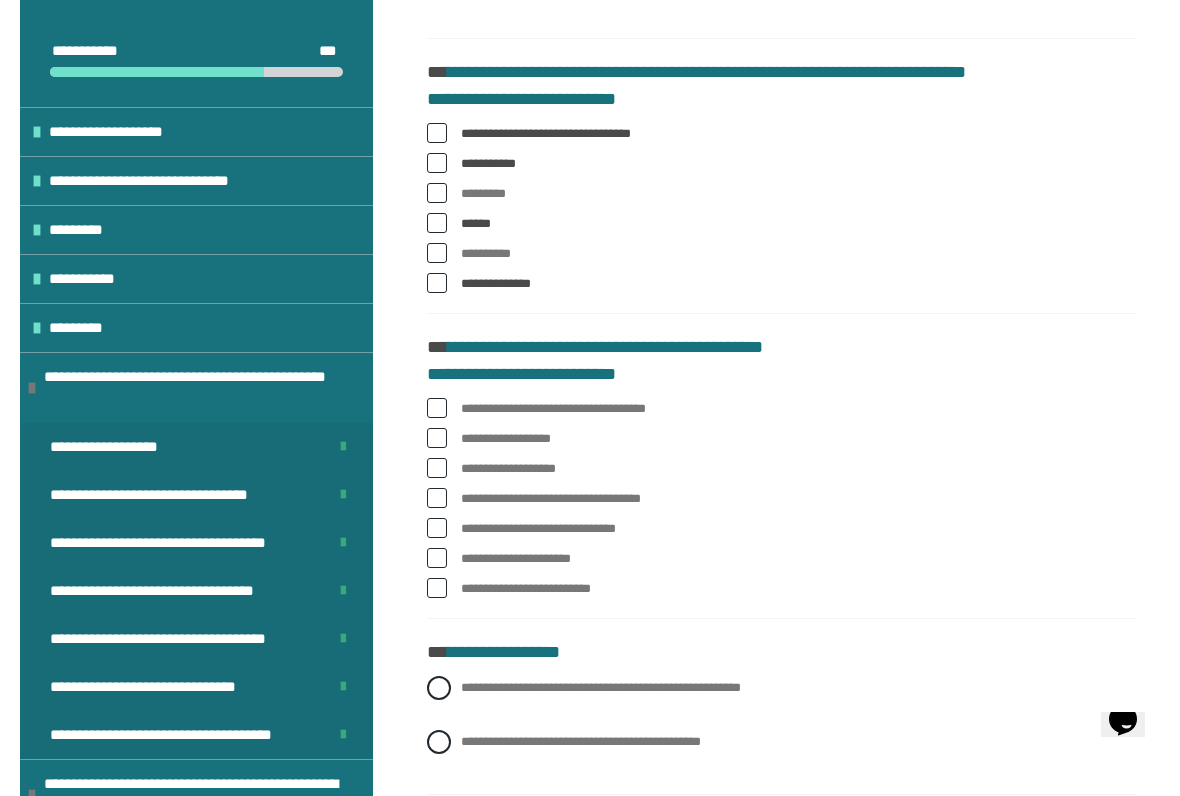 click at bounding box center (437, 163) 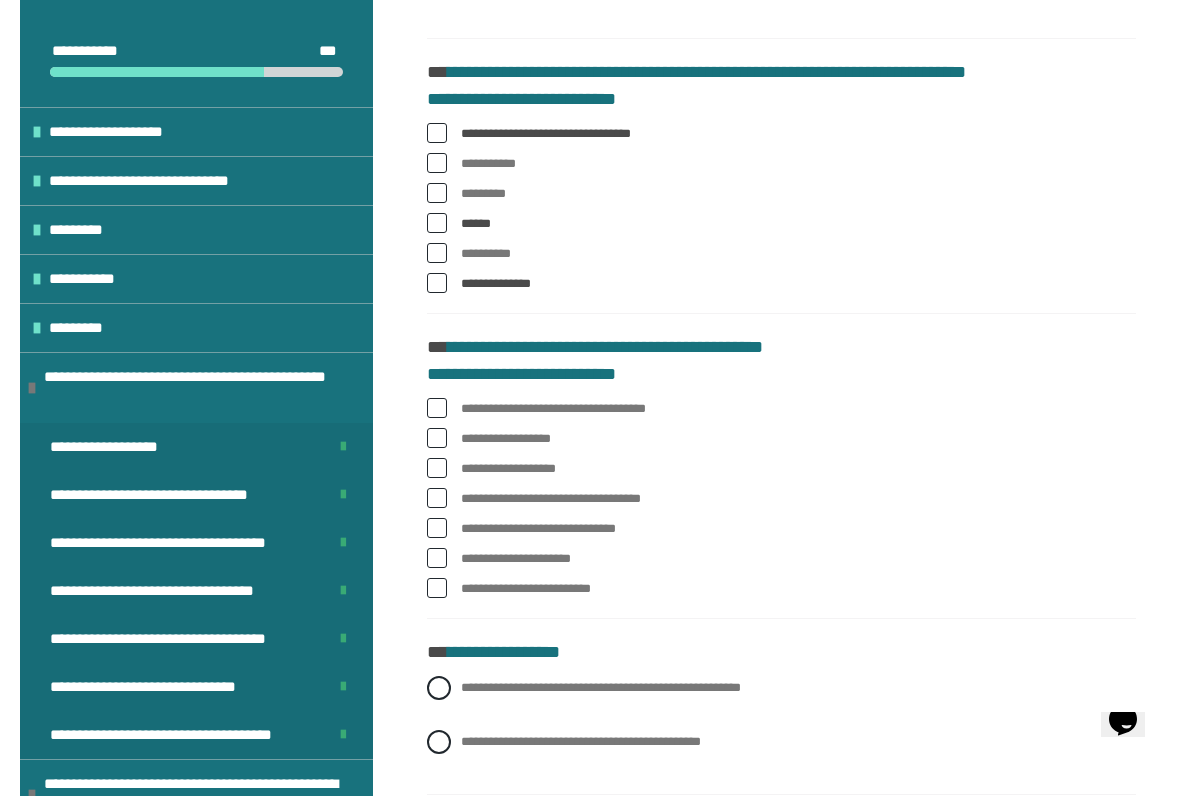 click on "**********" at bounding box center [781, 498] 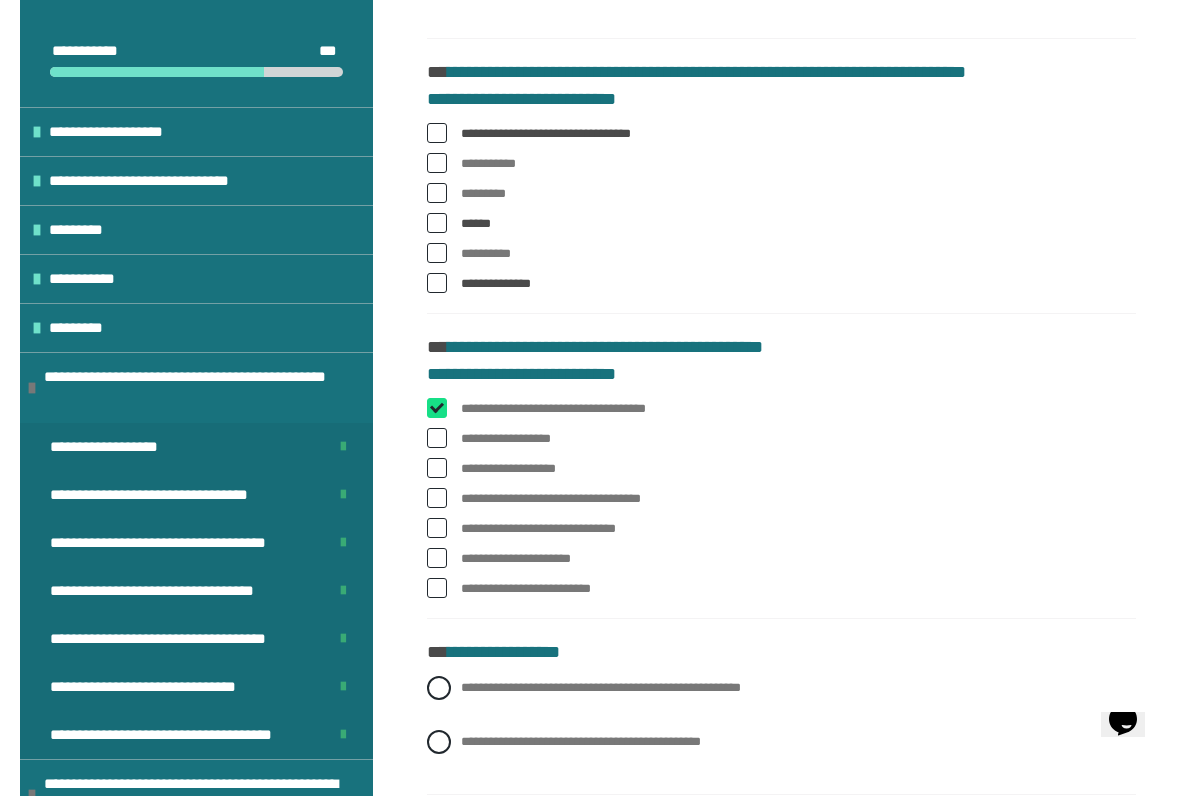 checkbox on "****" 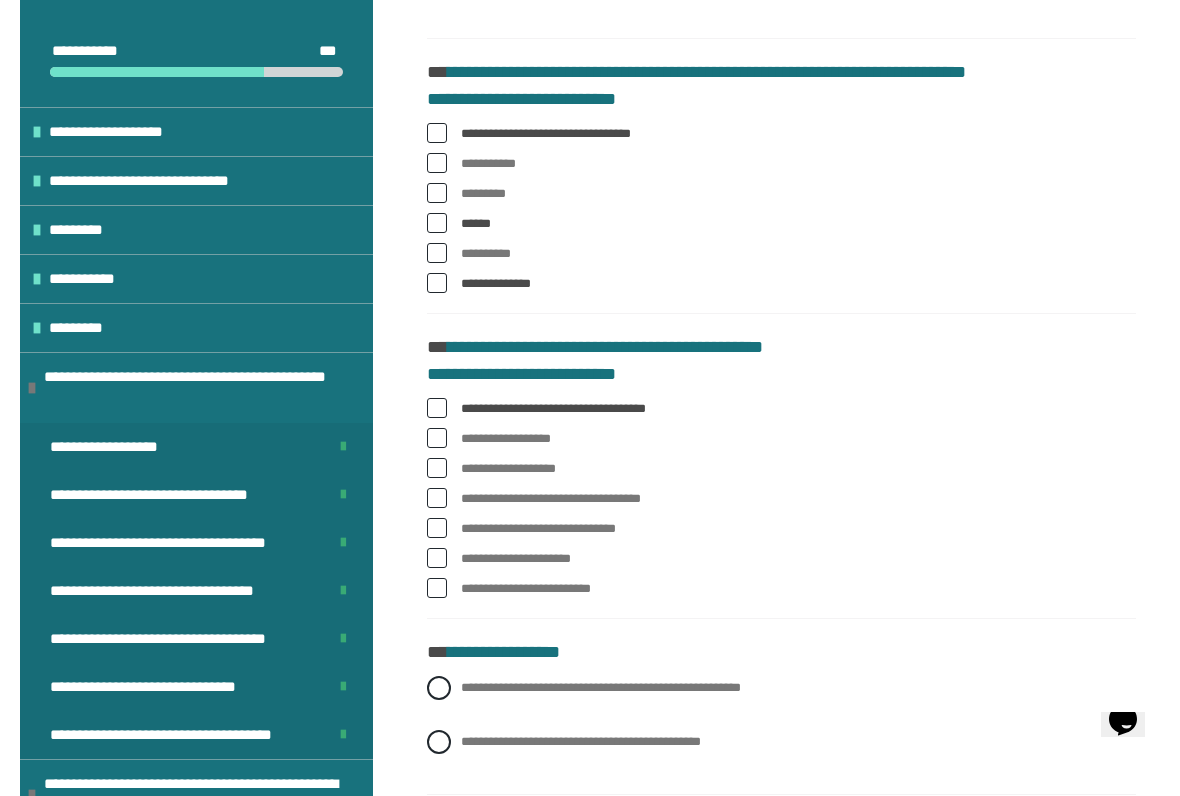 click on "**********" at bounding box center [781, 439] 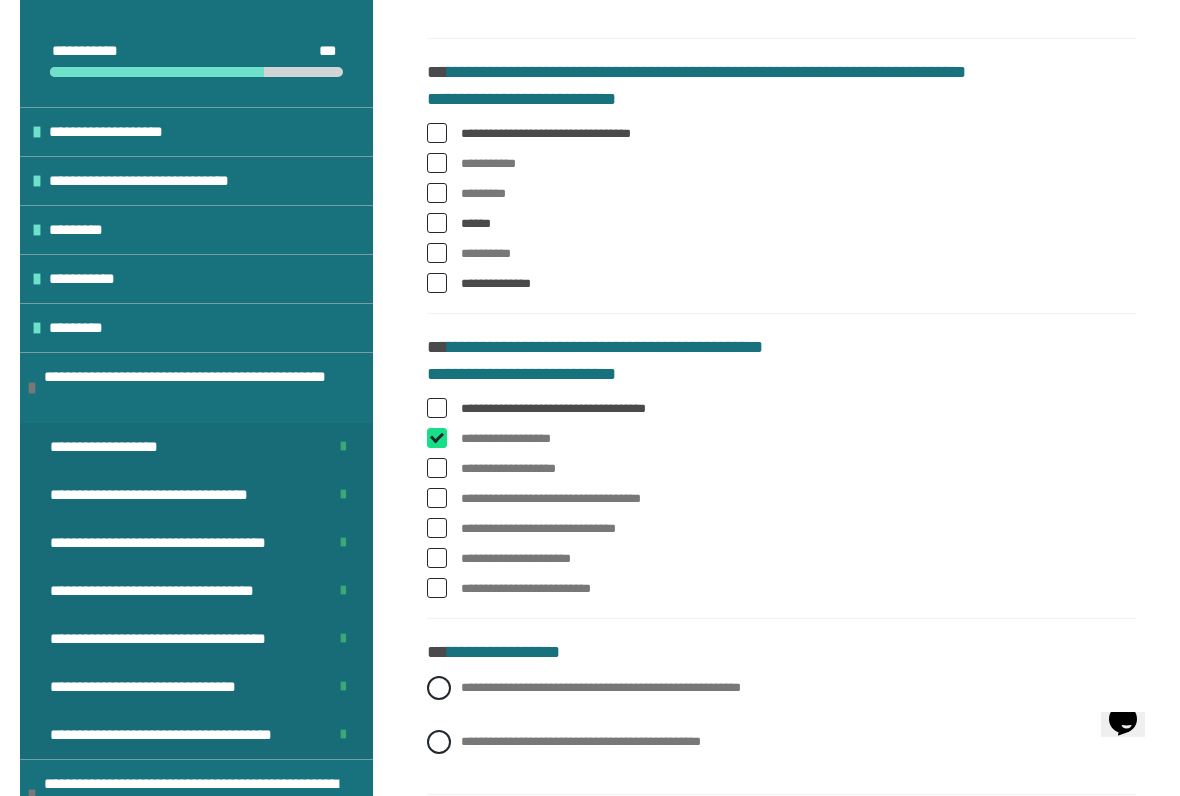 checkbox on "****" 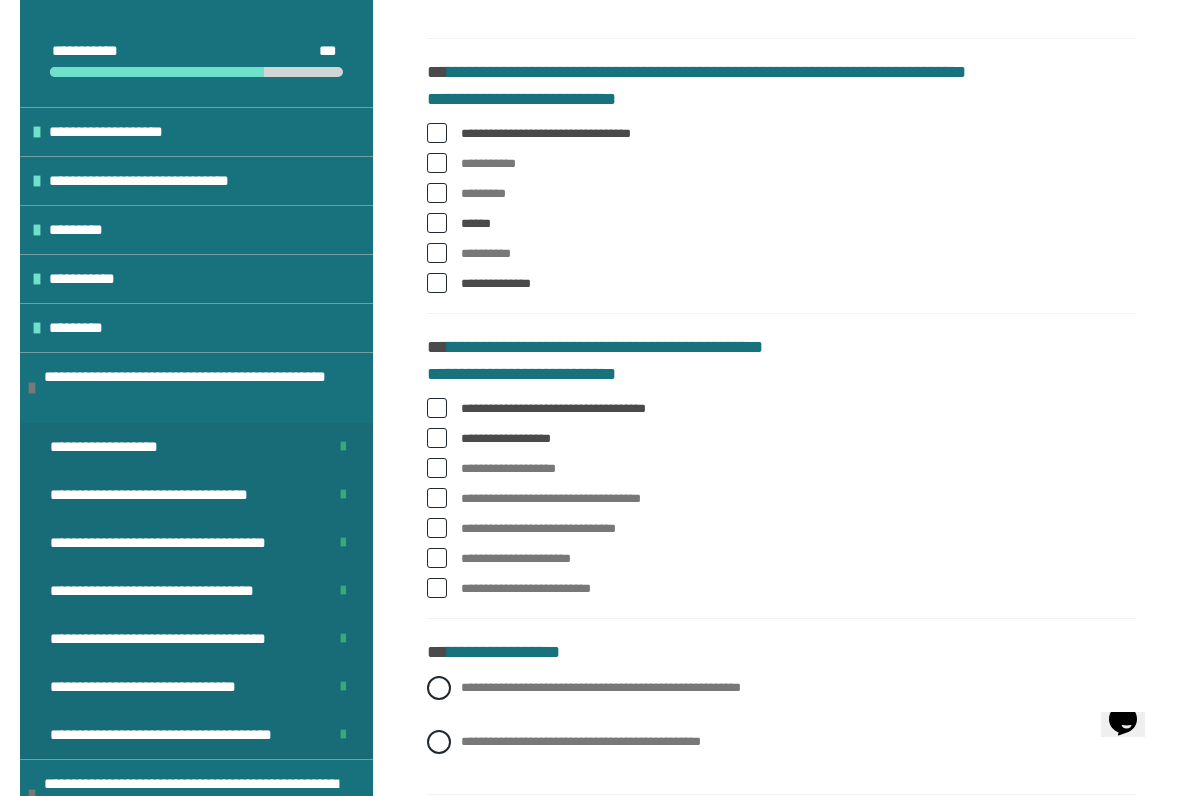 click at bounding box center (437, 468) 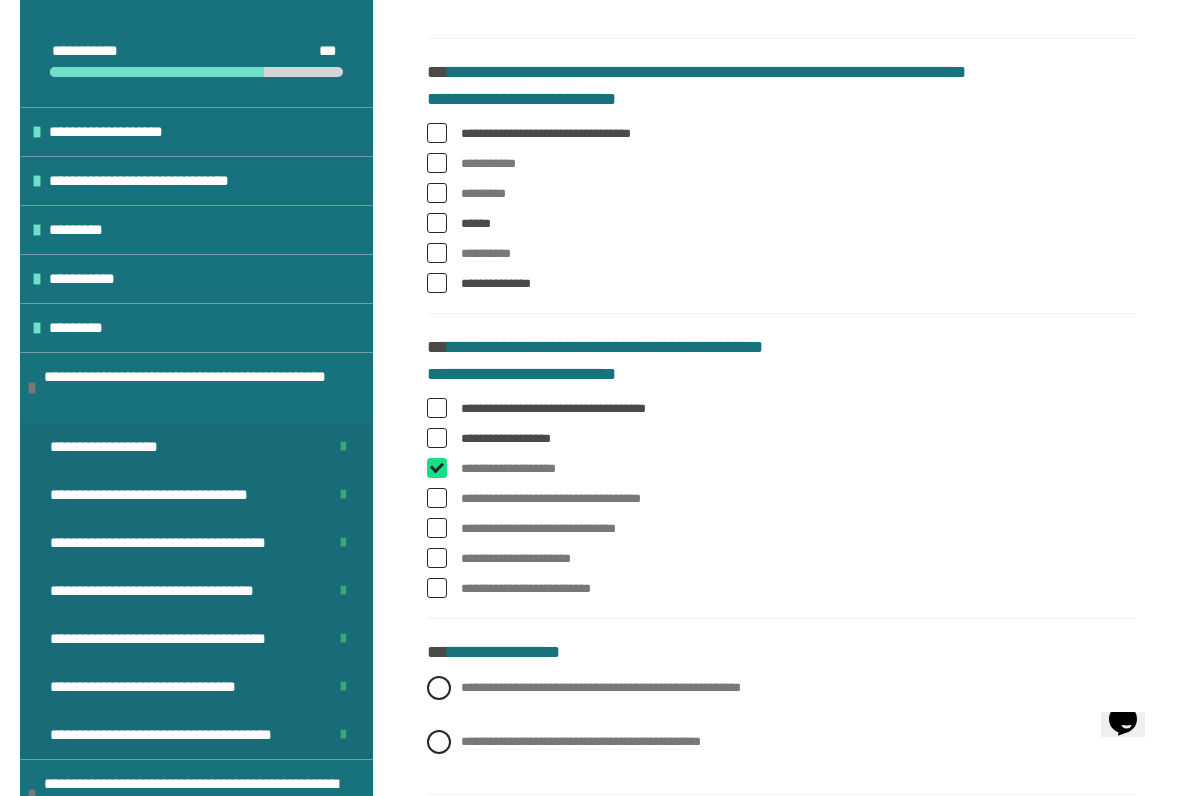 checkbox on "****" 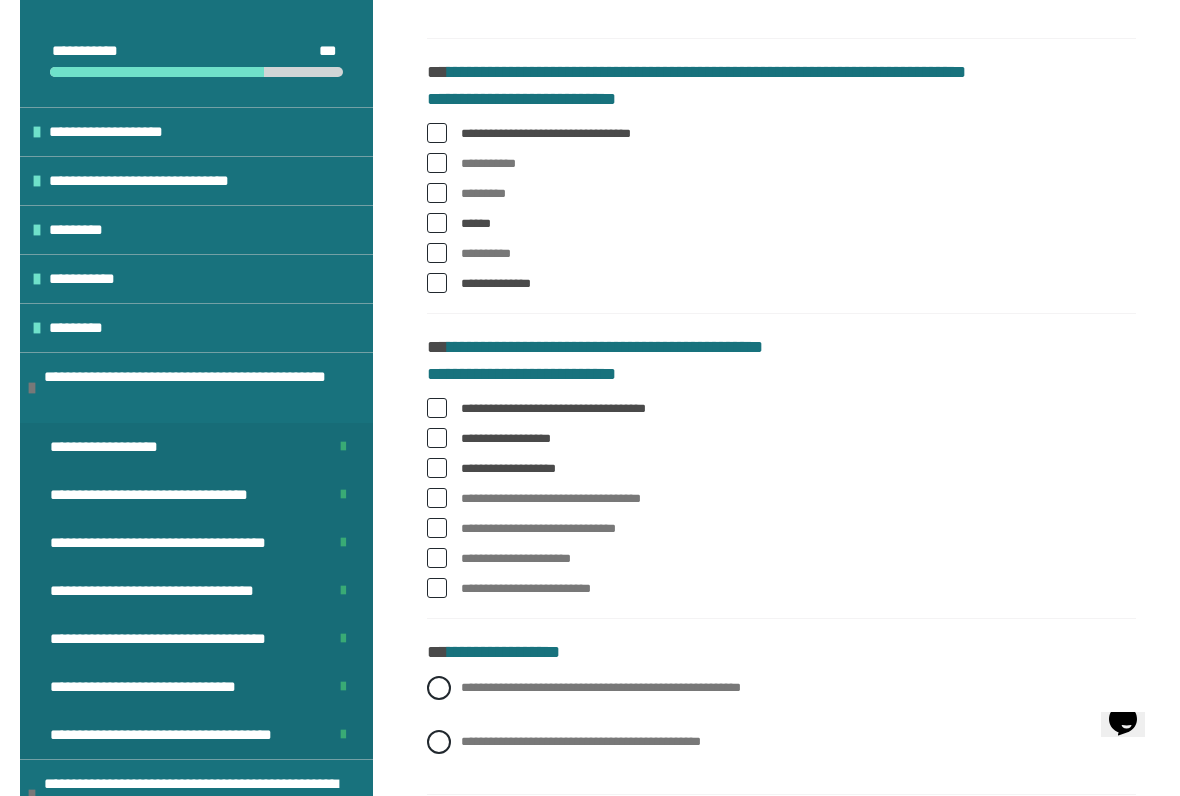 click on "**********" at bounding box center [781, 499] 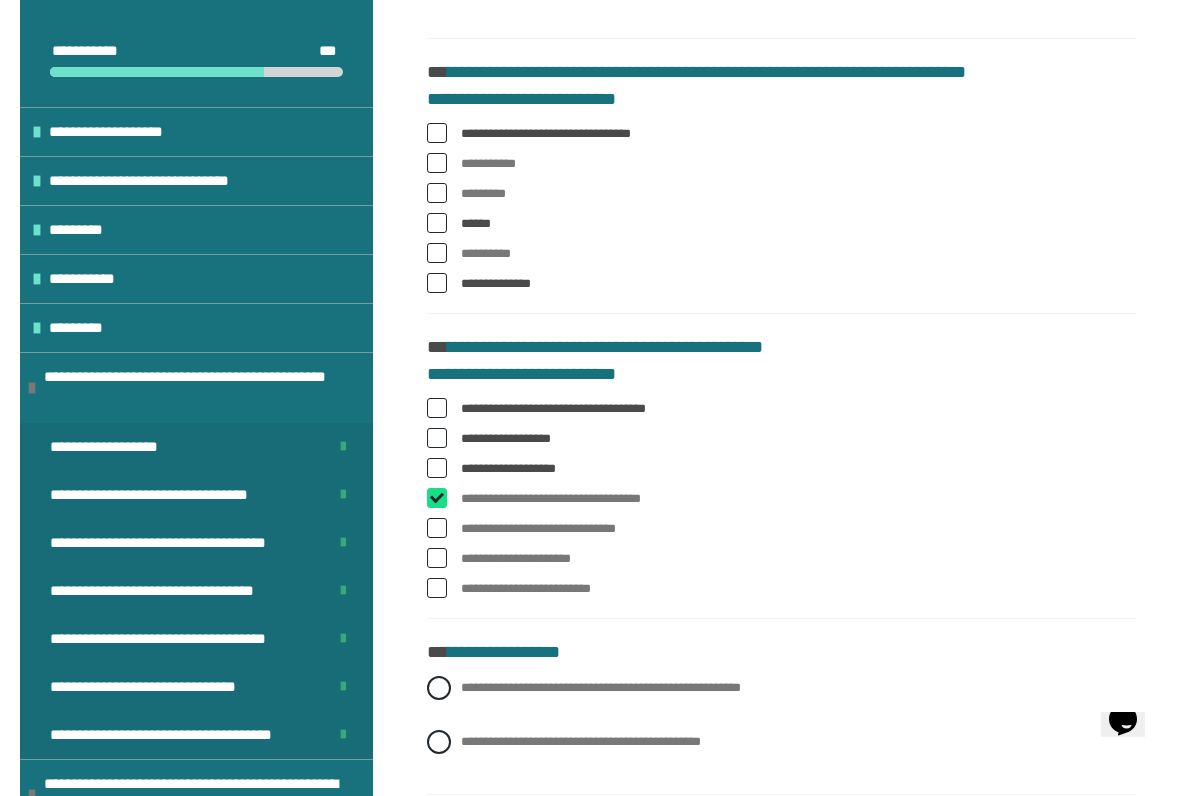 checkbox on "****" 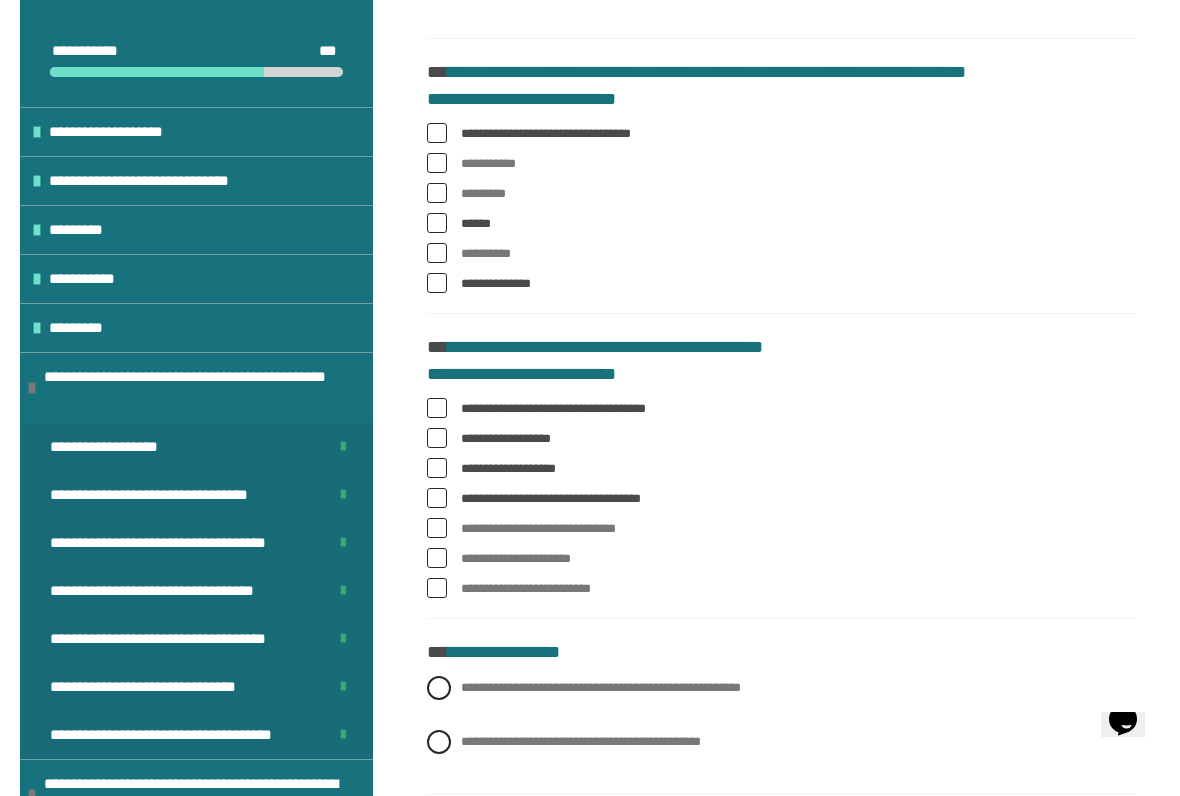 click on "**********" at bounding box center [781, 529] 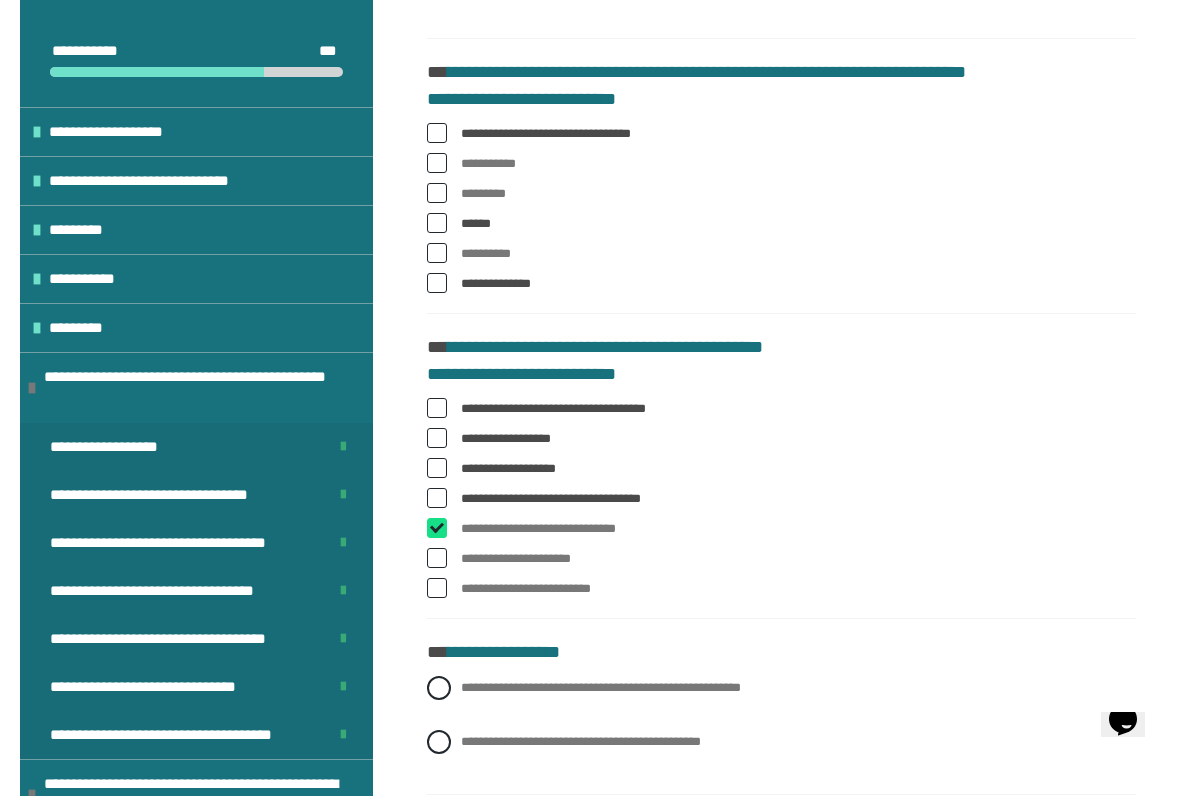 checkbox on "****" 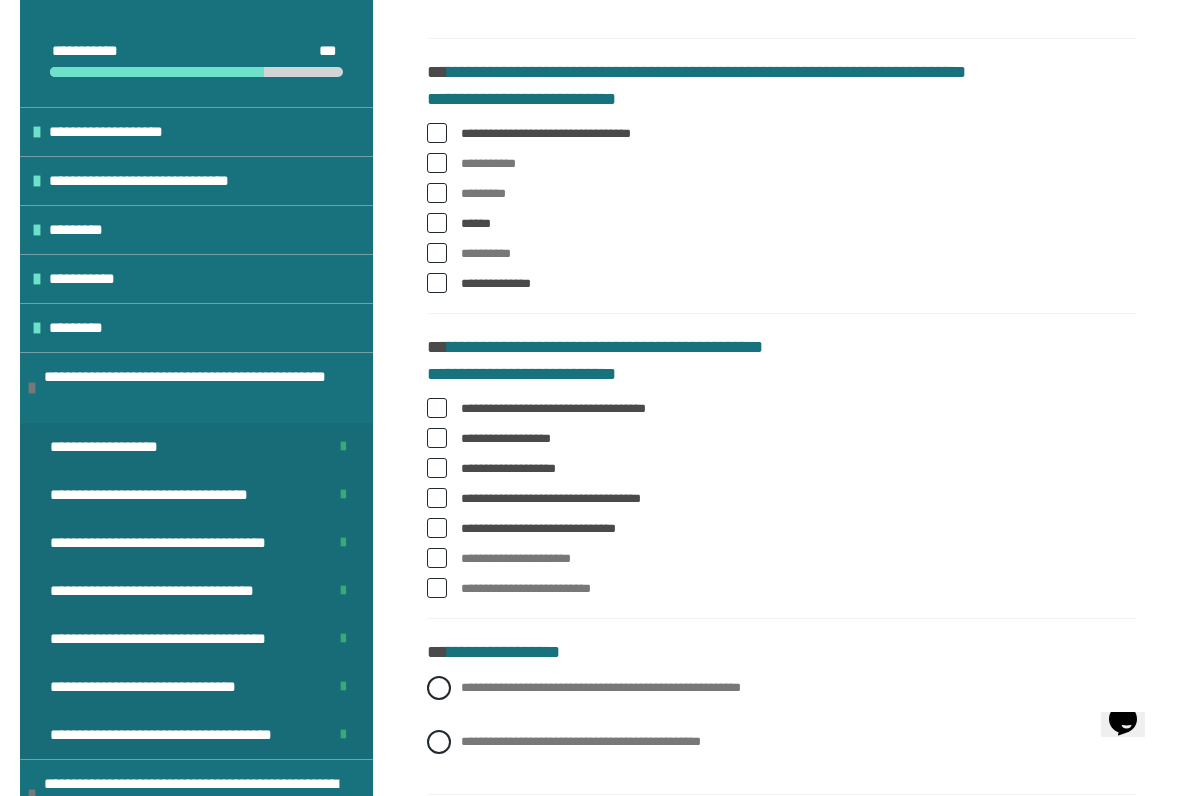 click on "**********" at bounding box center [781, 559] 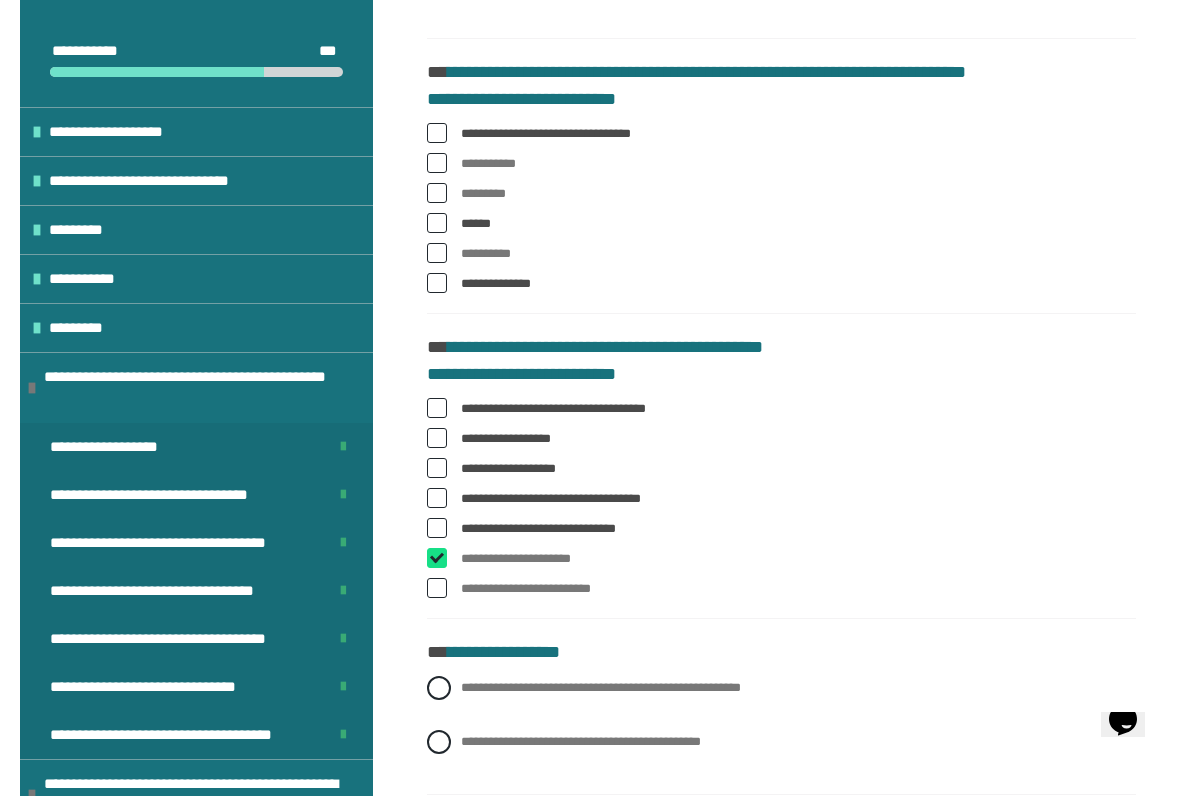checkbox on "****" 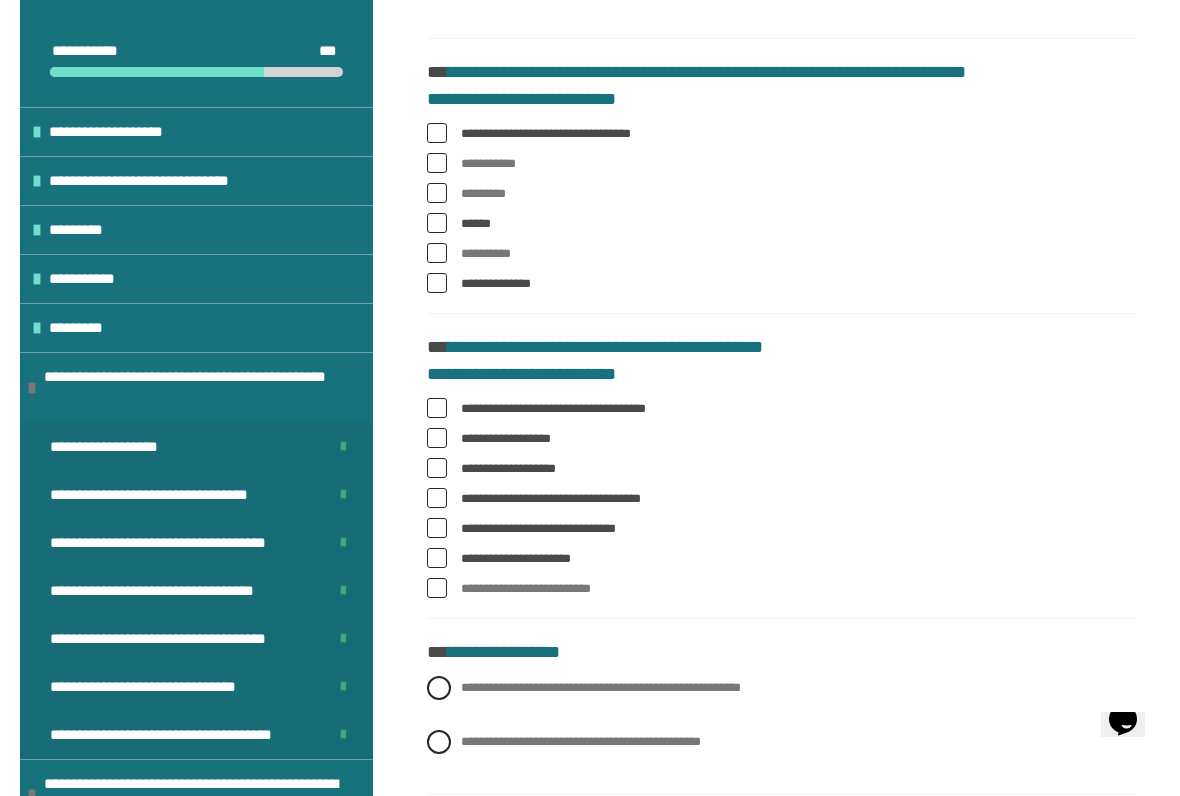 click on "**********" at bounding box center [781, 589] 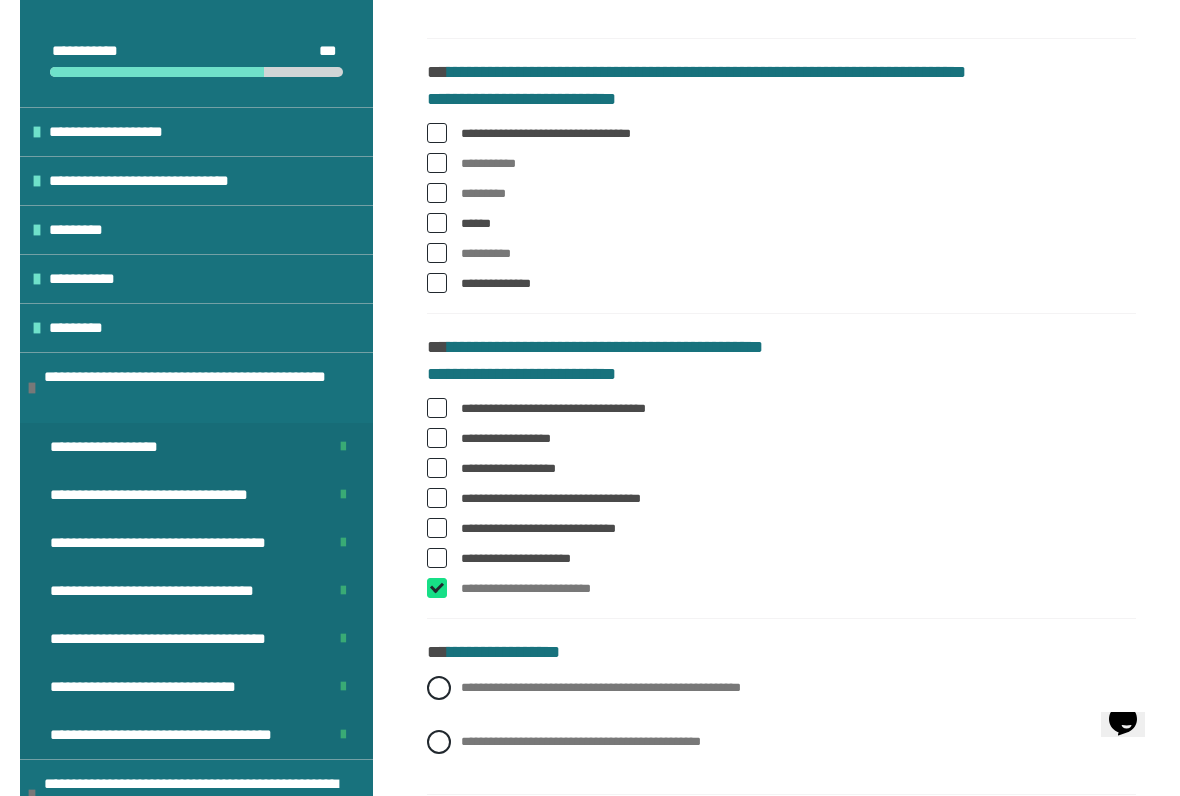 checkbox on "****" 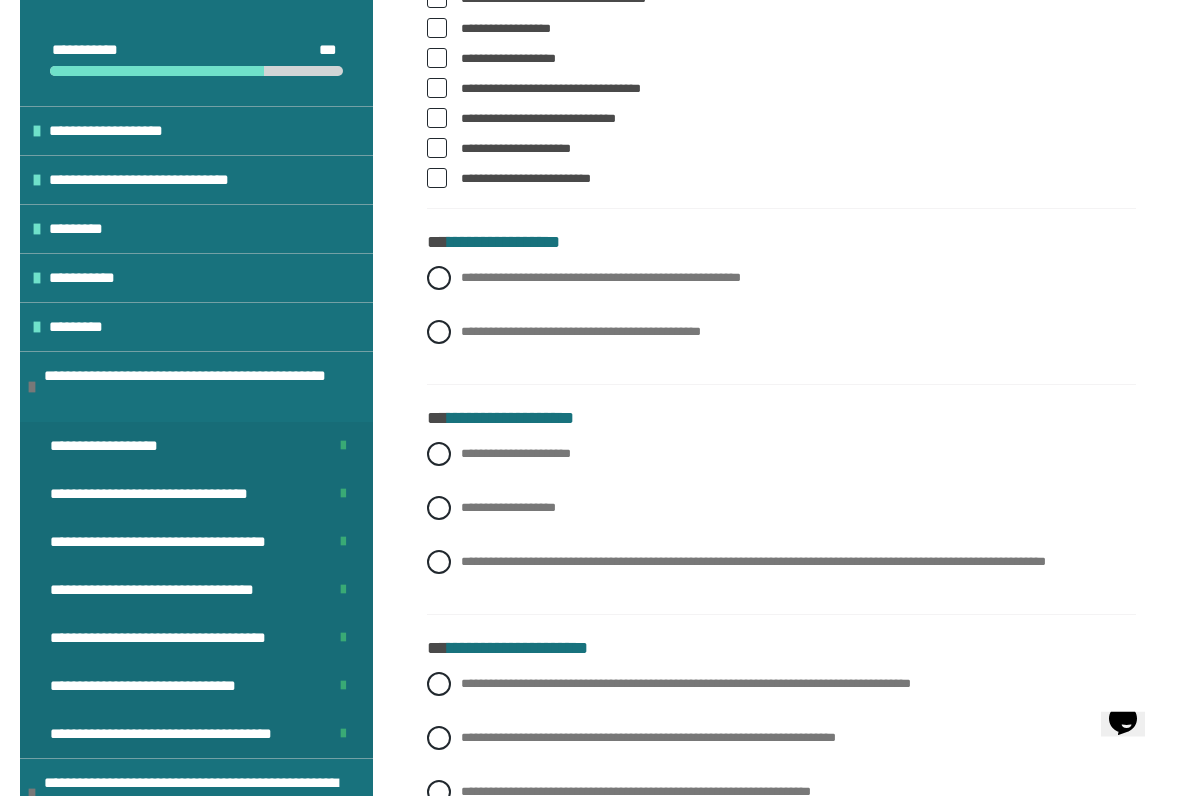 scroll, scrollTop: 1618, scrollLeft: 0, axis: vertical 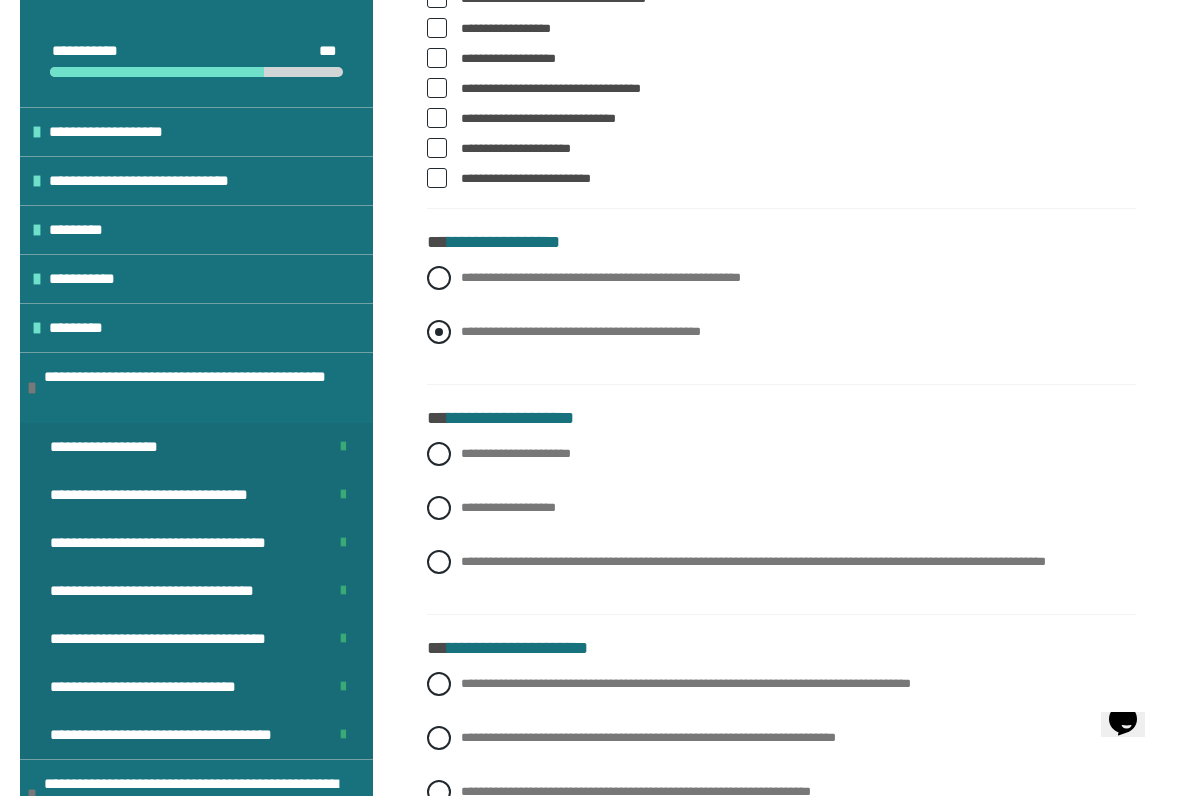 click at bounding box center (439, 332) 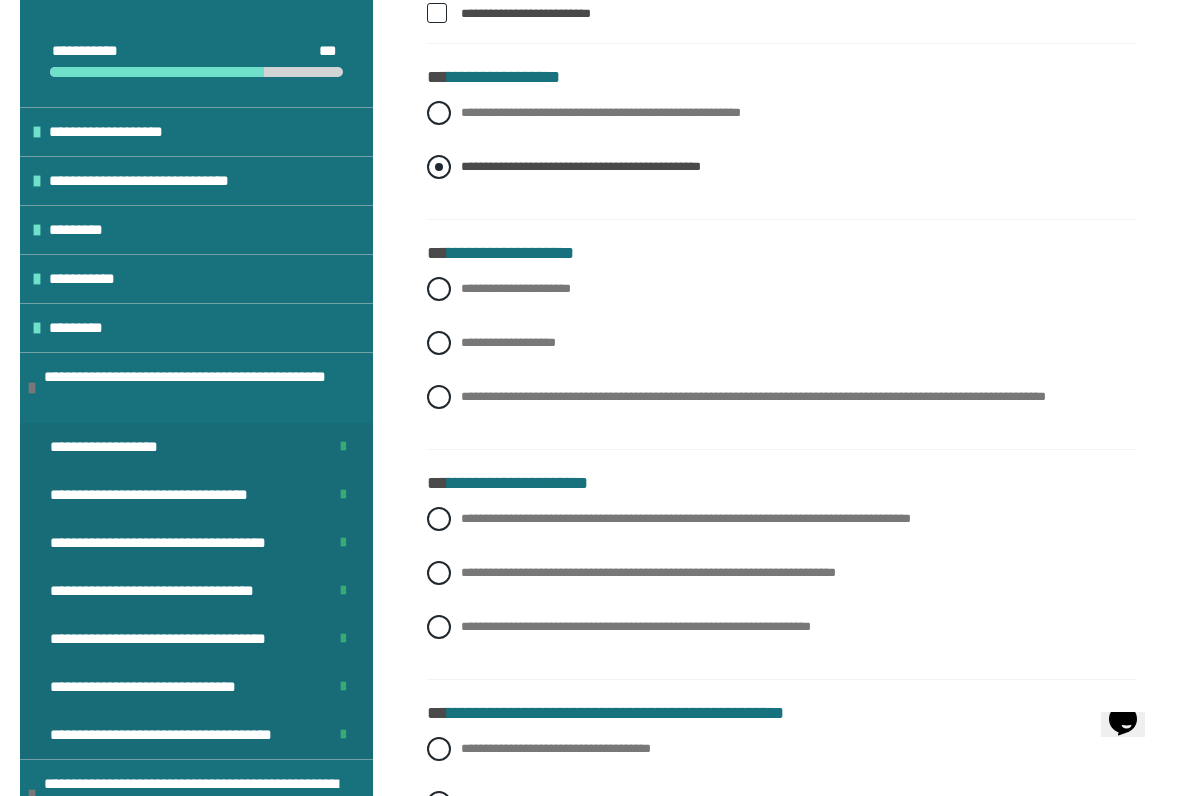 scroll, scrollTop: 1791, scrollLeft: 0, axis: vertical 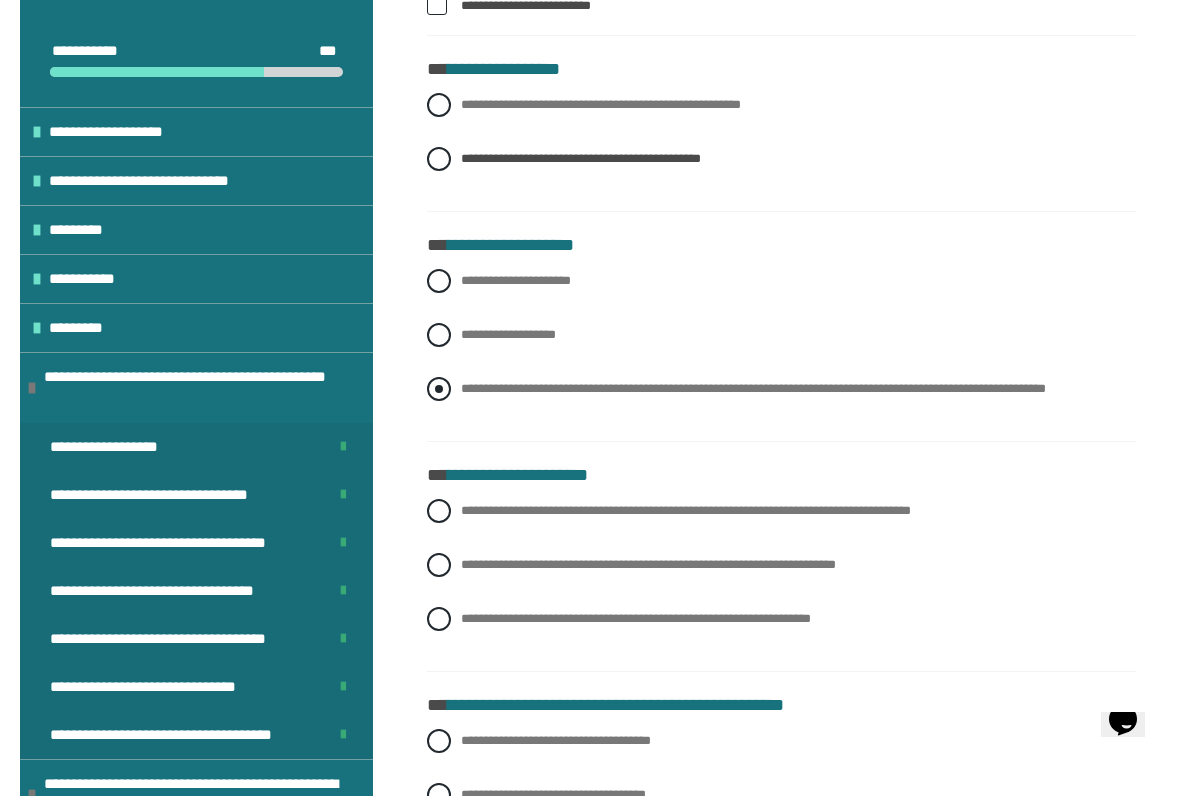 click at bounding box center (439, 389) 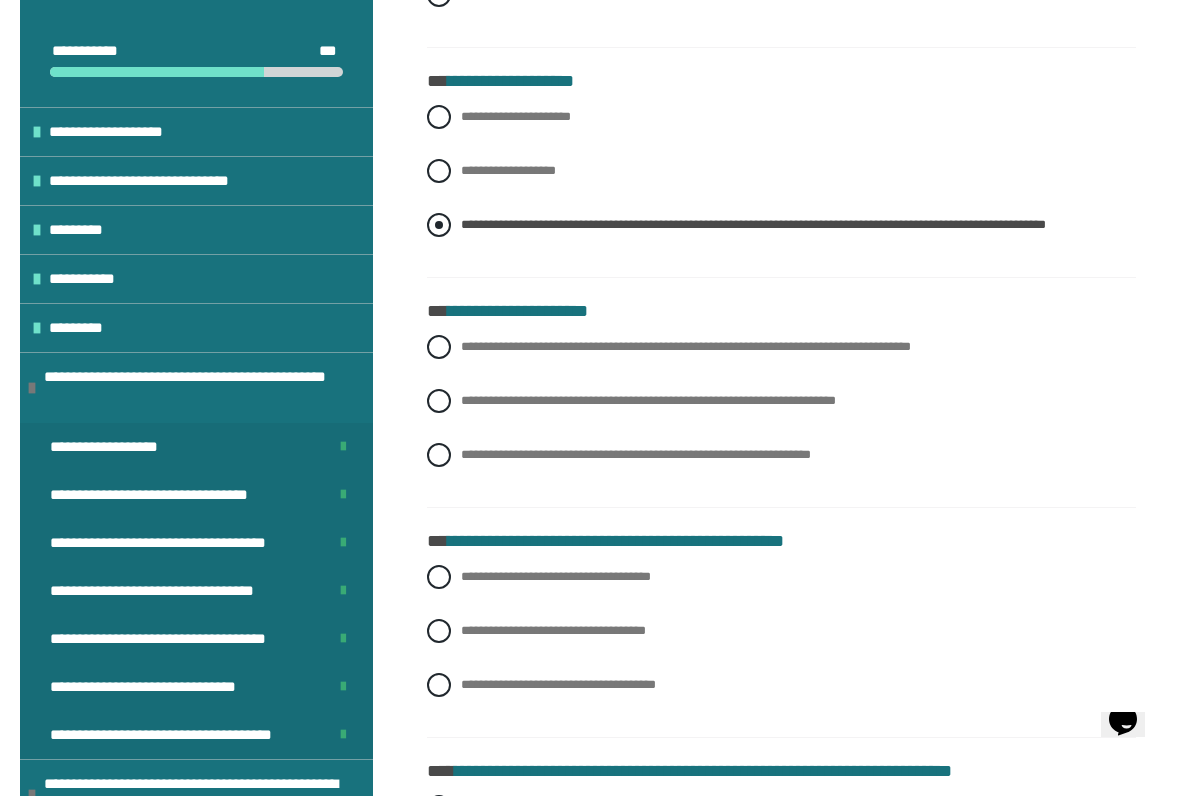 scroll, scrollTop: 1971, scrollLeft: 0, axis: vertical 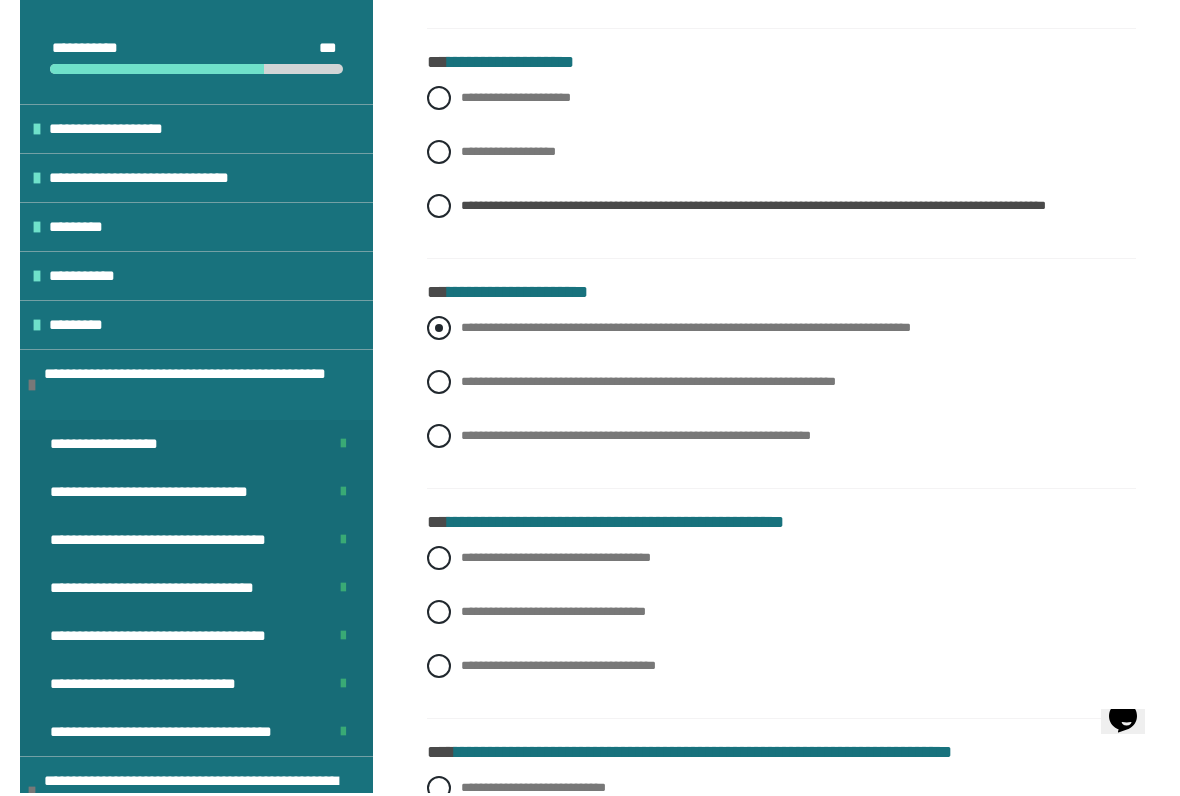 click at bounding box center (439, 331) 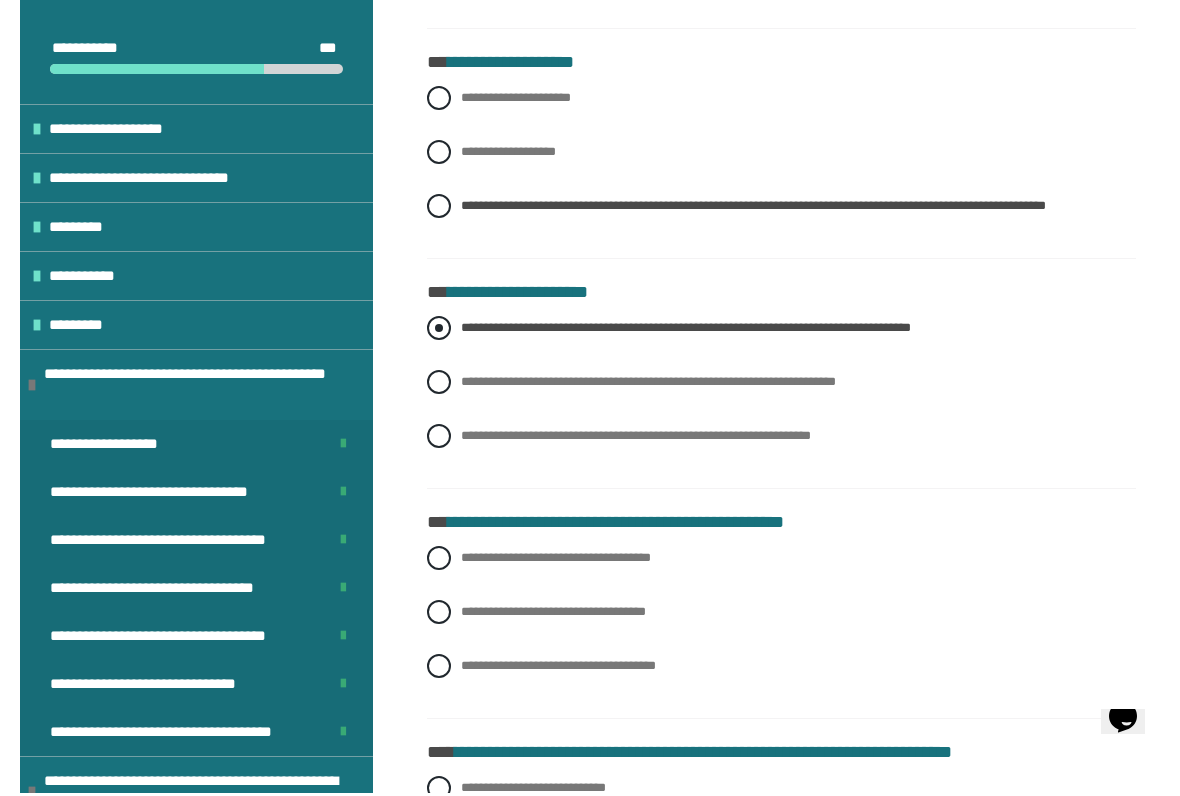 scroll, scrollTop: 1974, scrollLeft: 0, axis: vertical 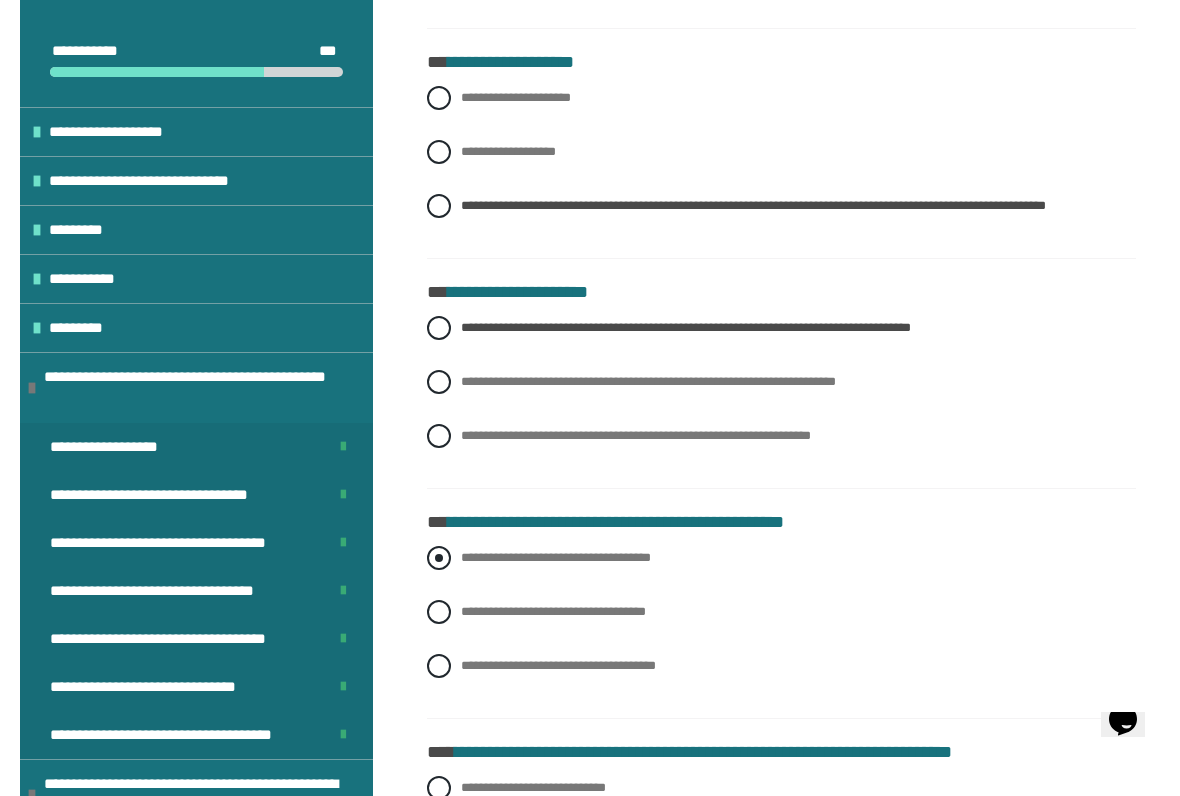 click at bounding box center [439, 558] 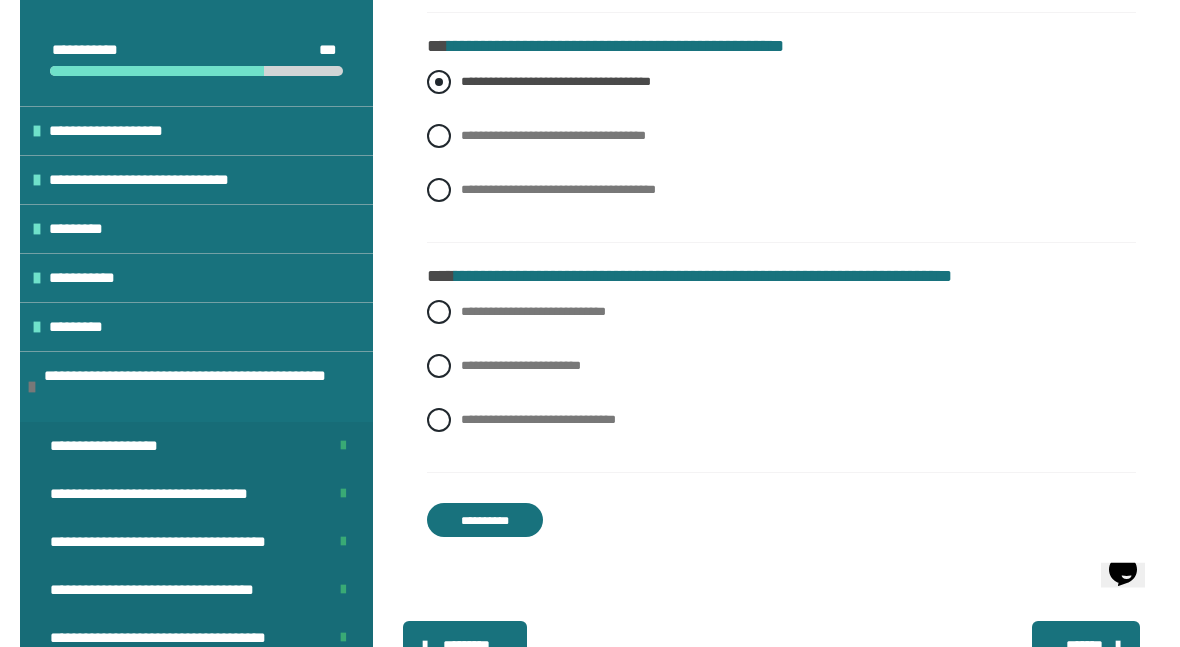 scroll, scrollTop: 2451, scrollLeft: 0, axis: vertical 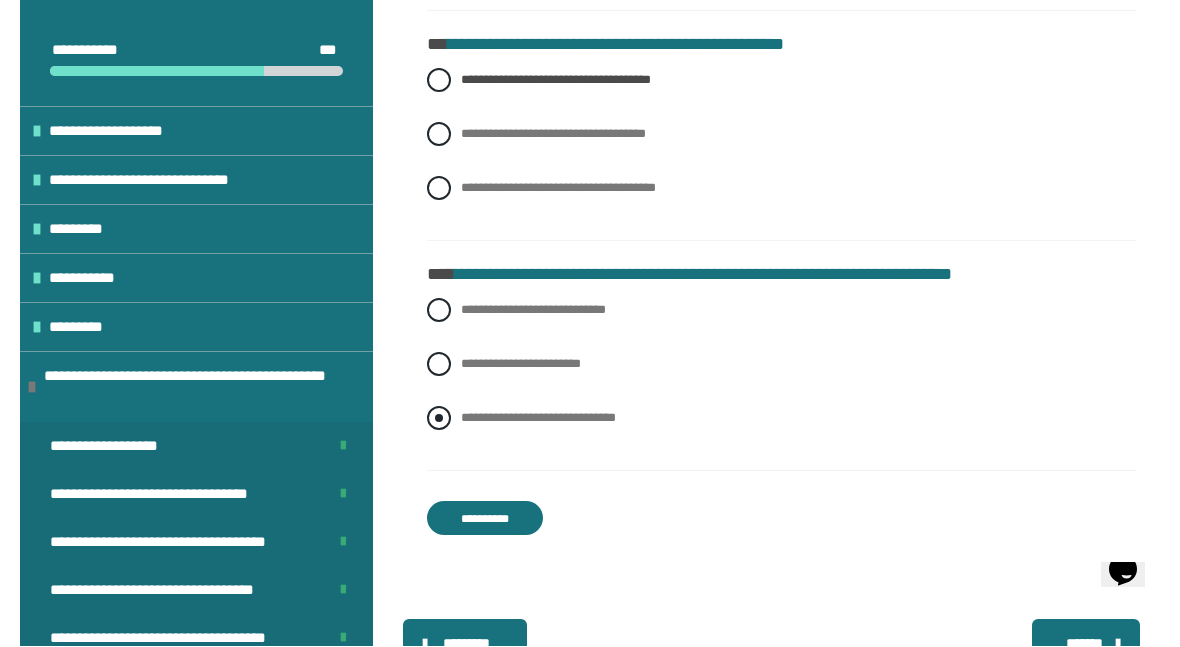 click on "**********" at bounding box center [781, 419] 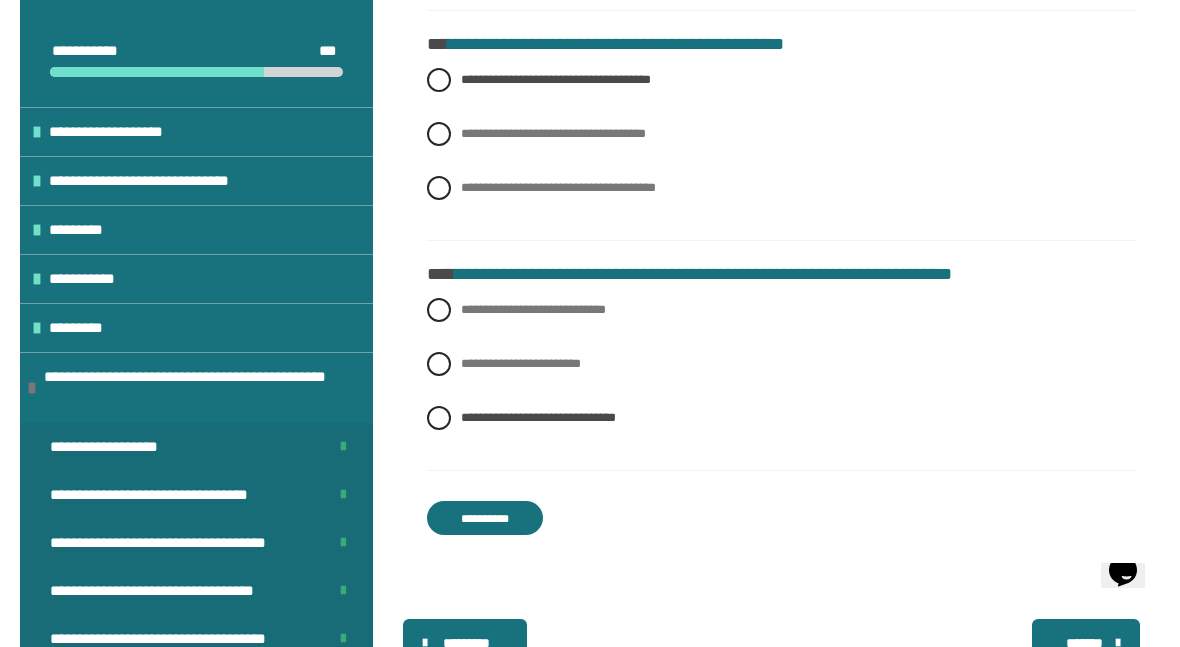 click on "**********" at bounding box center [485, 518] 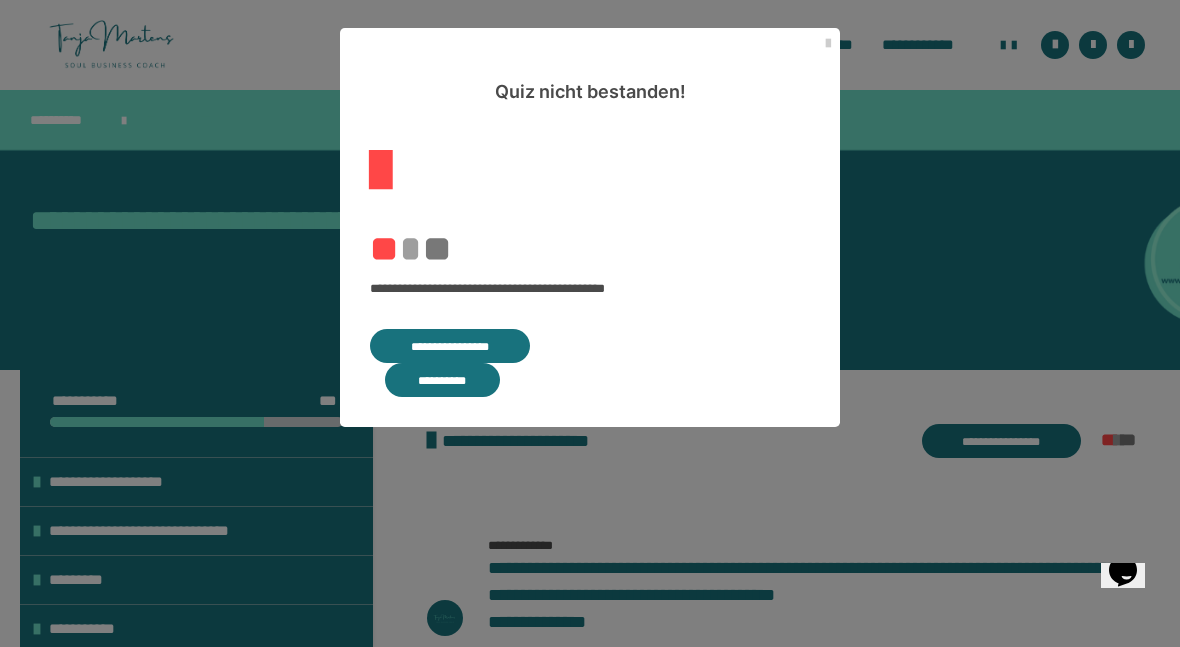 scroll, scrollTop: 0, scrollLeft: 0, axis: both 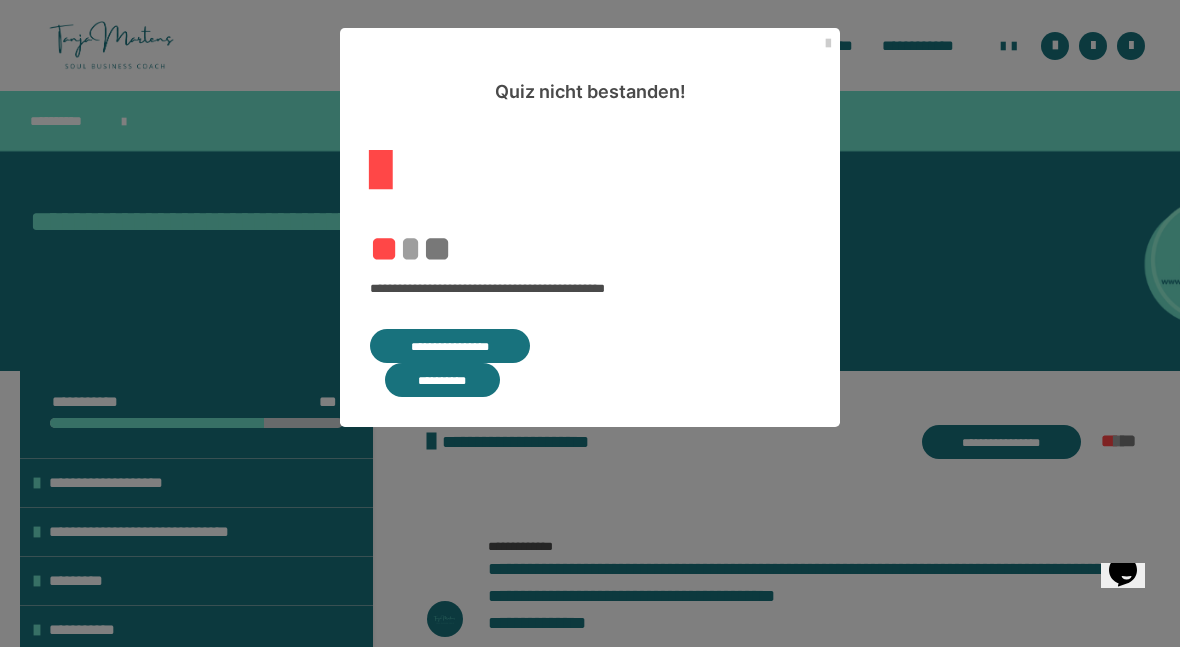 click on "**********" at bounding box center [450, 346] 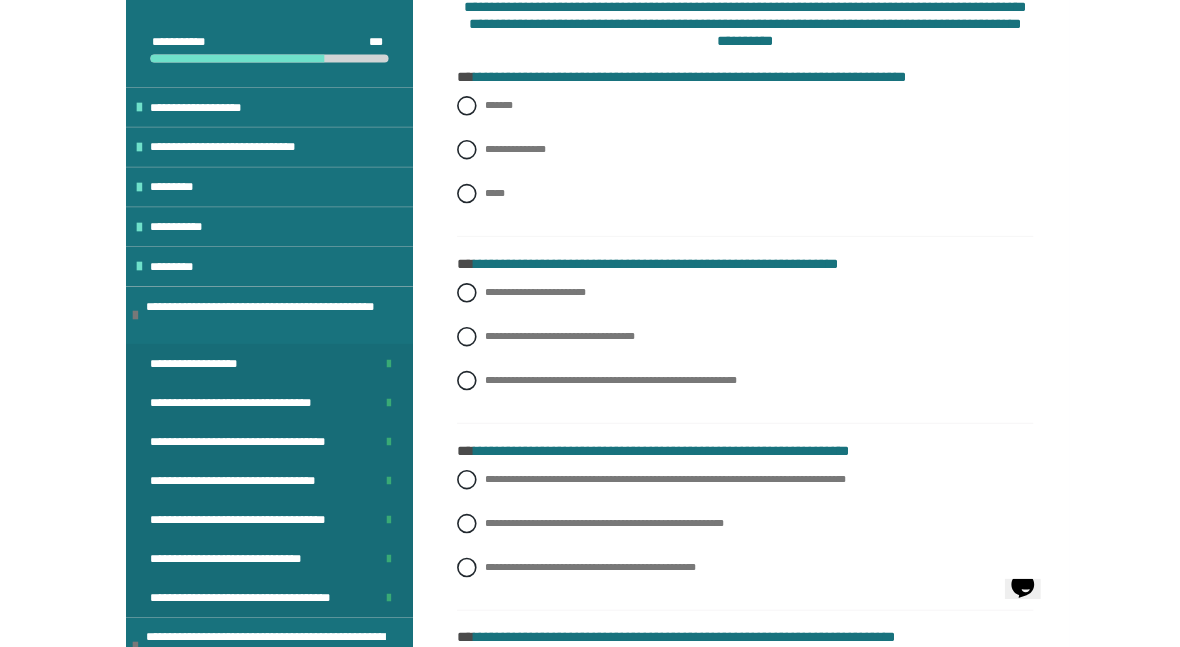 scroll, scrollTop: 496, scrollLeft: 0, axis: vertical 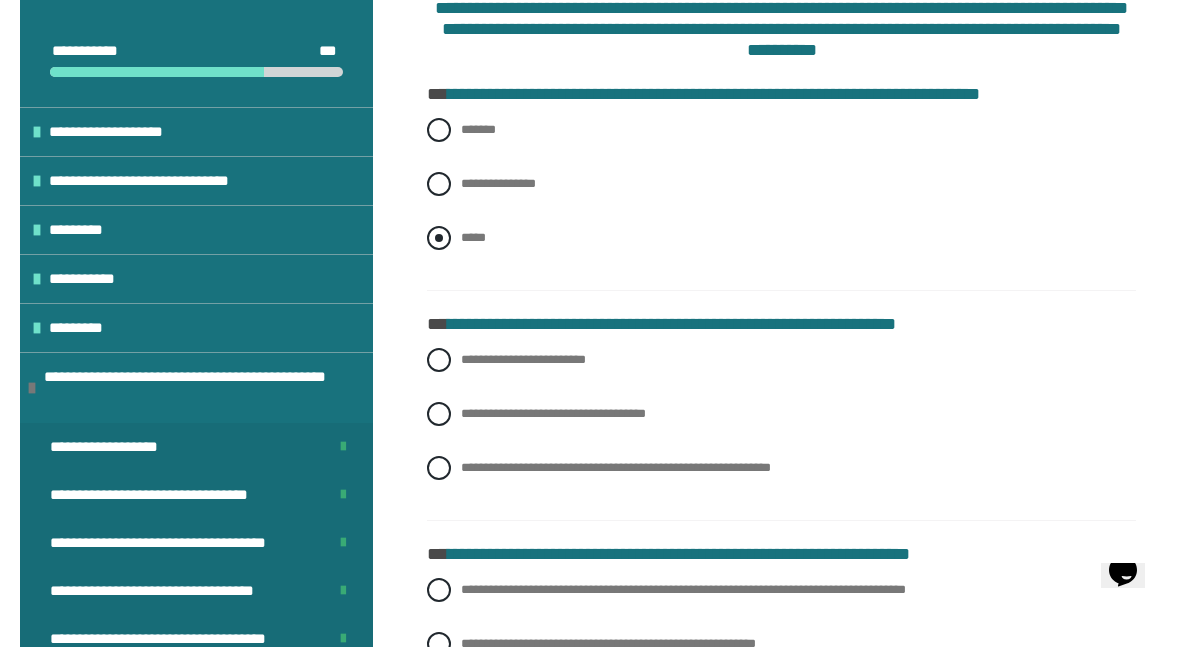 click at bounding box center (439, 238) 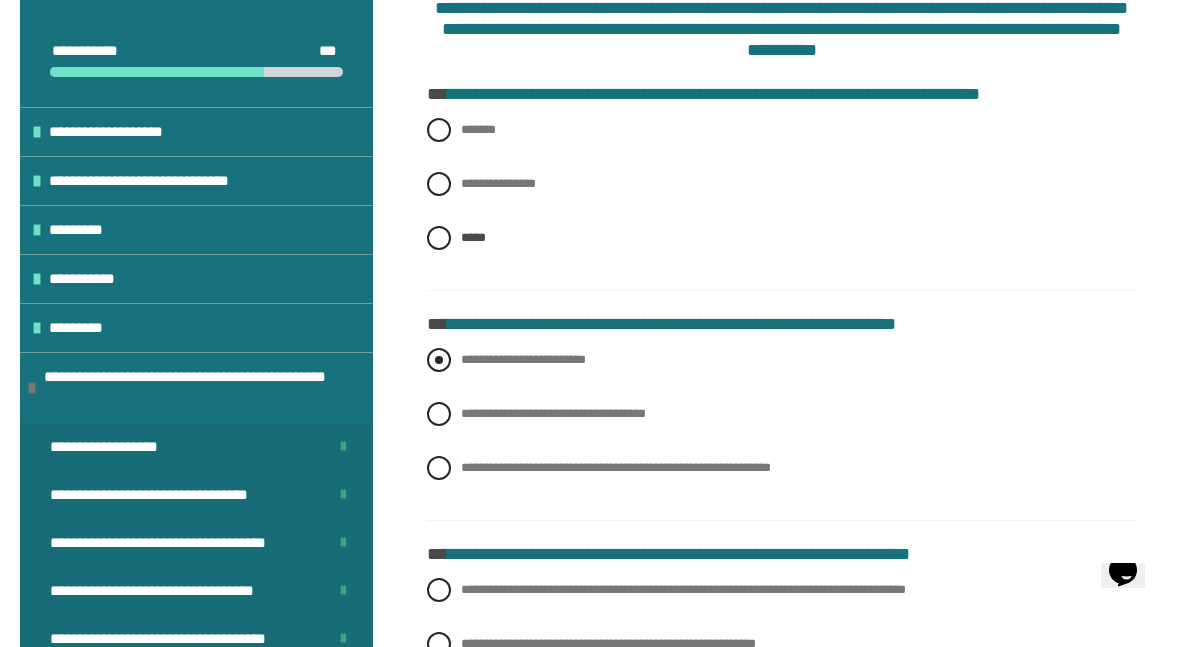 click on "**********" at bounding box center (467, 354) 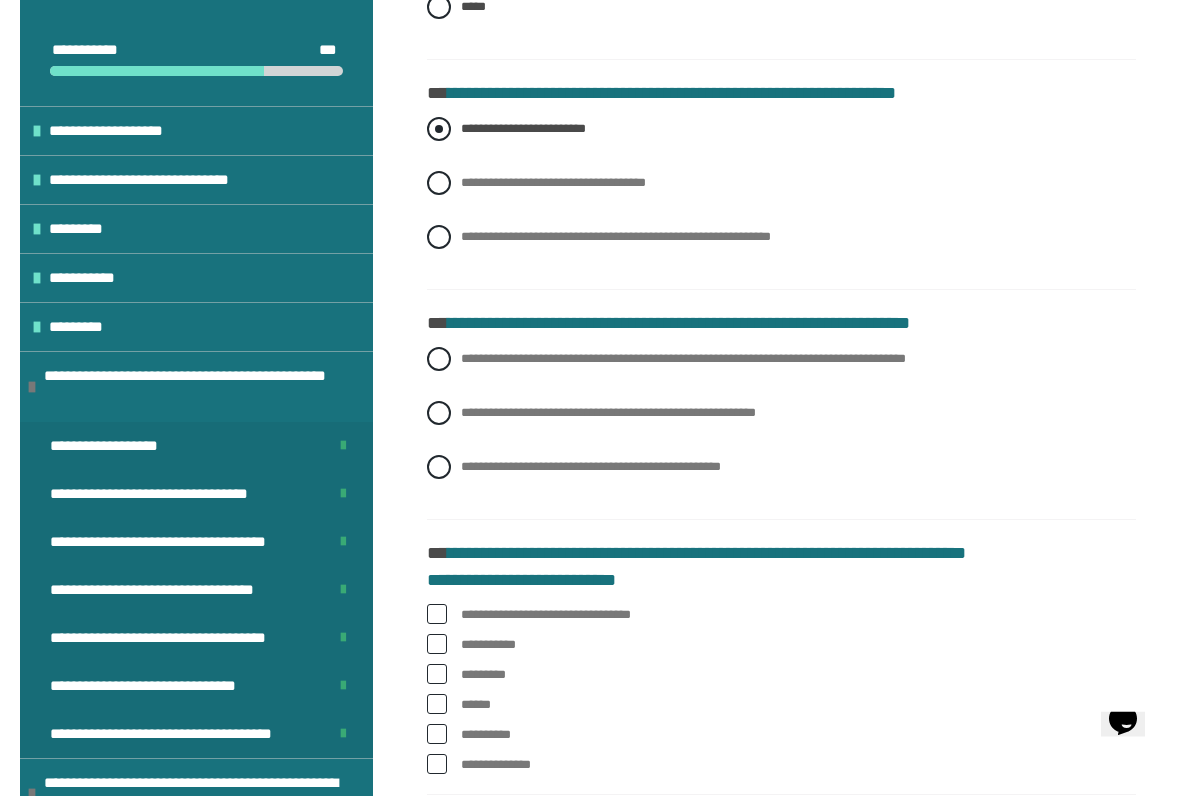 scroll, scrollTop: 715, scrollLeft: 0, axis: vertical 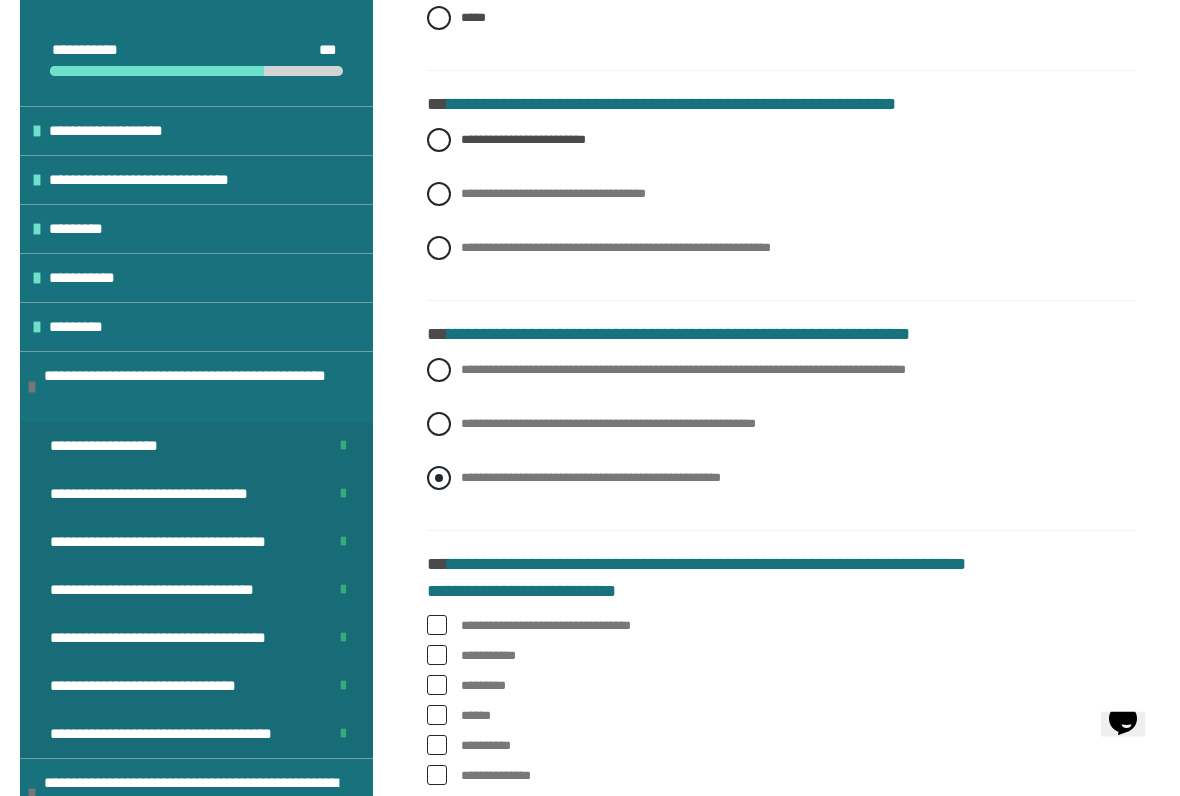 click on "**********" at bounding box center (781, 479) 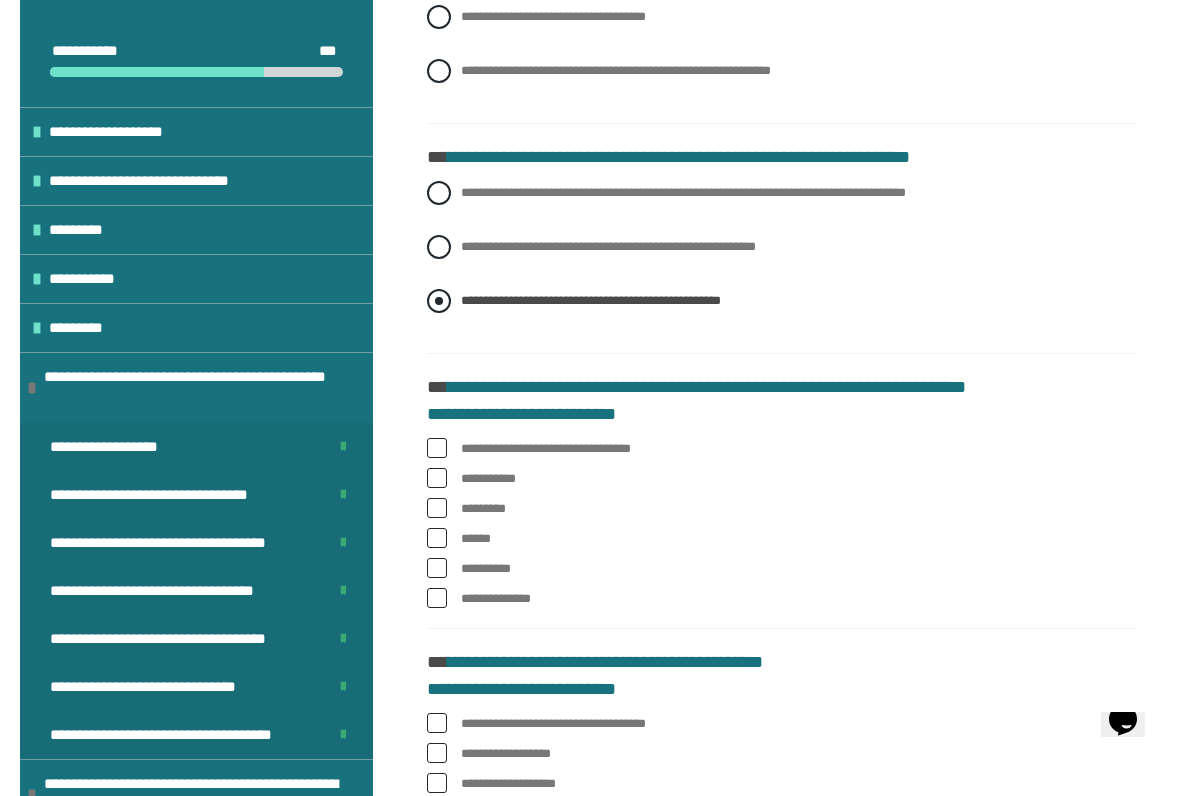 scroll, scrollTop: 894, scrollLeft: 0, axis: vertical 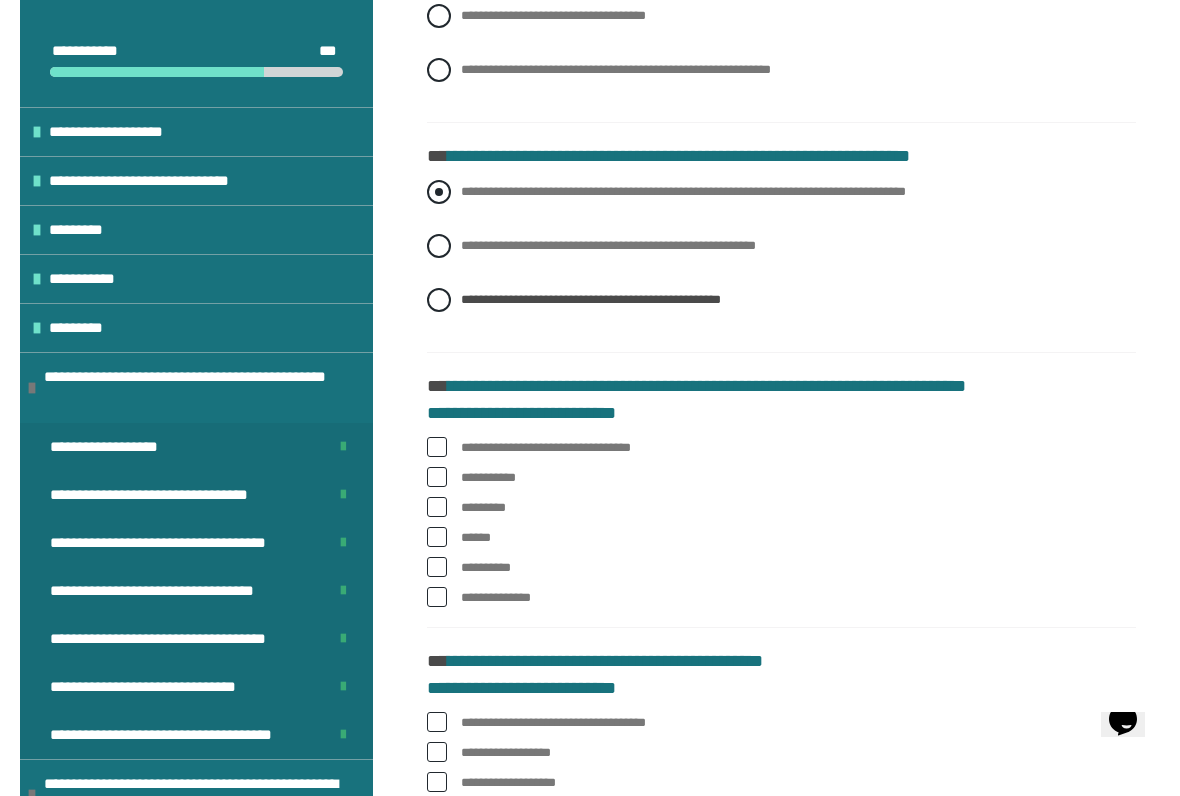 click at bounding box center (439, 192) 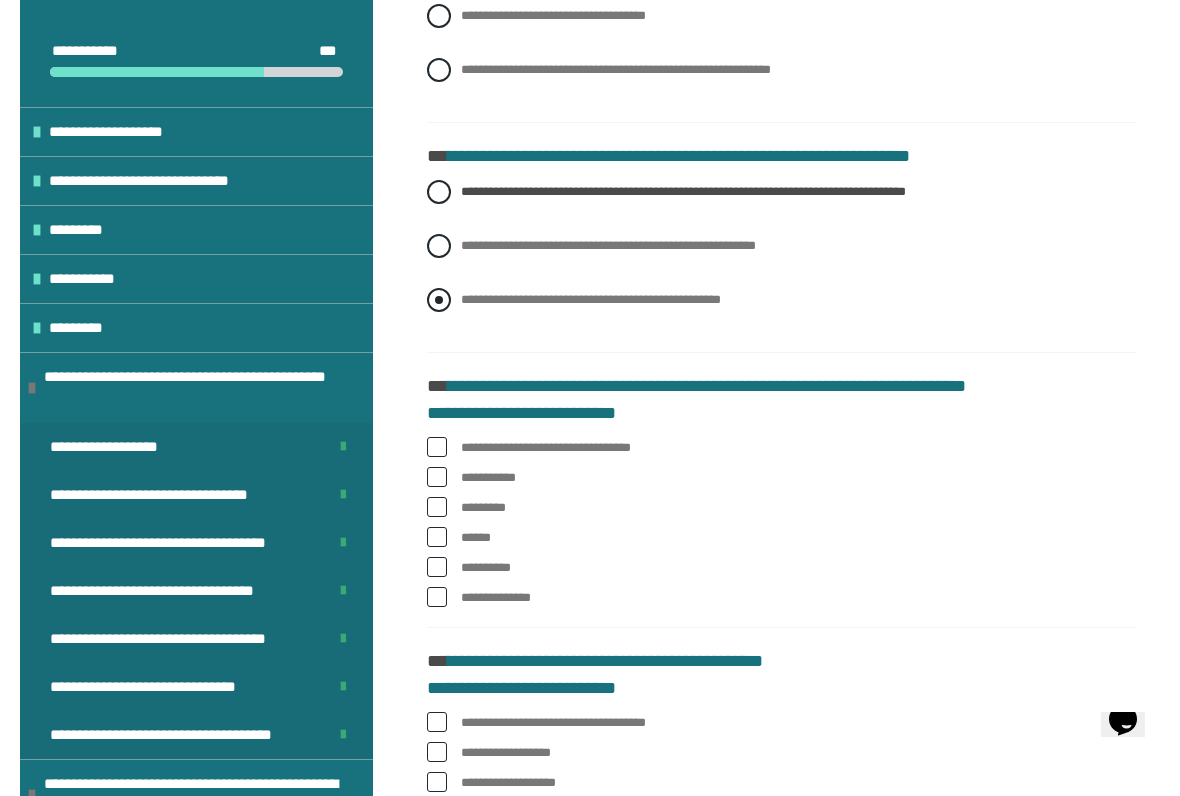 click at bounding box center (439, 300) 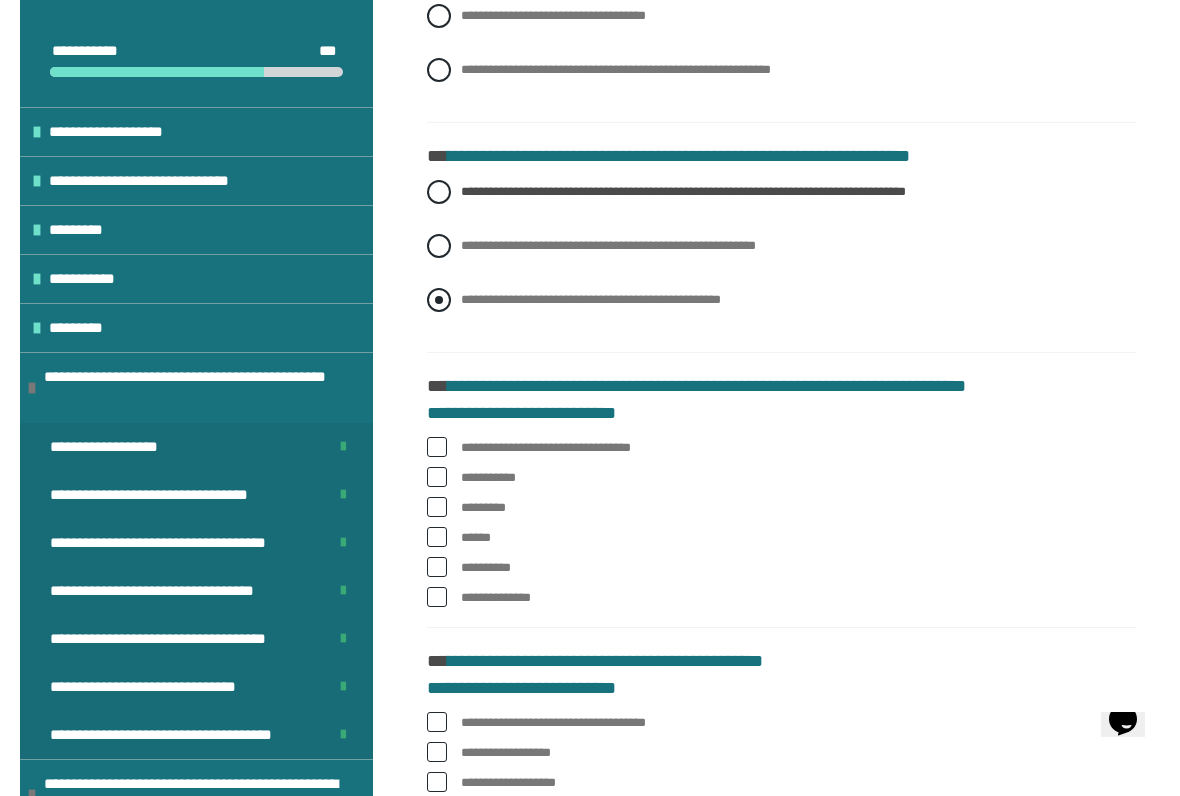 radio on "****" 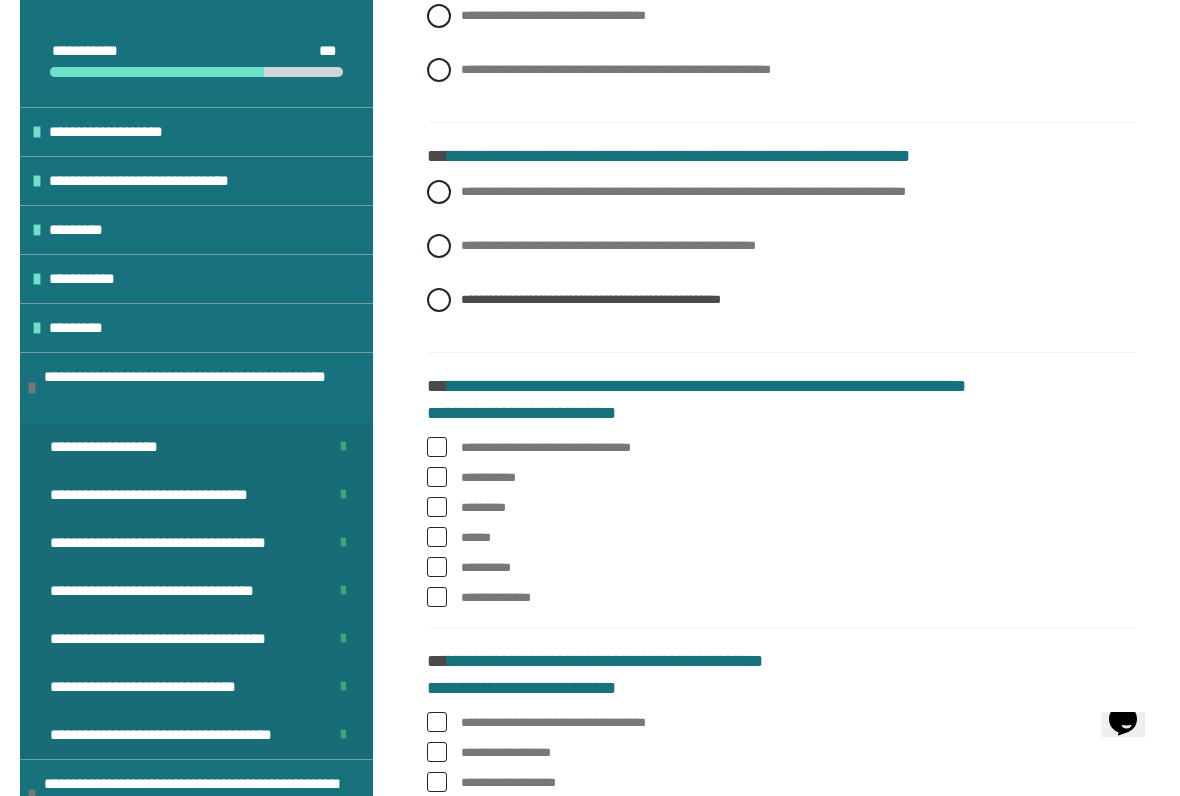 click at bounding box center [437, 447] 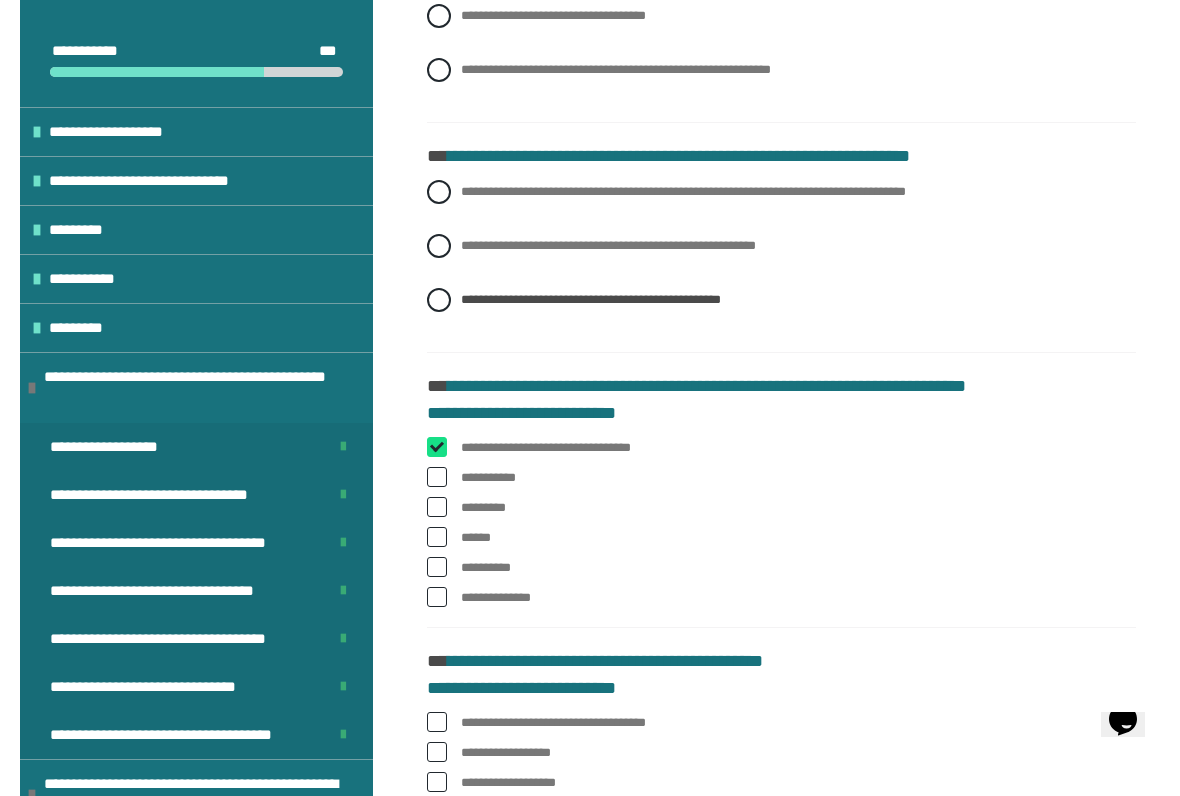 checkbox on "****" 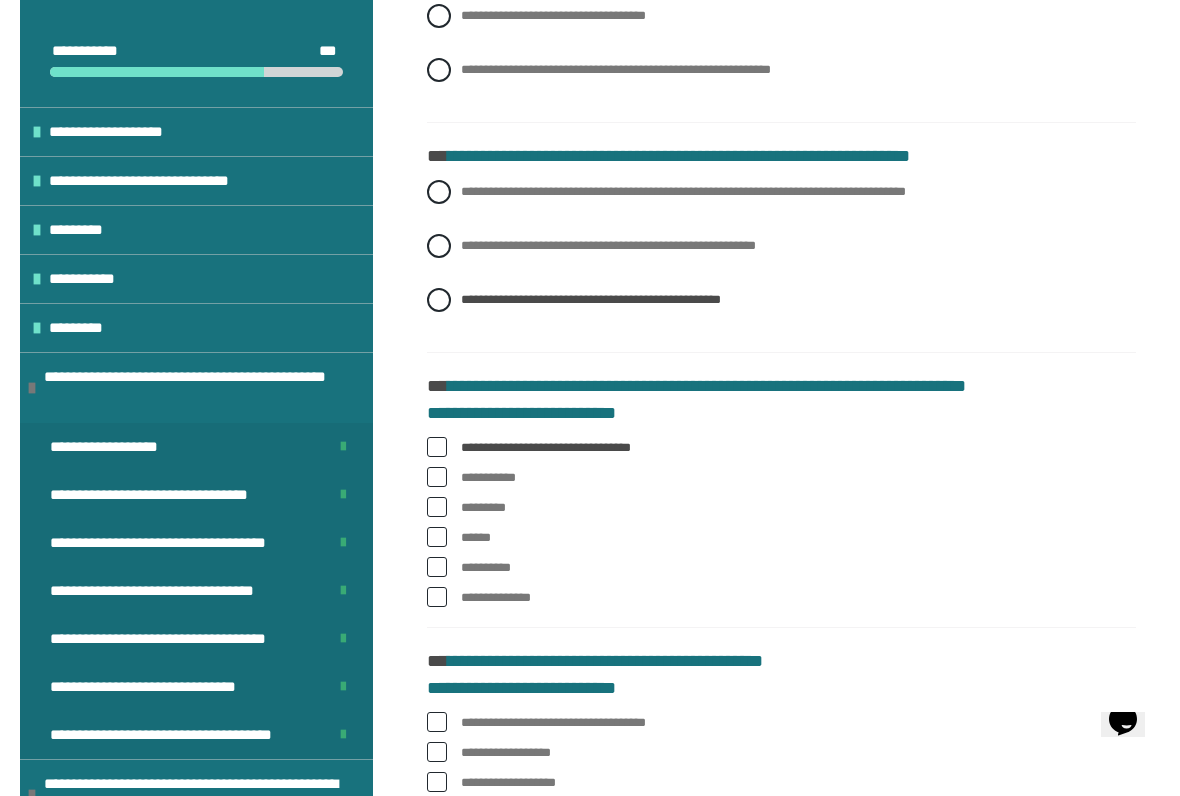 click at bounding box center (437, 537) 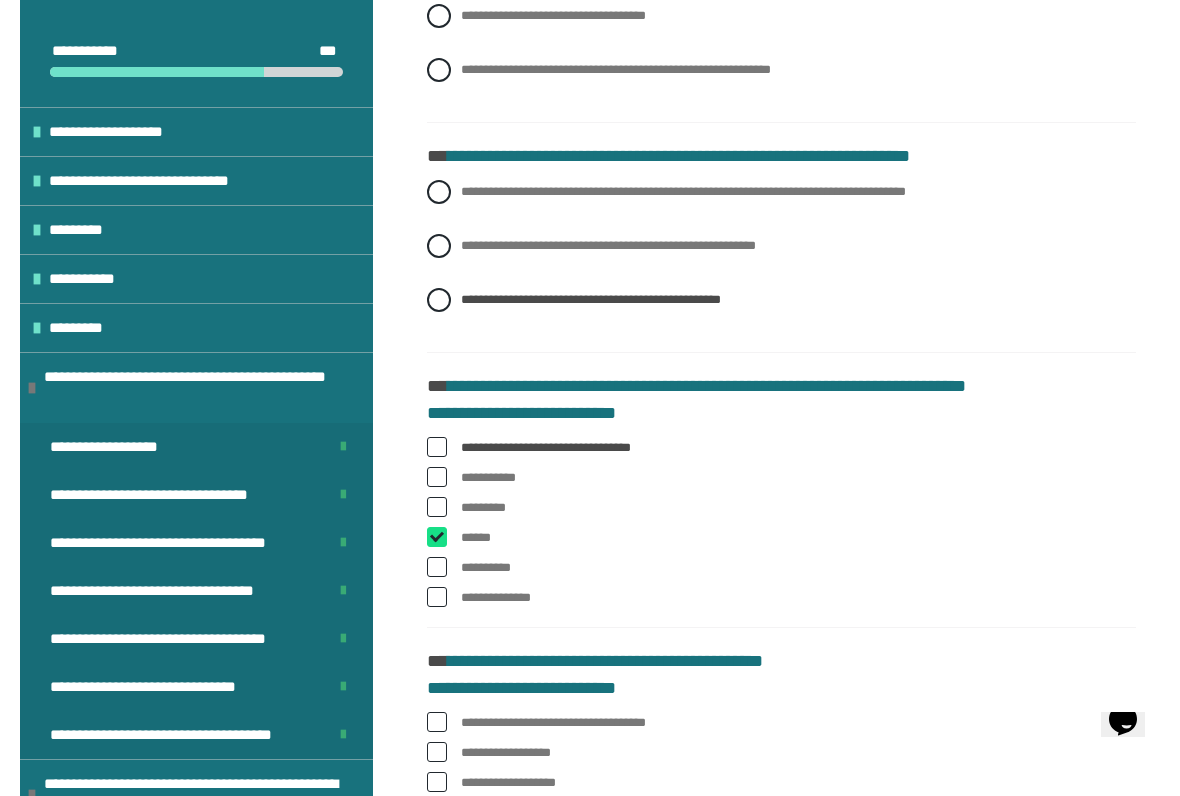 checkbox on "****" 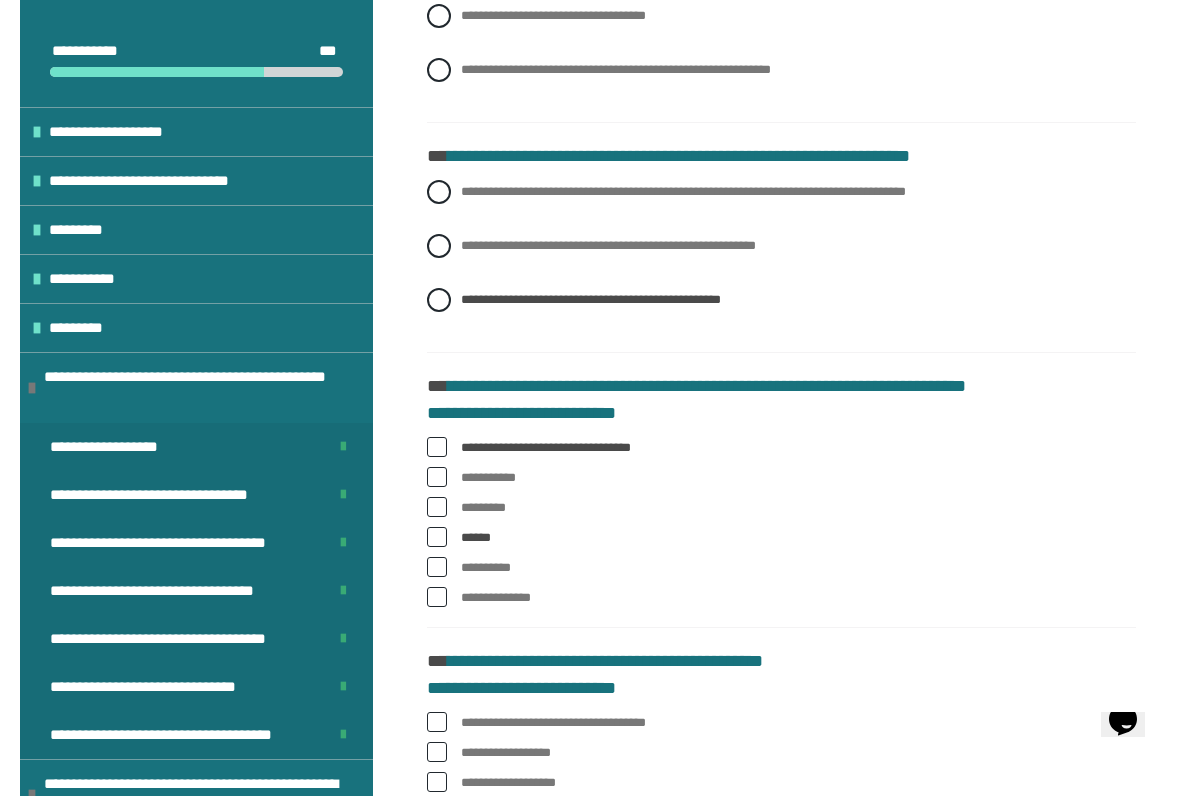 click at bounding box center [437, 597] 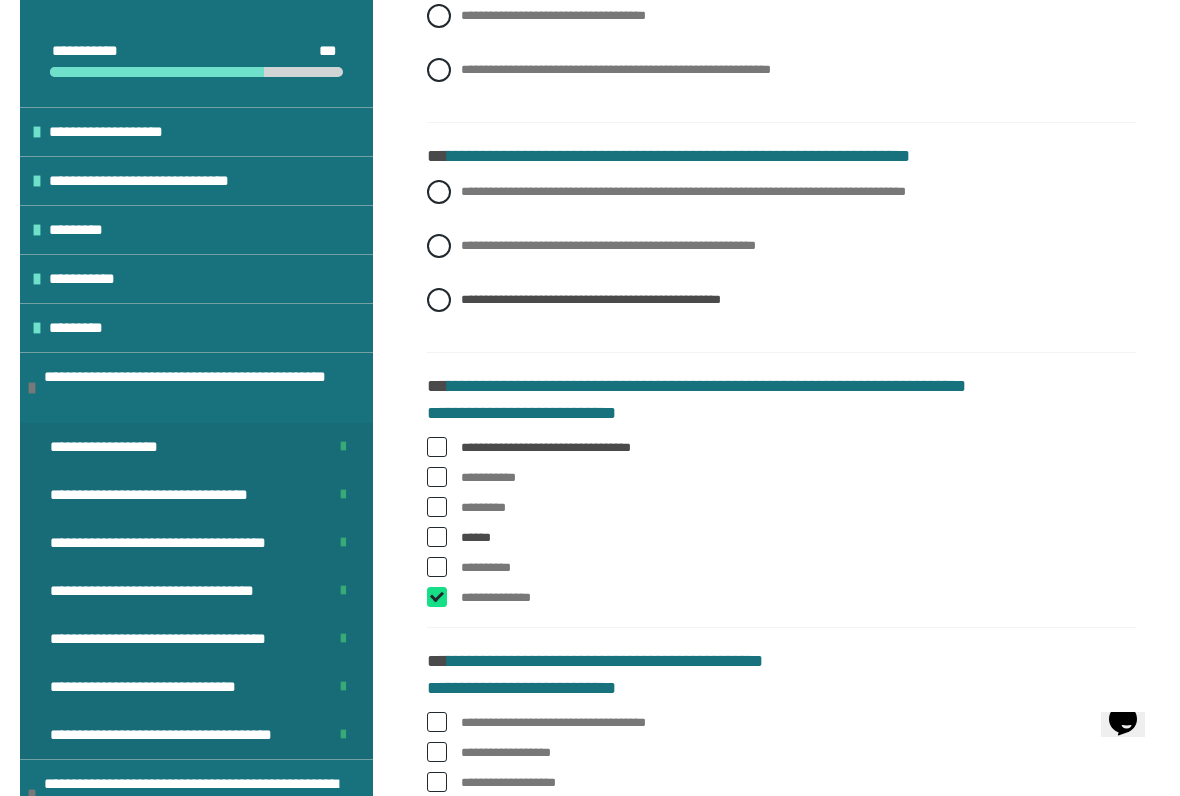 checkbox on "****" 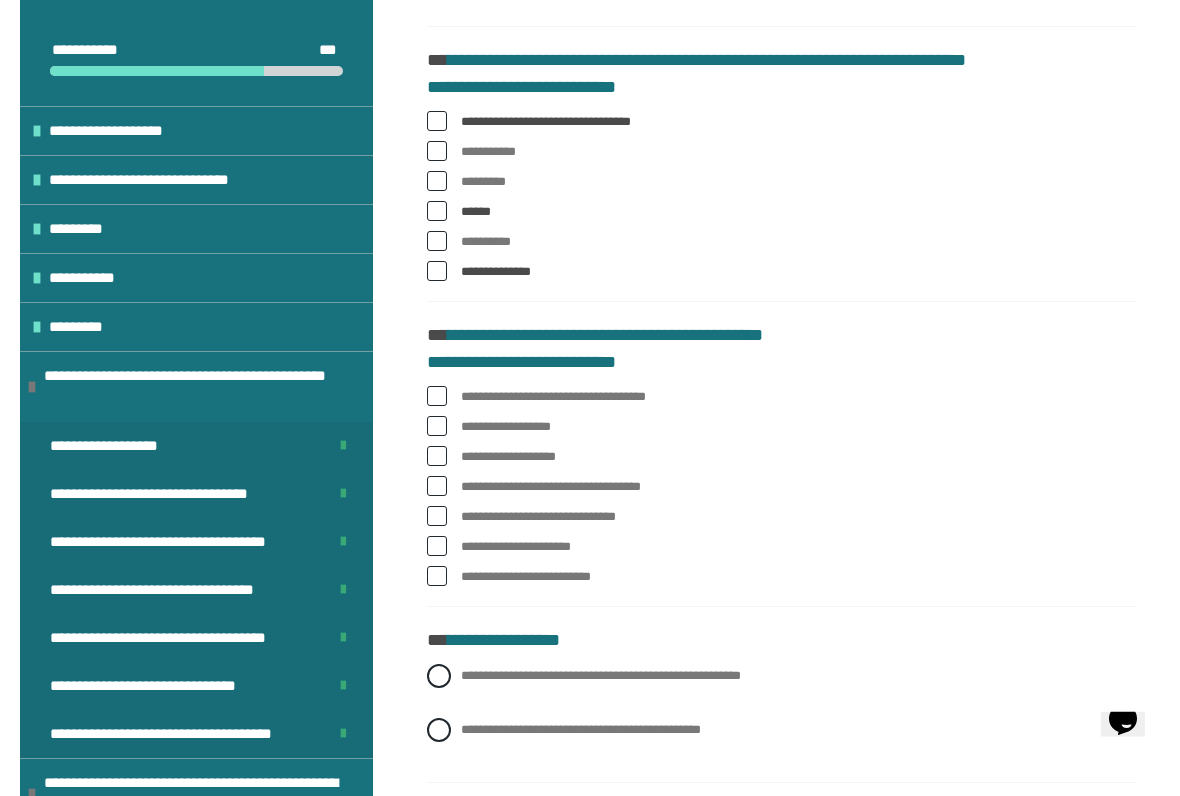 scroll, scrollTop: 1232, scrollLeft: 0, axis: vertical 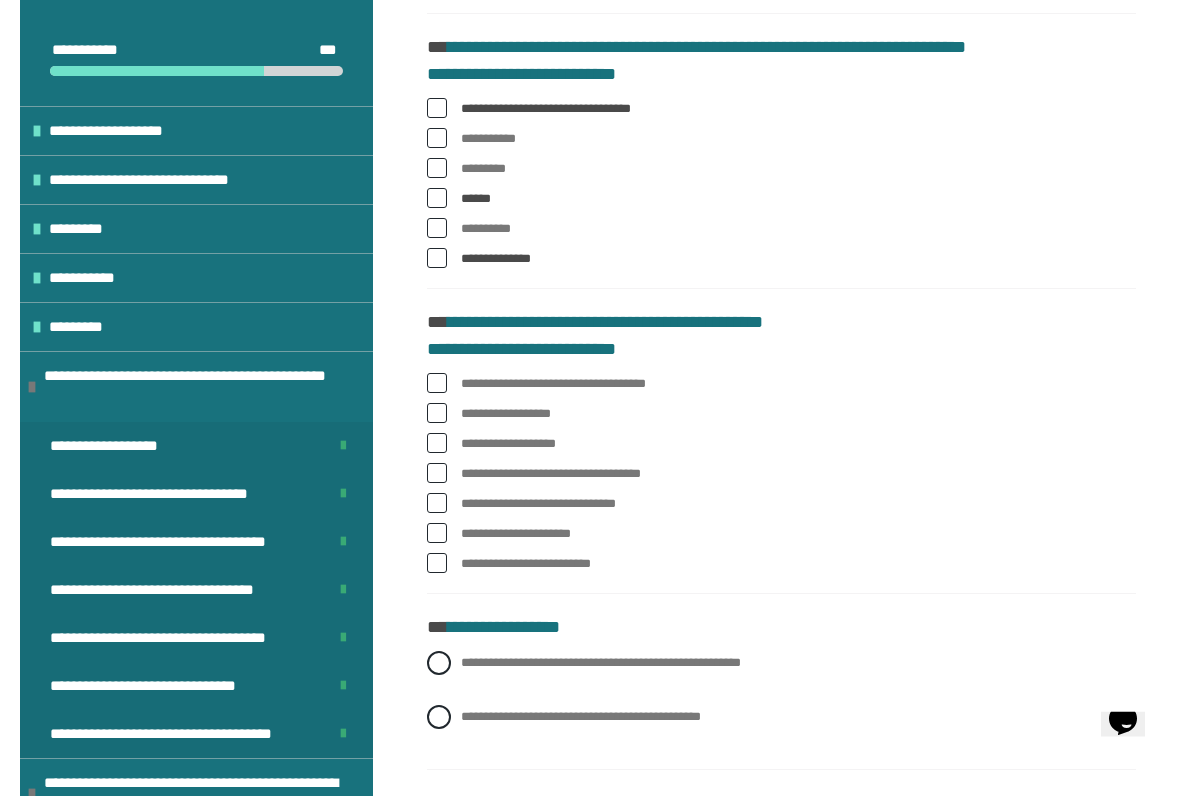 click on "**********" at bounding box center (781, 385) 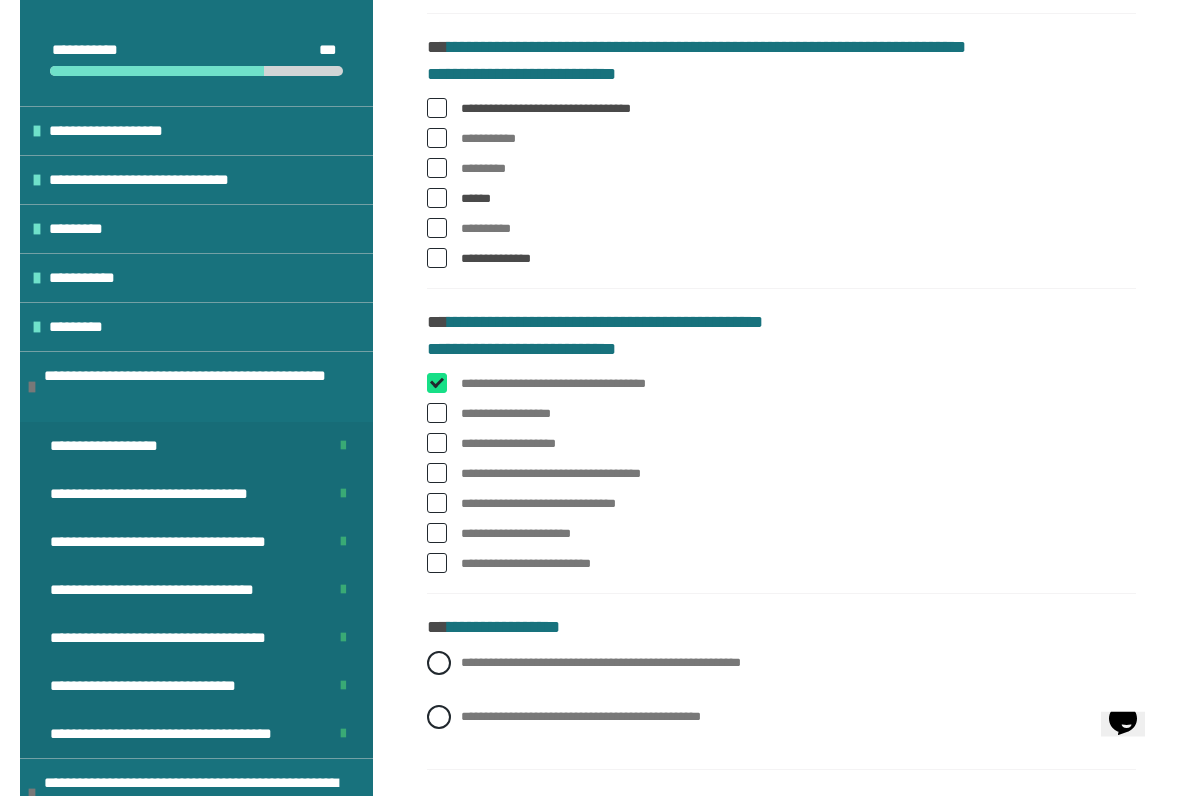checkbox on "****" 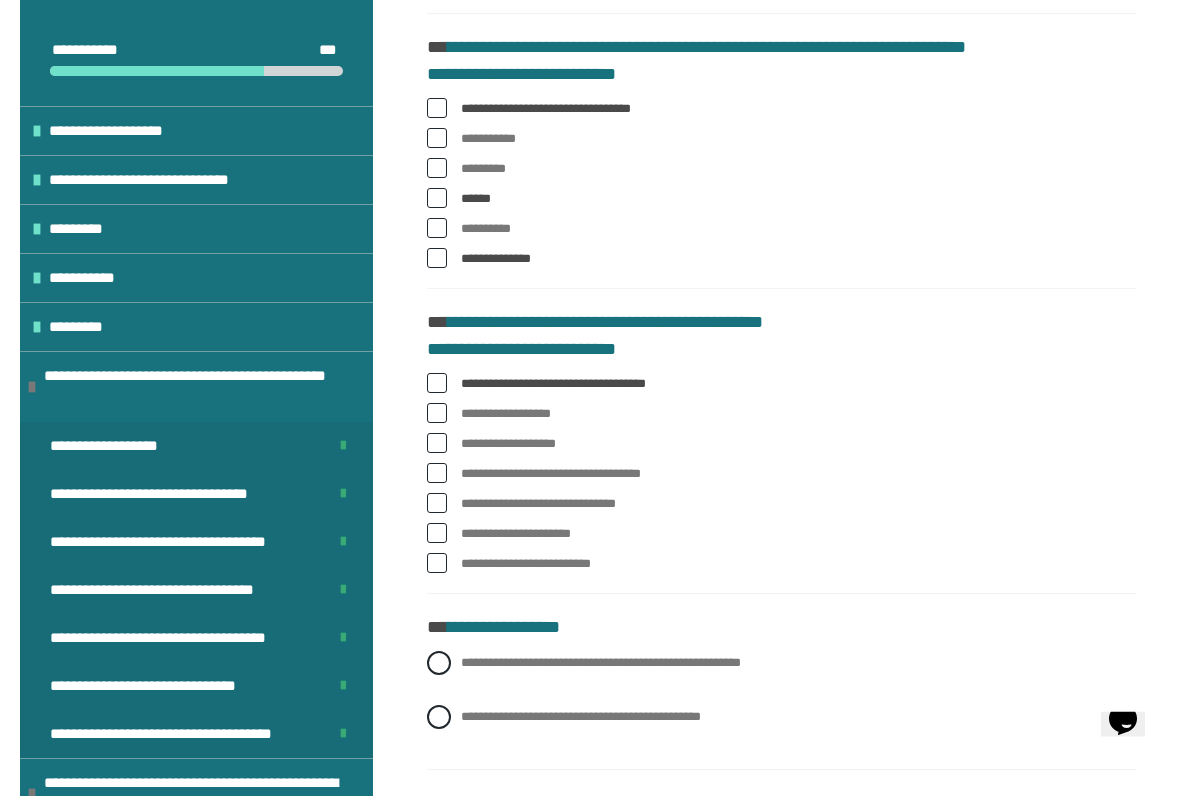 scroll, scrollTop: 1233, scrollLeft: 0, axis: vertical 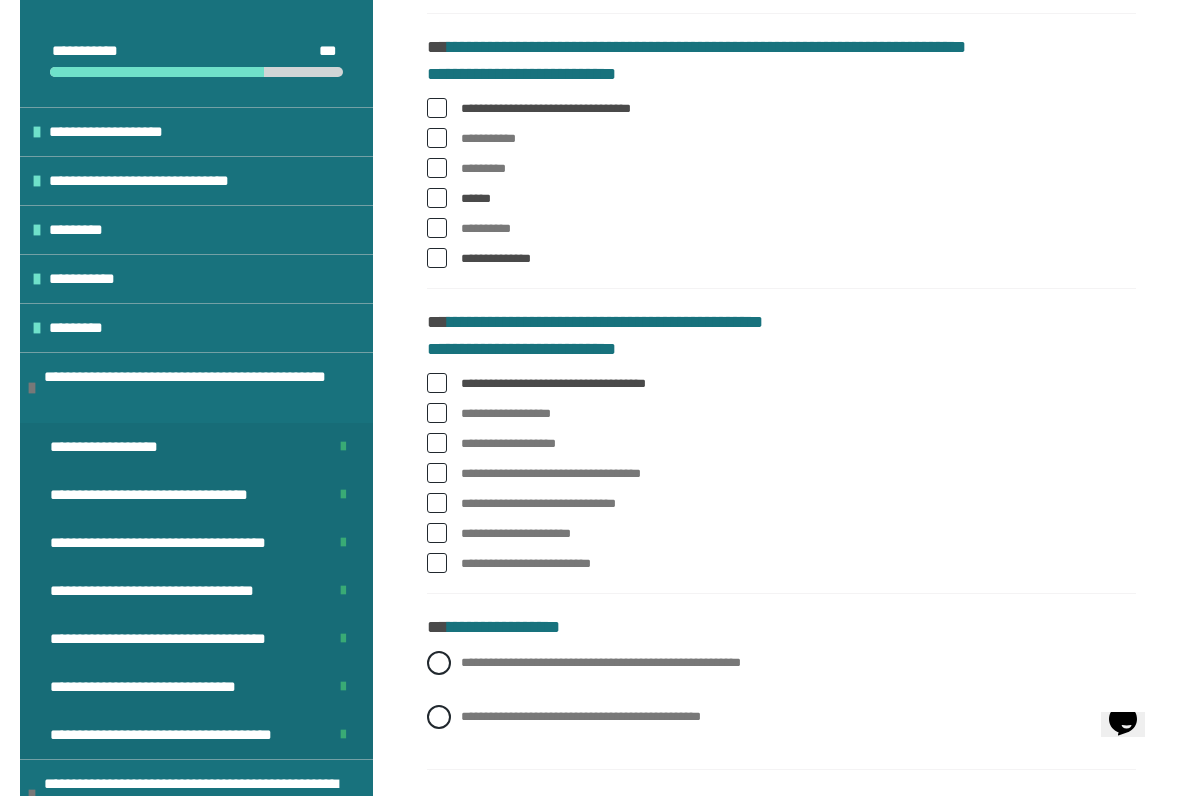 click at bounding box center (437, 443) 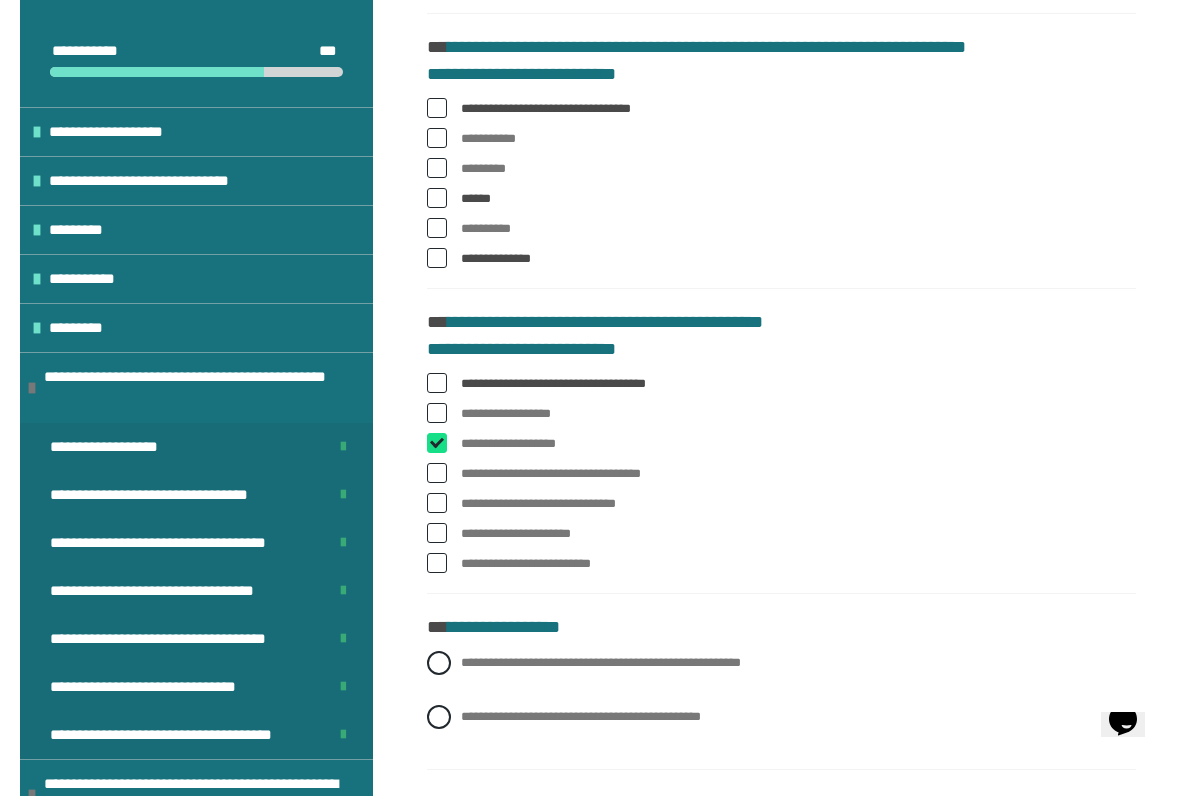 checkbox on "****" 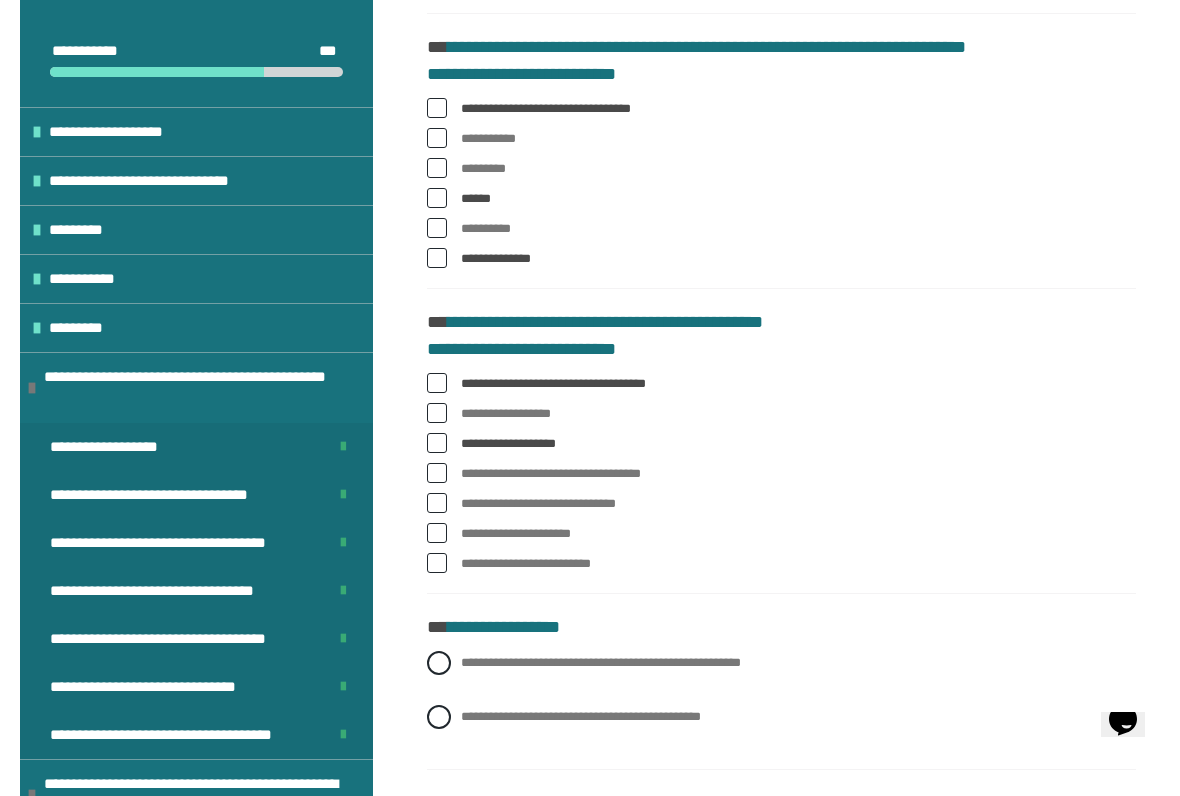 click at bounding box center [437, 473] 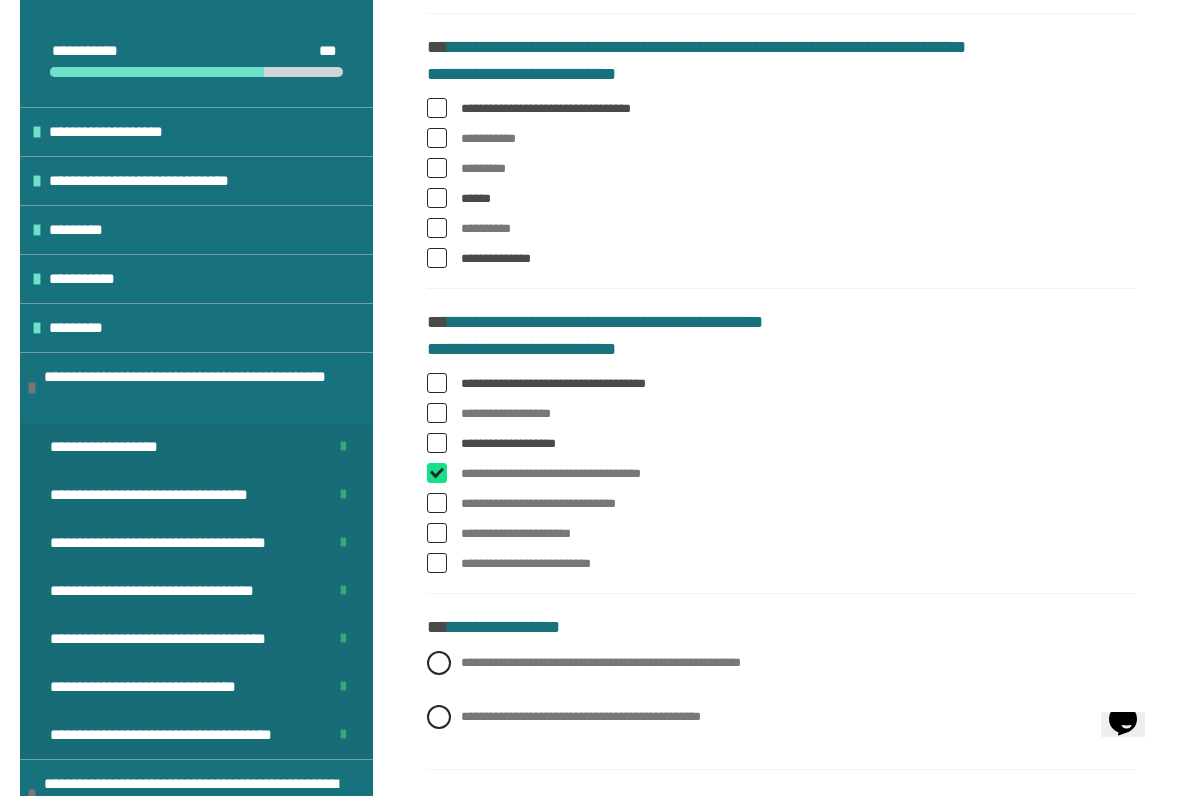 checkbox on "****" 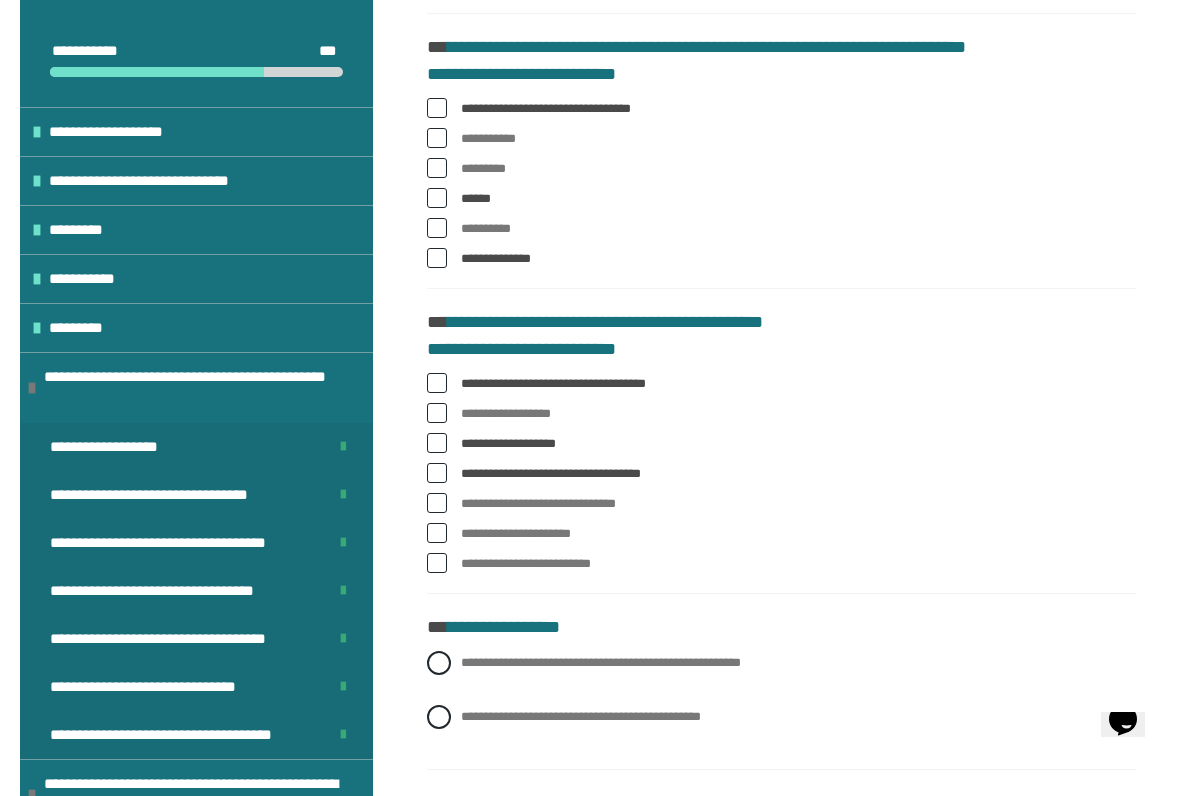 click on "**********" at bounding box center (781, 504) 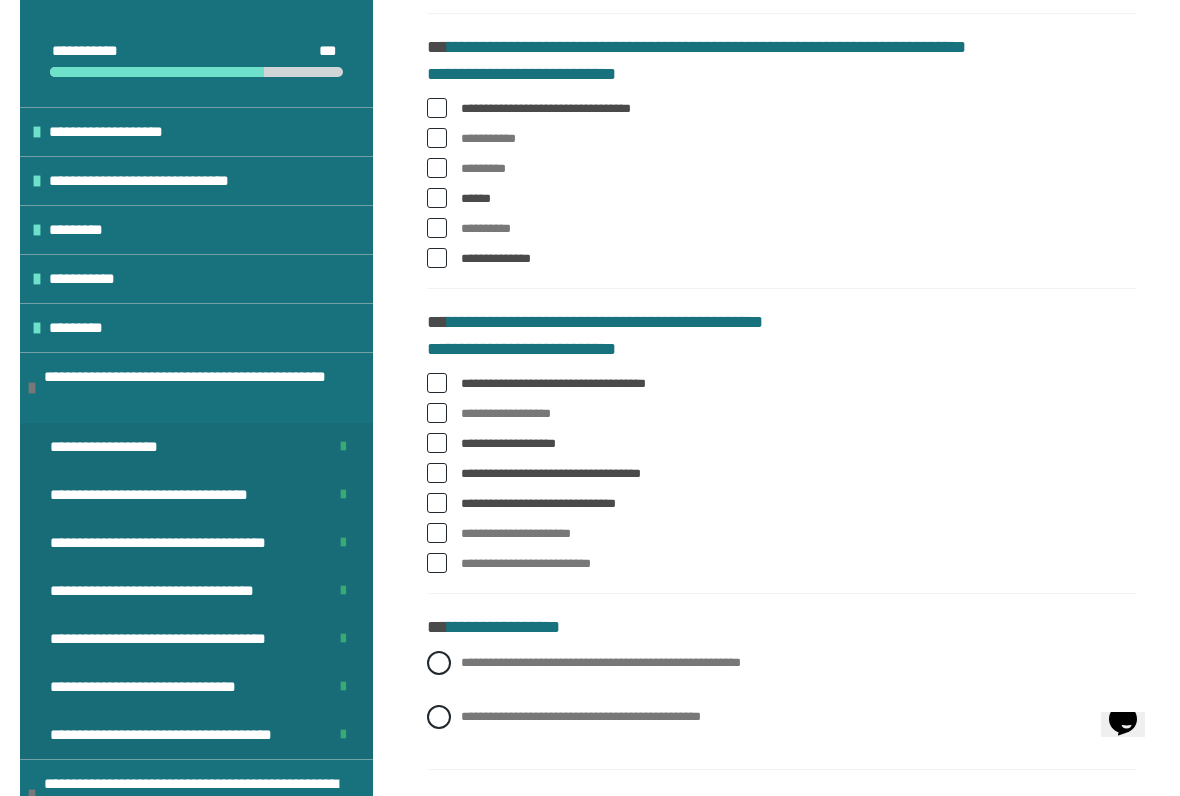 click on "**********" at bounding box center (781, 504) 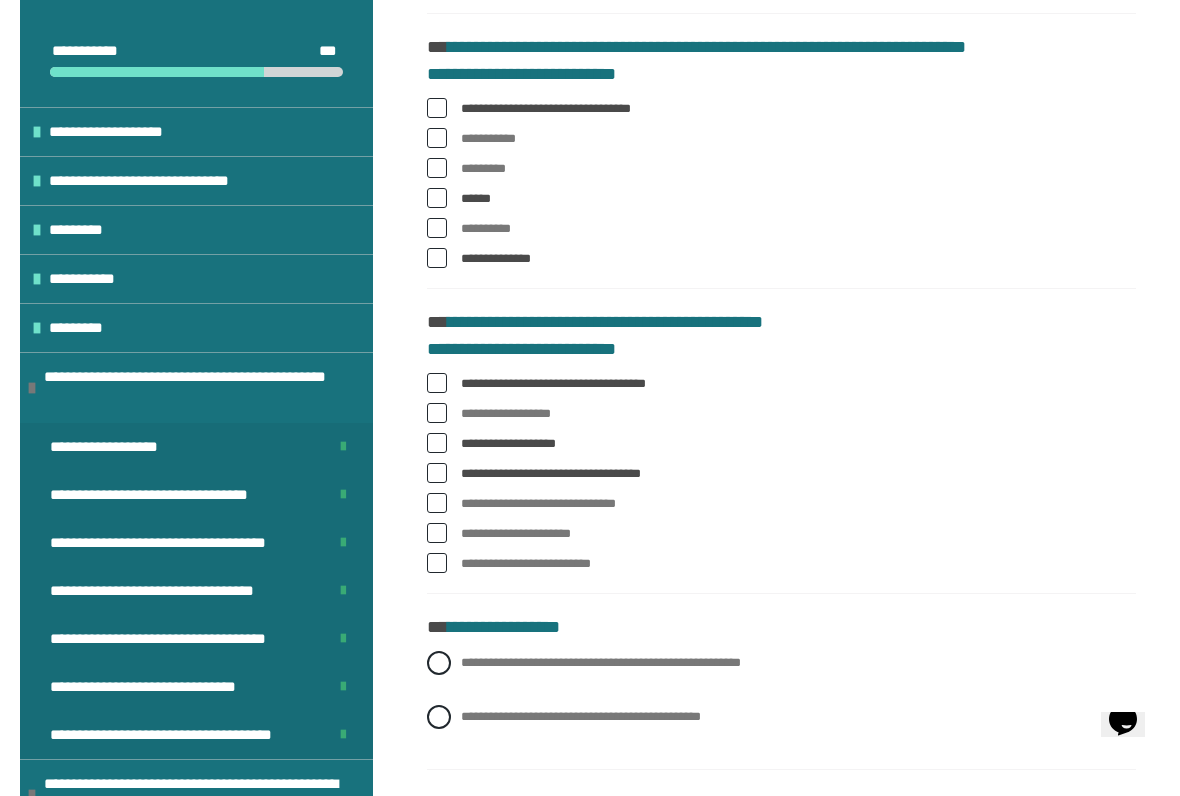 click at bounding box center [437, 503] 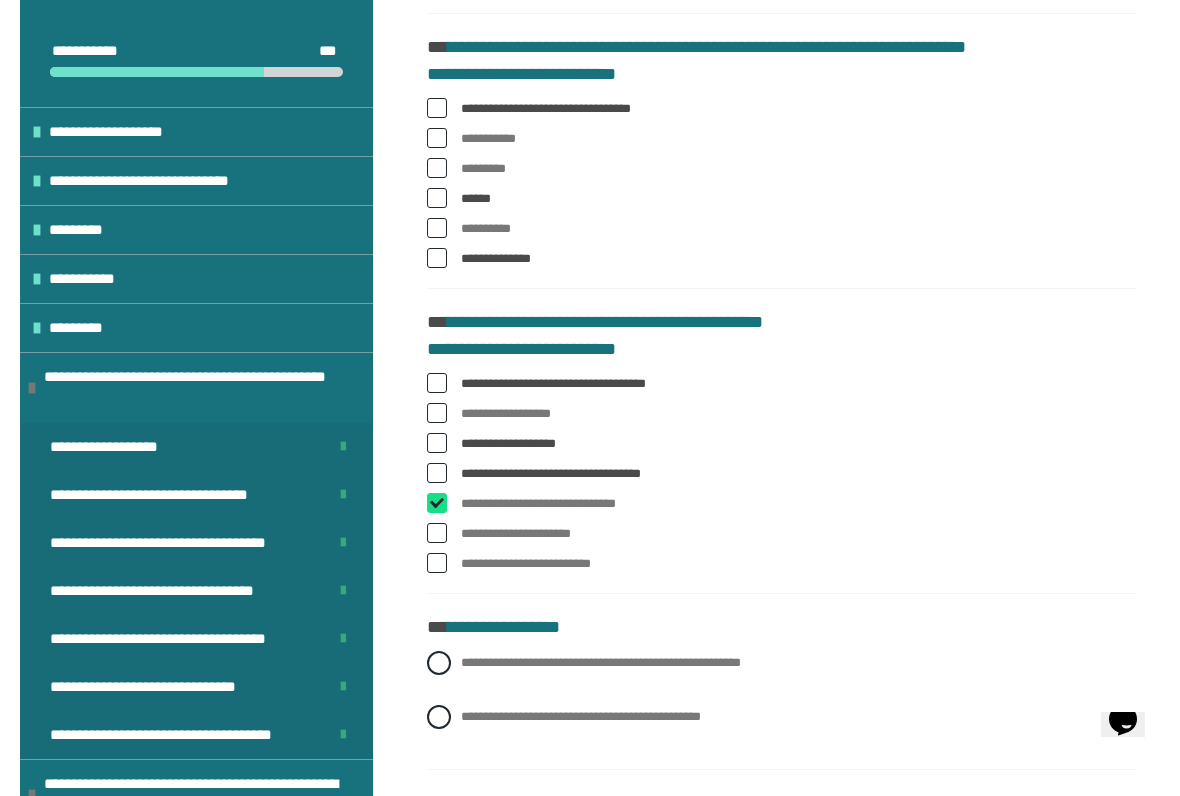 checkbox on "****" 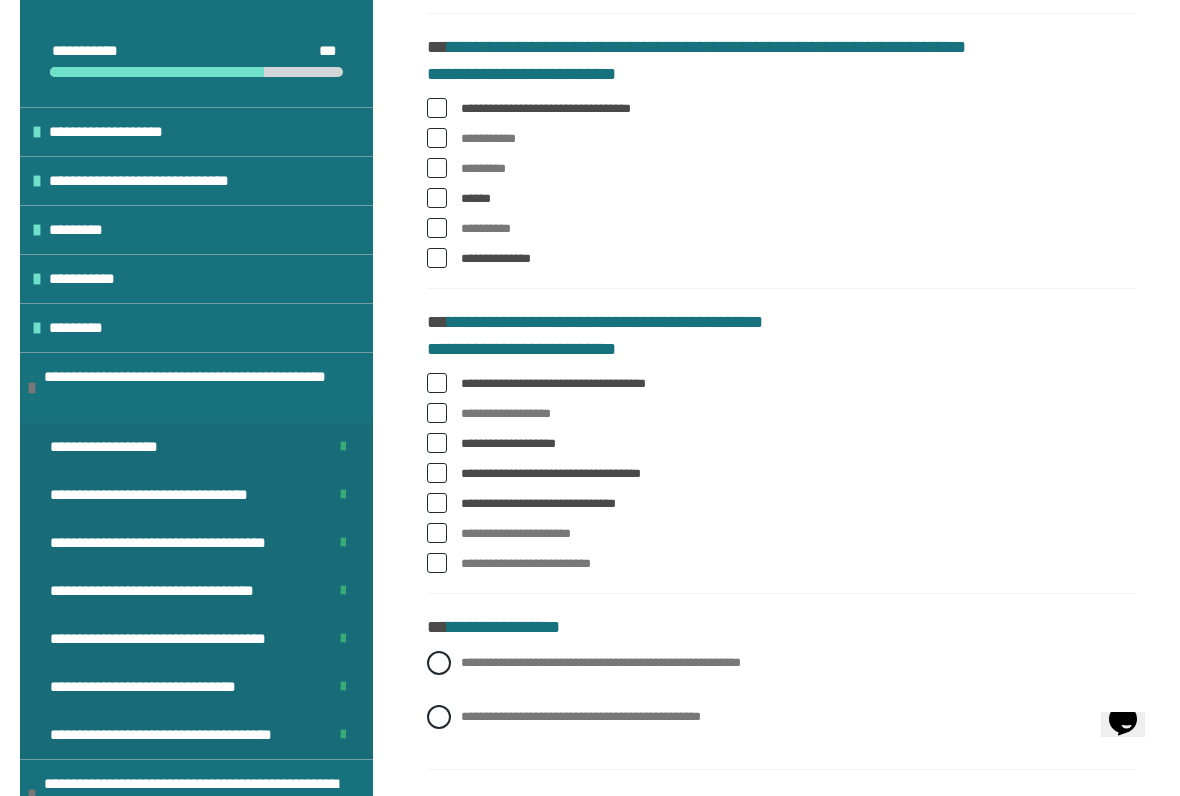click at bounding box center (437, 533) 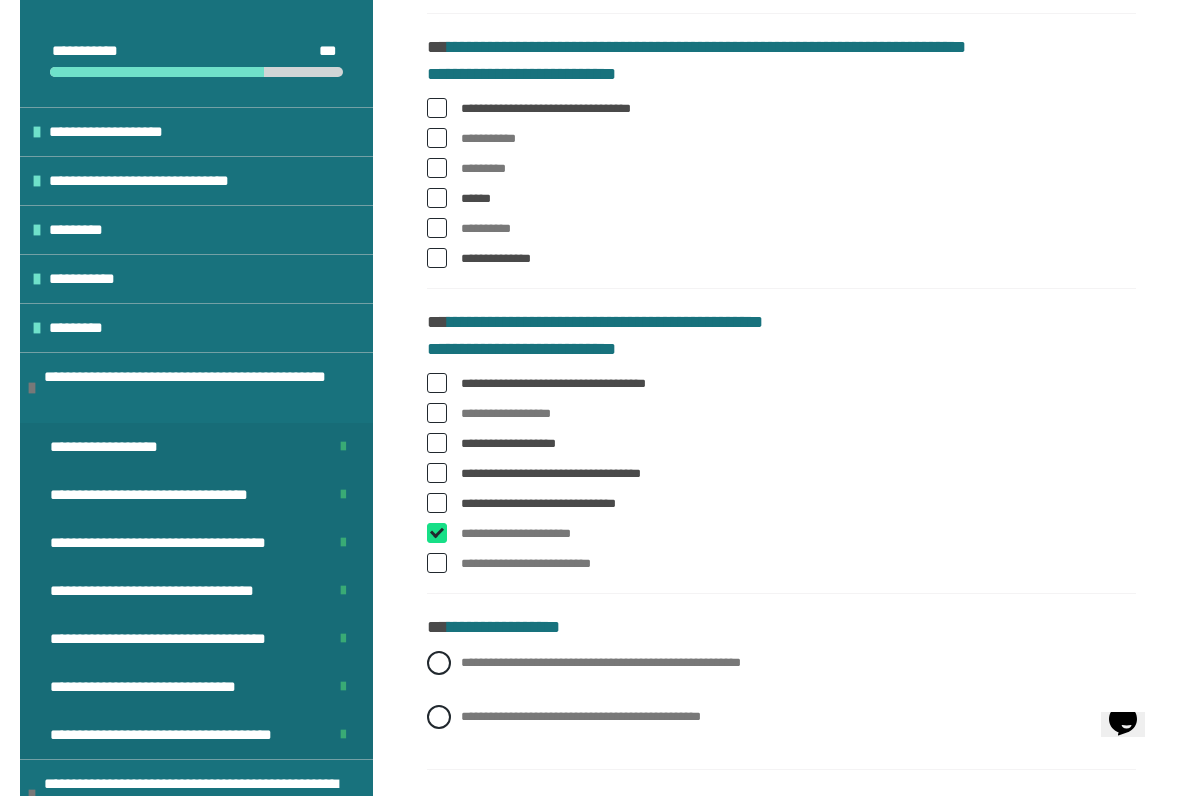 checkbox on "****" 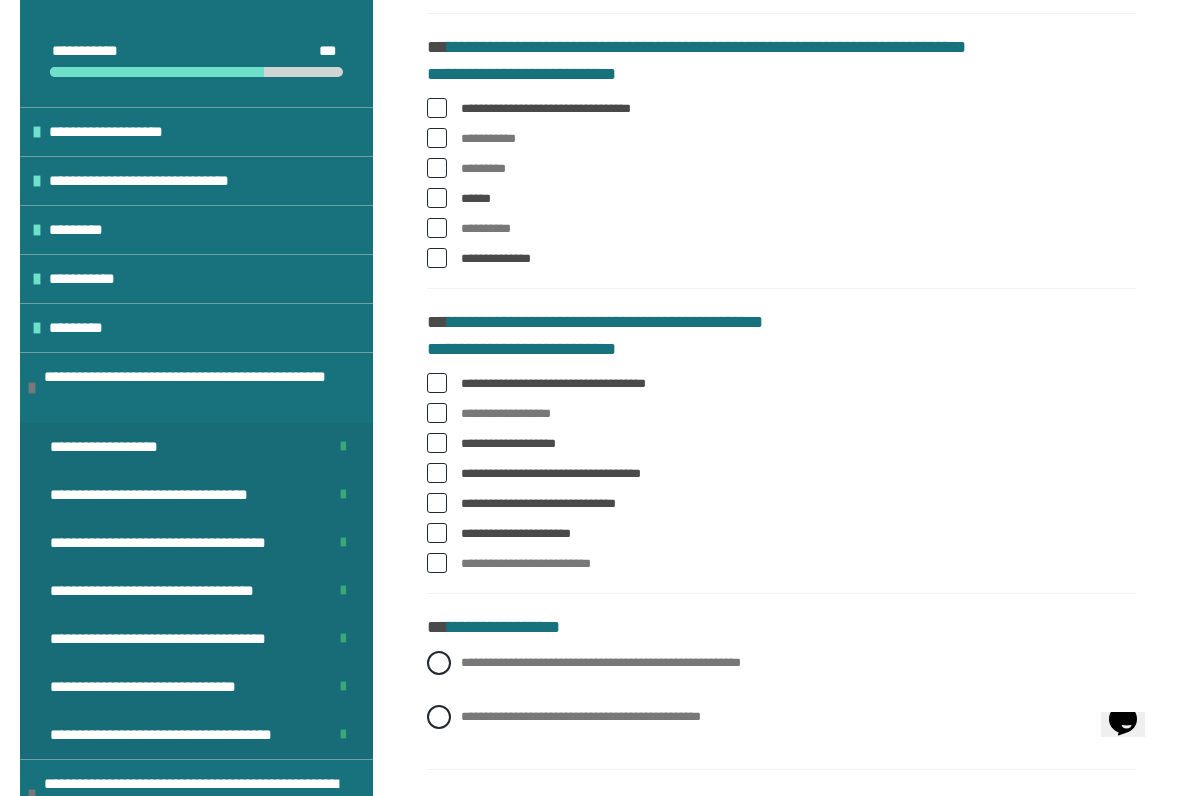 click at bounding box center [437, 563] 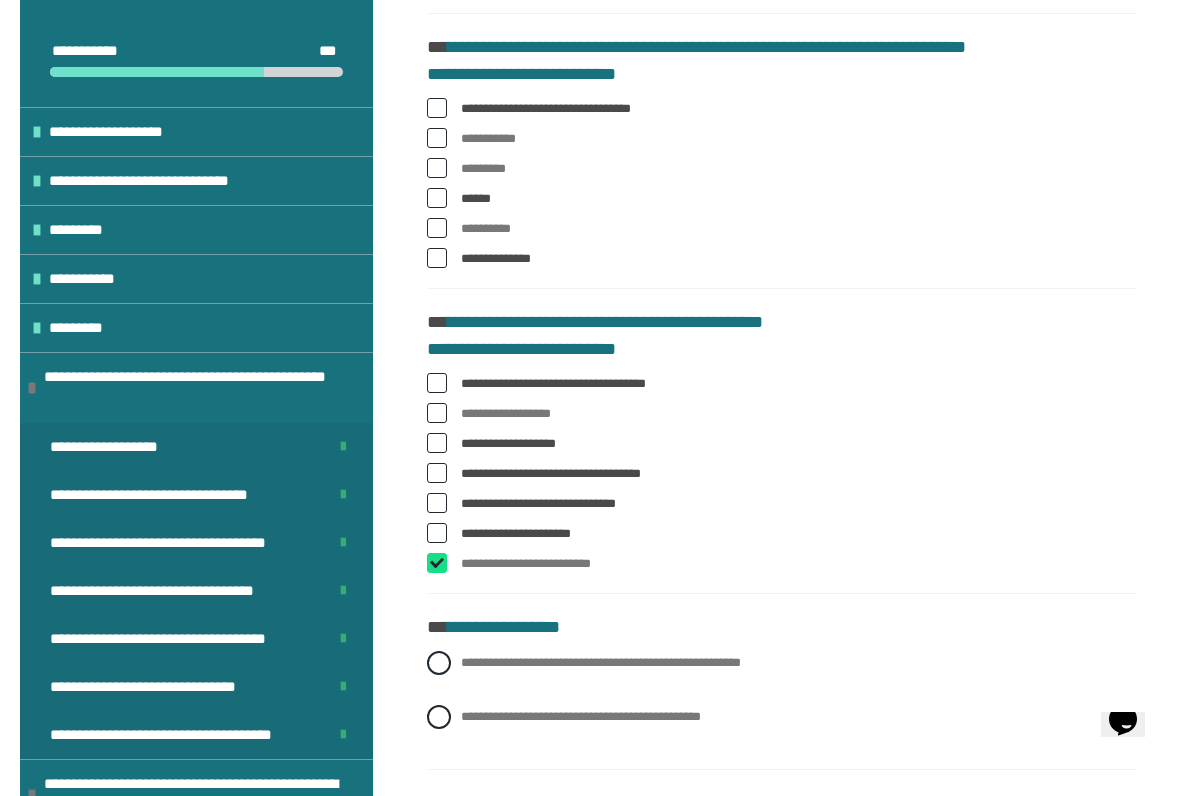 checkbox on "****" 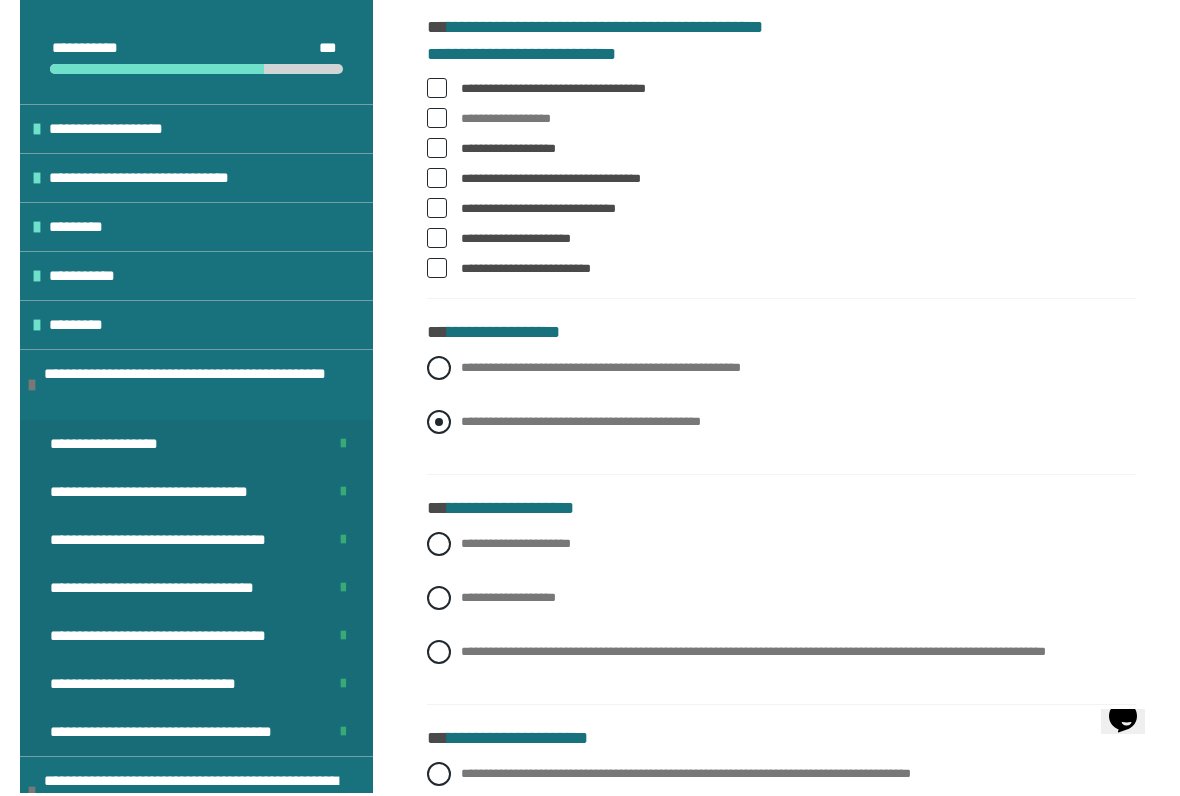 click at bounding box center (439, 425) 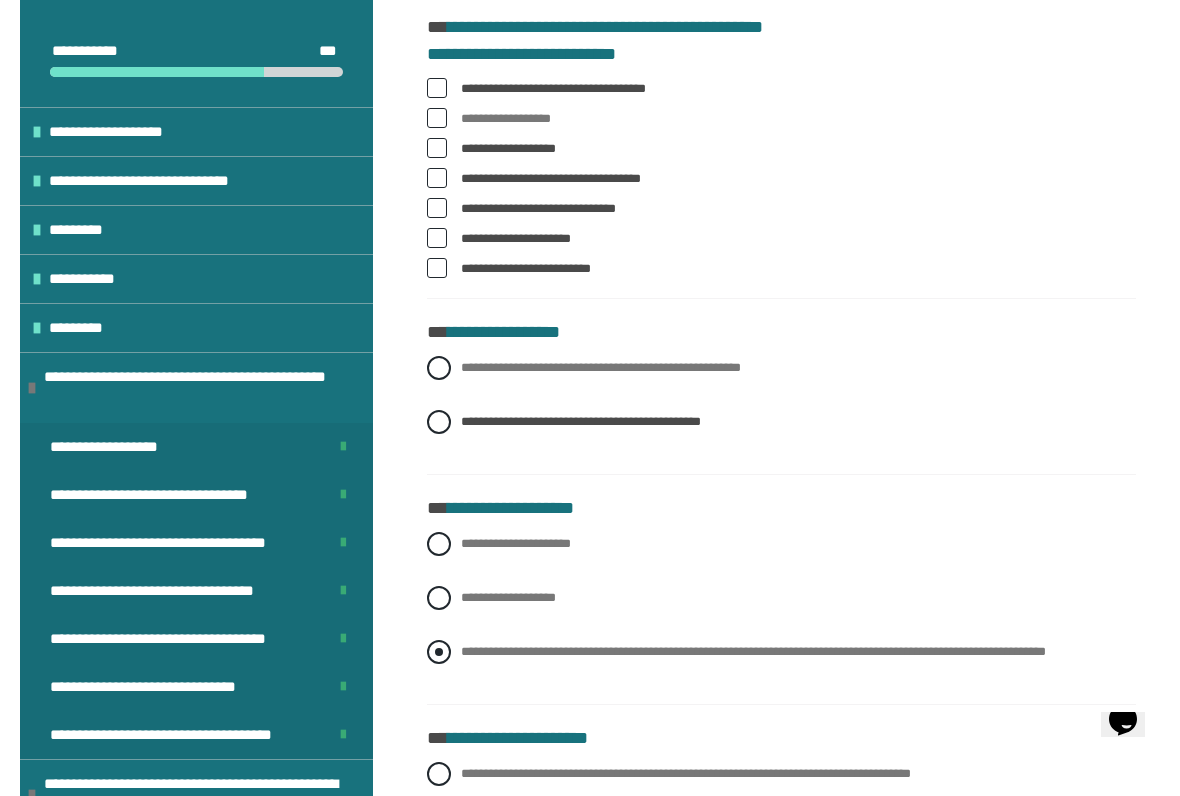 click on "**********" at bounding box center (781, 652) 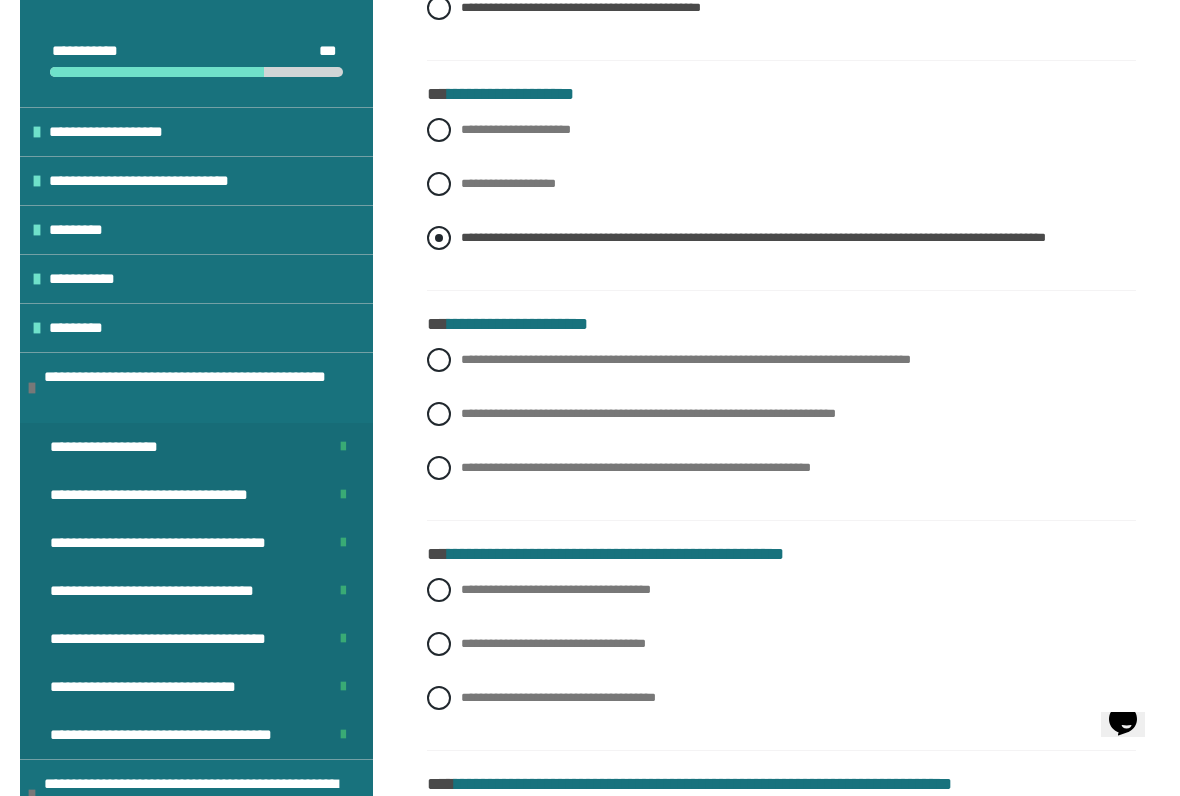scroll, scrollTop: 1950, scrollLeft: 0, axis: vertical 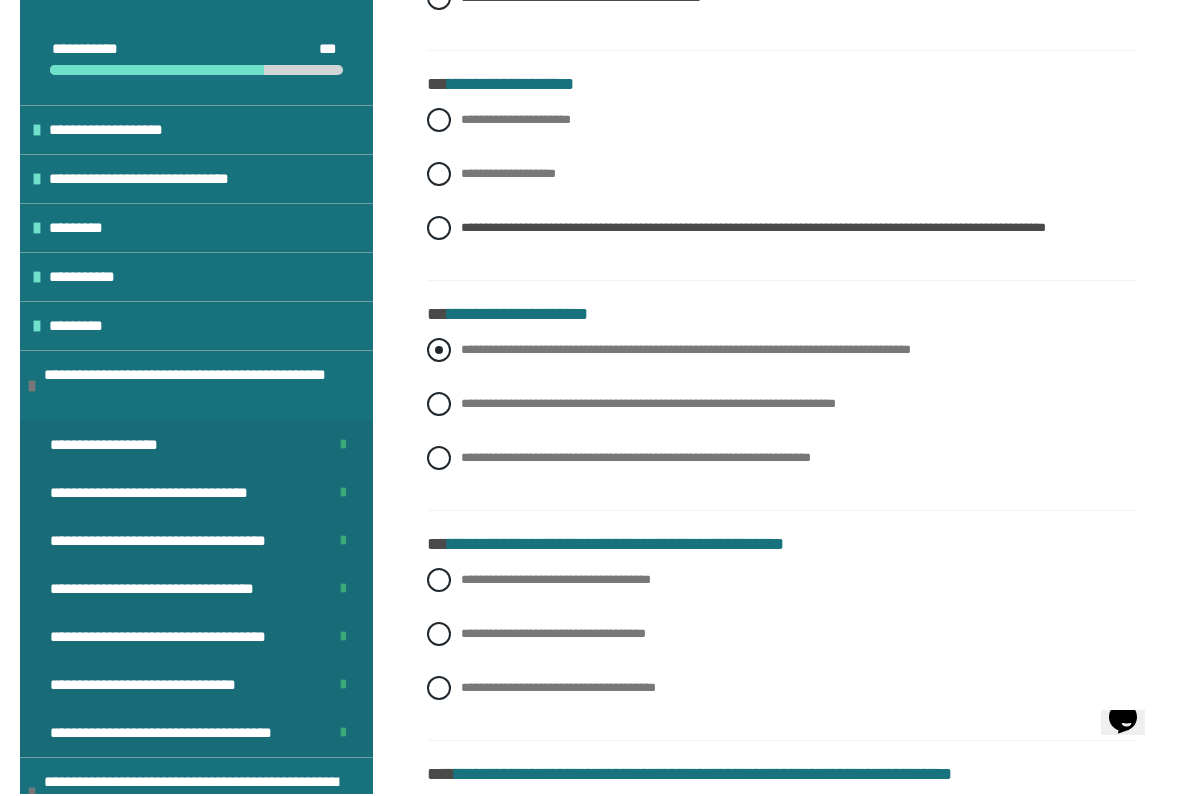 click at bounding box center [439, 352] 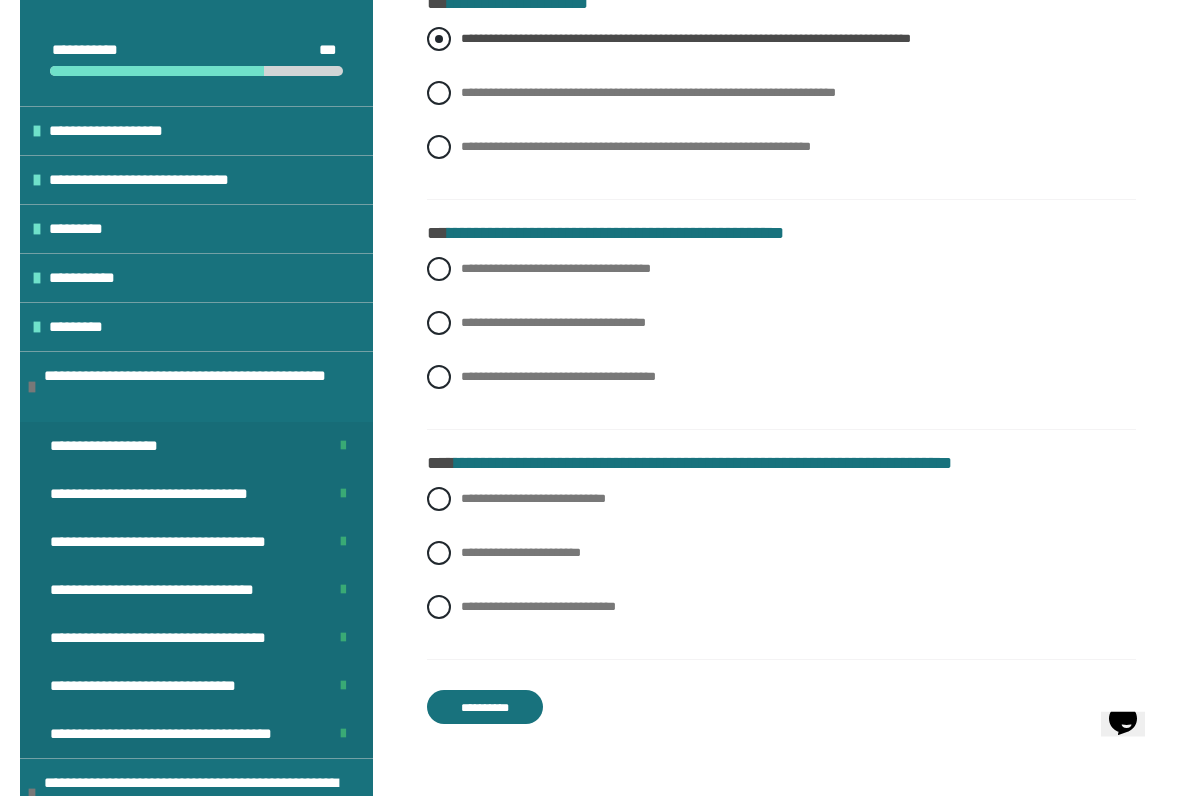 scroll, scrollTop: 2270, scrollLeft: 0, axis: vertical 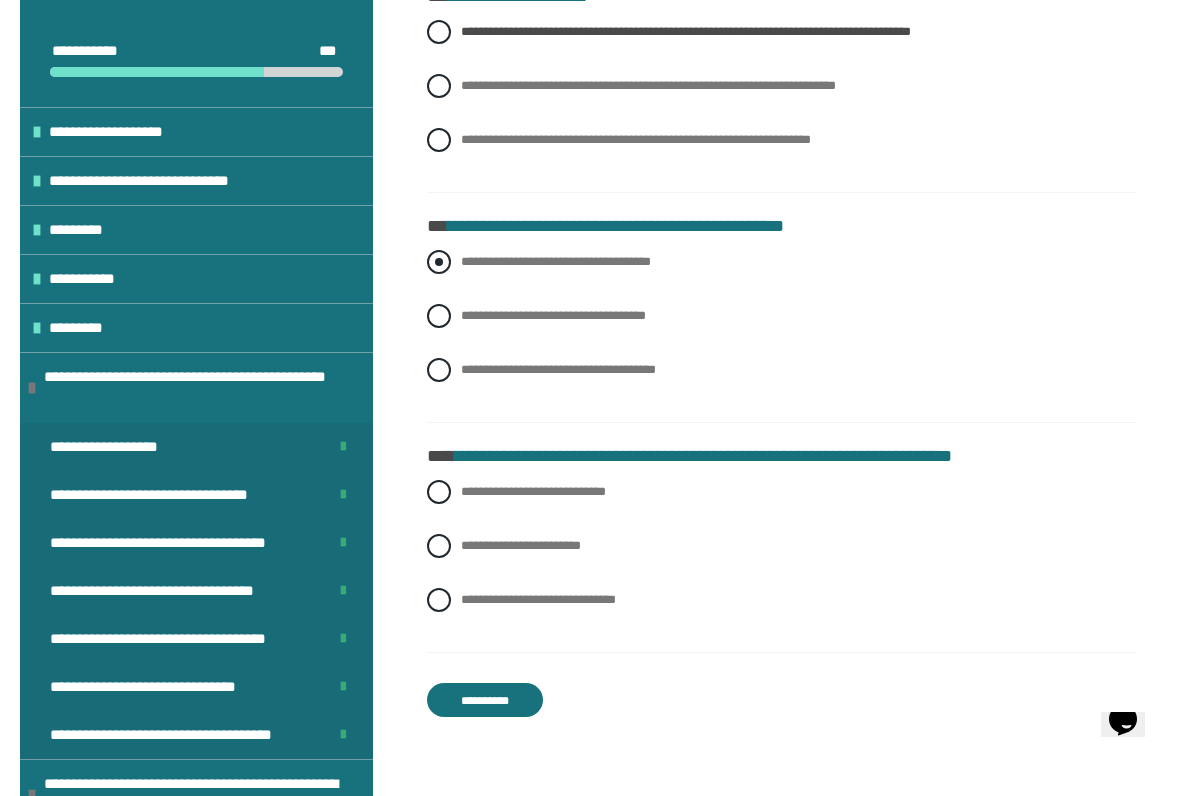 click on "**********" at bounding box center (781, 262) 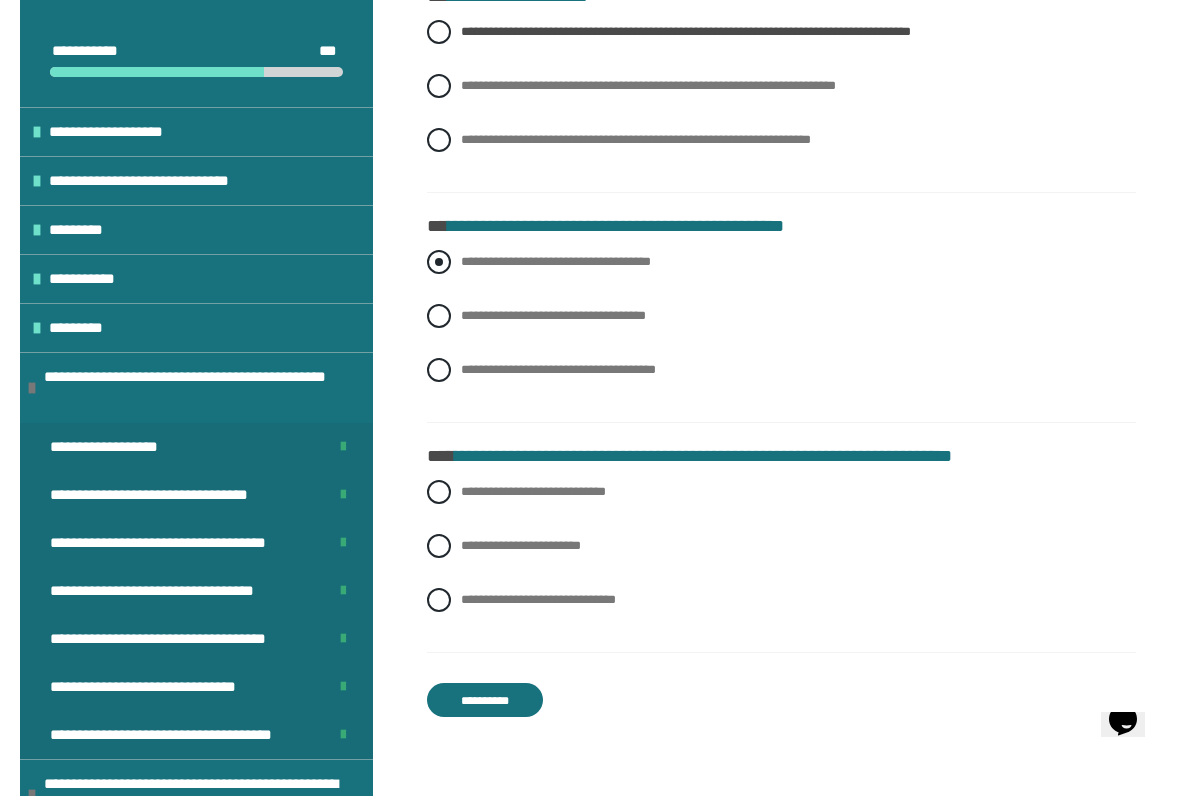 radio on "****" 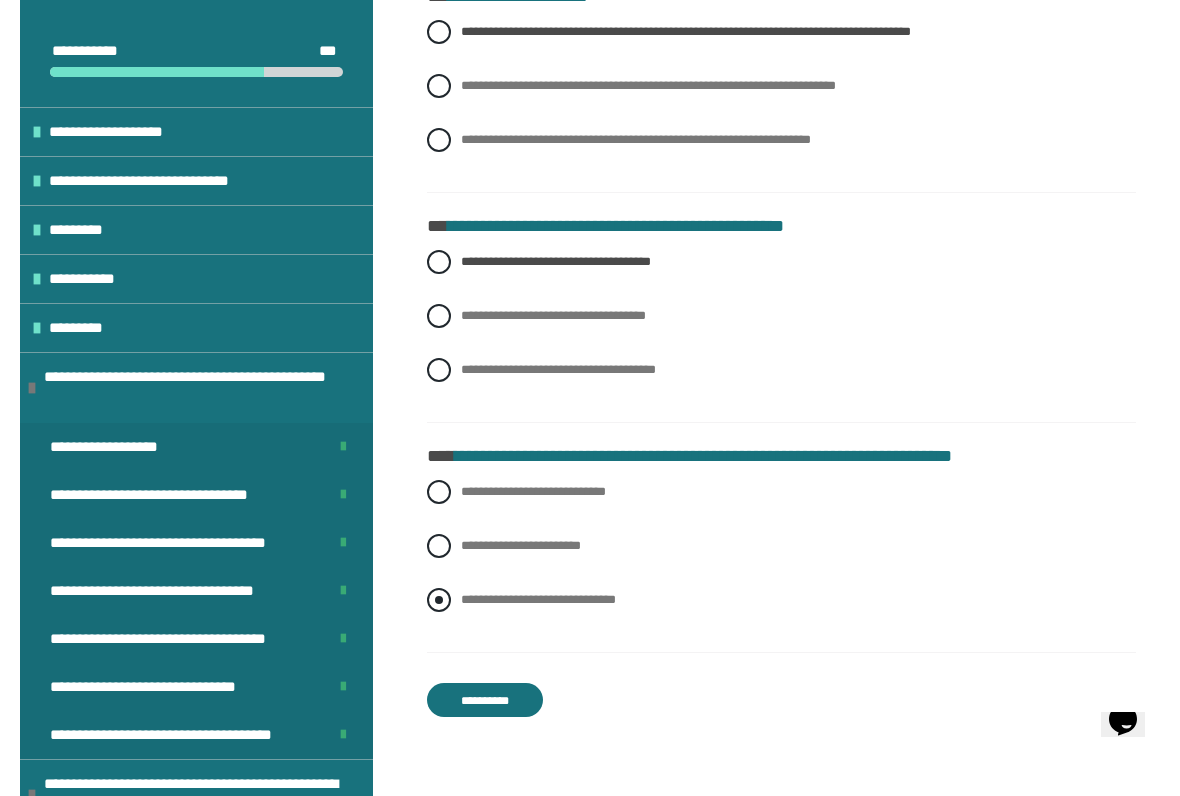 click at bounding box center [439, 600] 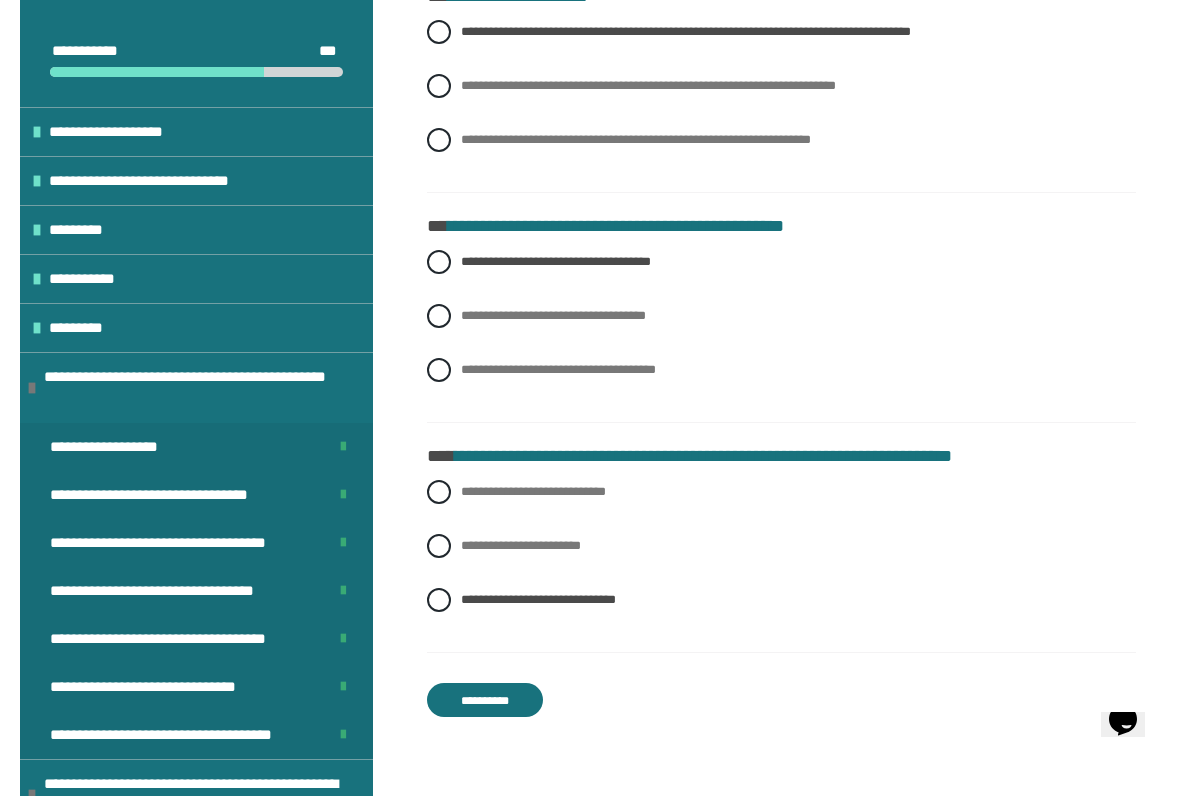 click on "**********" at bounding box center (485, 700) 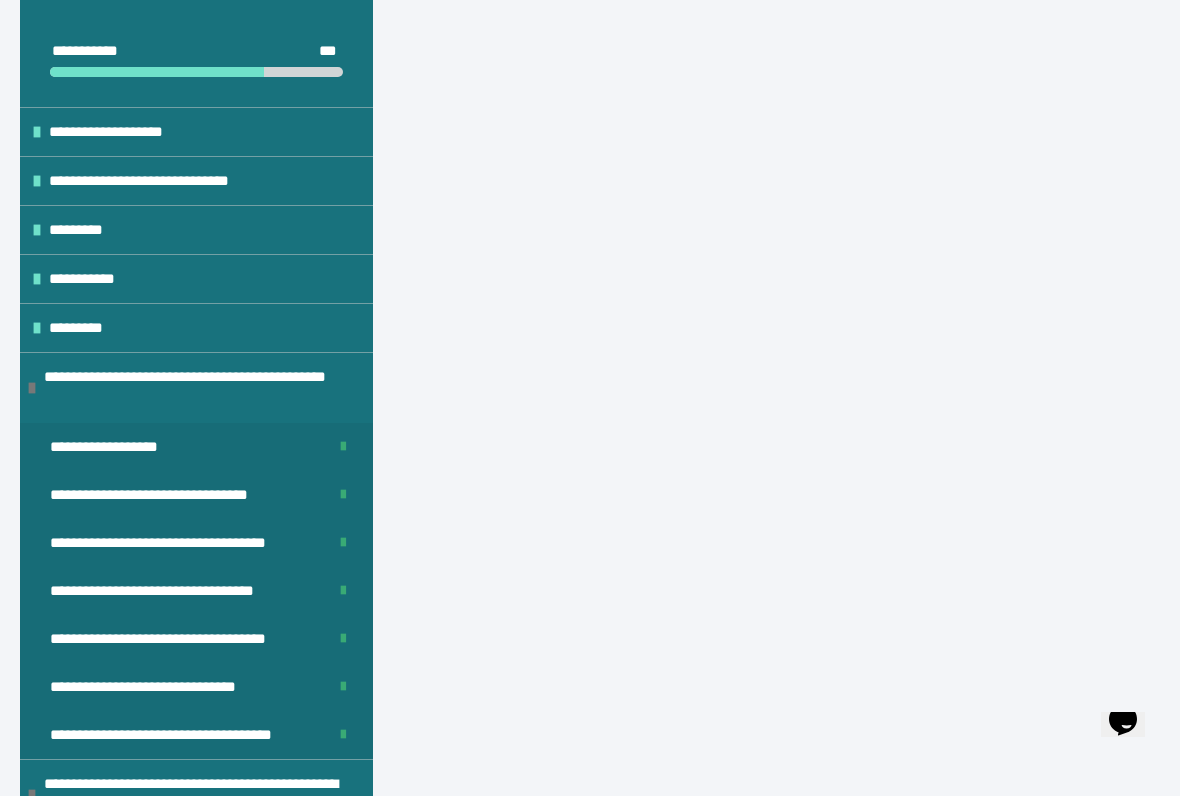 scroll, scrollTop: 431, scrollLeft: 0, axis: vertical 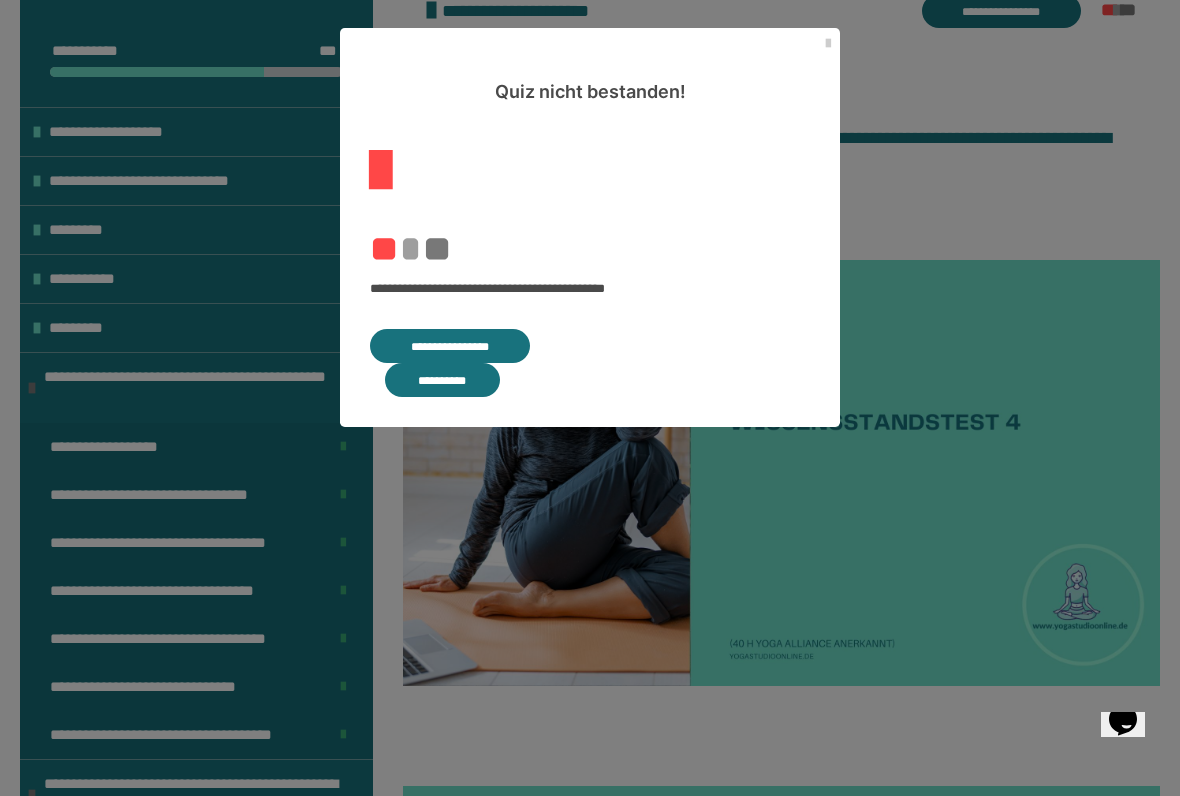 click on "**********" at bounding box center (450, 346) 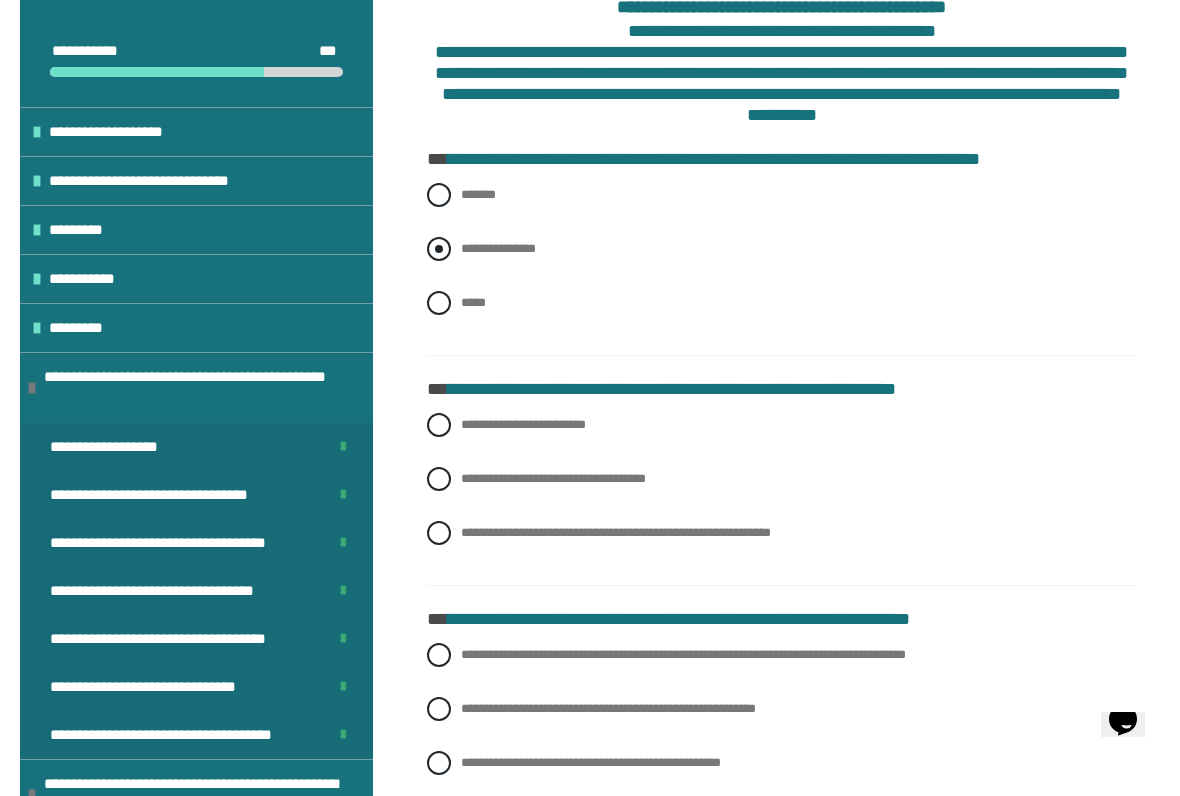 click on "**********" at bounding box center [781, 249] 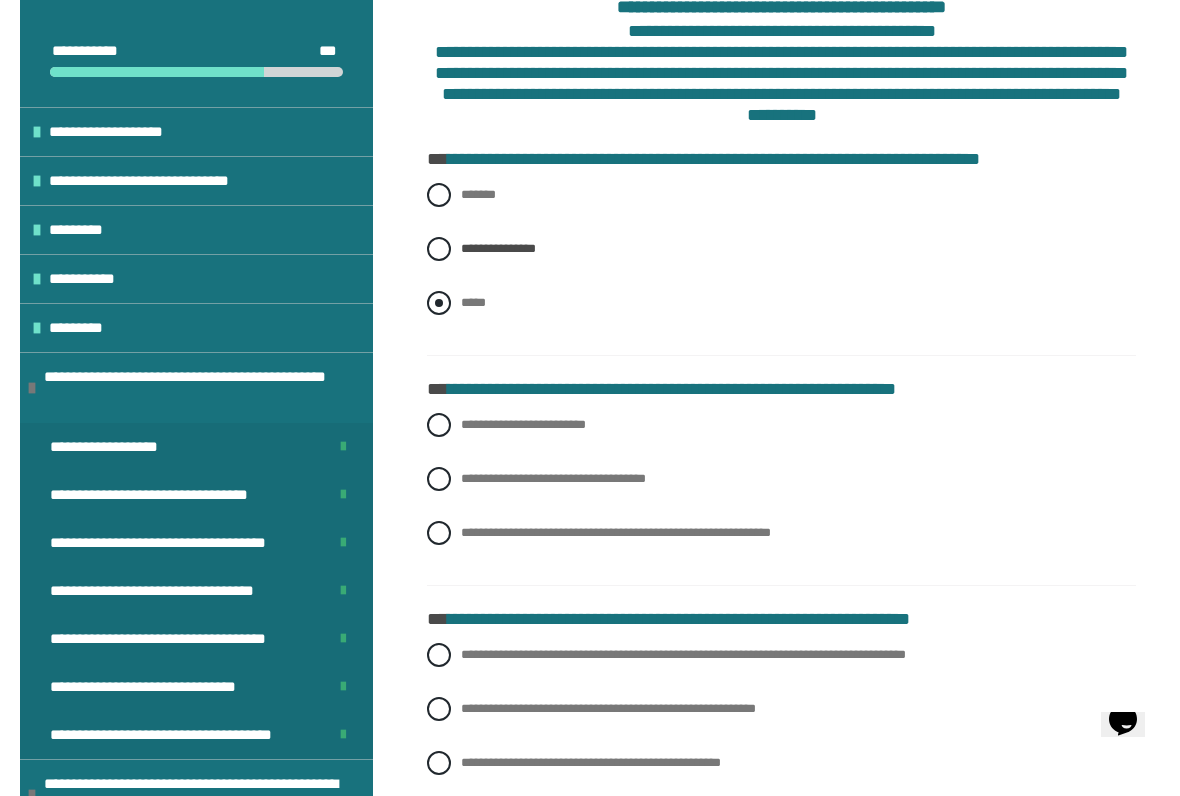 click on "*****" at bounding box center [781, 303] 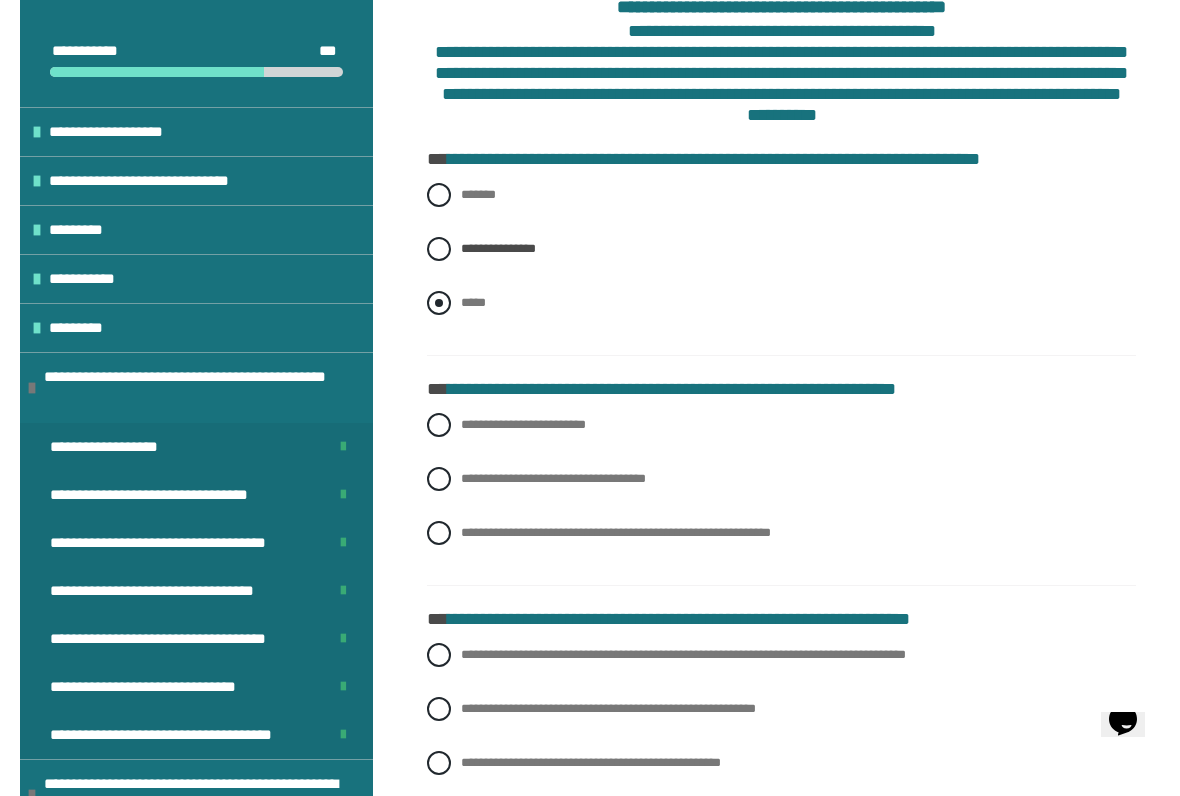 radio on "****" 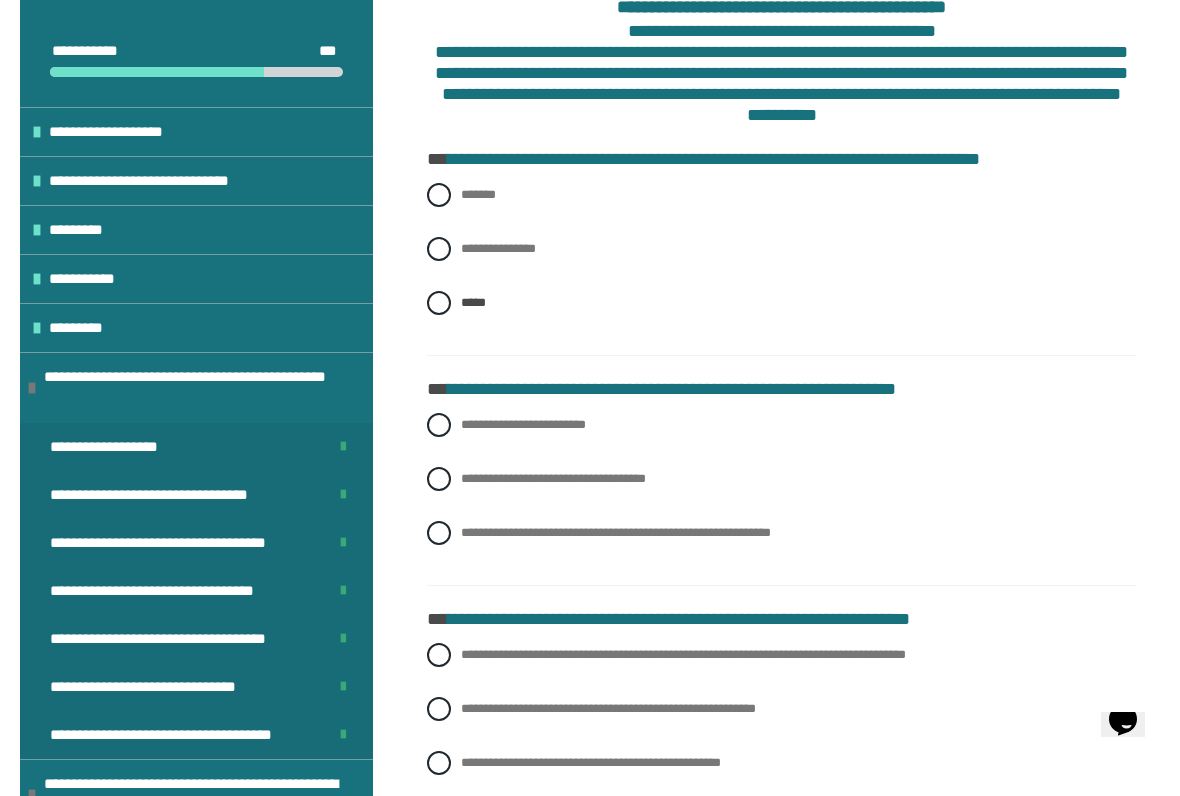 click on "**********" at bounding box center [781, 1275] 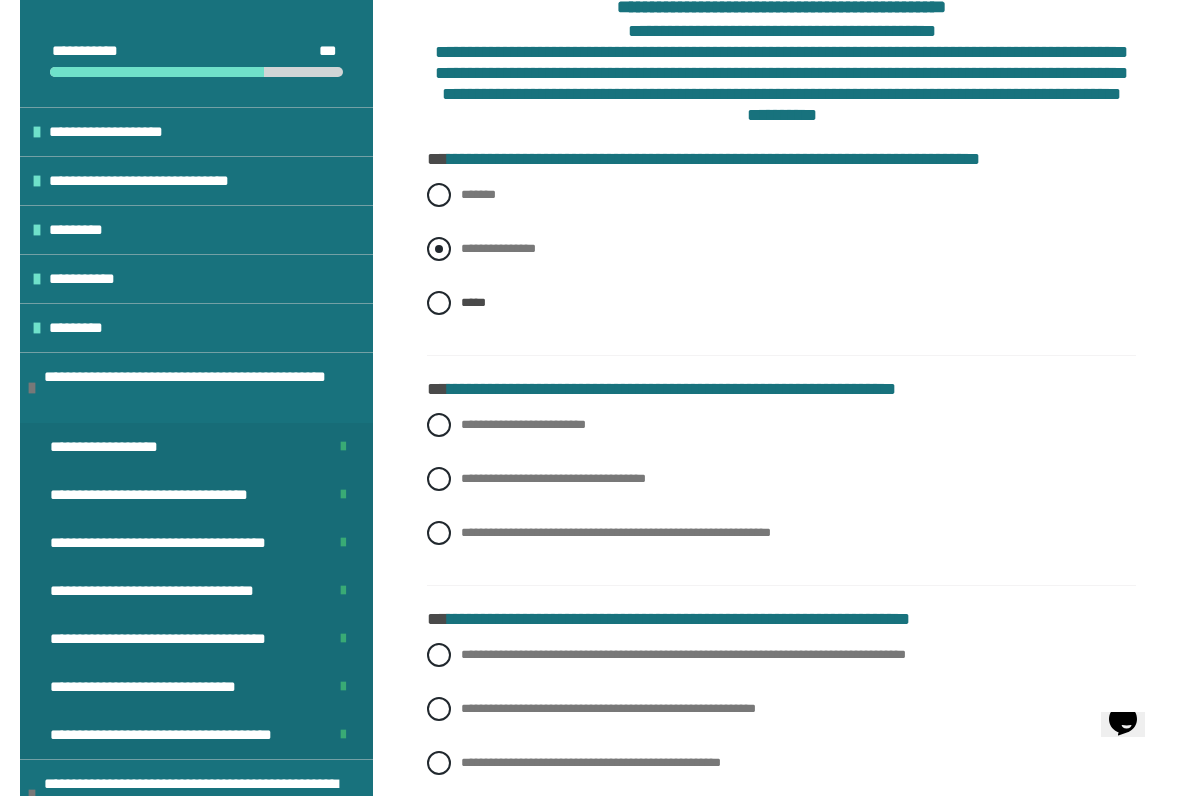 click at bounding box center [439, 249] 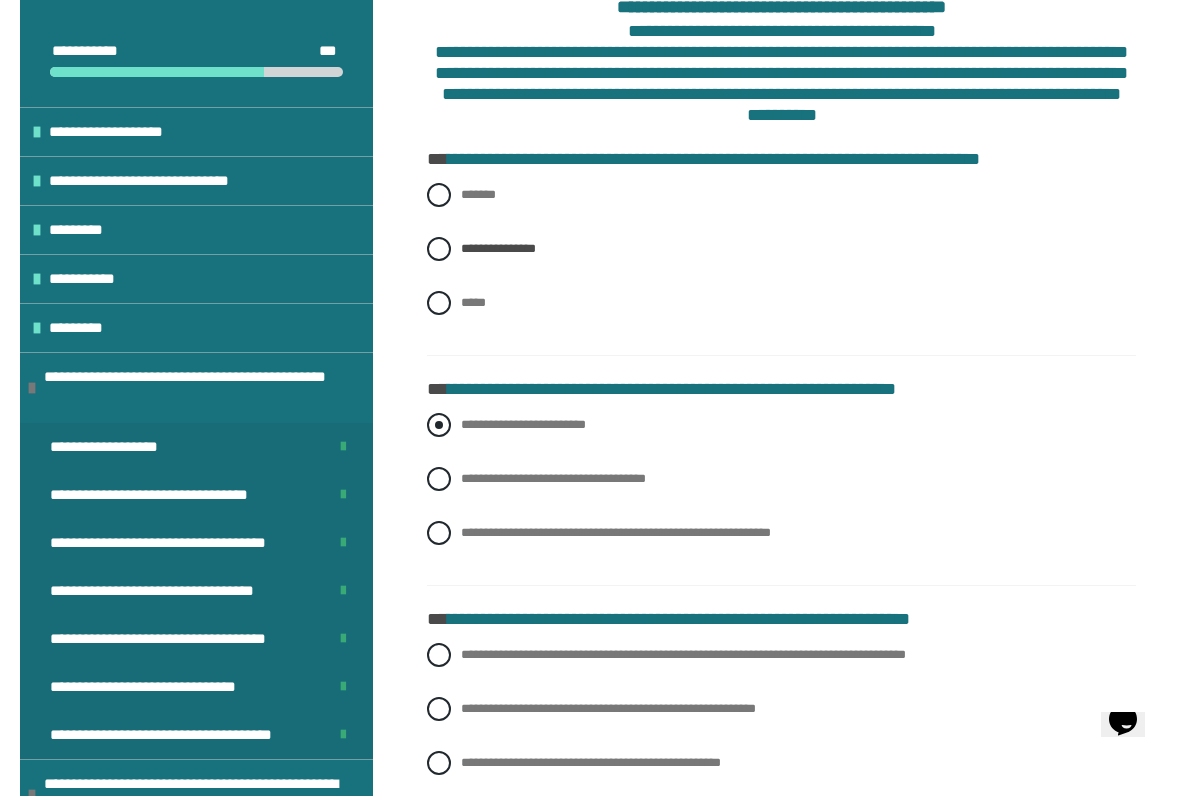 click on "**********" at bounding box center (781, 425) 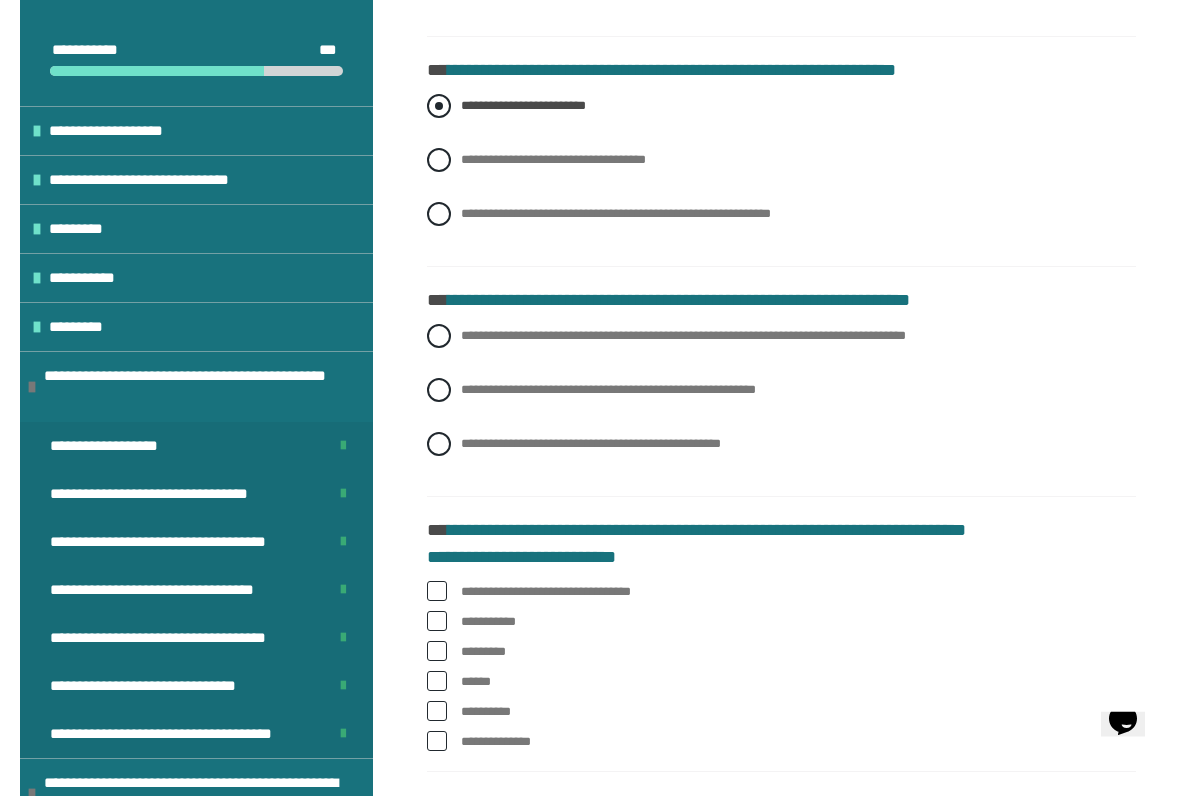 scroll, scrollTop: 755, scrollLeft: 0, axis: vertical 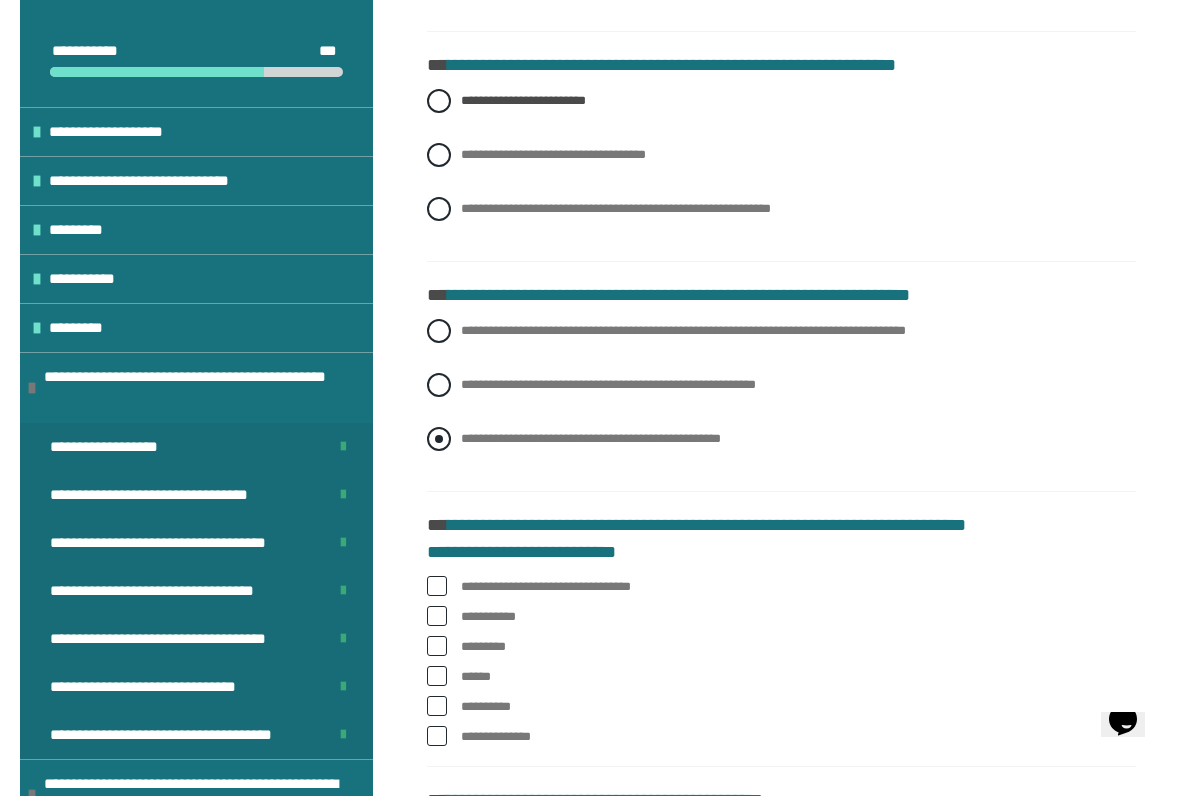 click at bounding box center [439, 439] 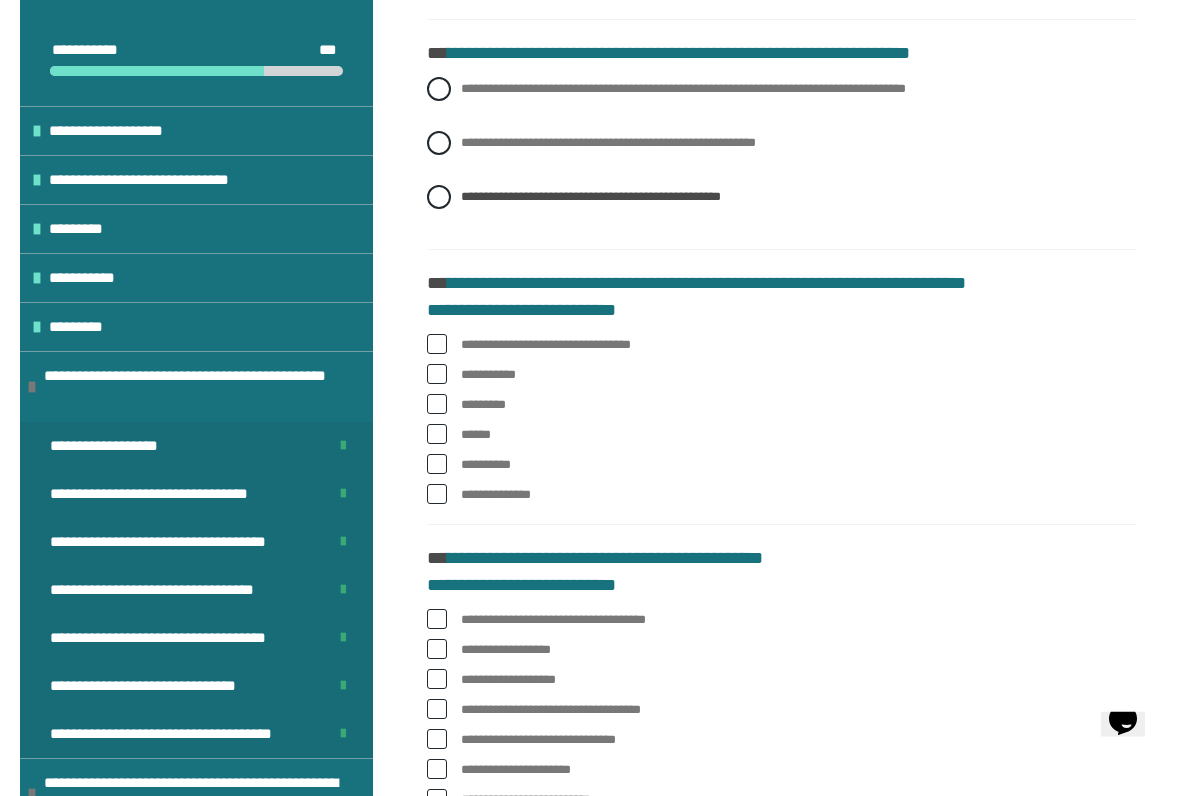 click at bounding box center [437, 345] 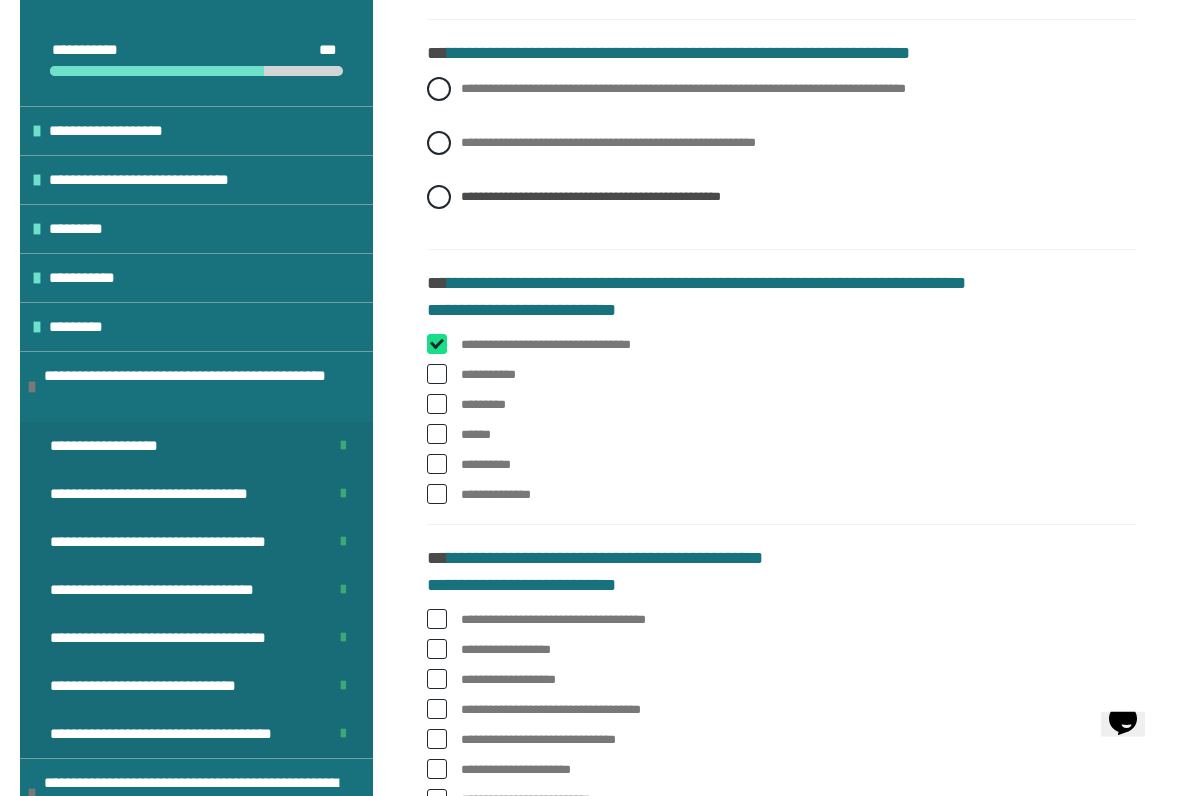 checkbox on "****" 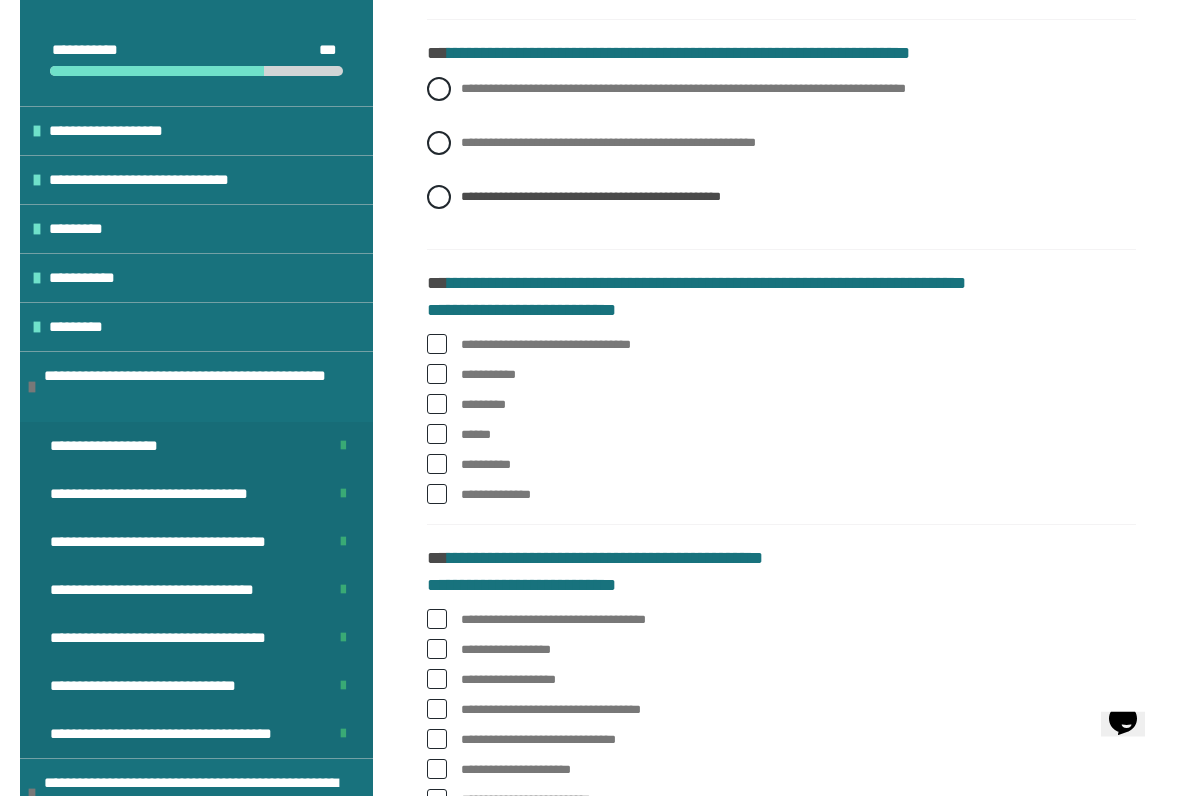scroll, scrollTop: 997, scrollLeft: 0, axis: vertical 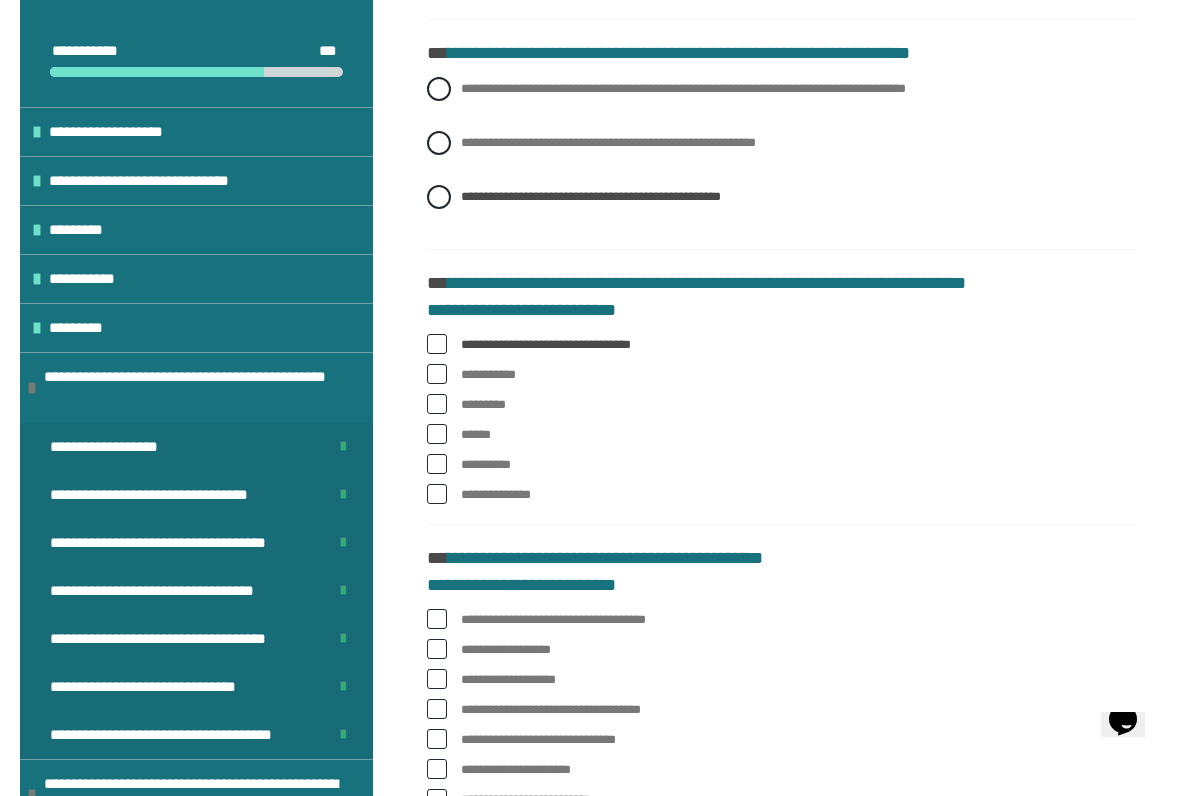 click at bounding box center [437, 434] 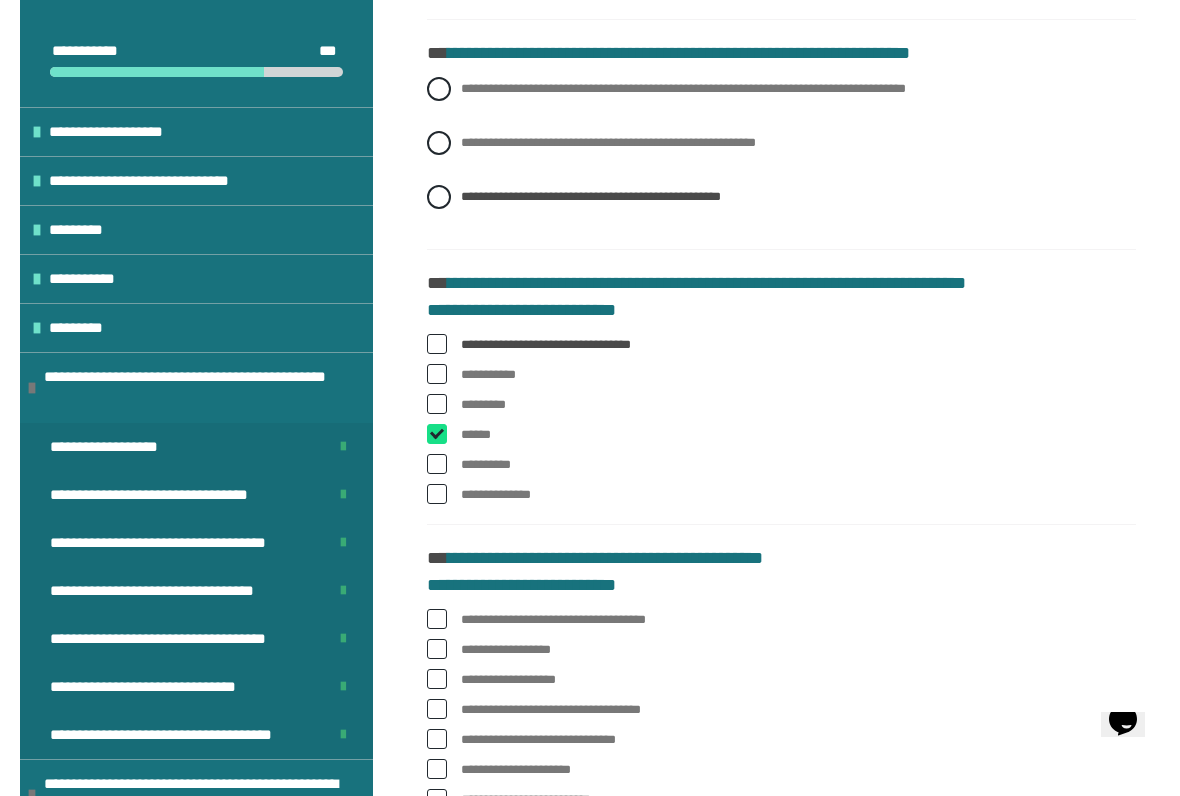 checkbox on "****" 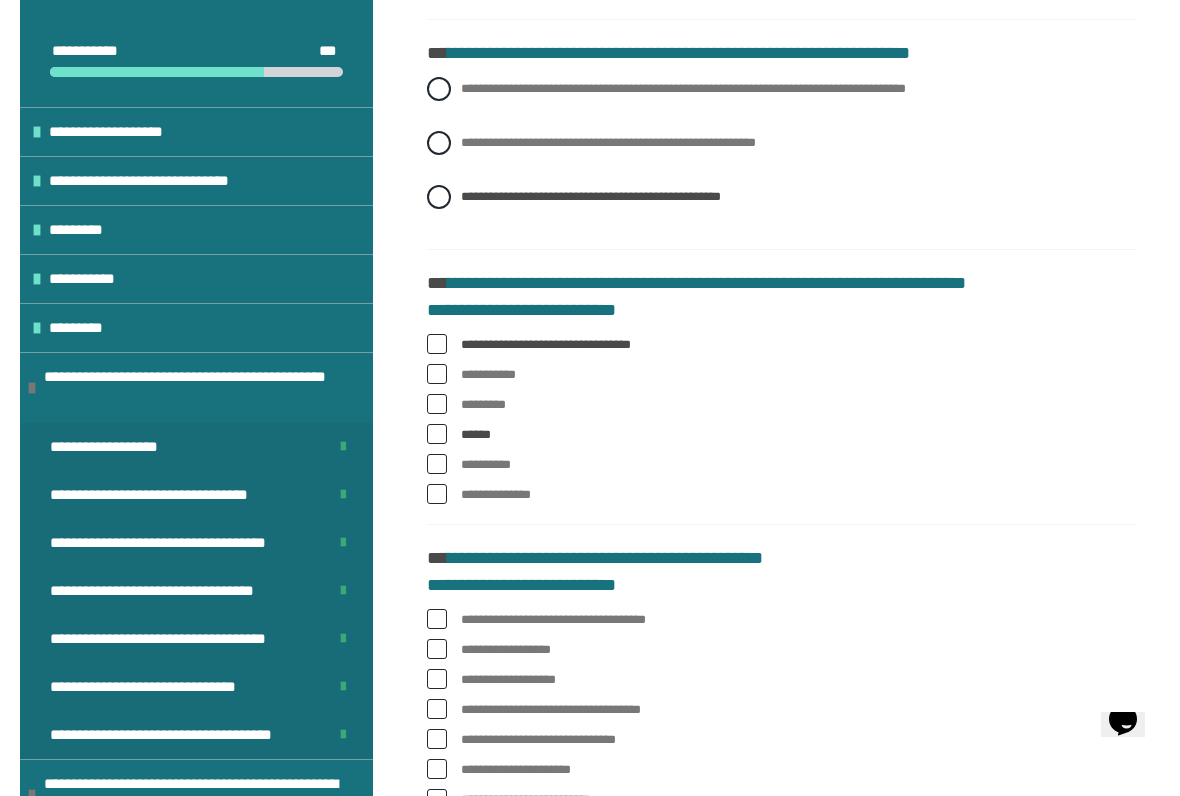 click at bounding box center [437, 494] 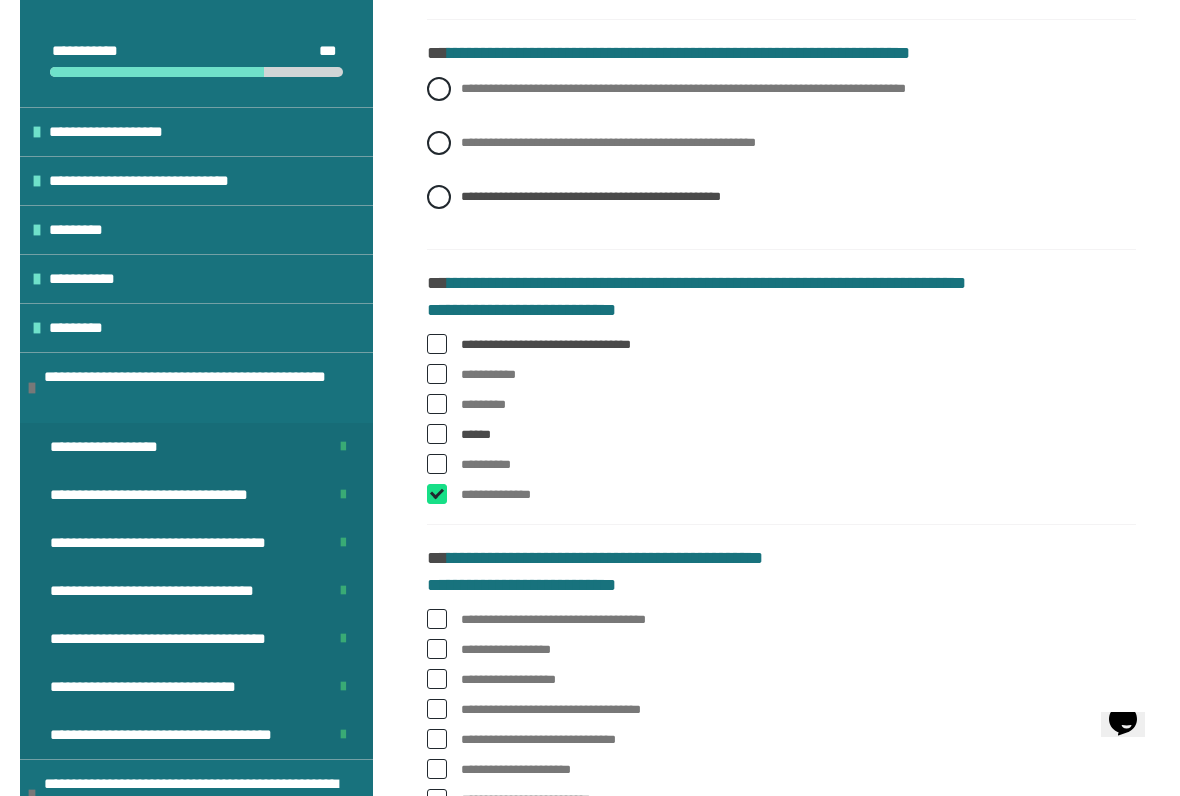 checkbox on "****" 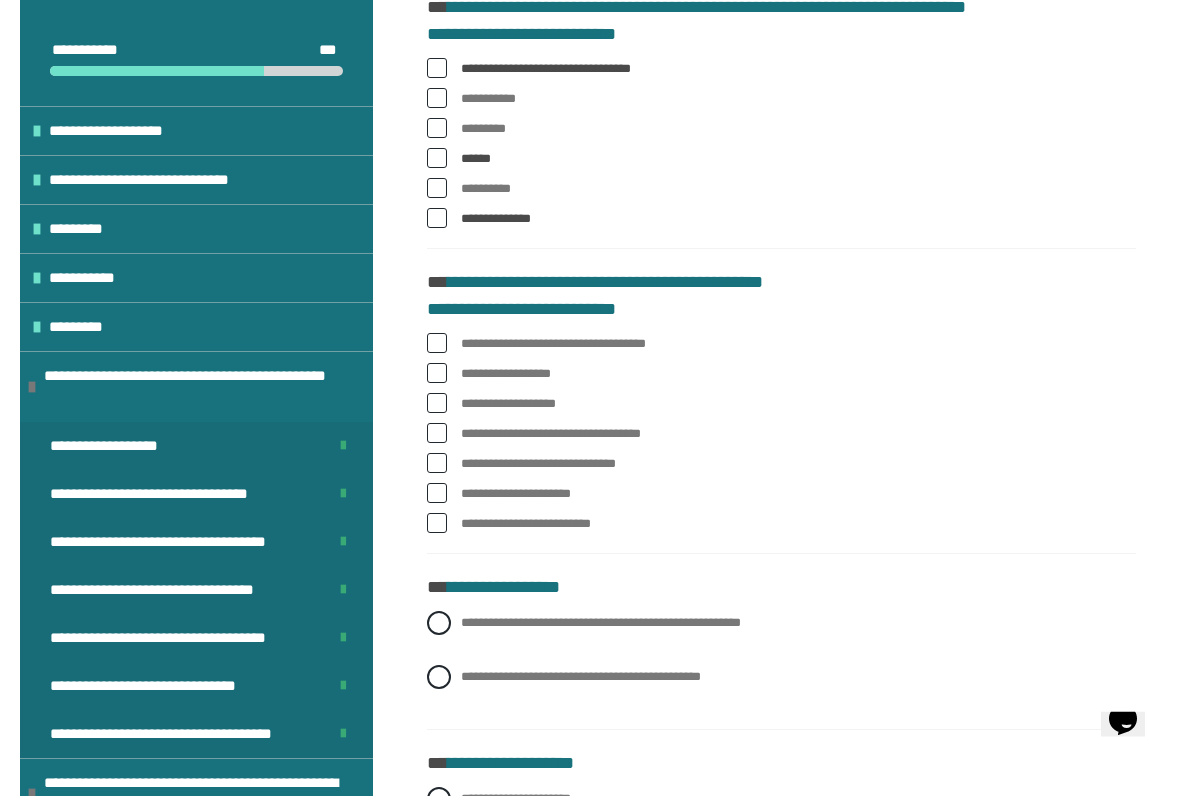 scroll, scrollTop: 1277, scrollLeft: 0, axis: vertical 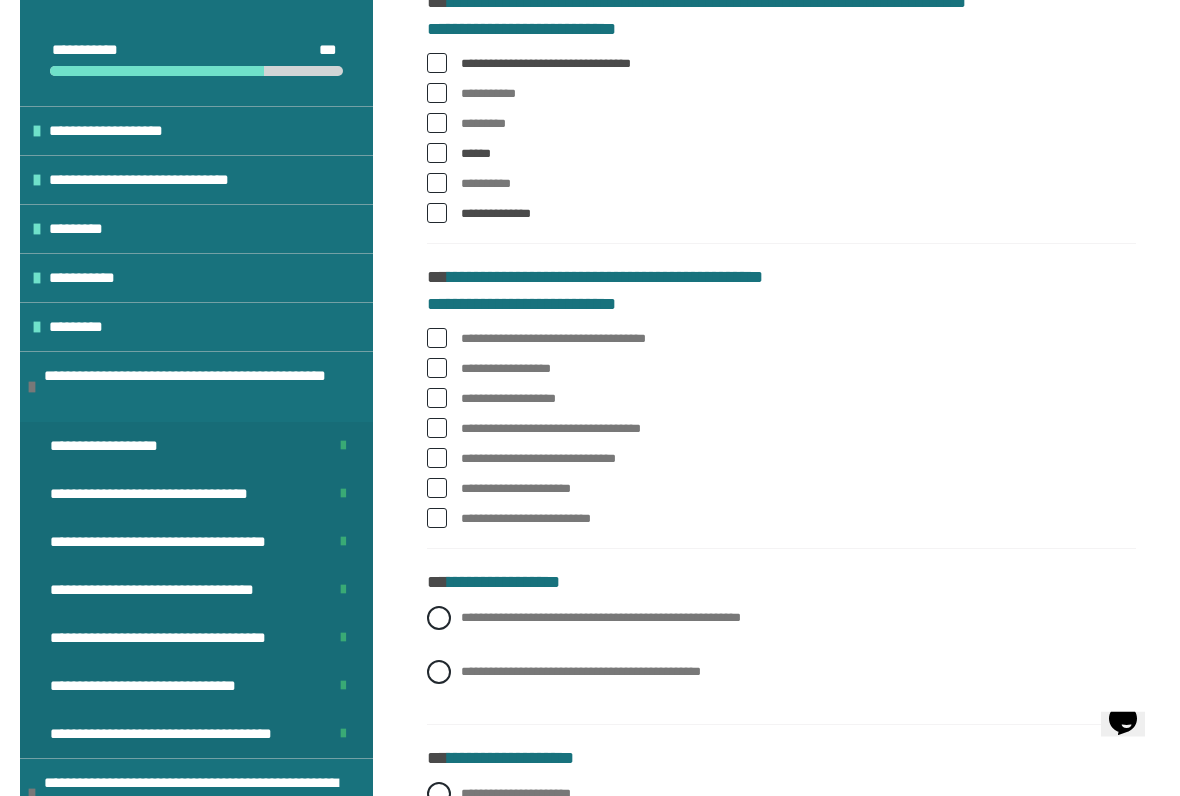 click at bounding box center [437, 339] 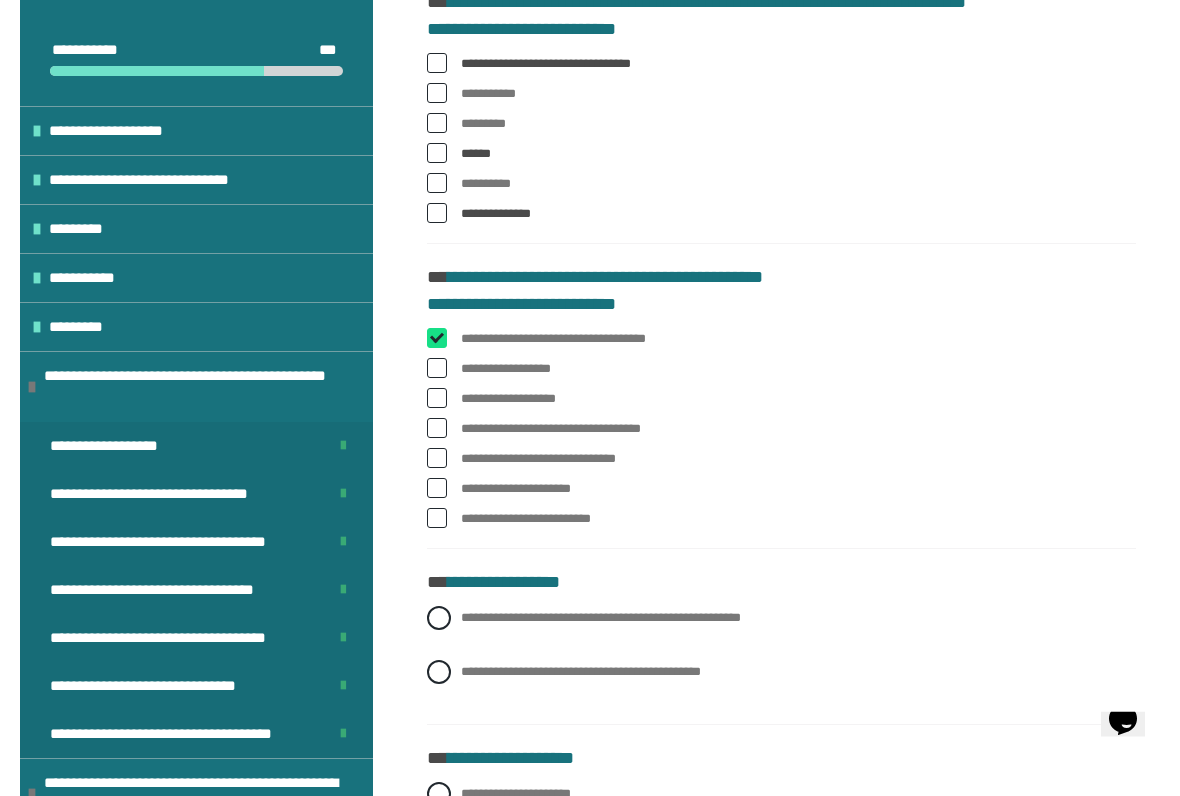 checkbox on "****" 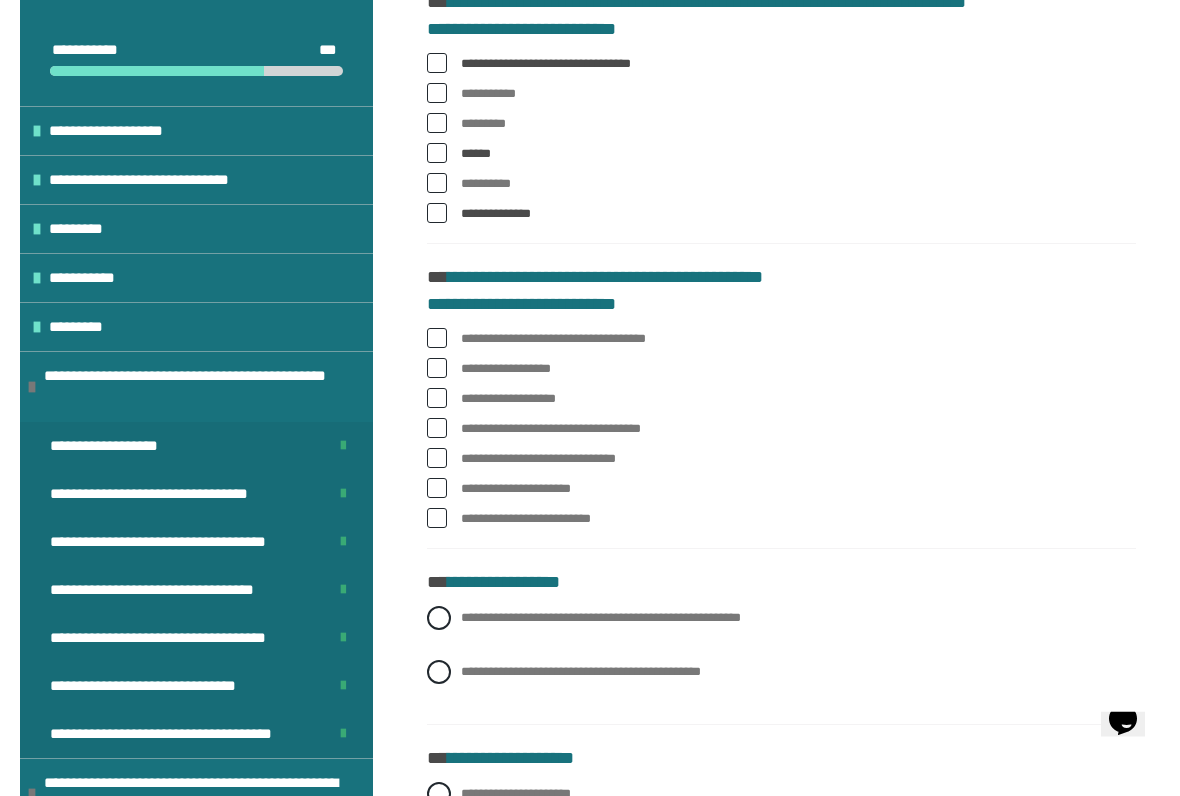 scroll, scrollTop: 1278, scrollLeft: 0, axis: vertical 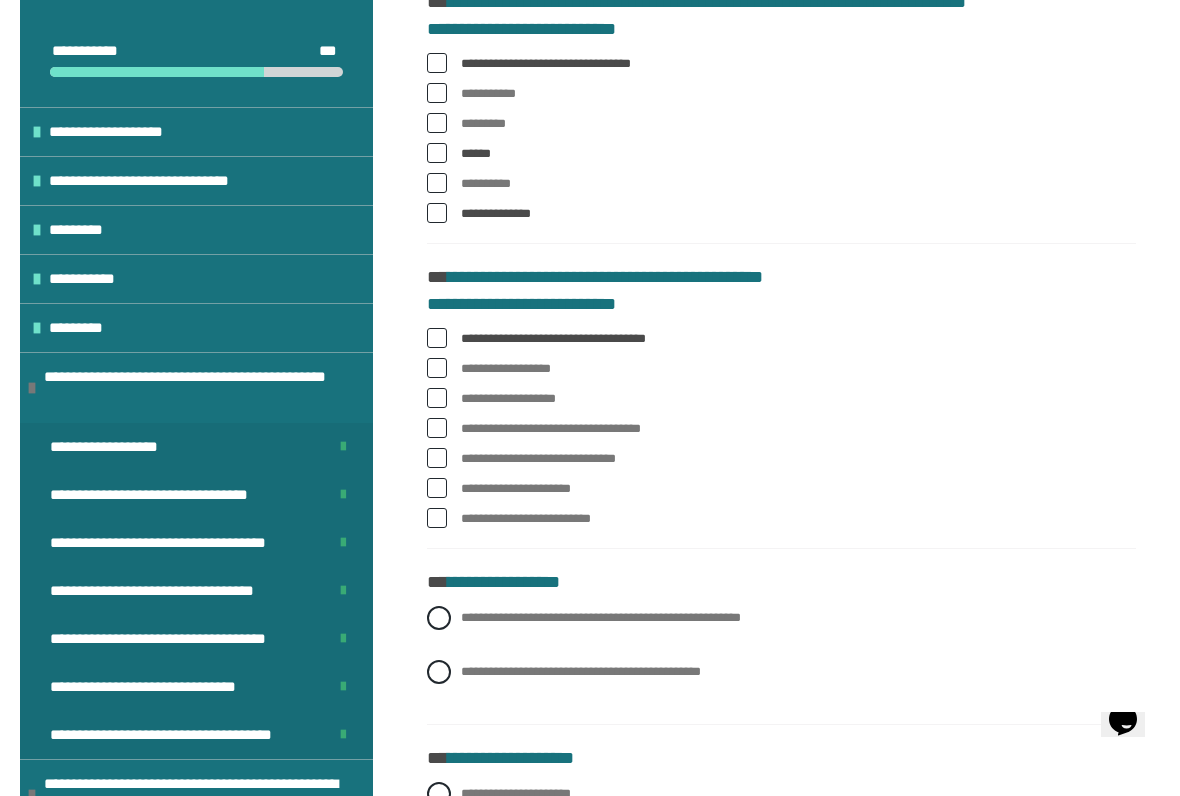 click at bounding box center [437, 398] 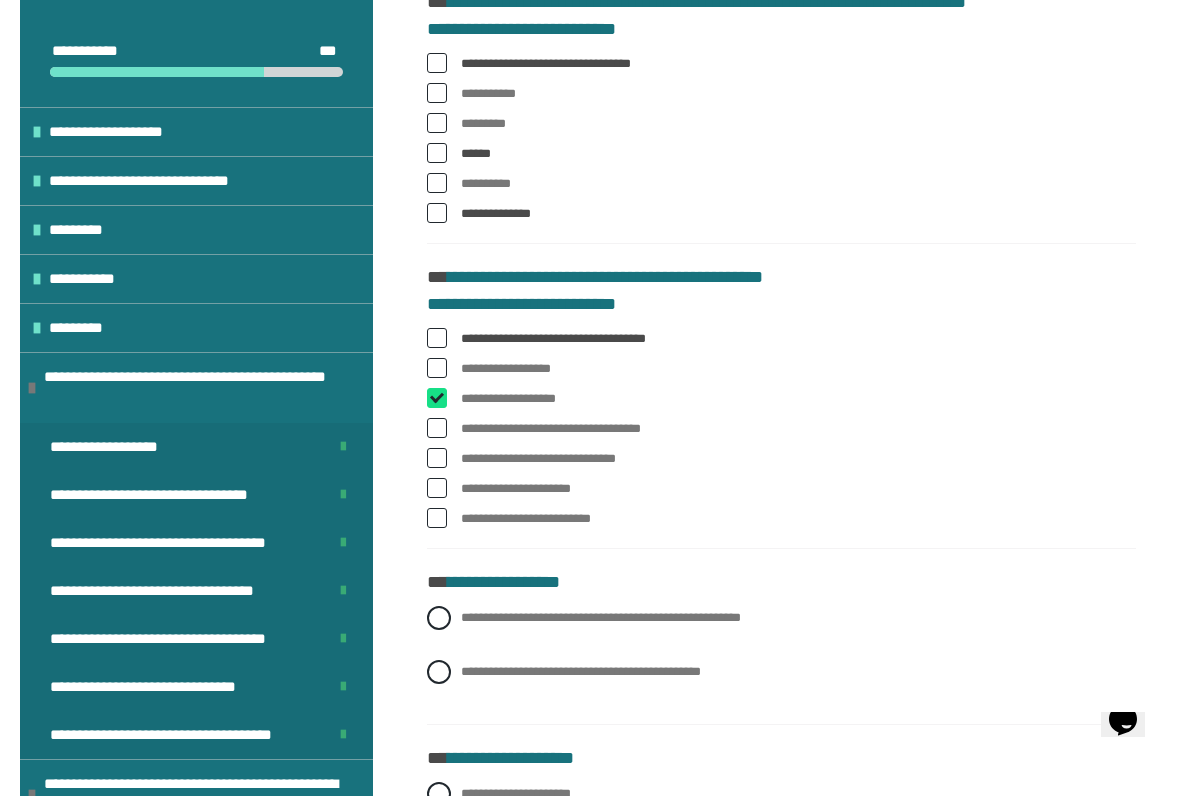 checkbox on "****" 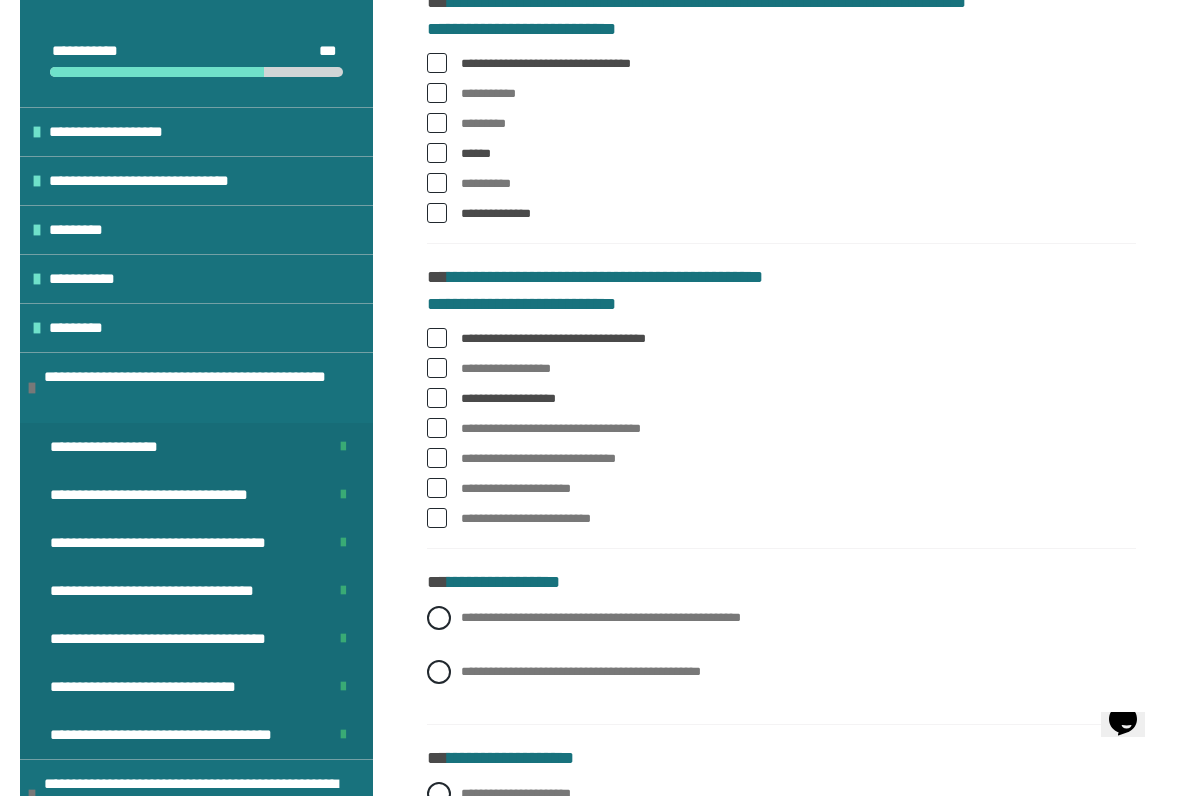 click at bounding box center [437, 428] 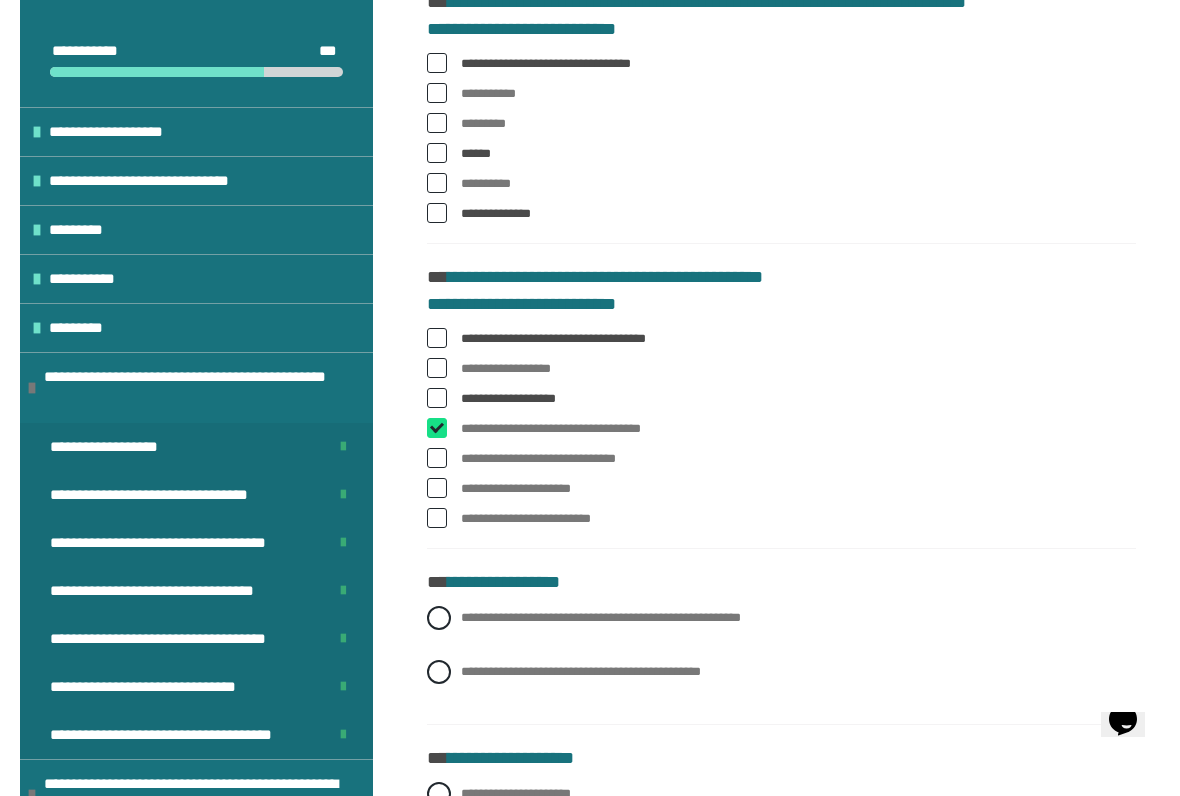 checkbox on "****" 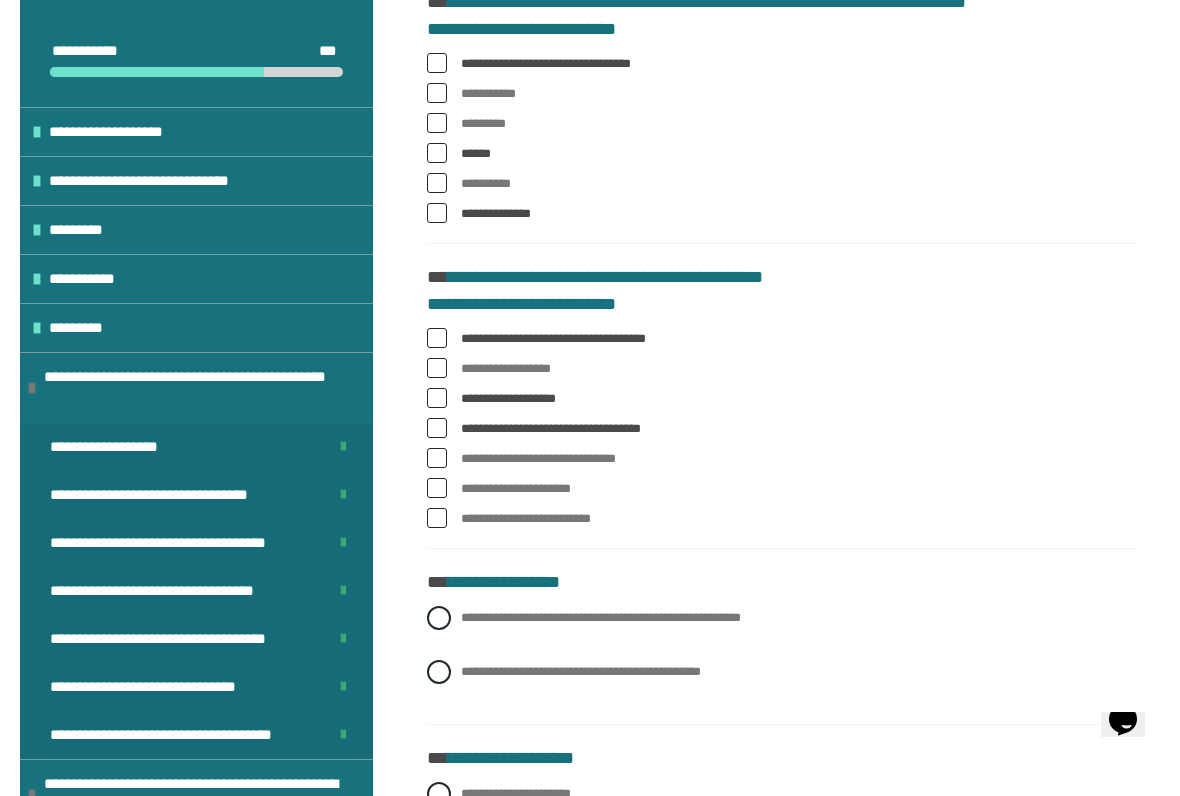click at bounding box center (437, 458) 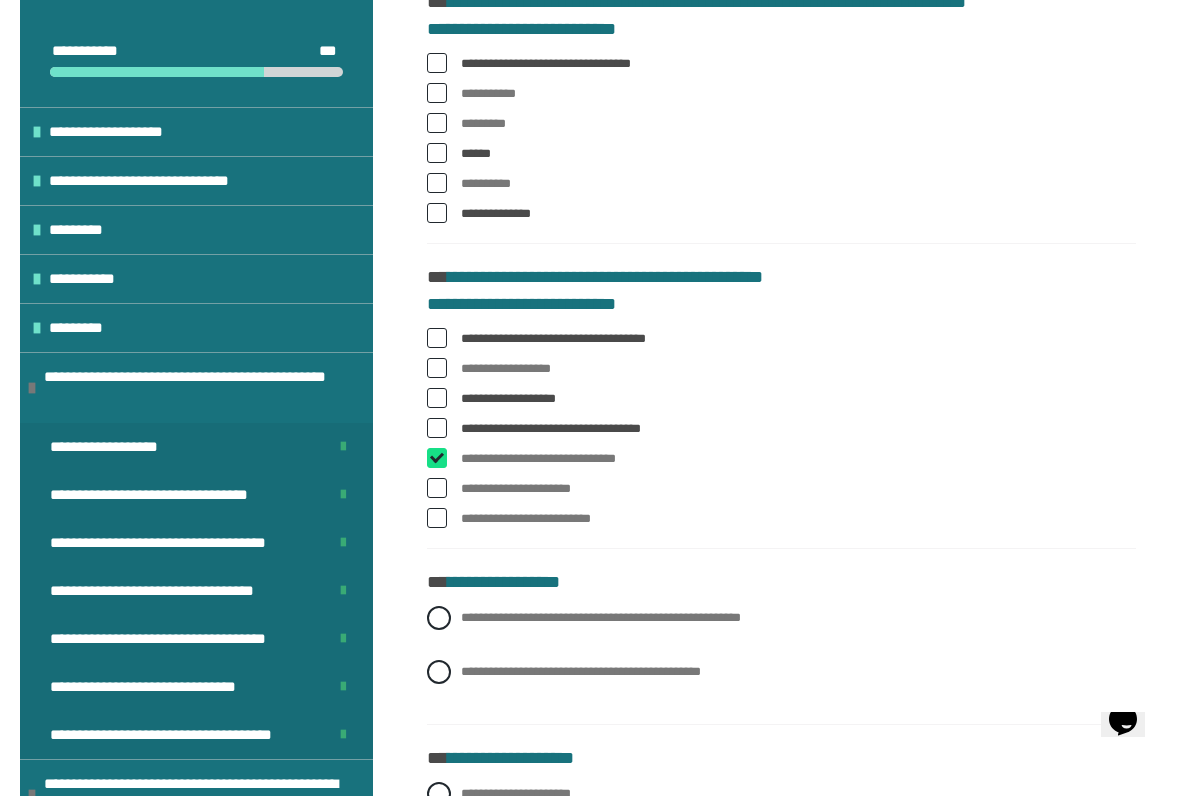 checkbox on "****" 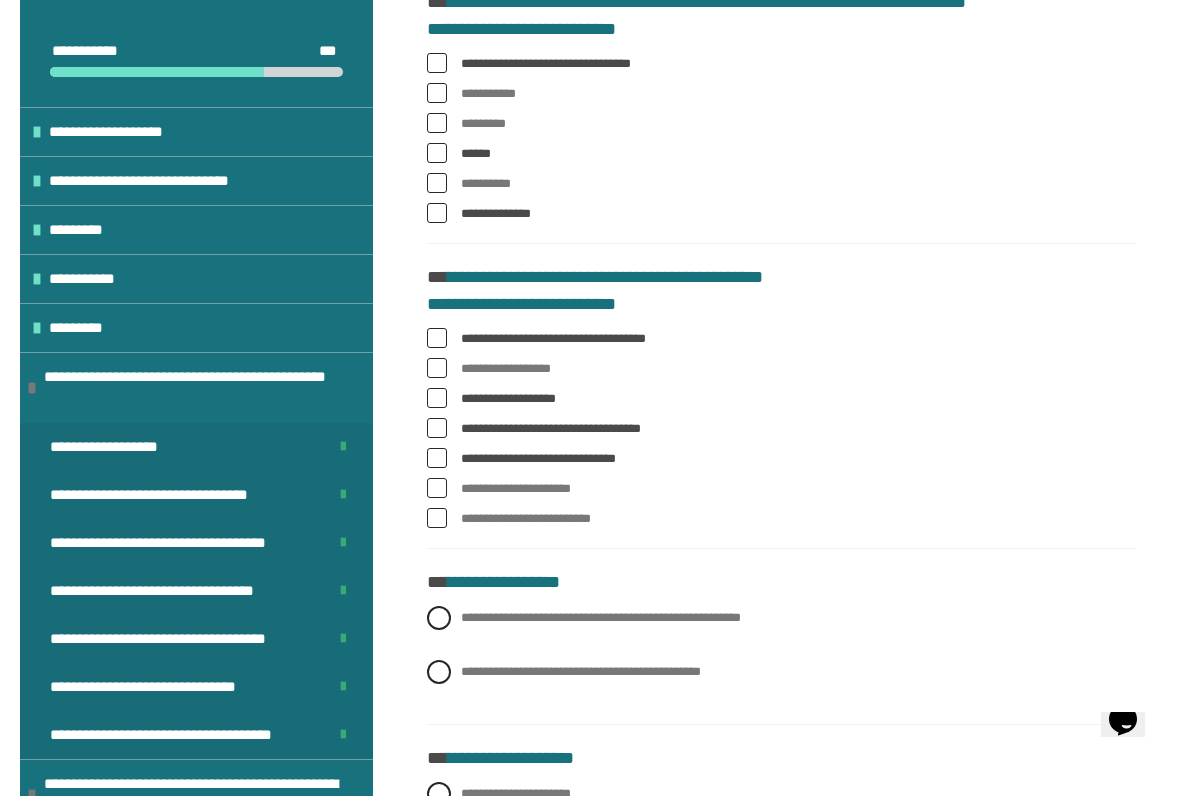 click at bounding box center [437, 488] 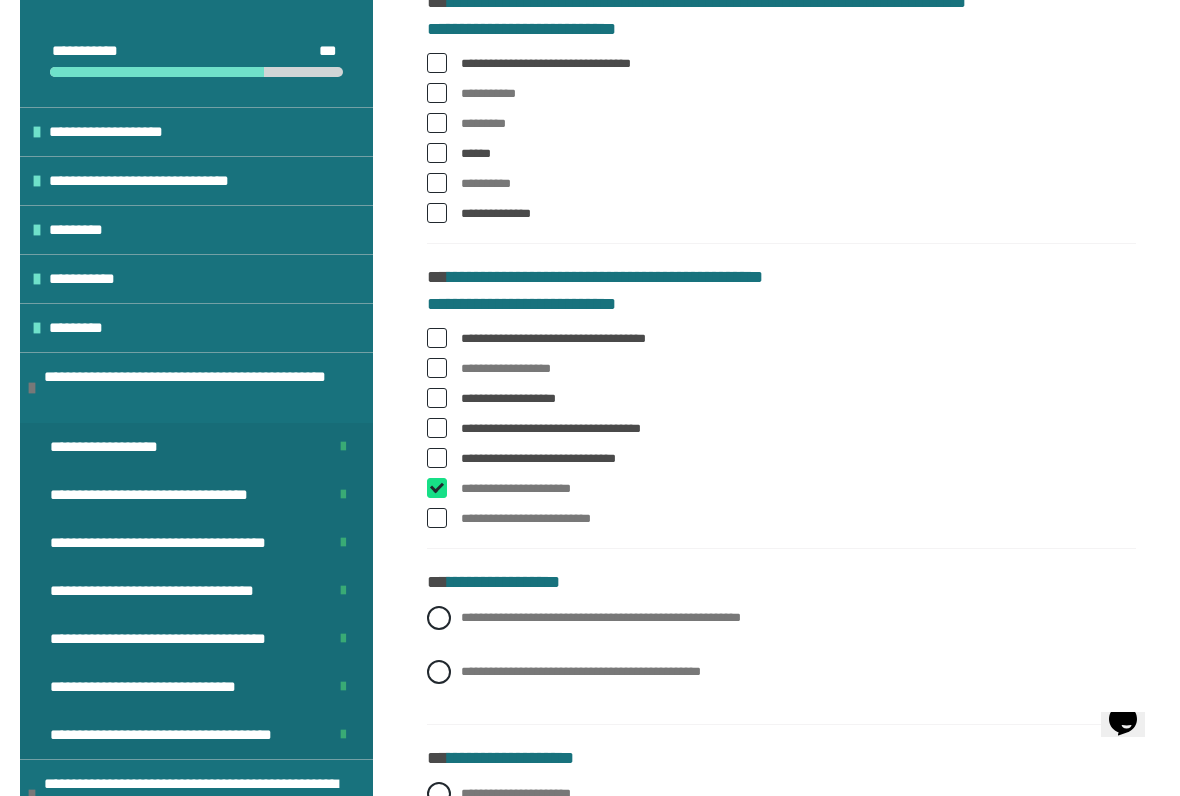 checkbox on "****" 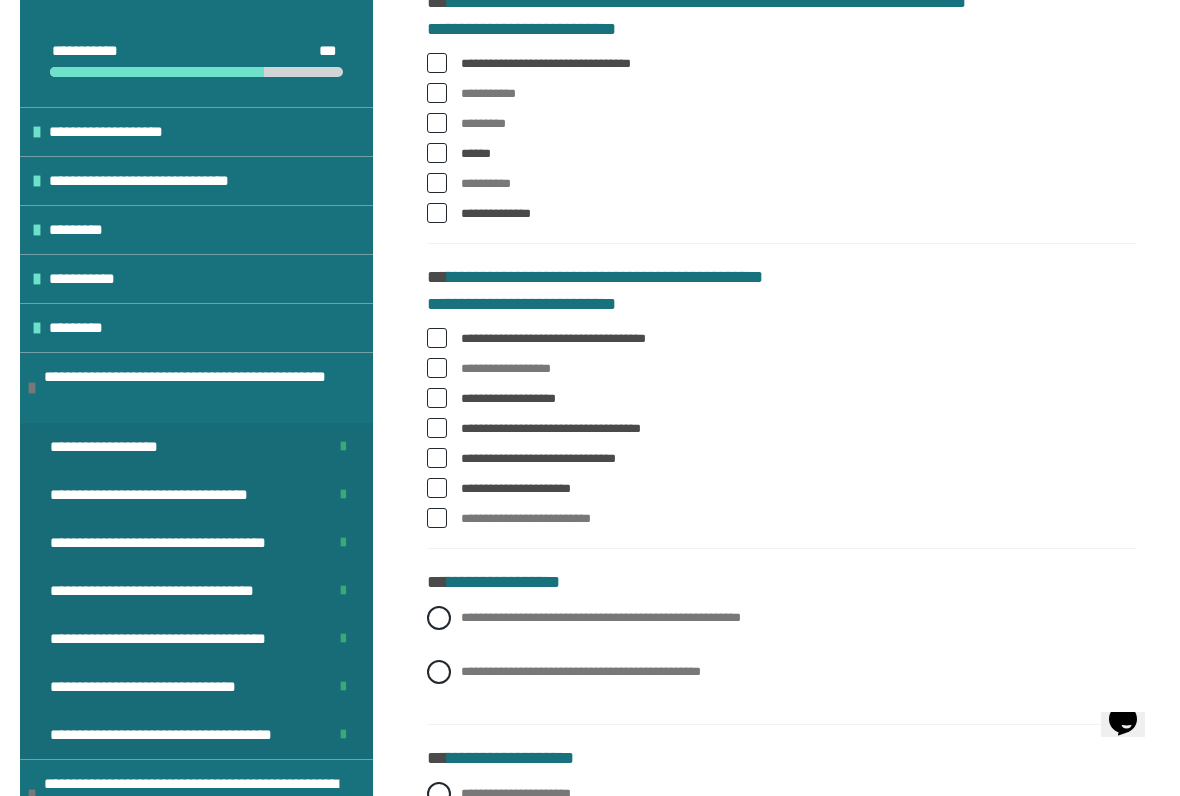 click on "**********" at bounding box center [781, 519] 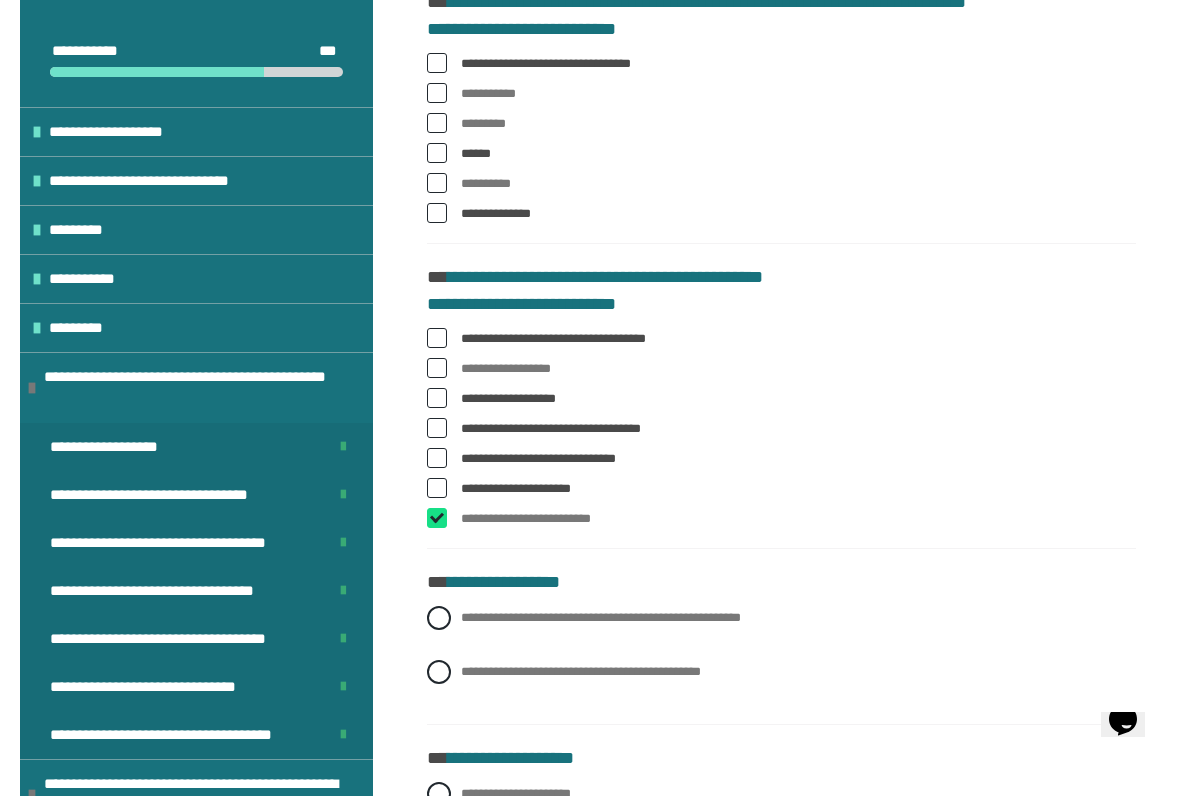 checkbox on "****" 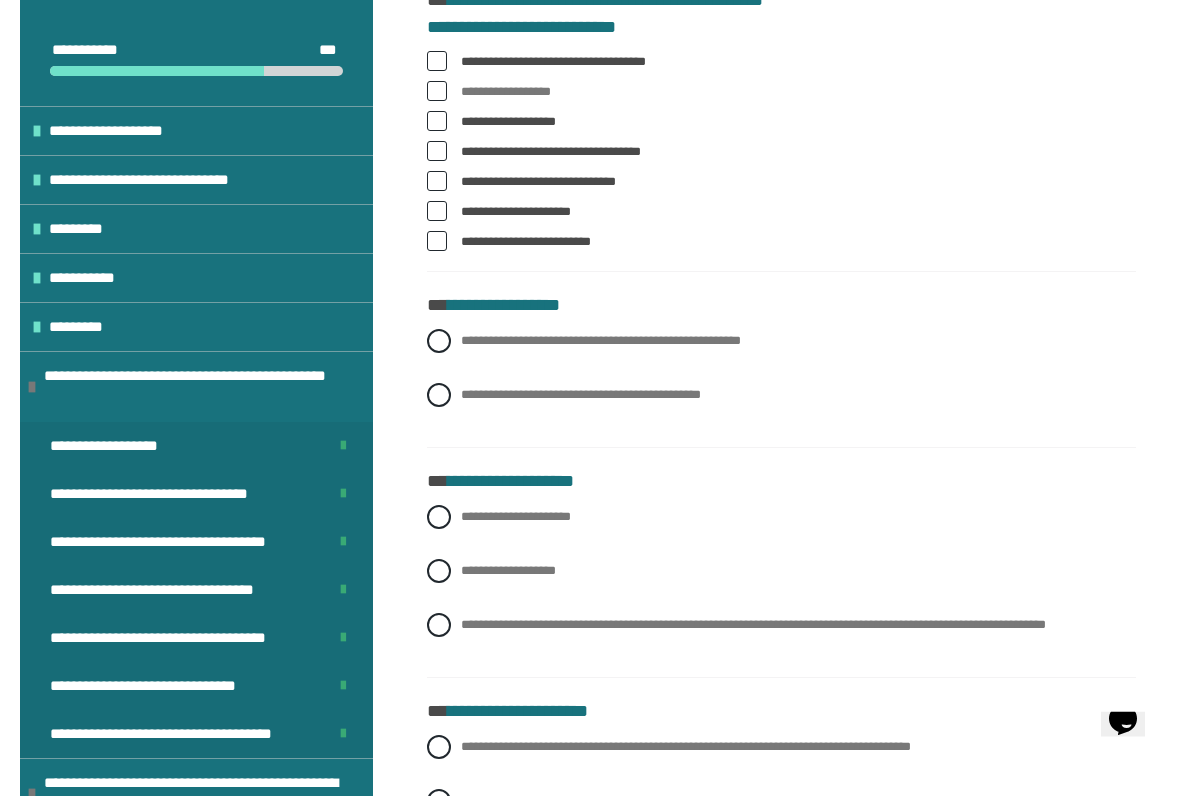 scroll, scrollTop: 1556, scrollLeft: 0, axis: vertical 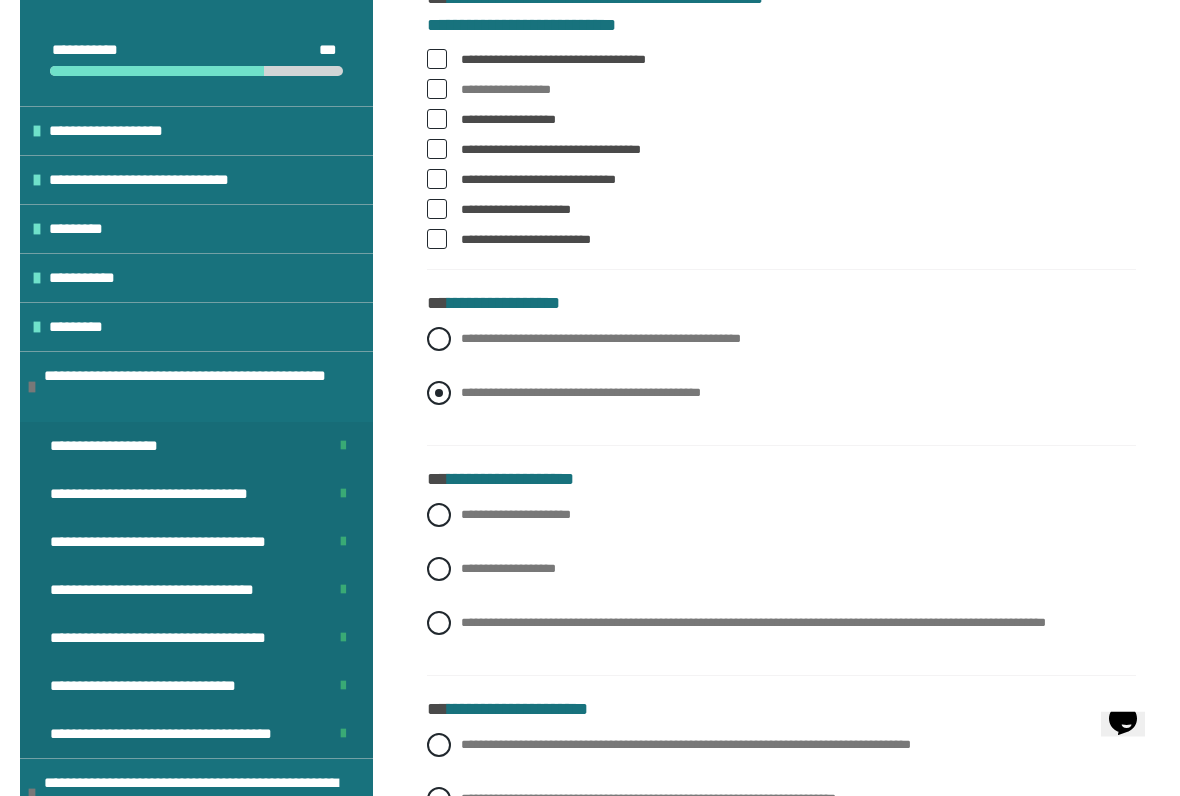 click at bounding box center [439, 394] 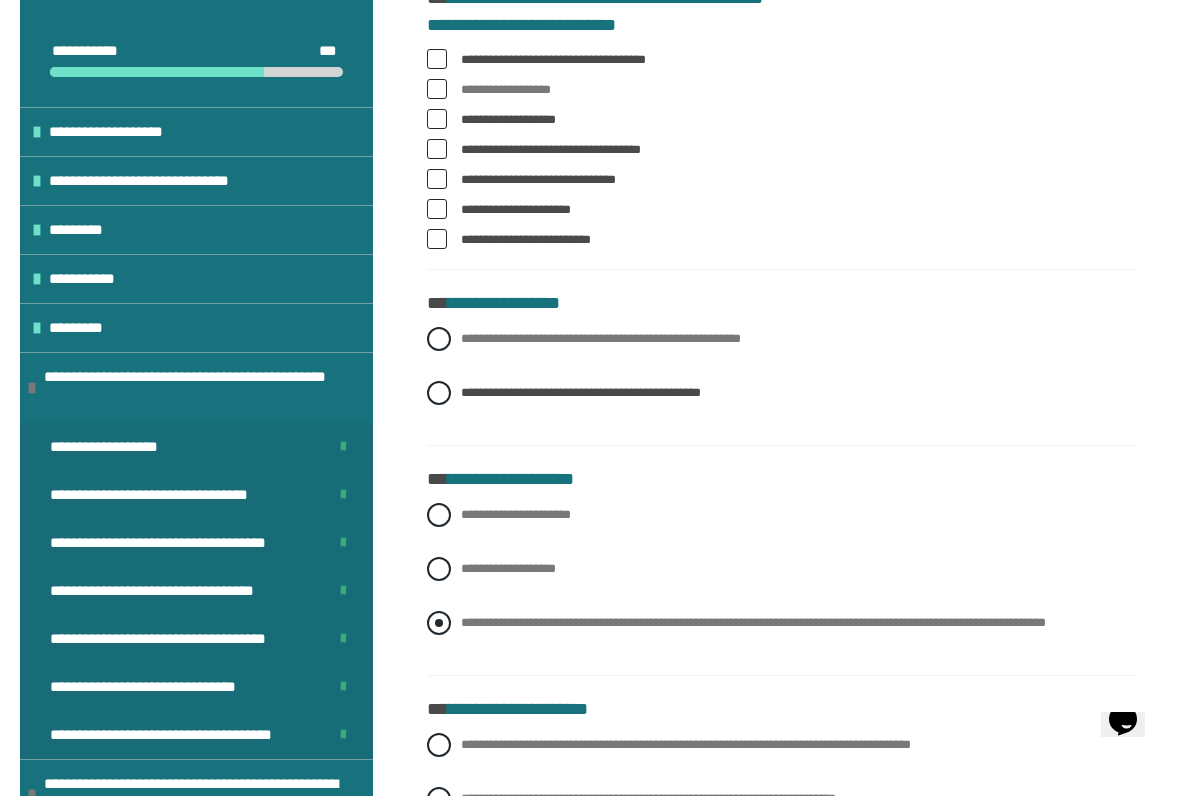 click on "**********" at bounding box center [781, 623] 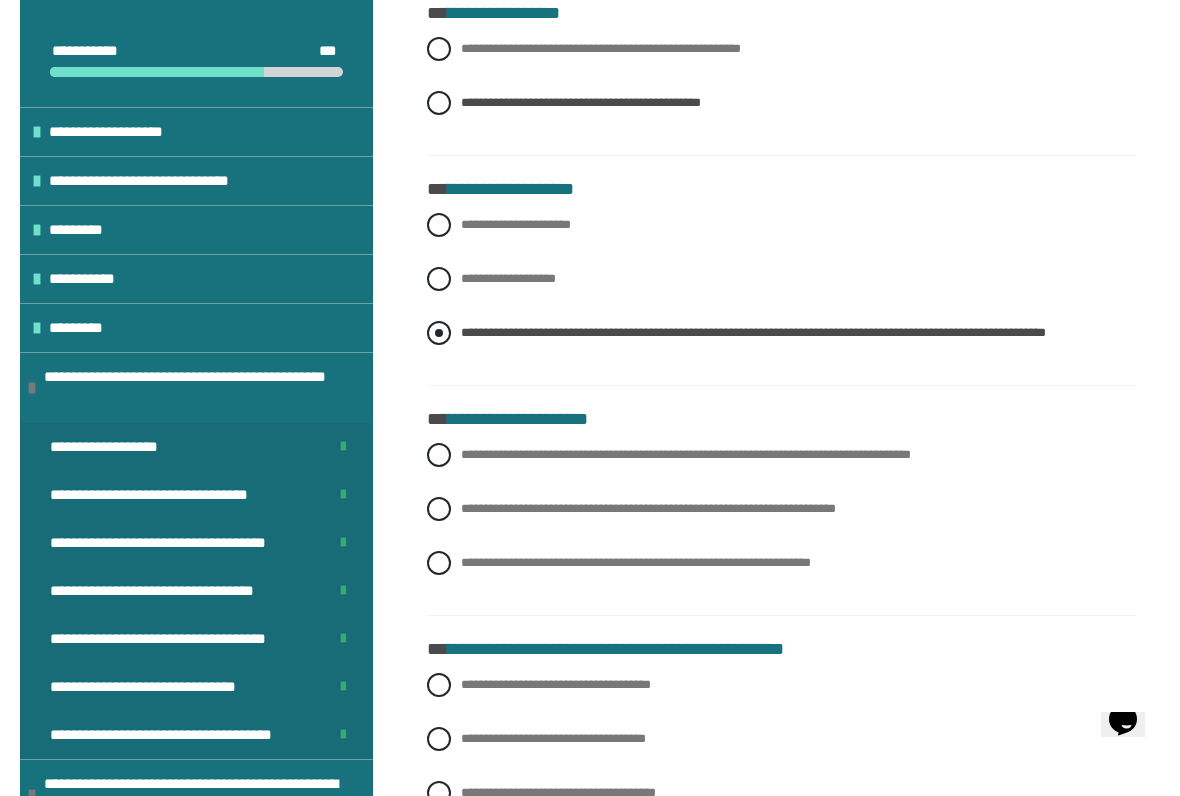 scroll, scrollTop: 1867, scrollLeft: 0, axis: vertical 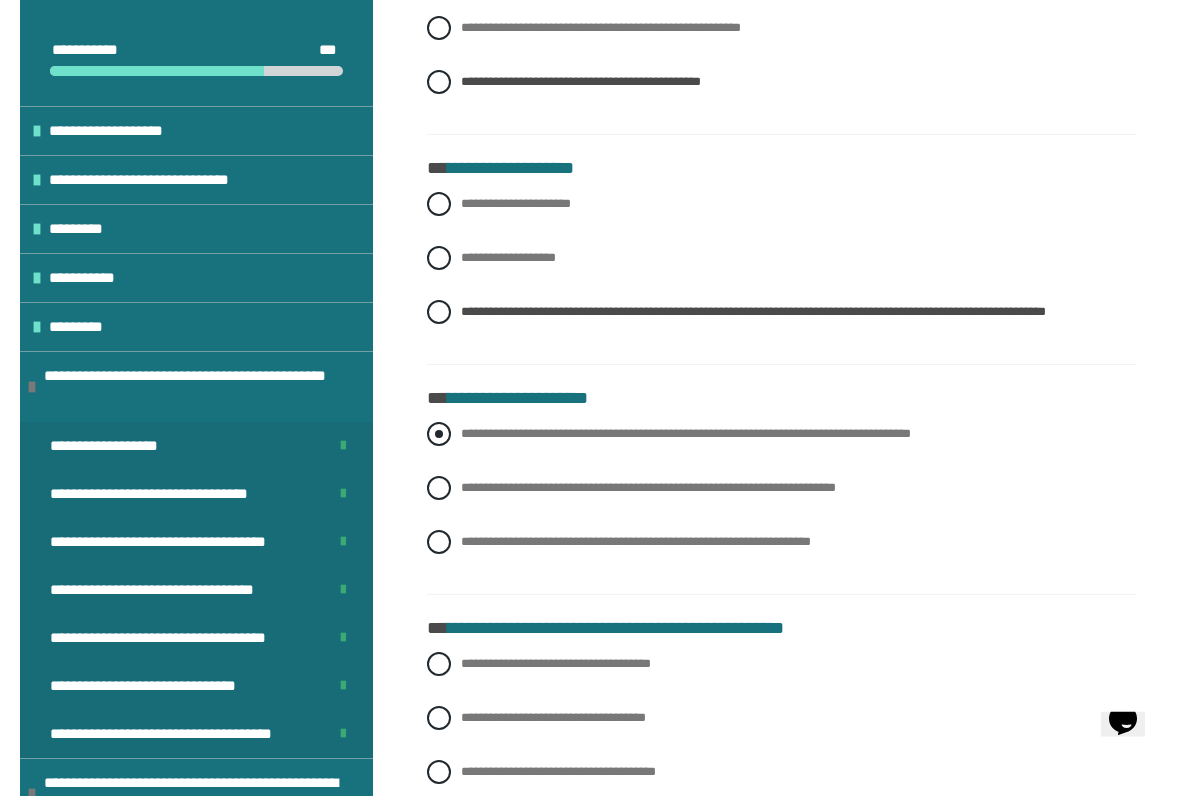 click at bounding box center (439, 435) 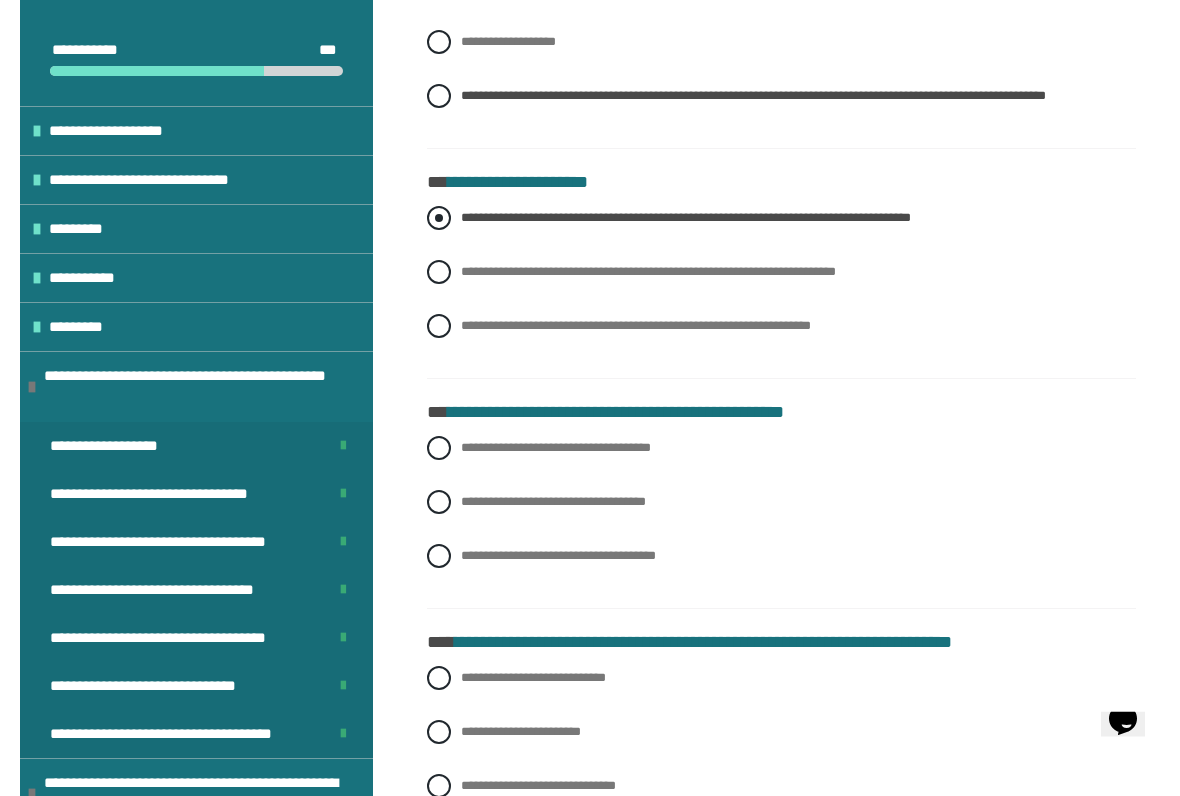 scroll, scrollTop: 2085, scrollLeft: 0, axis: vertical 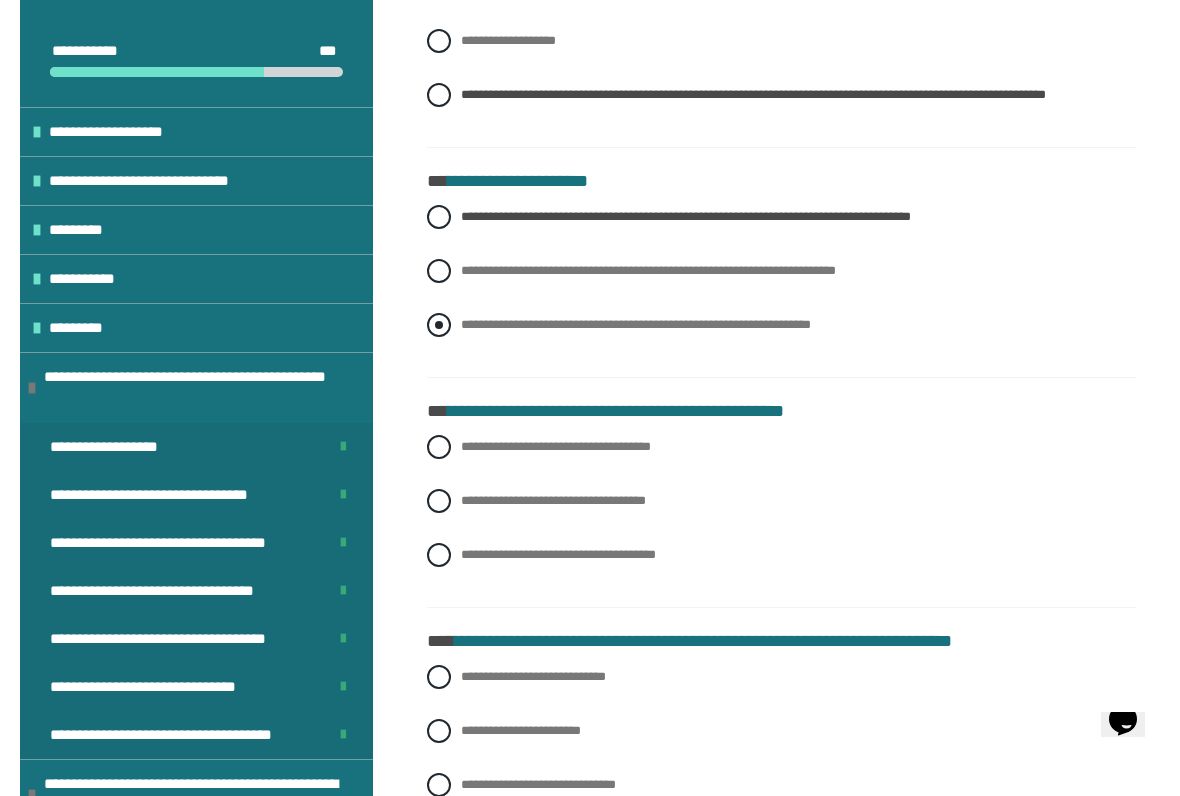 click at bounding box center (439, 325) 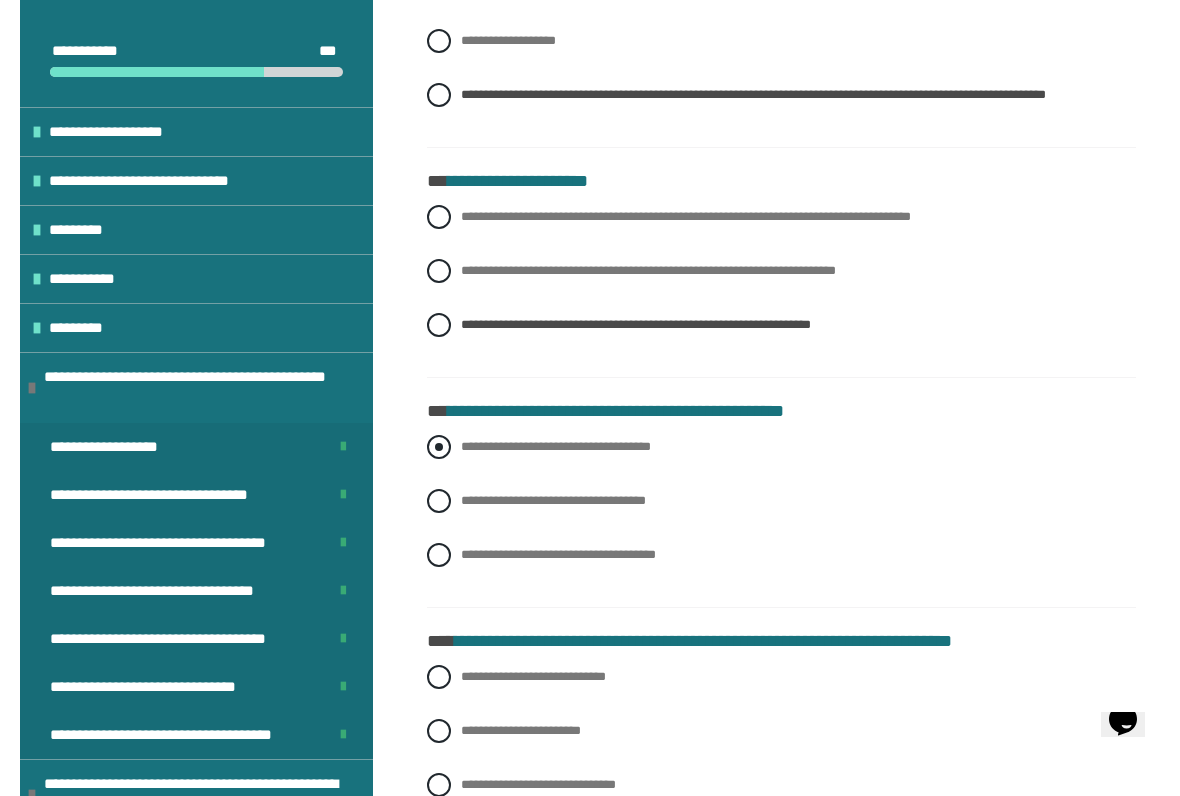 click at bounding box center [439, 447] 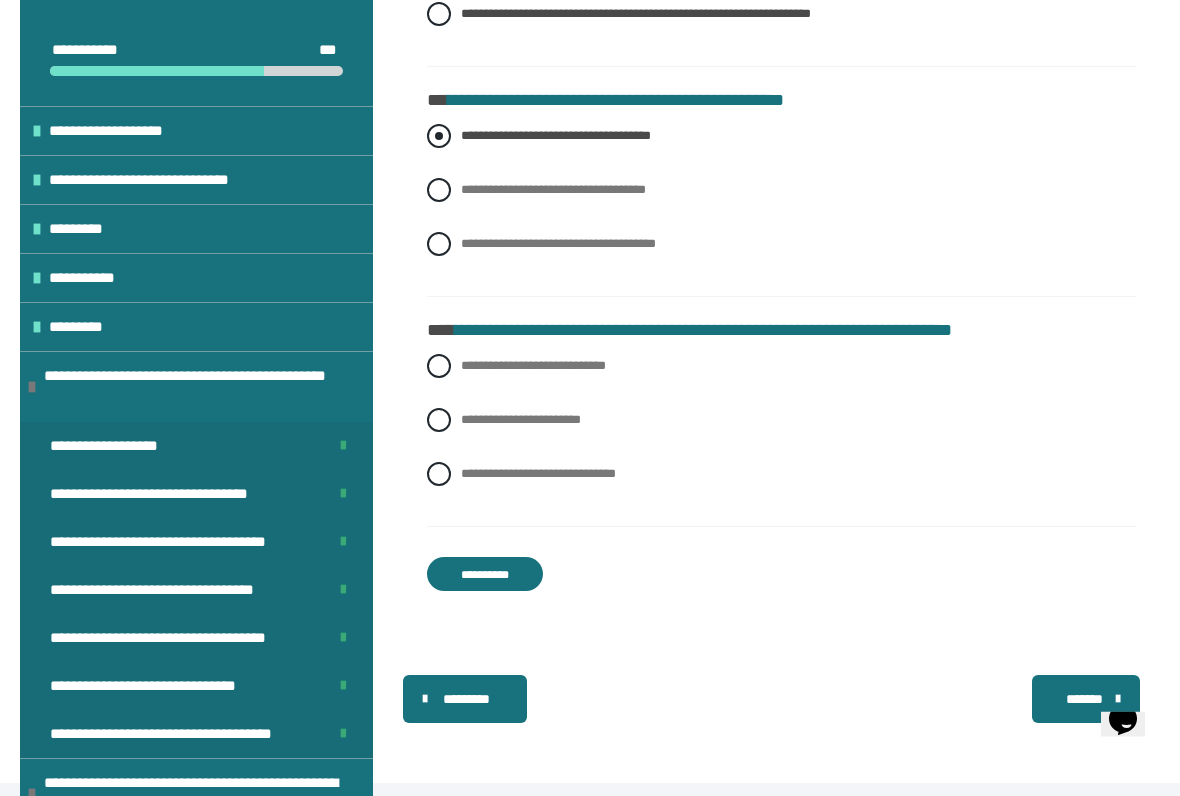 scroll, scrollTop: 2396, scrollLeft: 0, axis: vertical 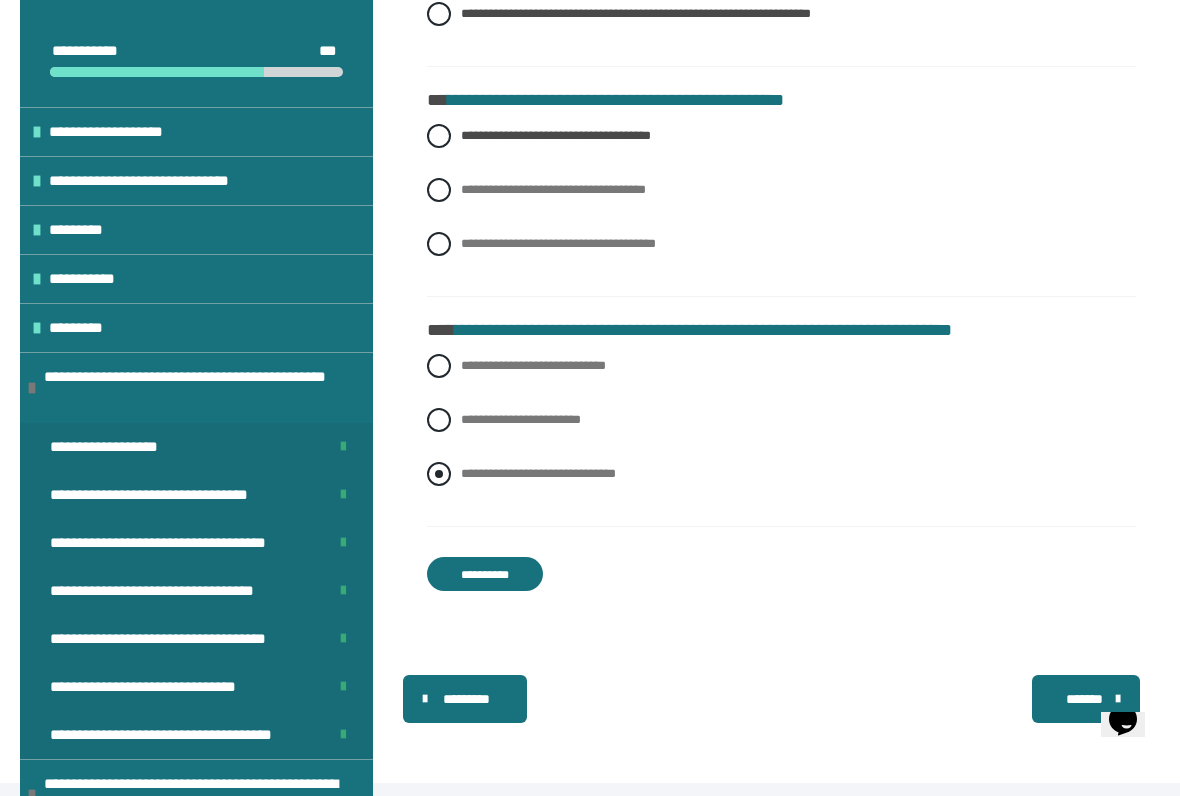 click at bounding box center (439, 474) 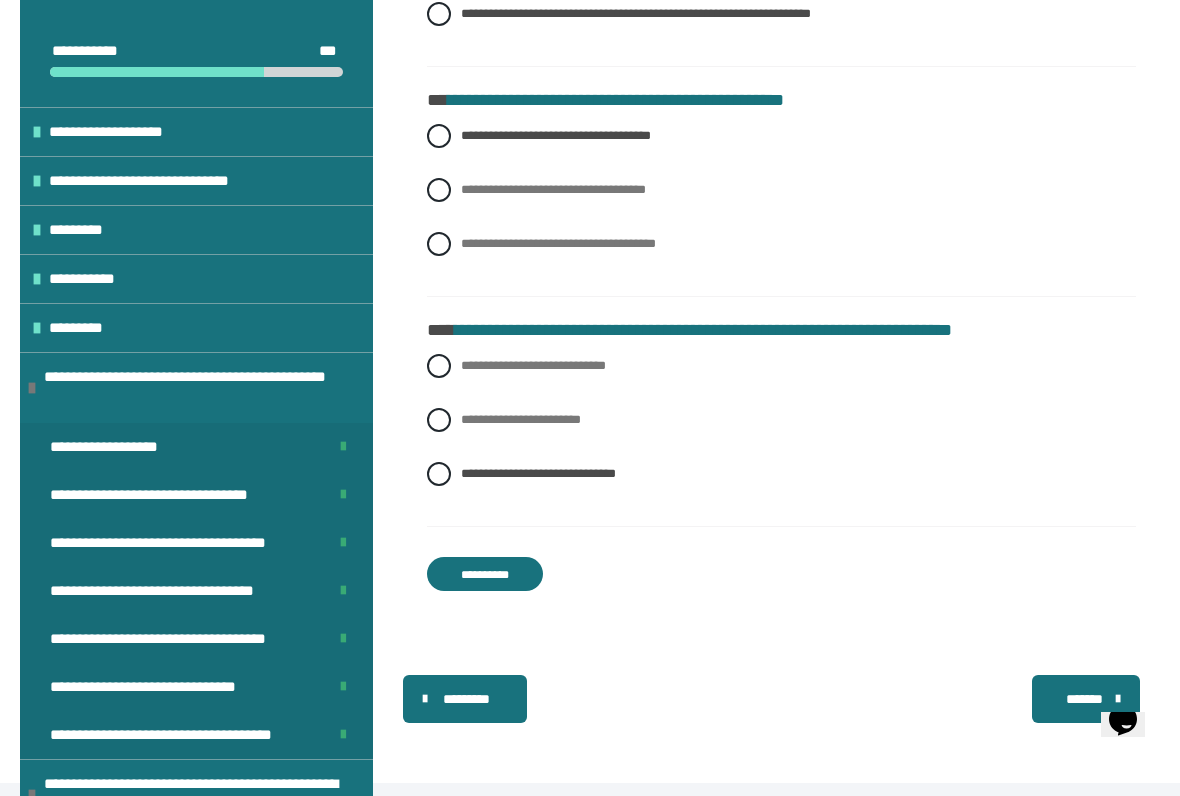click on "**********" at bounding box center [485, 574] 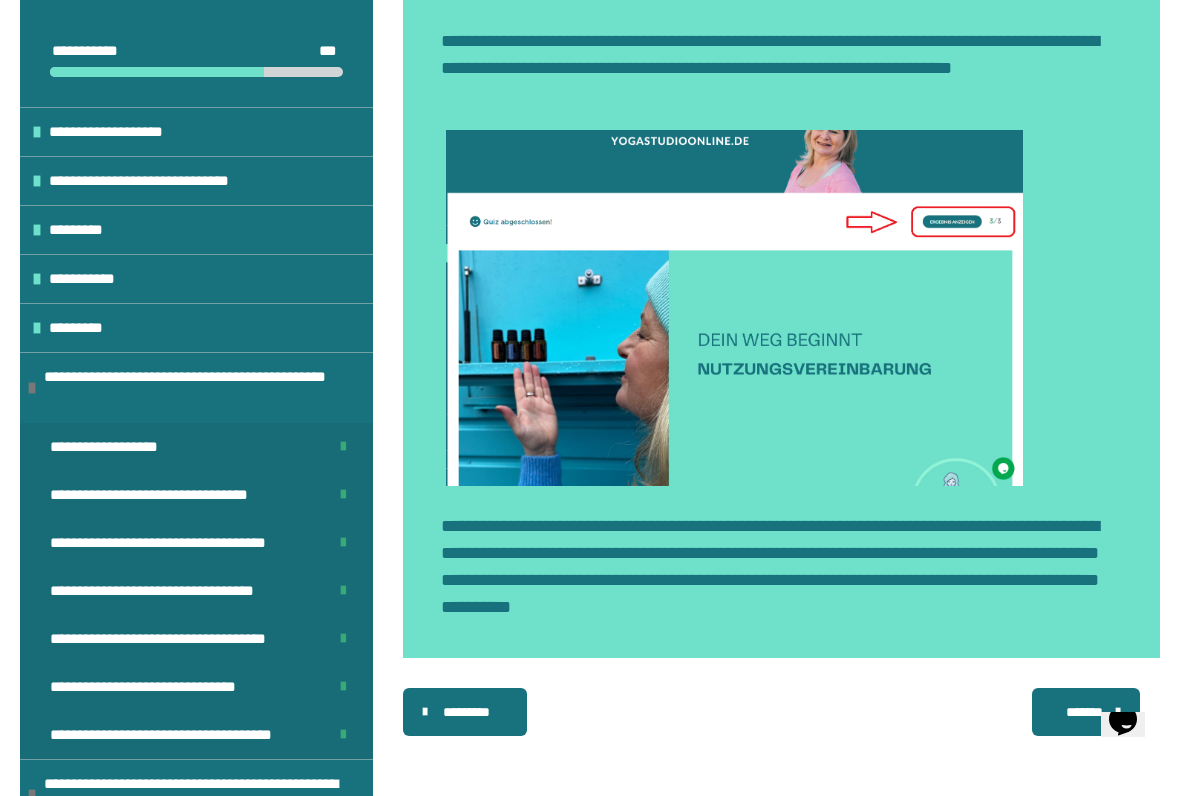 scroll, scrollTop: 431, scrollLeft: 0, axis: vertical 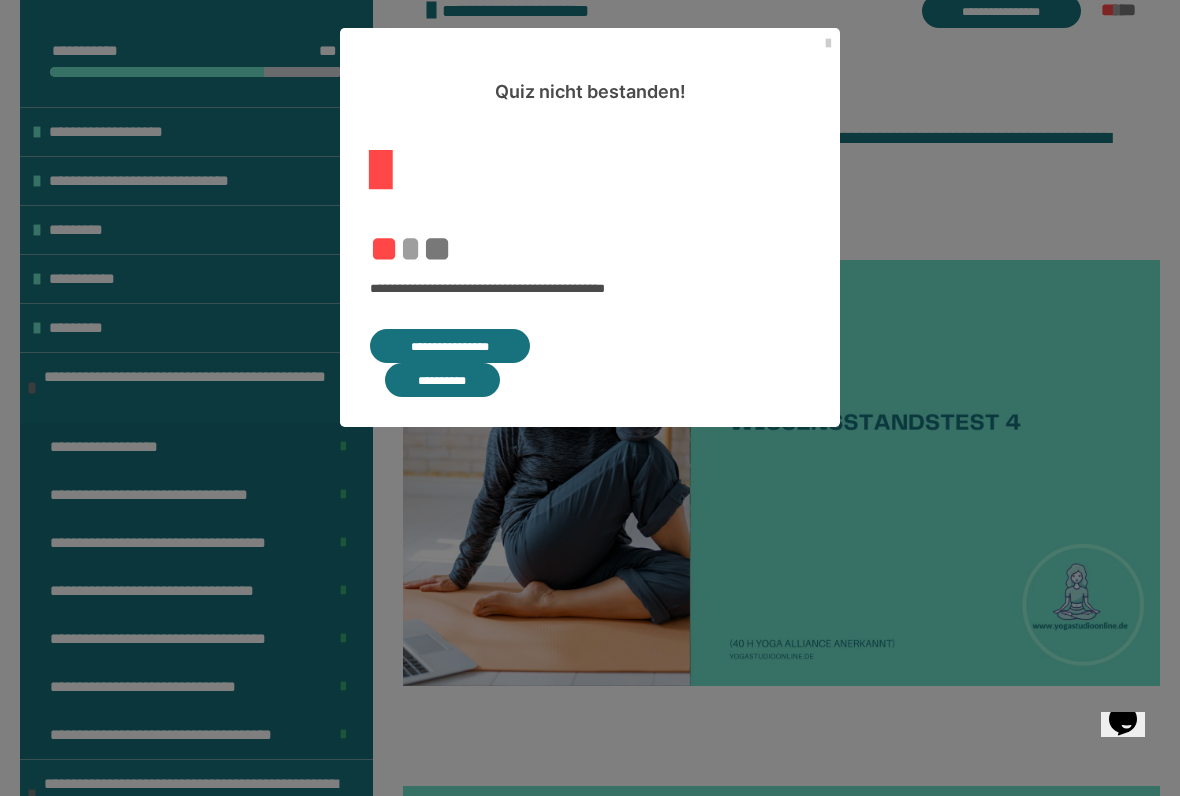 click on "**********" at bounding box center [450, 346] 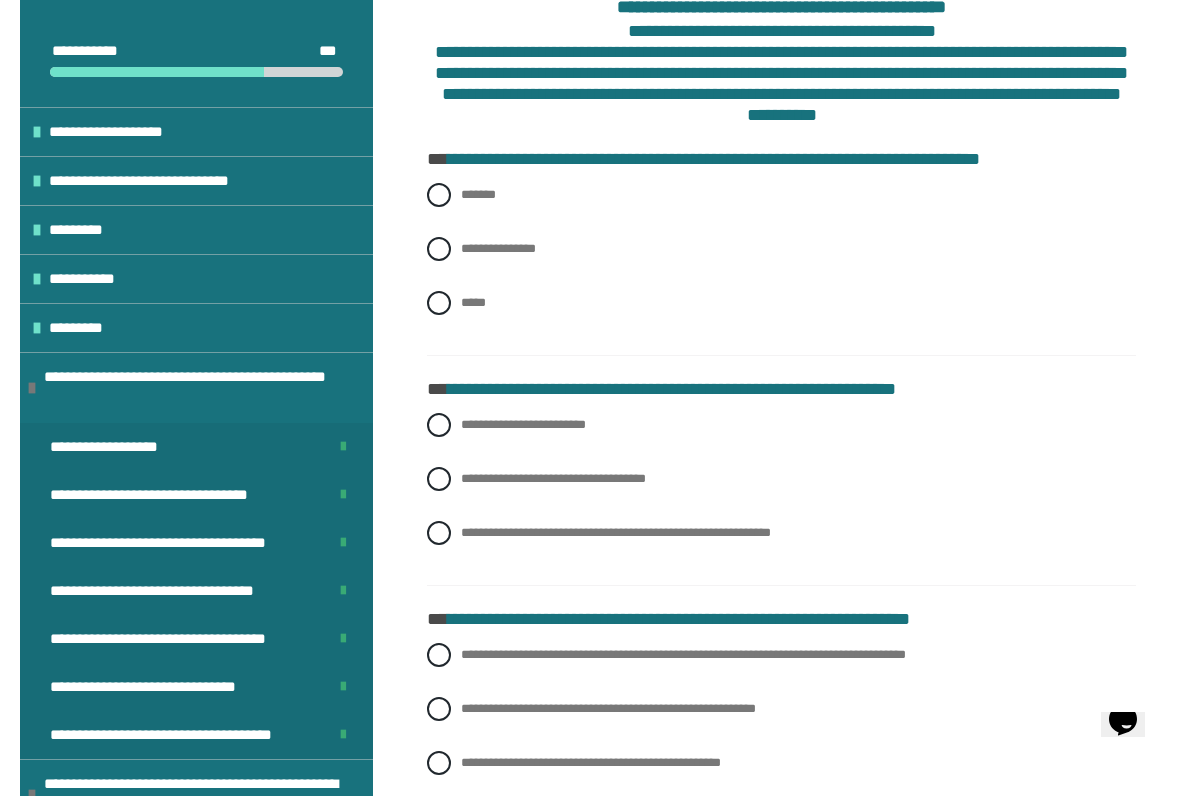 click on "**********" at bounding box center (781, 264) 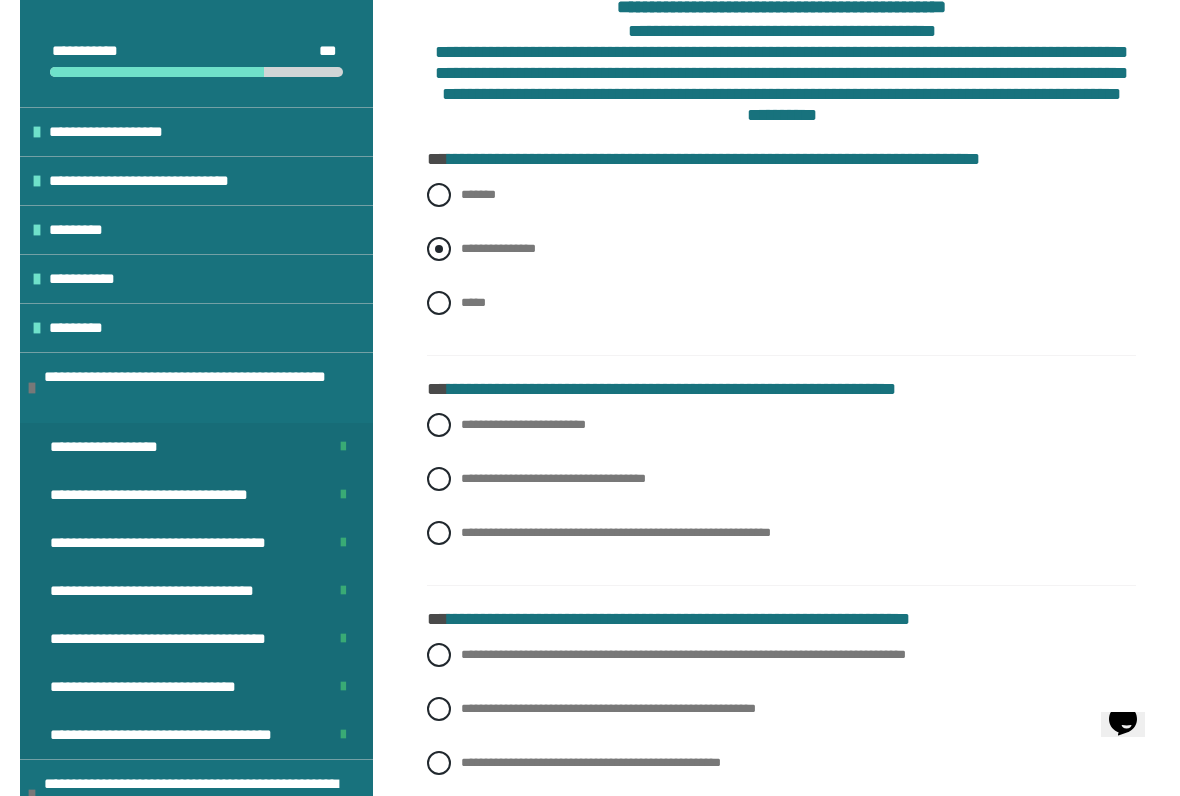 click at bounding box center [439, 249] 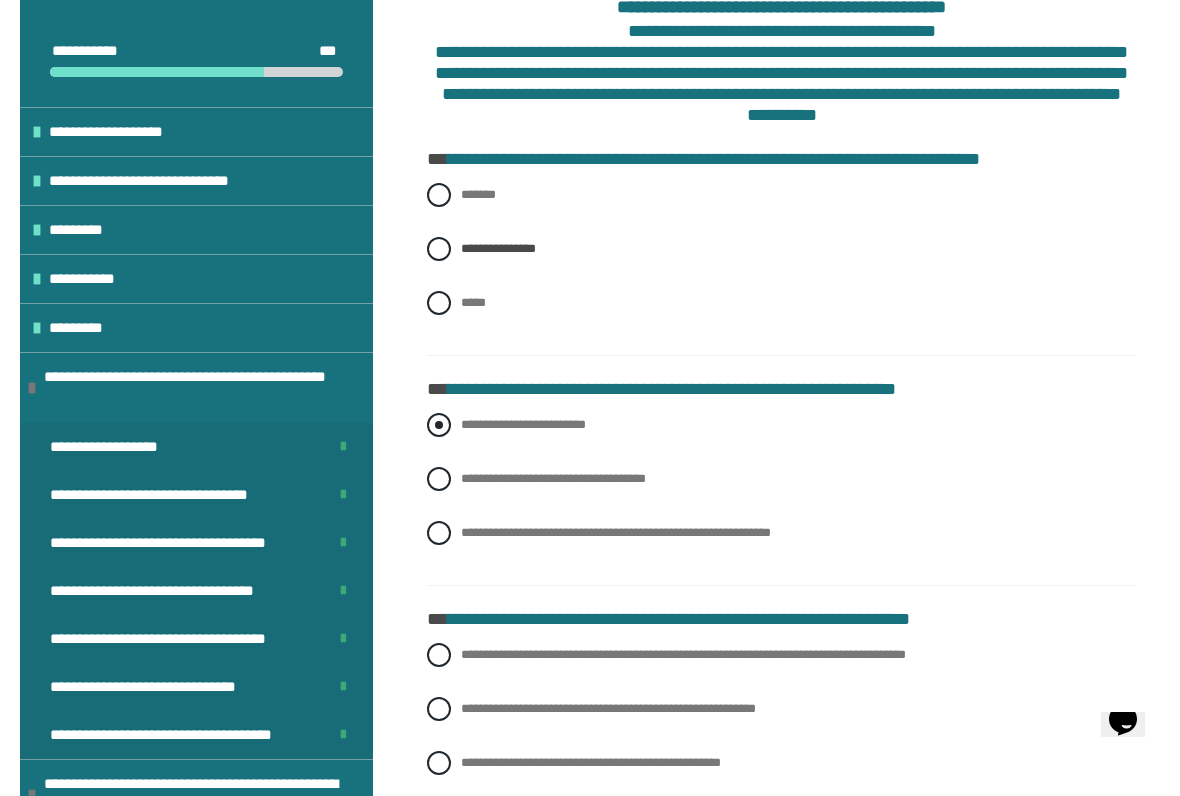 click on "**********" at bounding box center [781, 425] 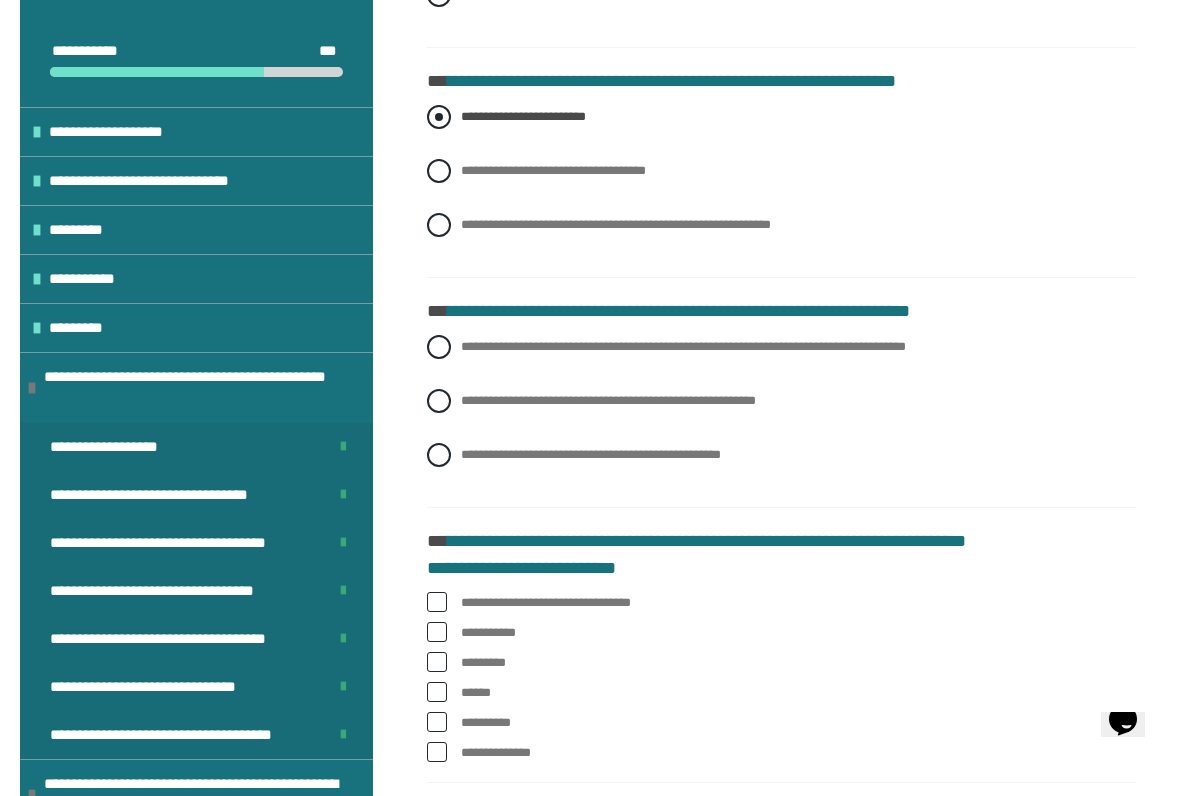 scroll, scrollTop: 740, scrollLeft: 0, axis: vertical 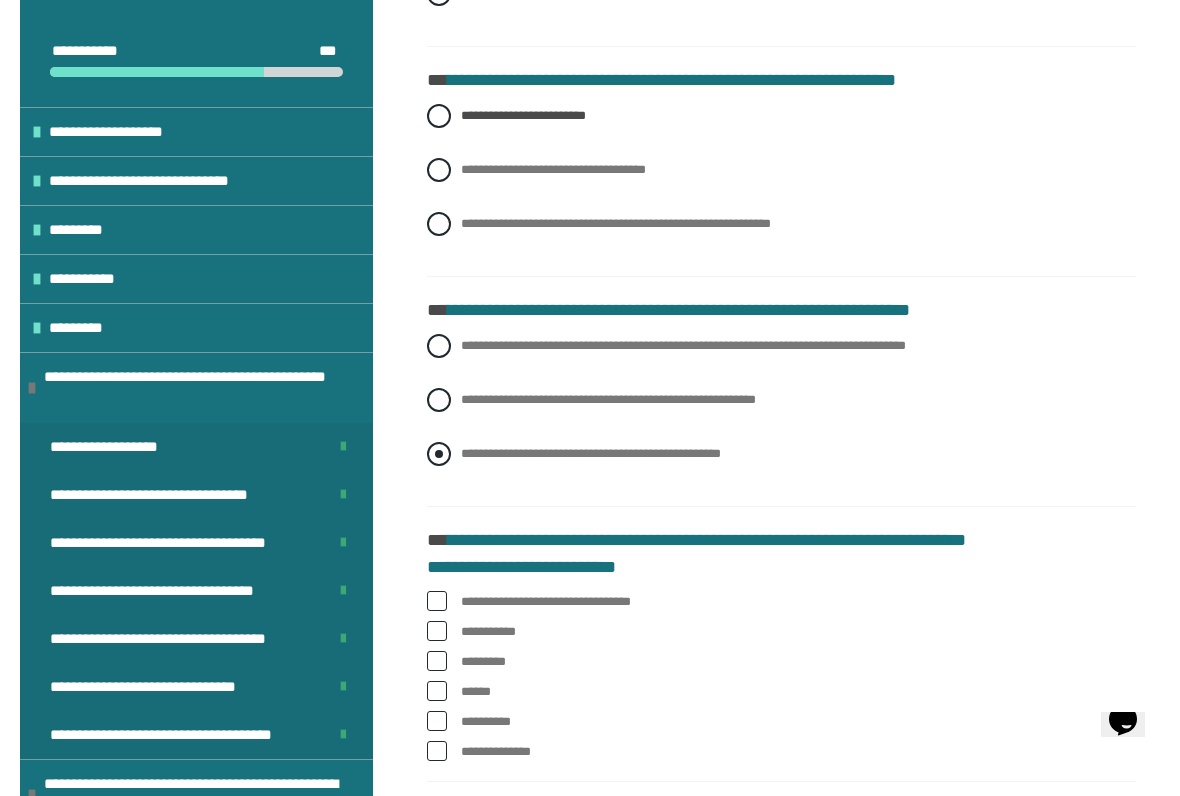 click on "**********" at bounding box center [781, 454] 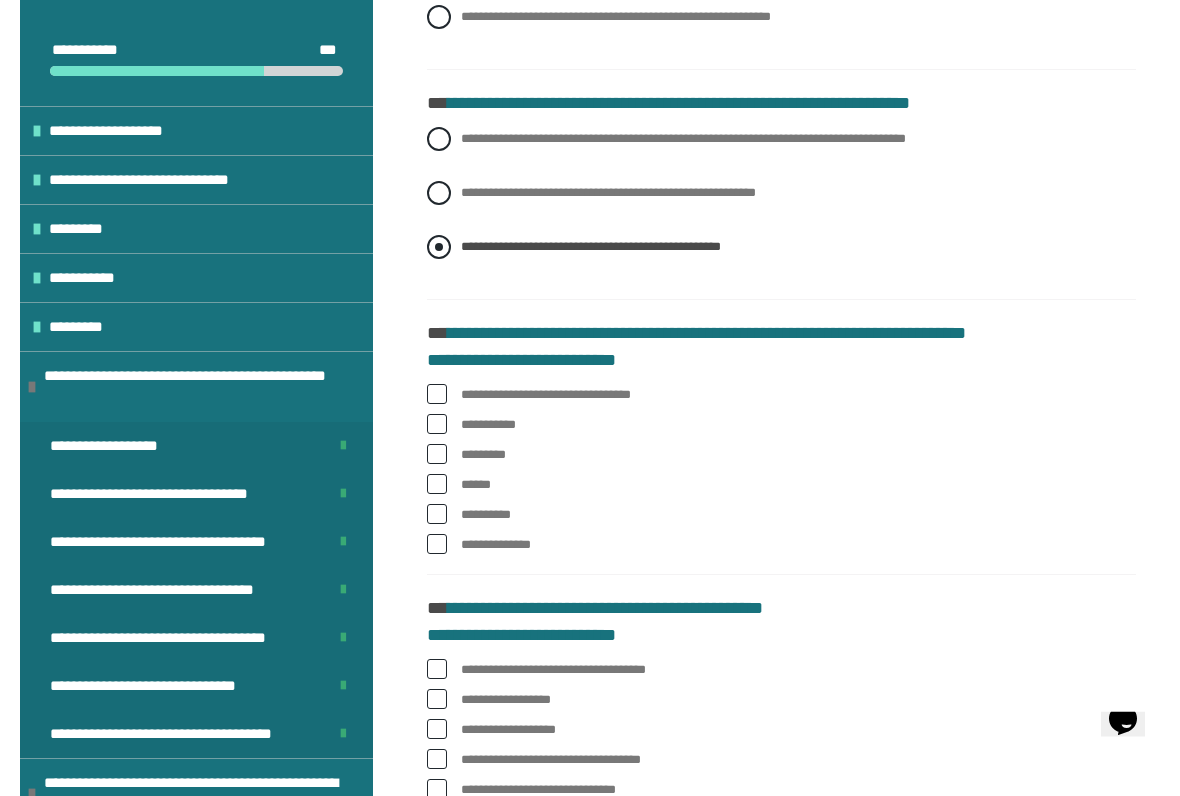 scroll, scrollTop: 950, scrollLeft: 0, axis: vertical 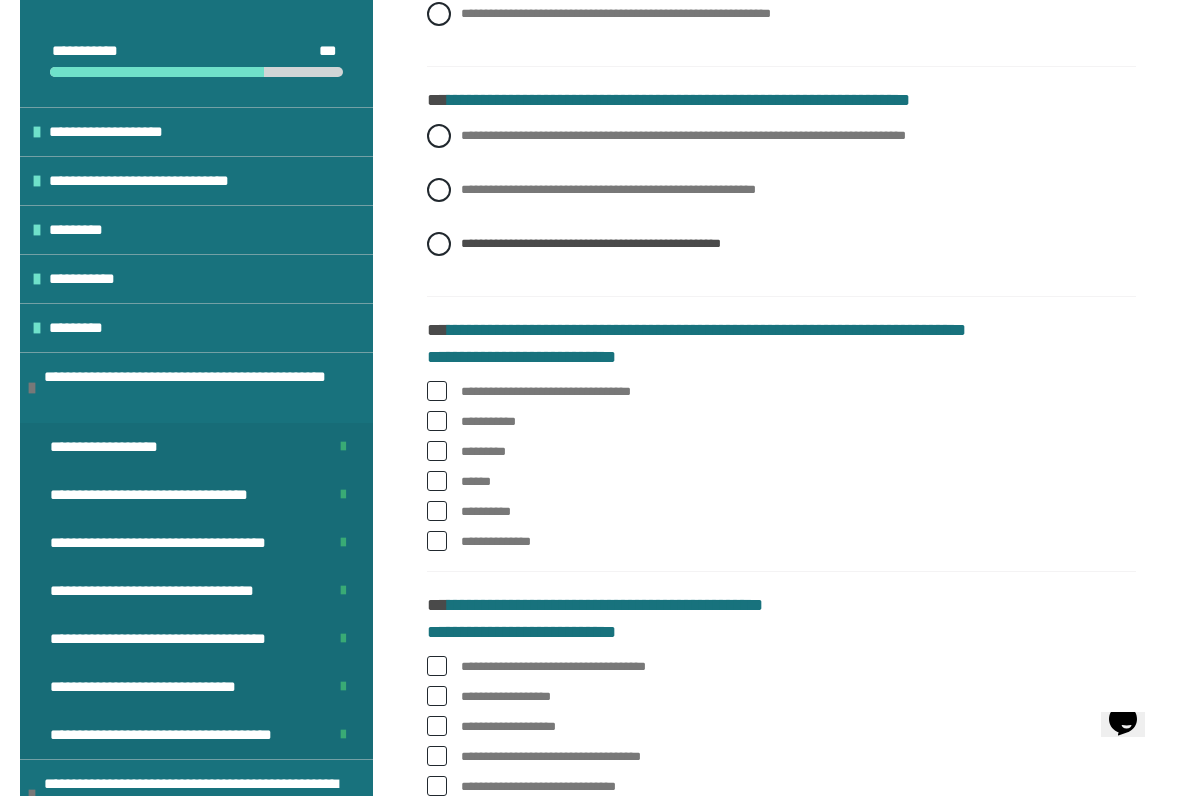 click at bounding box center (437, 391) 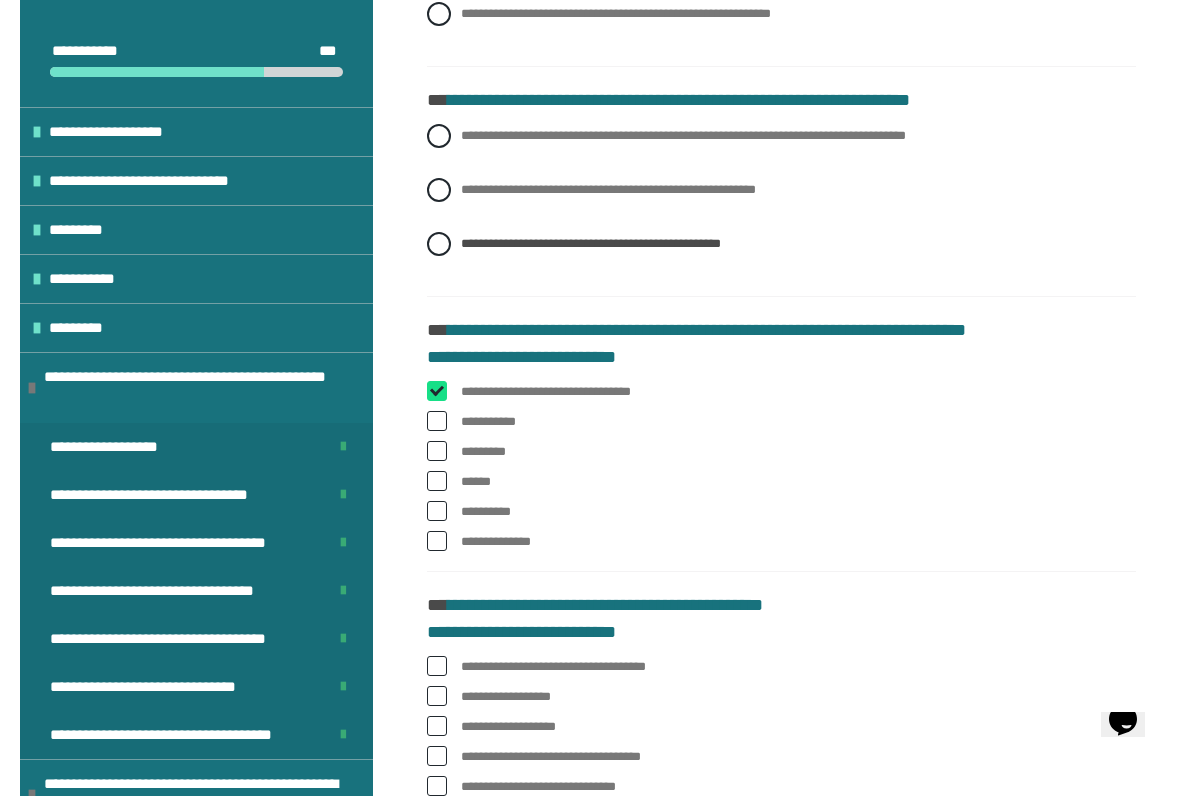 checkbox on "****" 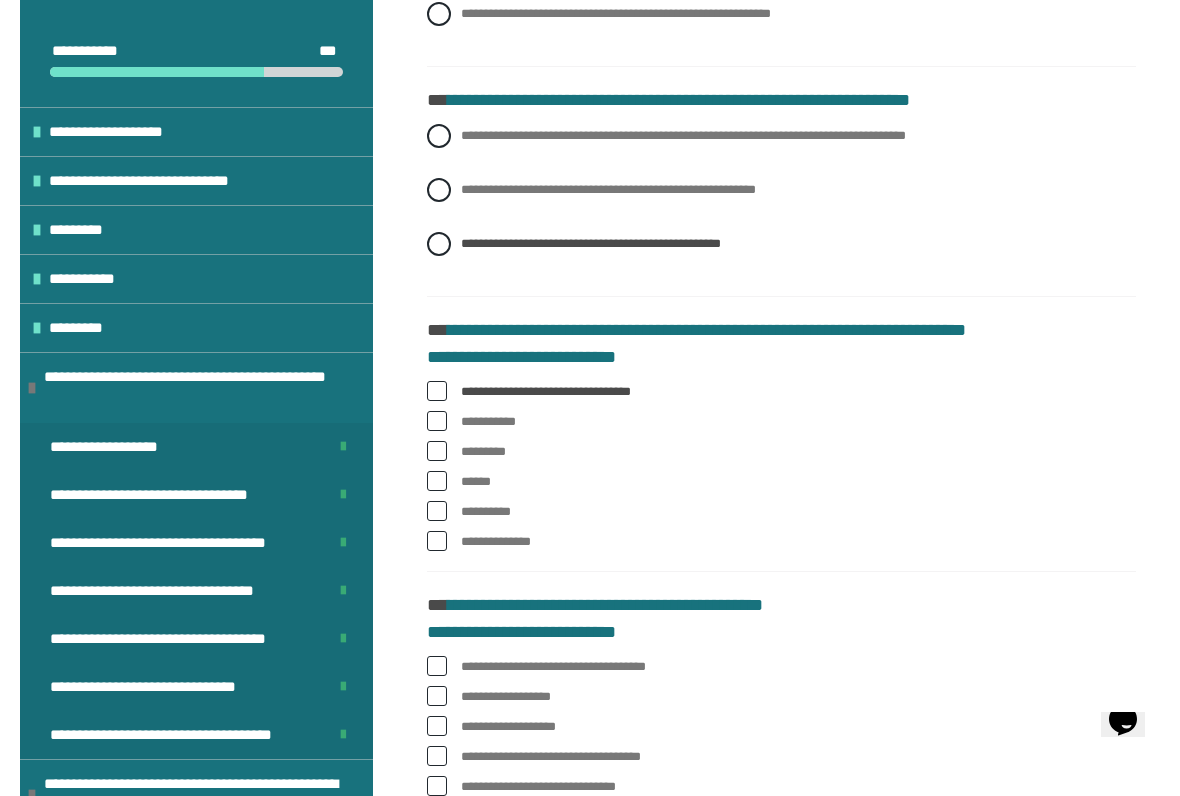 click at bounding box center (437, 481) 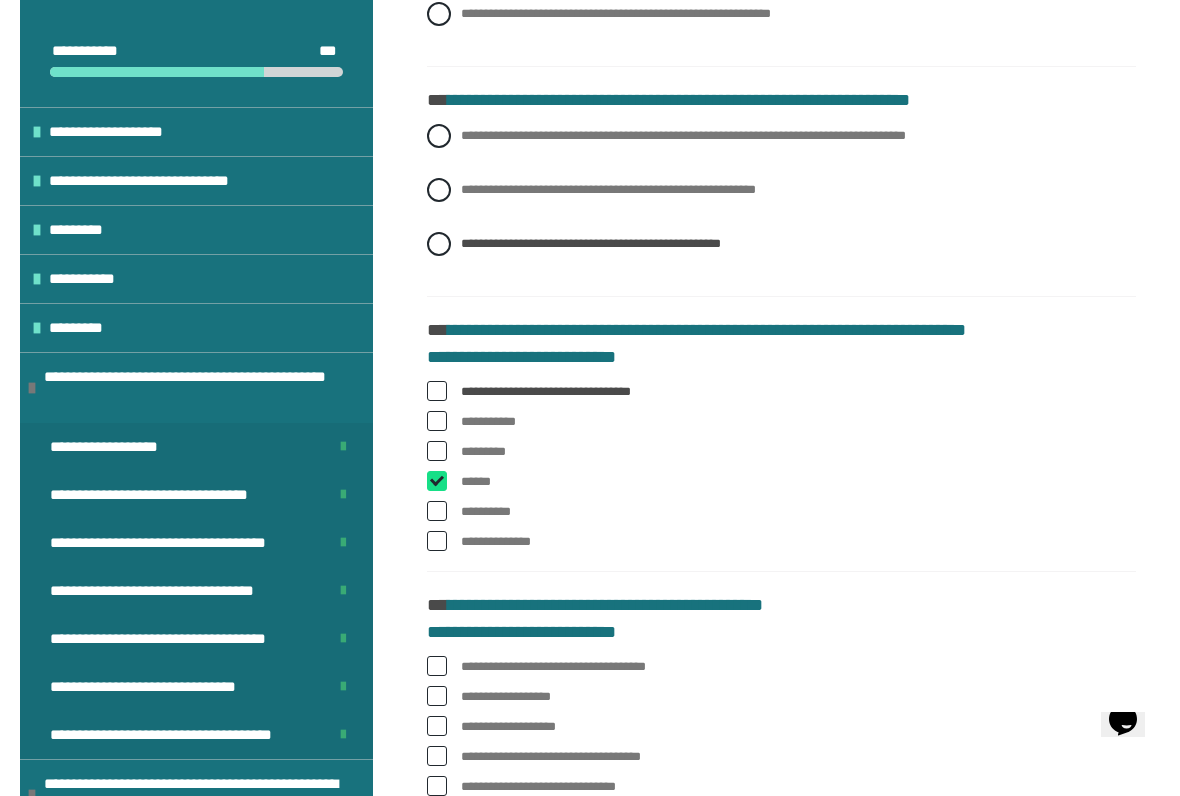 checkbox on "****" 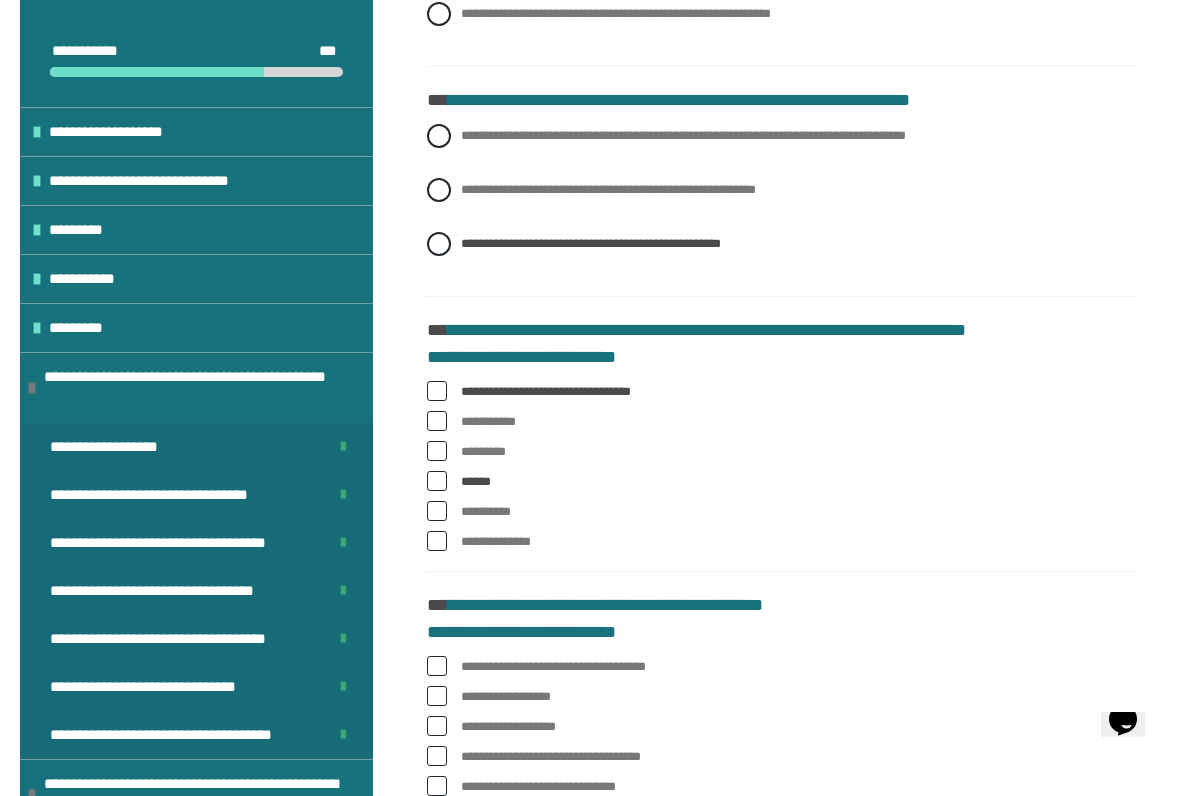 click at bounding box center [437, 541] 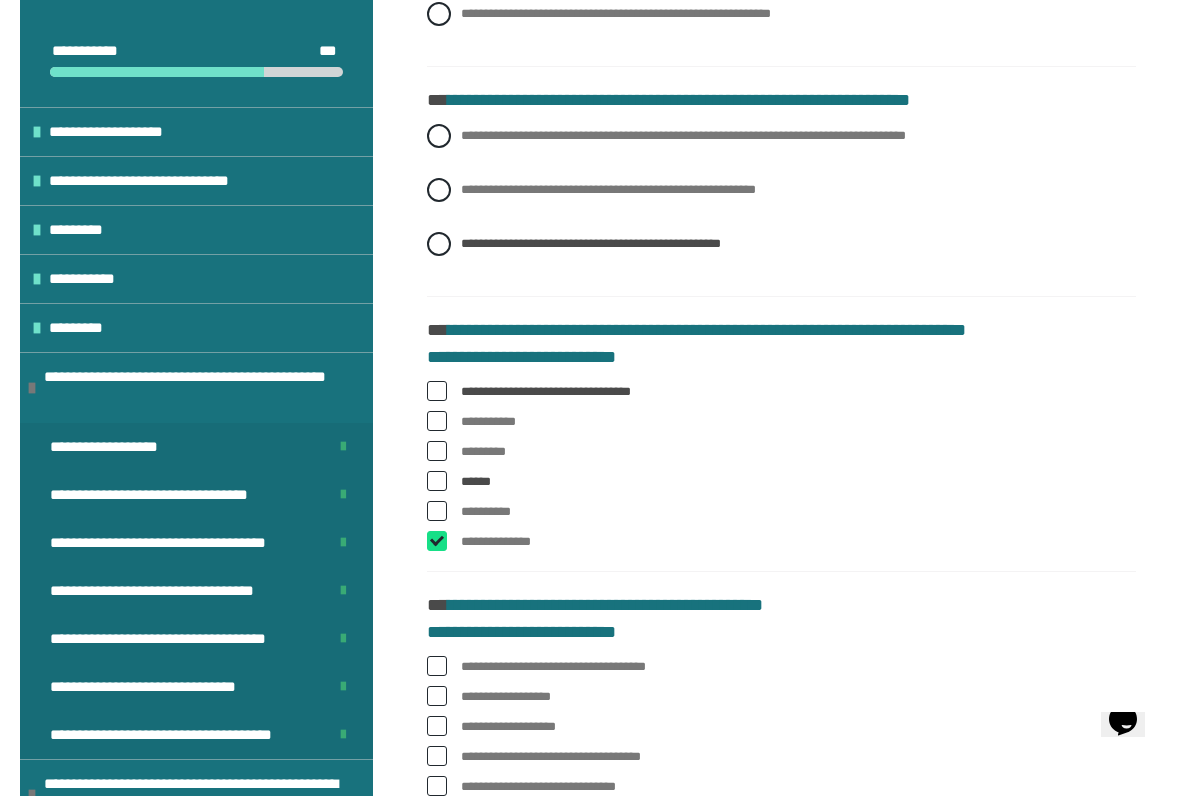 checkbox on "****" 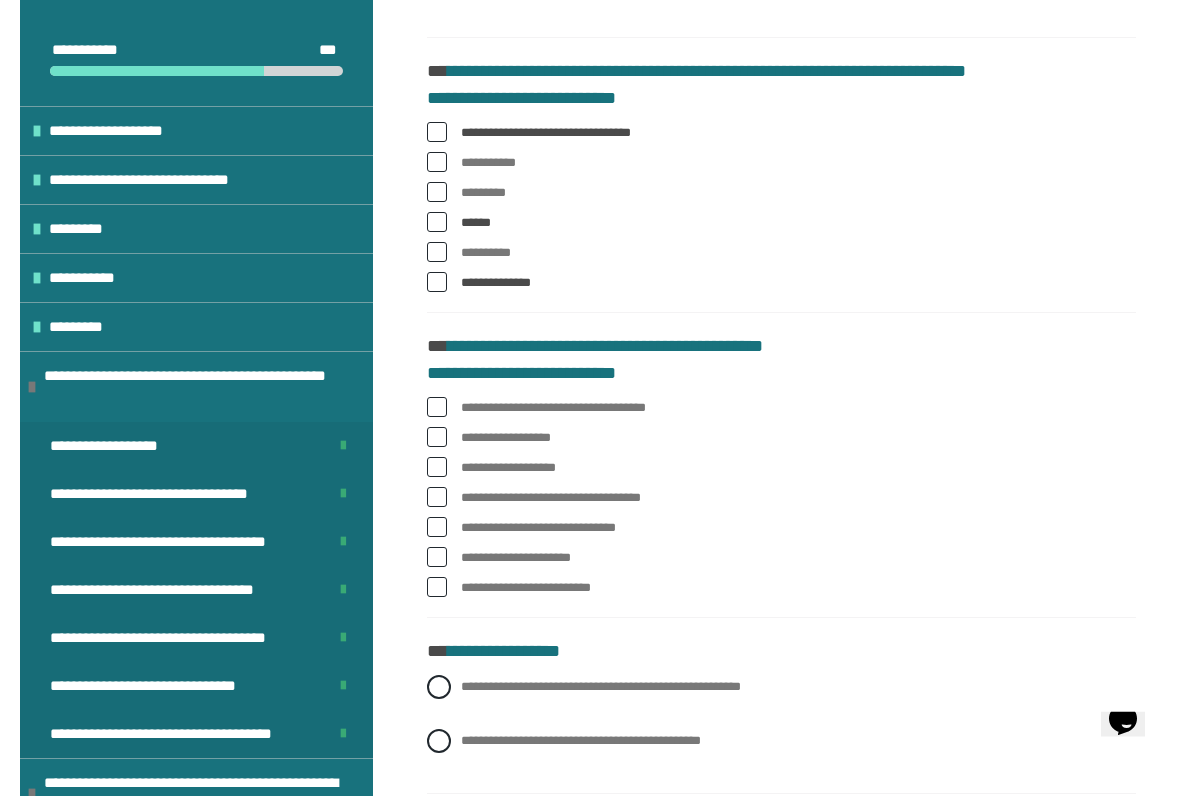 scroll, scrollTop: 1227, scrollLeft: 0, axis: vertical 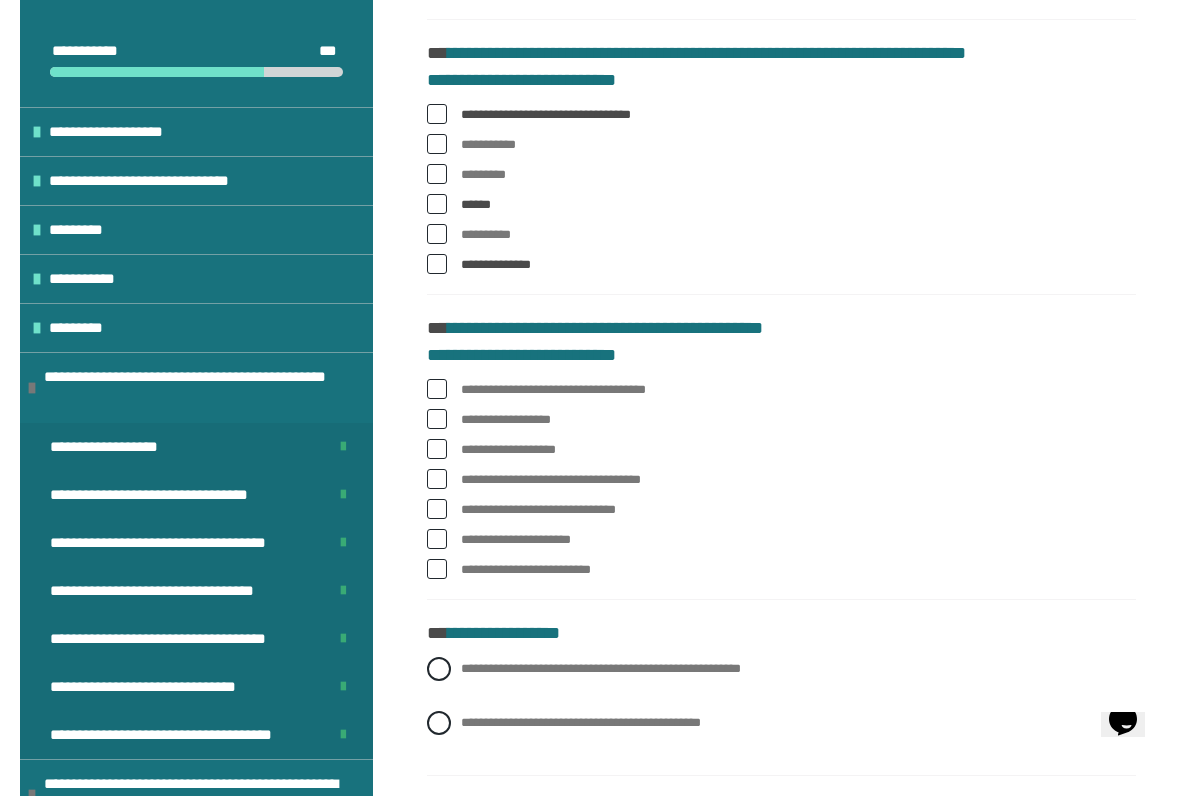 click at bounding box center [437, 389] 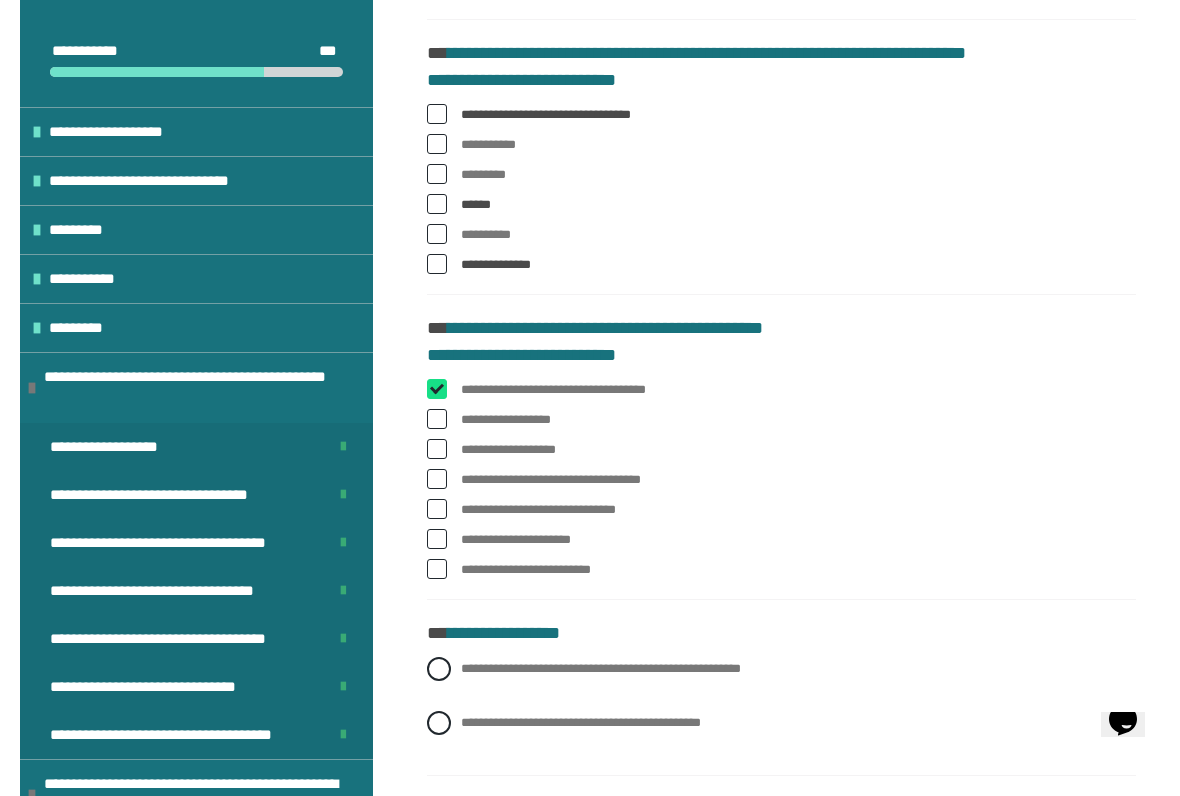 checkbox on "****" 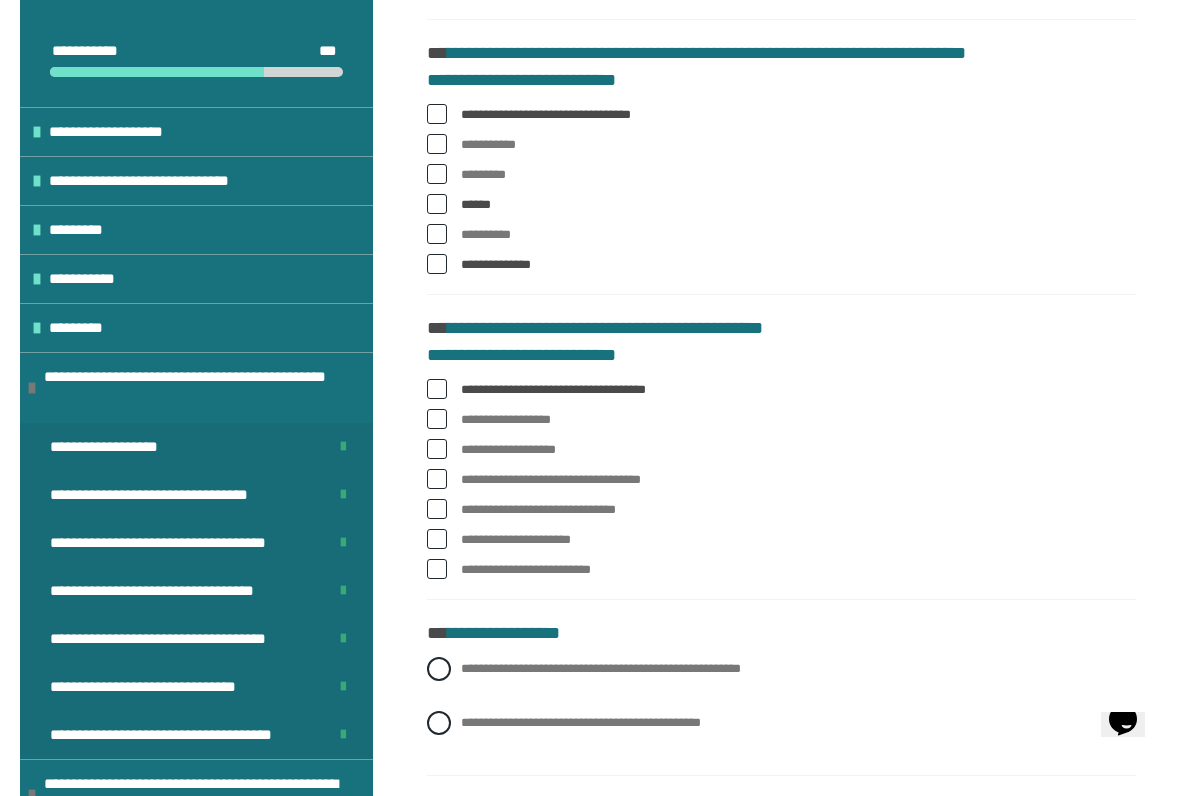click at bounding box center [437, 449] 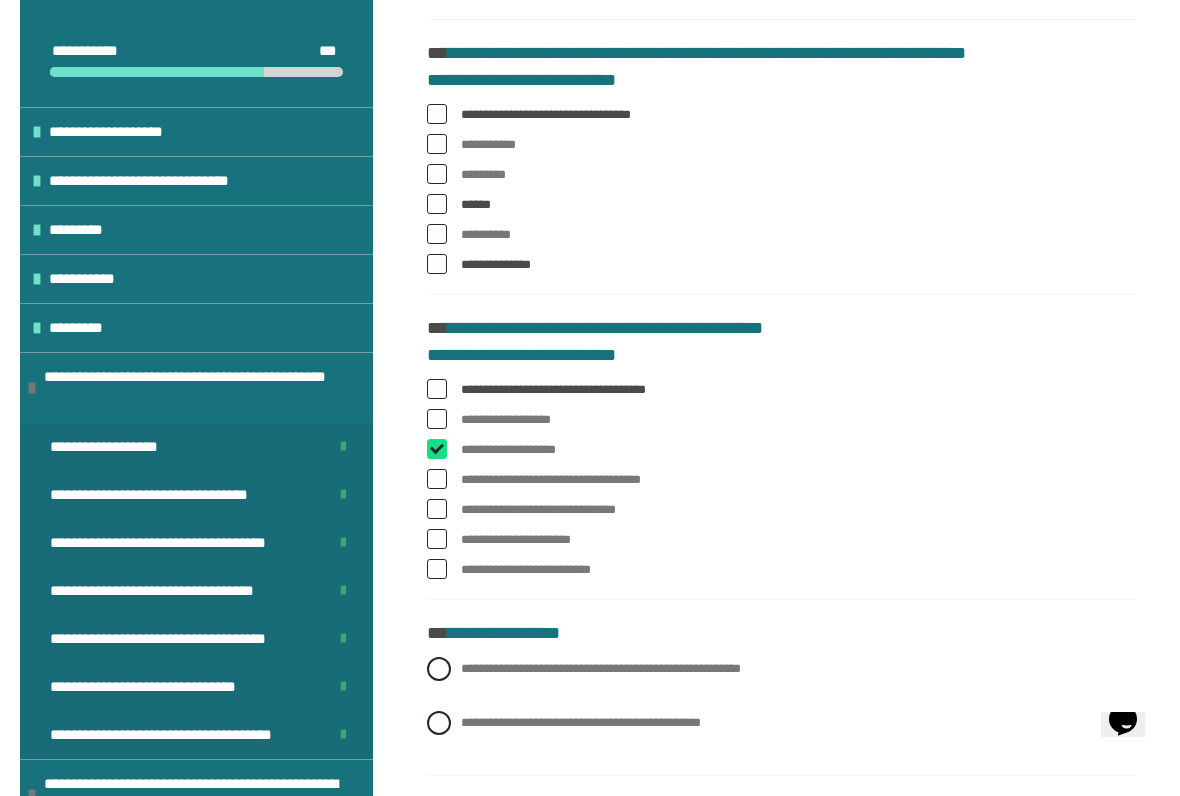 checkbox on "****" 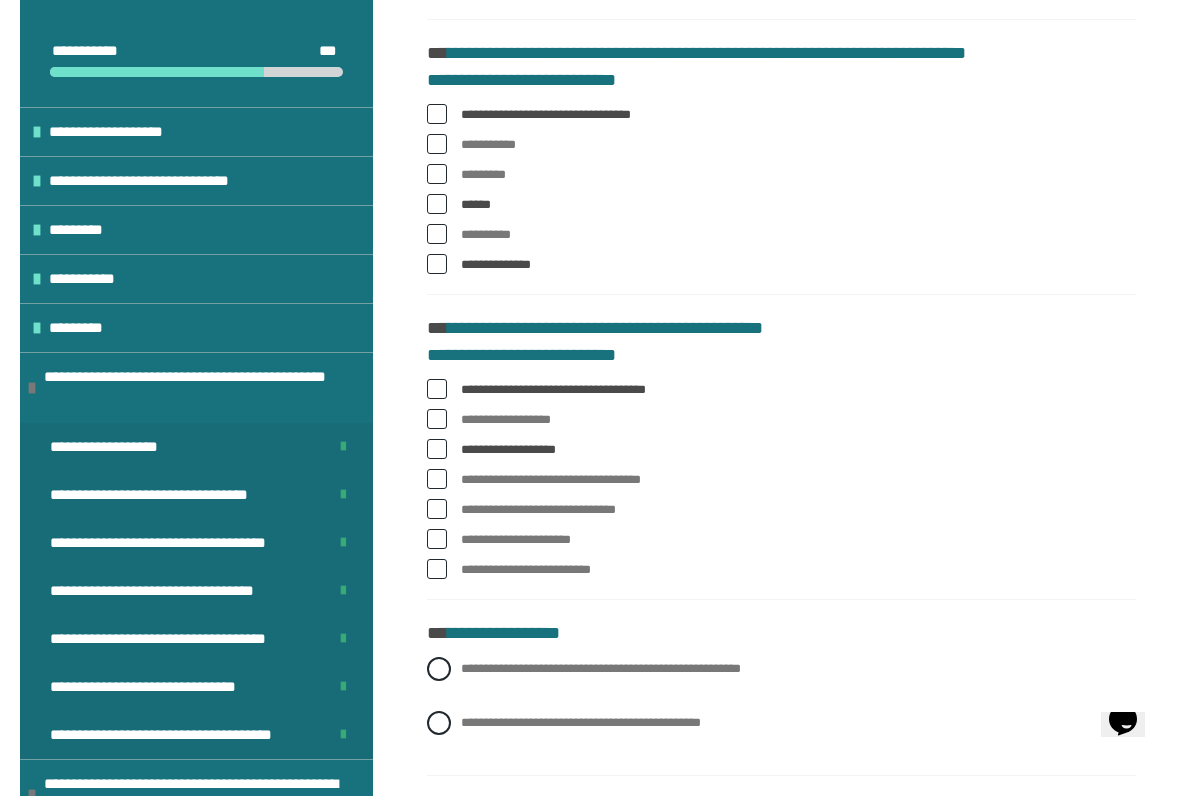 click at bounding box center (437, 479) 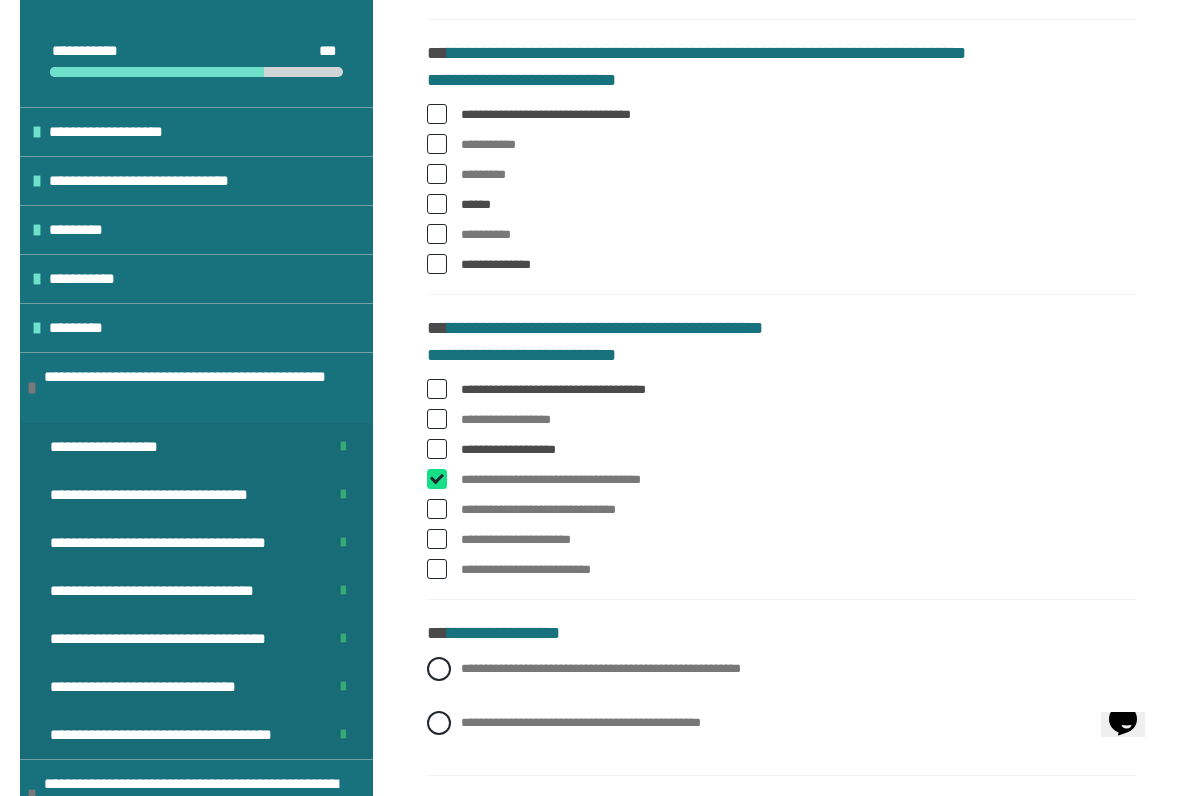 checkbox on "****" 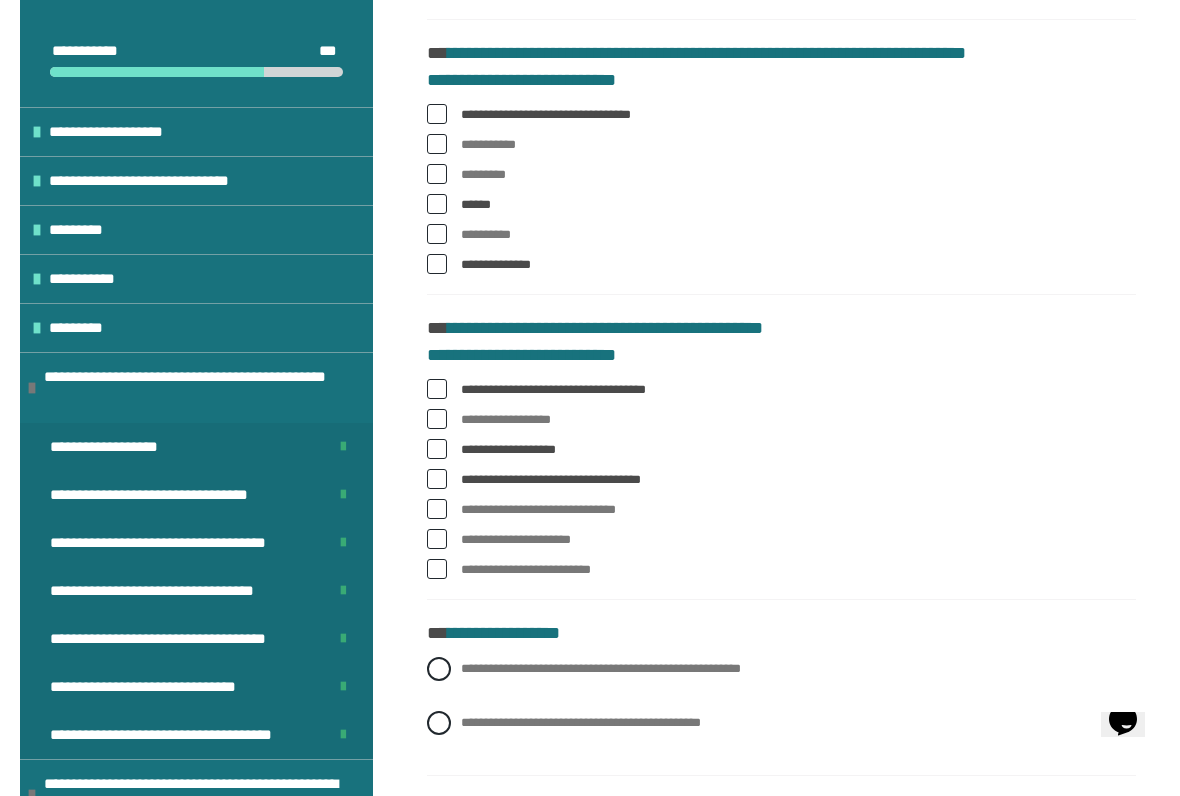 click at bounding box center (437, 509) 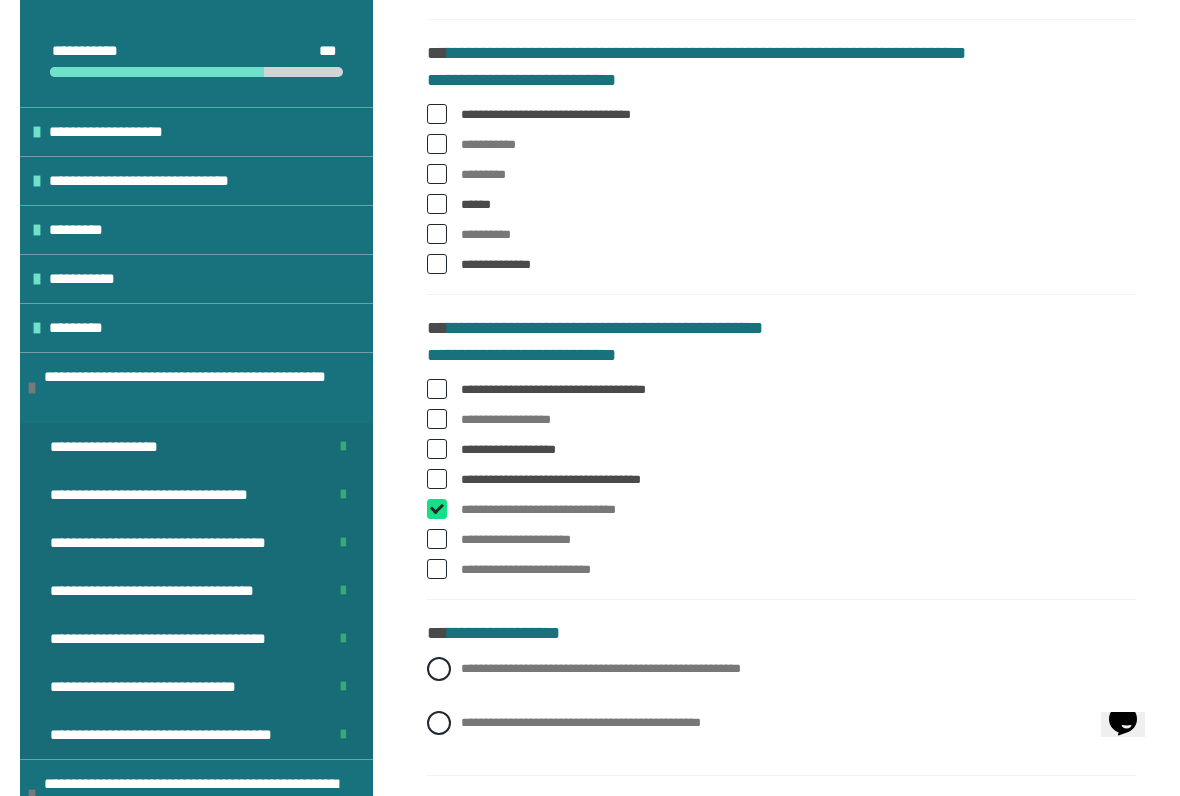 checkbox on "****" 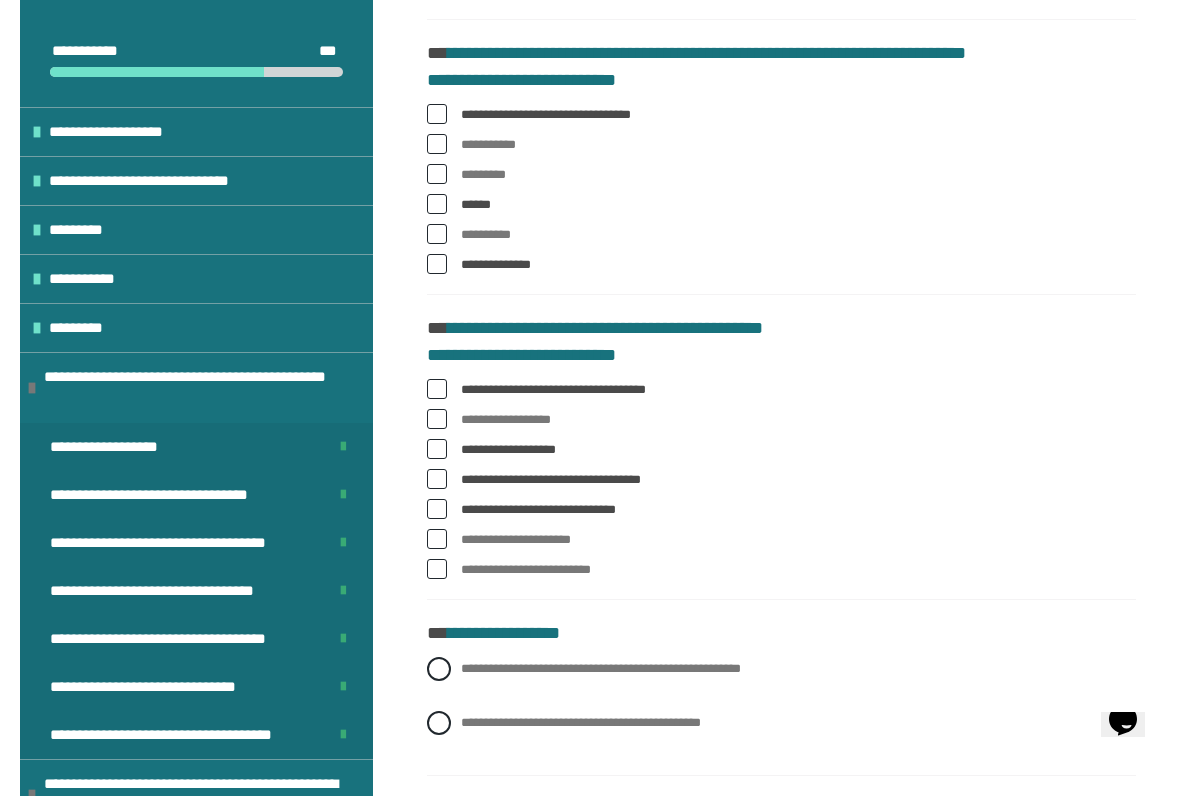 click on "**********" at bounding box center [781, 540] 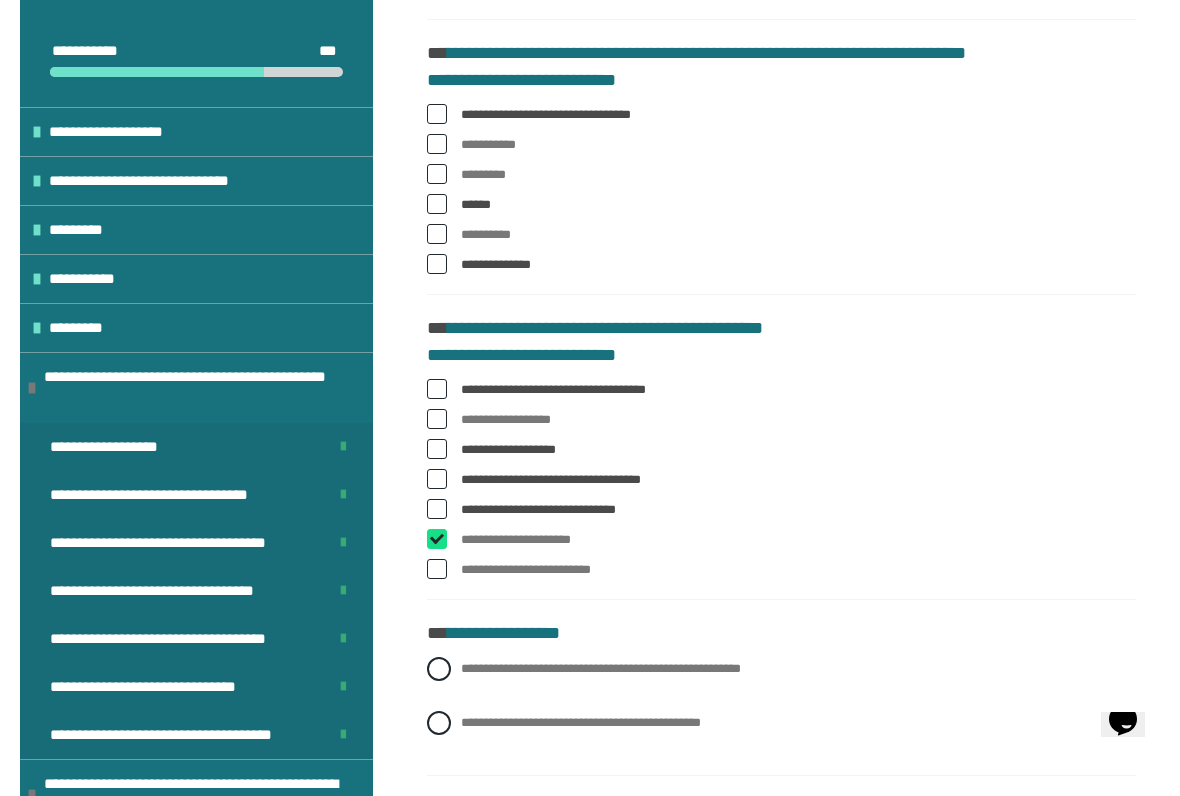 checkbox on "****" 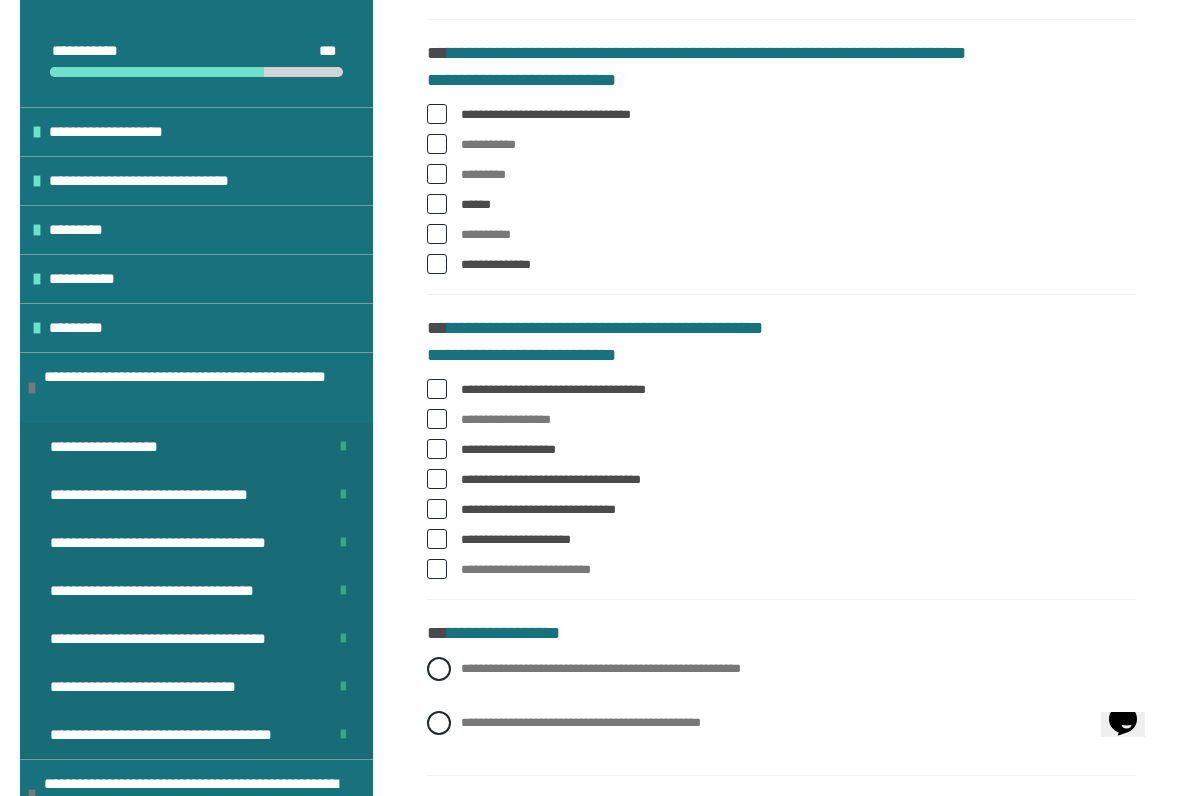 click on "**********" at bounding box center (781, 570) 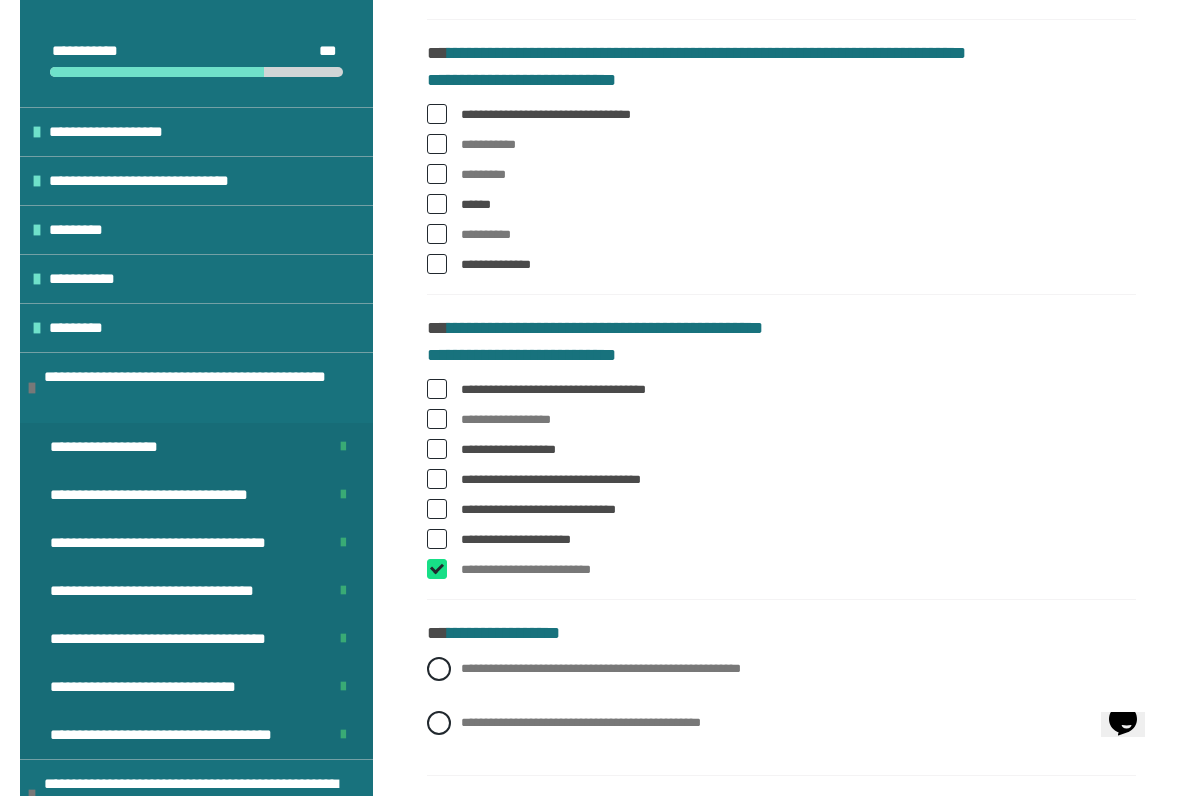 checkbox on "****" 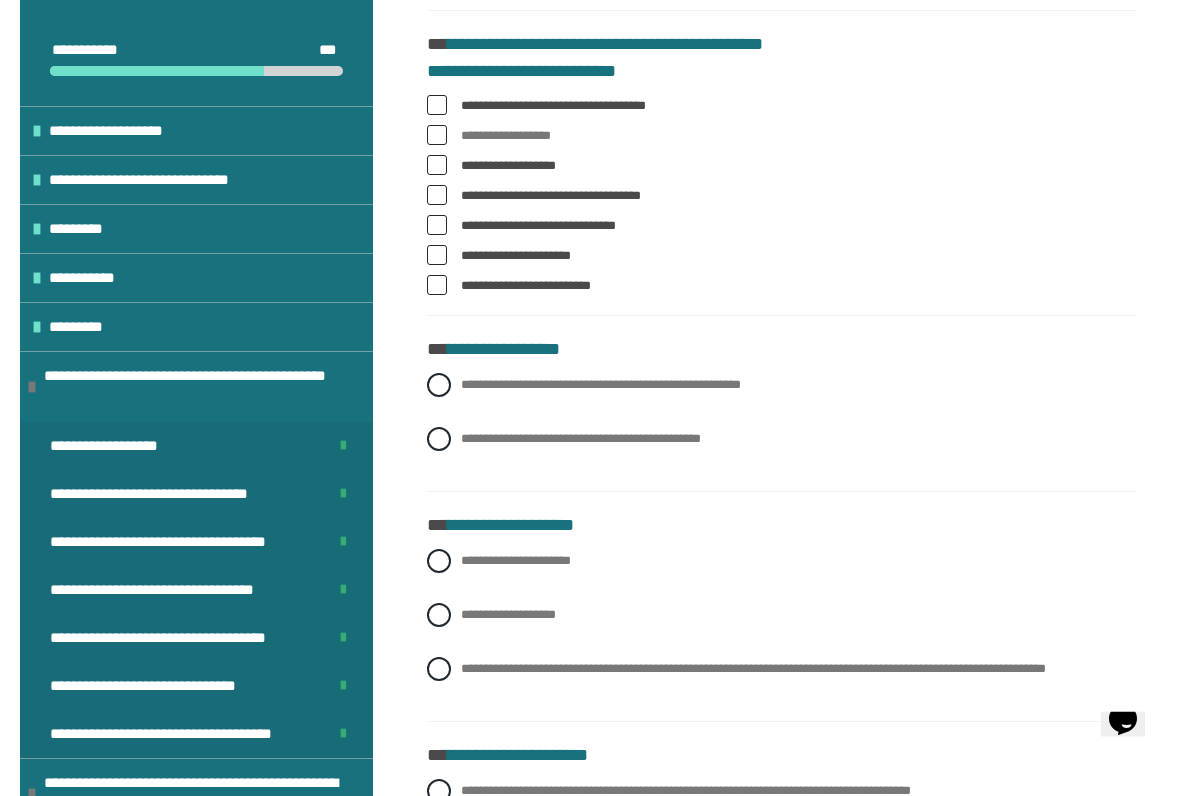 scroll, scrollTop: 1511, scrollLeft: 0, axis: vertical 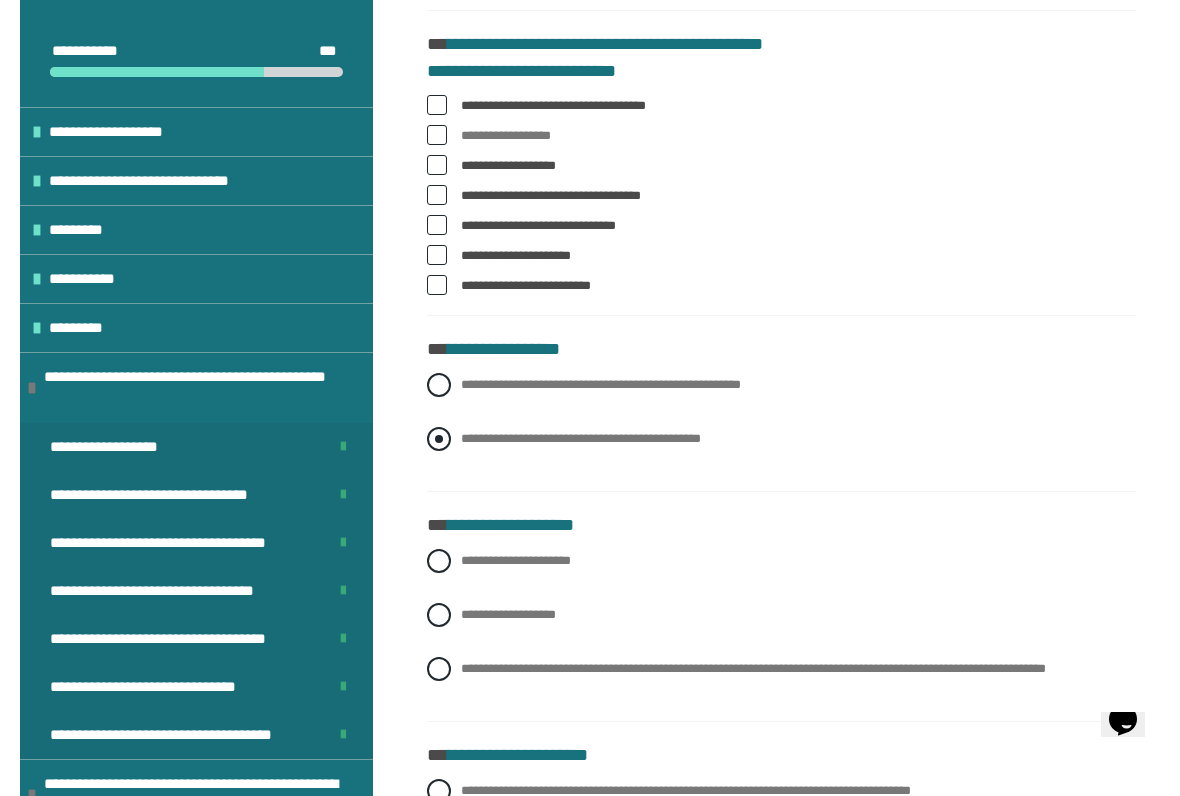 click at bounding box center (439, 439) 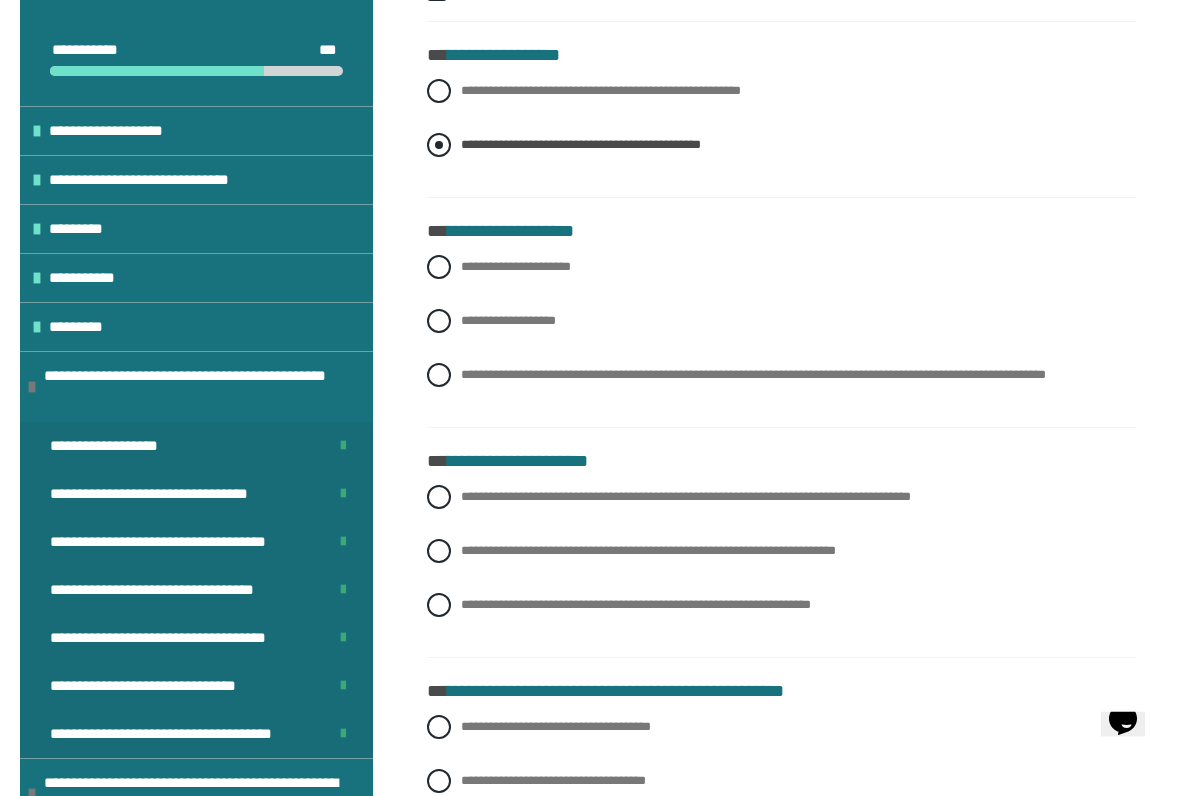 scroll, scrollTop: 1805, scrollLeft: 0, axis: vertical 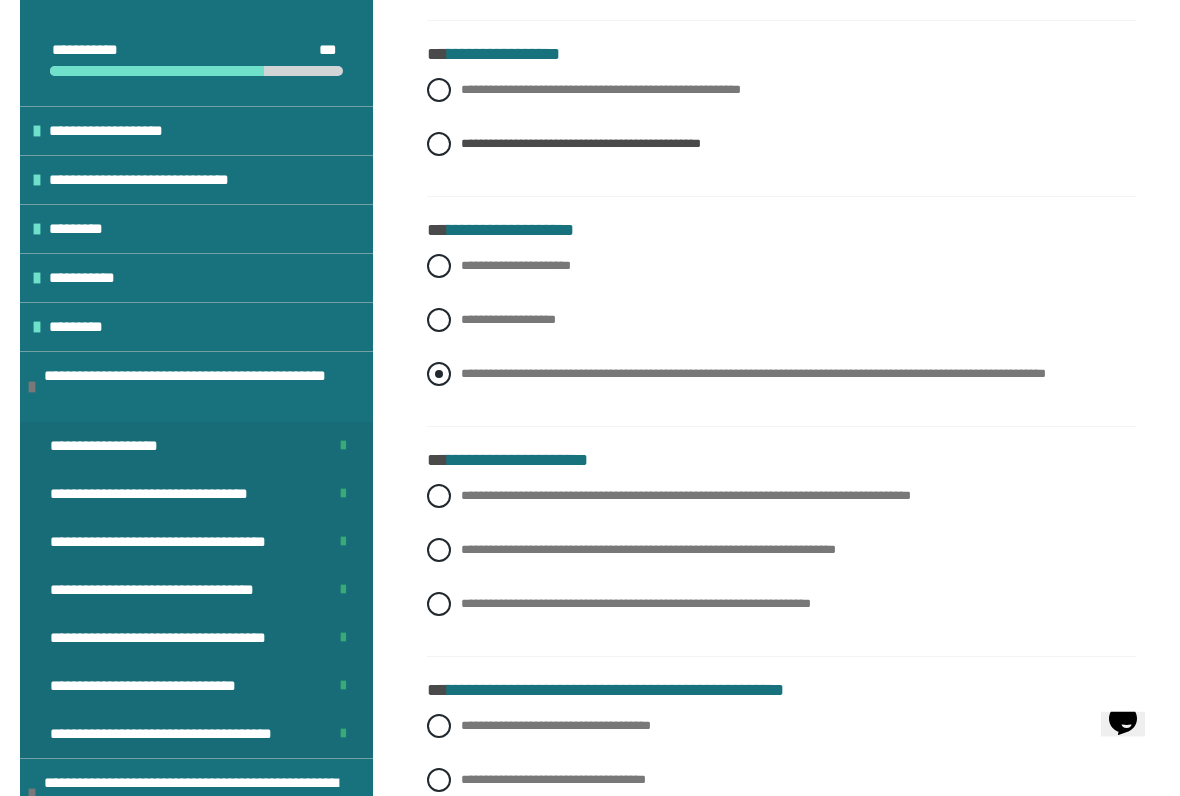 click at bounding box center [439, 375] 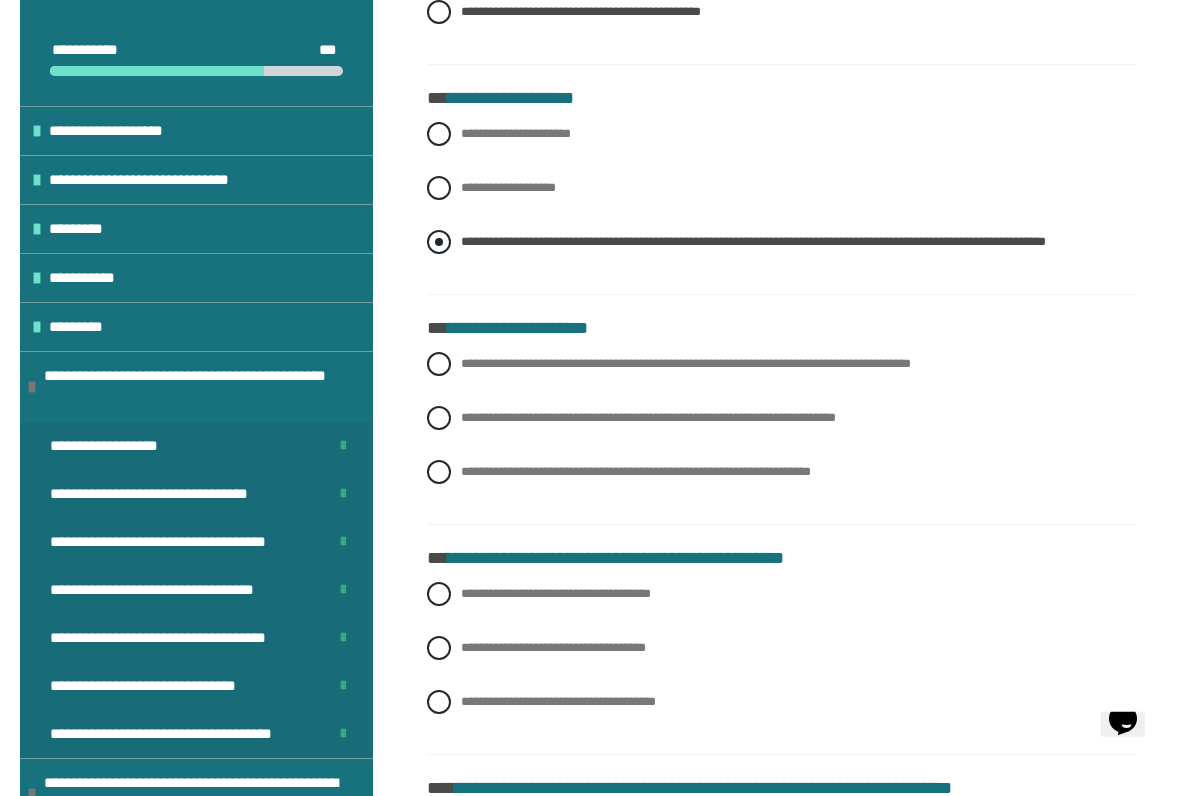 scroll, scrollTop: 1938, scrollLeft: 0, axis: vertical 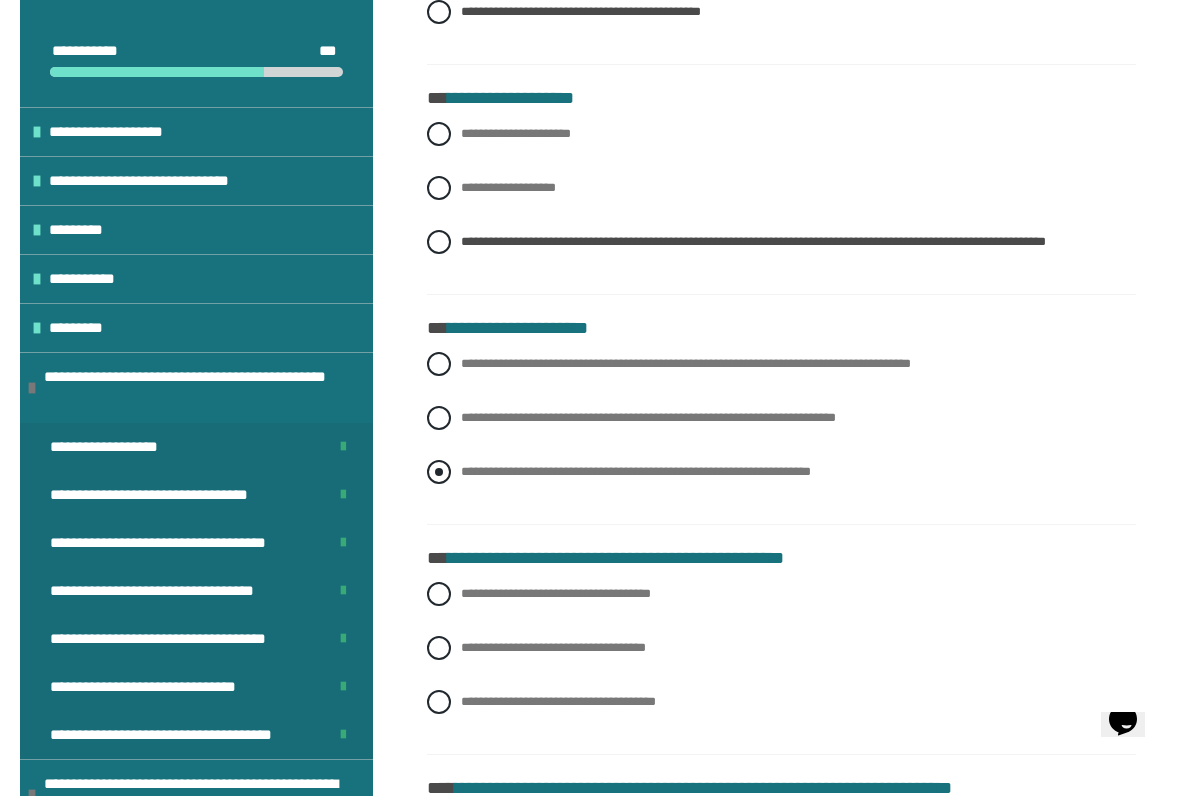 click at bounding box center (439, 472) 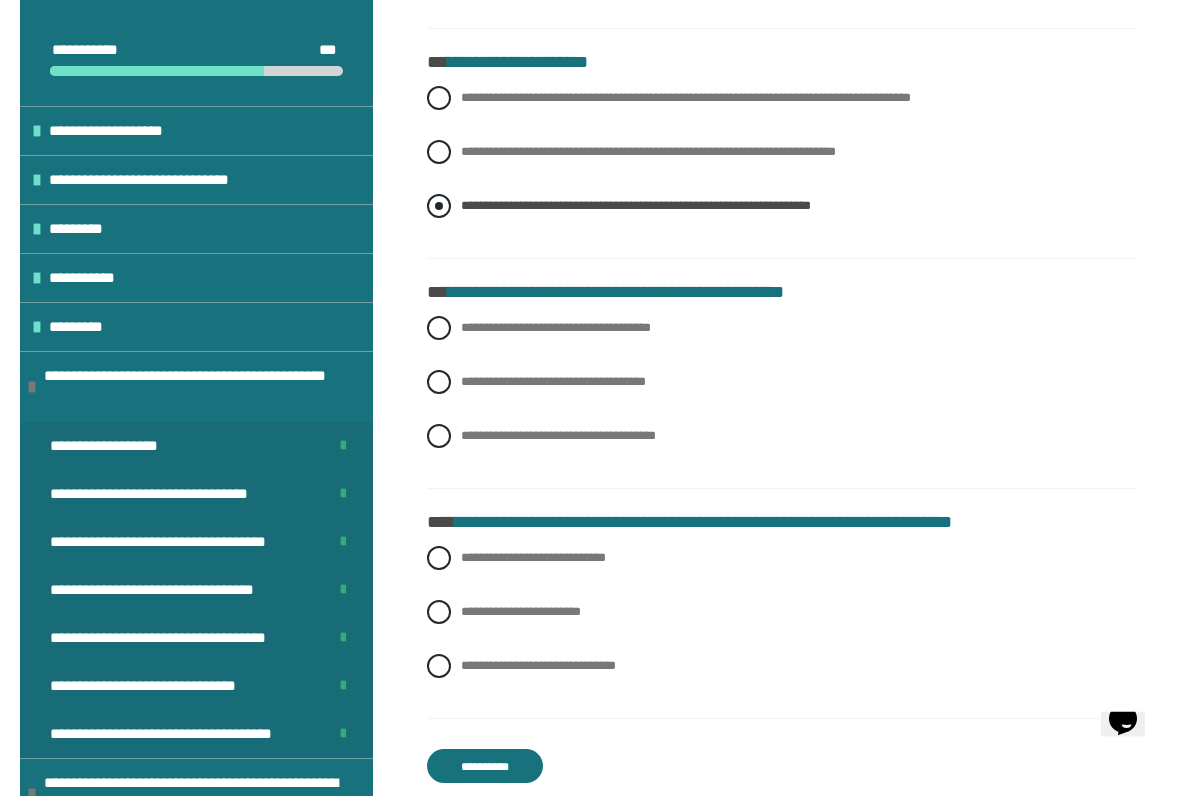 scroll, scrollTop: 2207, scrollLeft: 0, axis: vertical 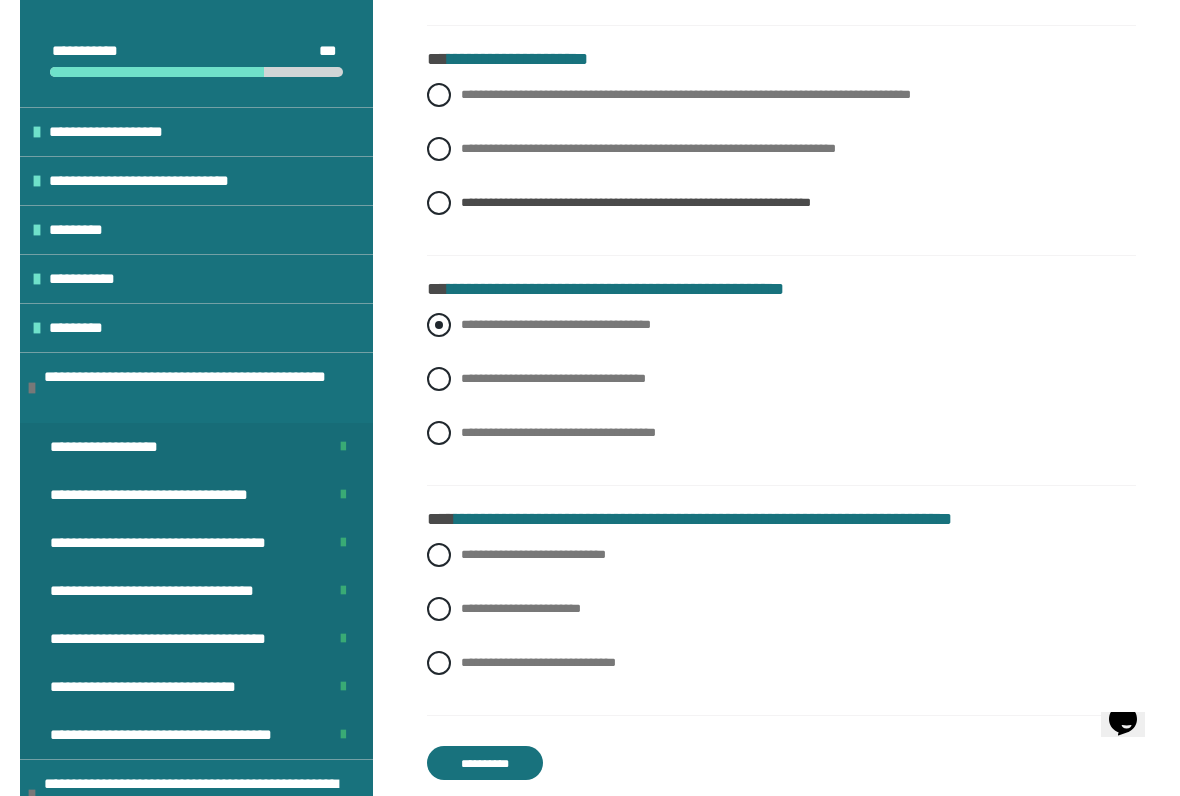 click on "**********" at bounding box center [781, 325] 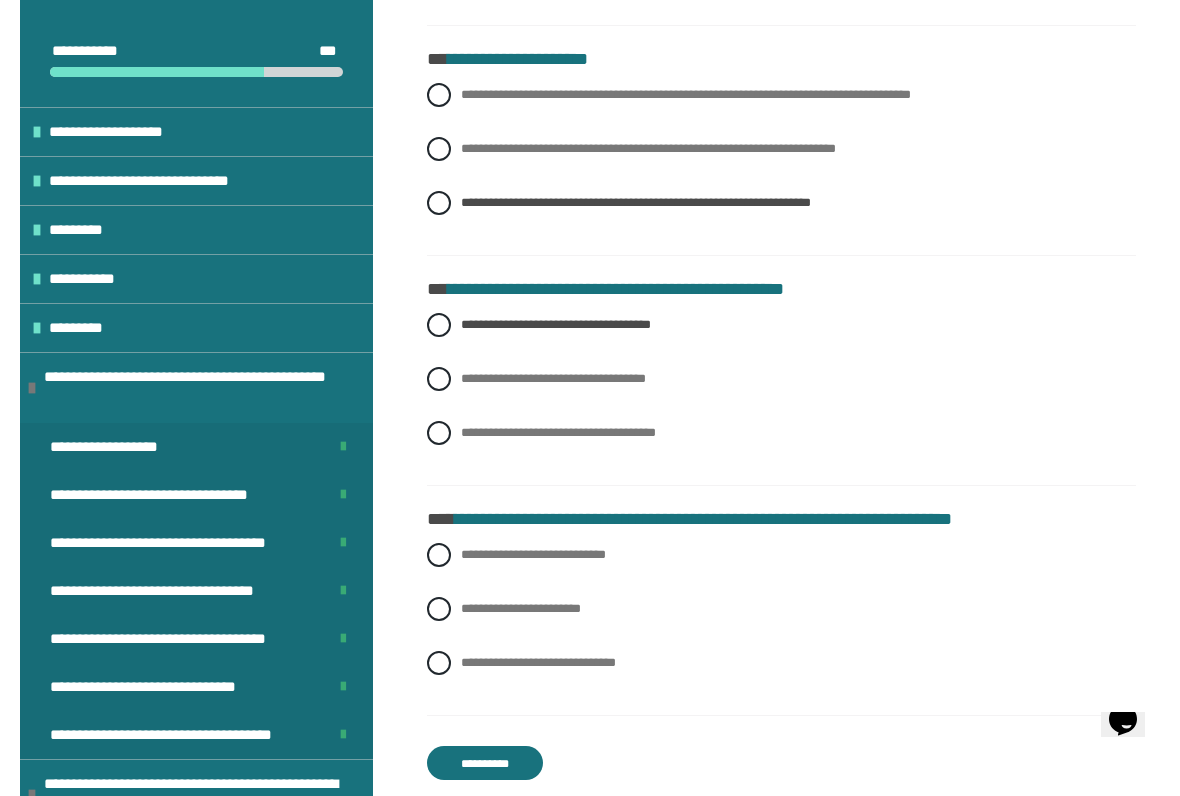 click on "**********" at bounding box center (781, 624) 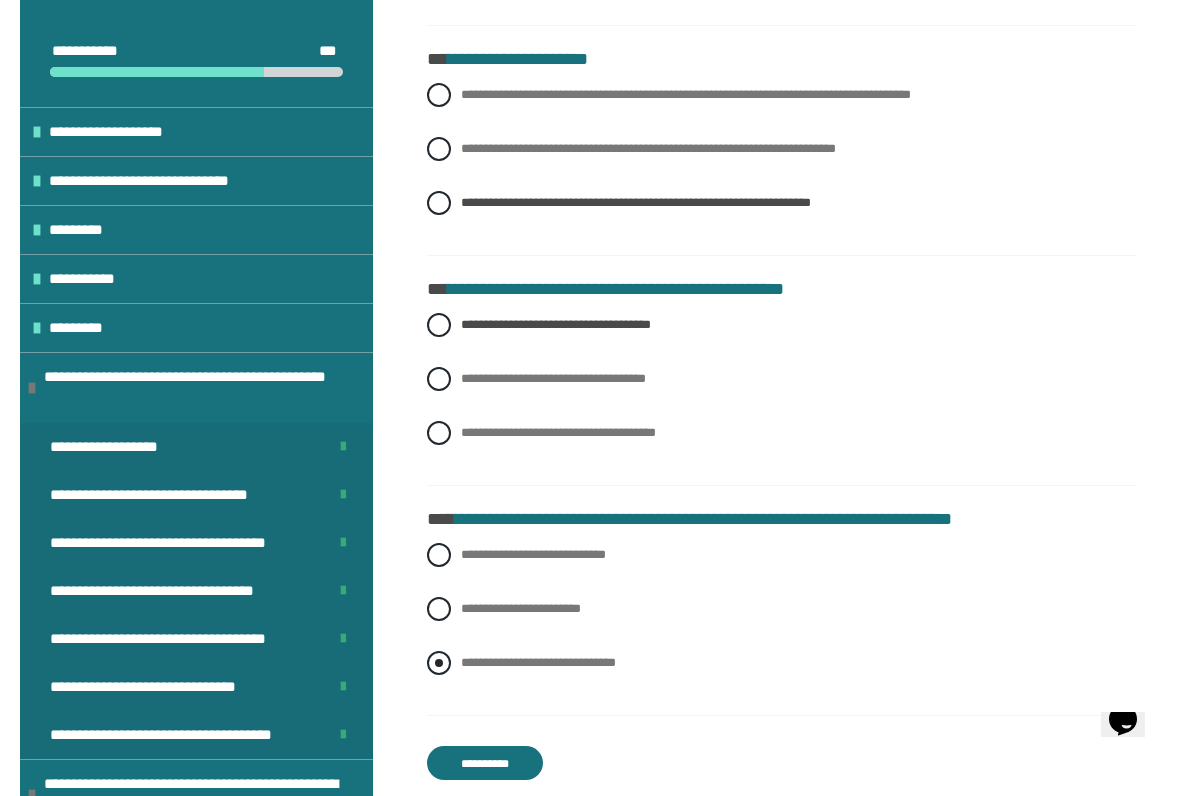 click on "**********" at bounding box center (781, 663) 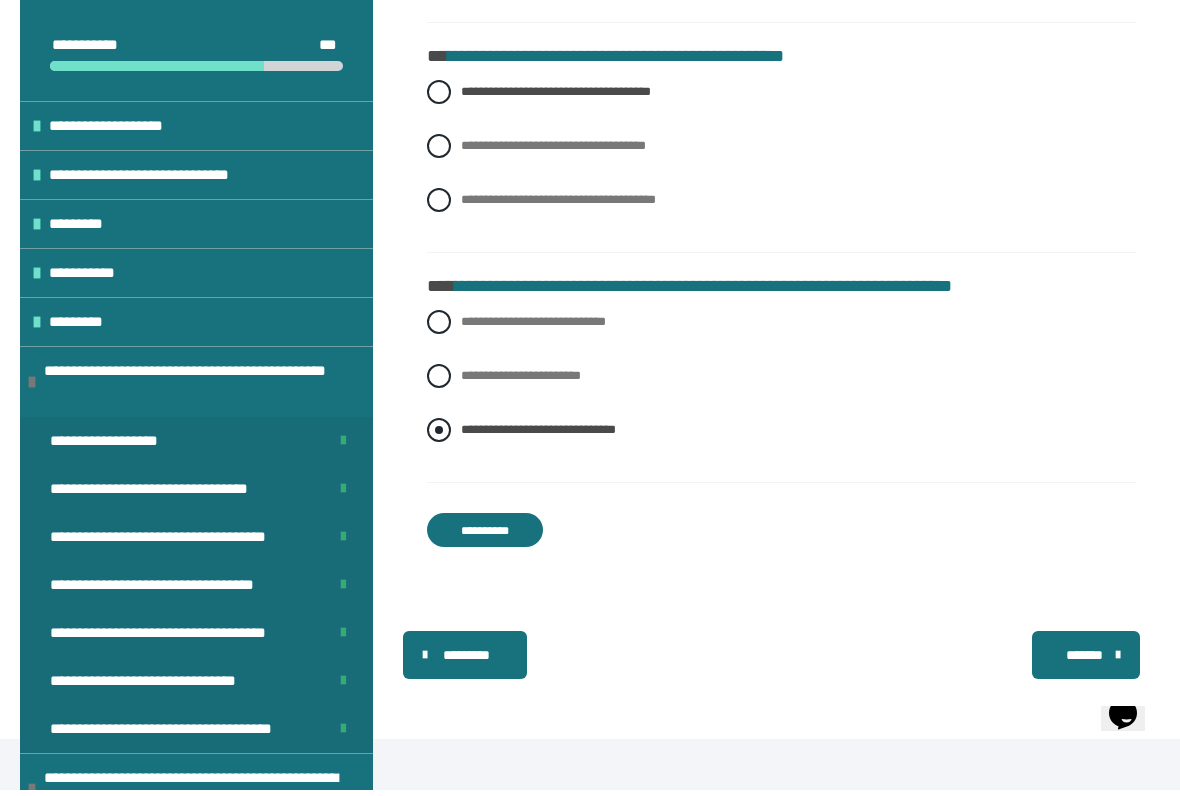 scroll, scrollTop: 2434, scrollLeft: 0, axis: vertical 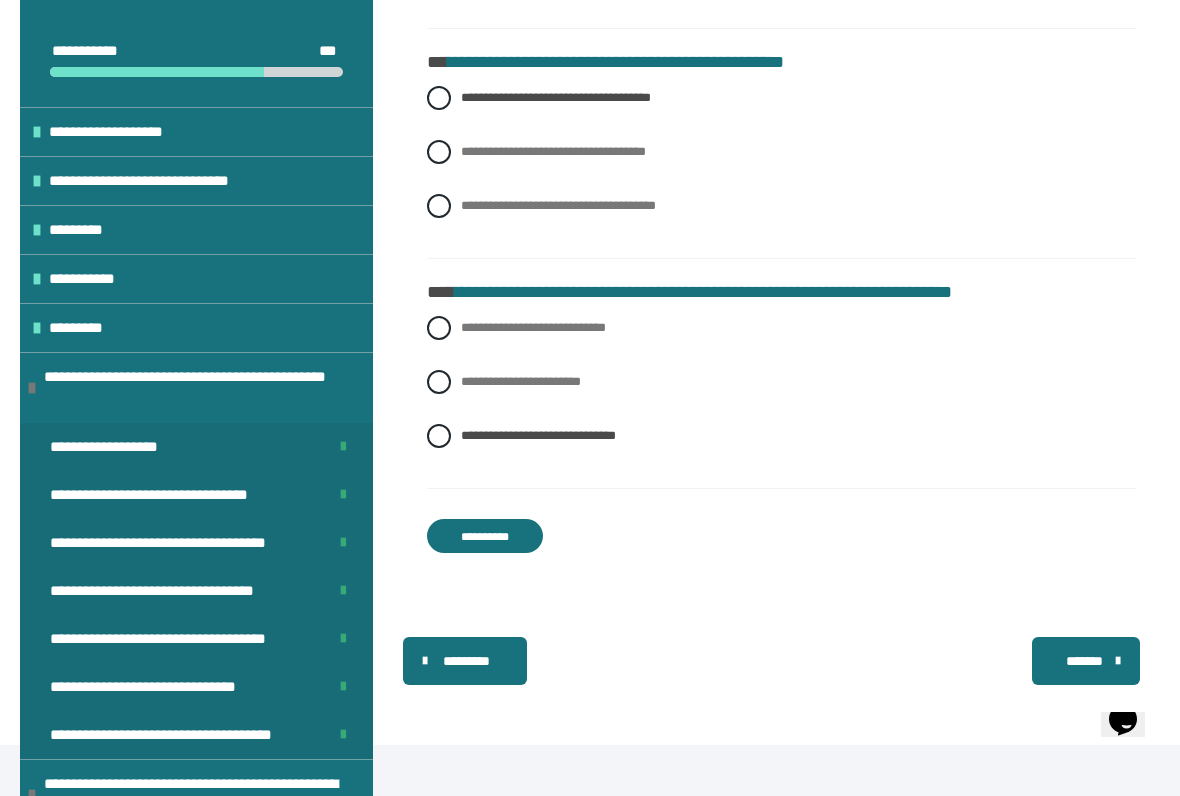 click on "**********" at bounding box center [485, 536] 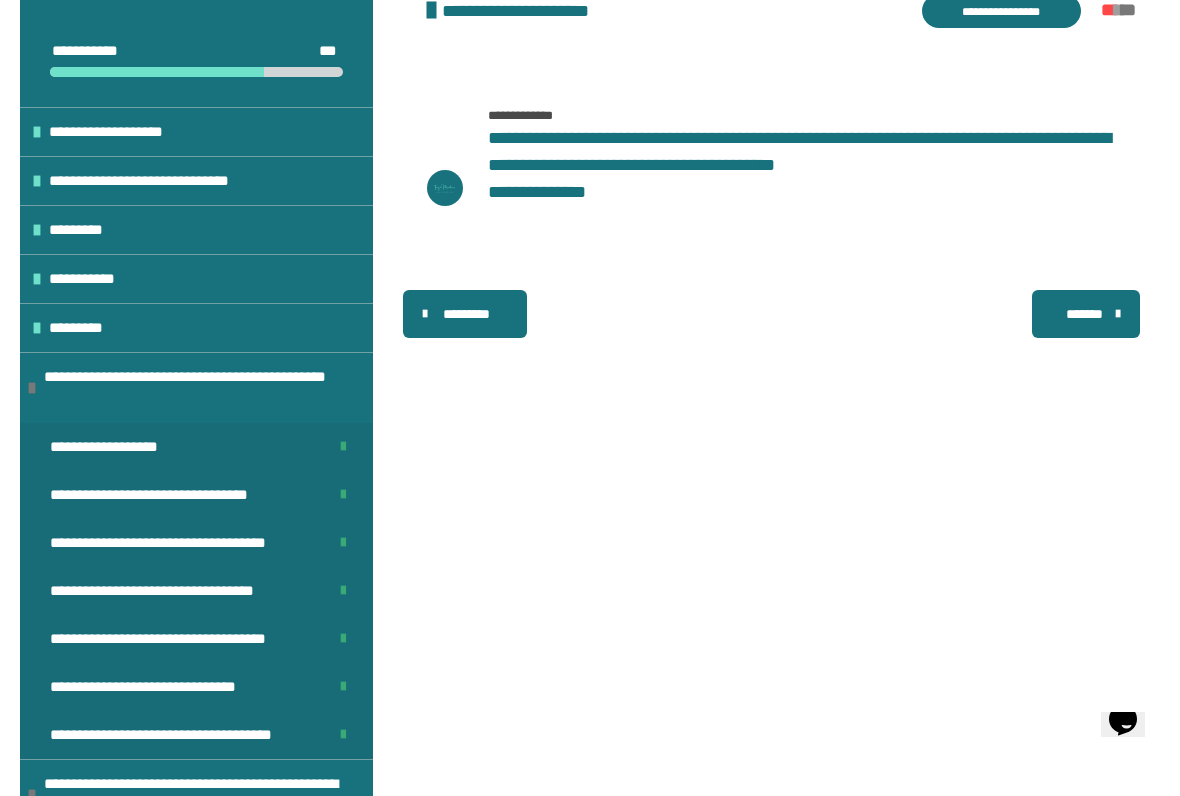 scroll, scrollTop: 431, scrollLeft: 0, axis: vertical 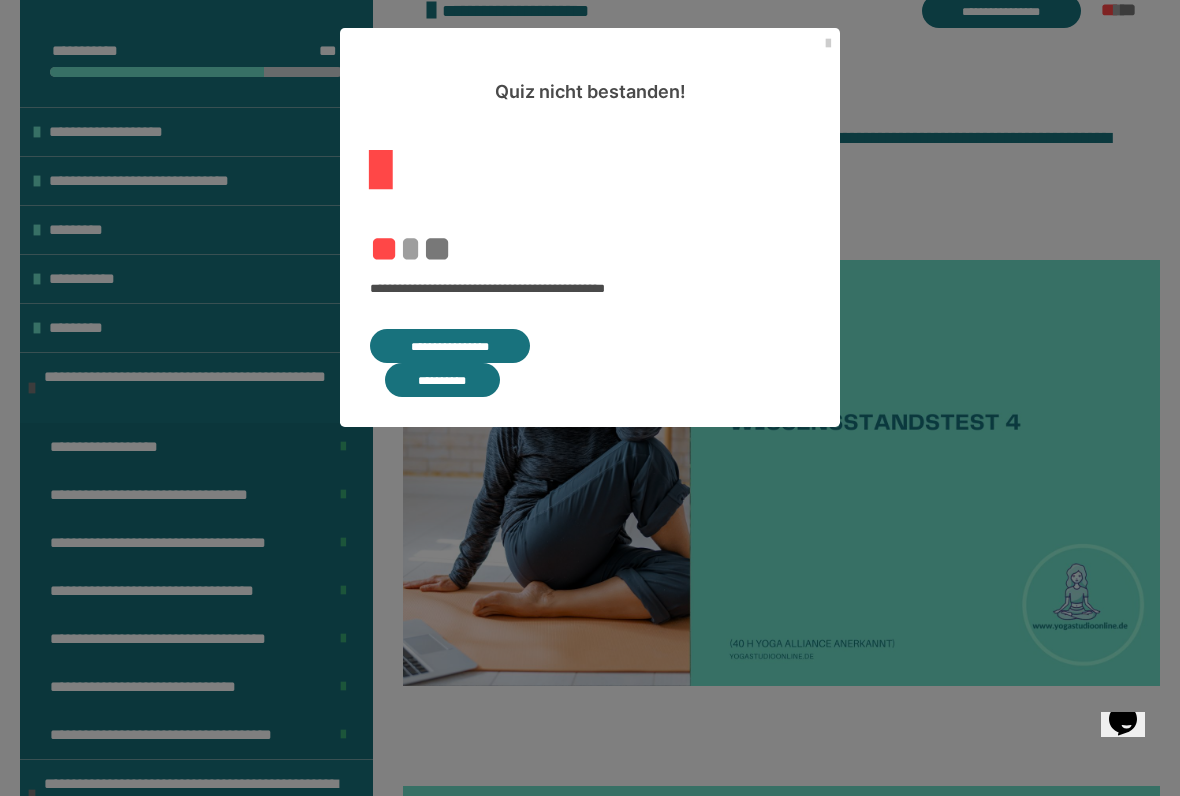 click on "**********" at bounding box center (450, 346) 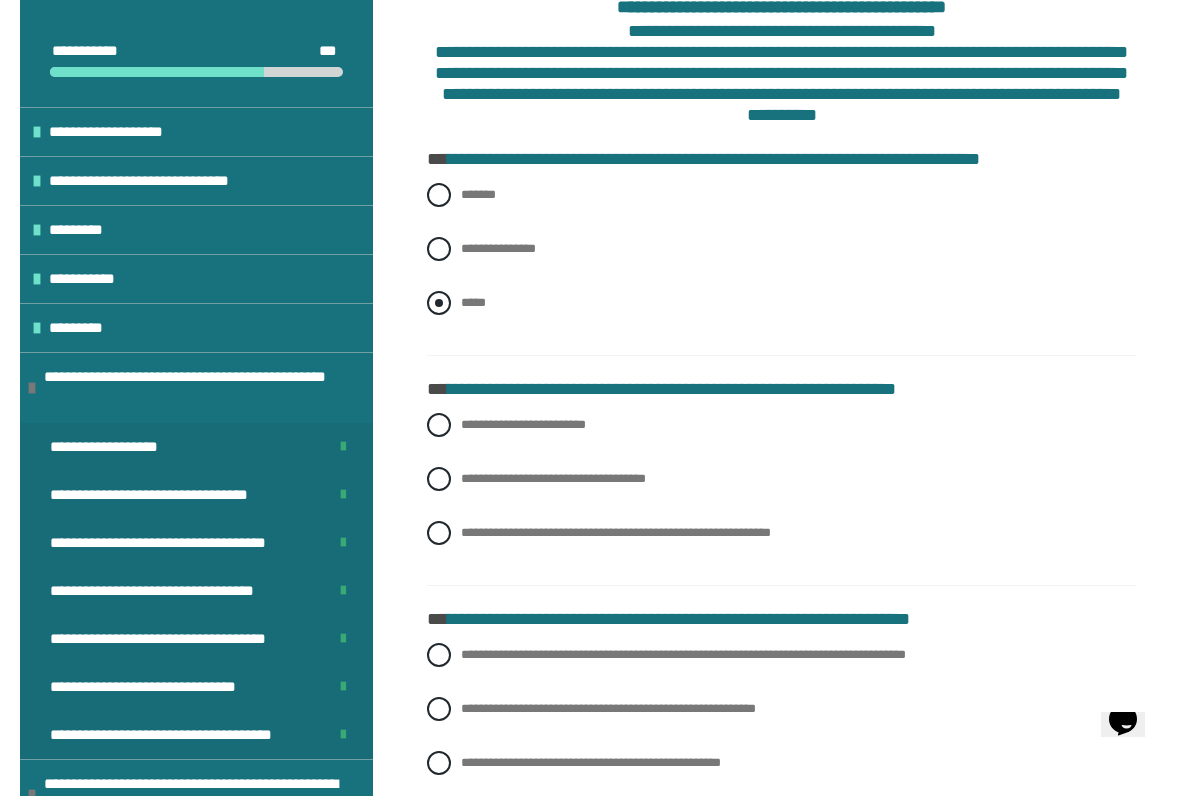 click at bounding box center (439, 303) 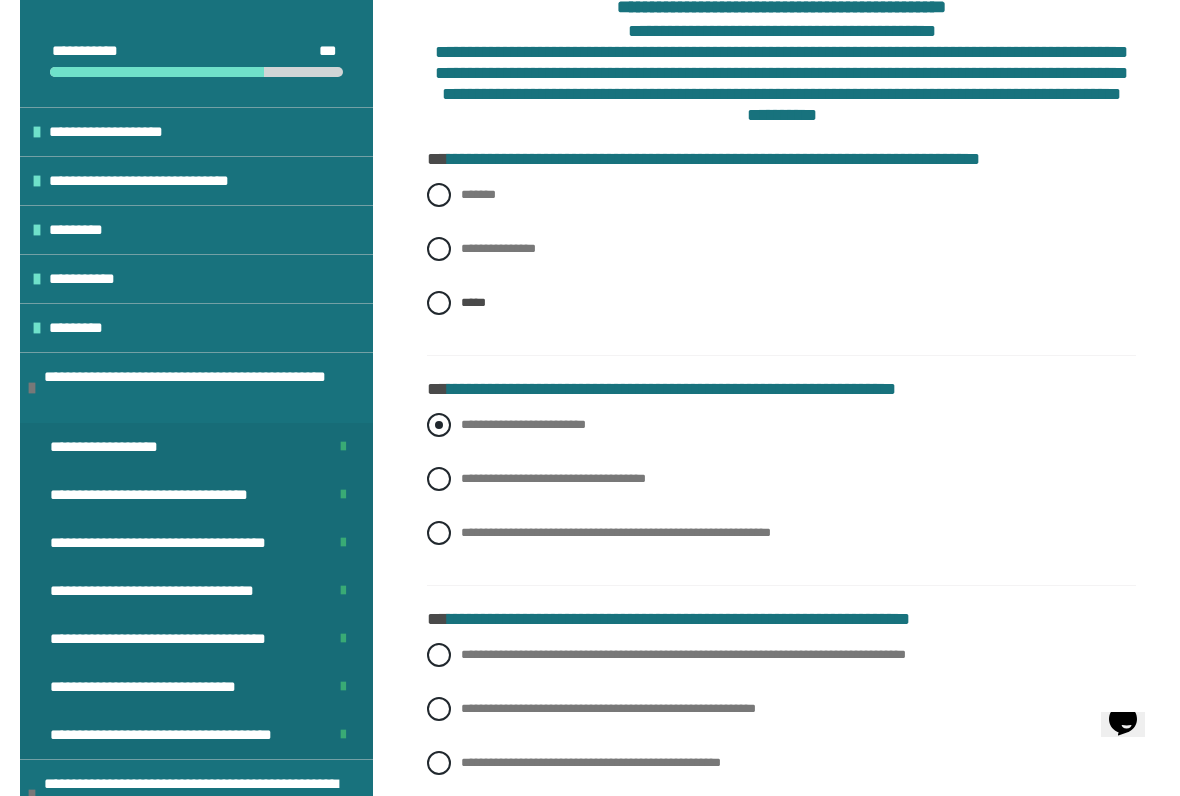 click at bounding box center (439, 425) 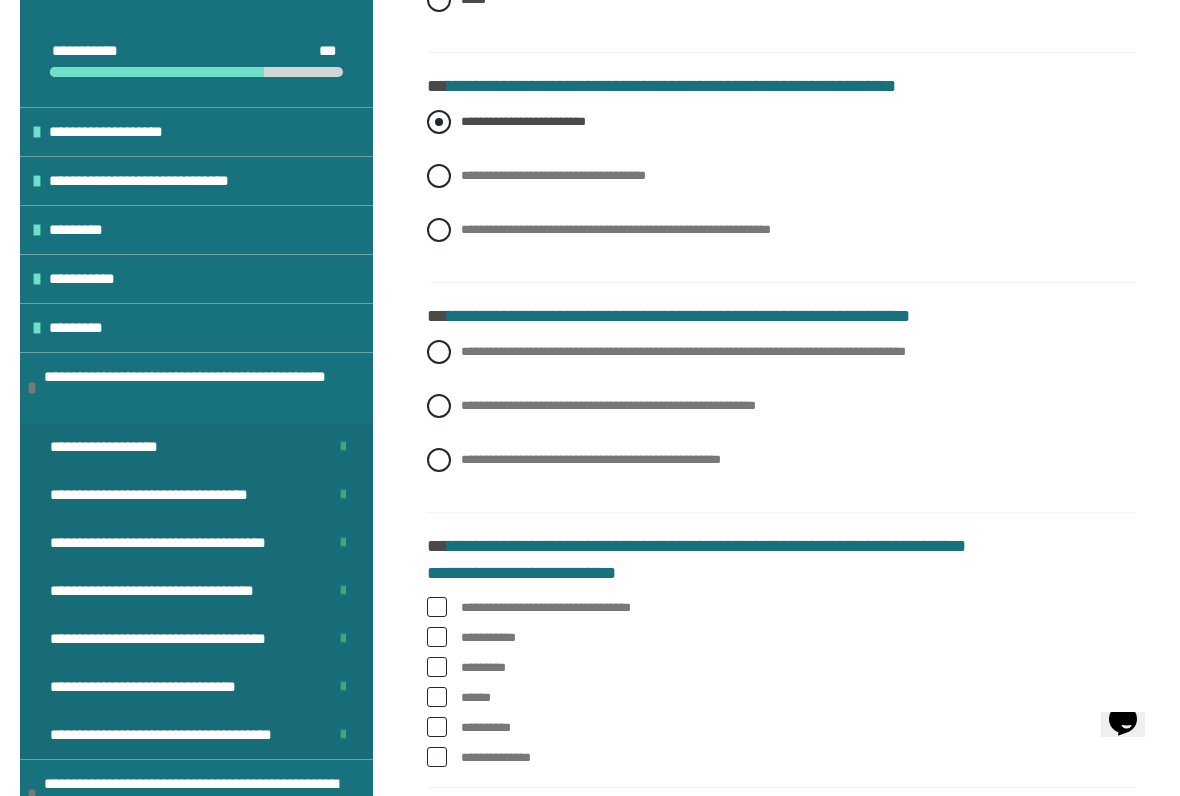 scroll, scrollTop: 741, scrollLeft: 0, axis: vertical 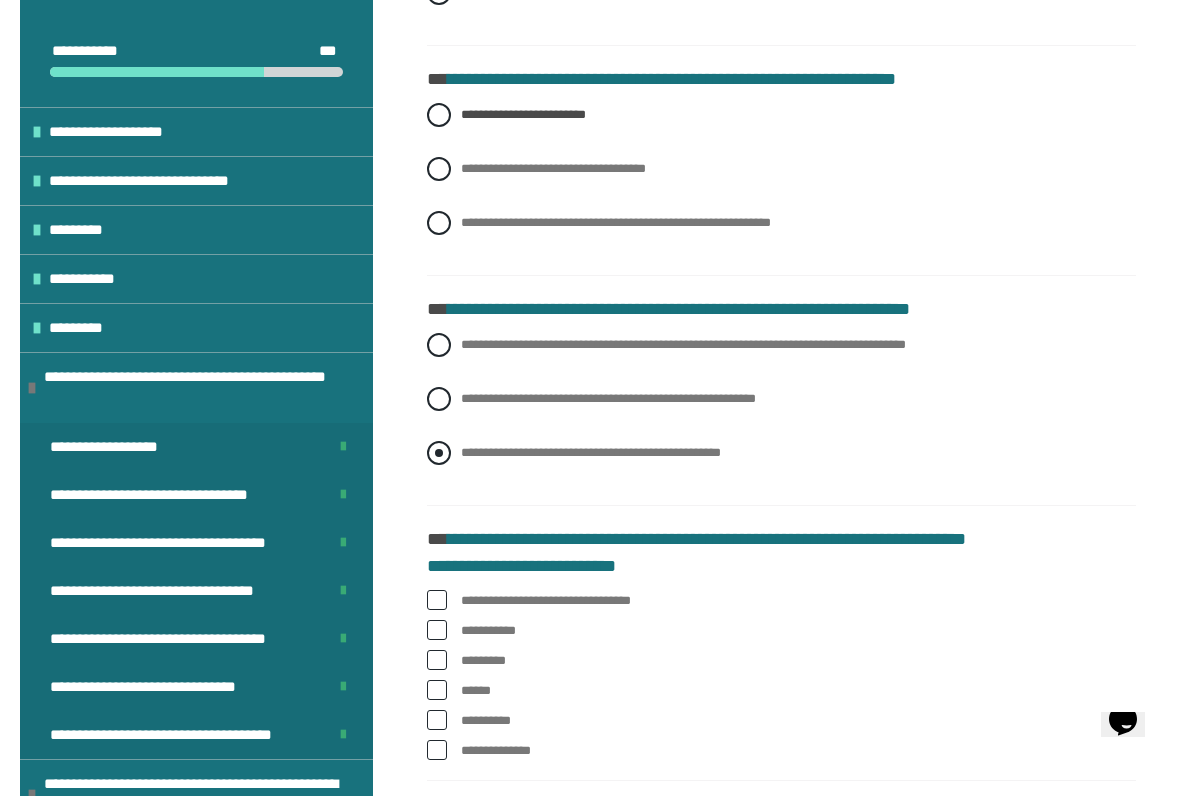 click at bounding box center [439, 453] 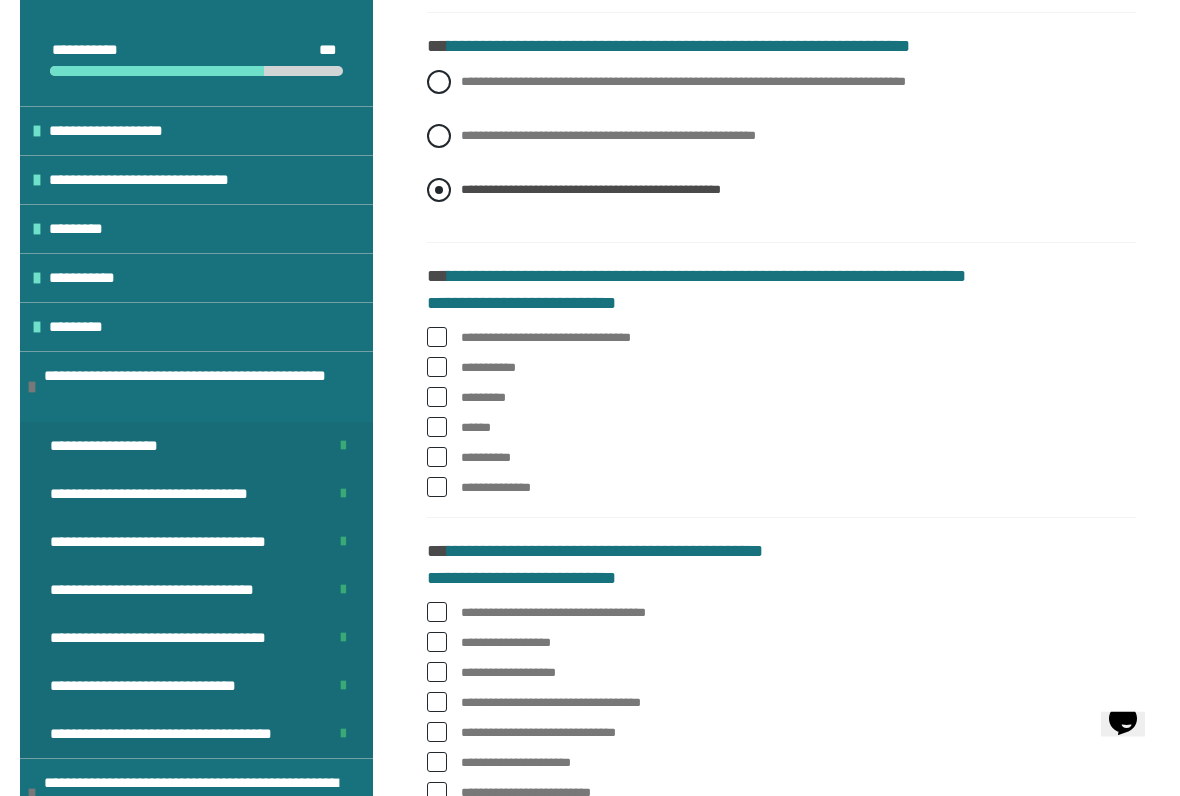 scroll, scrollTop: 1007, scrollLeft: 0, axis: vertical 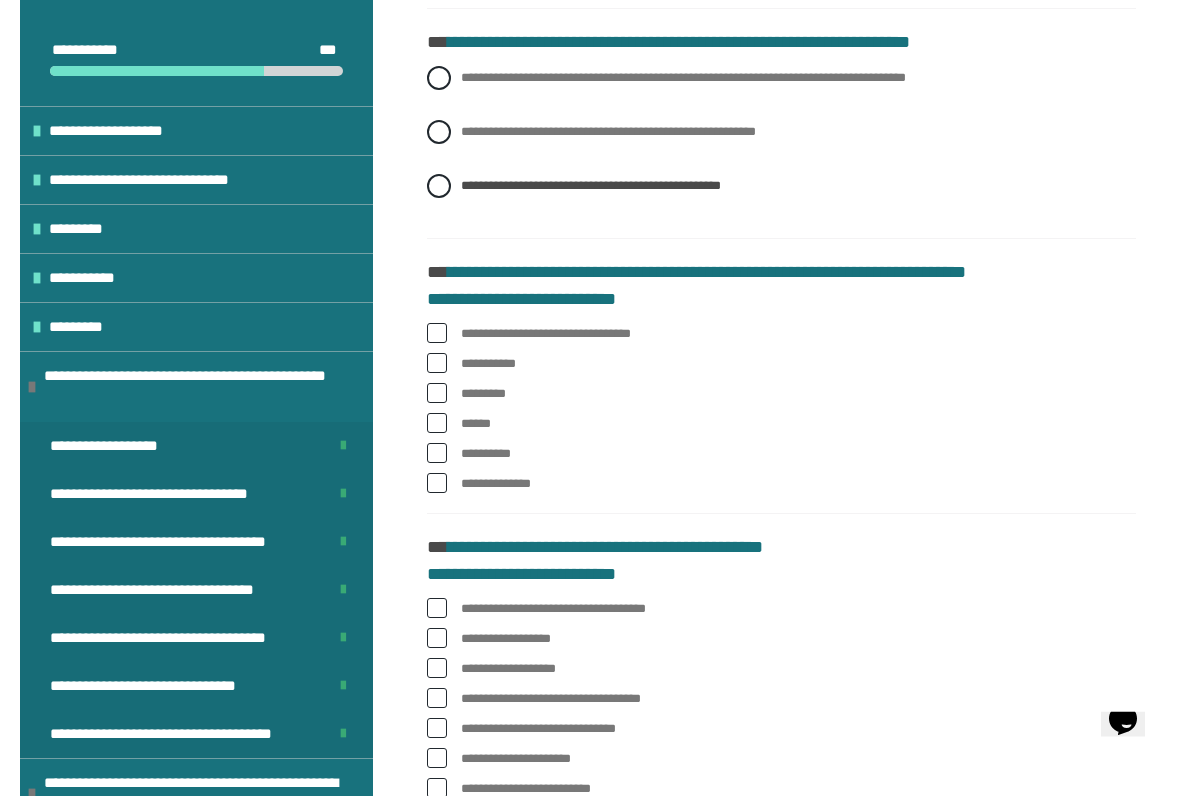click at bounding box center (437, 334) 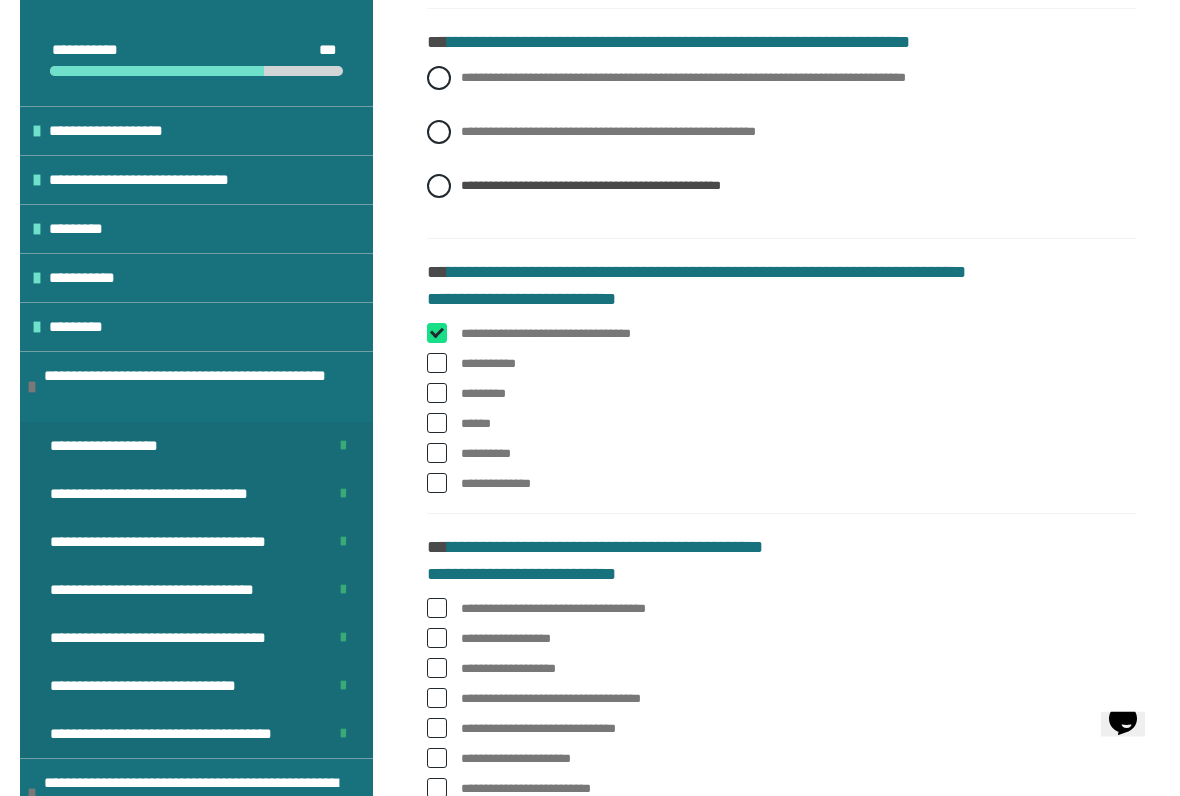 checkbox on "****" 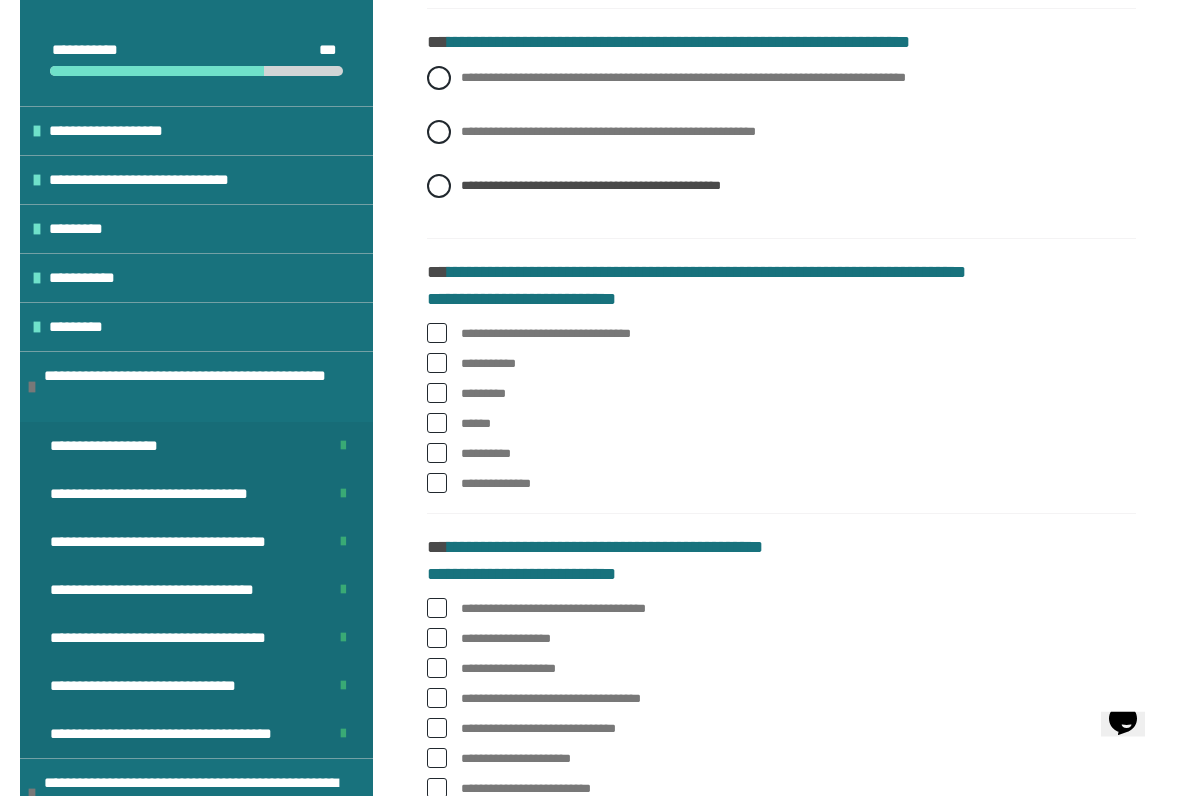 scroll, scrollTop: 1008, scrollLeft: 0, axis: vertical 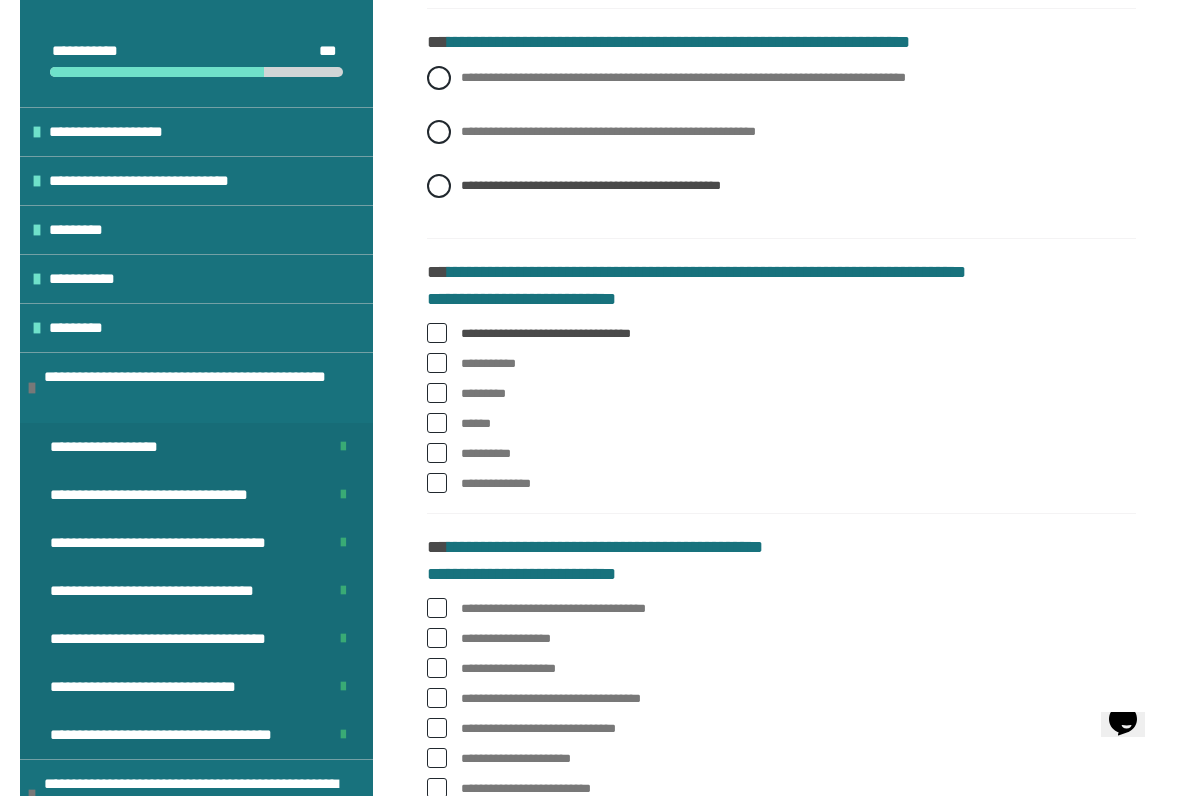 click at bounding box center (437, 423) 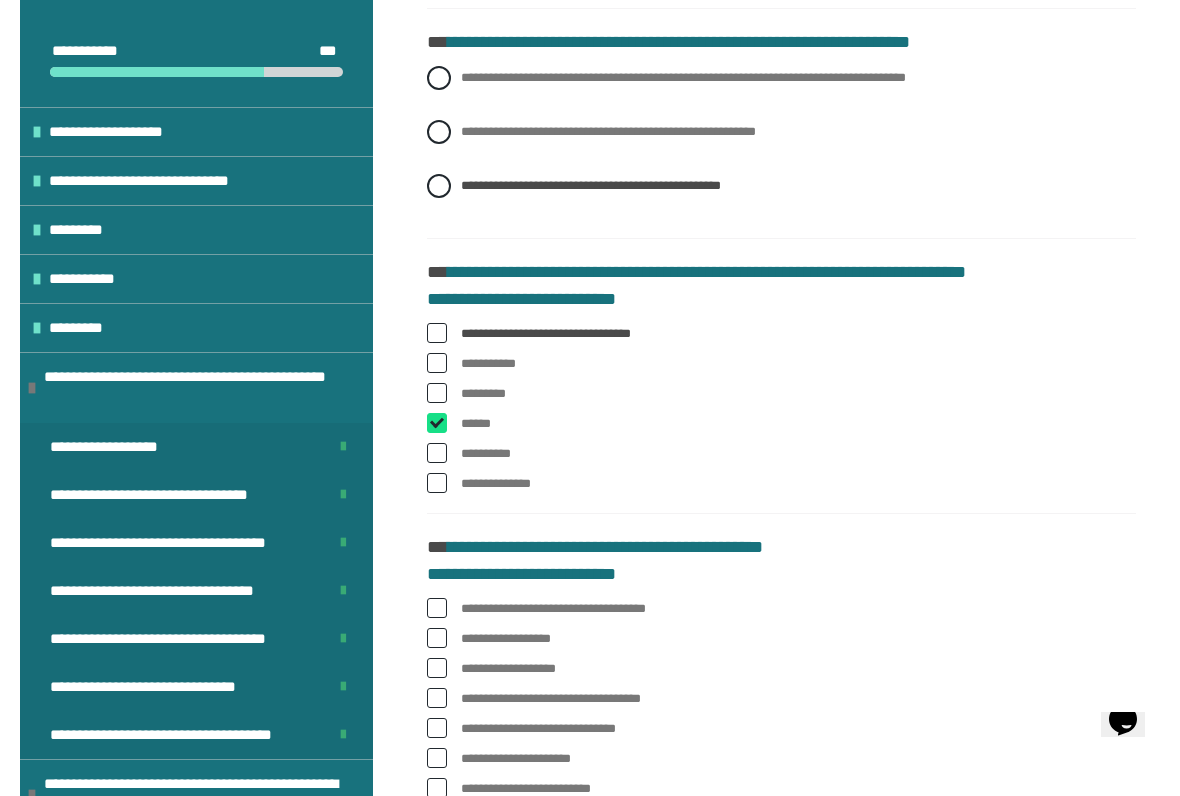 checkbox on "****" 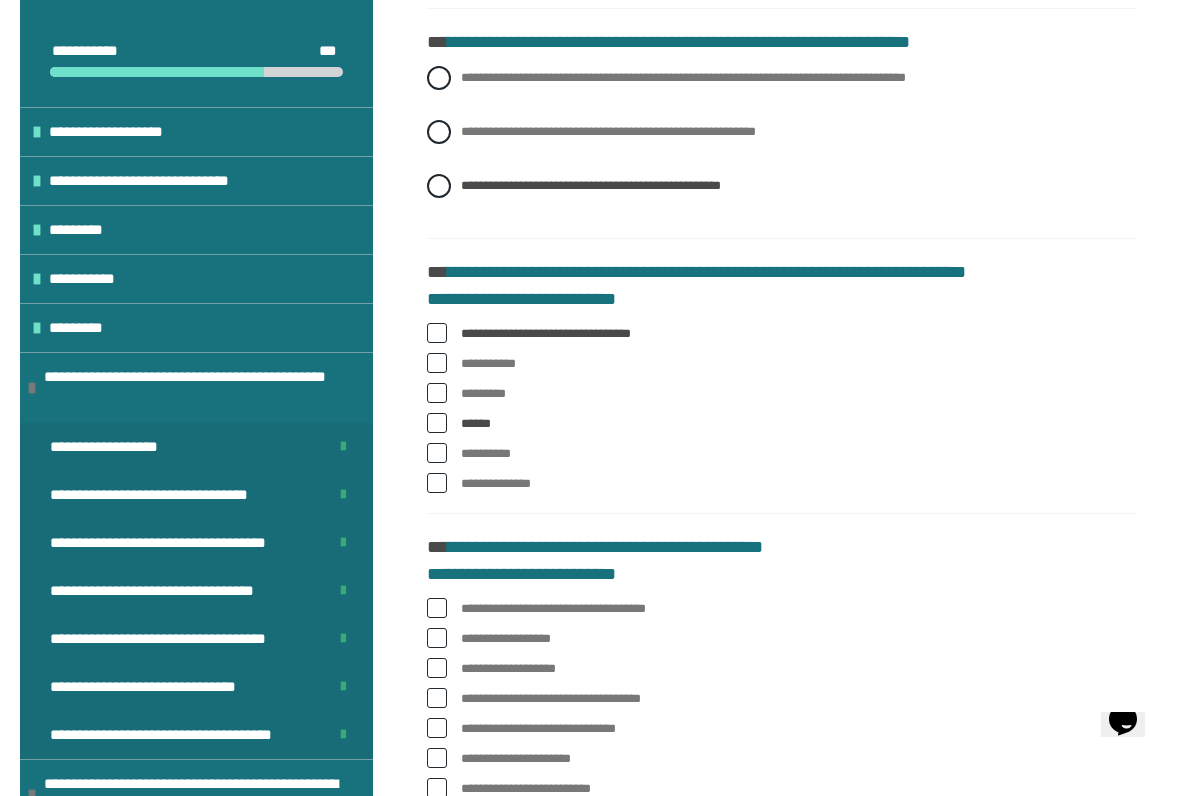 click at bounding box center [437, 483] 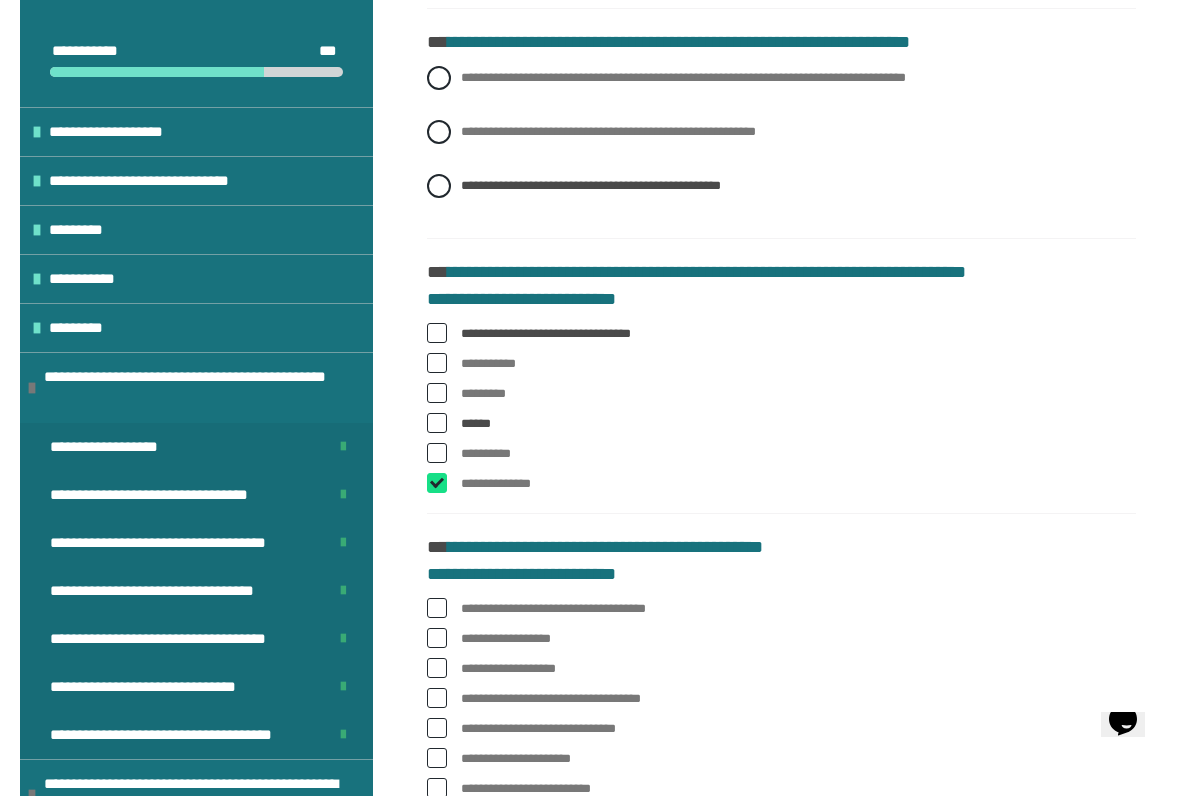 checkbox on "****" 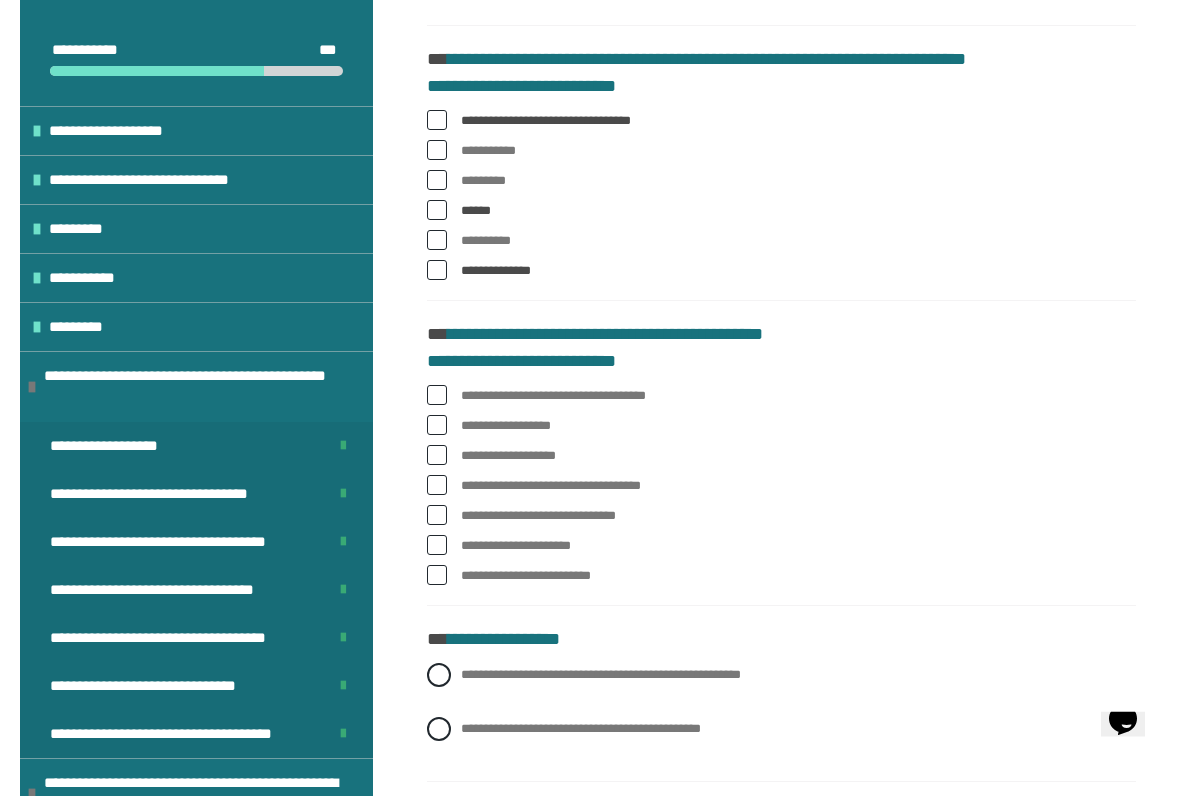 scroll, scrollTop: 1224, scrollLeft: 0, axis: vertical 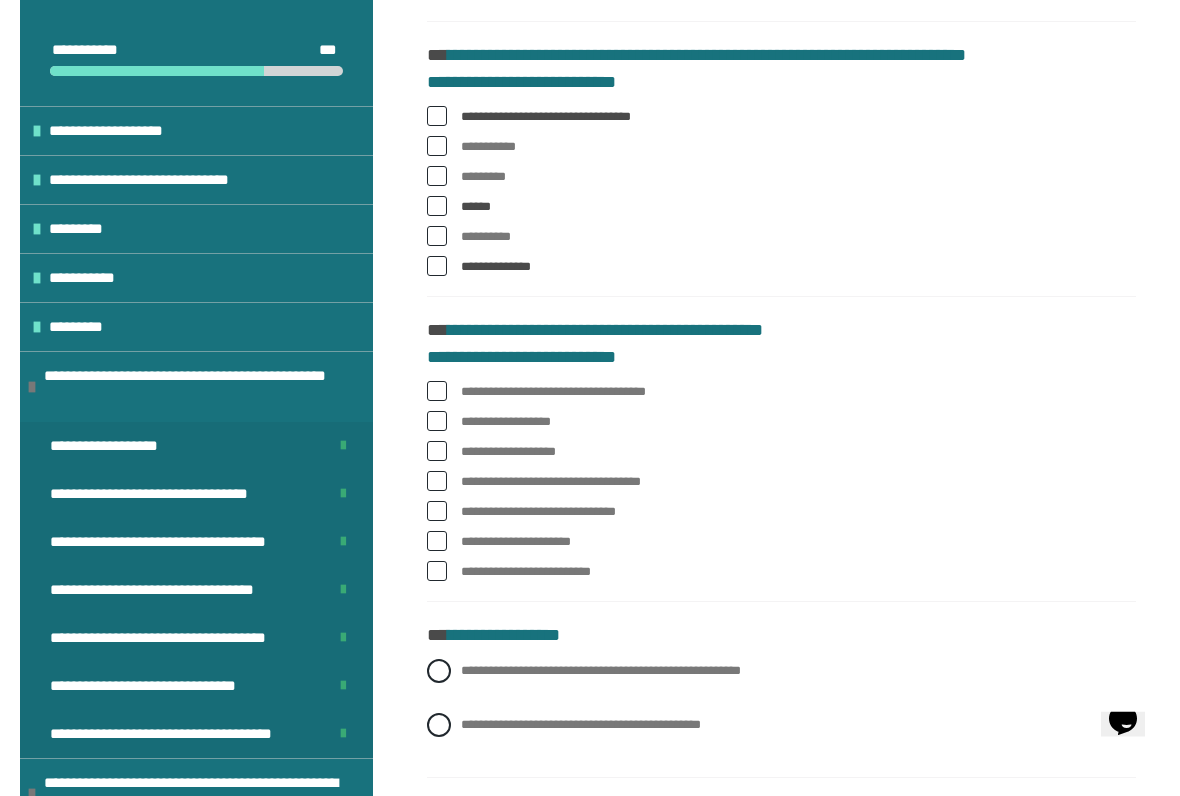 click at bounding box center [437, 392] 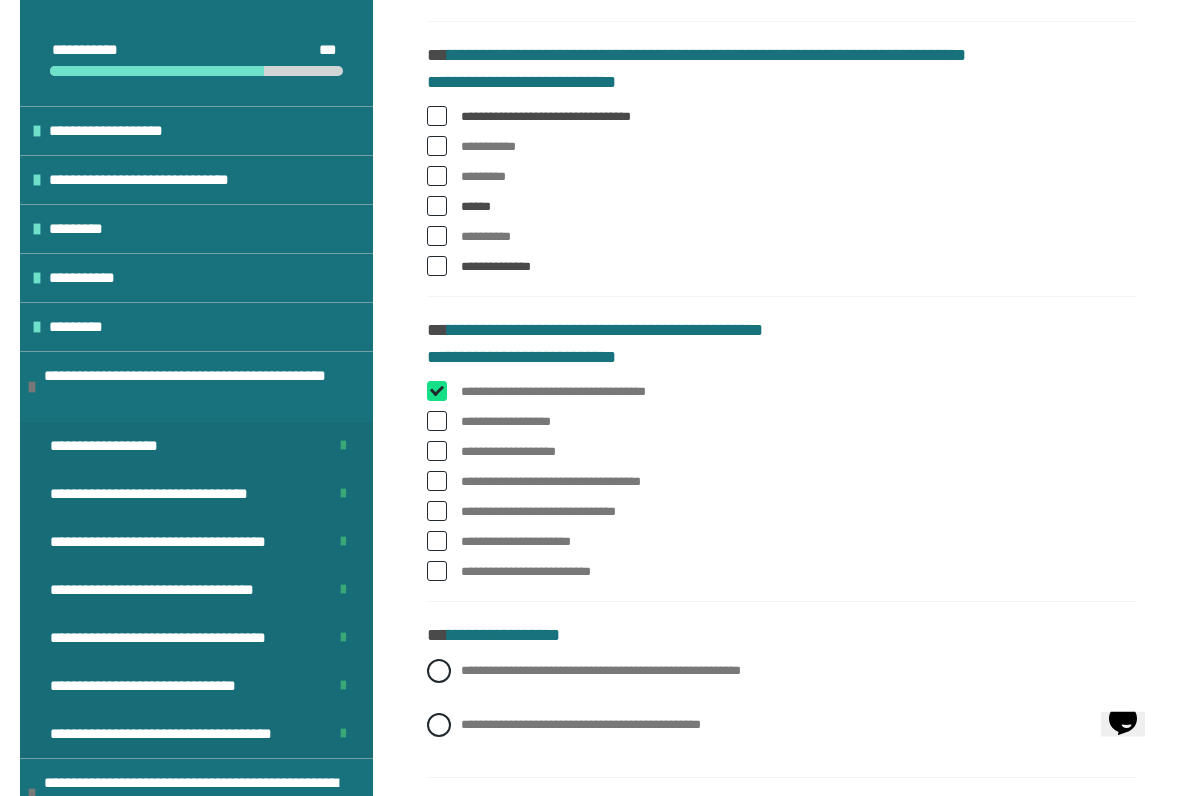 checkbox on "****" 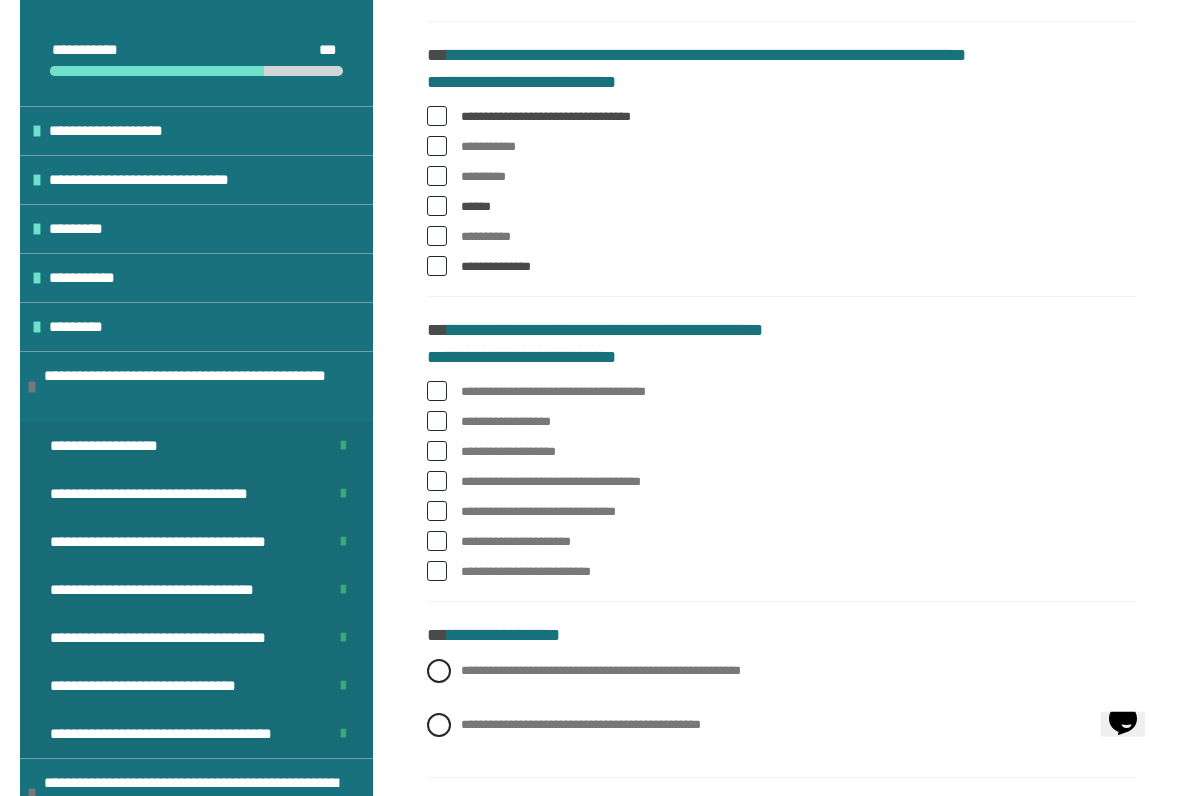 scroll, scrollTop: 1225, scrollLeft: 0, axis: vertical 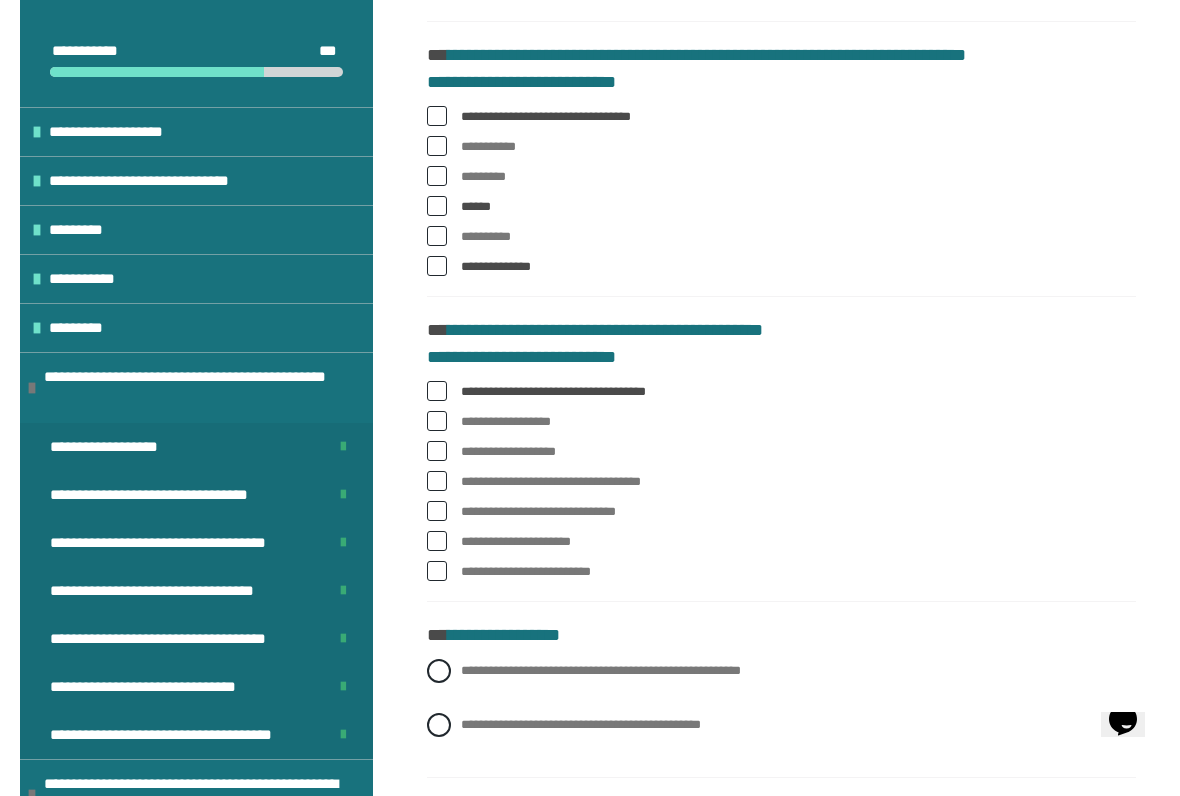 click at bounding box center [437, 481] 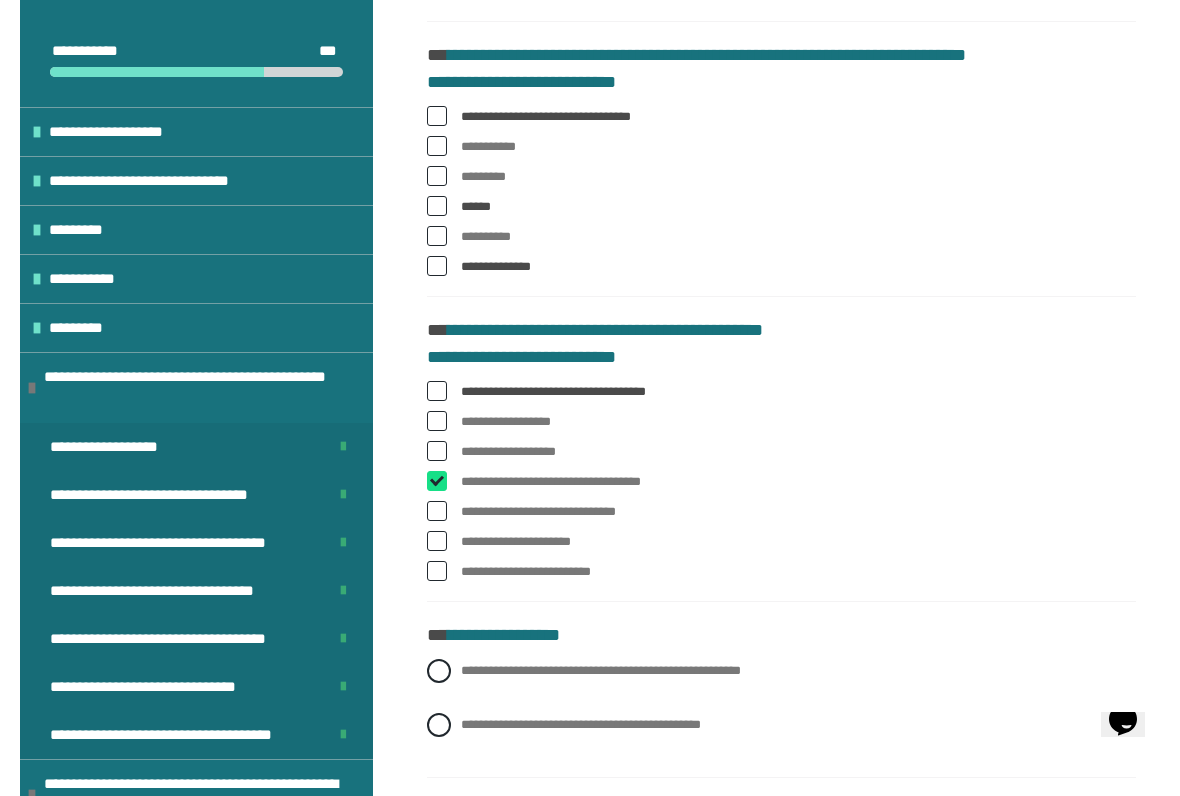 checkbox on "****" 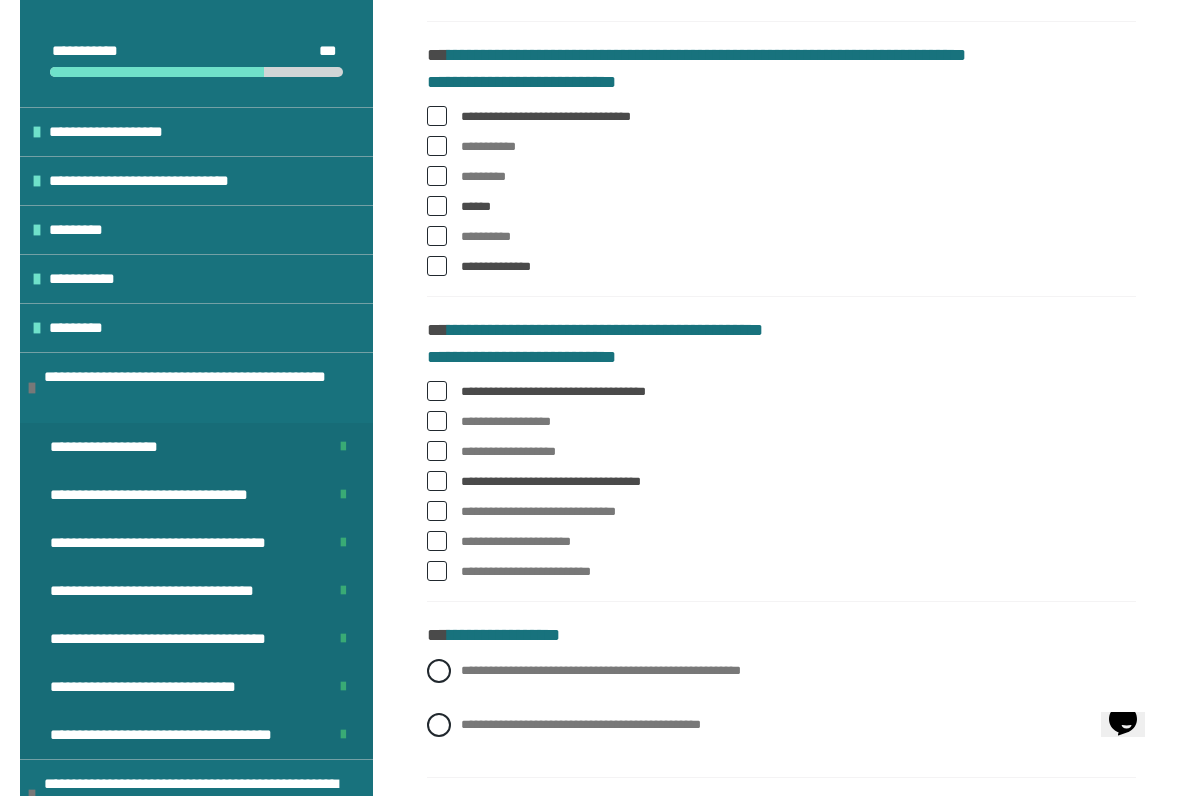 click at bounding box center [437, 511] 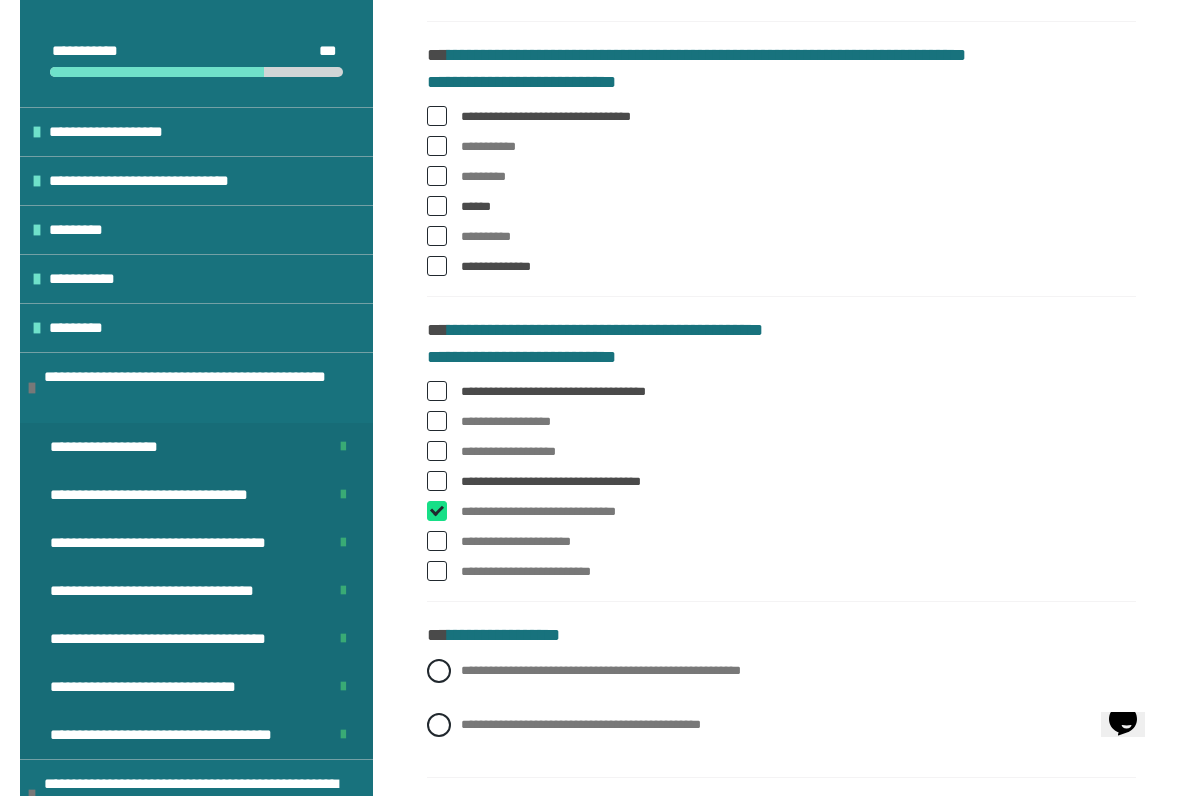 checkbox on "****" 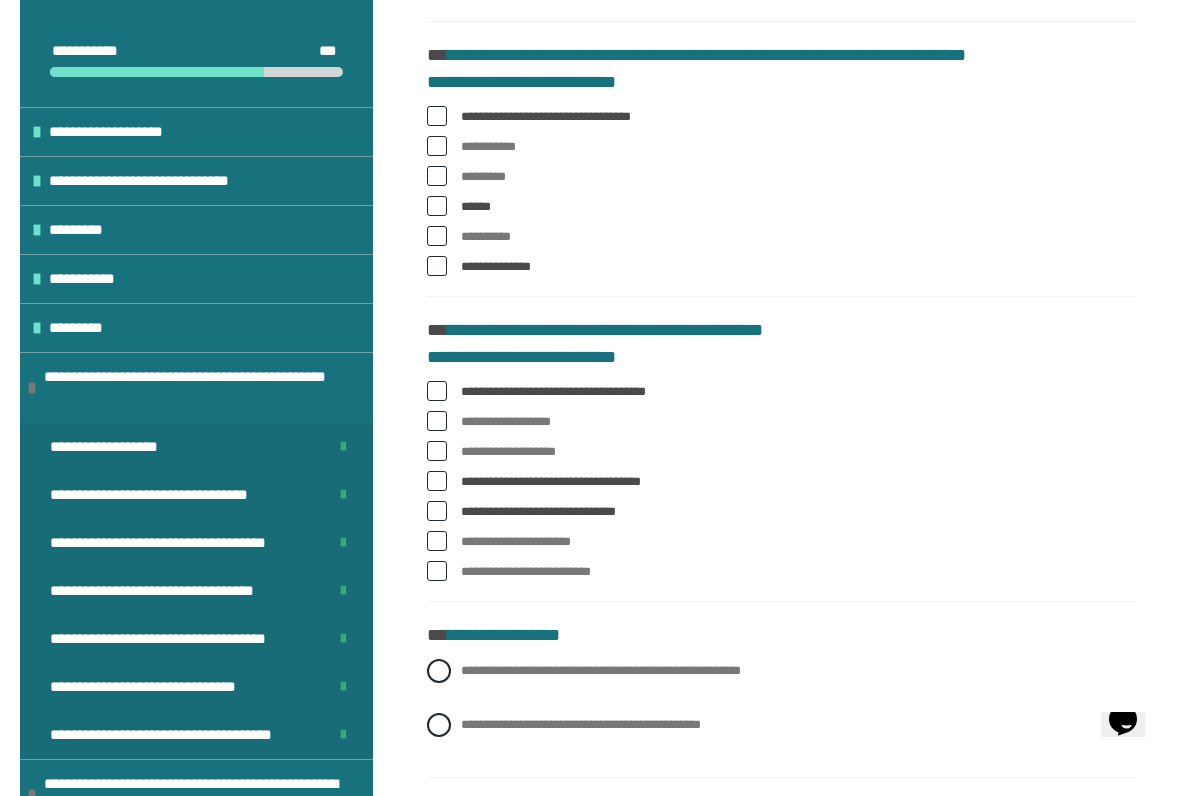 click at bounding box center (437, 541) 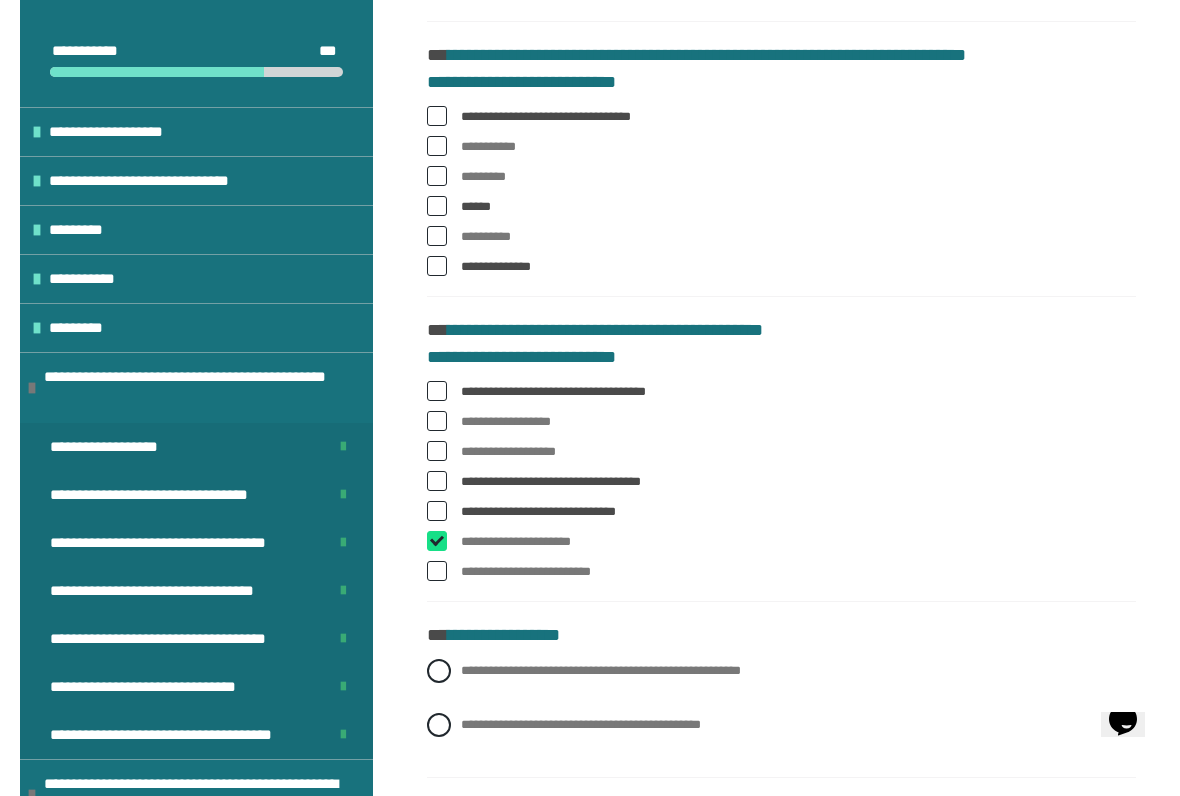checkbox on "****" 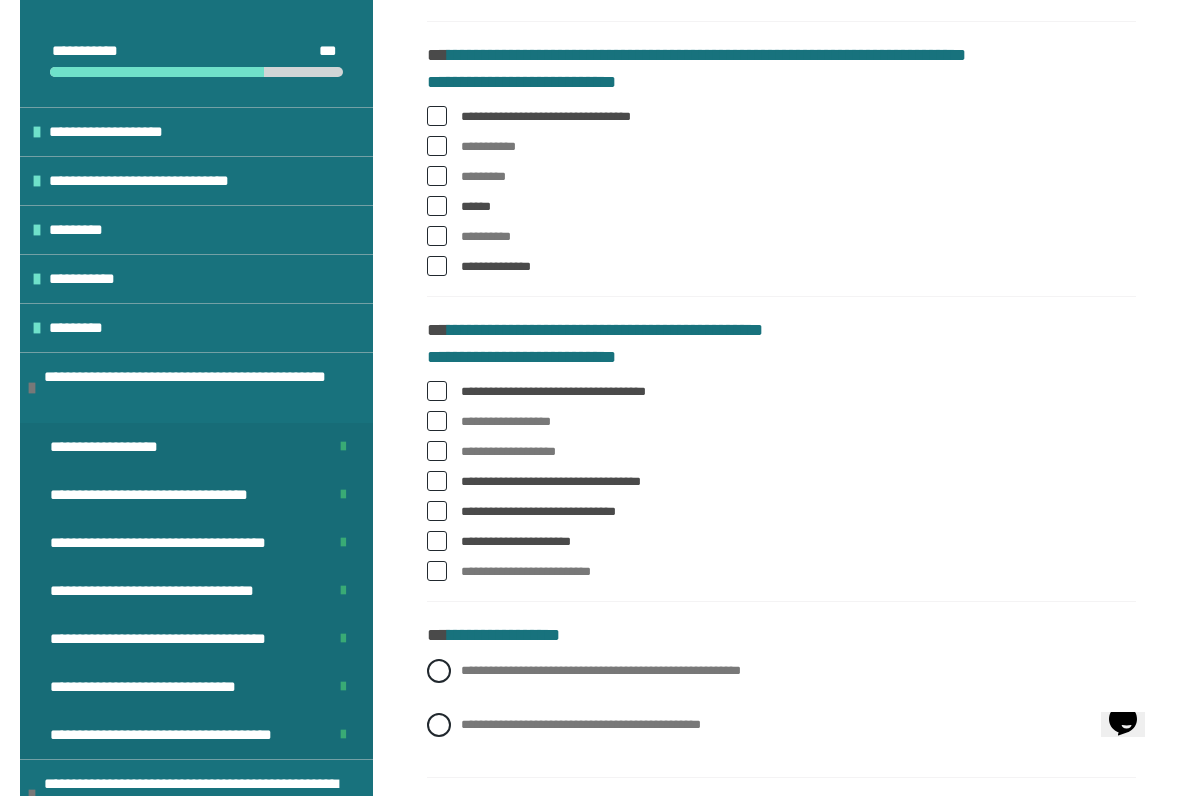 click at bounding box center (437, 571) 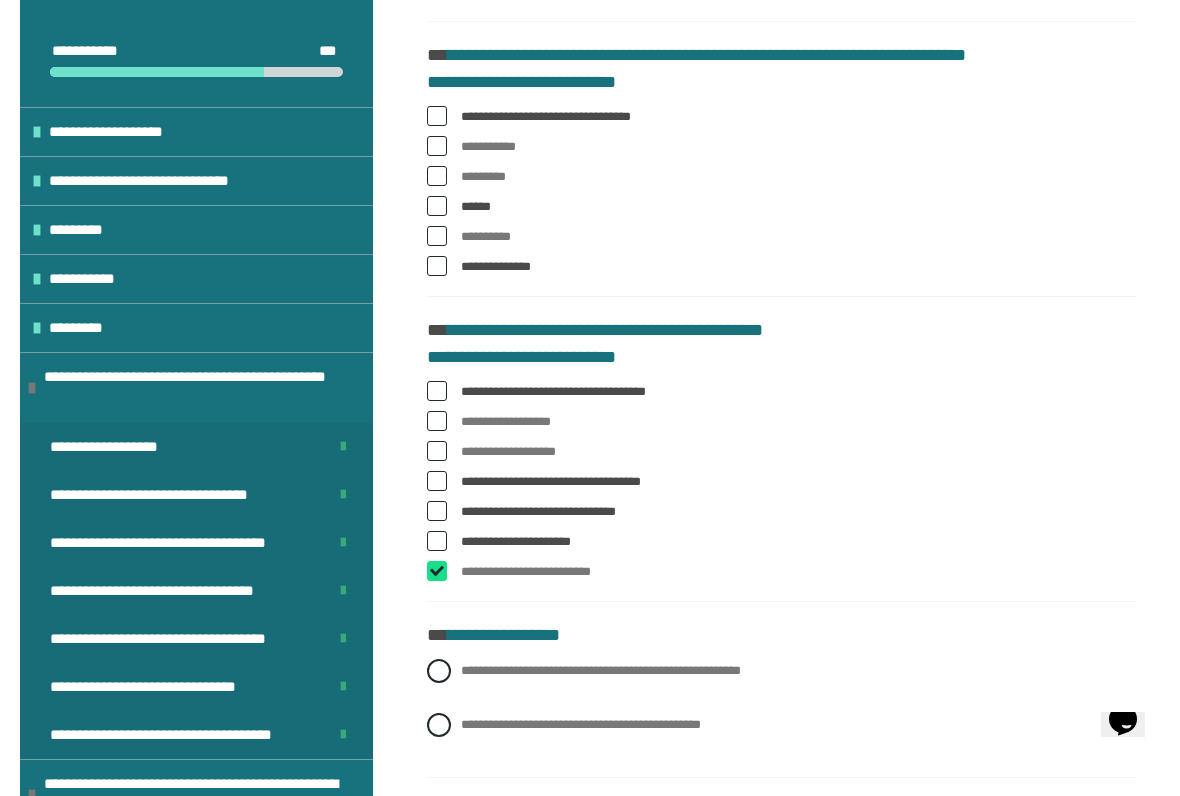 checkbox on "****" 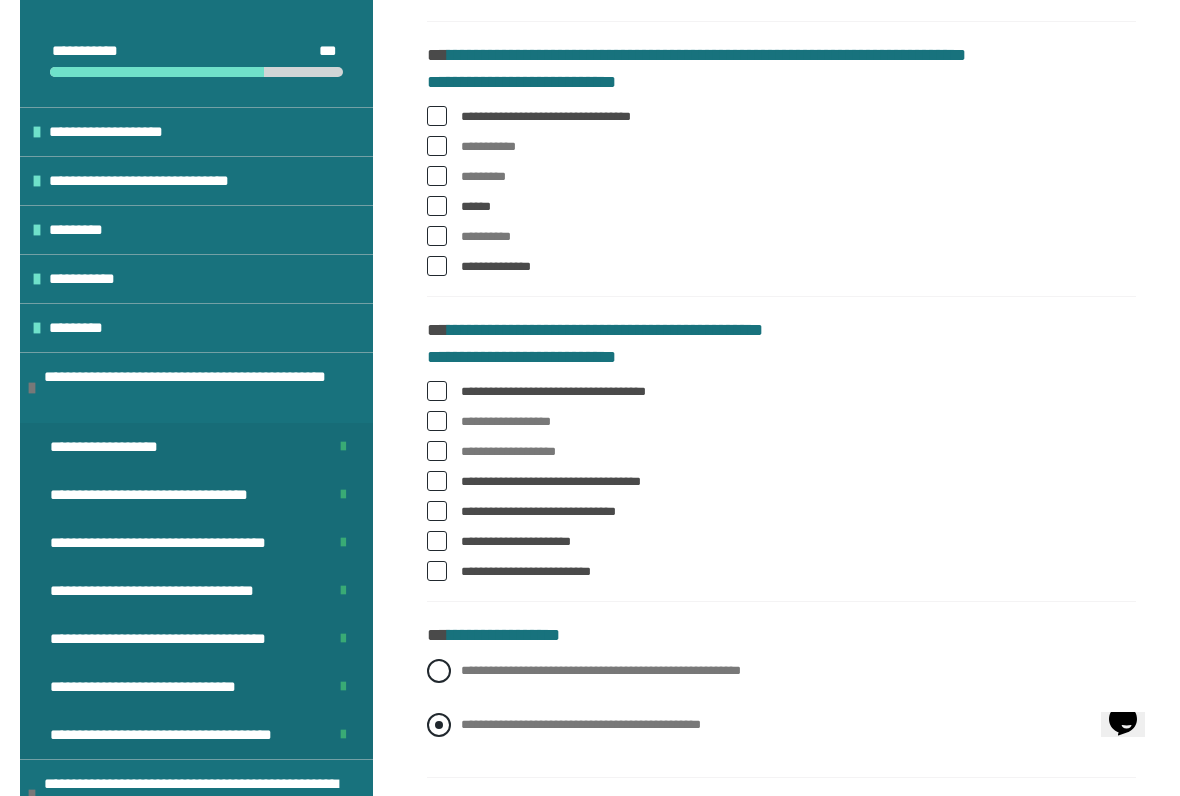 click at bounding box center (439, 725) 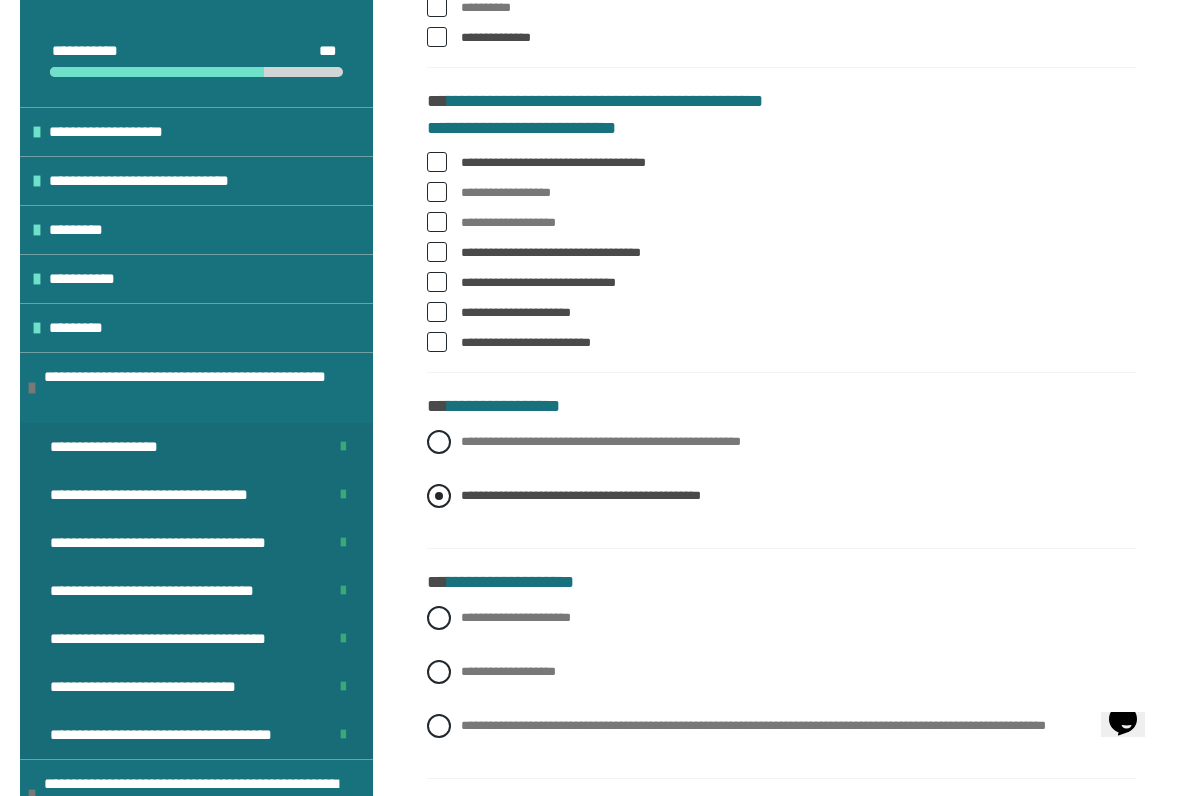 scroll, scrollTop: 1507, scrollLeft: 0, axis: vertical 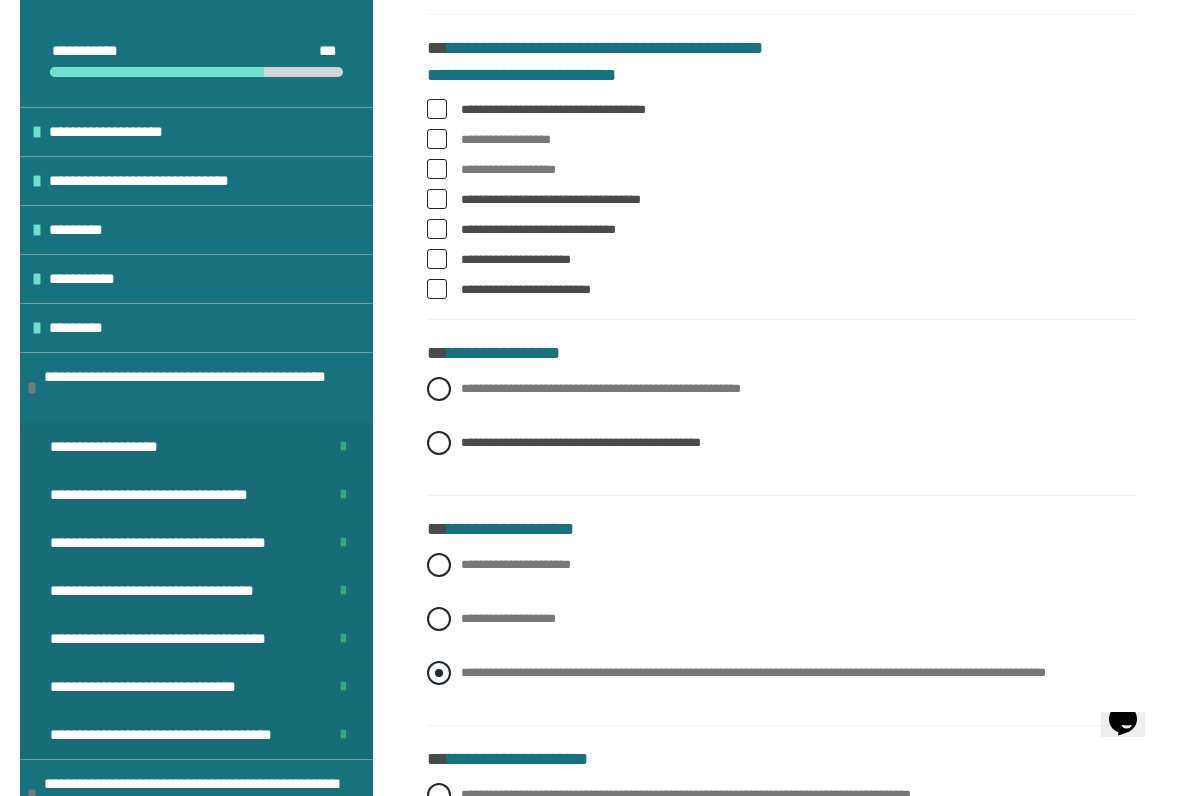 click at bounding box center [439, 673] 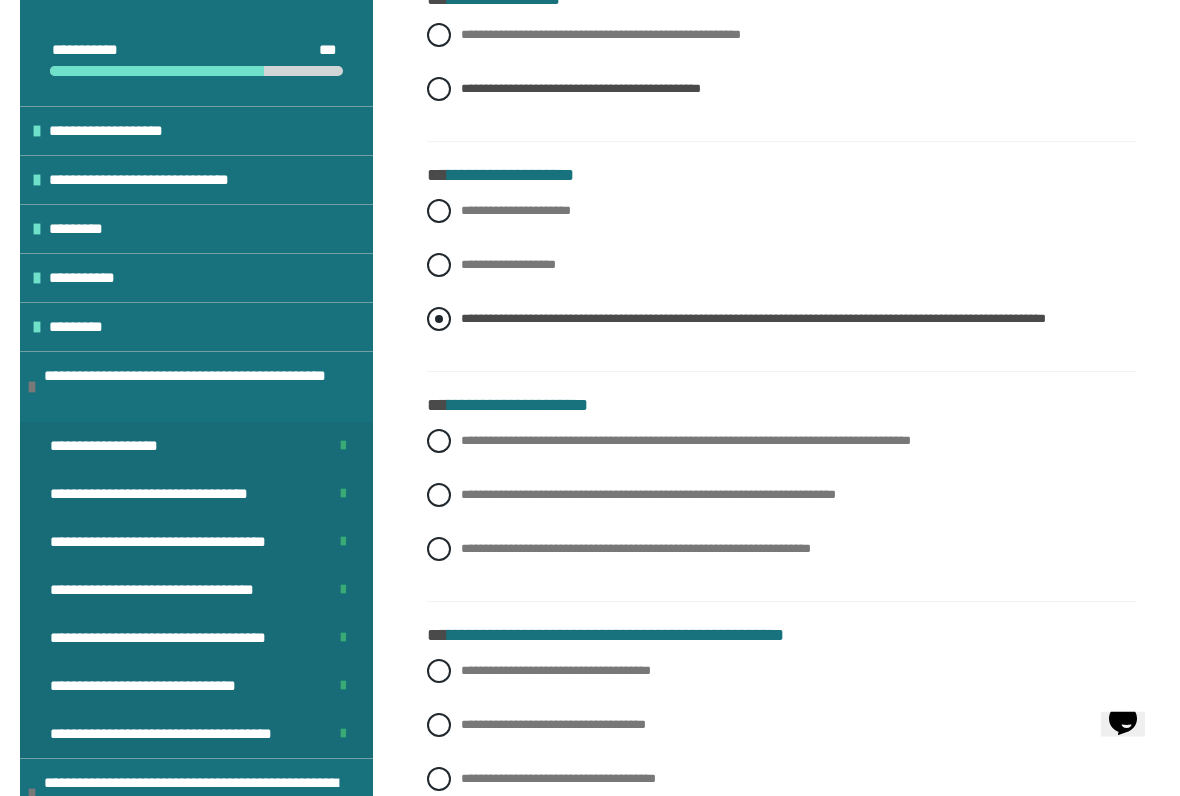 scroll, scrollTop: 1861, scrollLeft: 0, axis: vertical 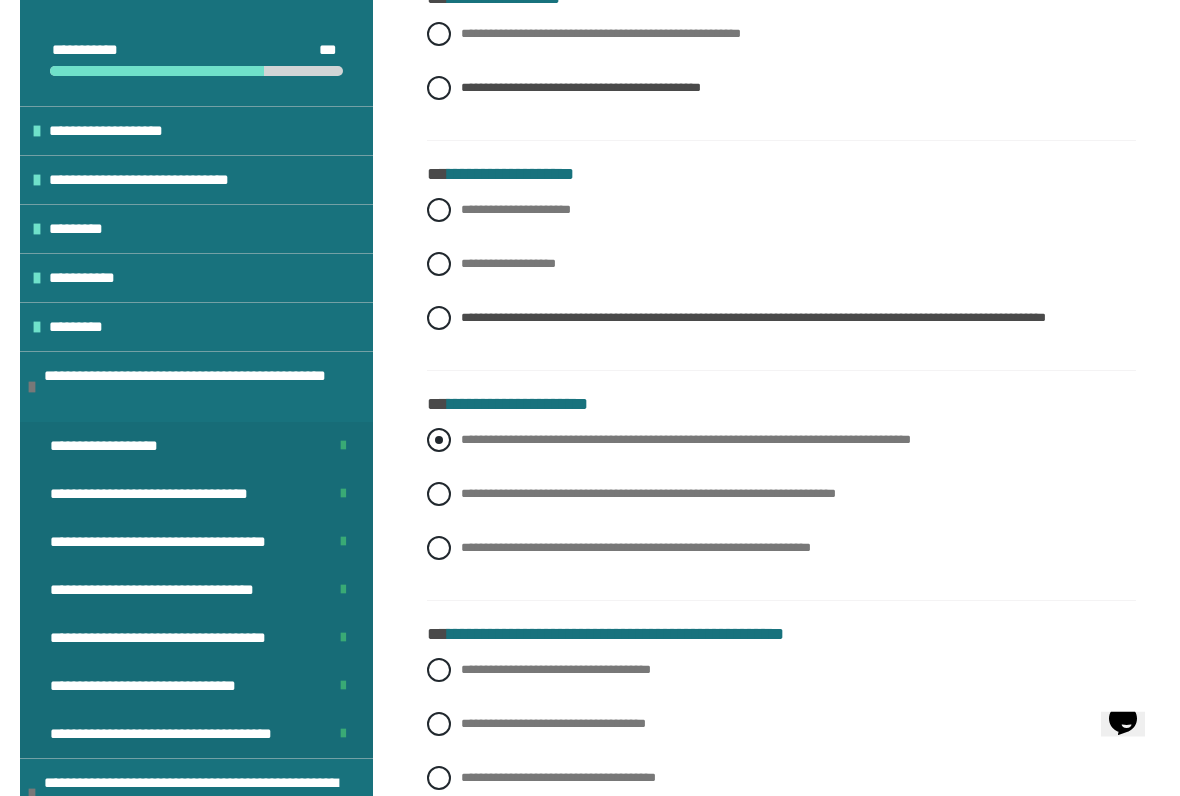 click at bounding box center (439, 441) 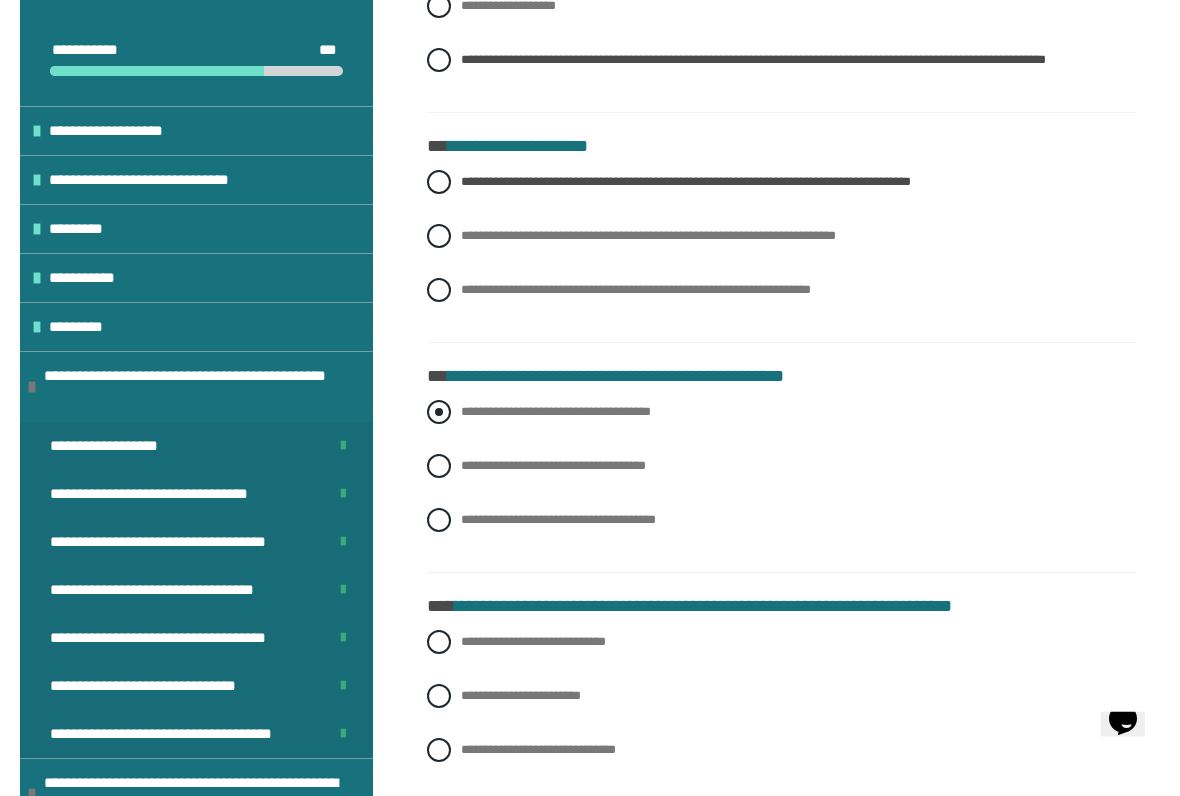click at bounding box center [439, 413] 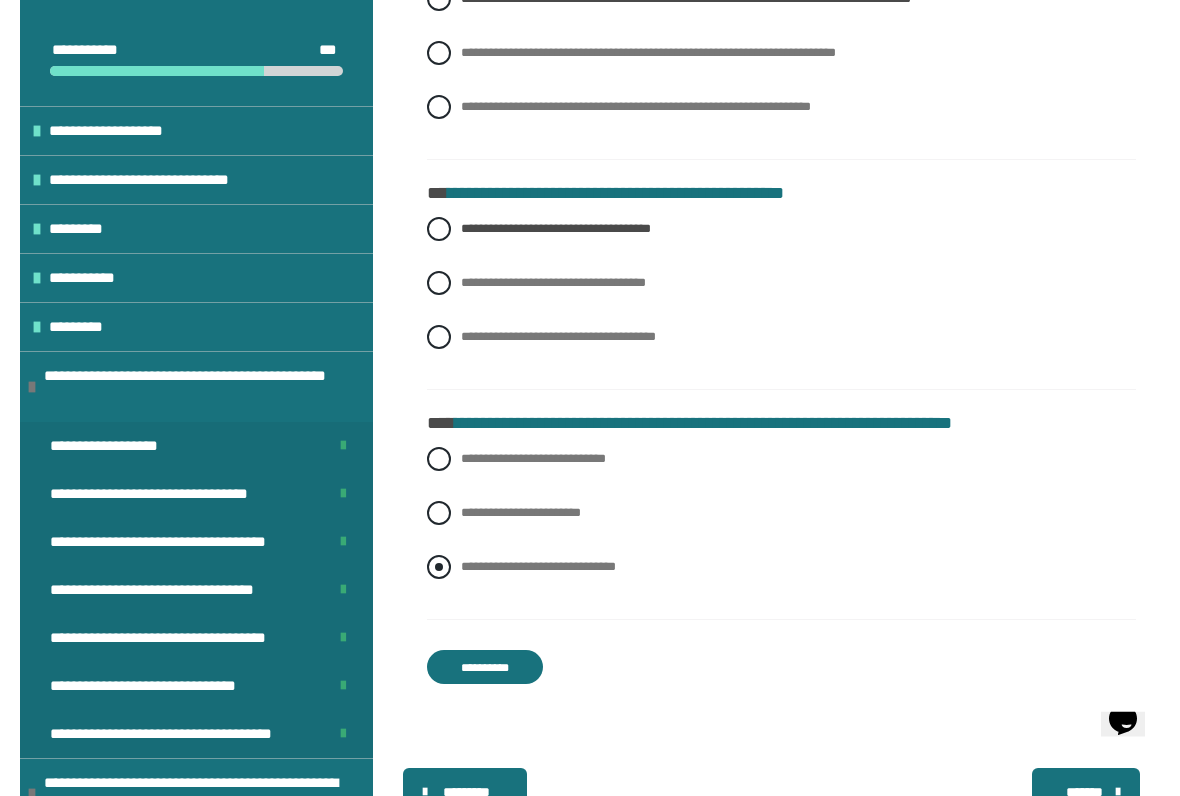 click at bounding box center [439, 568] 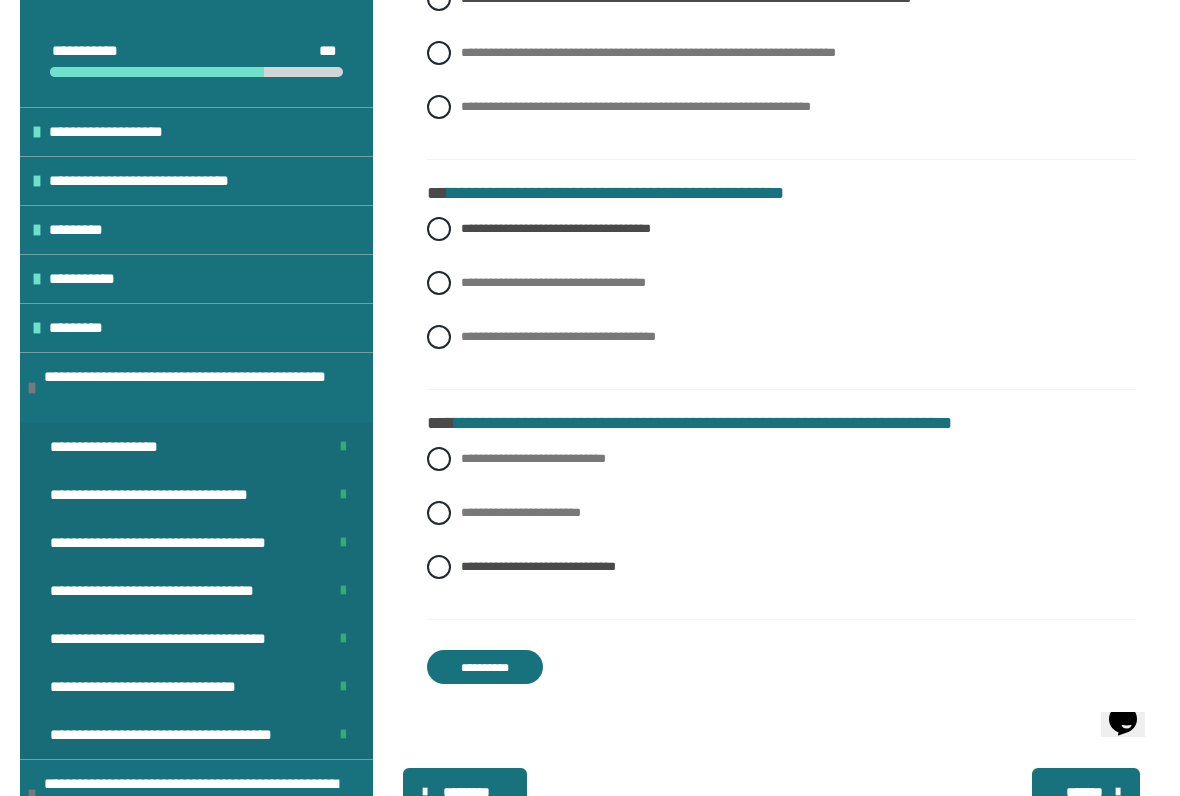 click on "**********" at bounding box center (485, 667) 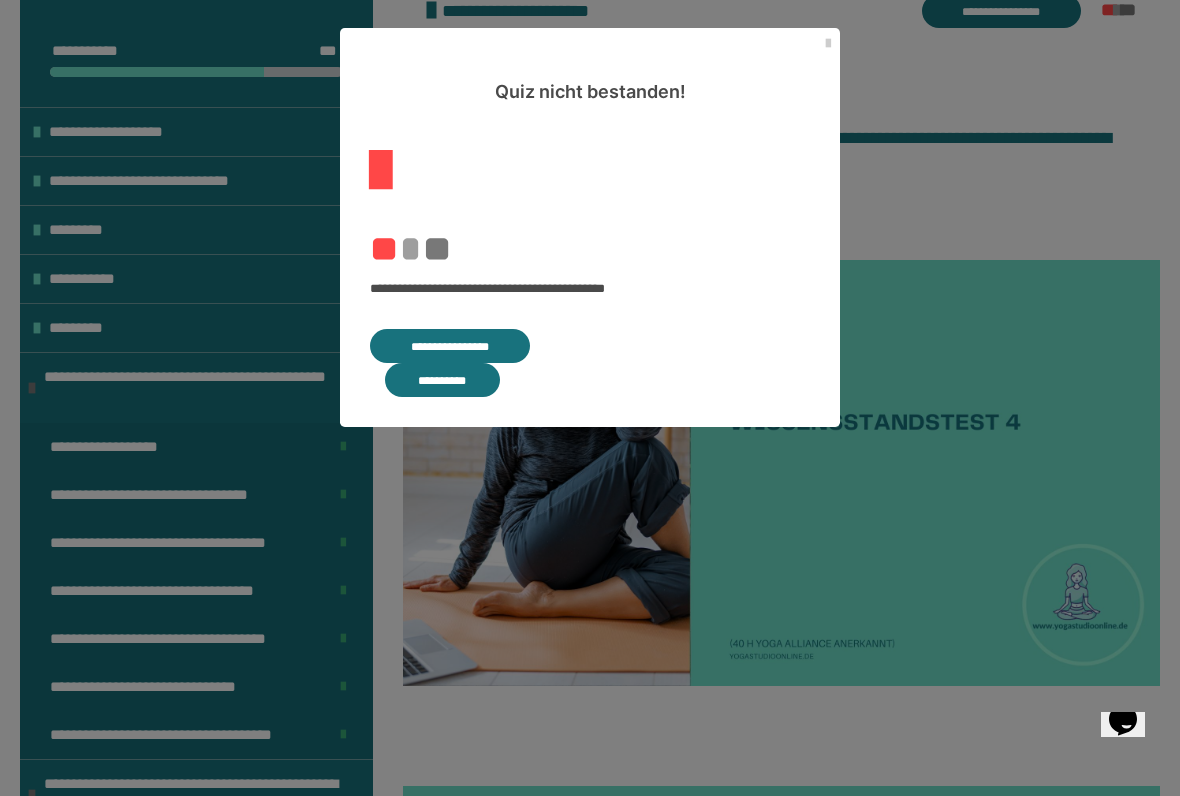click on "**********" at bounding box center (450, 346) 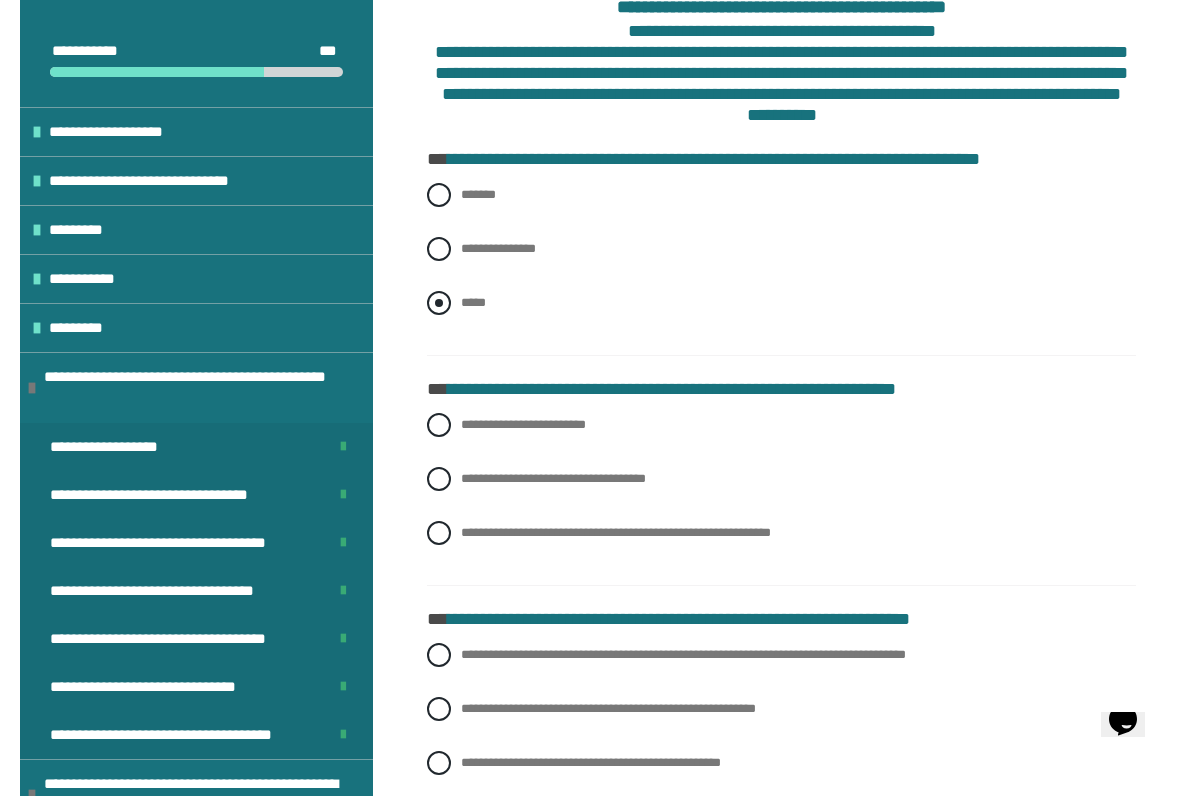 click at bounding box center [439, 303] 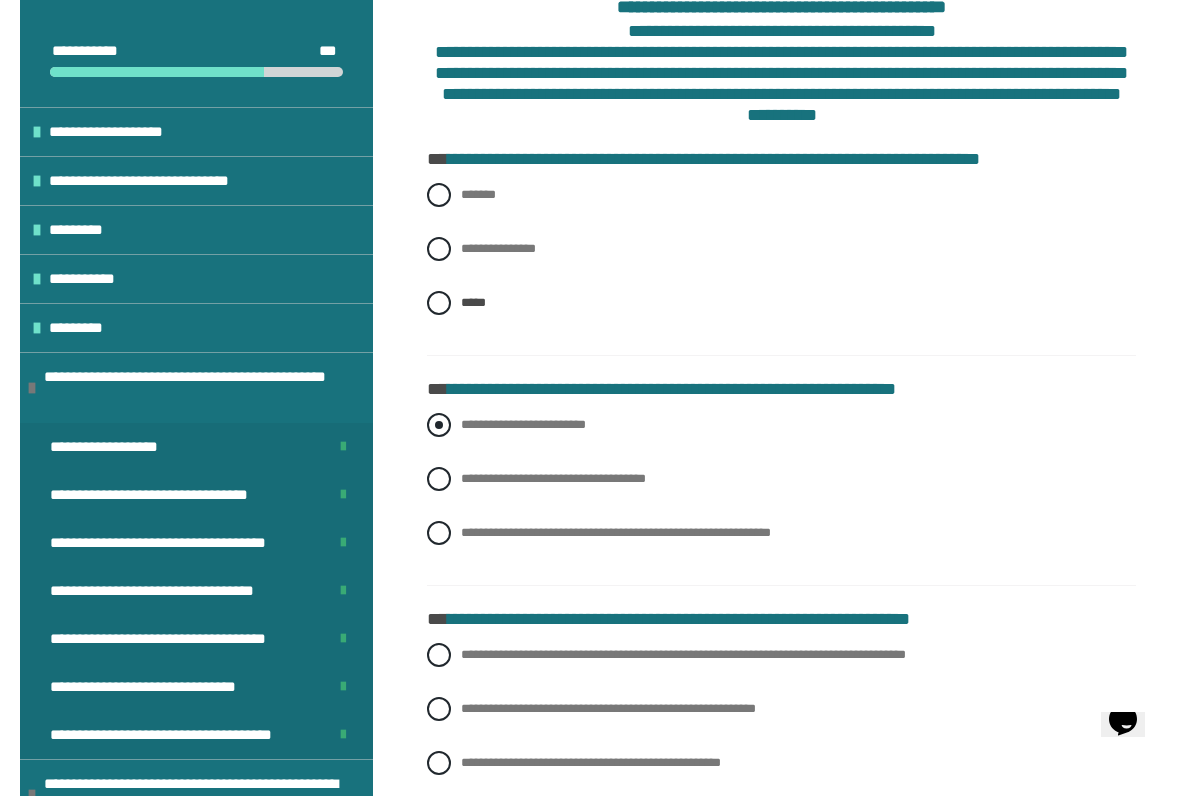 click at bounding box center (439, 425) 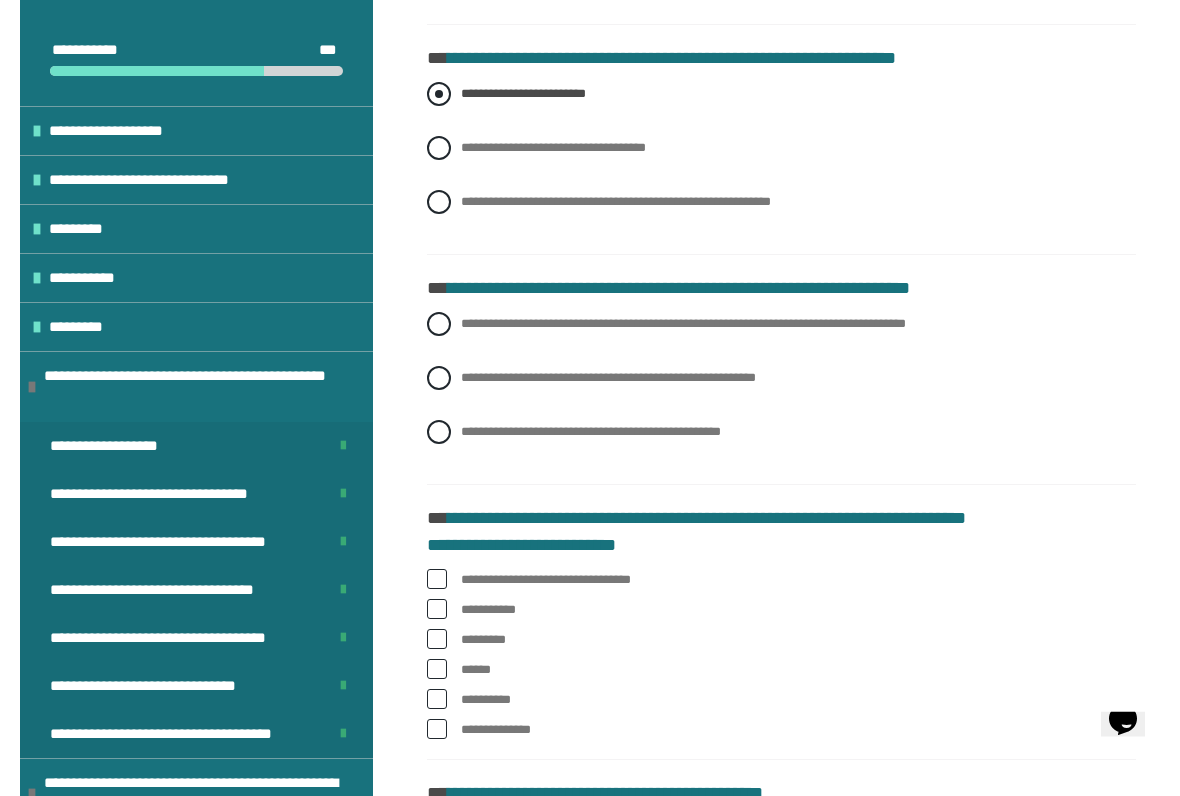 scroll, scrollTop: 765, scrollLeft: 0, axis: vertical 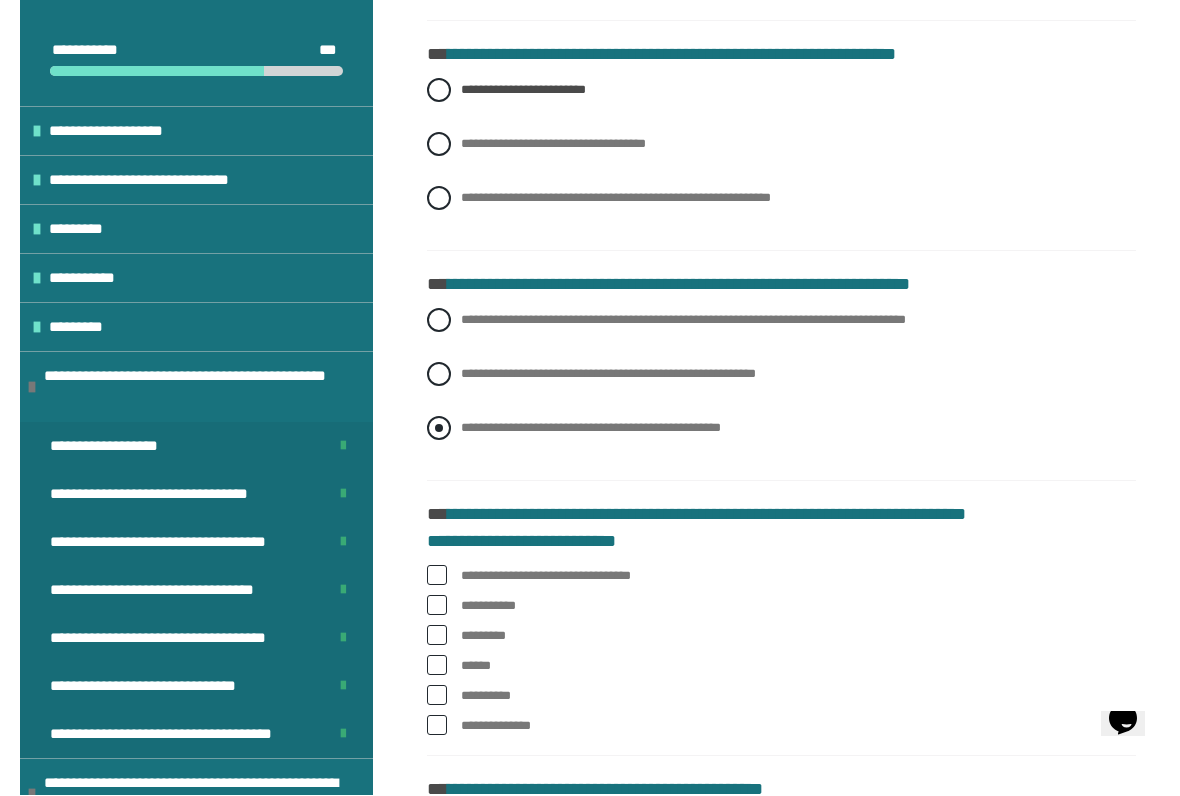 click at bounding box center [439, 429] 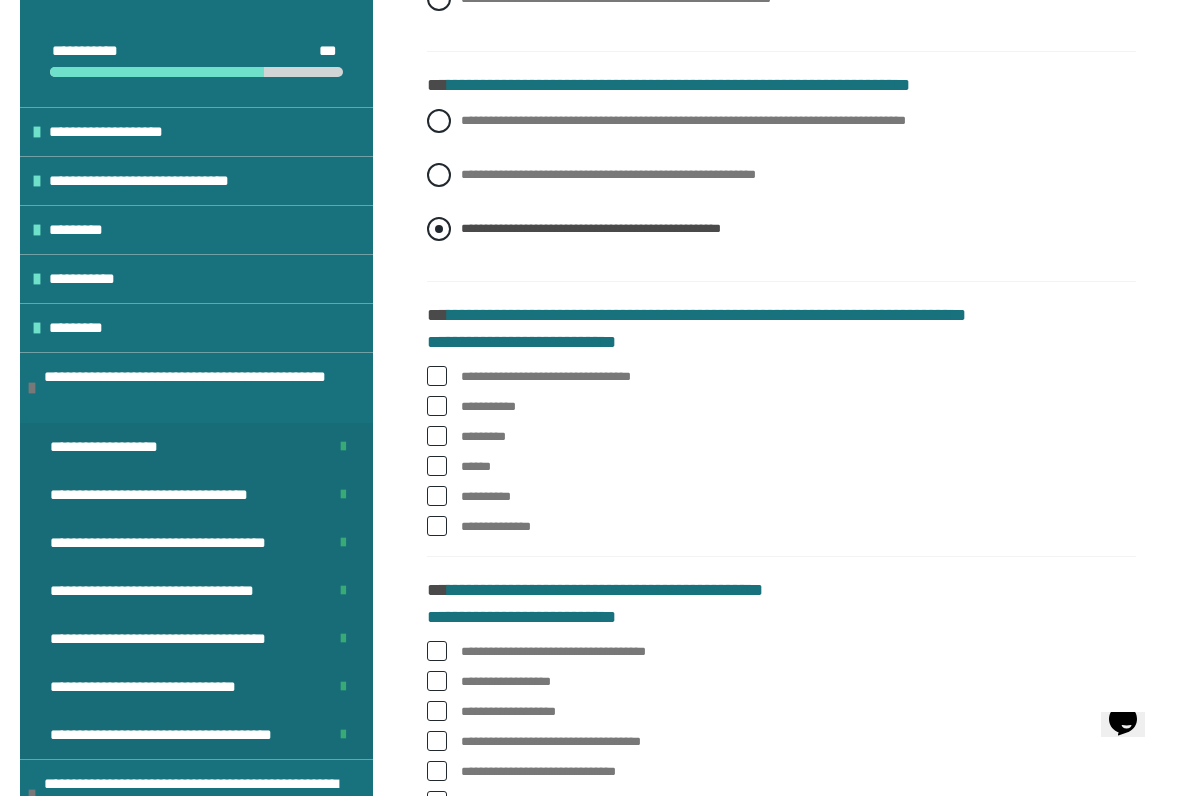 scroll, scrollTop: 986, scrollLeft: 0, axis: vertical 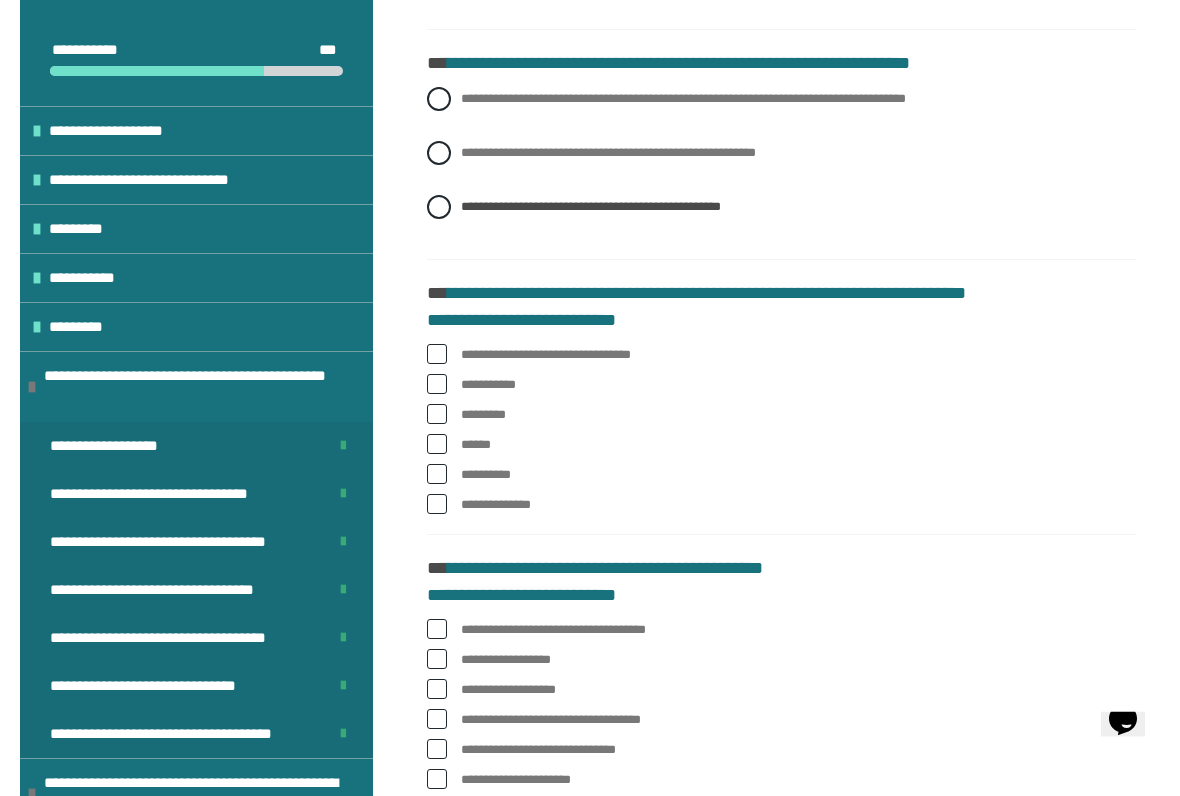 click at bounding box center [437, 355] 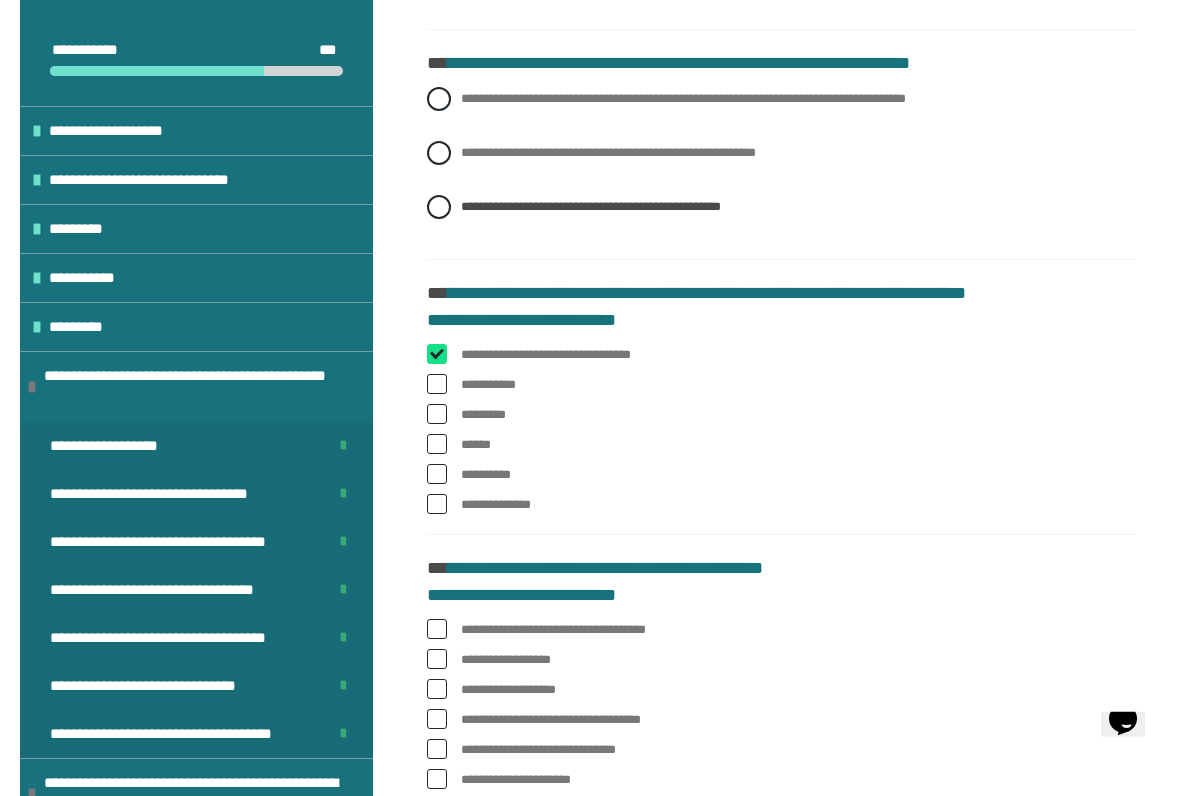 checkbox on "****" 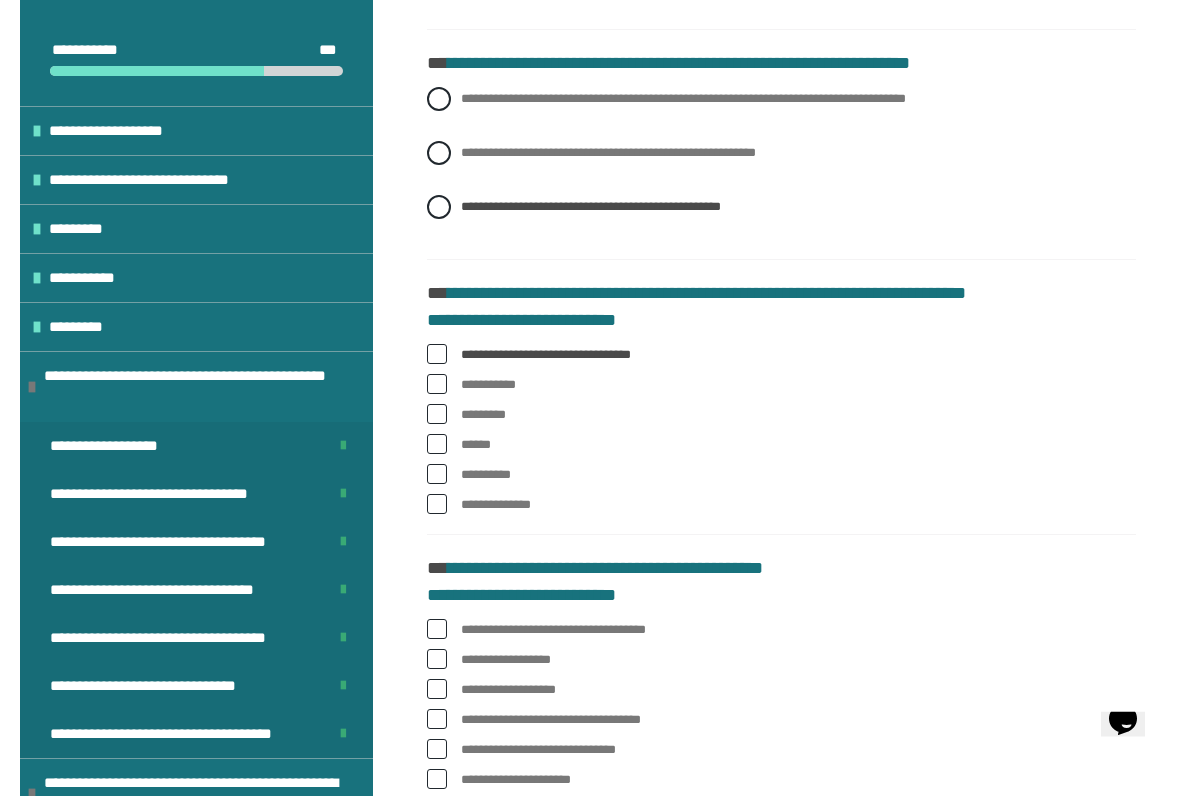 scroll, scrollTop: 987, scrollLeft: 0, axis: vertical 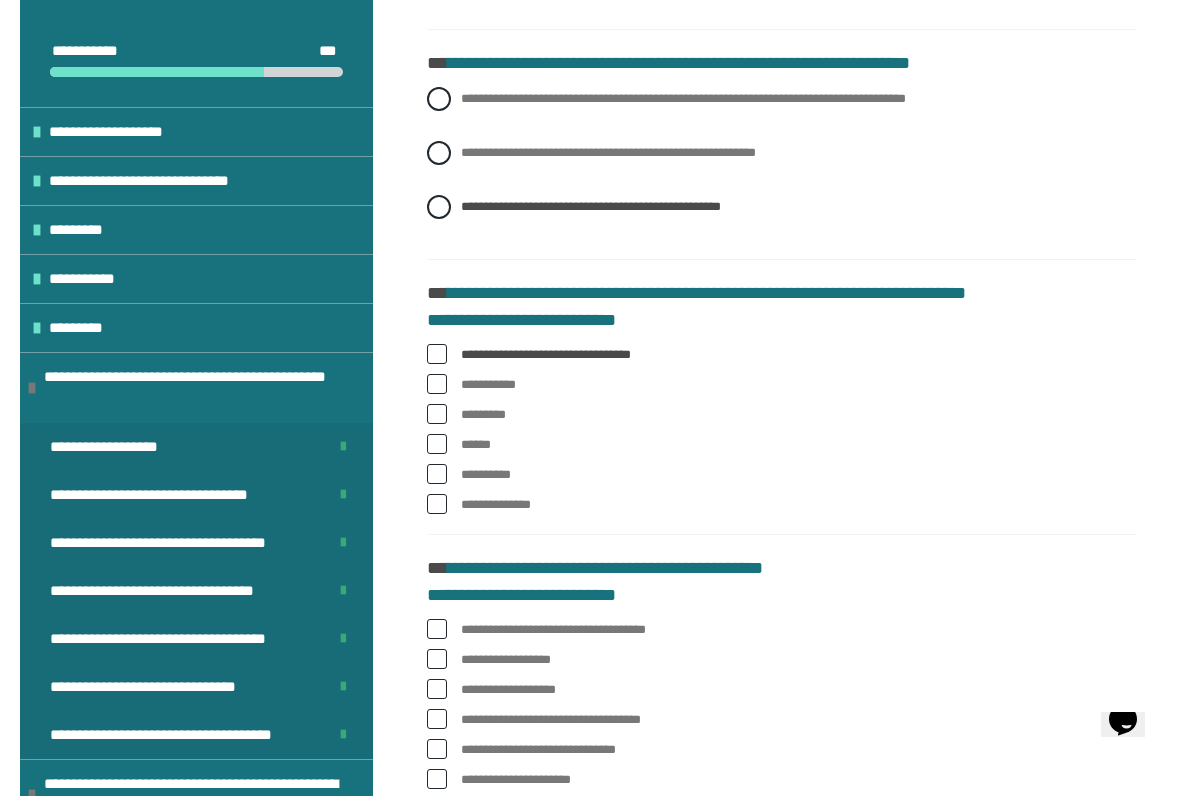 click at bounding box center [437, 444] 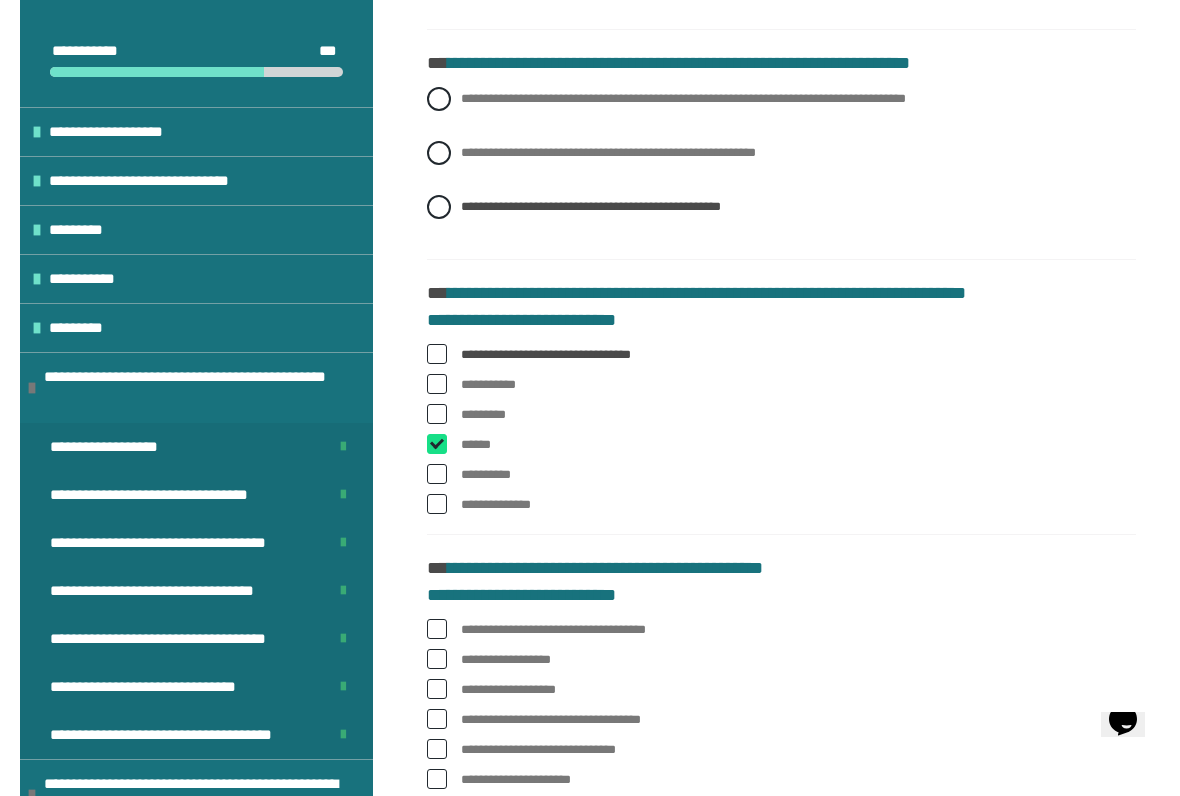 checkbox on "****" 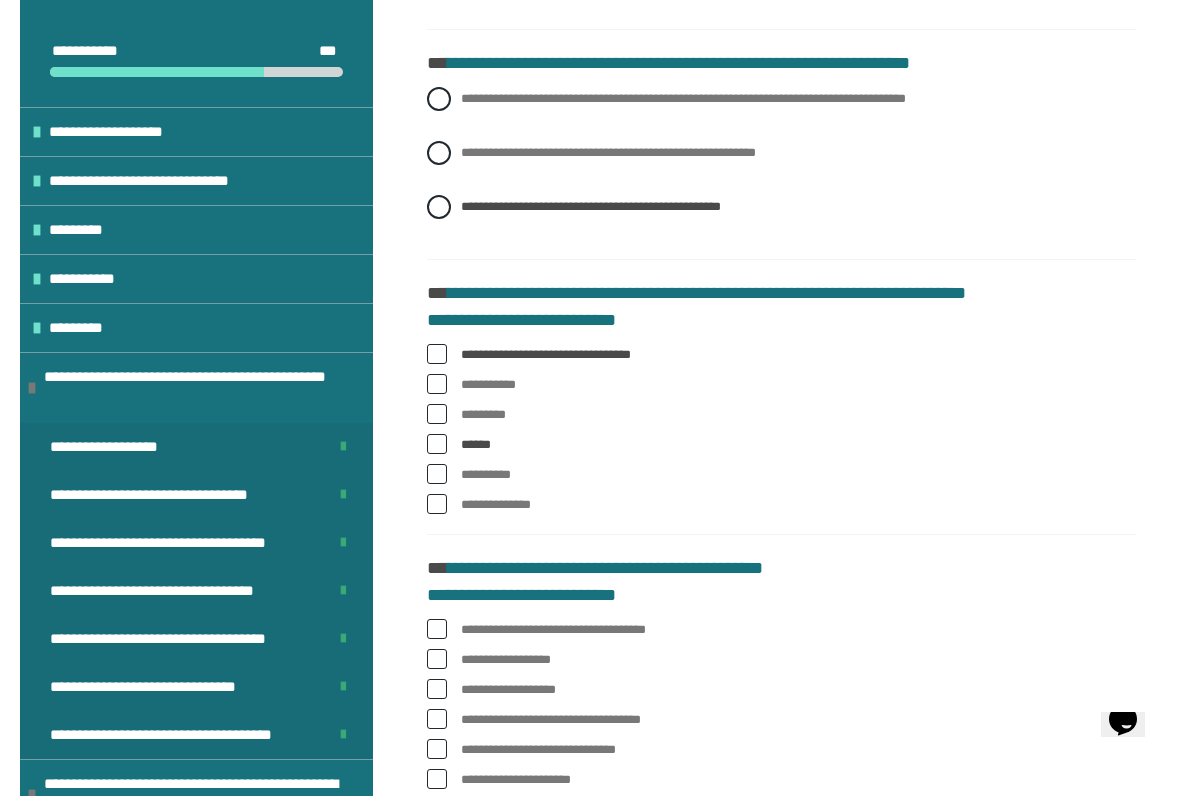 click at bounding box center (437, 504) 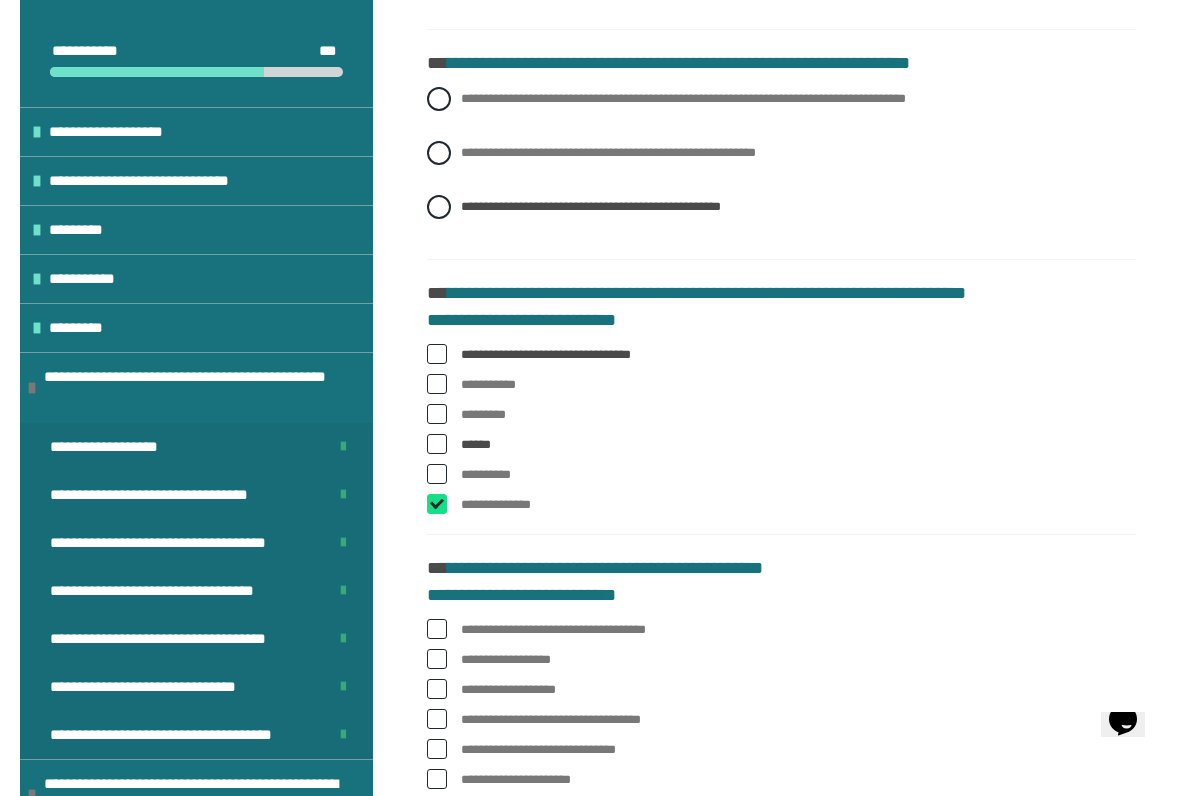 checkbox on "****" 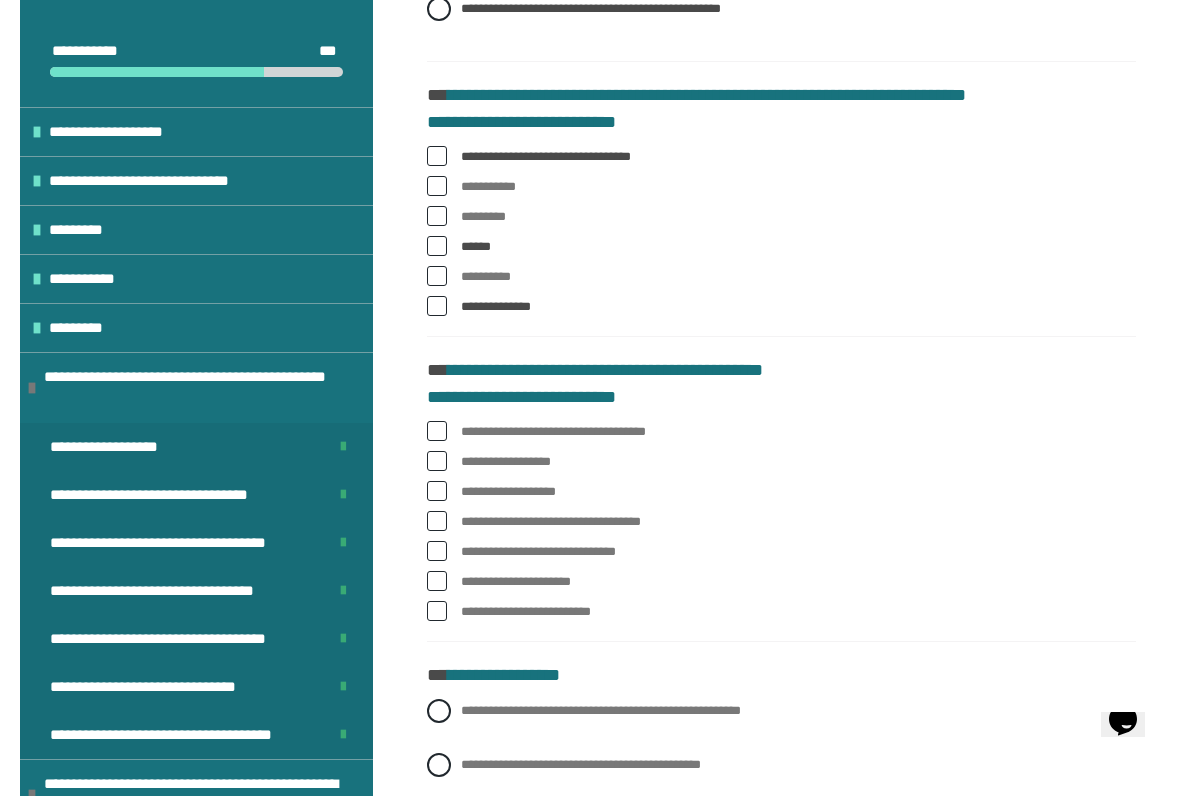 scroll, scrollTop: 1199, scrollLeft: 0, axis: vertical 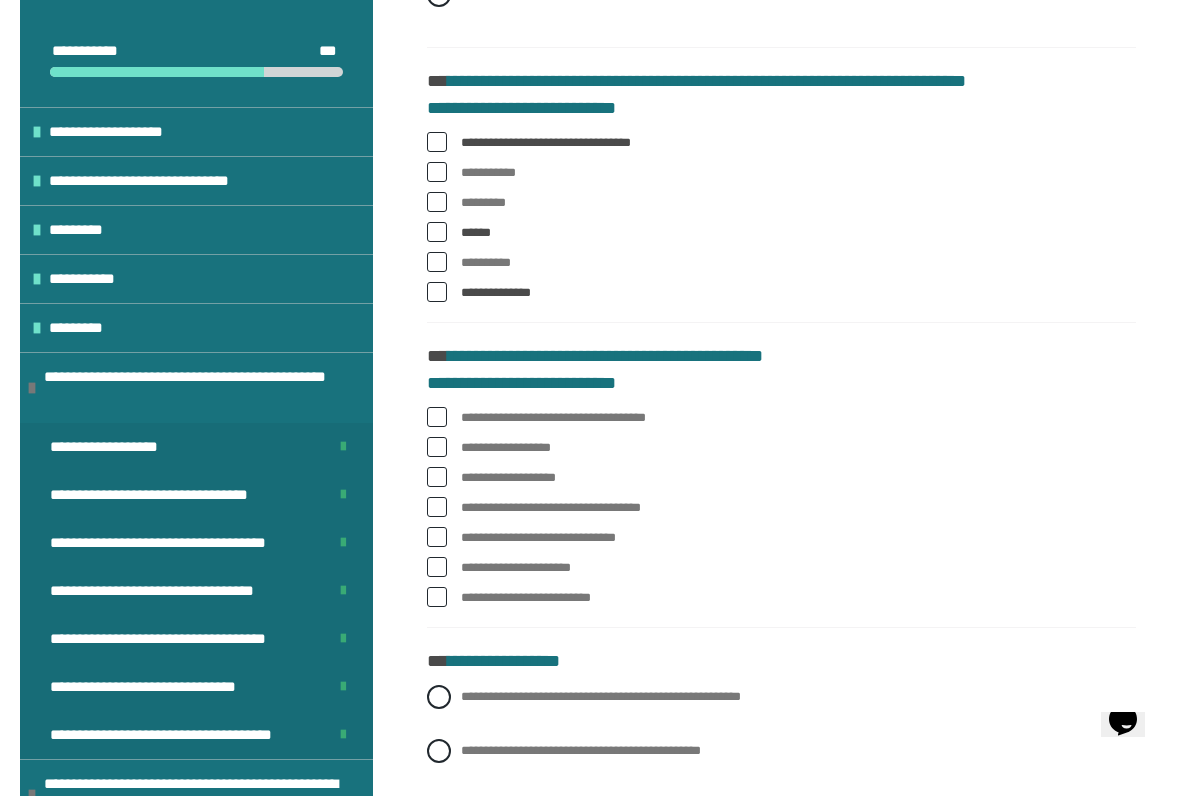 click at bounding box center [437, 417] 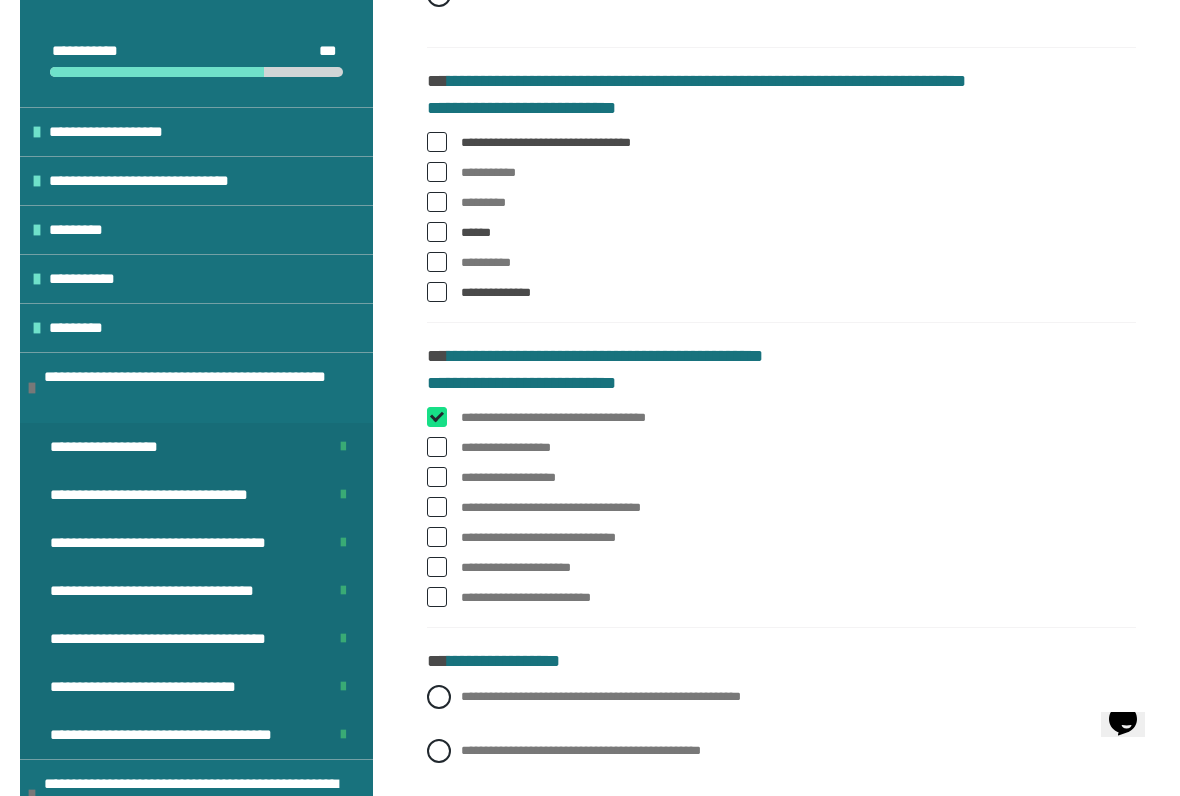 checkbox on "****" 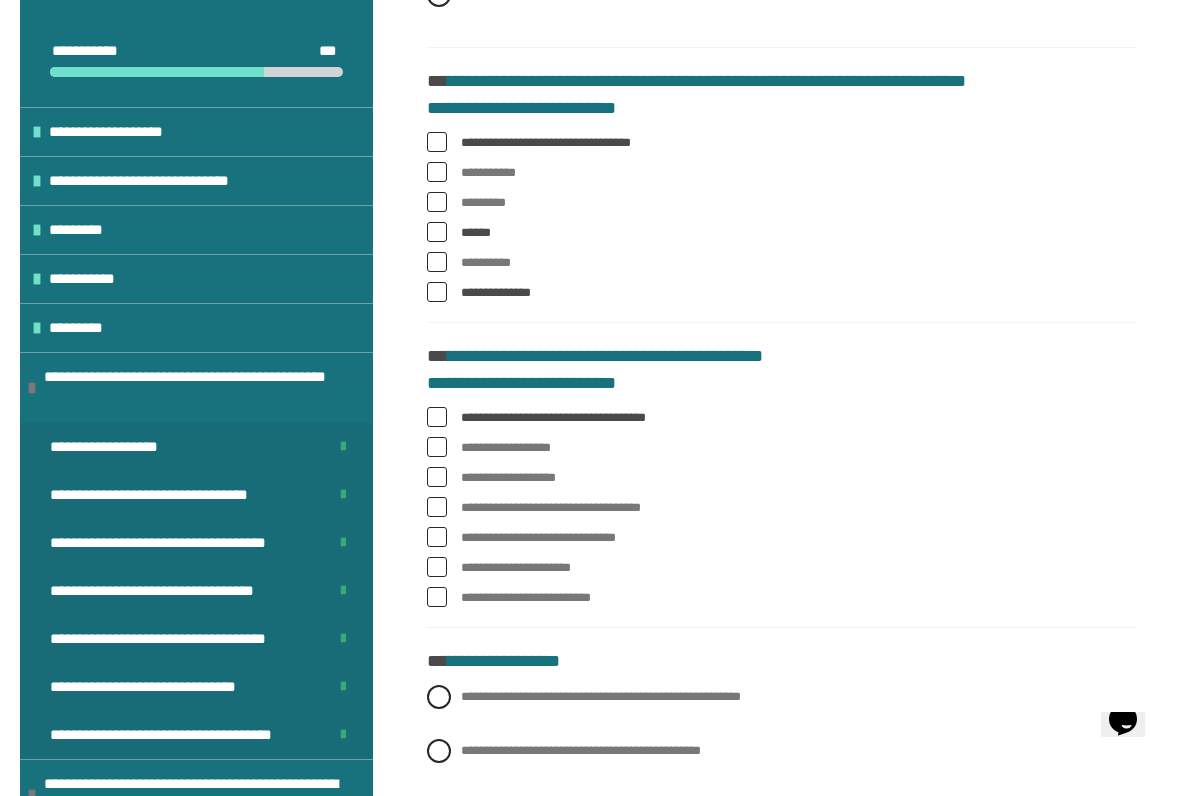 click at bounding box center [437, 477] 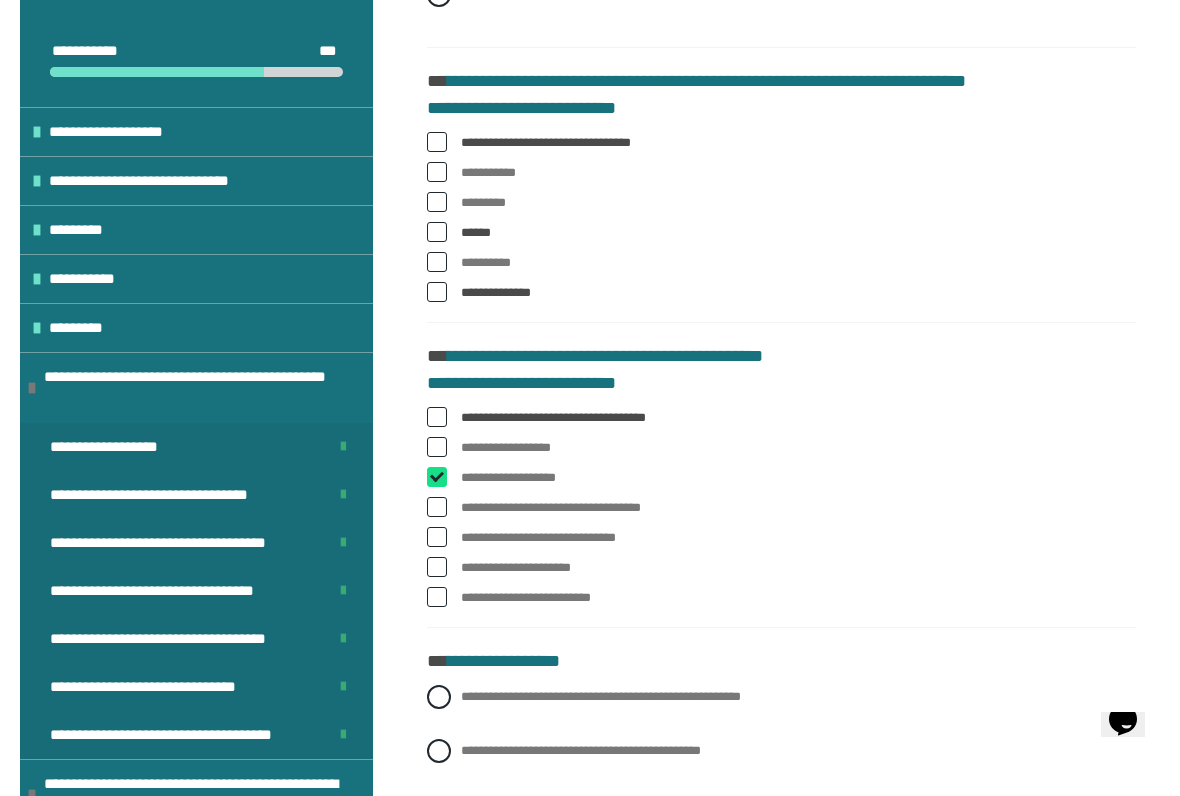 checkbox on "****" 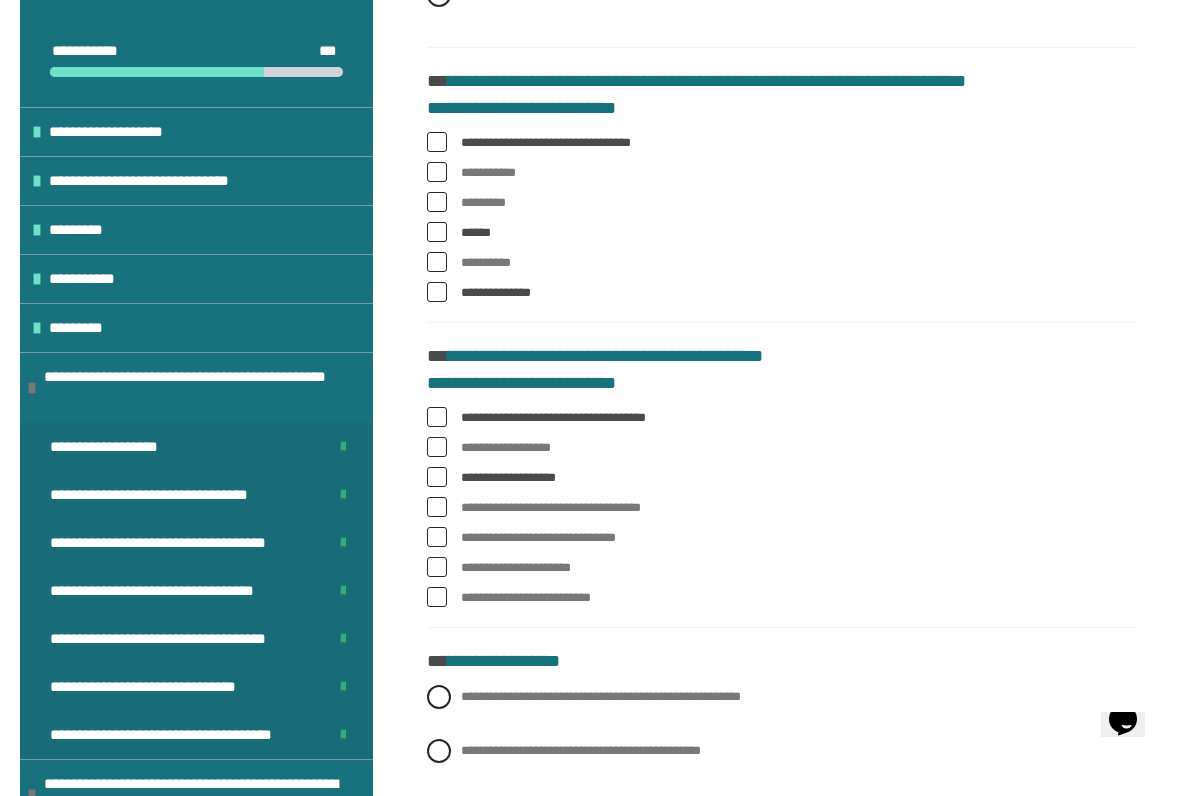 click at bounding box center (437, 507) 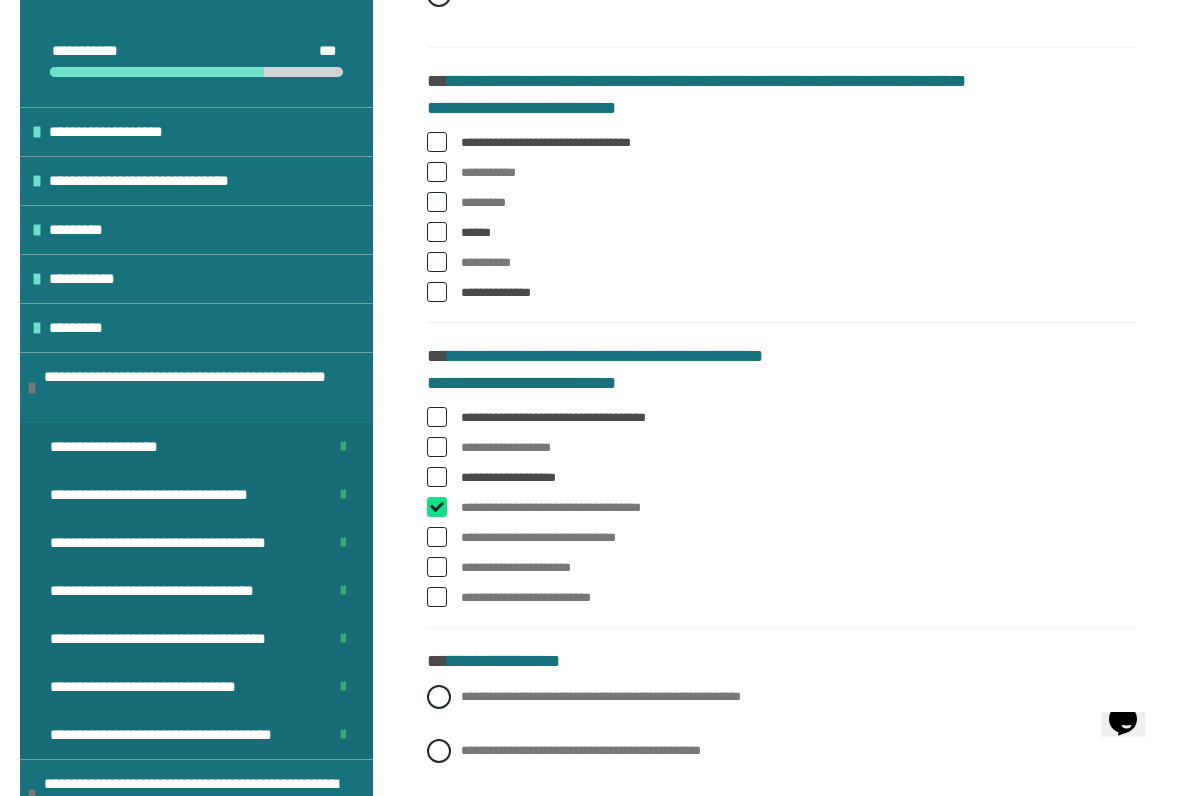 checkbox on "****" 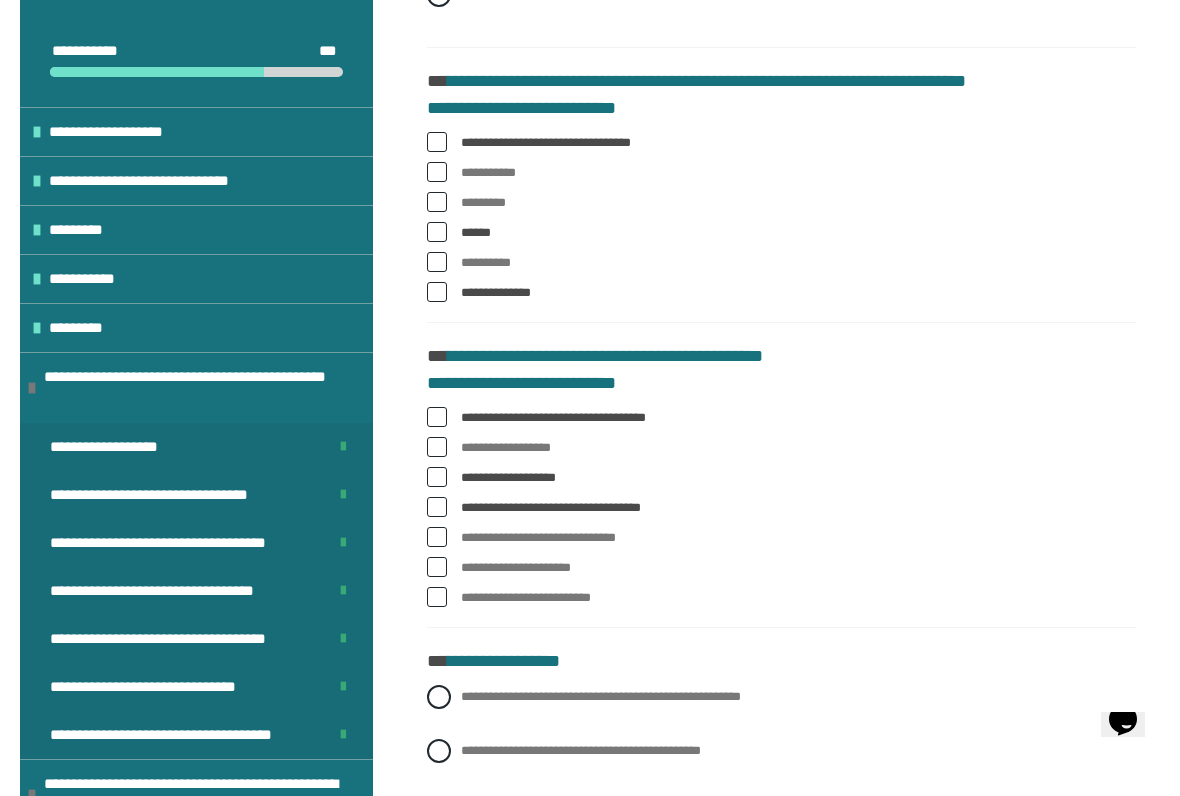 click at bounding box center [437, 537] 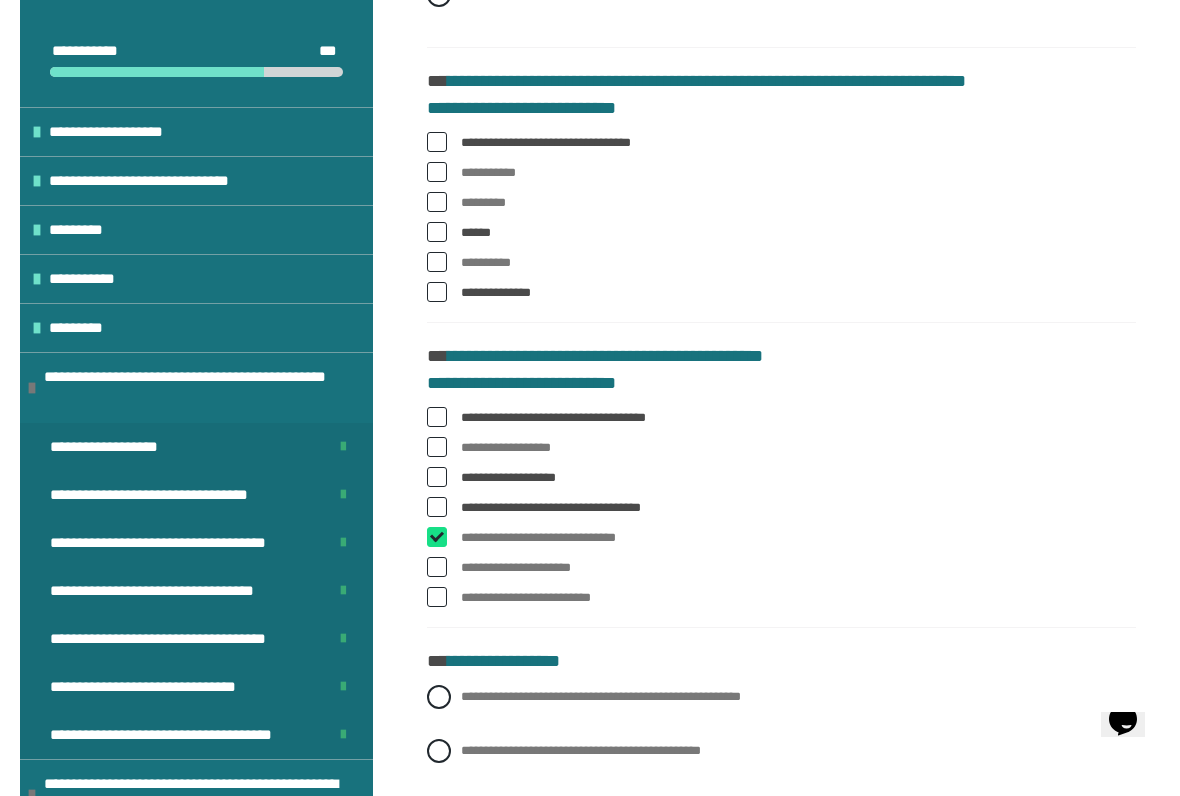 checkbox on "****" 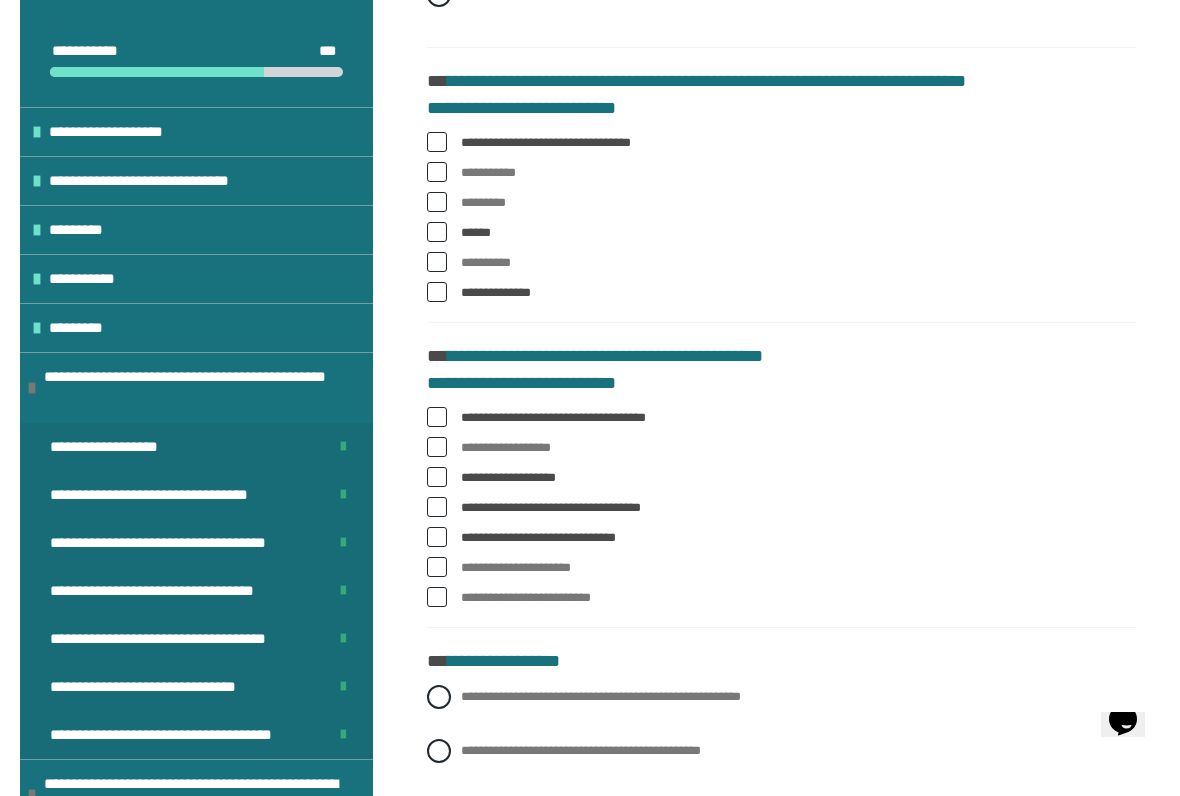 click at bounding box center (437, 567) 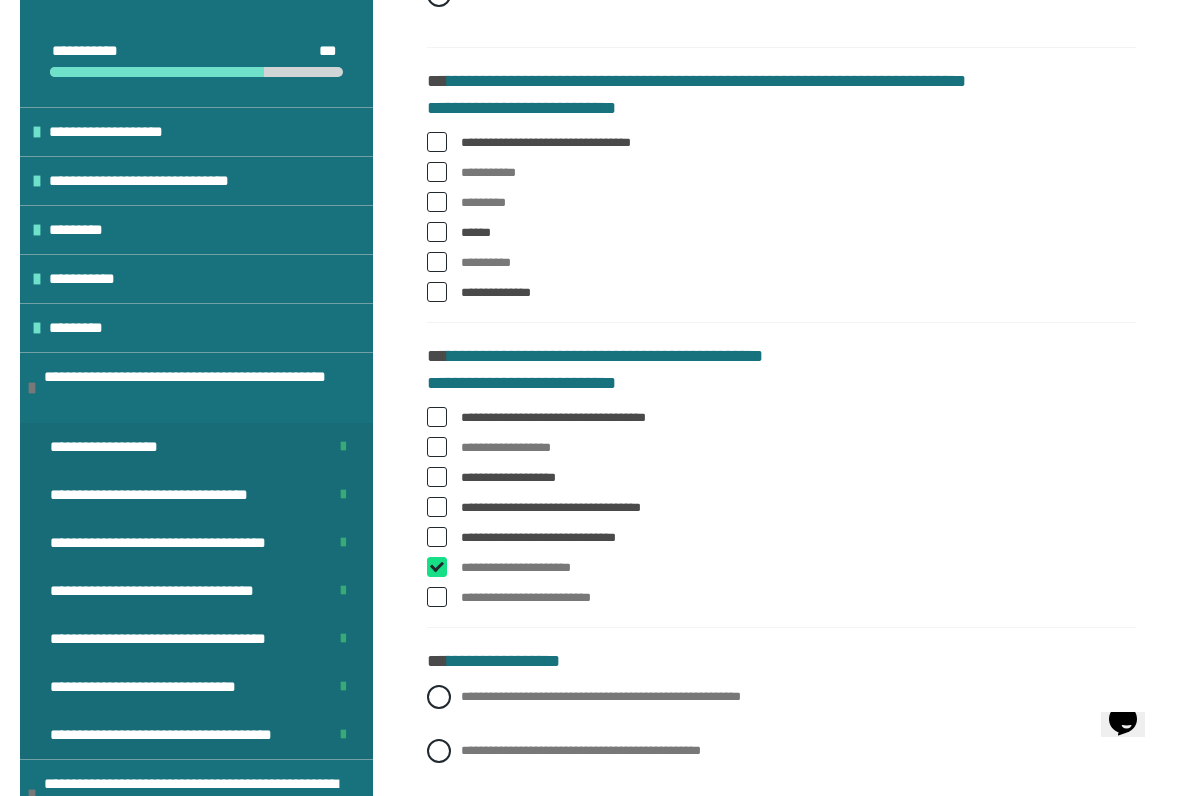 checkbox on "****" 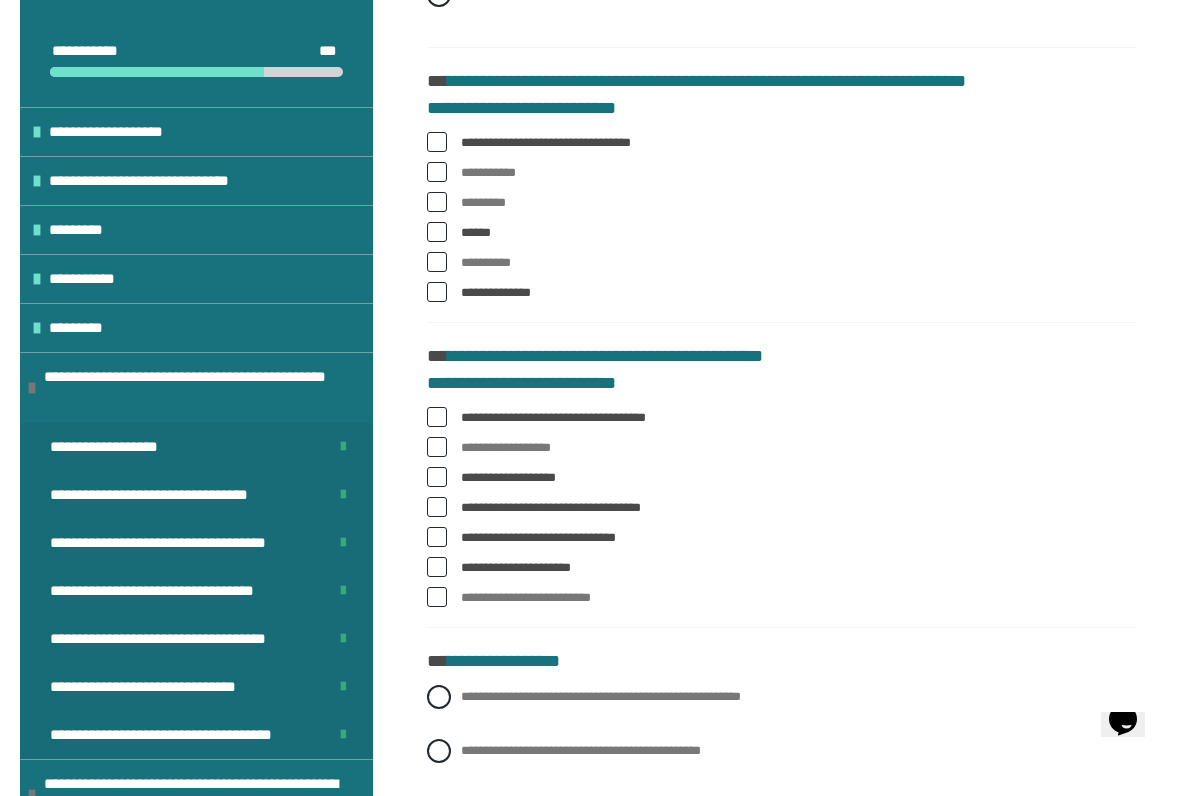 click at bounding box center [437, 597] 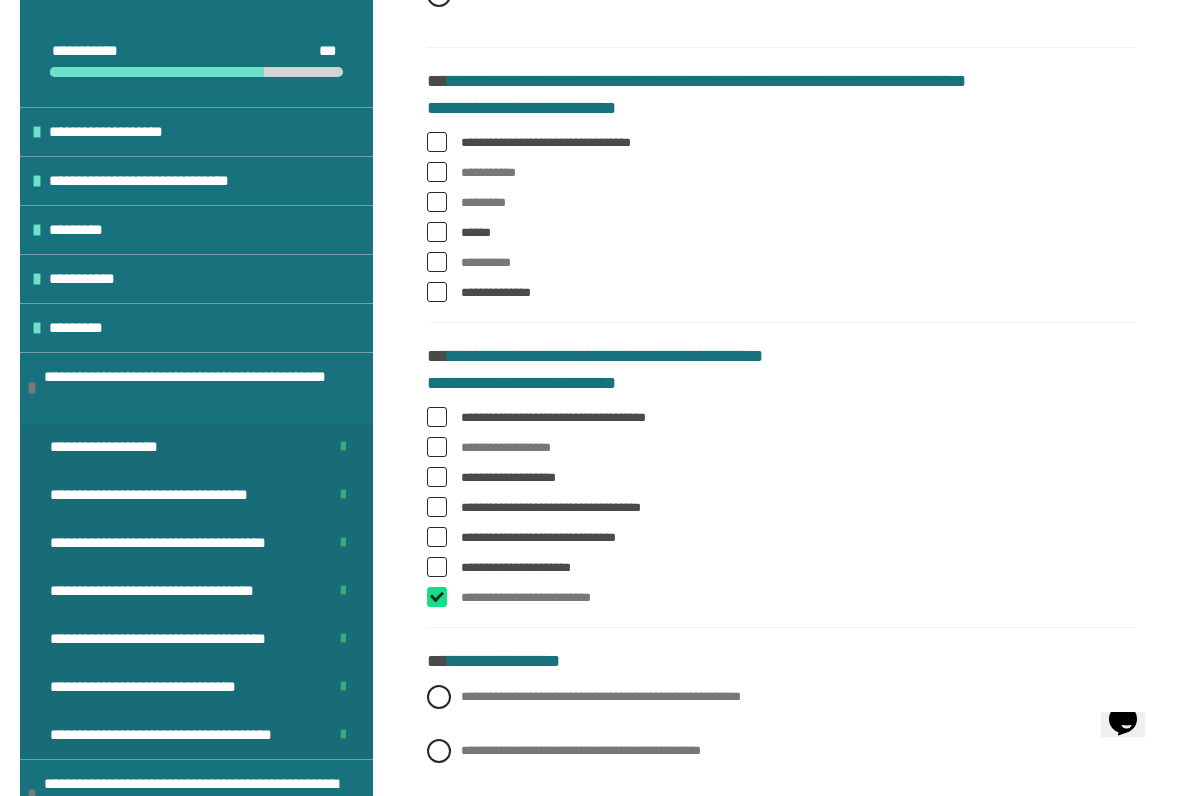 checkbox on "****" 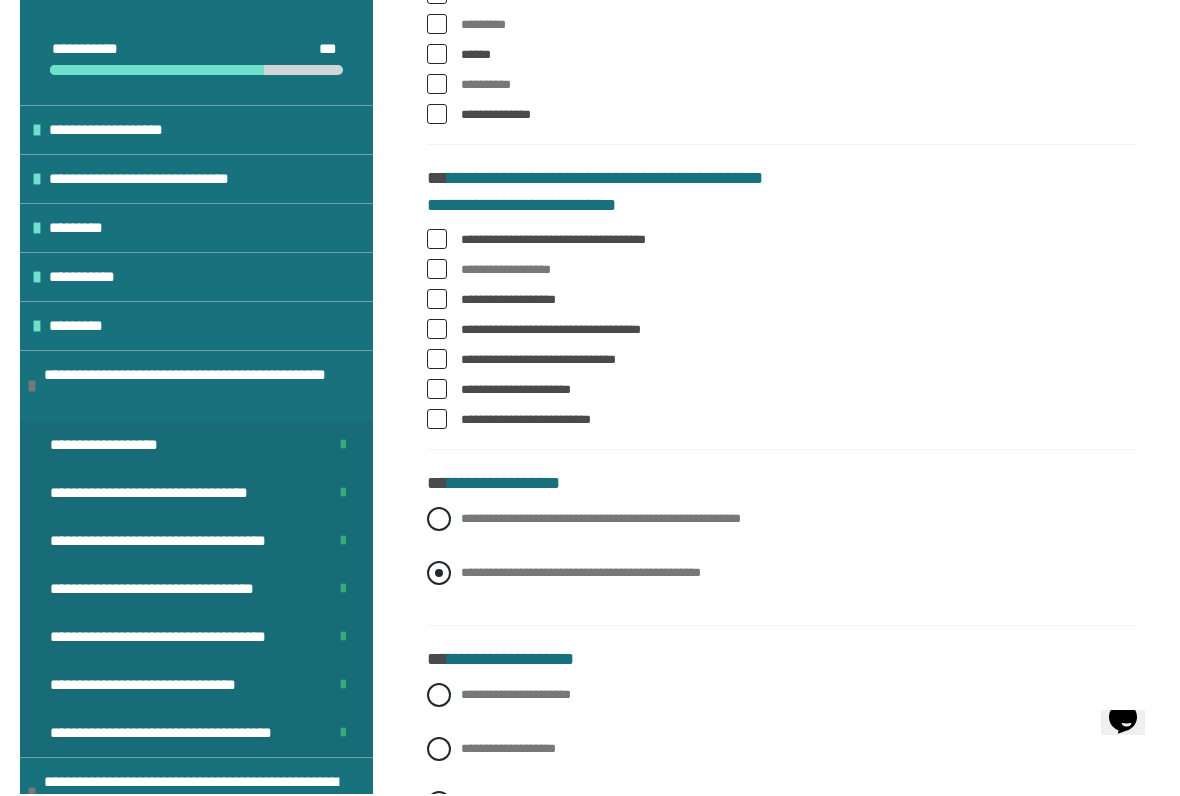 click at bounding box center [439, 575] 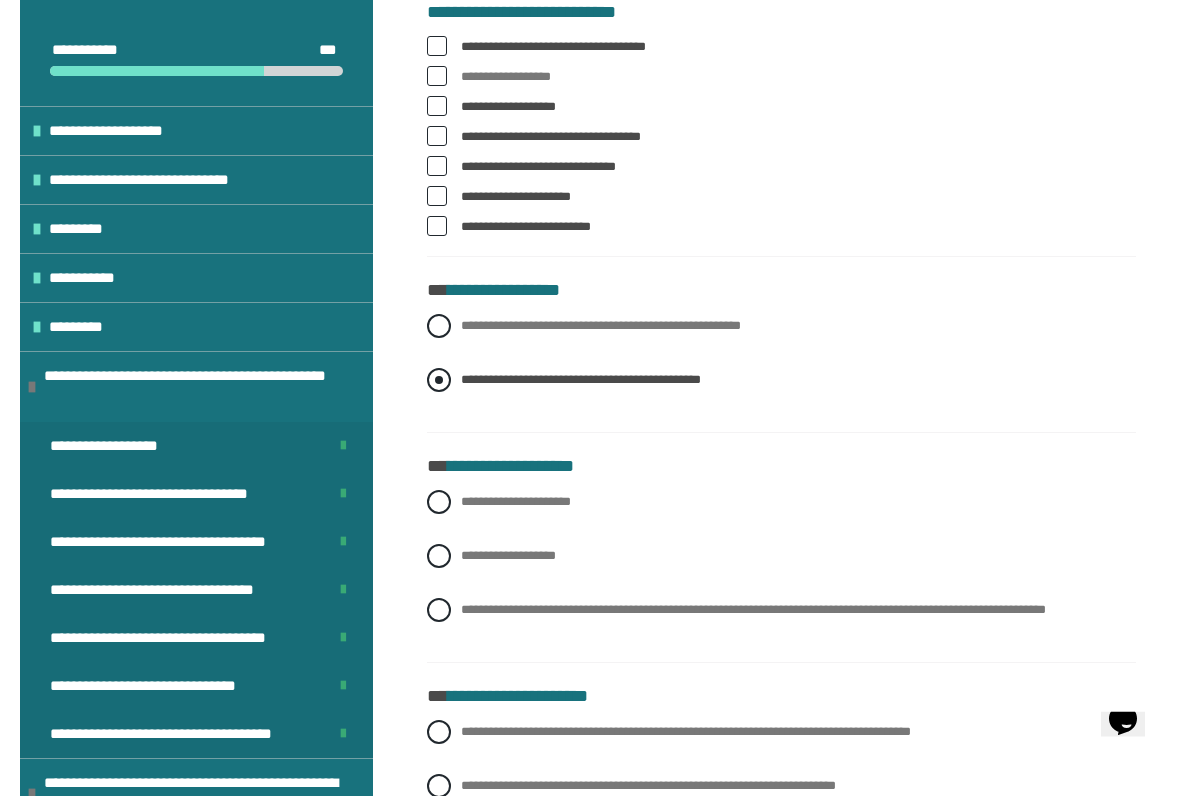 scroll, scrollTop: 1576, scrollLeft: 0, axis: vertical 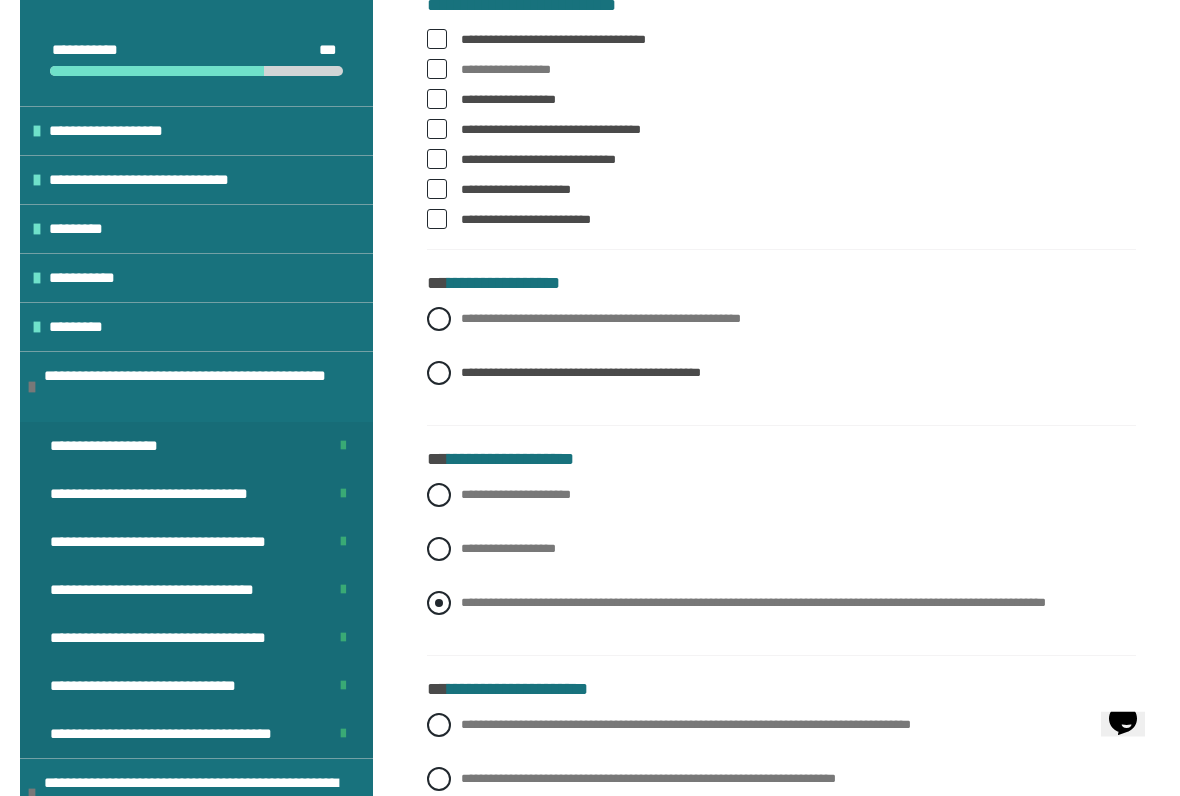click at bounding box center (439, 604) 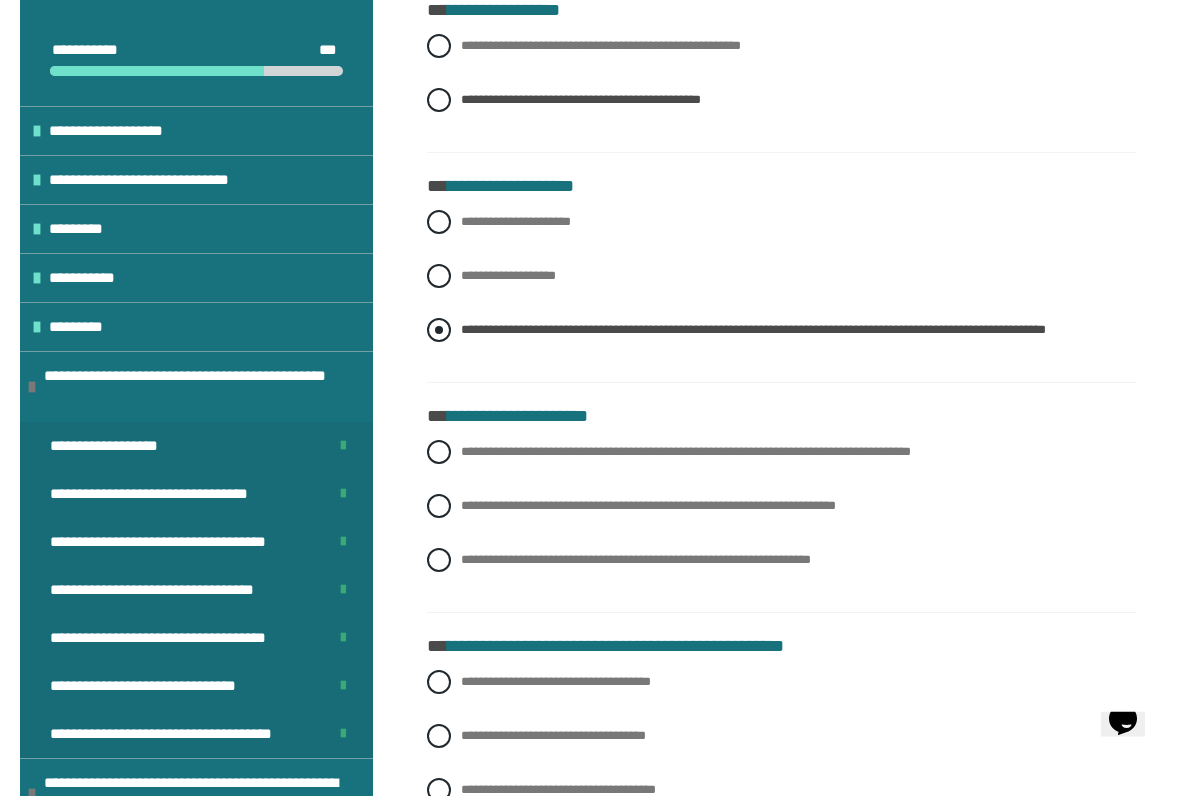 scroll, scrollTop: 1854, scrollLeft: 0, axis: vertical 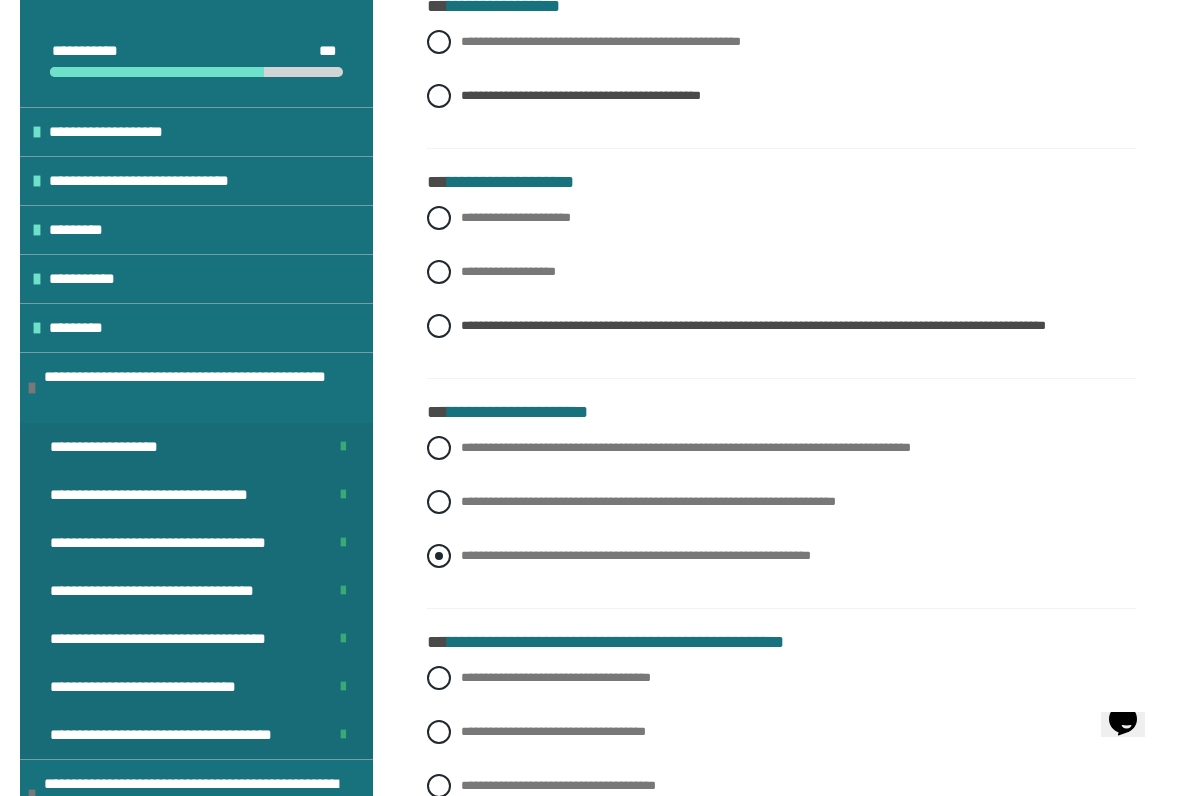 click at bounding box center [439, 556] 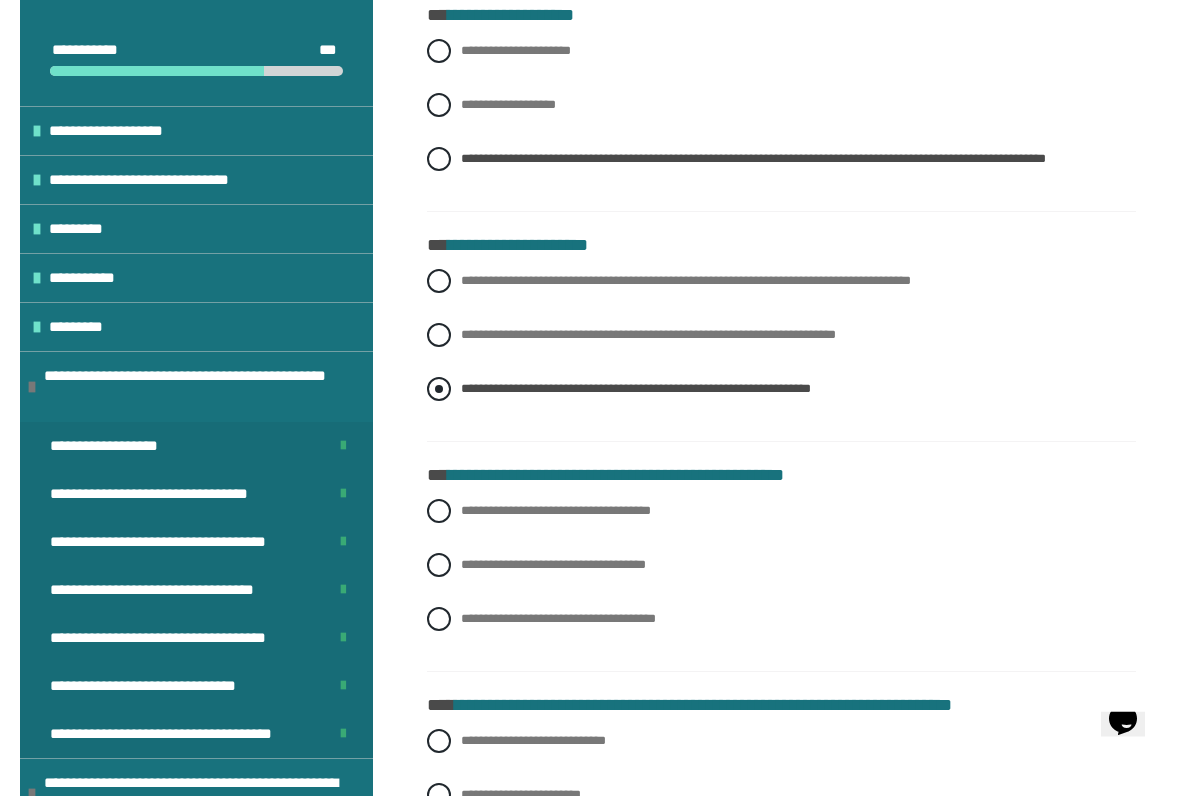 scroll, scrollTop: 2023, scrollLeft: 0, axis: vertical 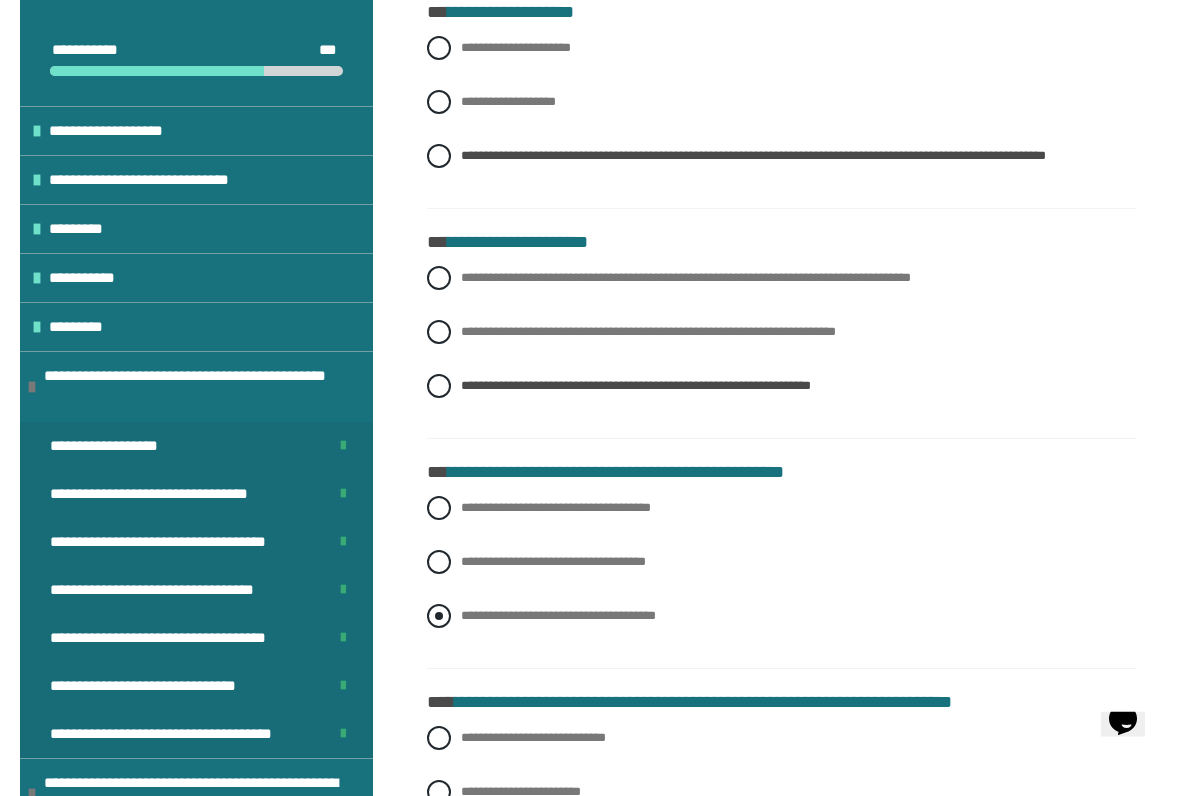 click at bounding box center (439, 617) 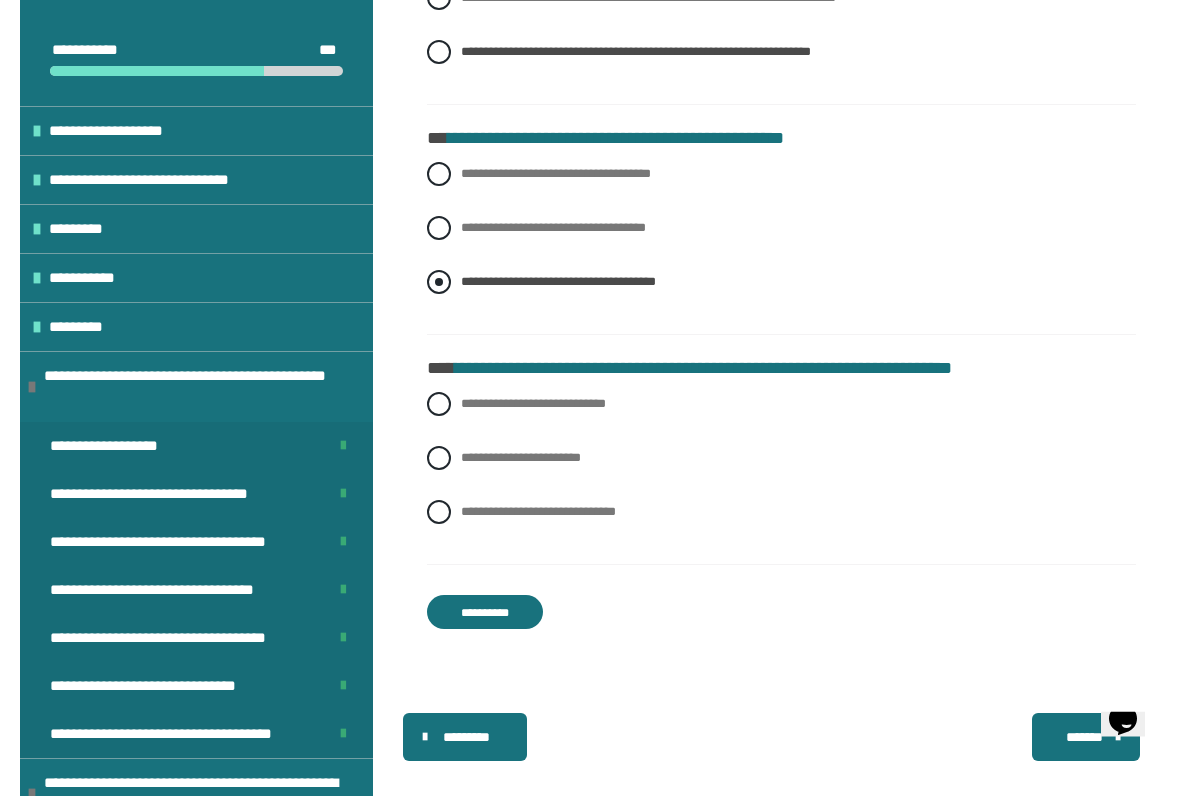 scroll, scrollTop: 2359, scrollLeft: 0, axis: vertical 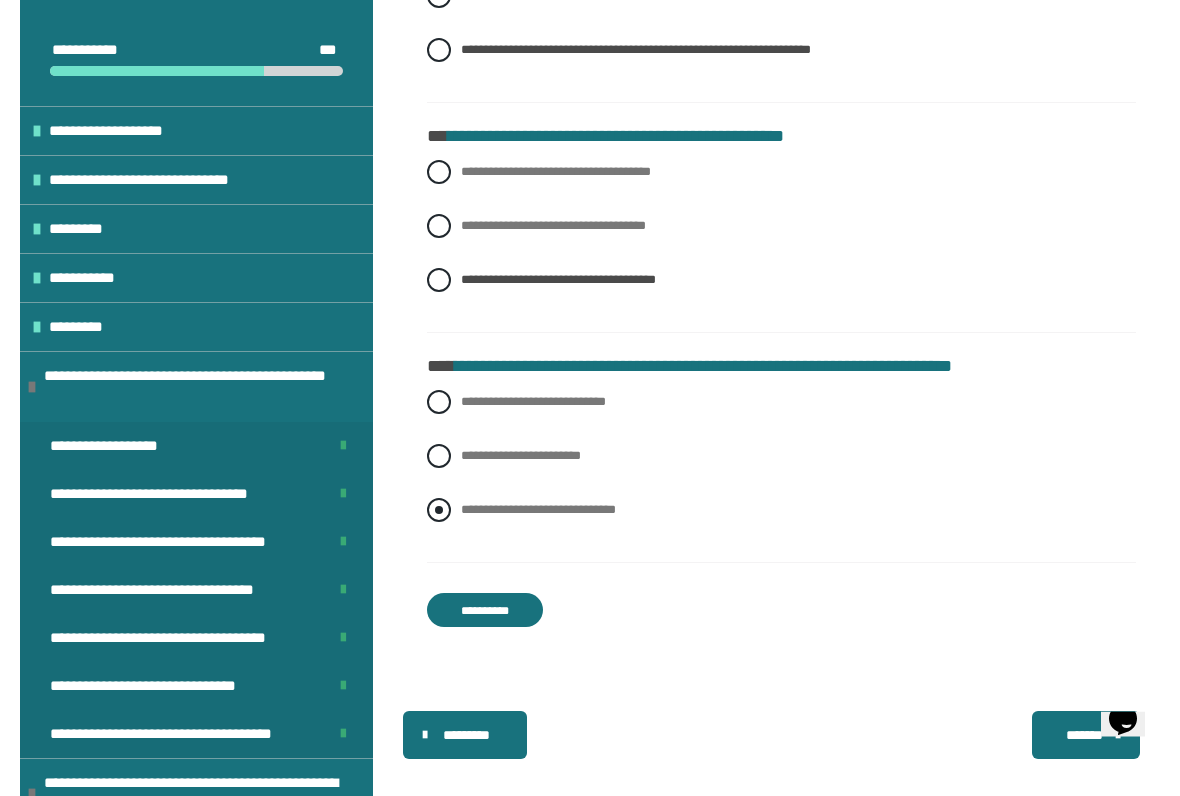 click at bounding box center [439, 511] 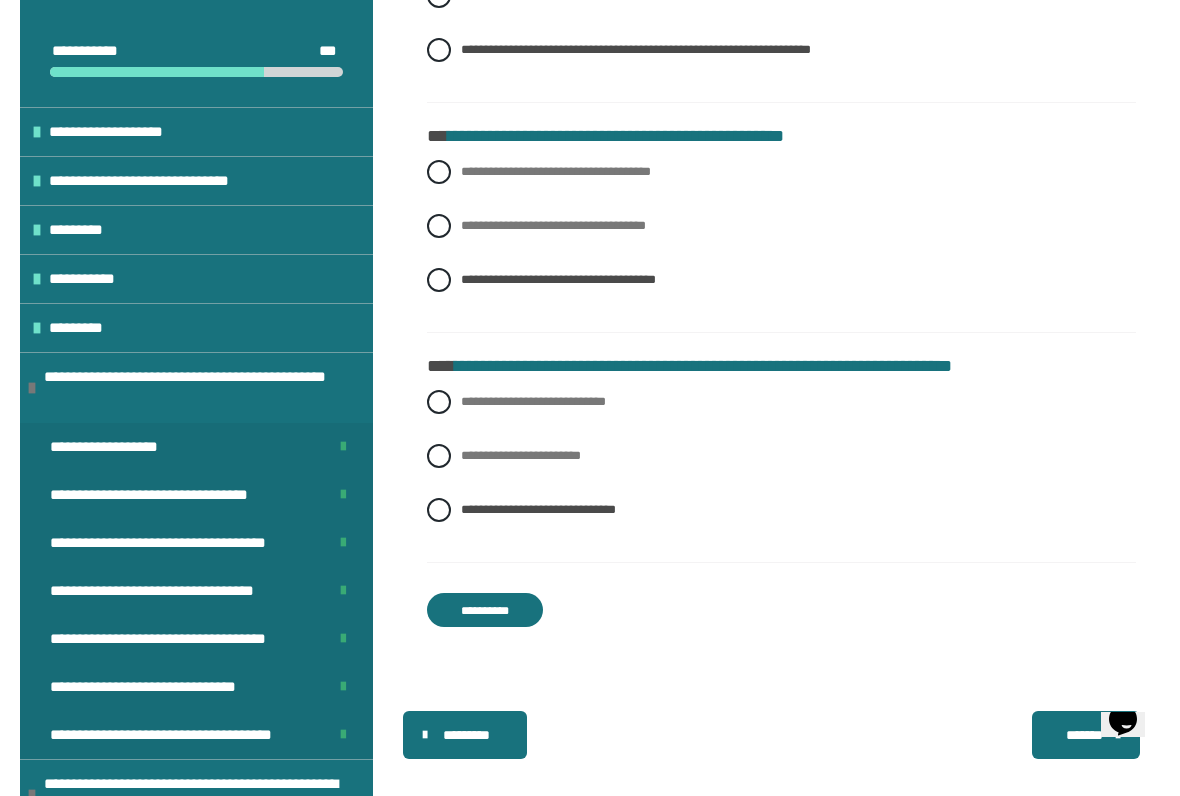 click on "**********" at bounding box center (485, 610) 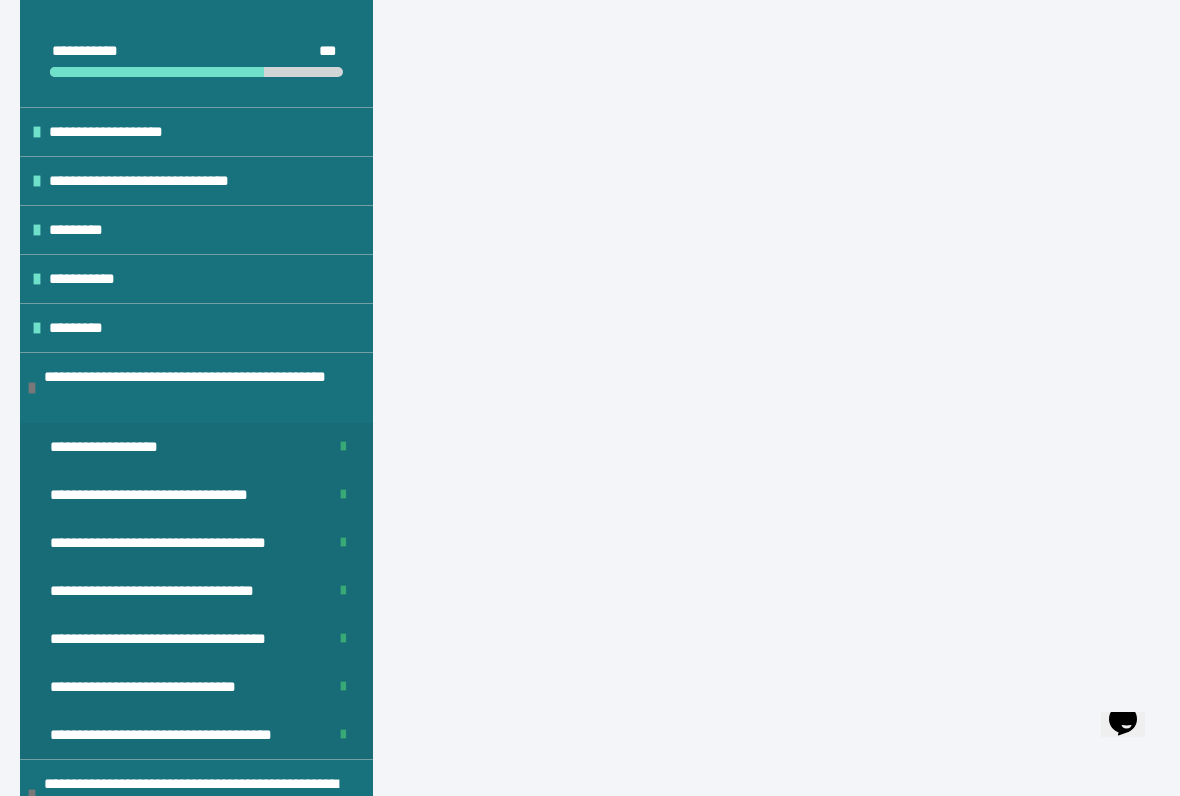 scroll, scrollTop: 431, scrollLeft: 0, axis: vertical 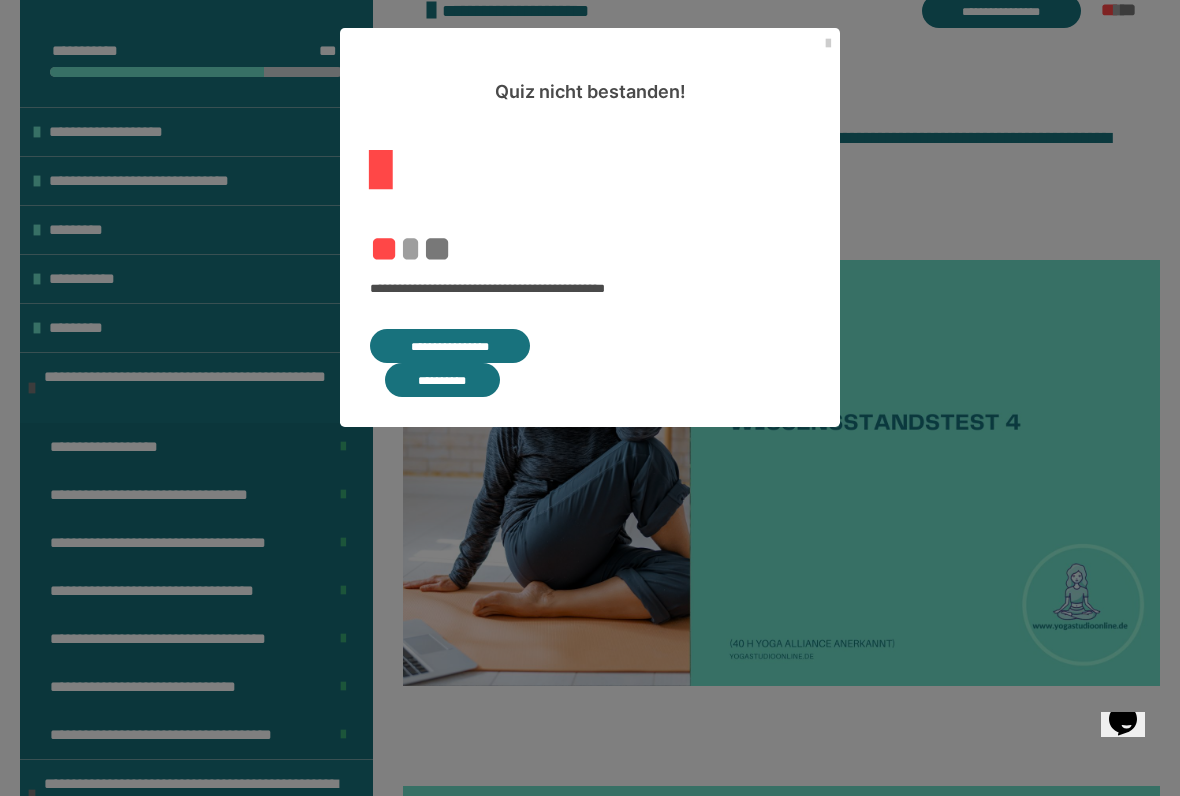 click on "**********" at bounding box center [450, 346] 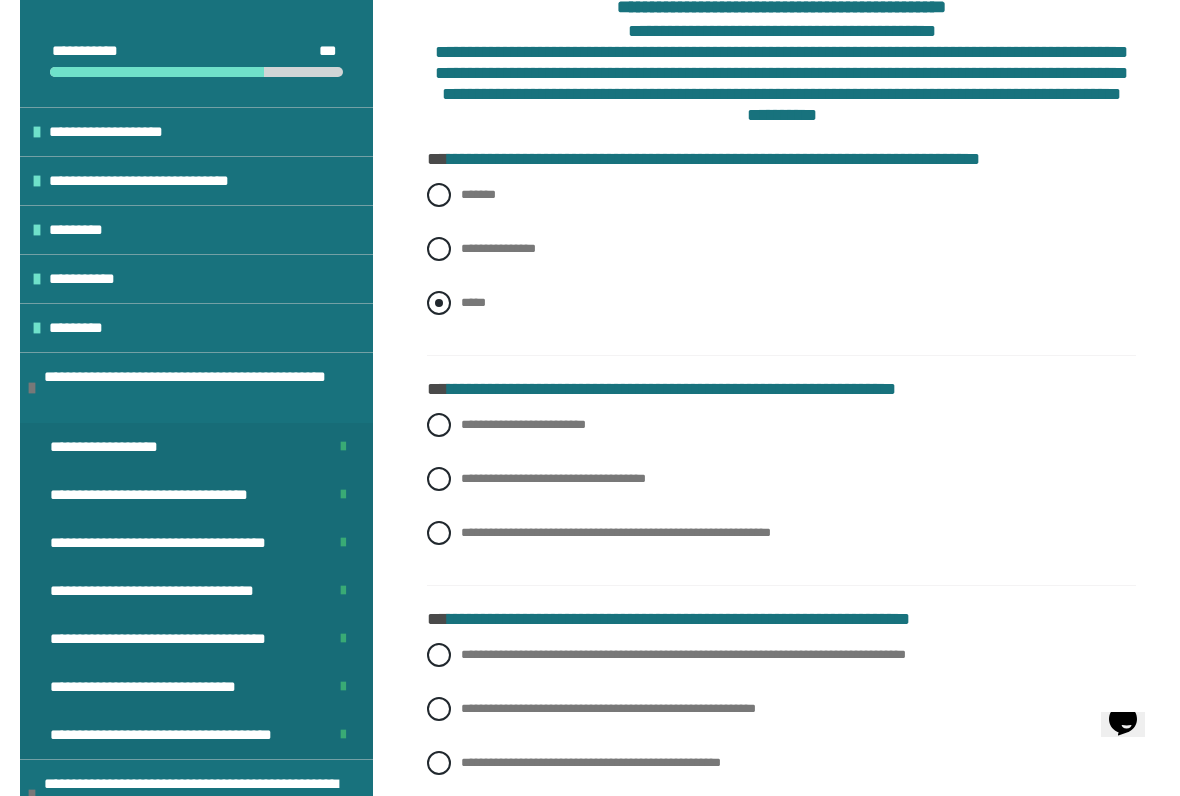 click at bounding box center (439, 303) 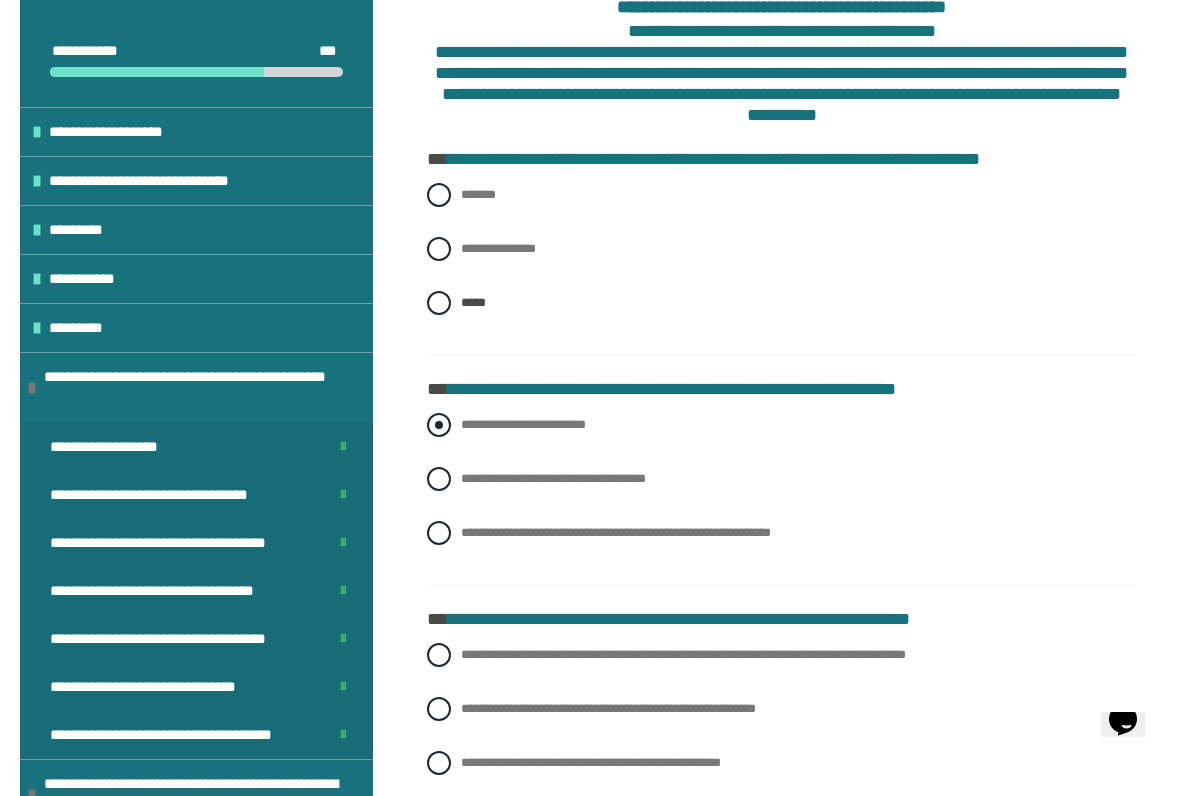 click at bounding box center [439, 425] 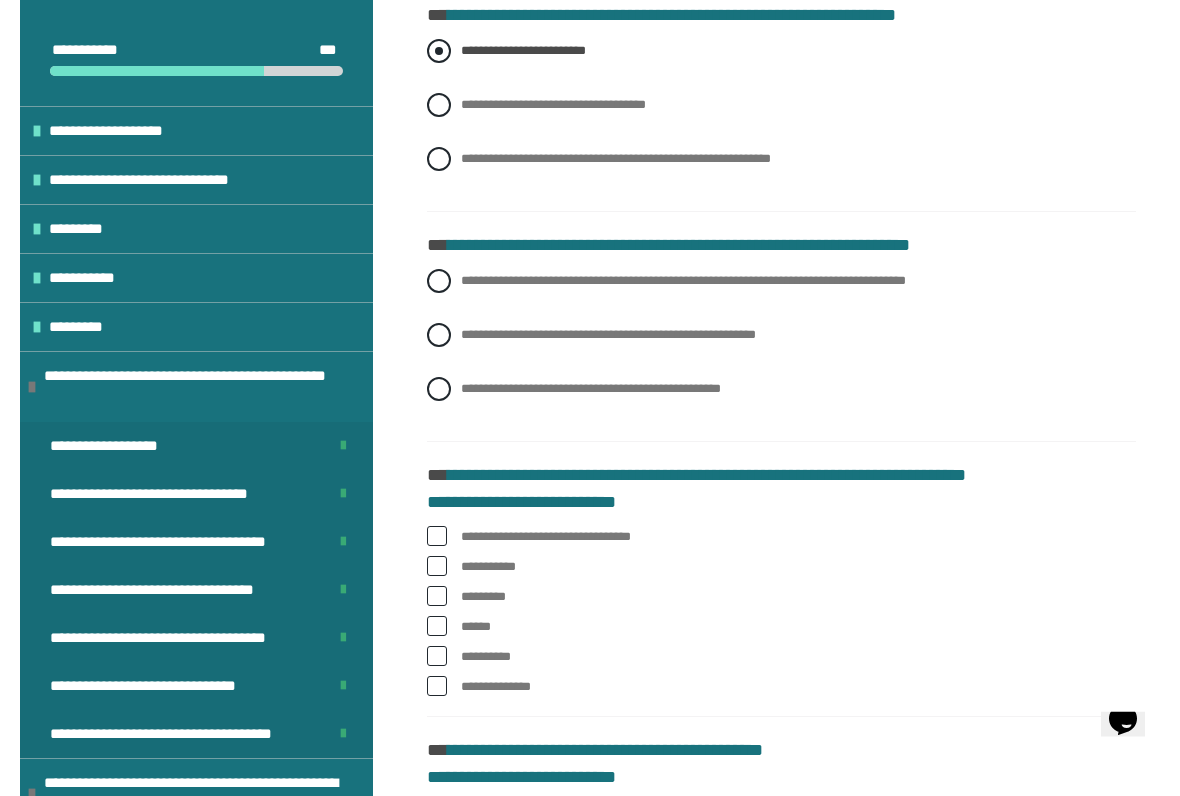 scroll, scrollTop: 810, scrollLeft: 0, axis: vertical 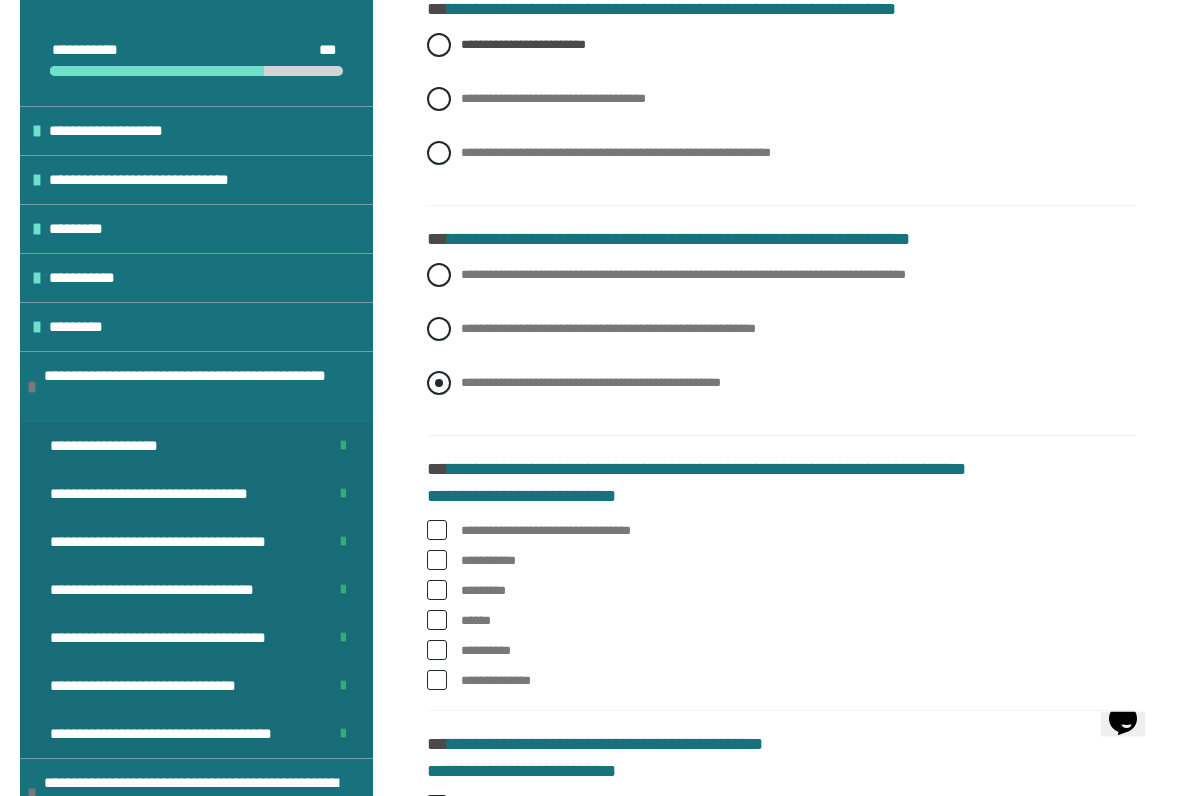 click at bounding box center (439, 384) 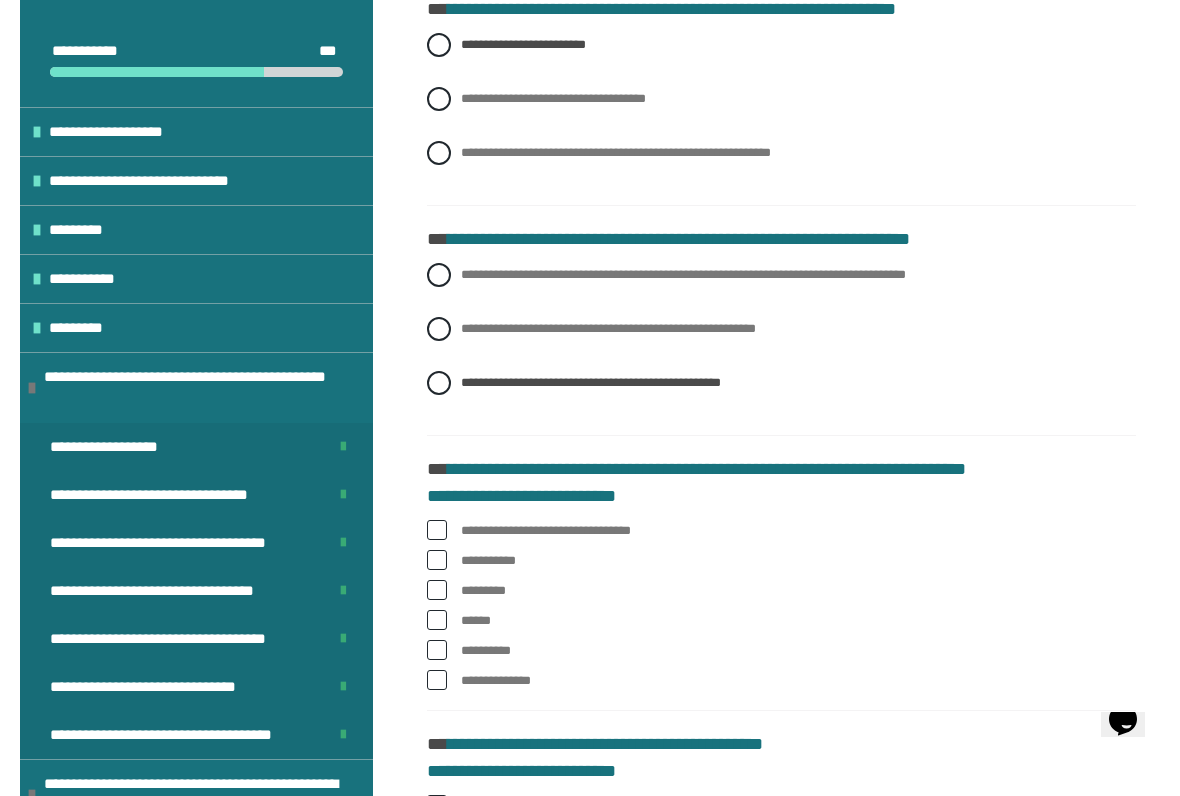 click on "**********" at bounding box center [781, 531] 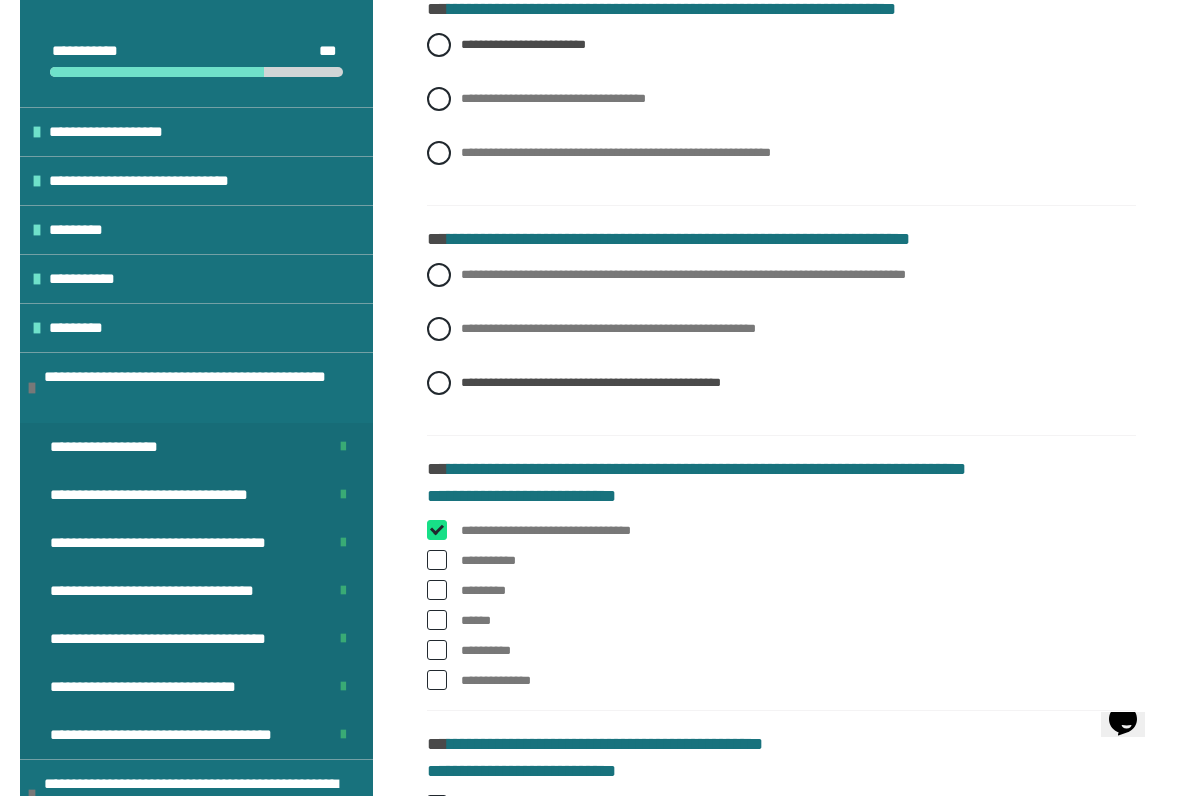checkbox on "****" 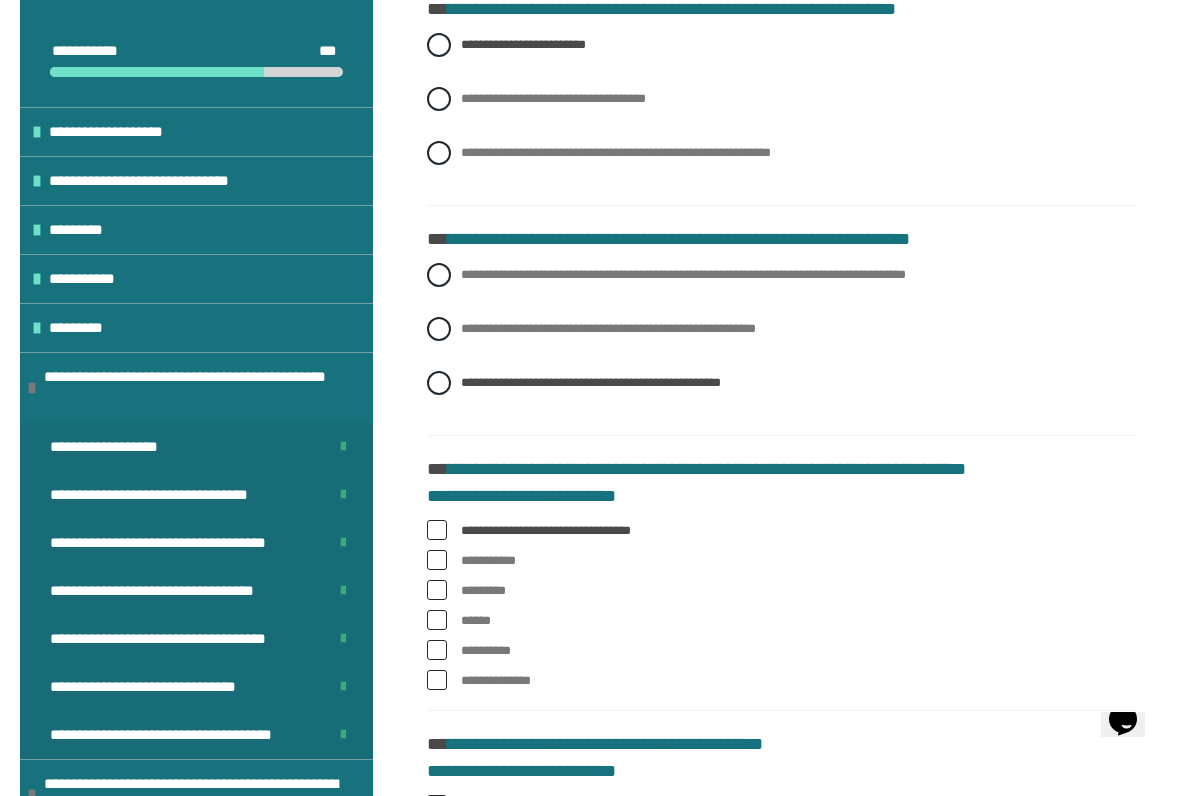 click on "******" at bounding box center (781, 621) 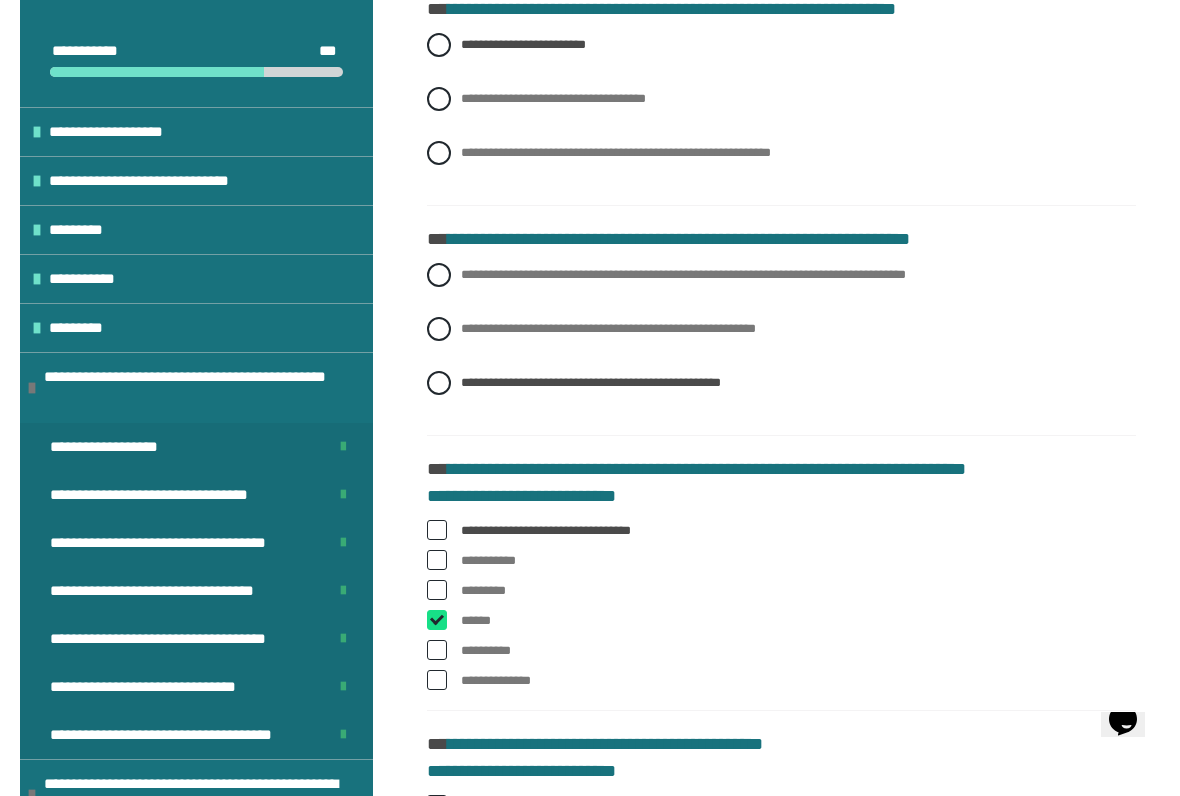 checkbox on "****" 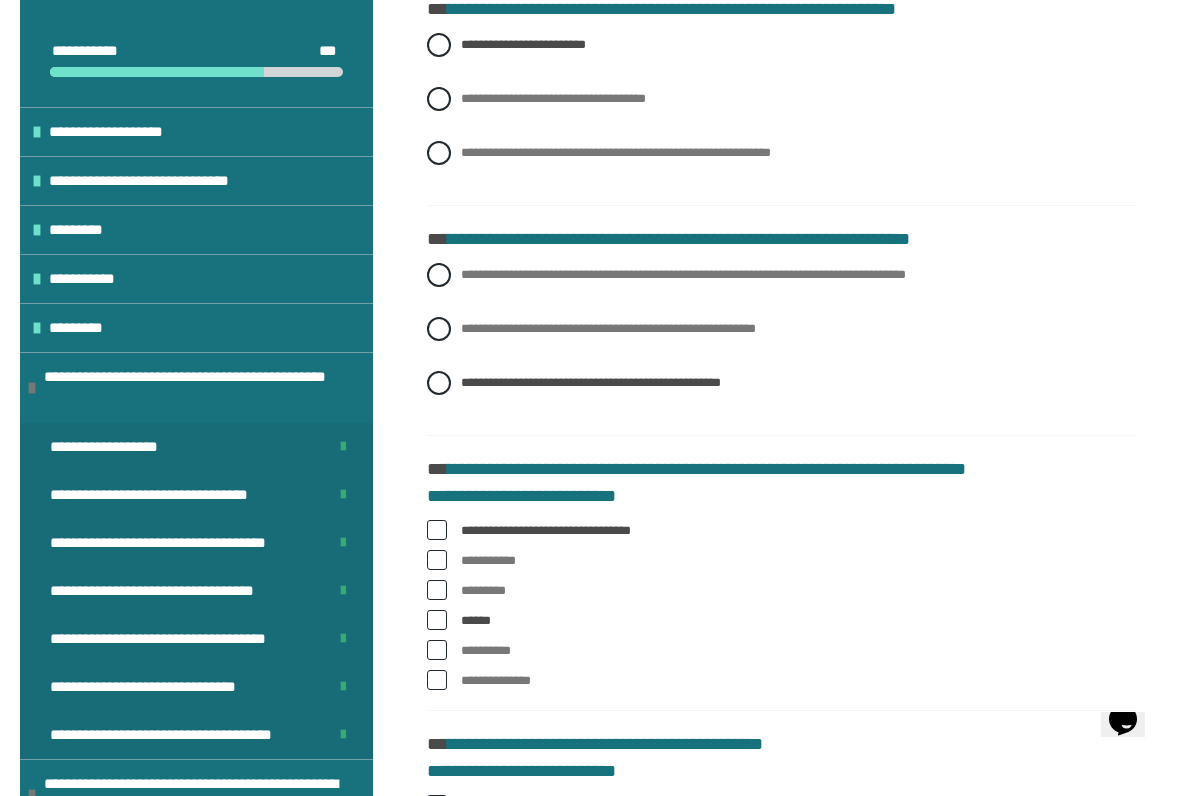 click at bounding box center (437, 680) 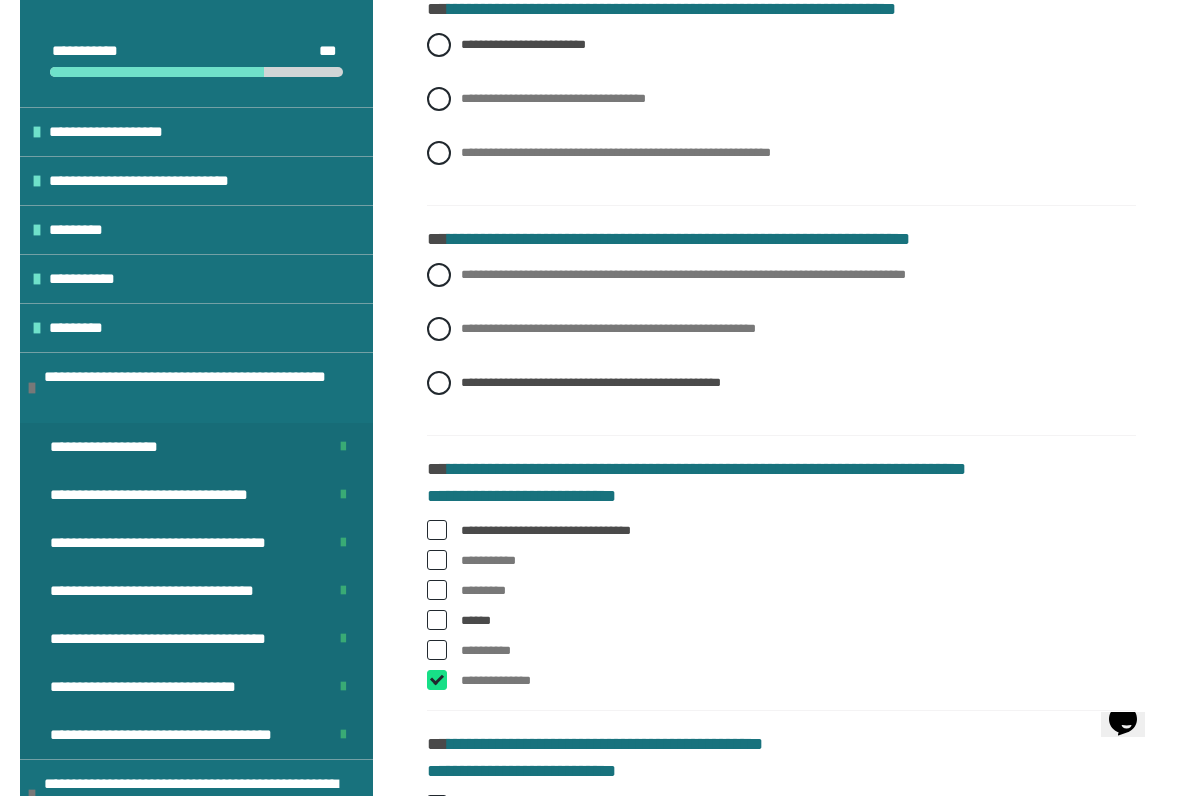 checkbox on "****" 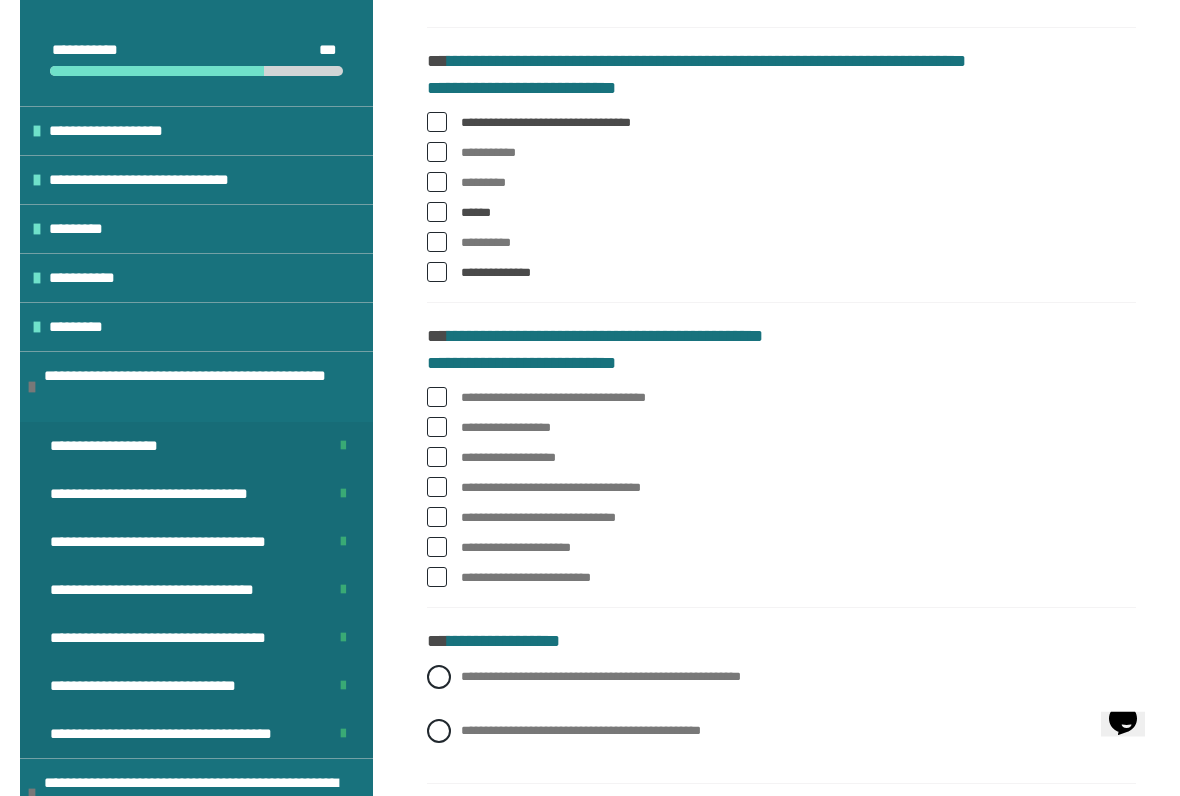 scroll, scrollTop: 1220, scrollLeft: 0, axis: vertical 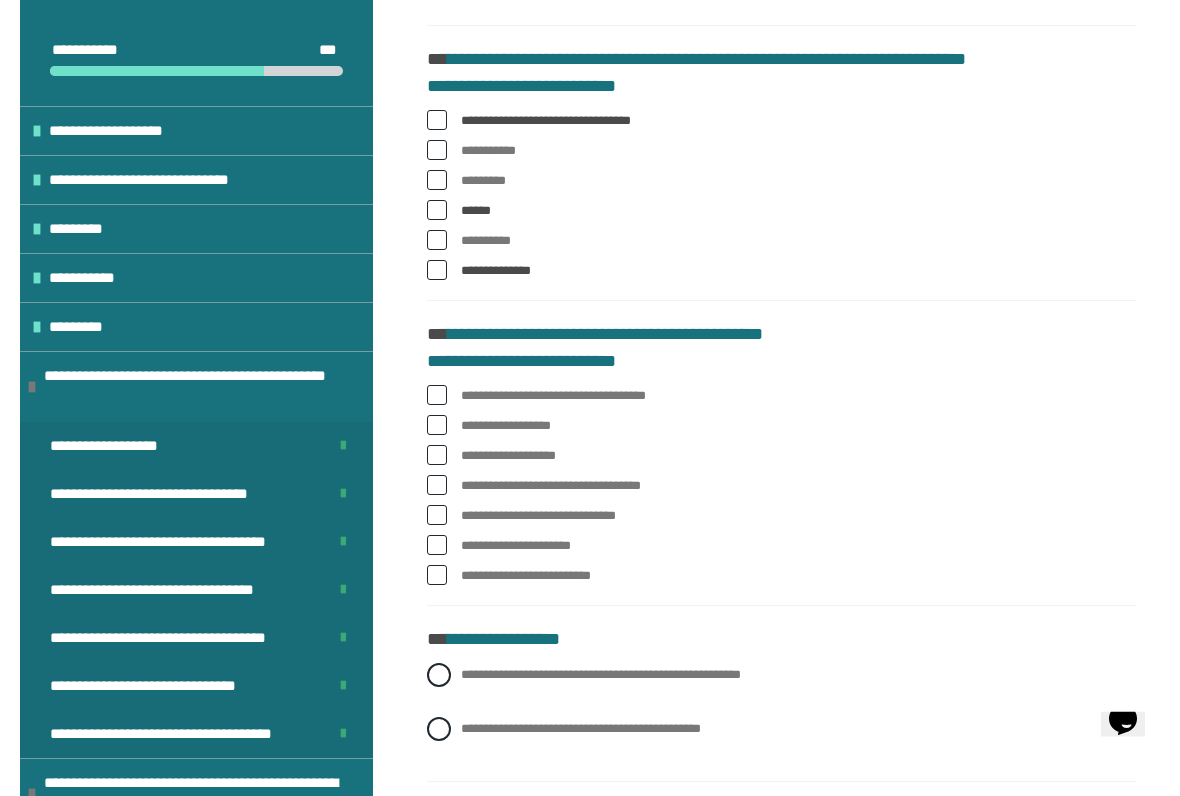 click at bounding box center (437, 396) 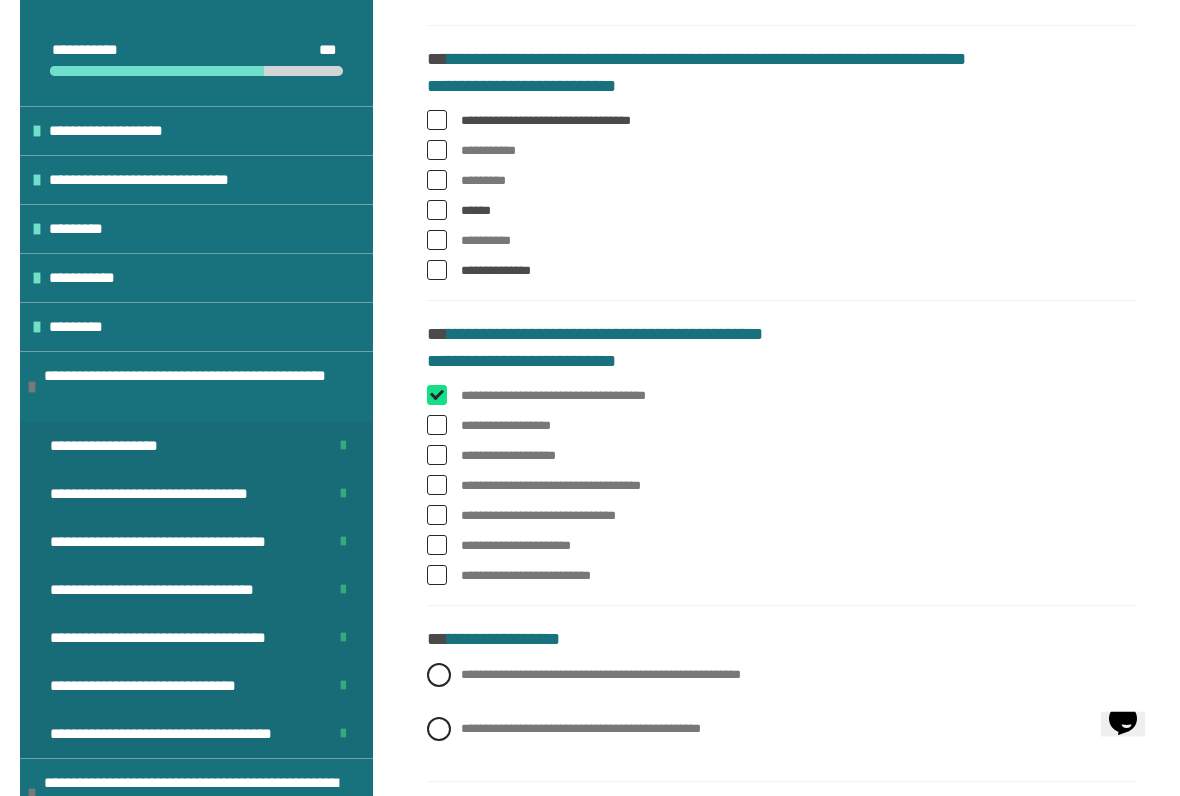 checkbox on "****" 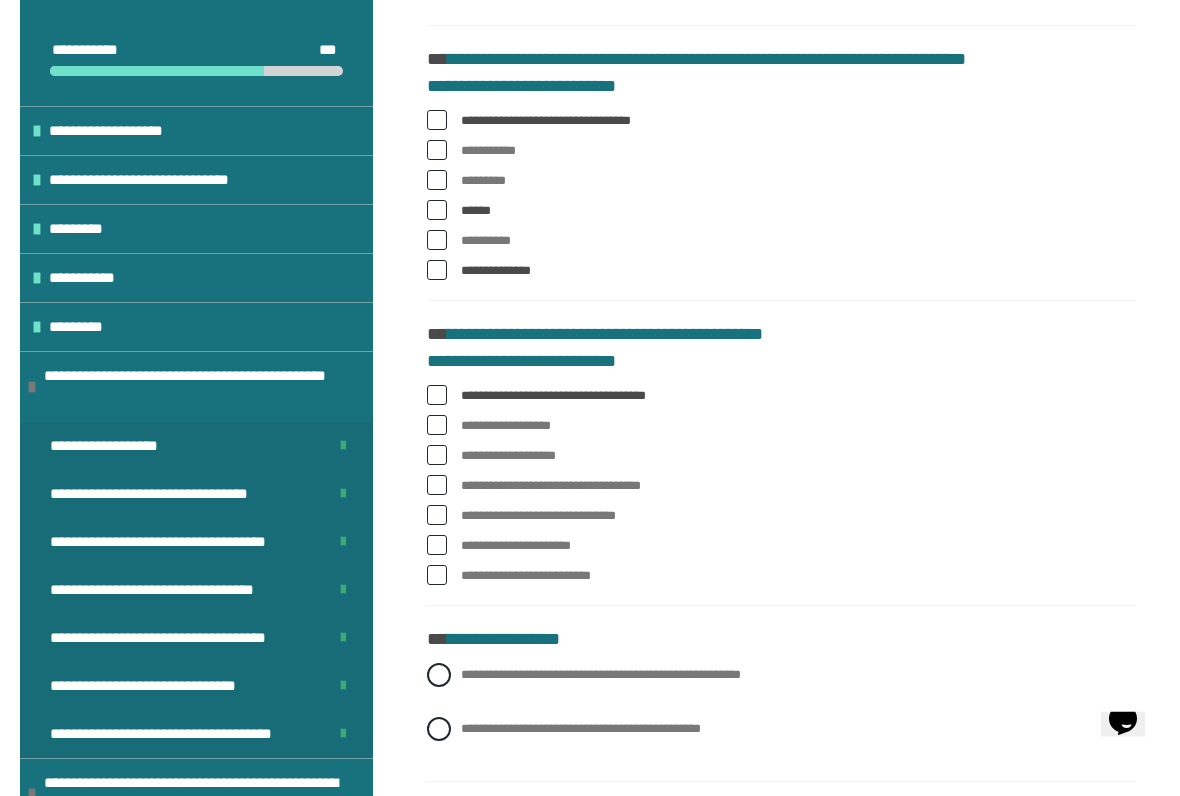 scroll, scrollTop: 1221, scrollLeft: 0, axis: vertical 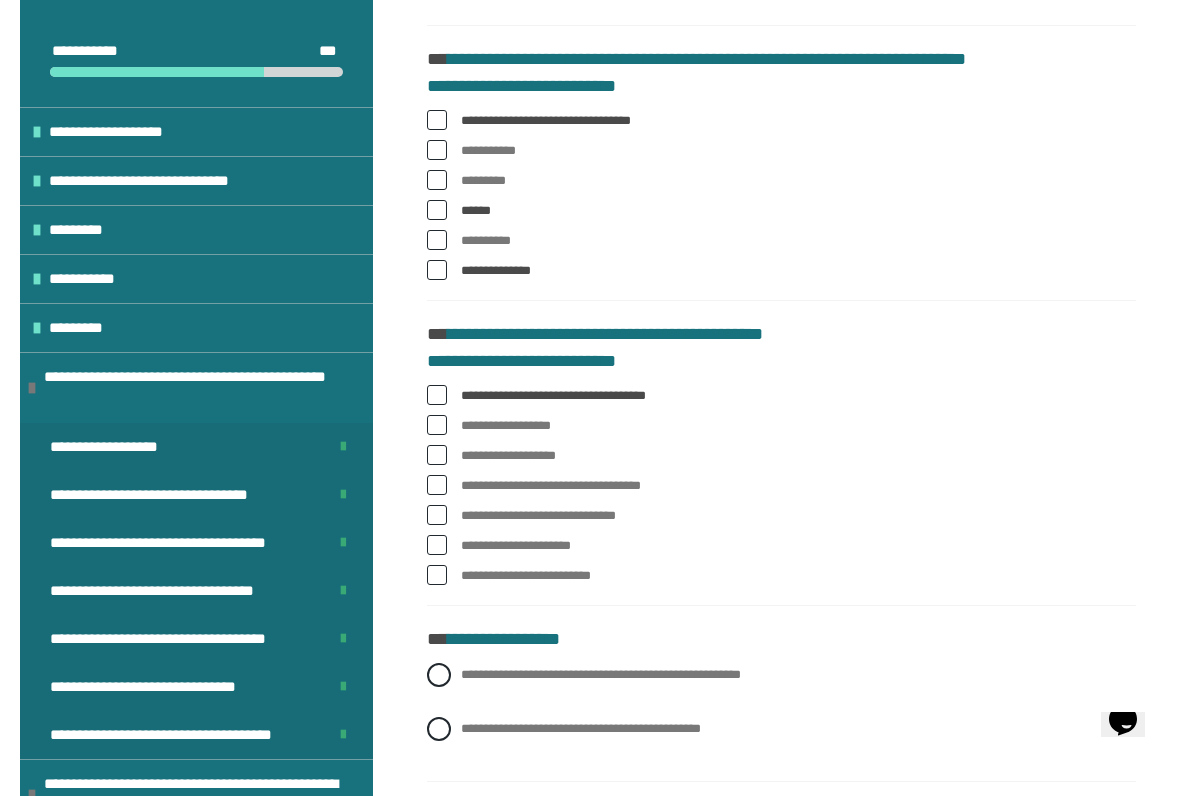 click at bounding box center (437, 485) 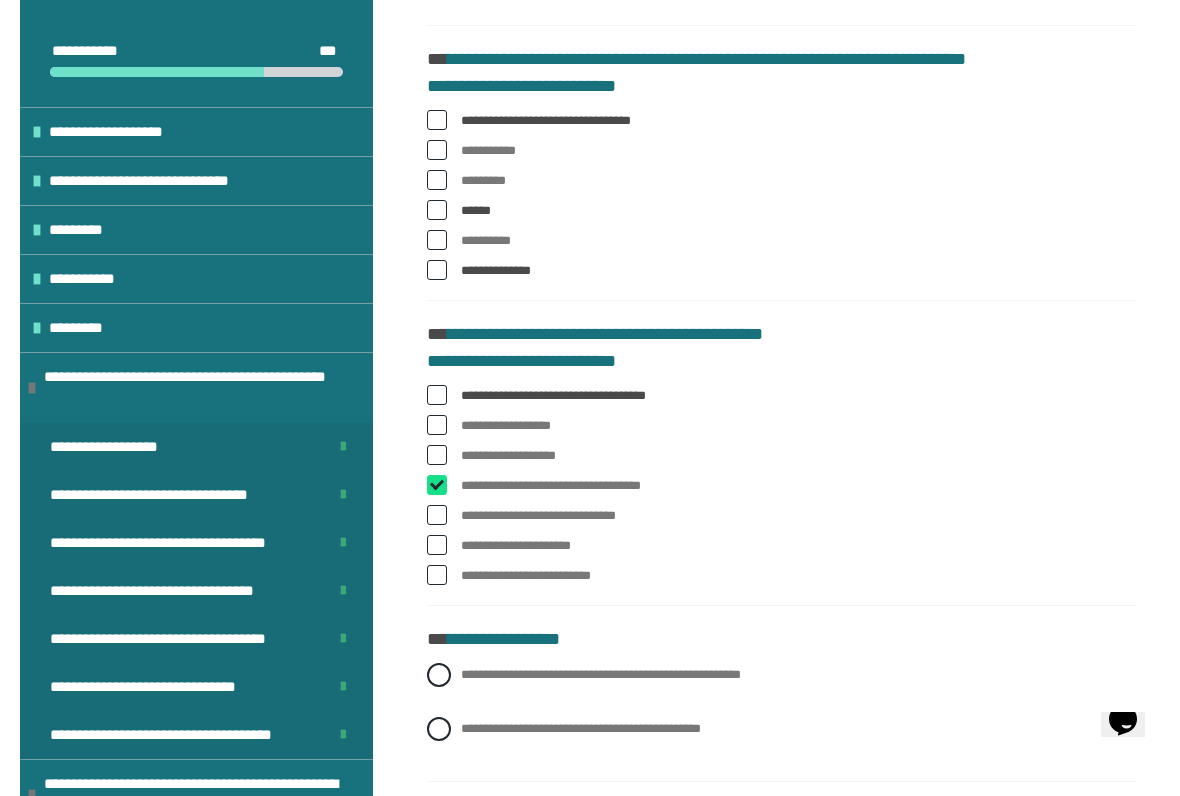 checkbox on "****" 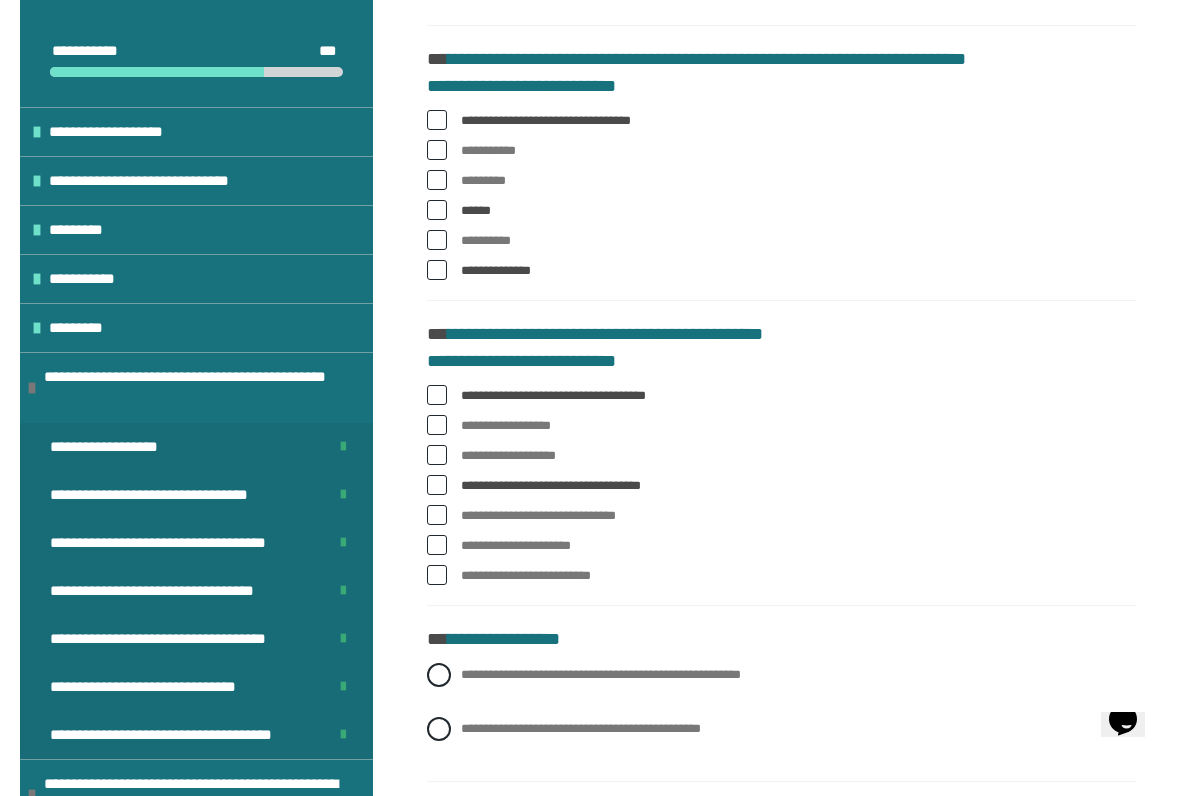 click at bounding box center (437, 515) 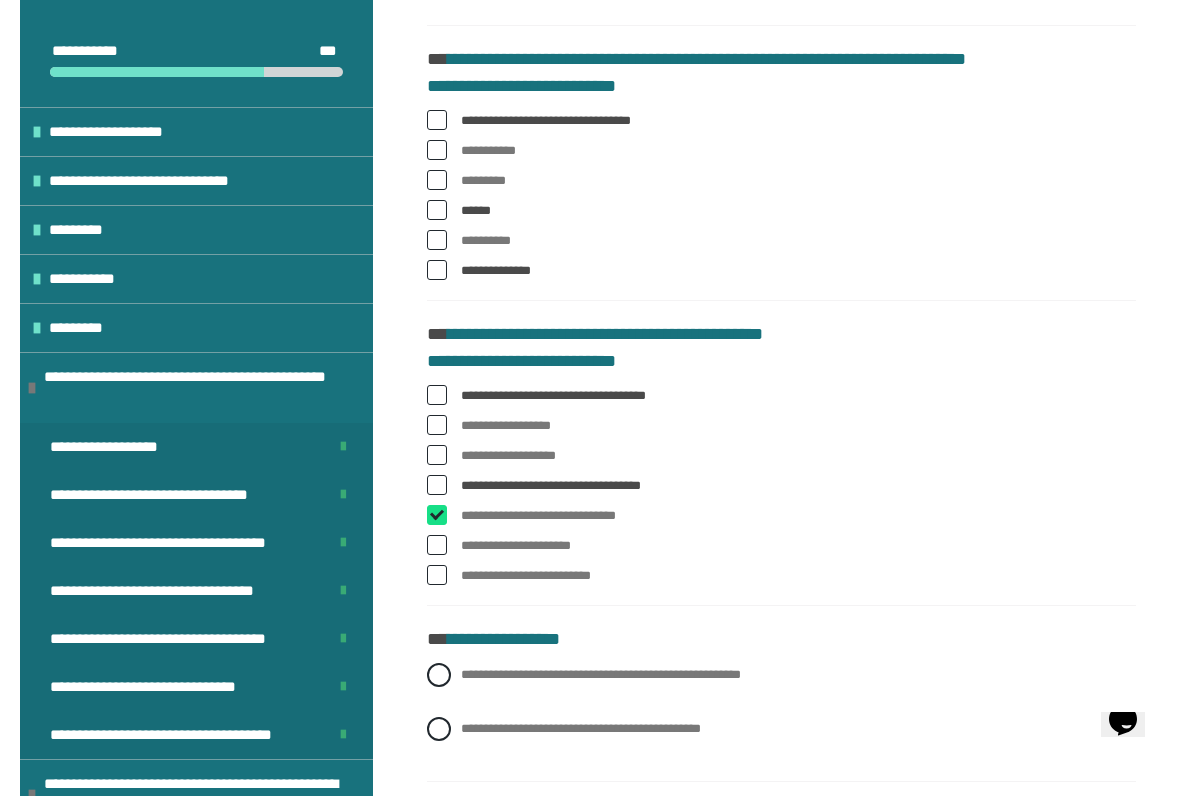 checkbox on "****" 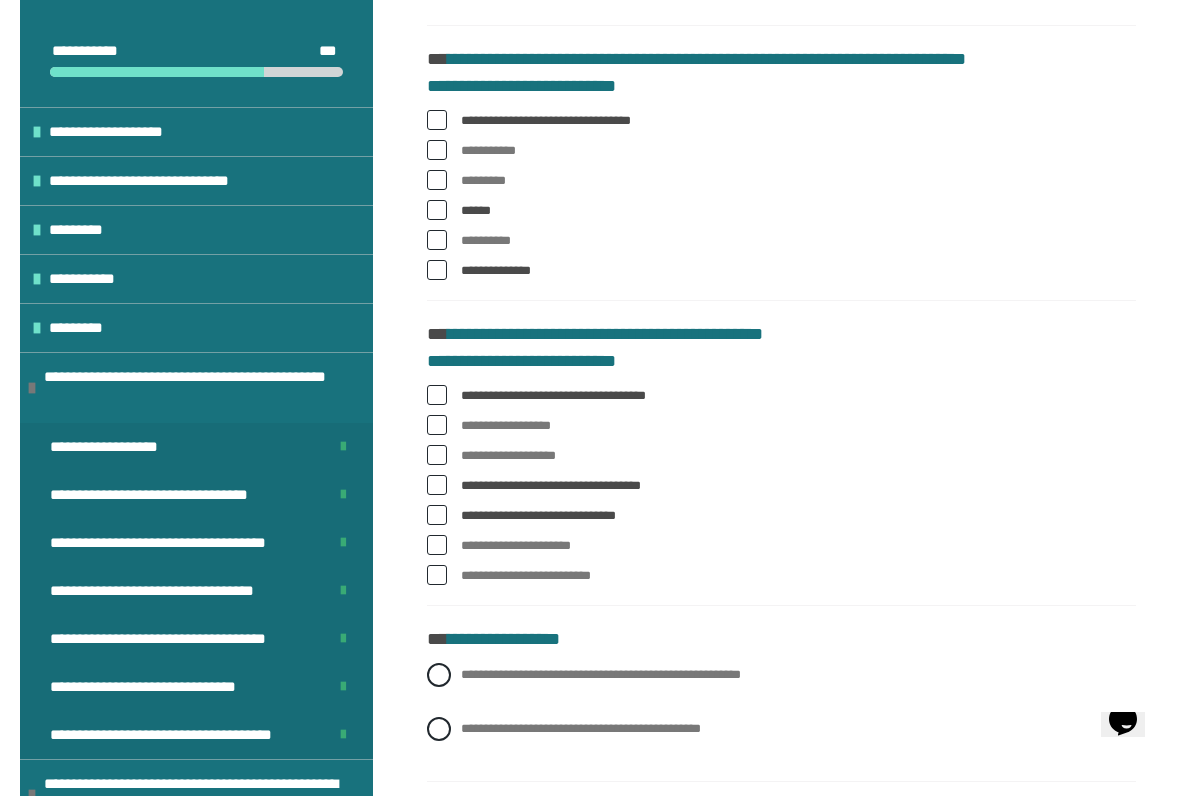 click on "**********" at bounding box center (781, 485) 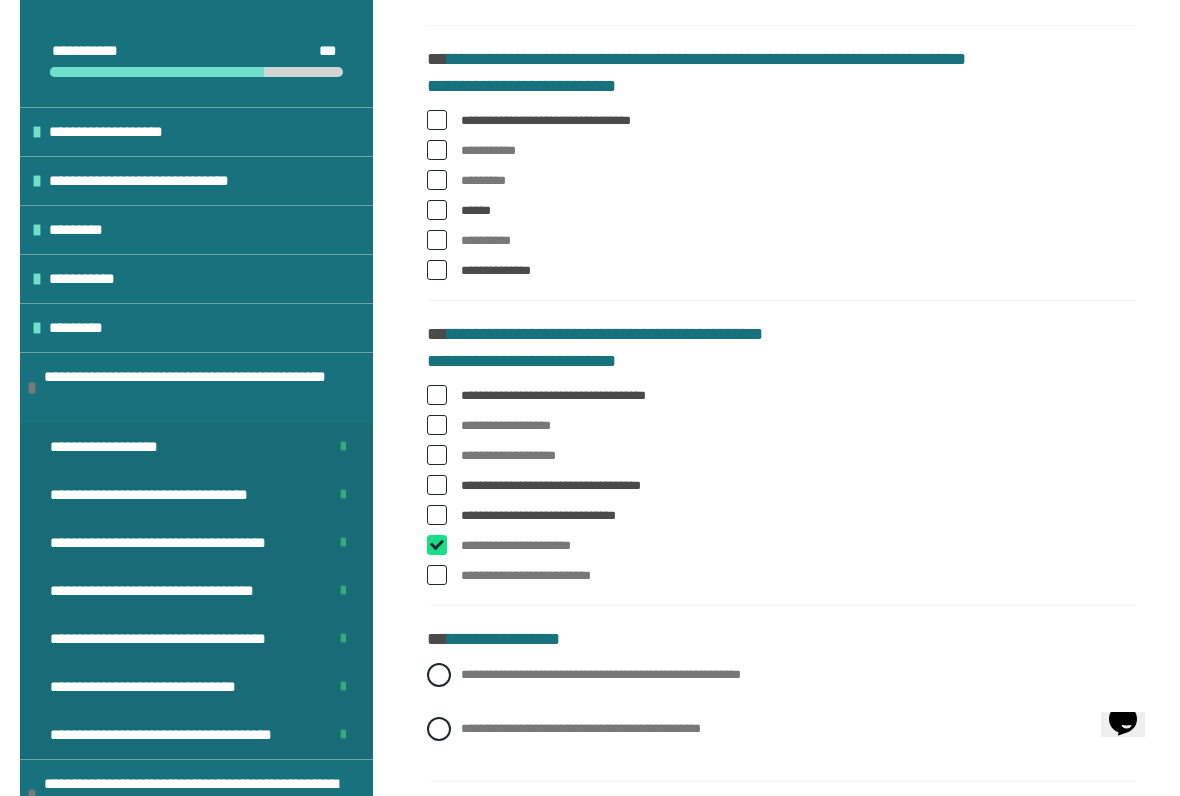 checkbox on "****" 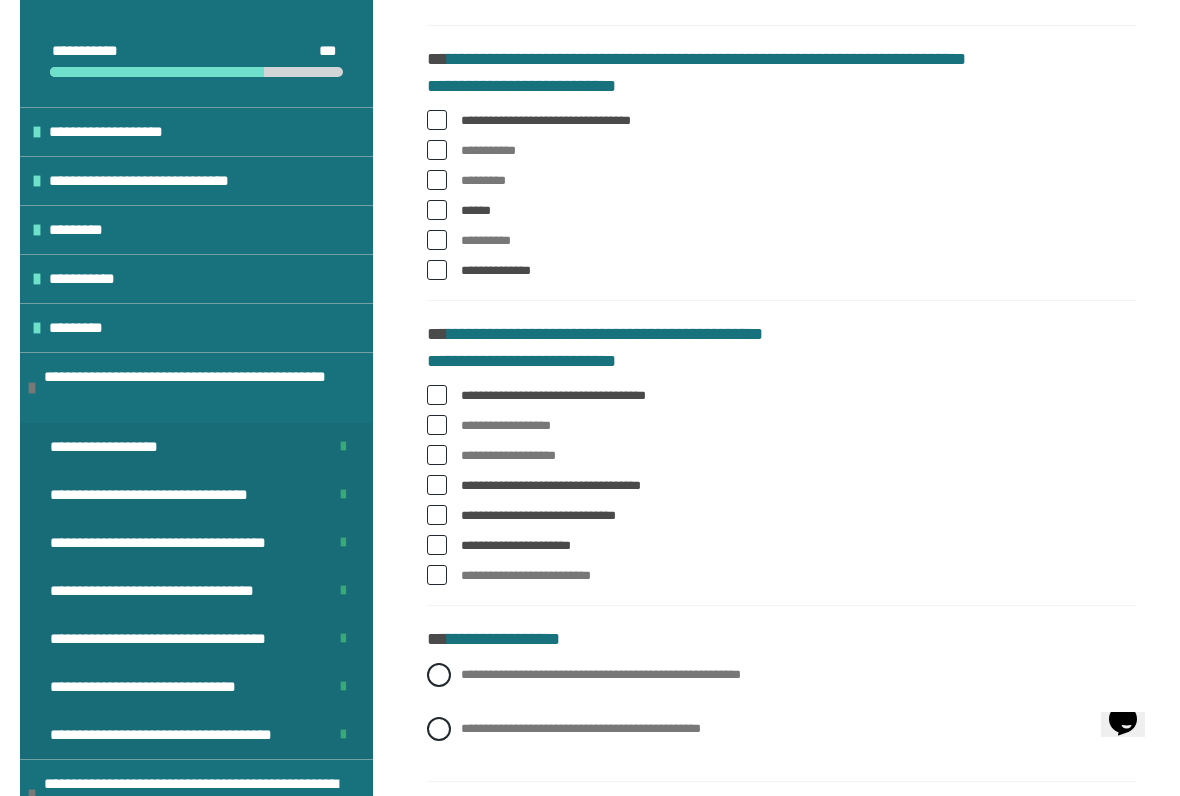 click at bounding box center [437, 575] 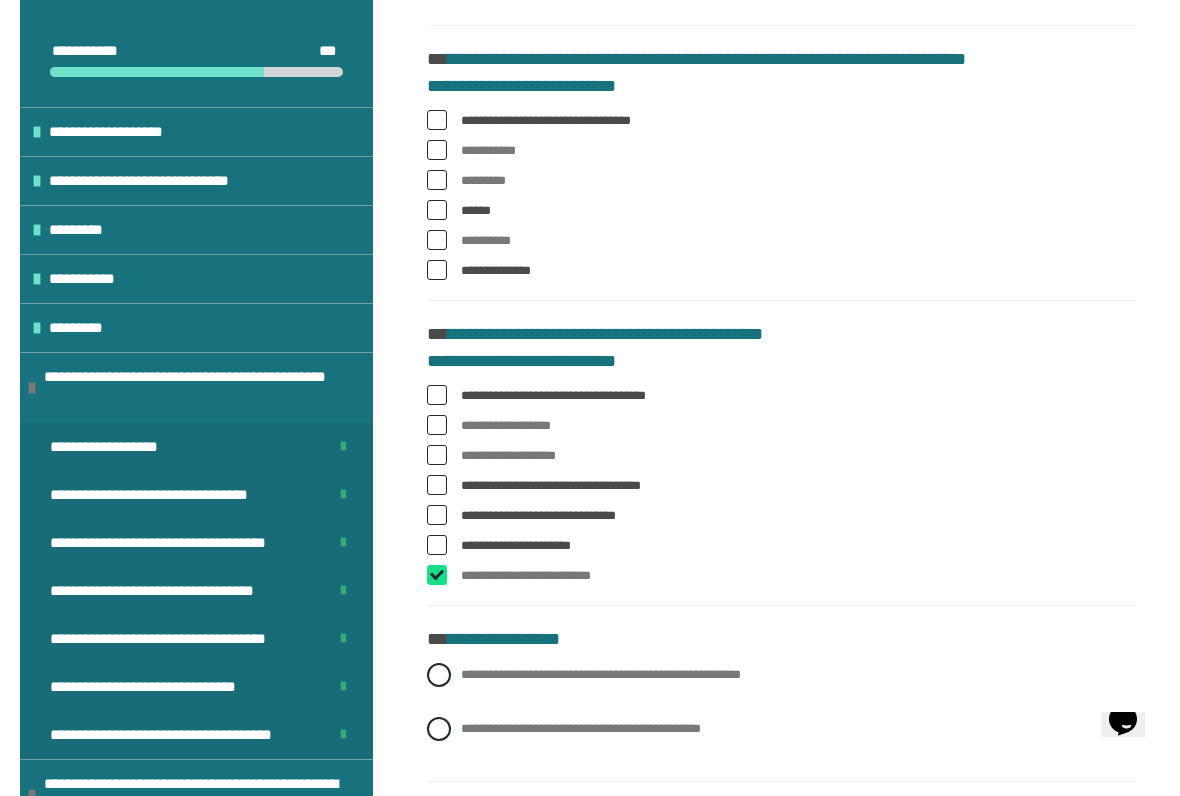 checkbox on "****" 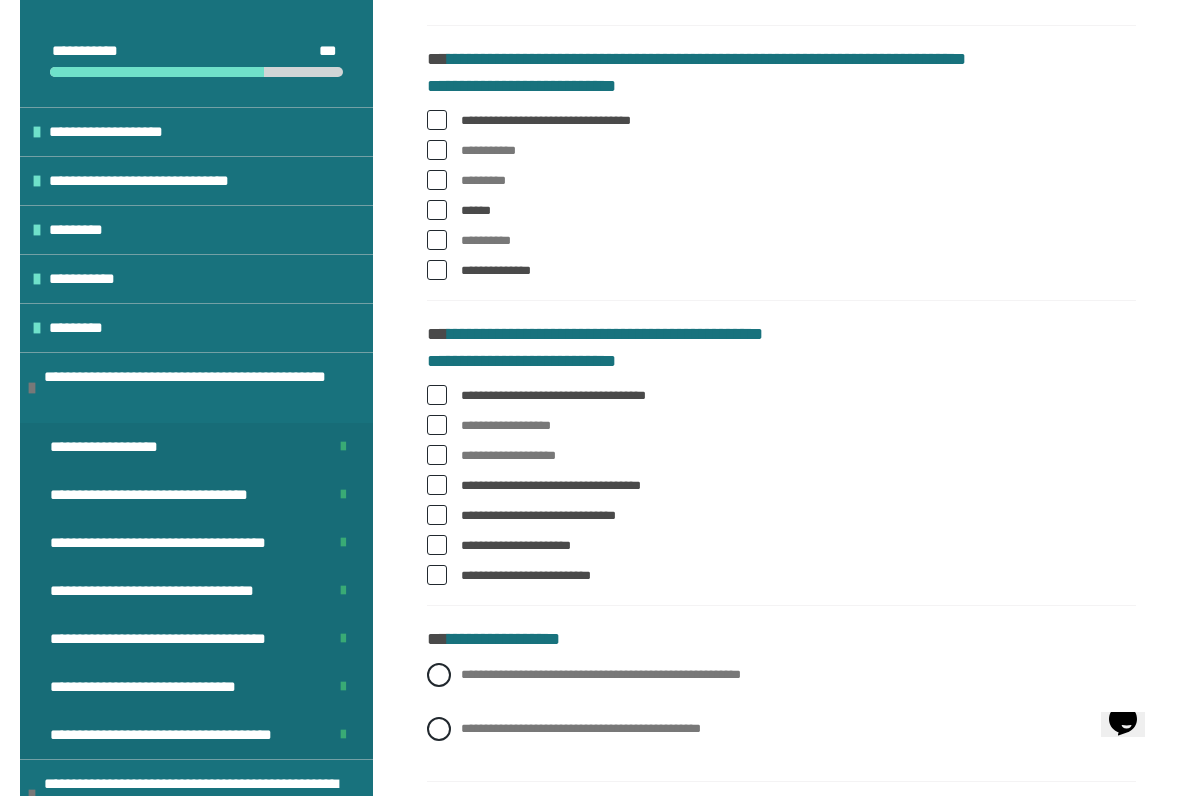 click at bounding box center [437, 455] 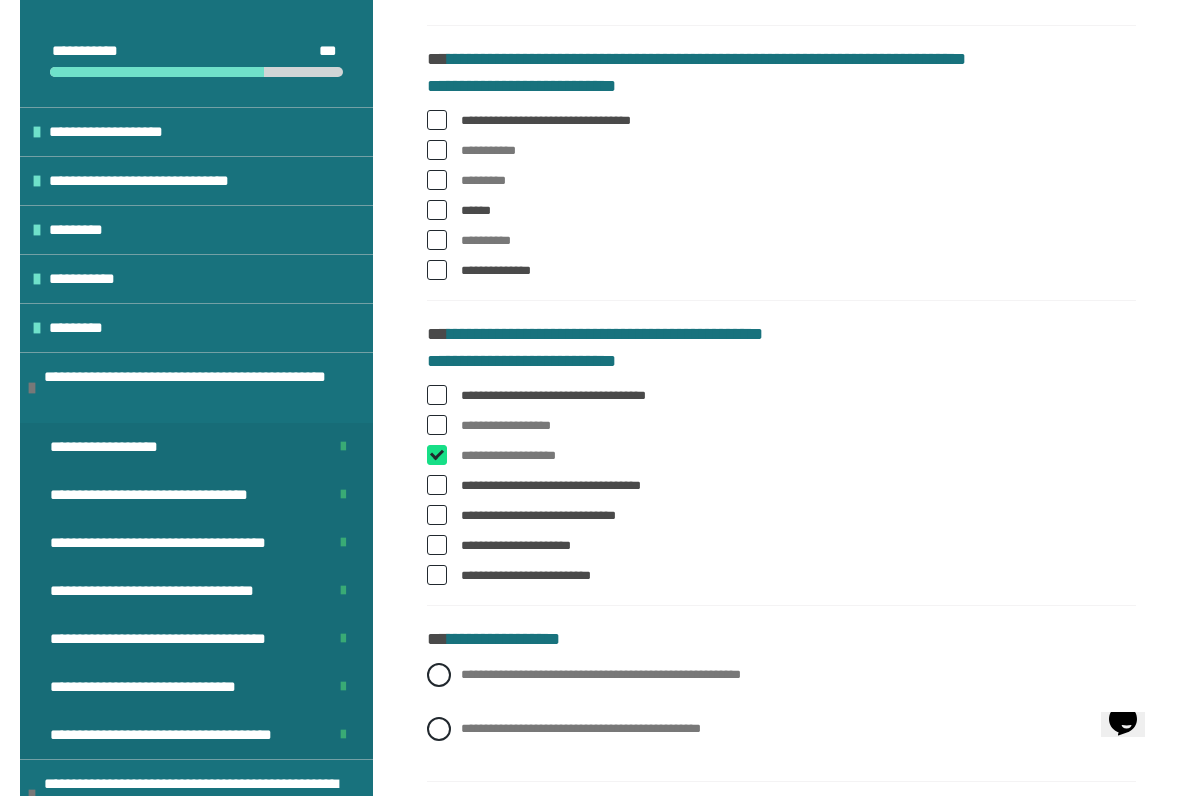 checkbox on "****" 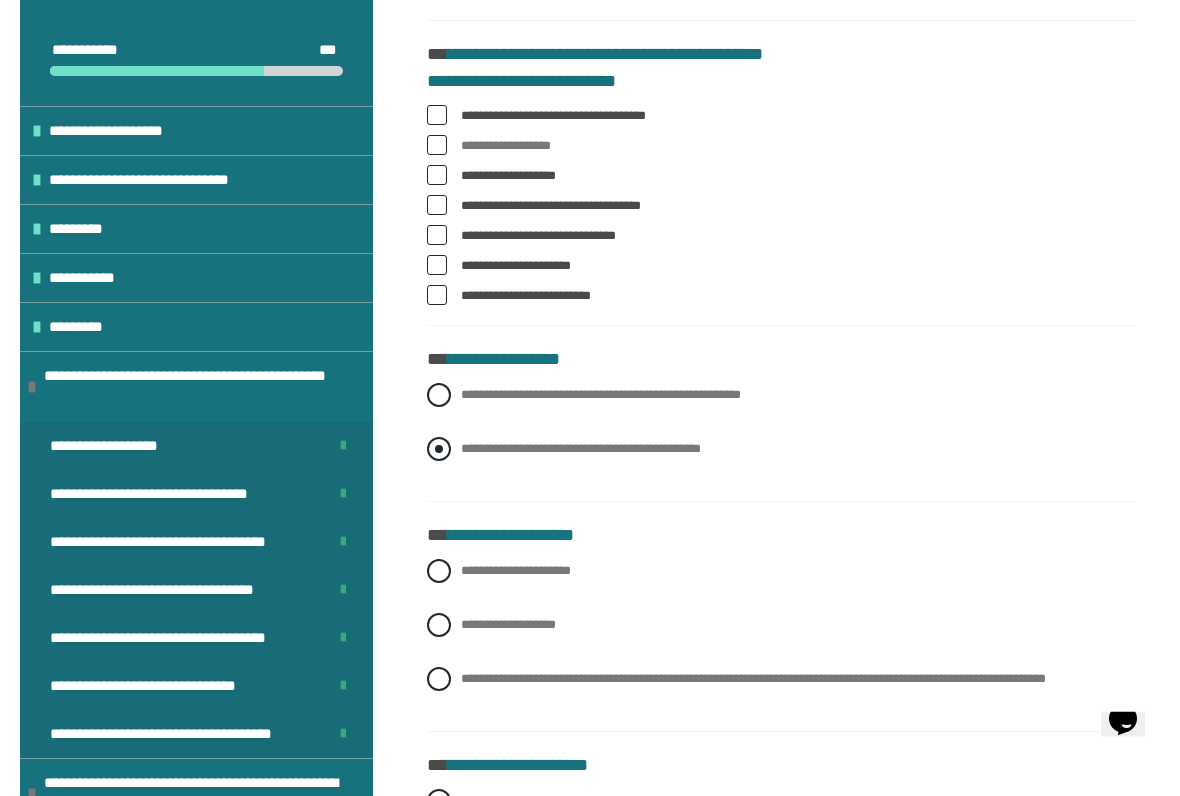 click at bounding box center (439, 450) 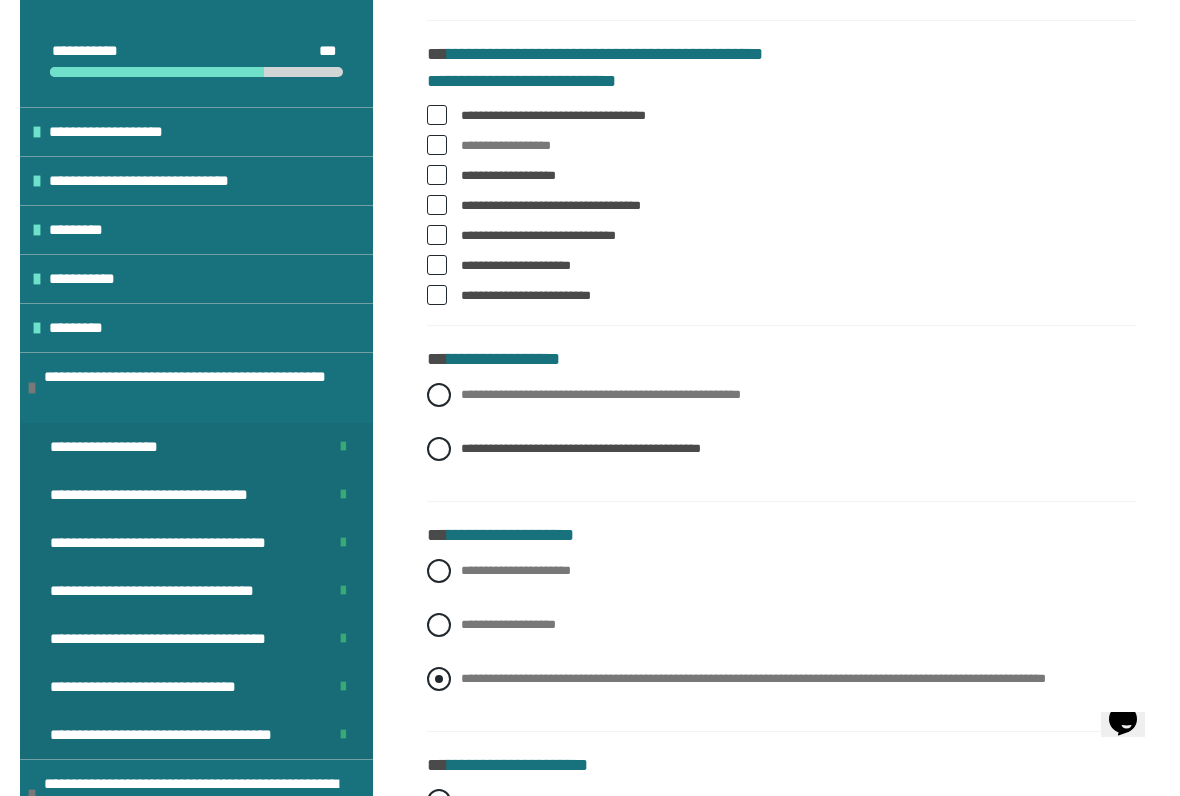 click at bounding box center [439, 679] 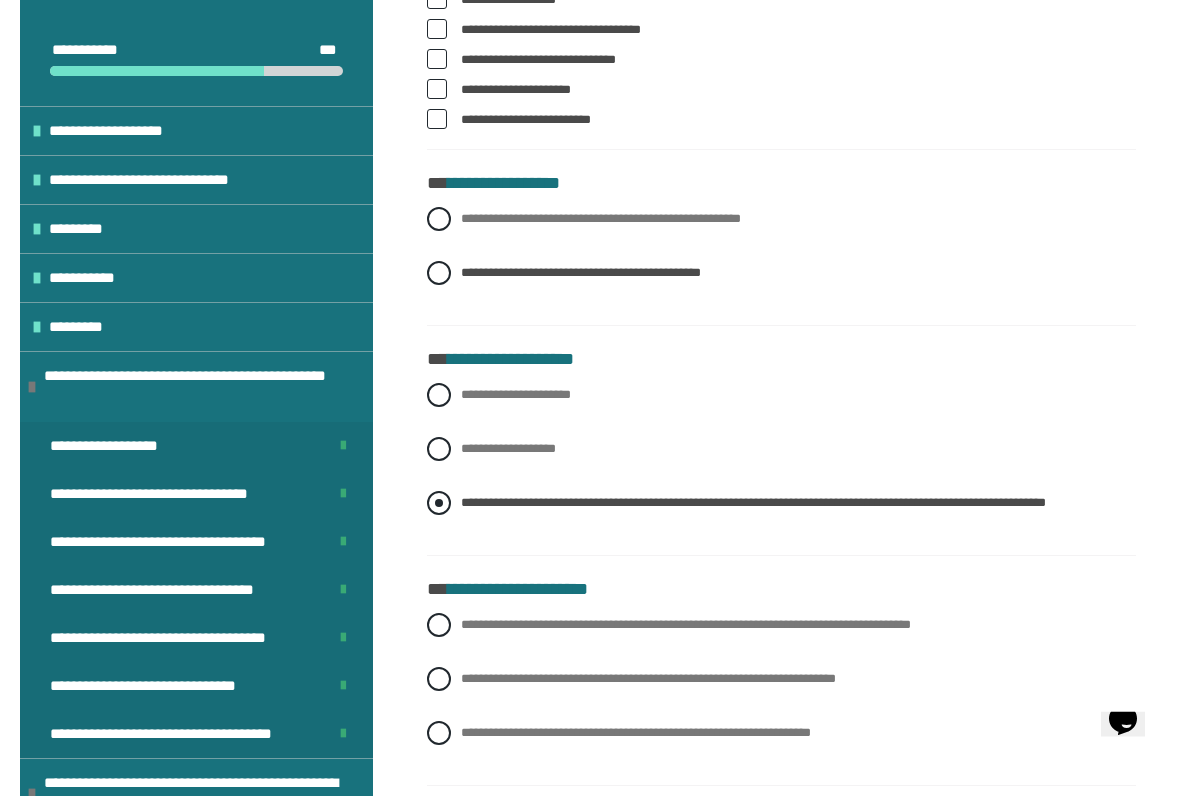 scroll, scrollTop: 1667, scrollLeft: 0, axis: vertical 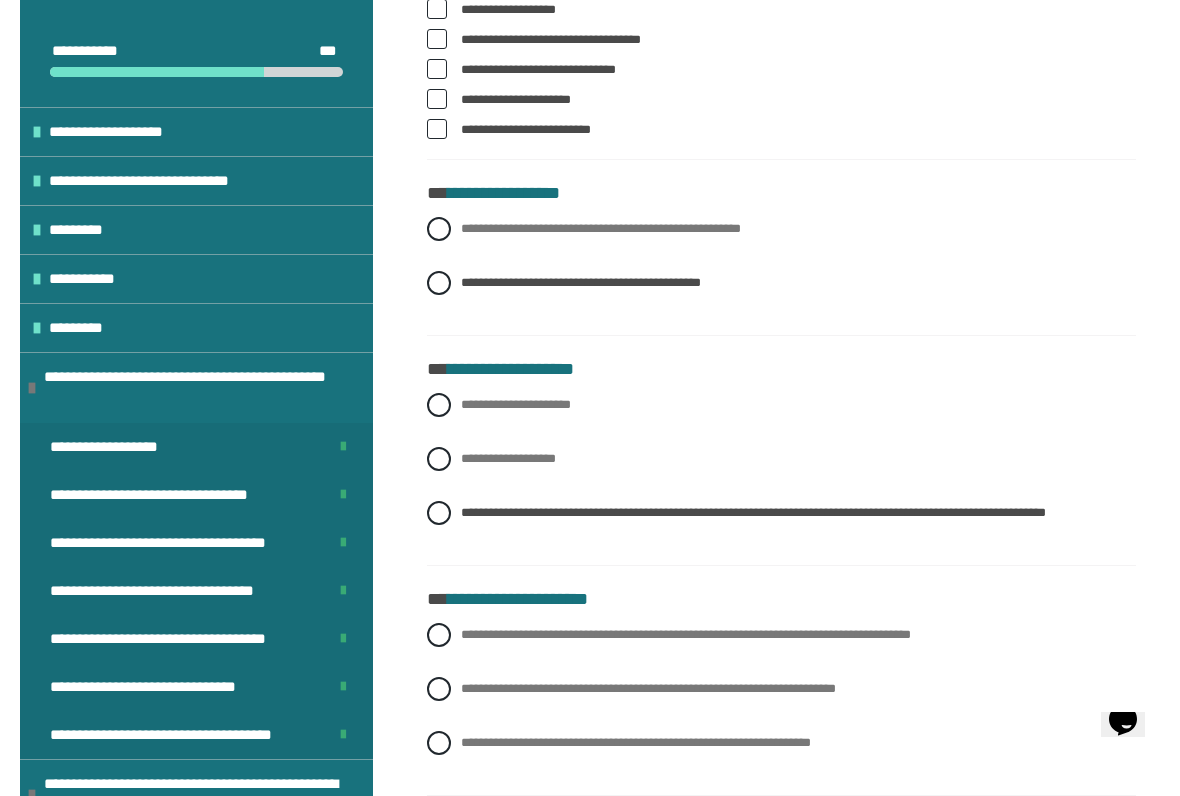 click on "**********" at bounding box center [781, 39] 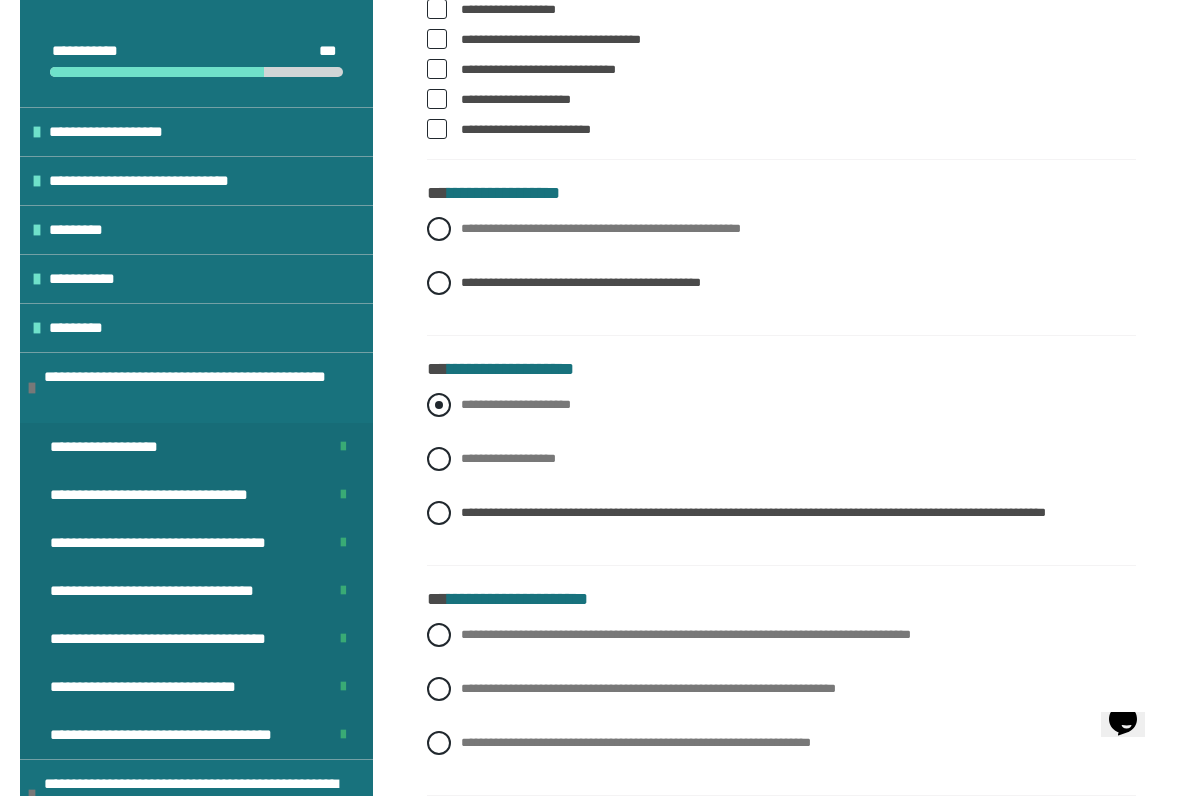 click on "**********" at bounding box center [781, 405] 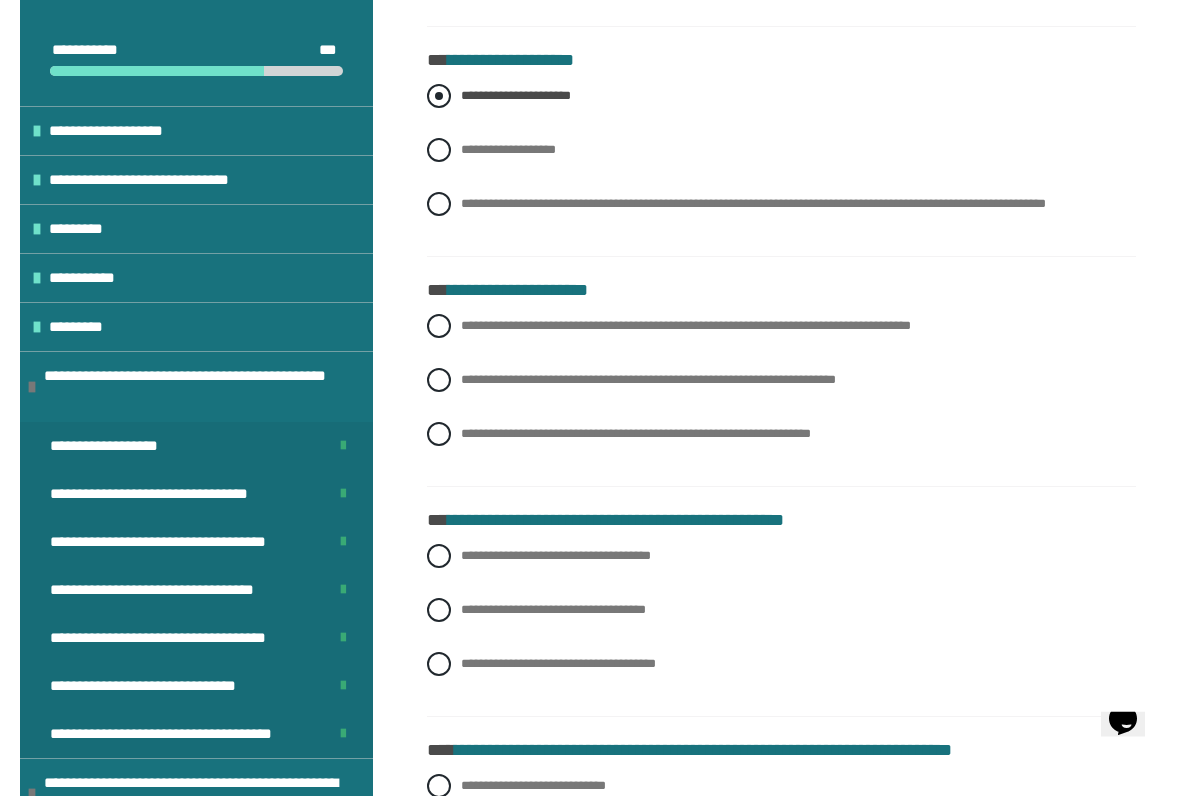 scroll, scrollTop: 1977, scrollLeft: 0, axis: vertical 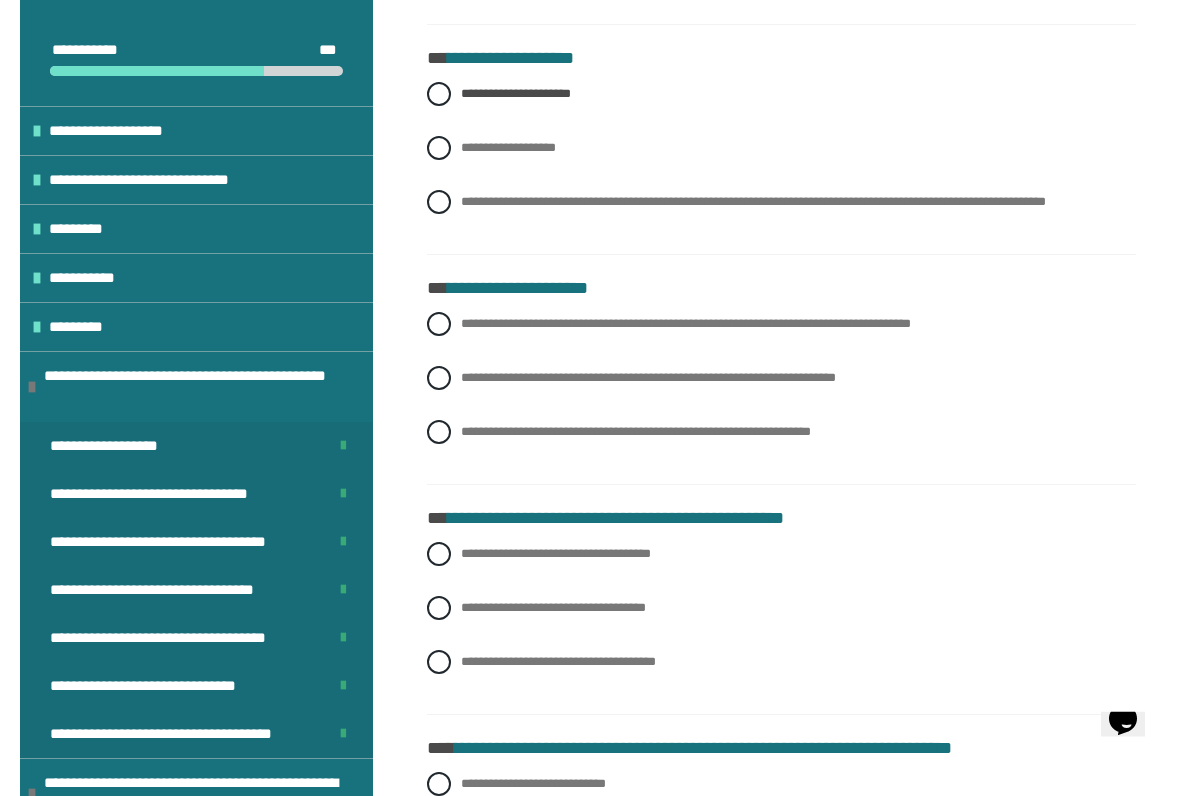 click on "**********" at bounding box center [781, -271] 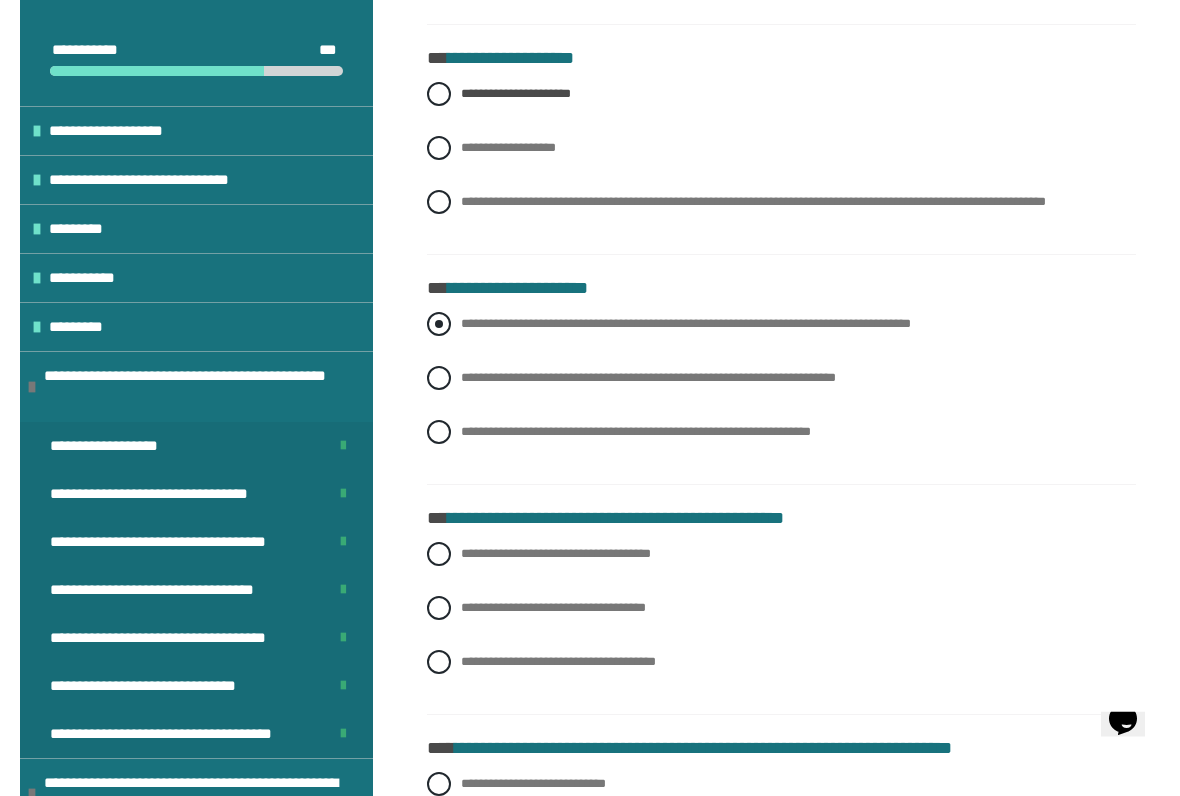click at bounding box center (439, 325) 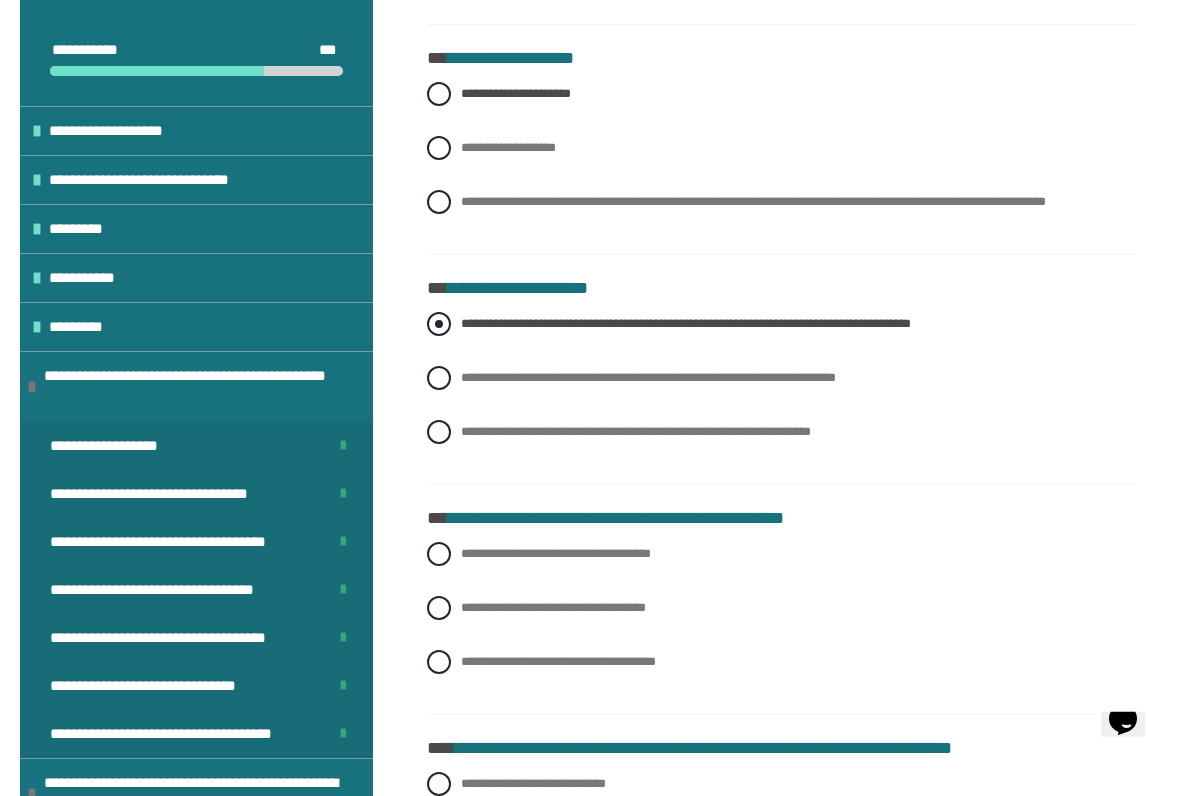 scroll, scrollTop: 1978, scrollLeft: 0, axis: vertical 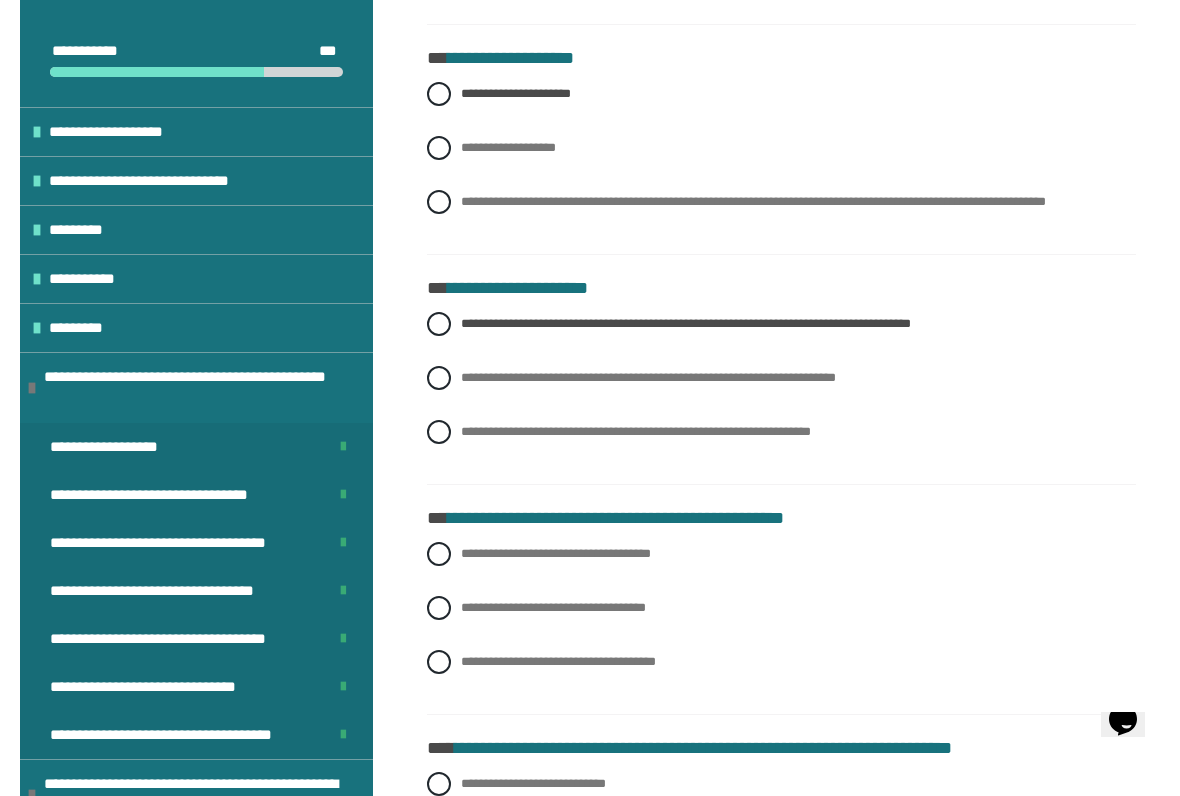 click on "**********" at bounding box center [781, -272] 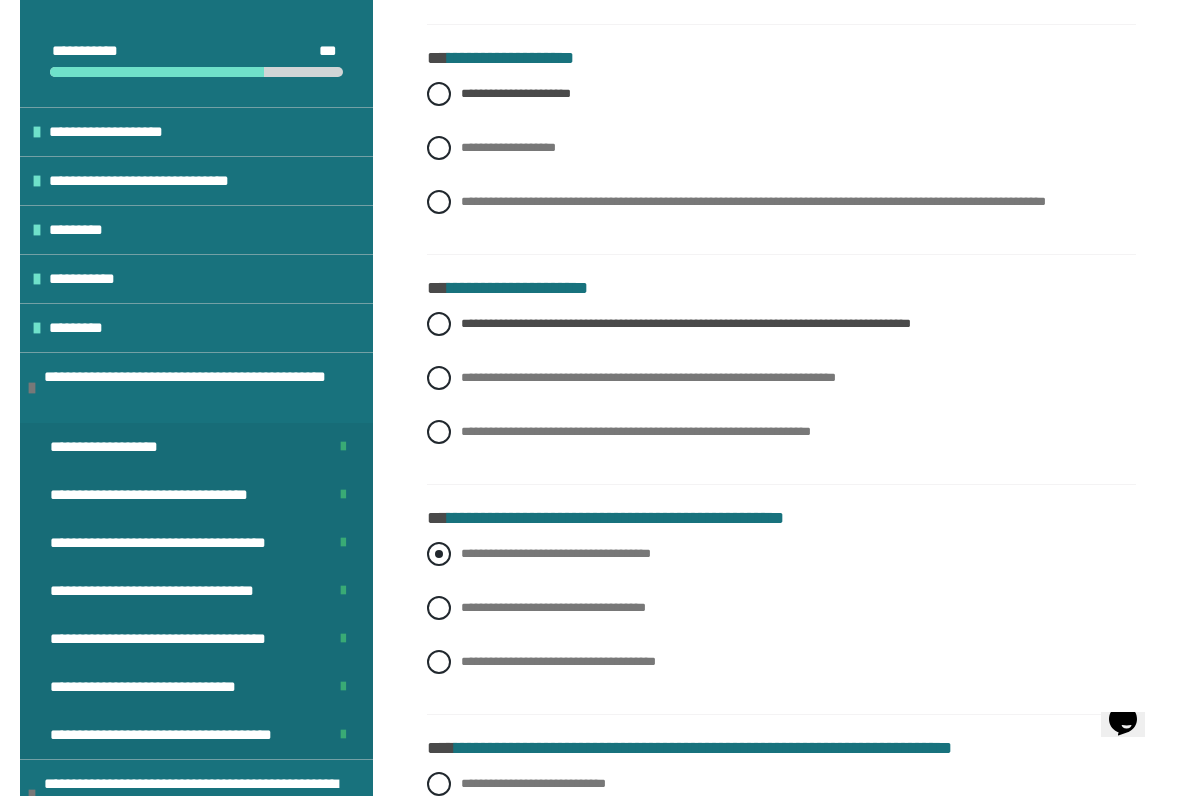 click on "**********" at bounding box center (781, 554) 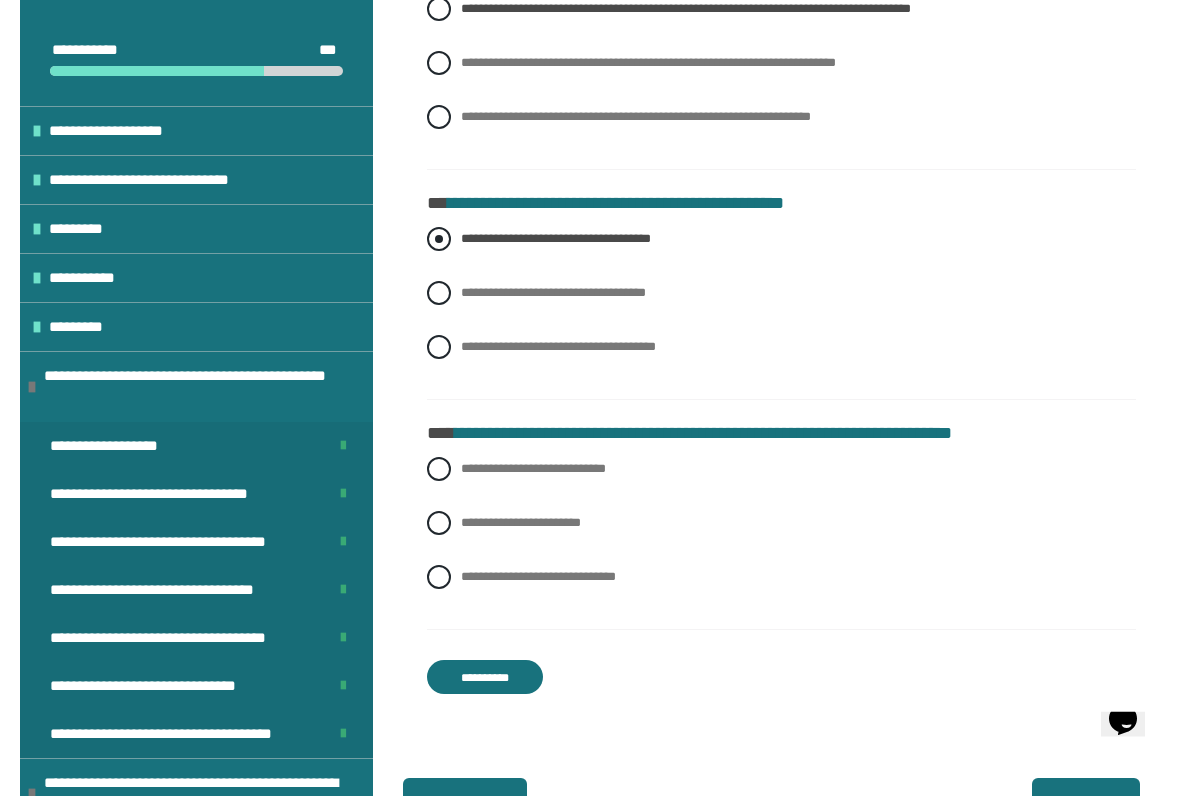 scroll, scrollTop: 2294, scrollLeft: 0, axis: vertical 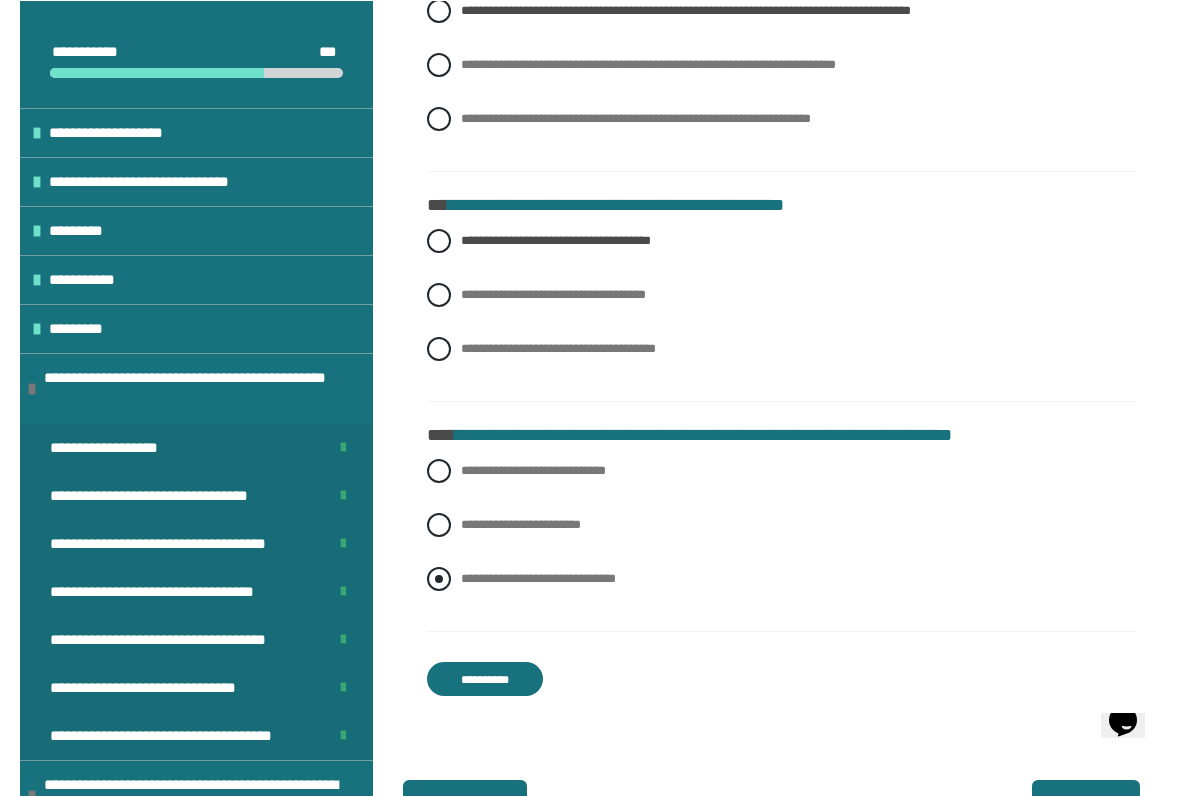 click at bounding box center (439, 578) 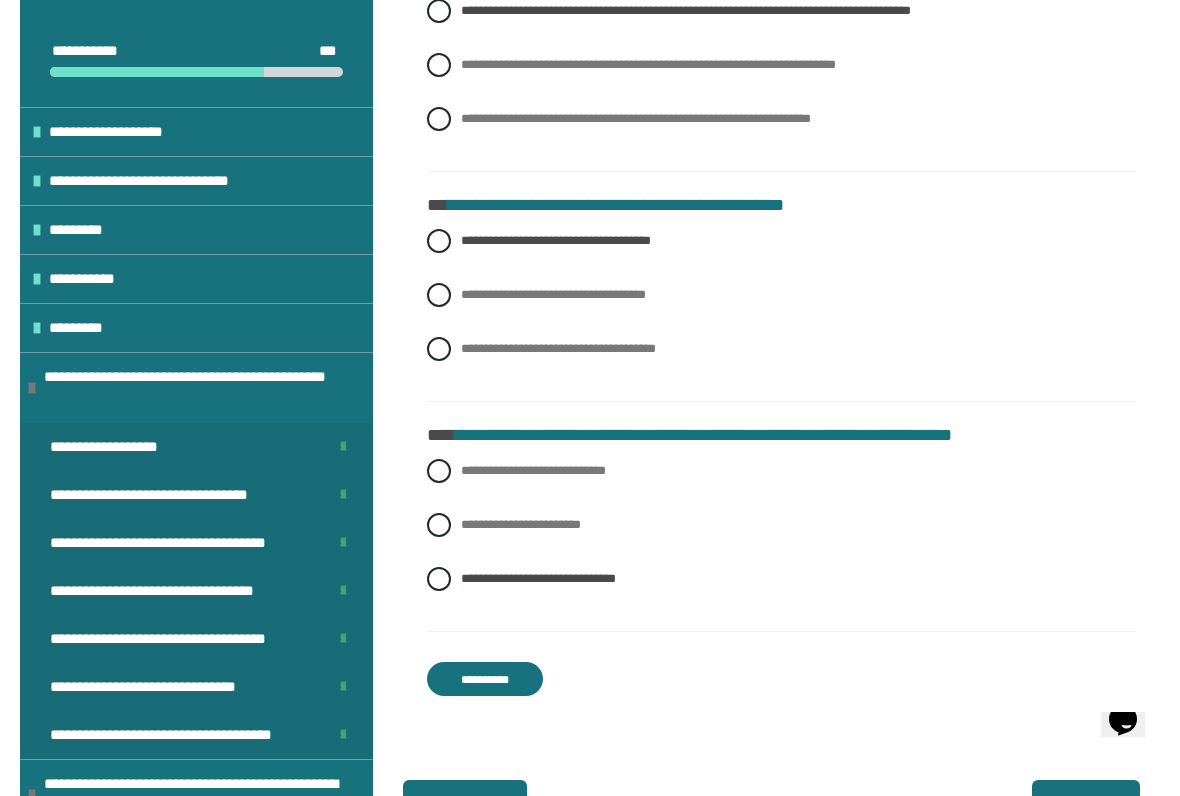 click on "**********" at bounding box center (485, 679) 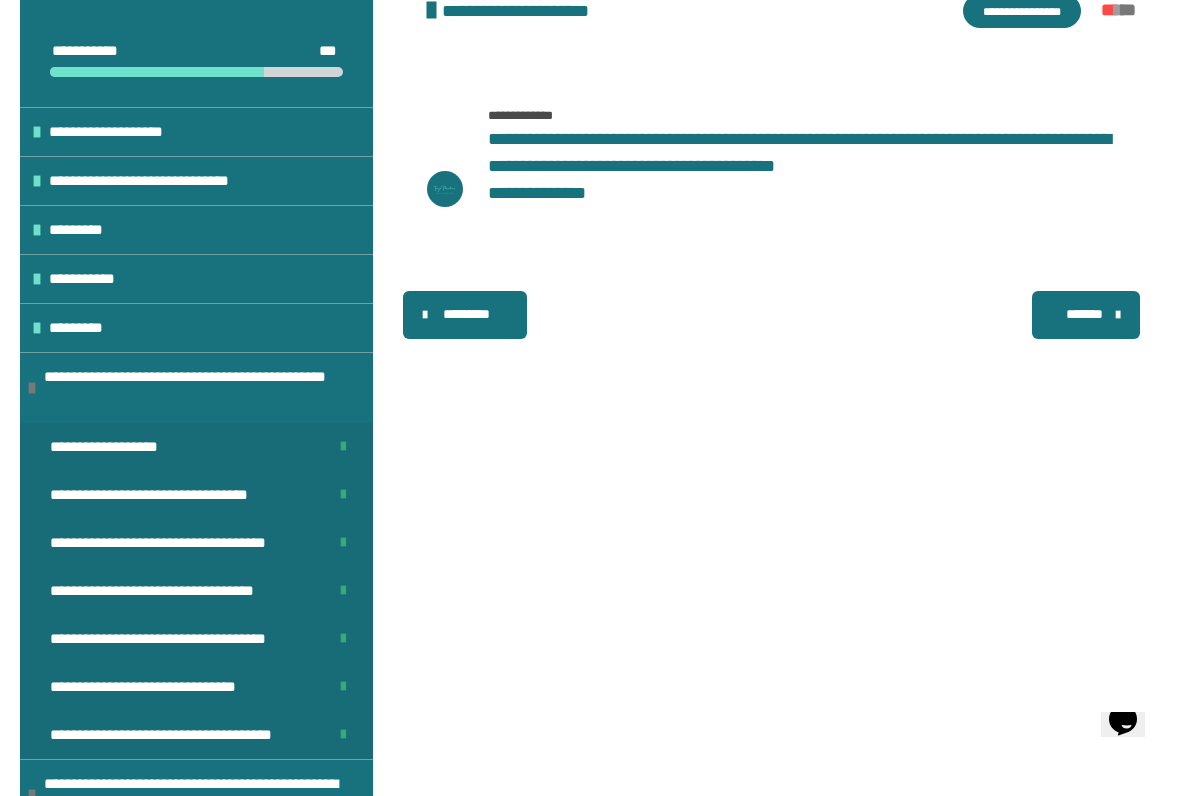 scroll, scrollTop: 431, scrollLeft: 0, axis: vertical 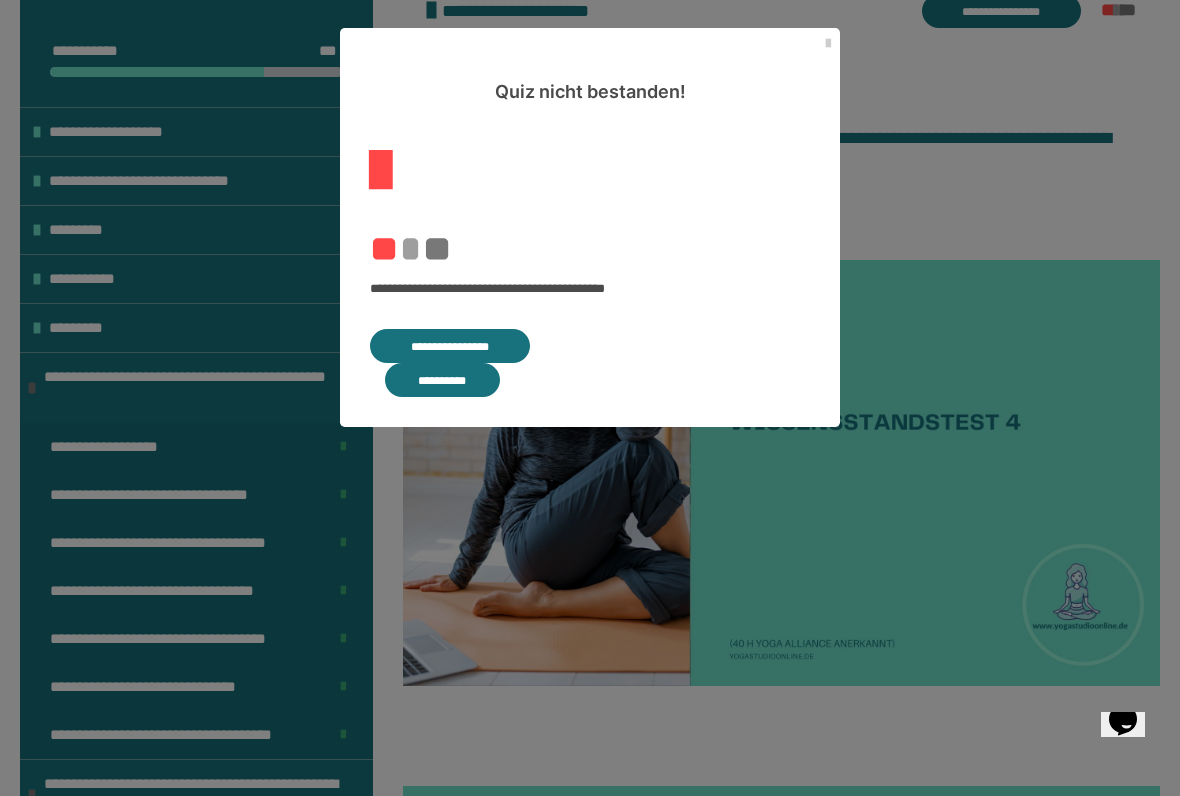 click on "**********" at bounding box center (450, 346) 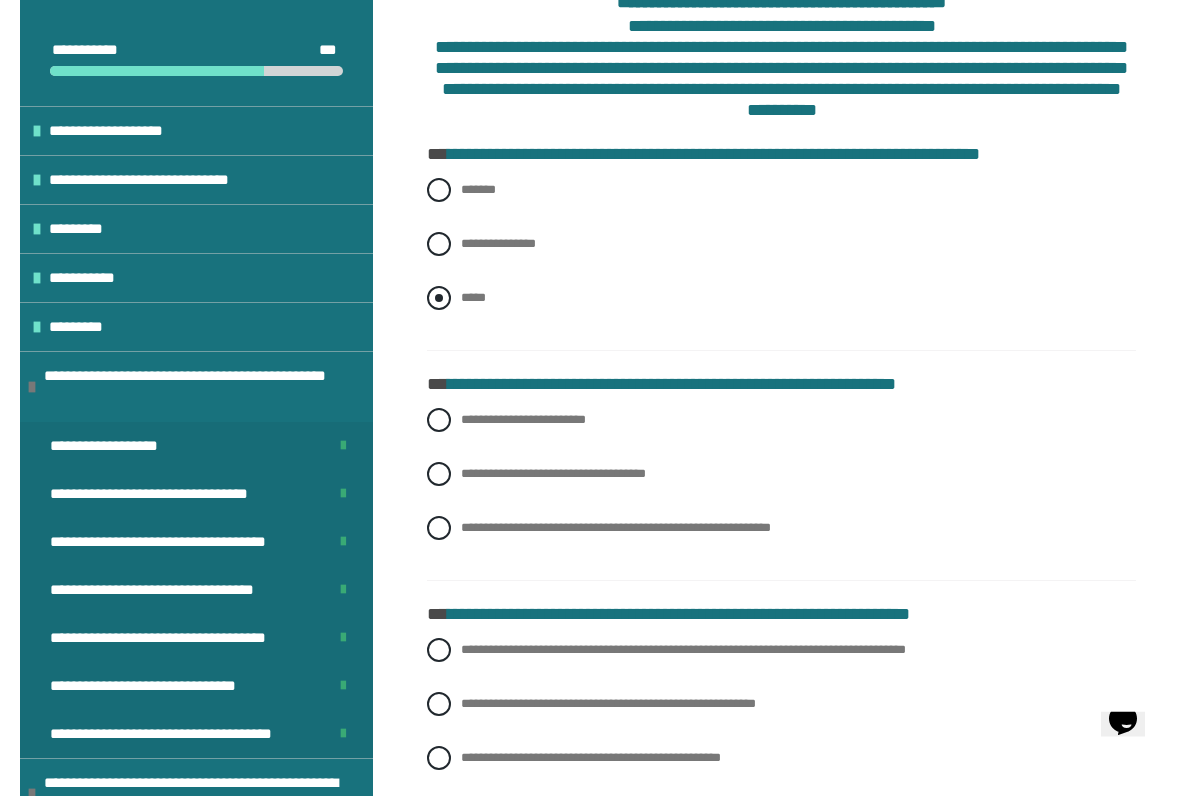 click at bounding box center [439, 299] 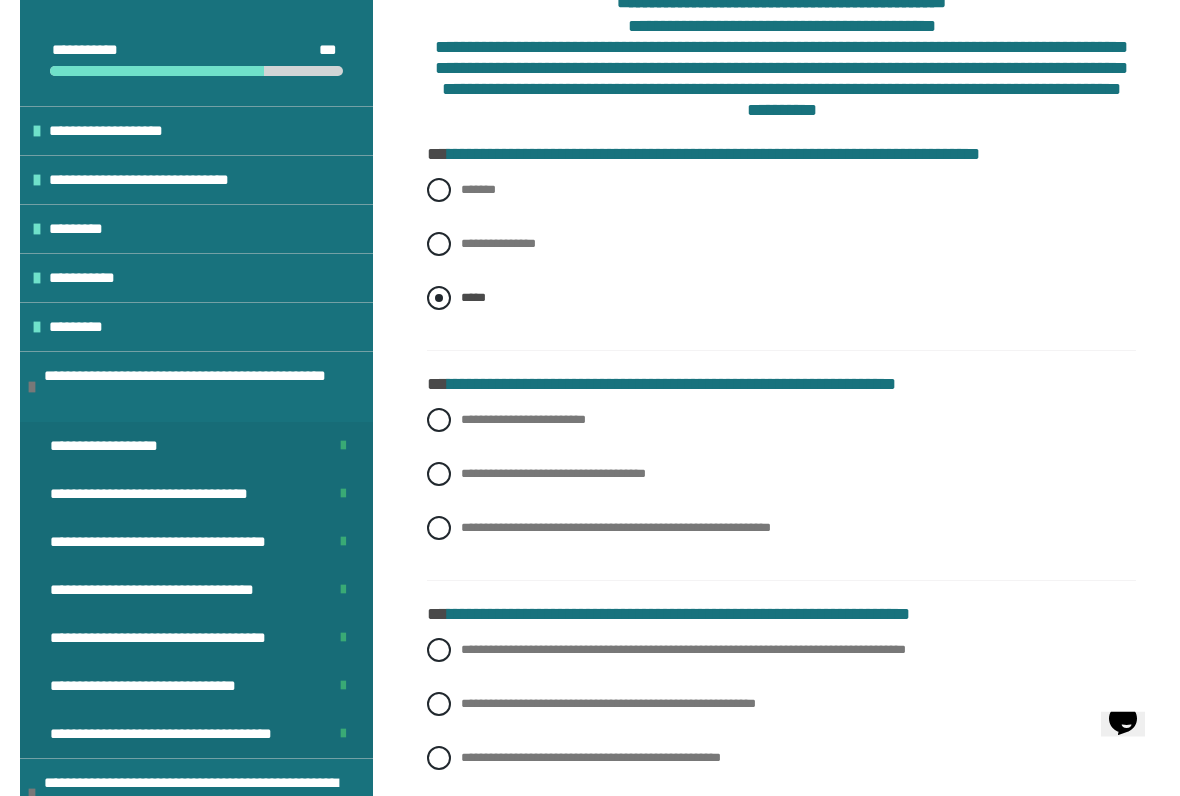 scroll, scrollTop: 436, scrollLeft: 0, axis: vertical 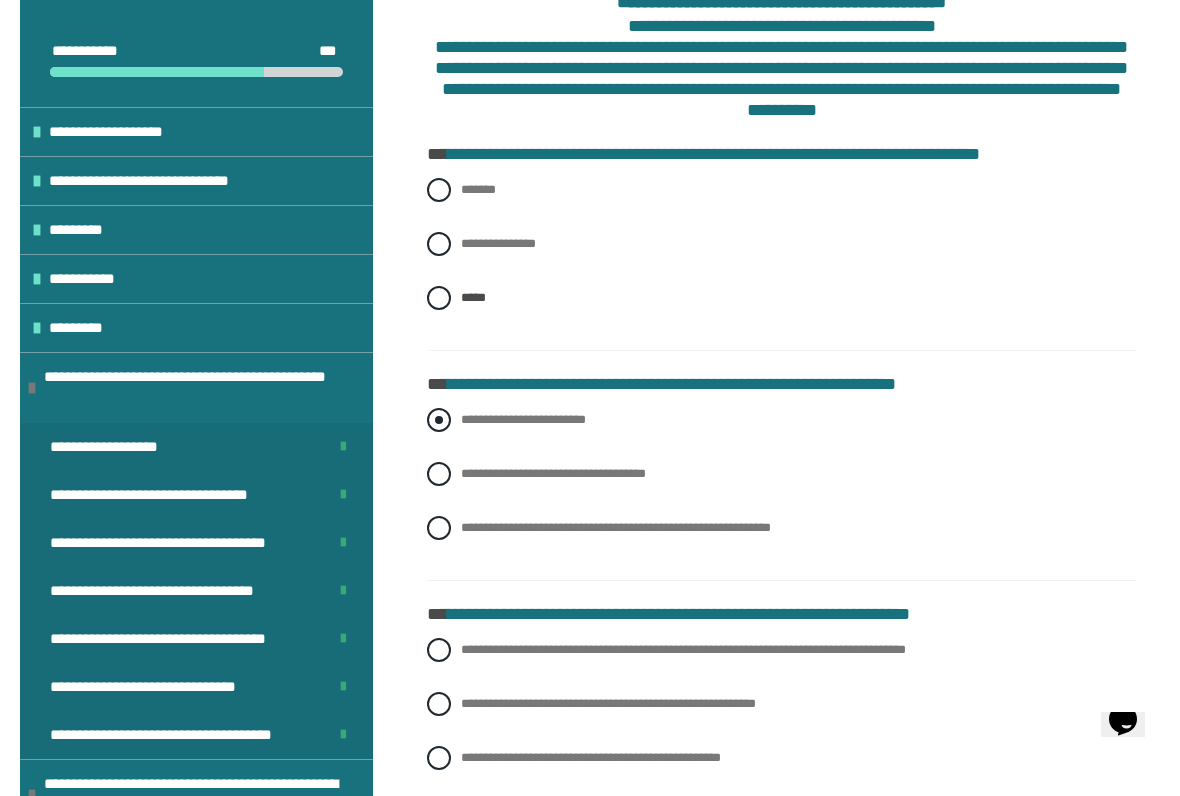 click at bounding box center (439, 420) 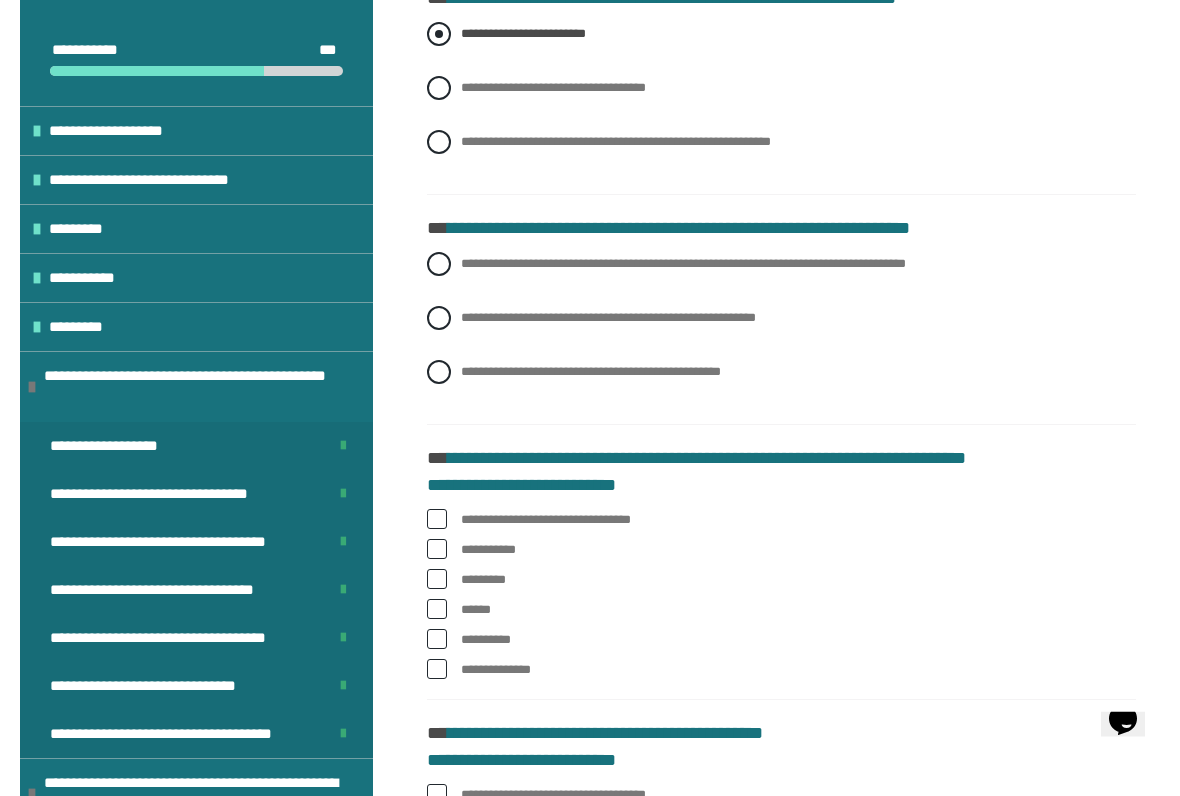scroll, scrollTop: 822, scrollLeft: 0, axis: vertical 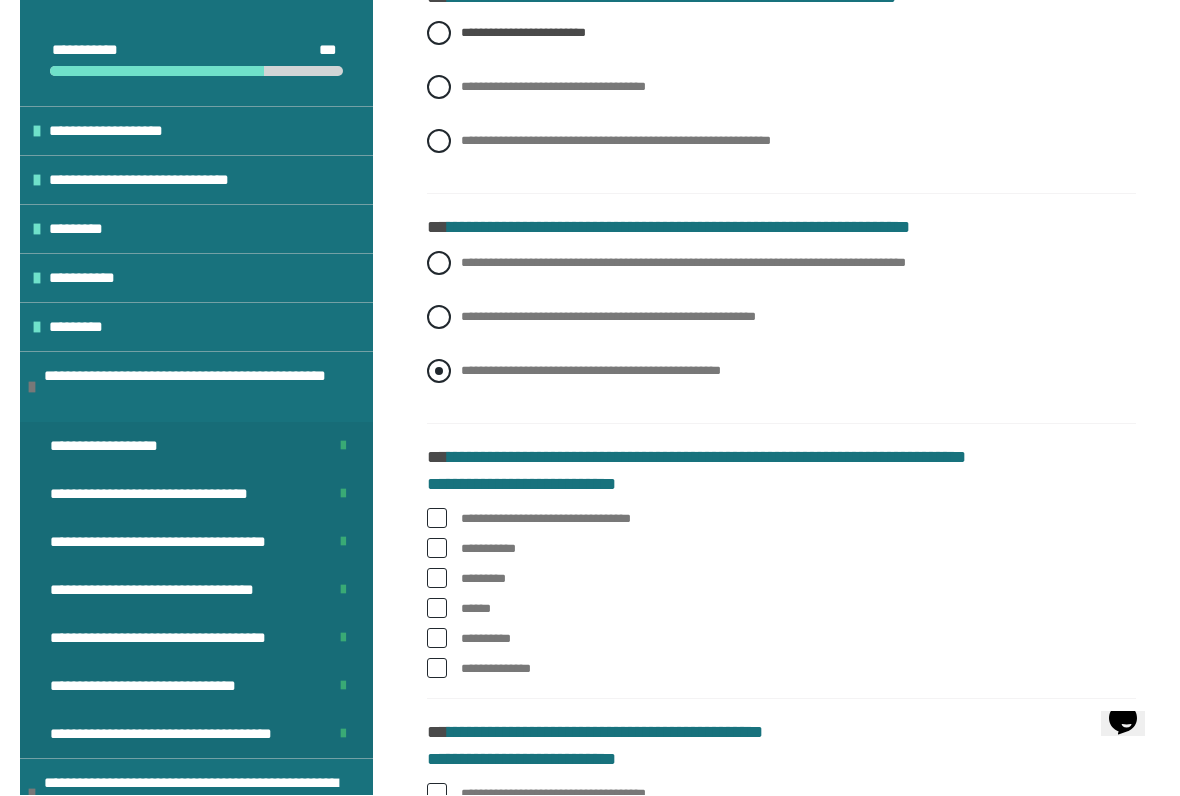 click on "**********" at bounding box center (781, 372) 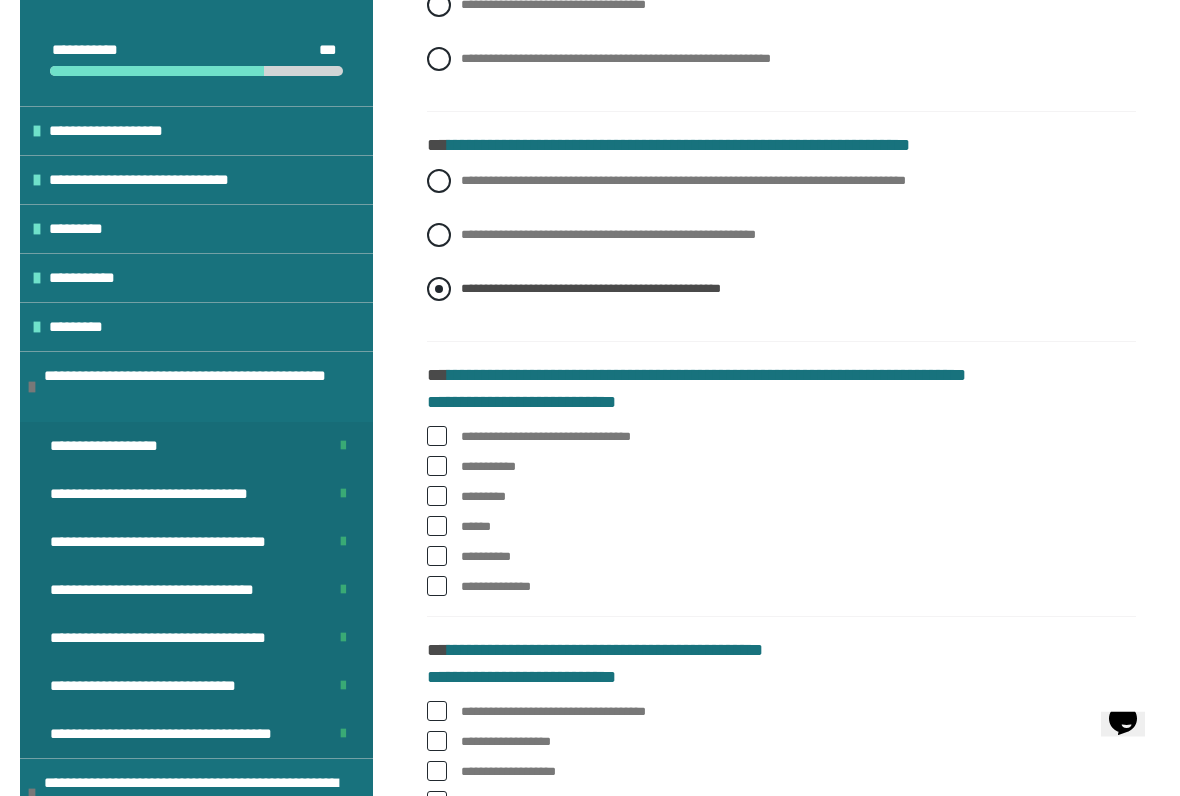 scroll, scrollTop: 905, scrollLeft: 0, axis: vertical 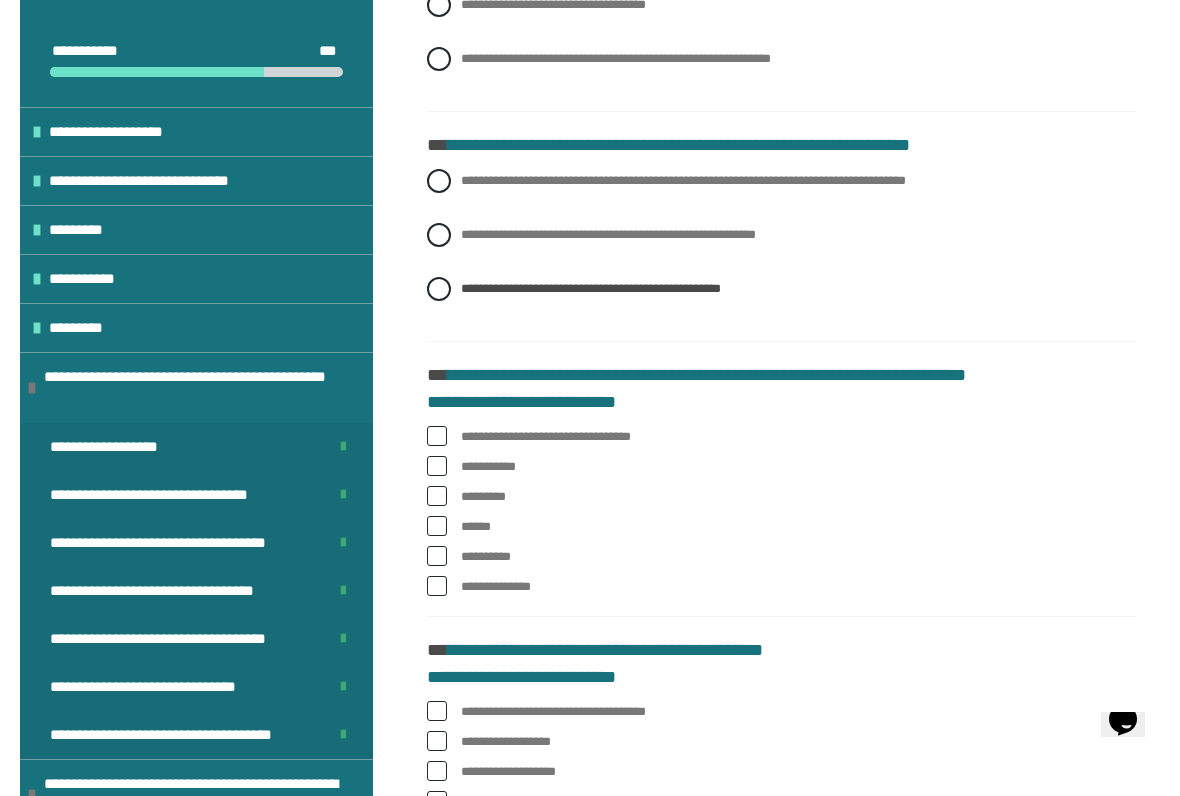 click at bounding box center [437, 526] 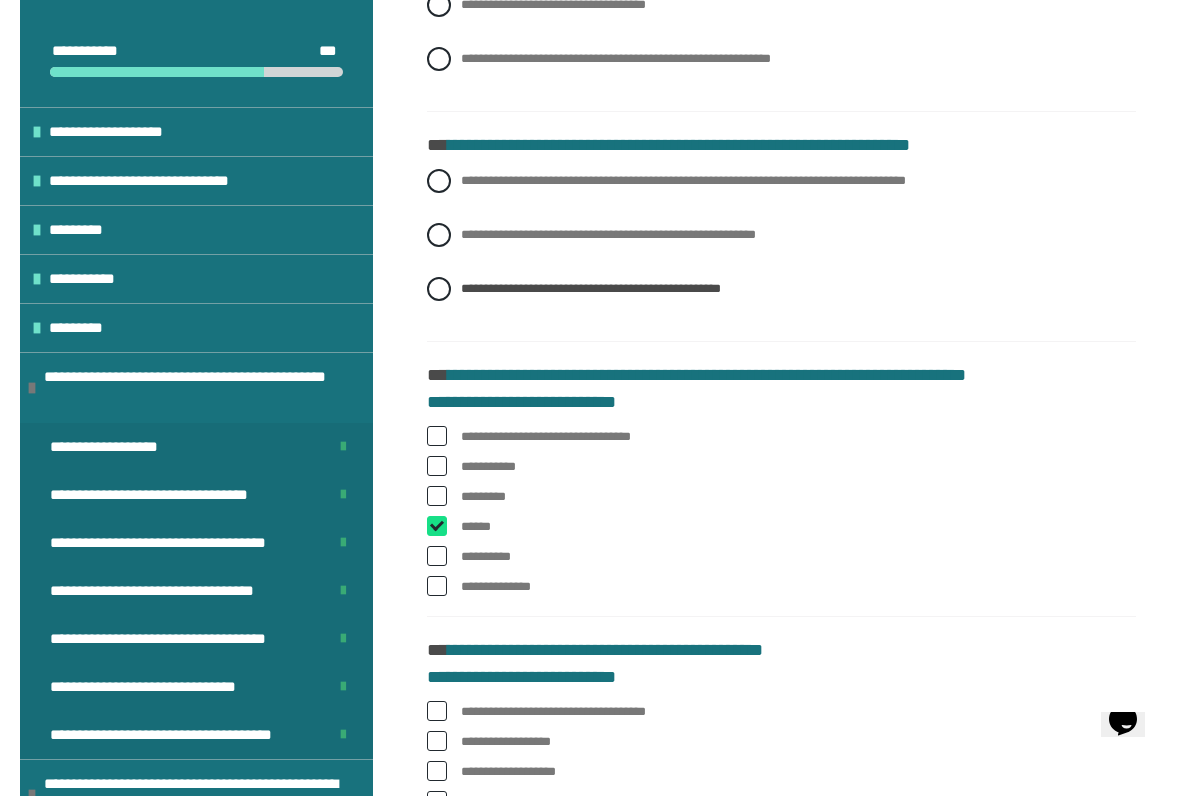 checkbox on "****" 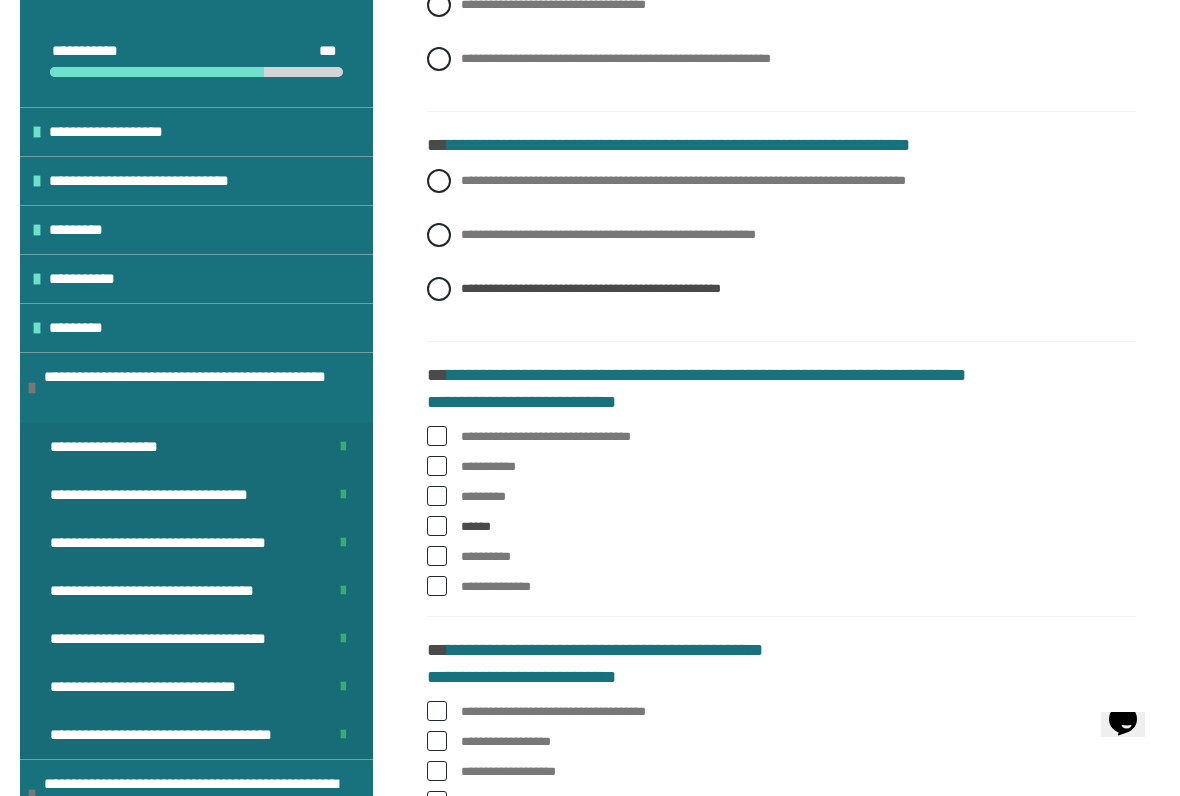 click on "**********" at bounding box center (781, 801) 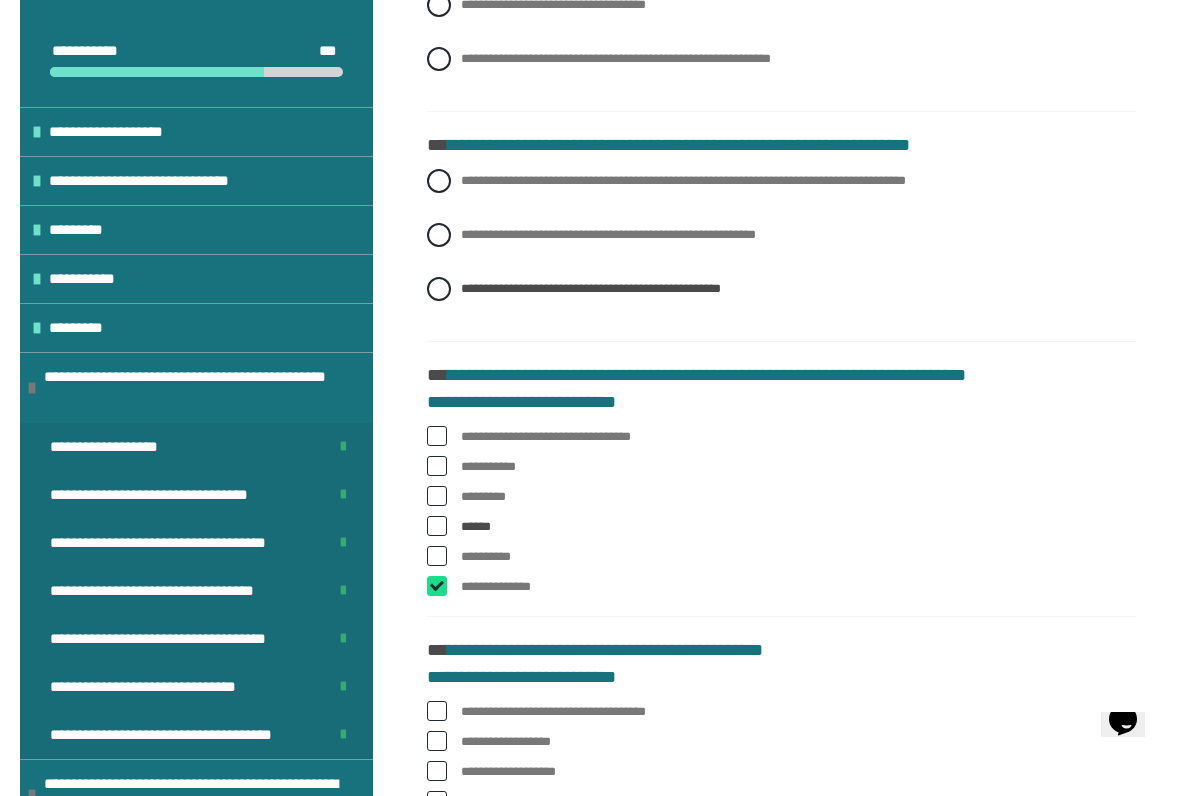 checkbox on "****" 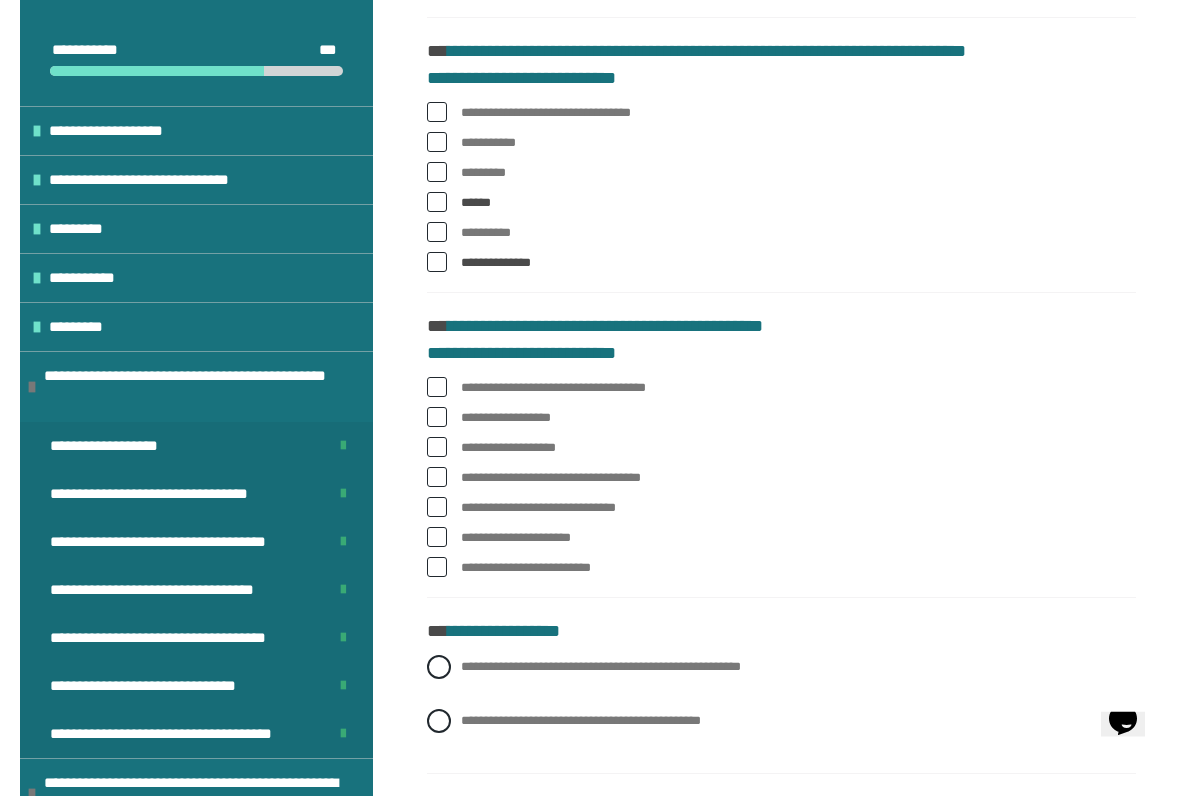 scroll, scrollTop: 1231, scrollLeft: 0, axis: vertical 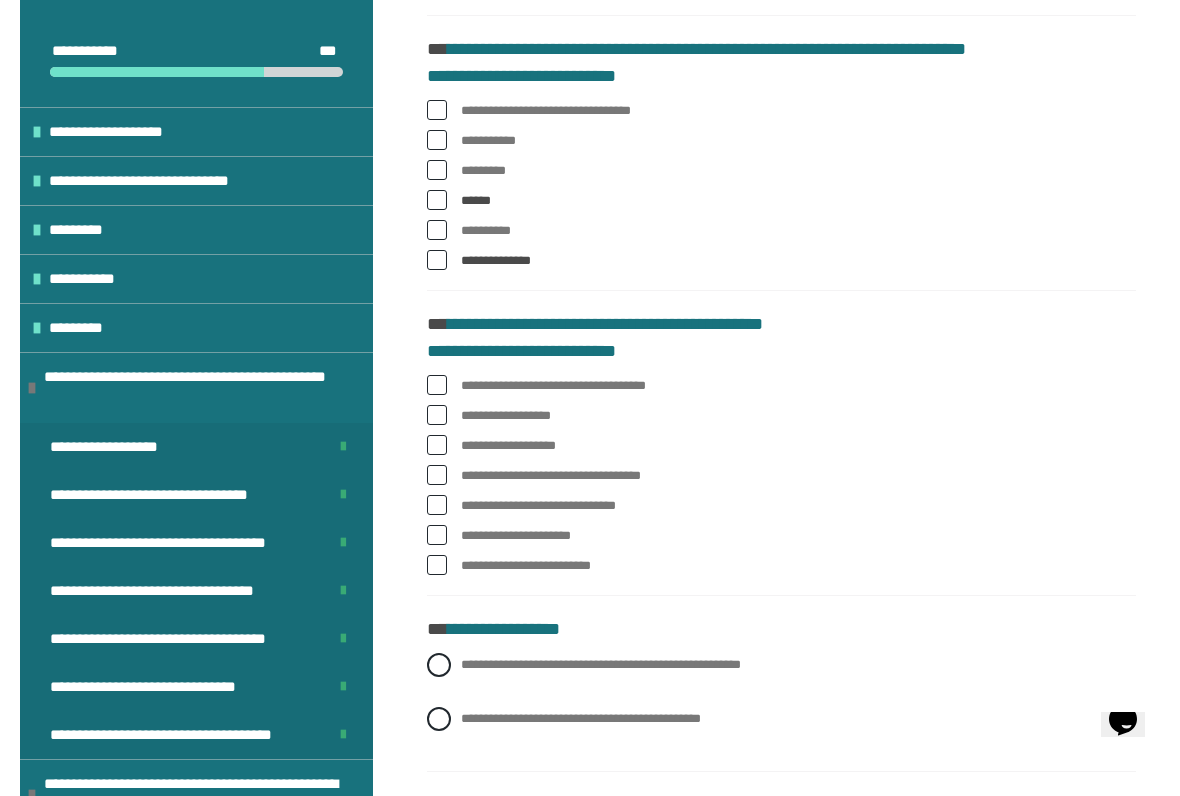 click at bounding box center (437, 385) 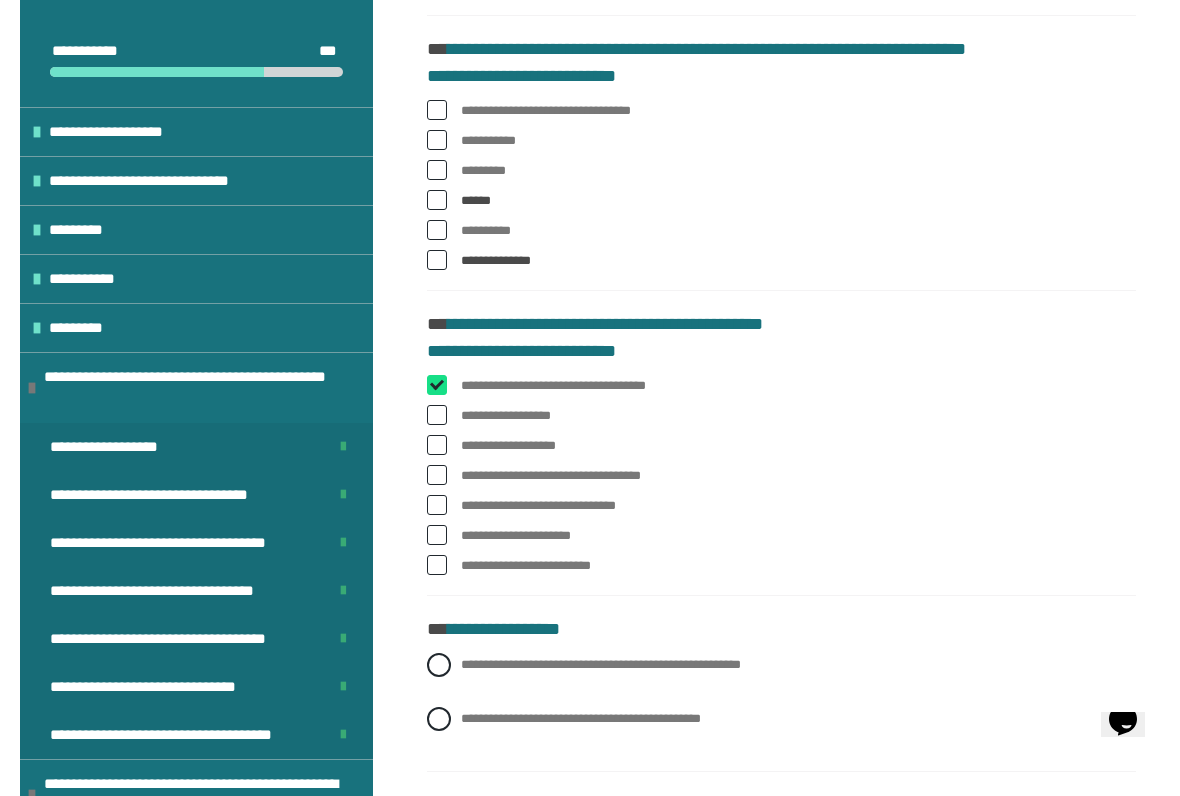 checkbox on "****" 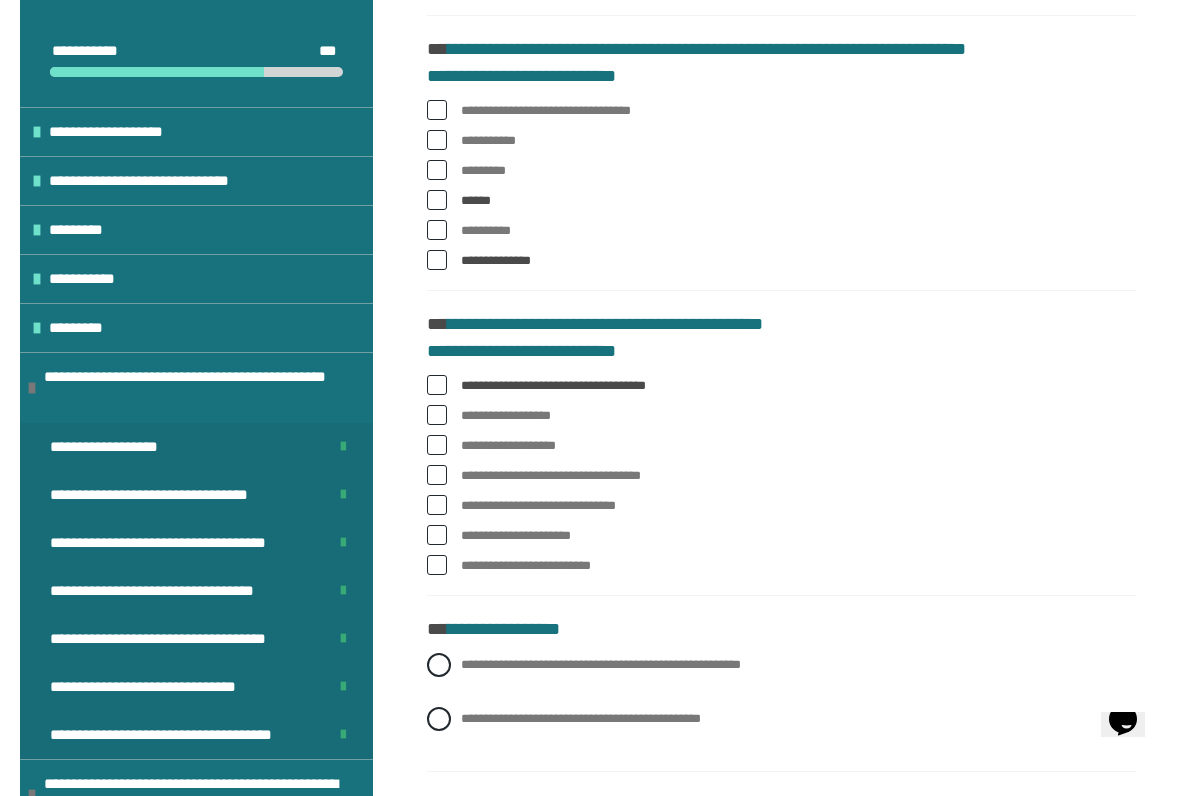 click on "**********" at bounding box center (781, 446) 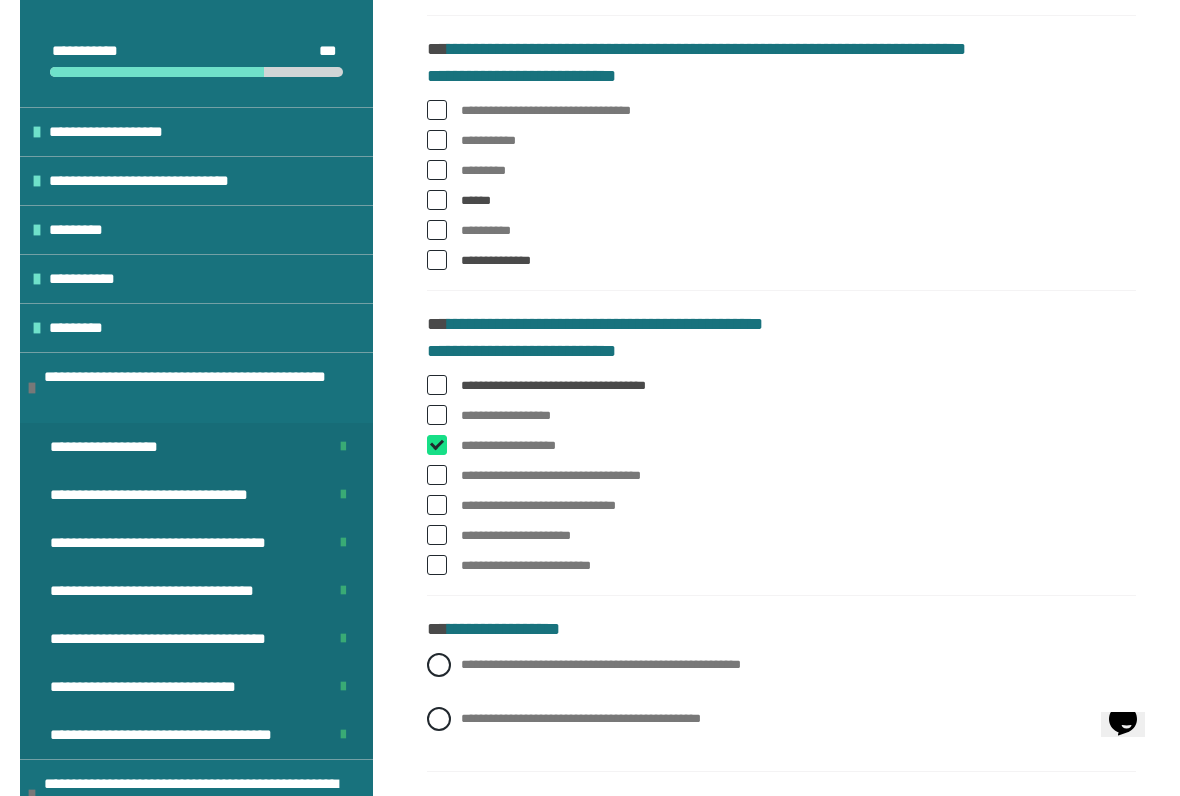 checkbox on "****" 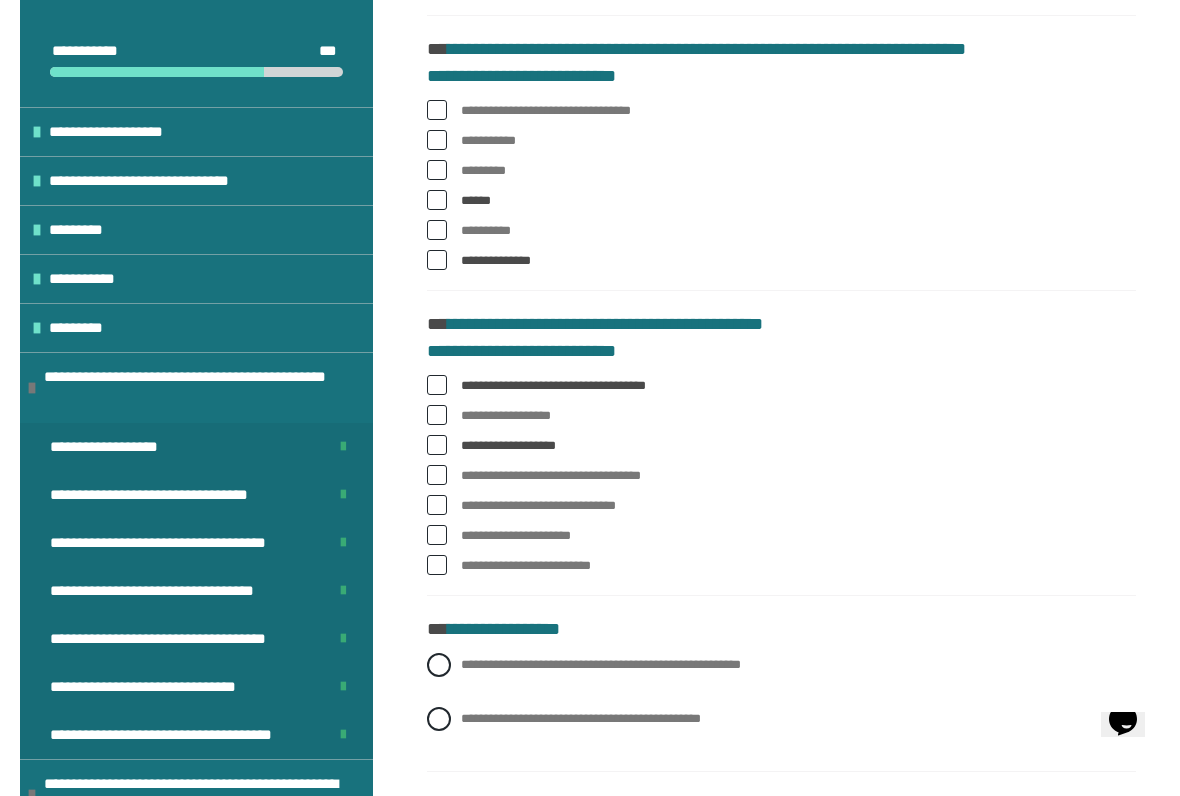 click at bounding box center [437, 475] 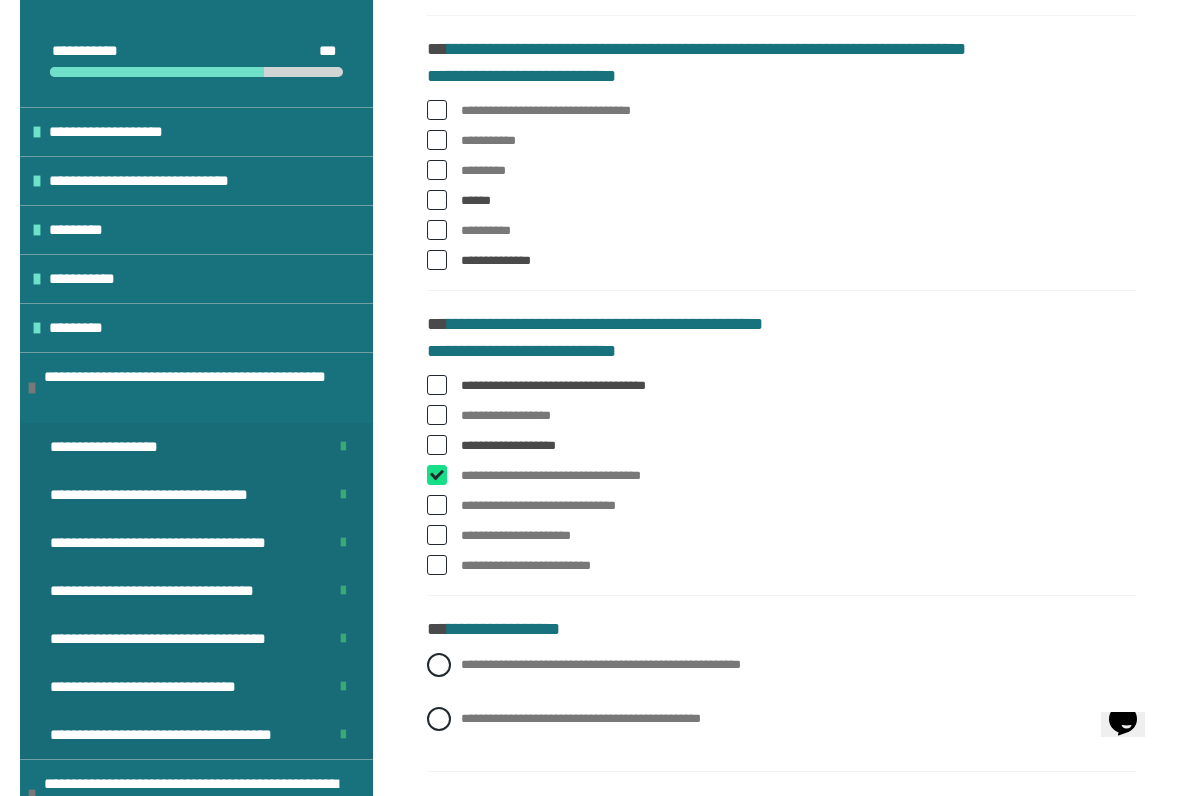 checkbox on "****" 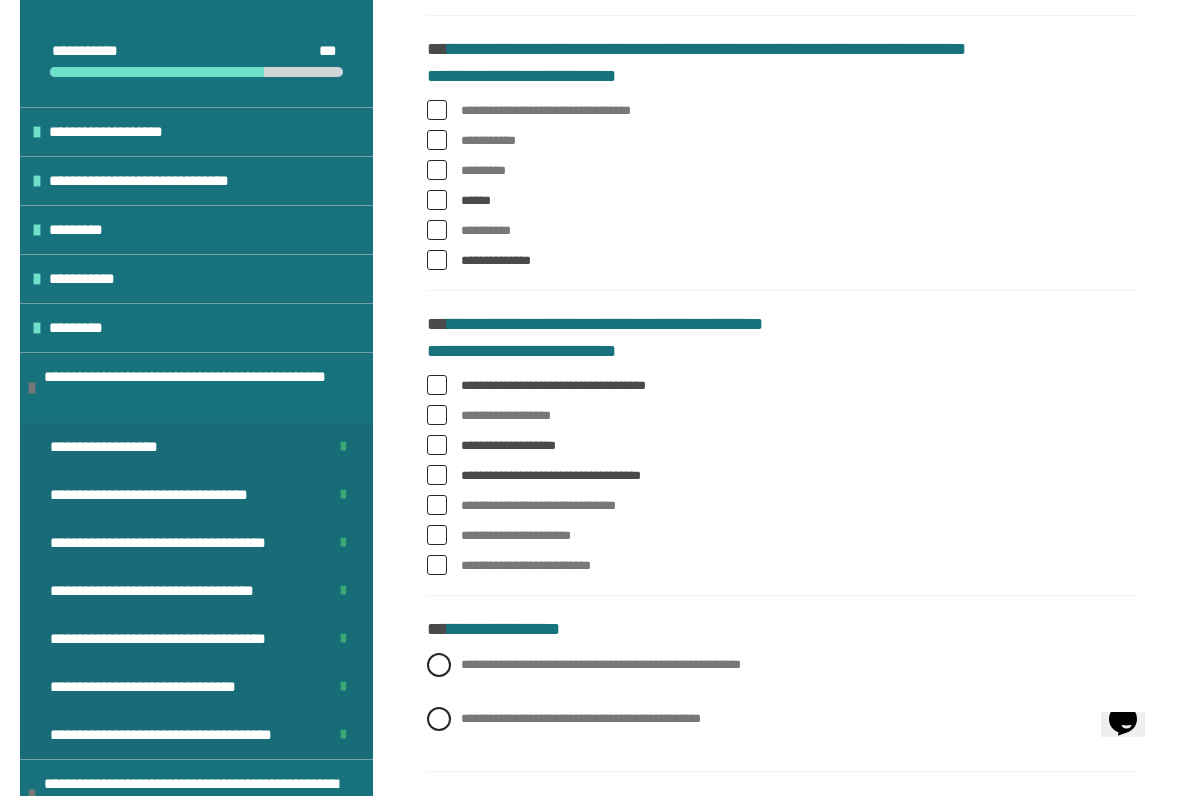 click at bounding box center (437, 505) 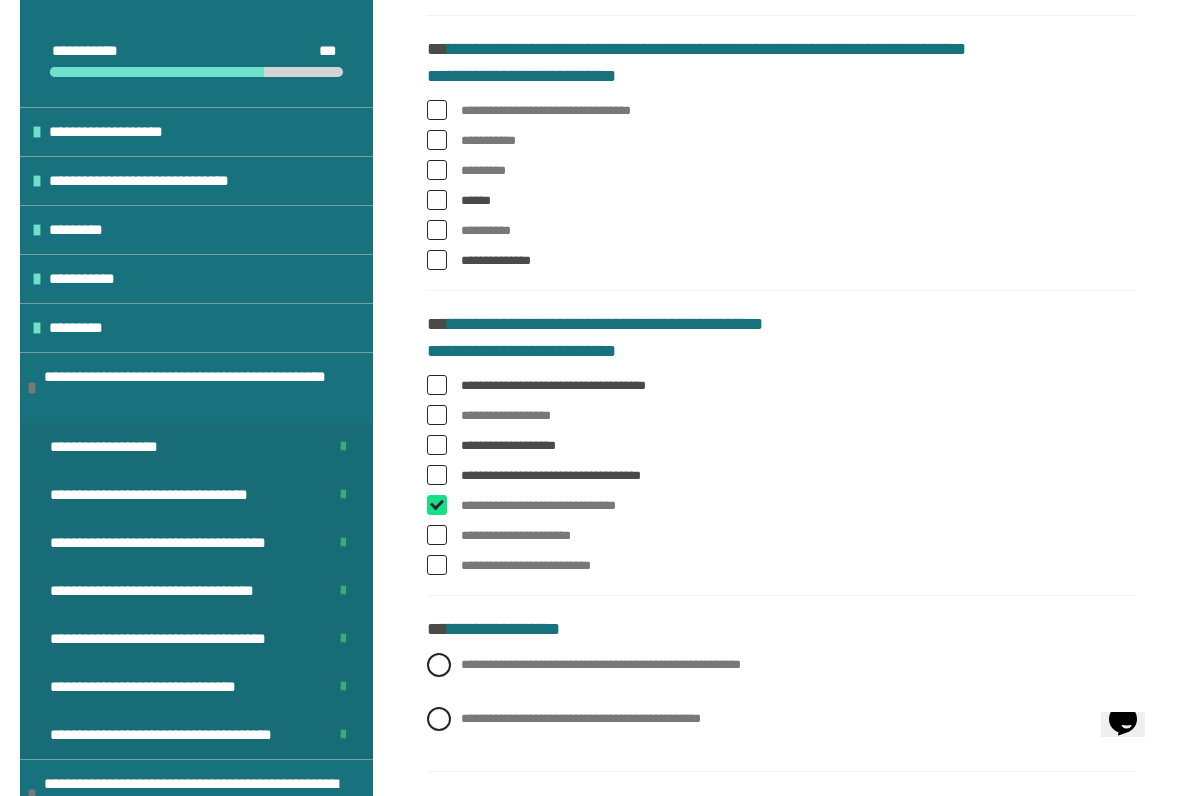 checkbox on "****" 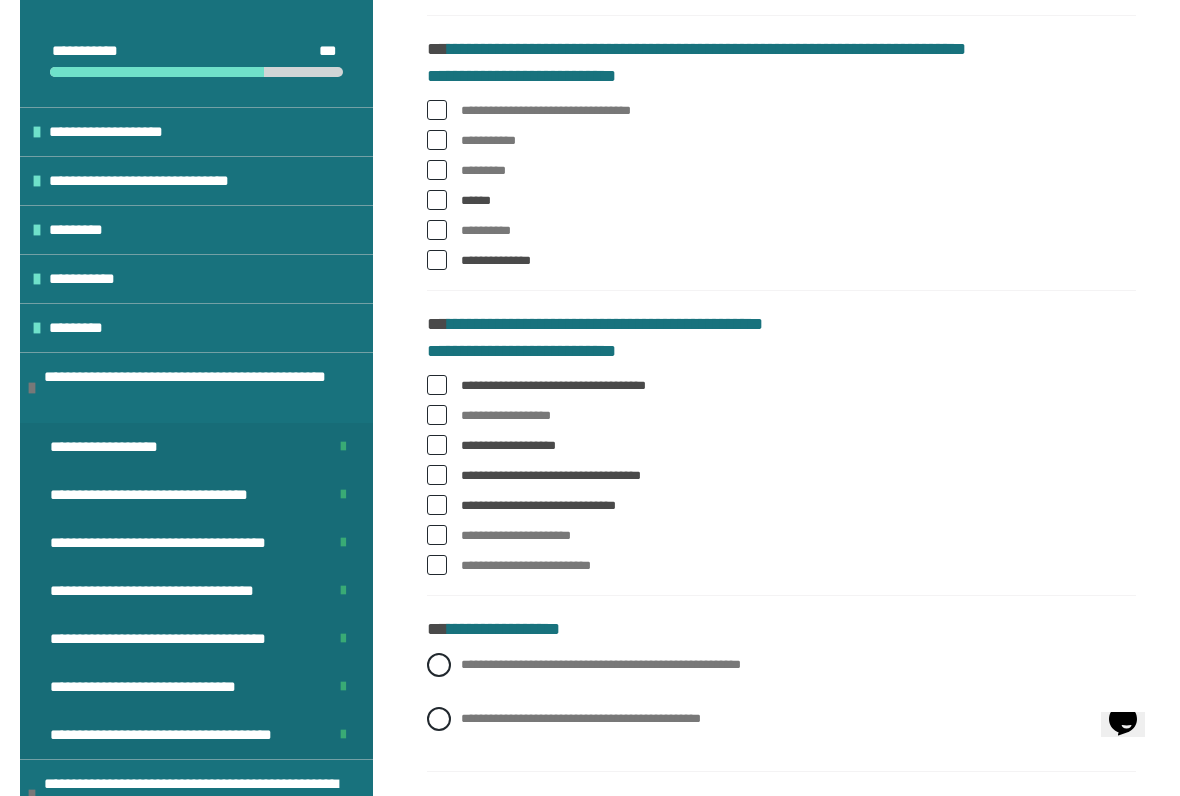 click at bounding box center [437, 535] 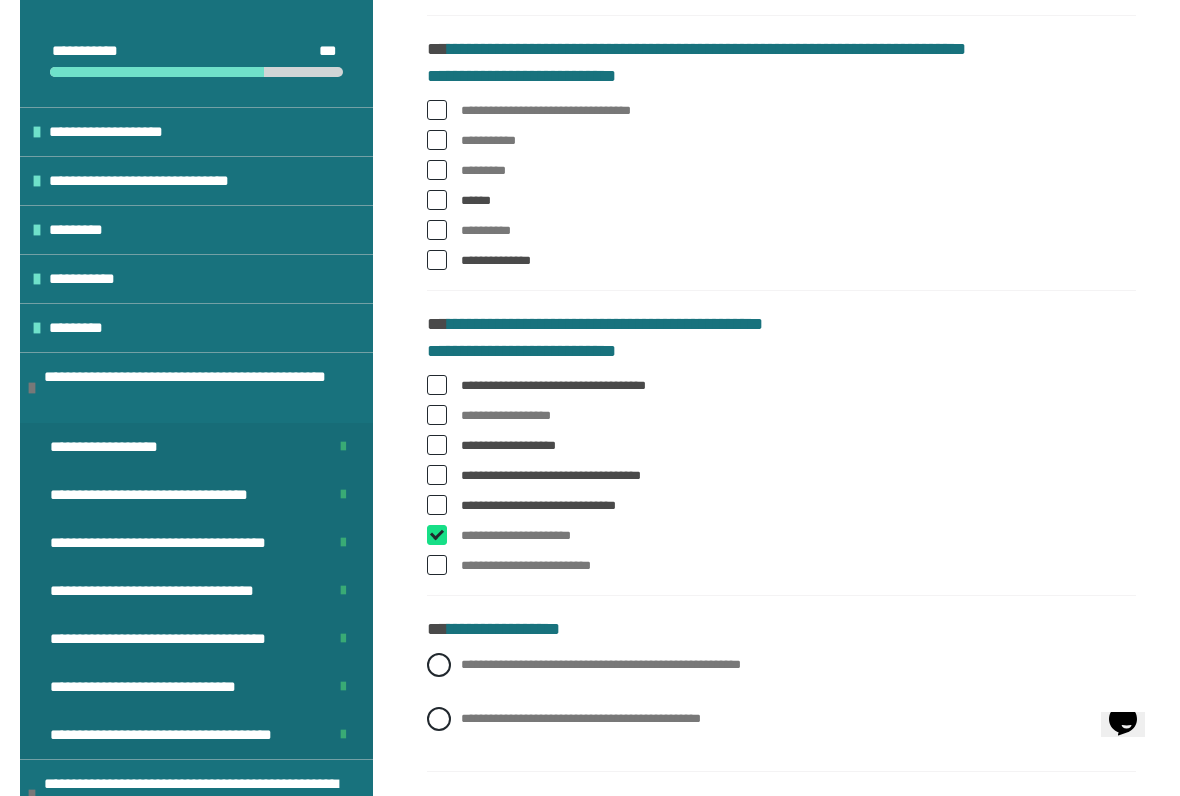 checkbox on "****" 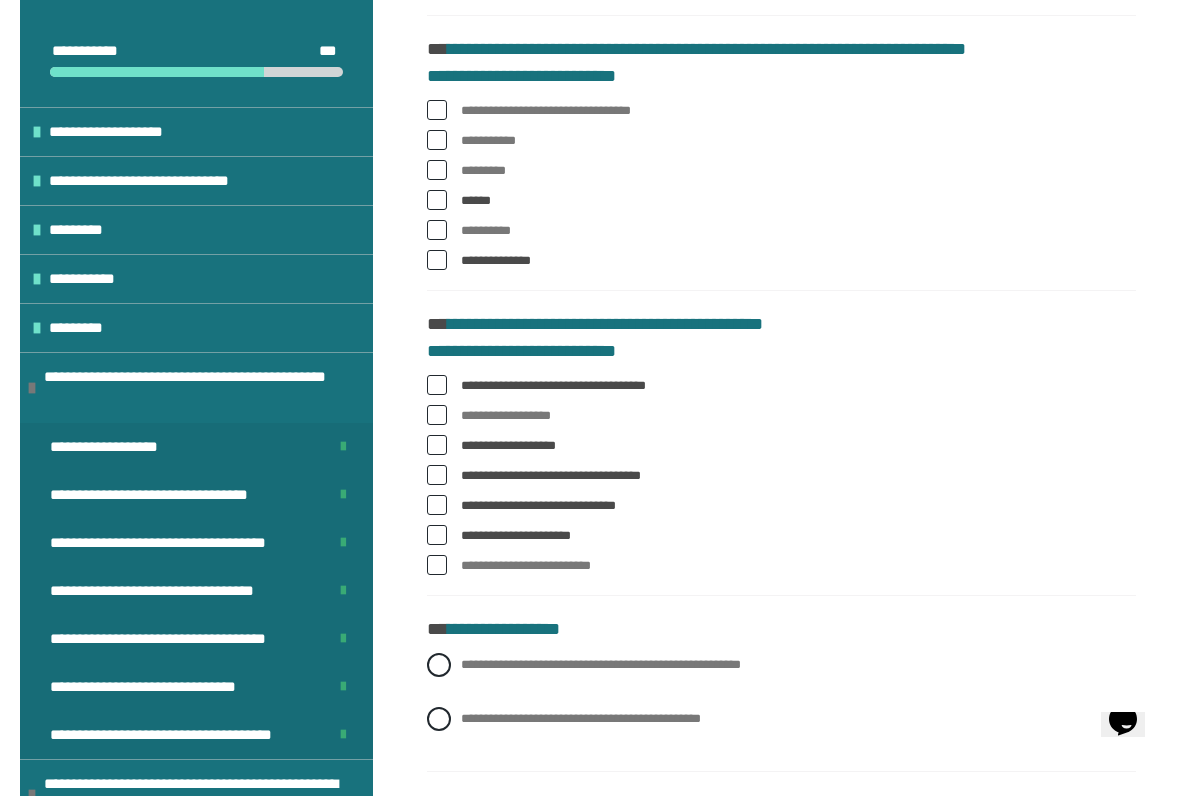 click at bounding box center [437, 565] 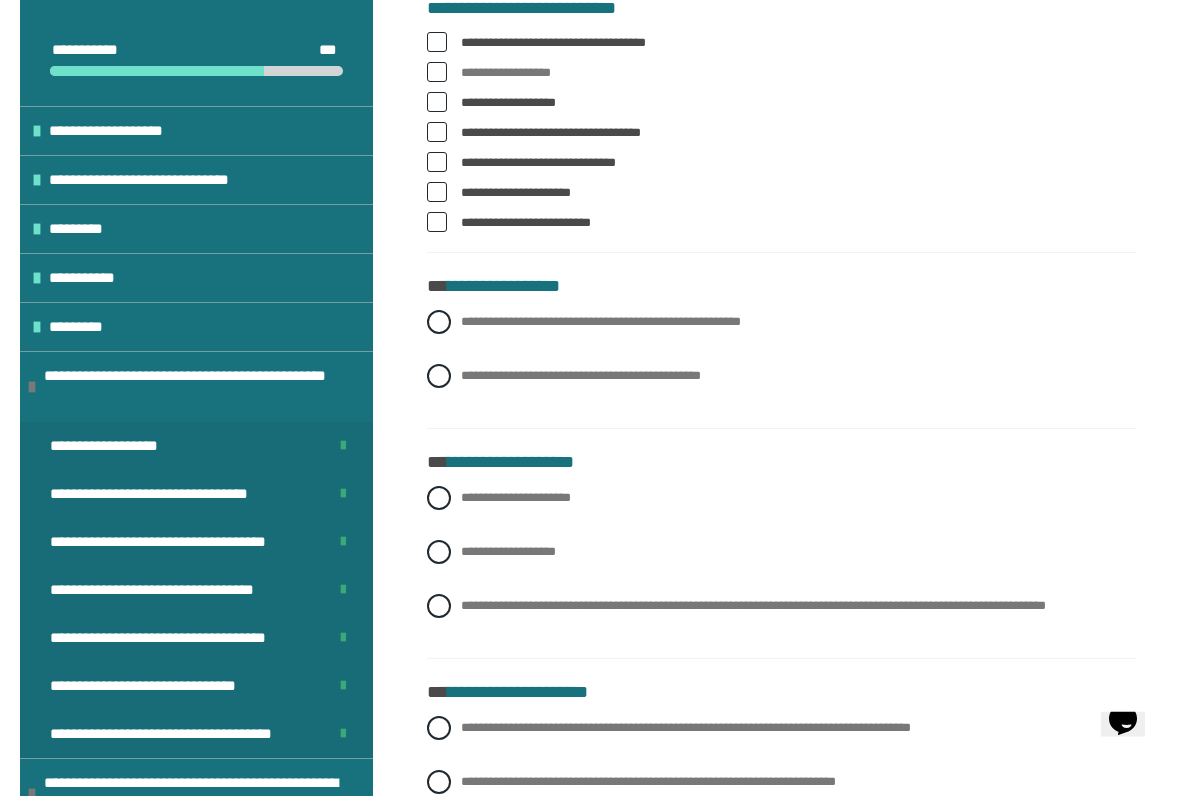 scroll, scrollTop: 1575, scrollLeft: 0, axis: vertical 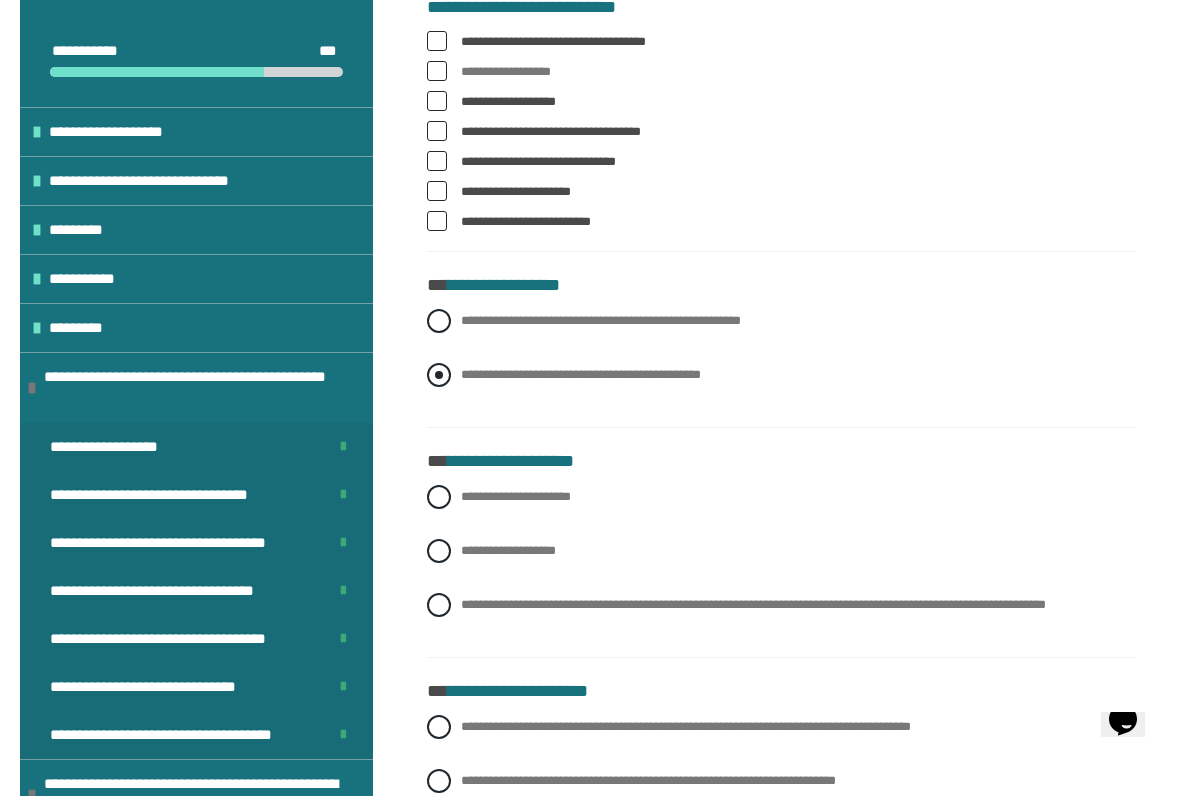 click at bounding box center [439, 375] 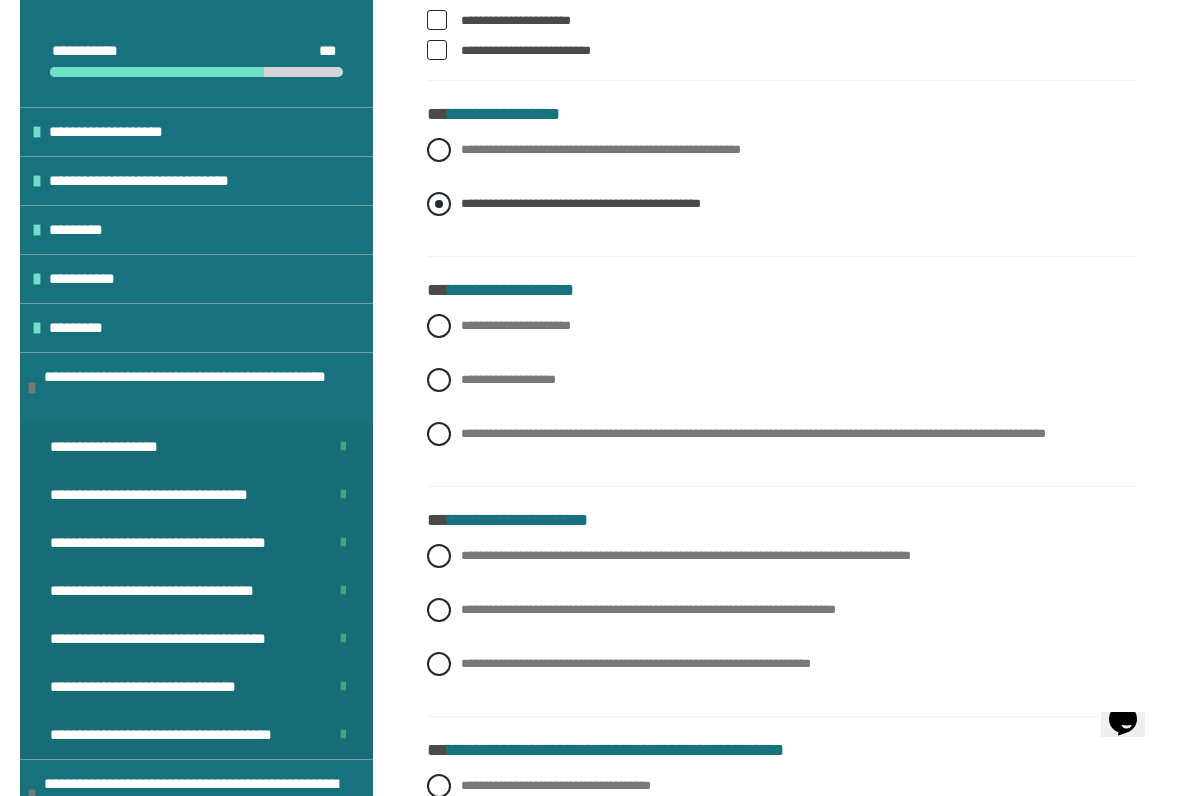 scroll, scrollTop: 1755, scrollLeft: 0, axis: vertical 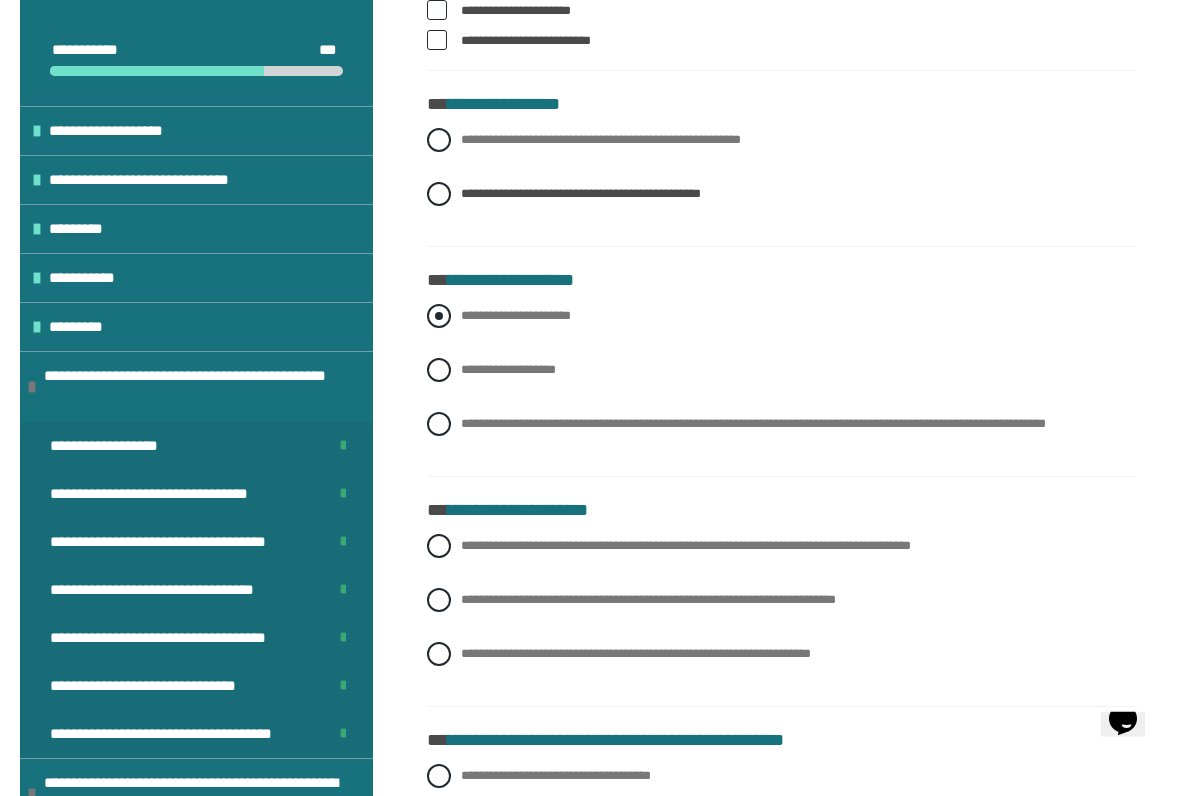 click at bounding box center [439, 317] 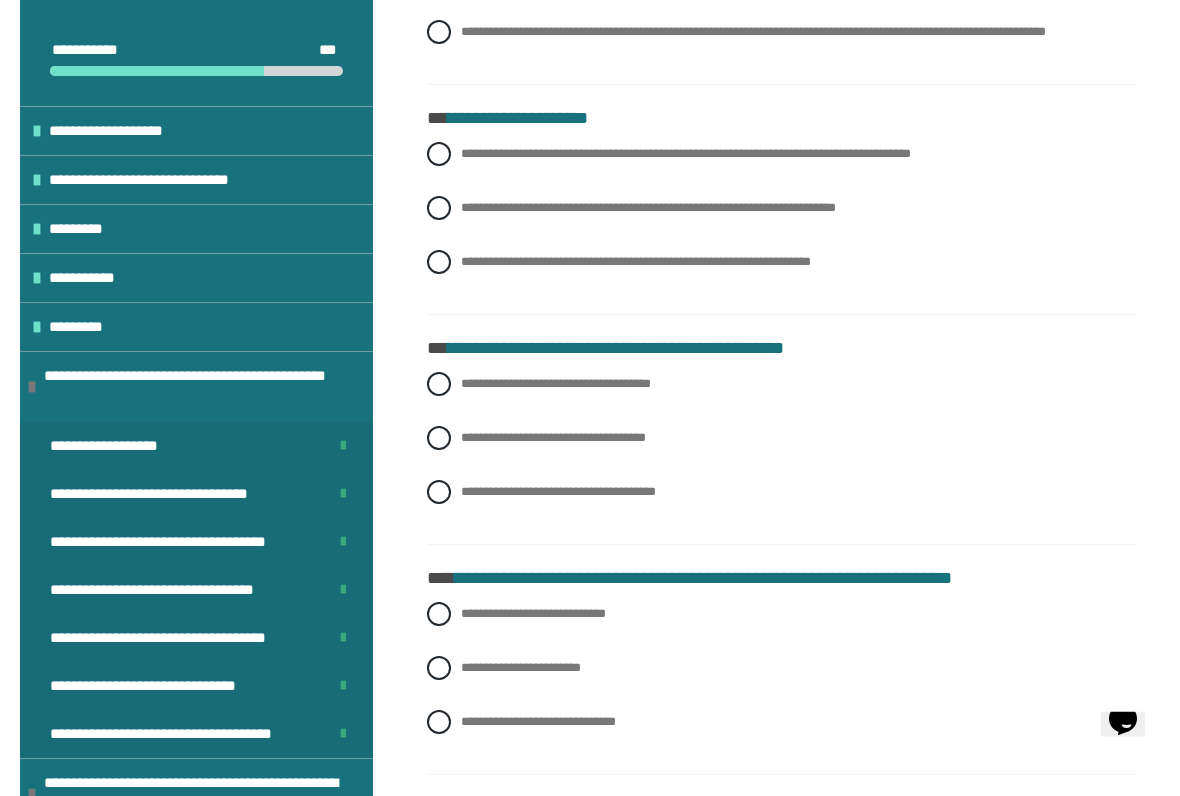 scroll, scrollTop: 2151, scrollLeft: 0, axis: vertical 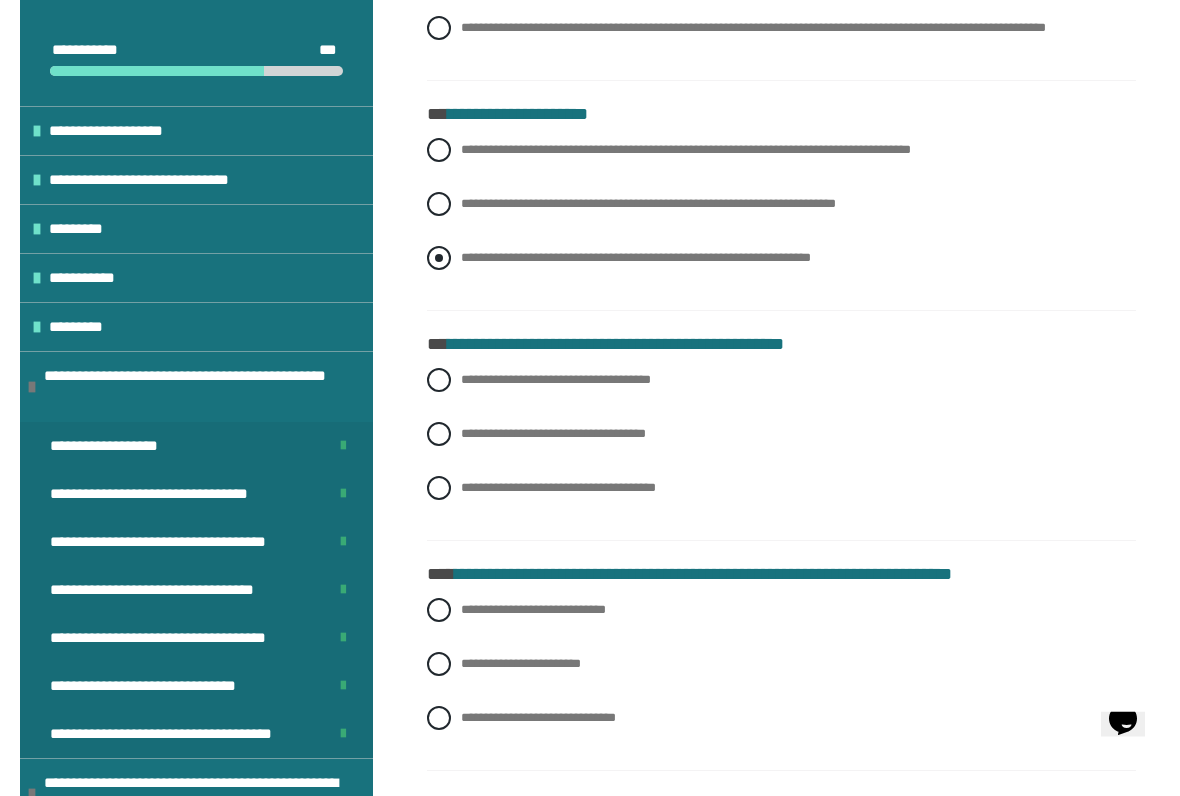 click at bounding box center (439, 259) 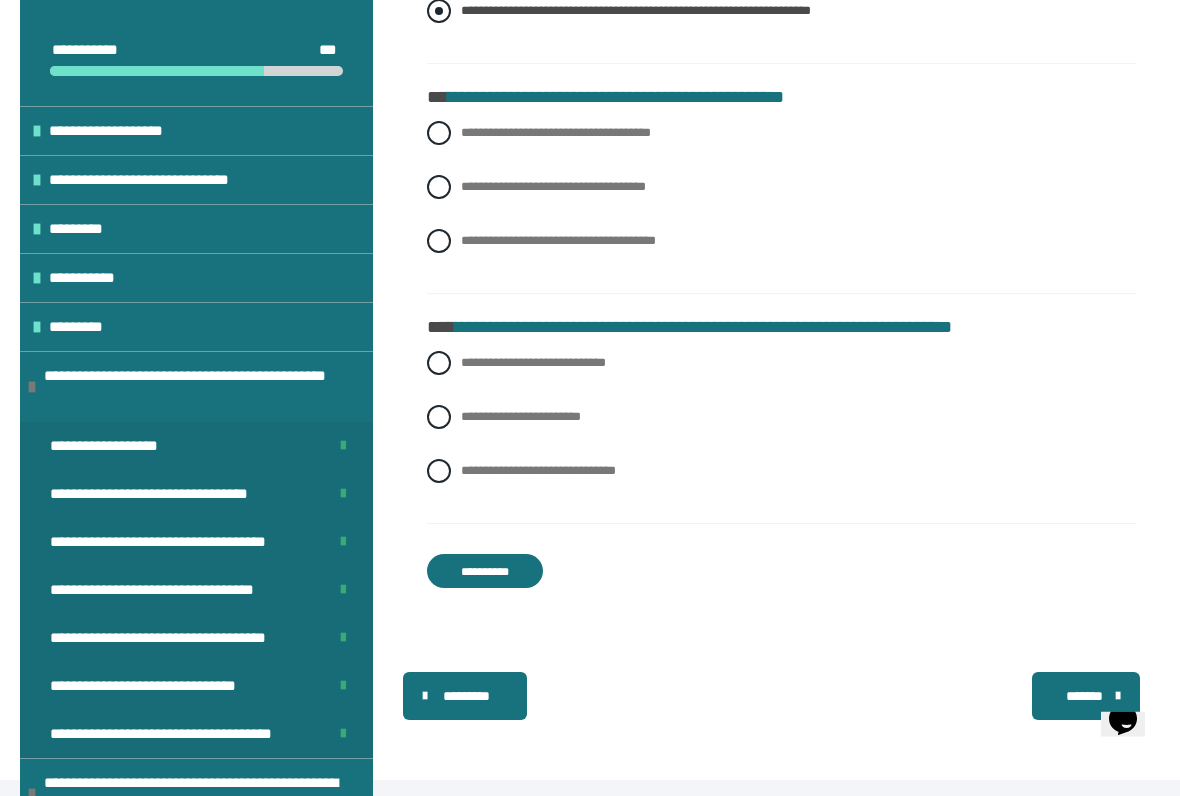 scroll, scrollTop: 2400, scrollLeft: 0, axis: vertical 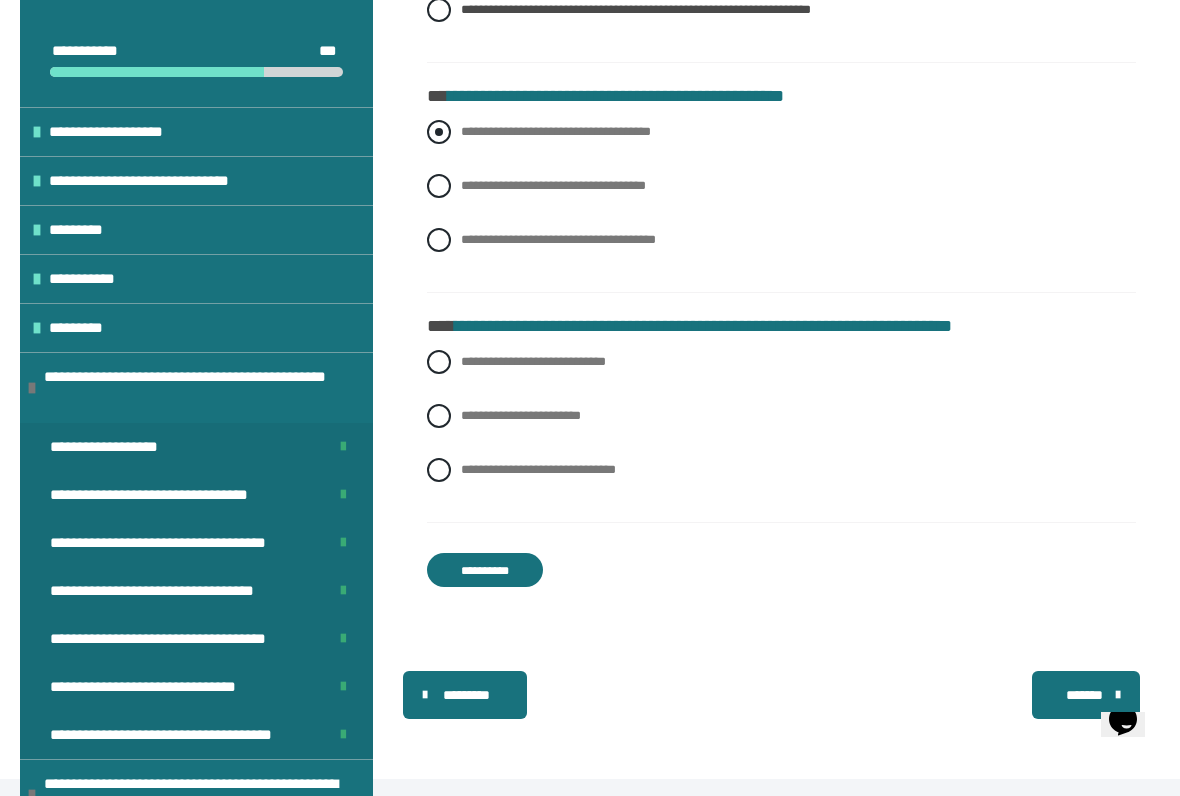 click at bounding box center (439, 132) 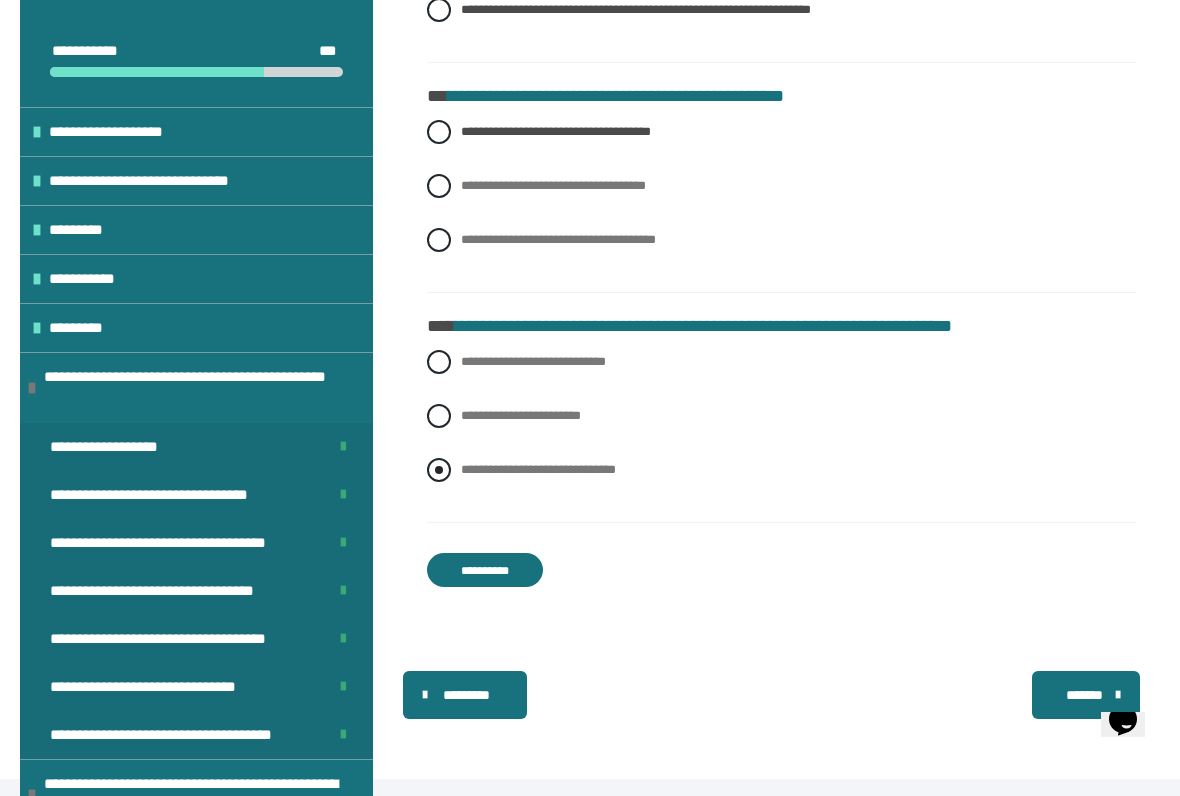 click at bounding box center (439, 470) 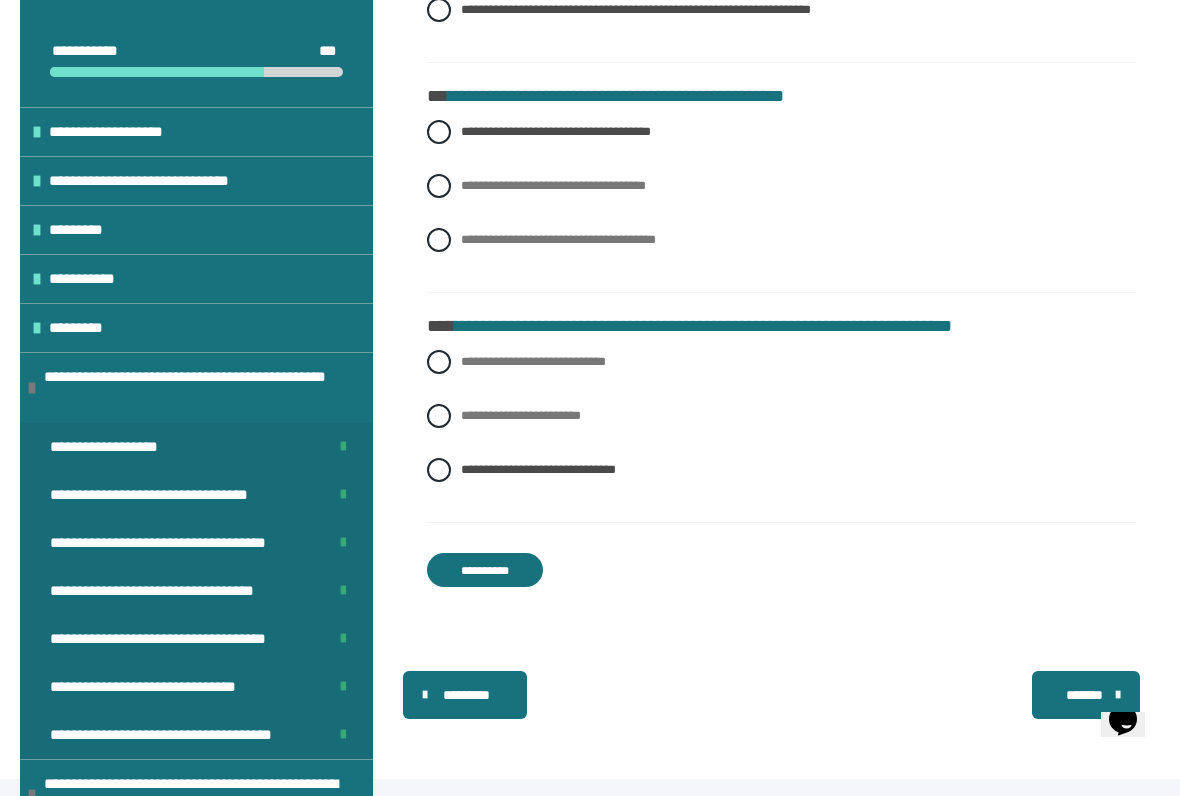 click on "**********" at bounding box center (485, 570) 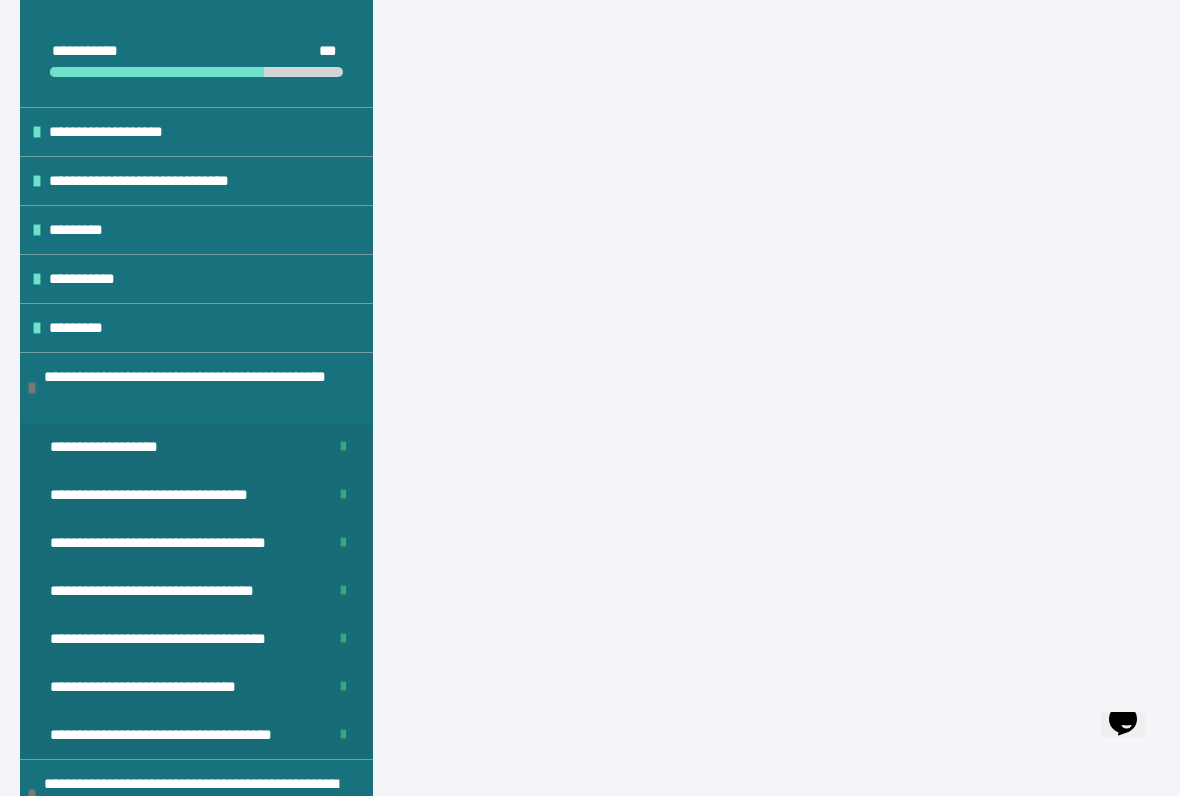 scroll, scrollTop: 431, scrollLeft: 0, axis: vertical 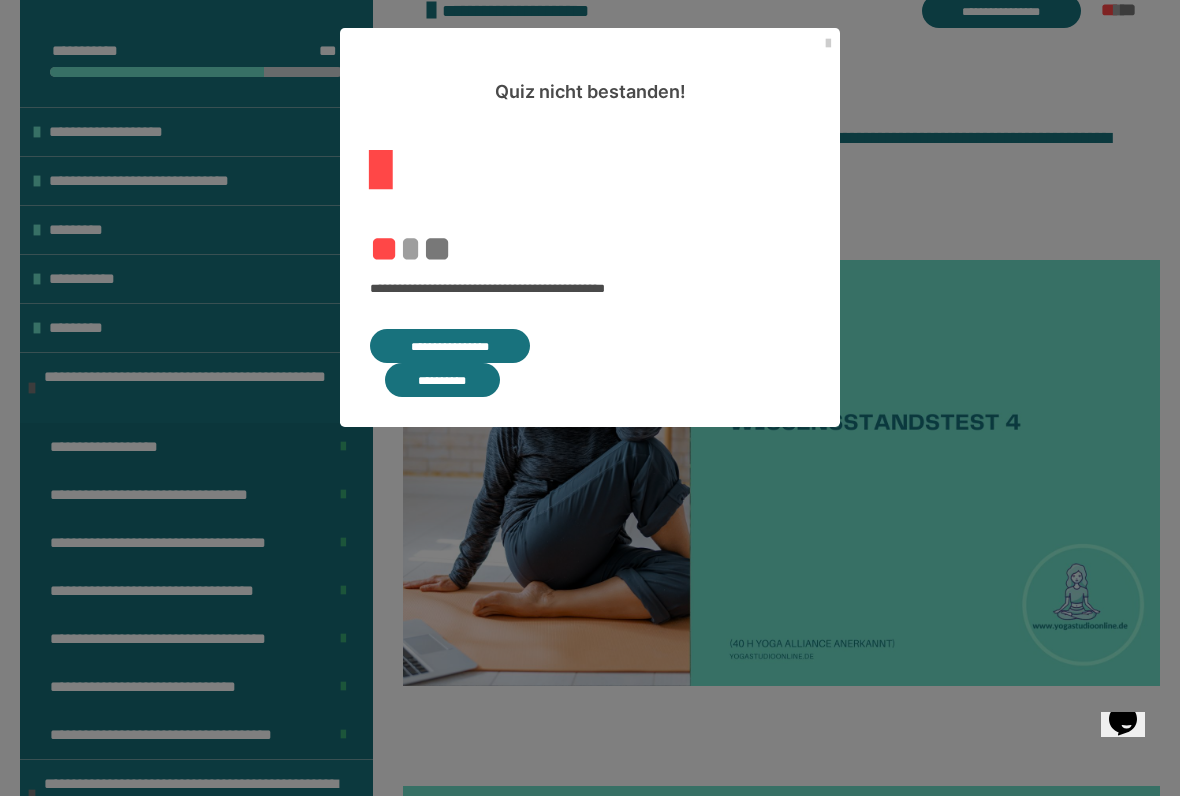 click on "**********" at bounding box center [450, 346] 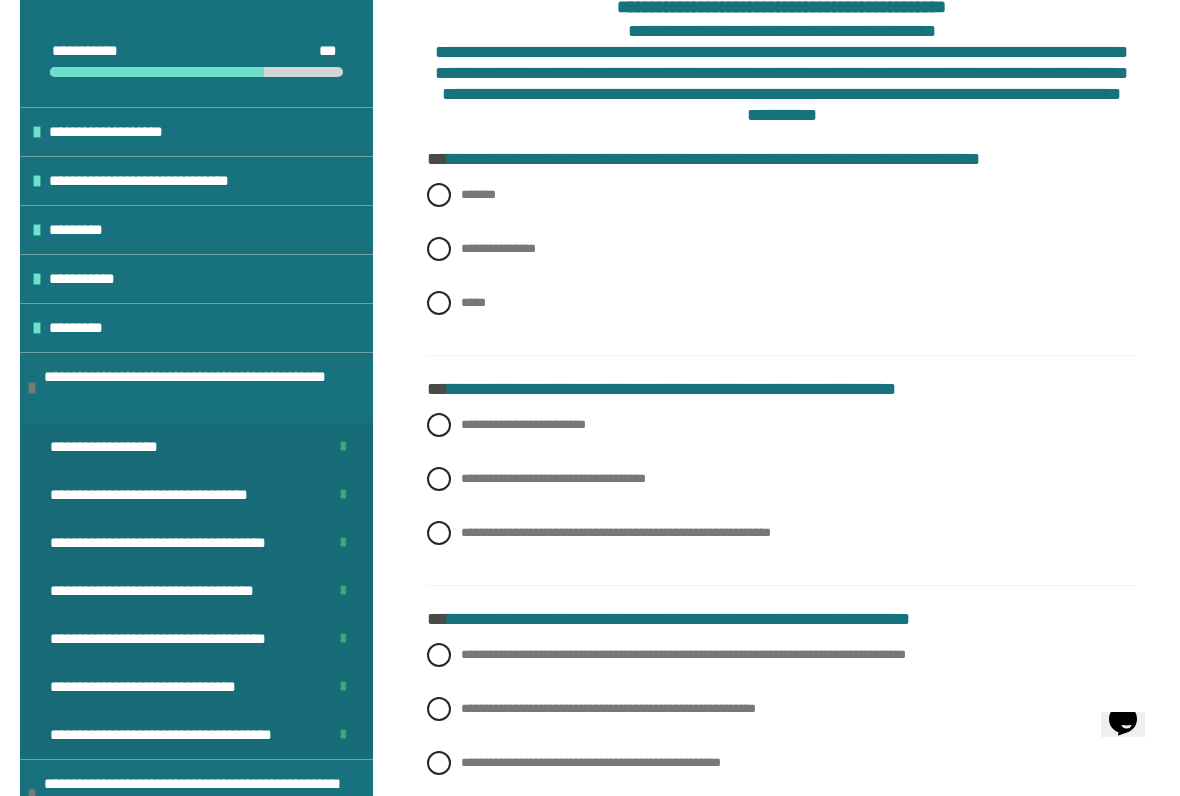 click on "**********" at bounding box center [590, 1204] 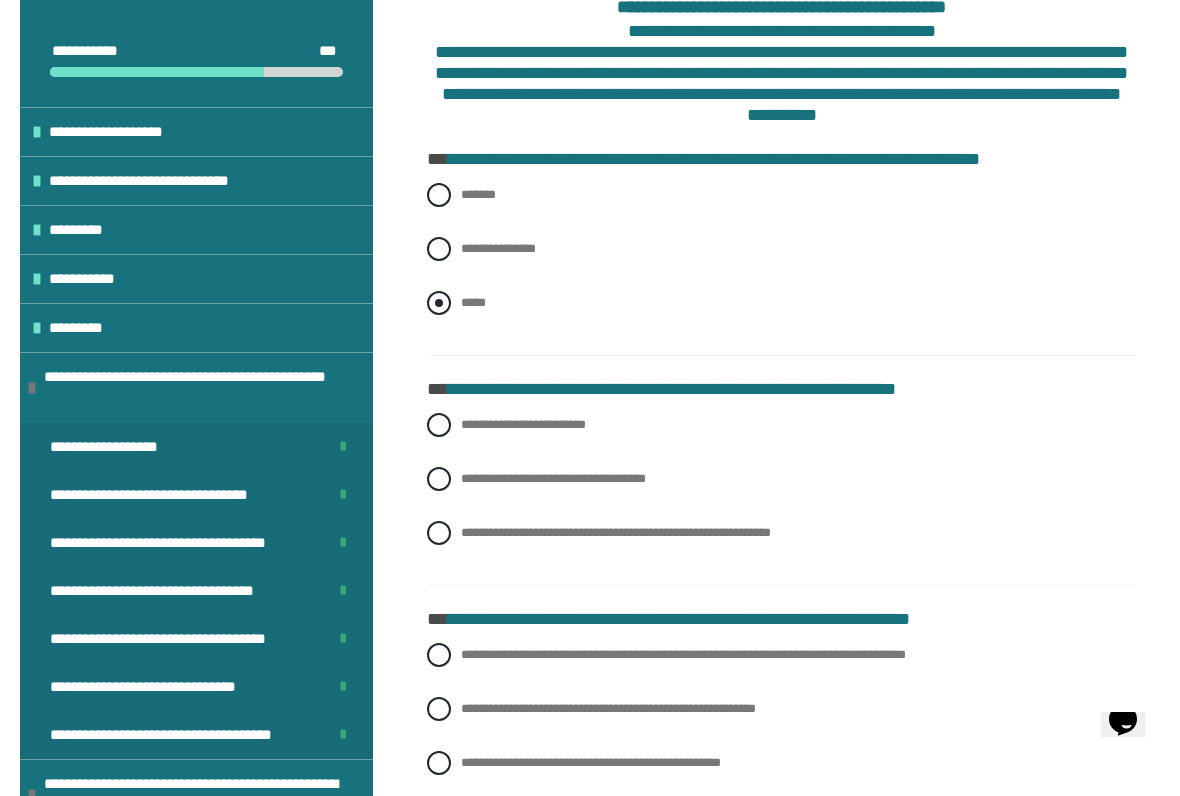 click at bounding box center [439, 303] 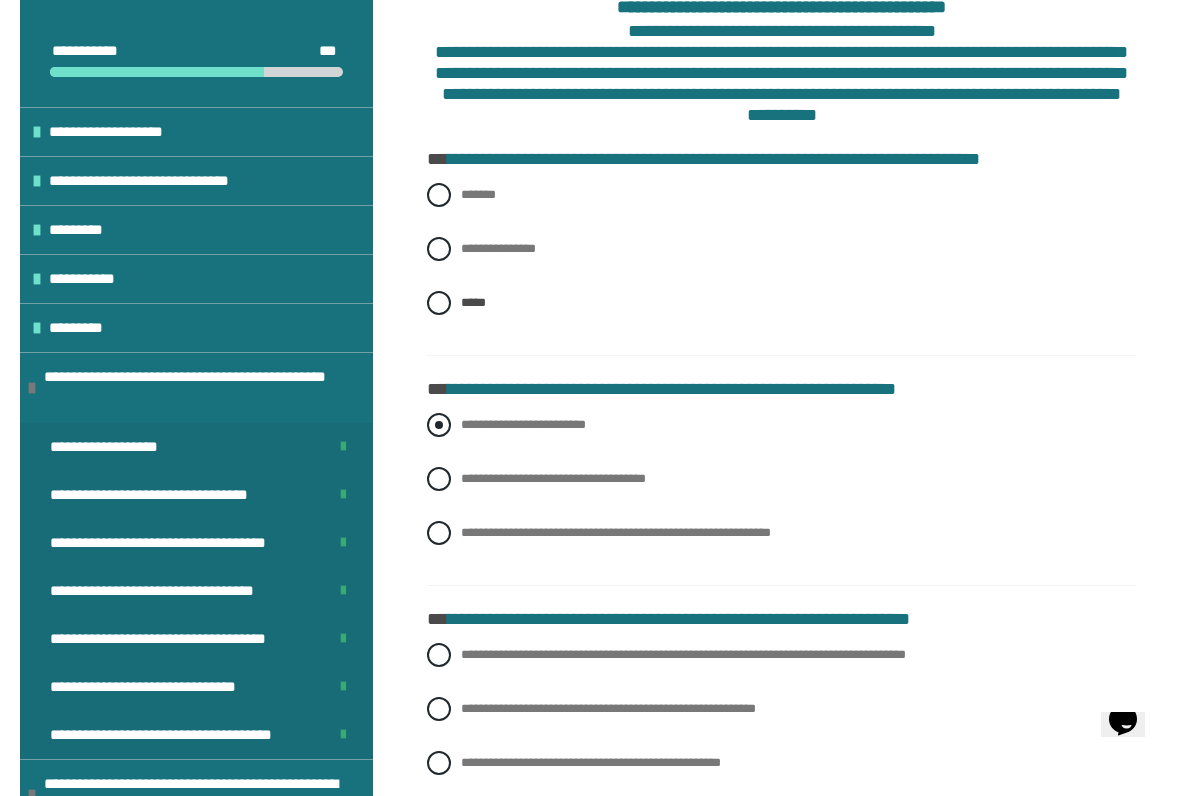 click at bounding box center (439, 425) 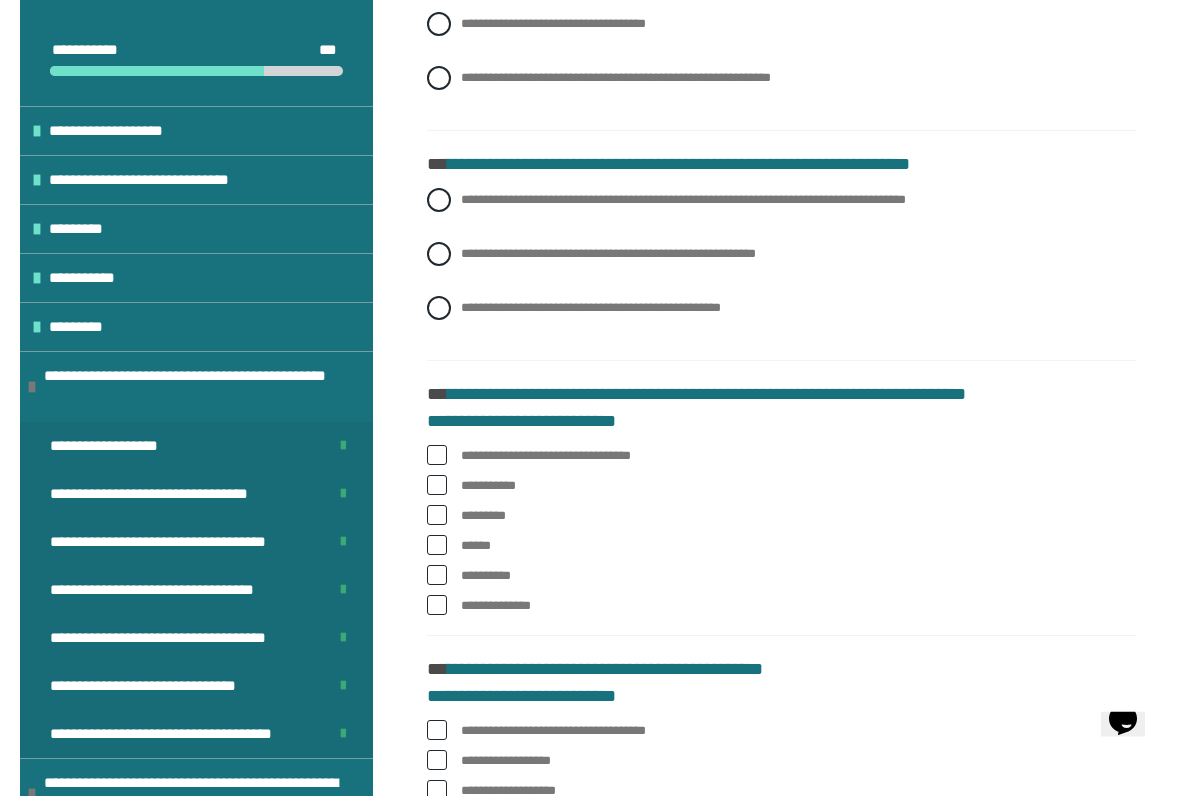 scroll, scrollTop: 886, scrollLeft: 0, axis: vertical 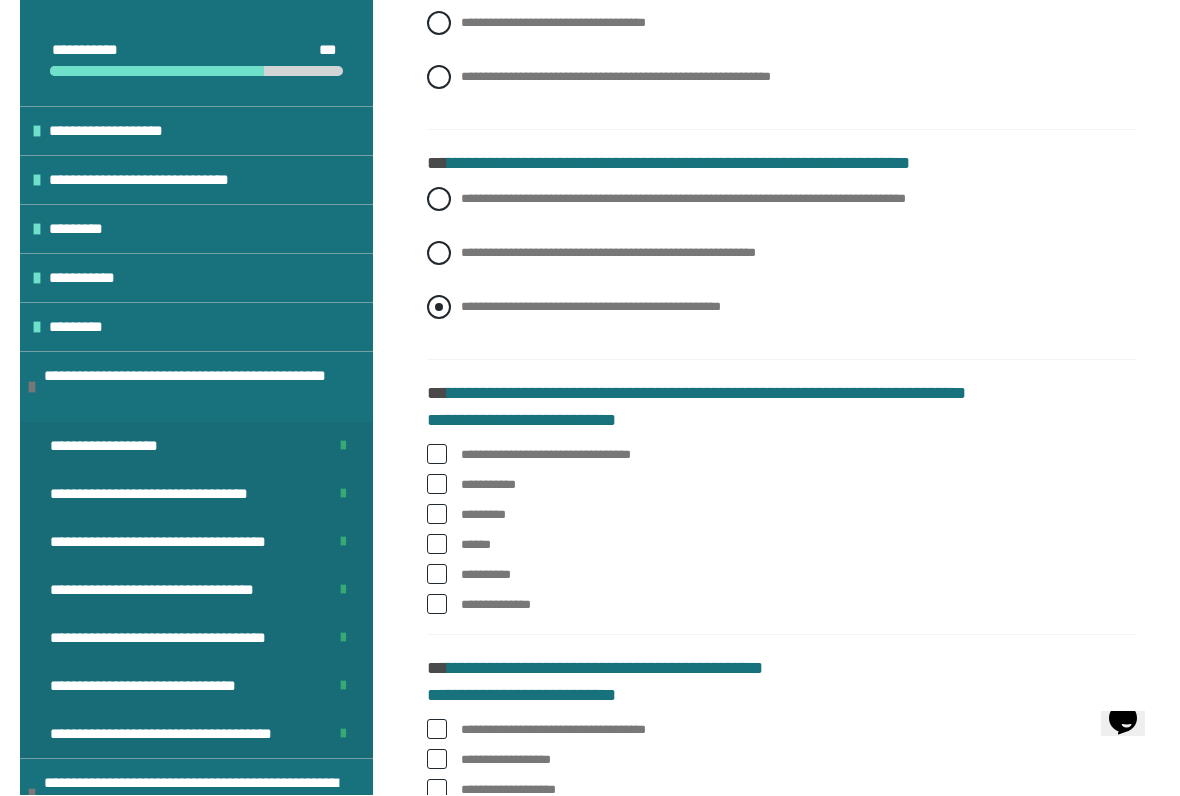 click on "**********" at bounding box center (781, 308) 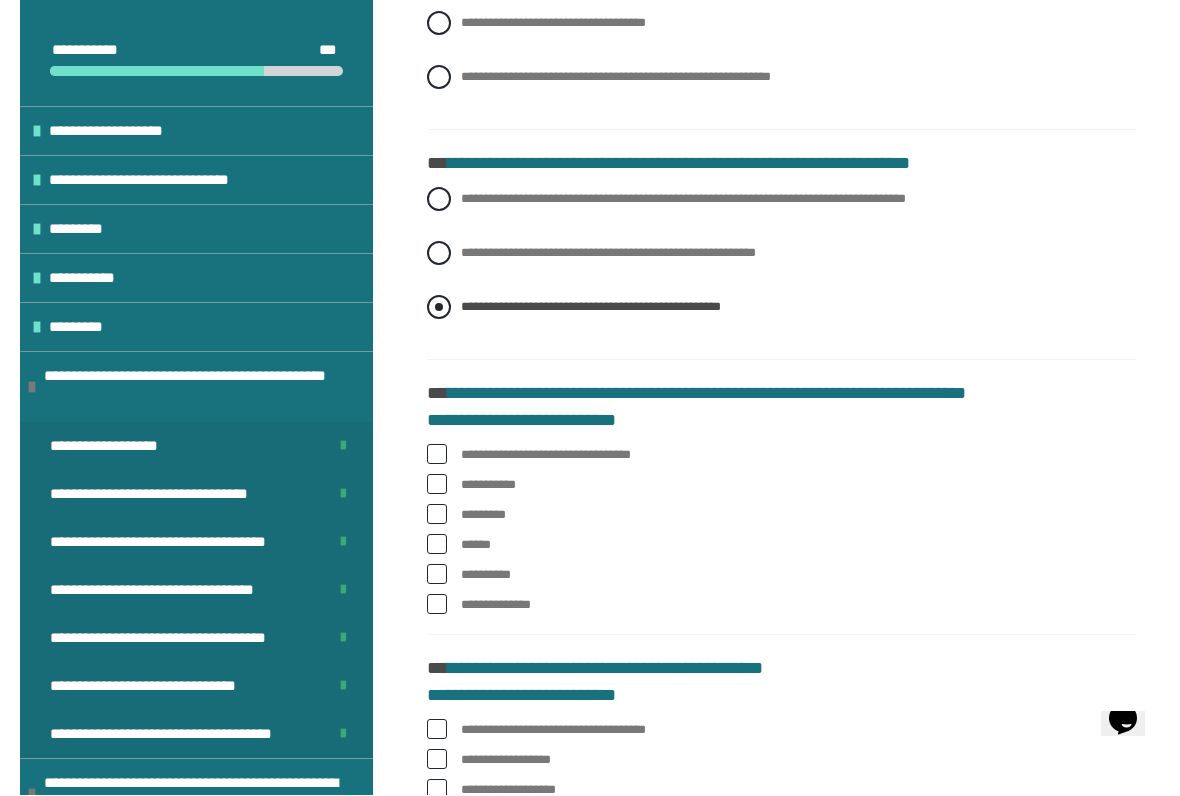 scroll, scrollTop: 887, scrollLeft: 0, axis: vertical 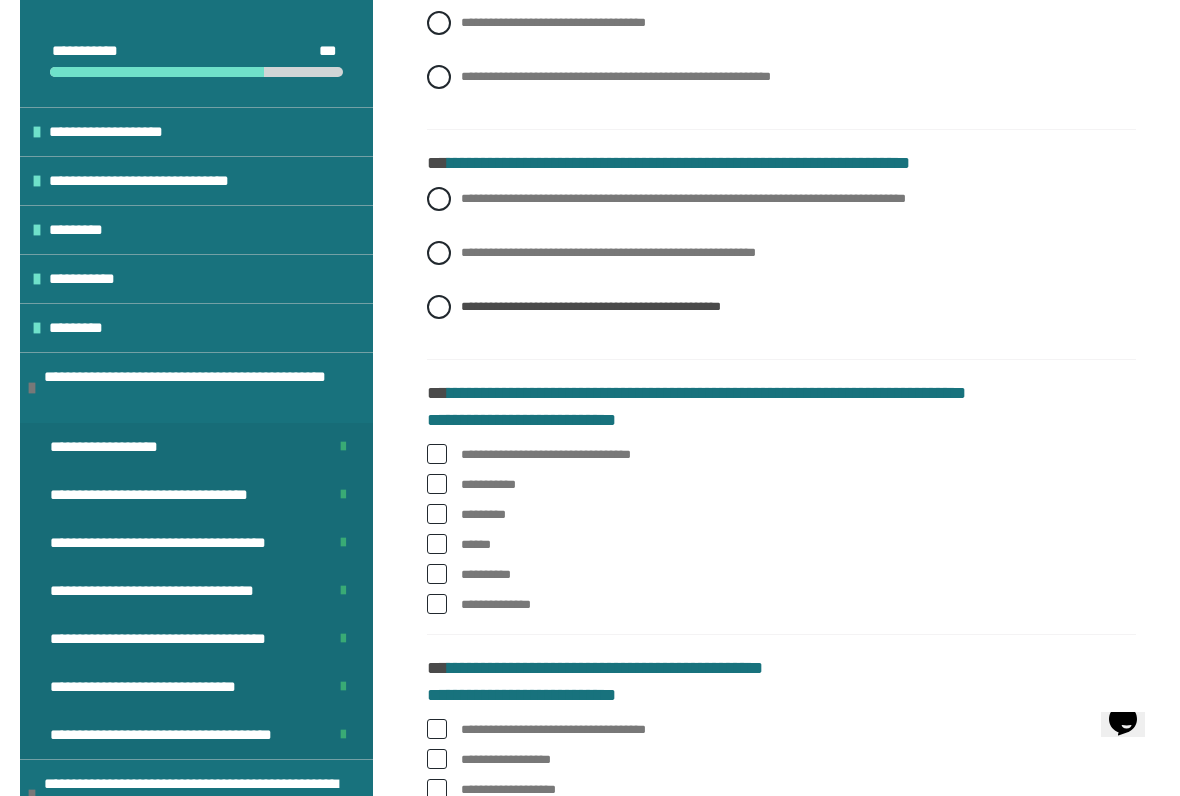 click at bounding box center [437, 454] 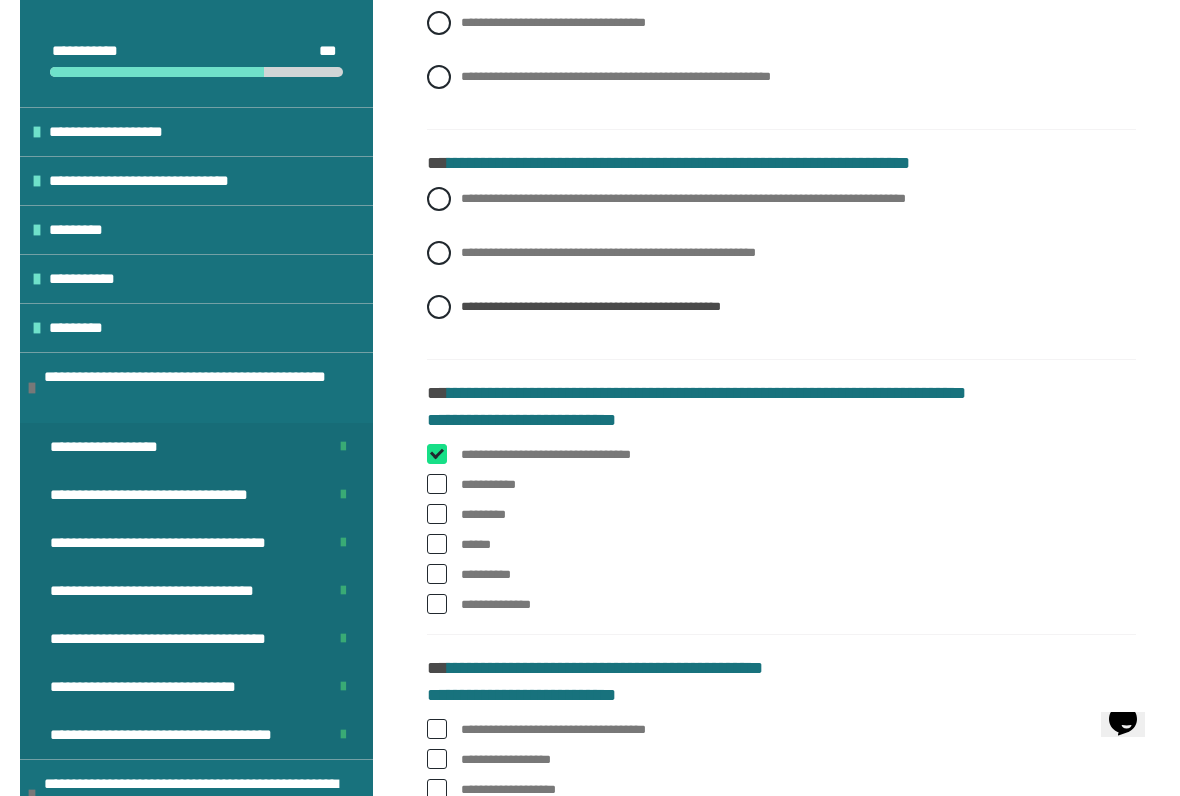 checkbox on "****" 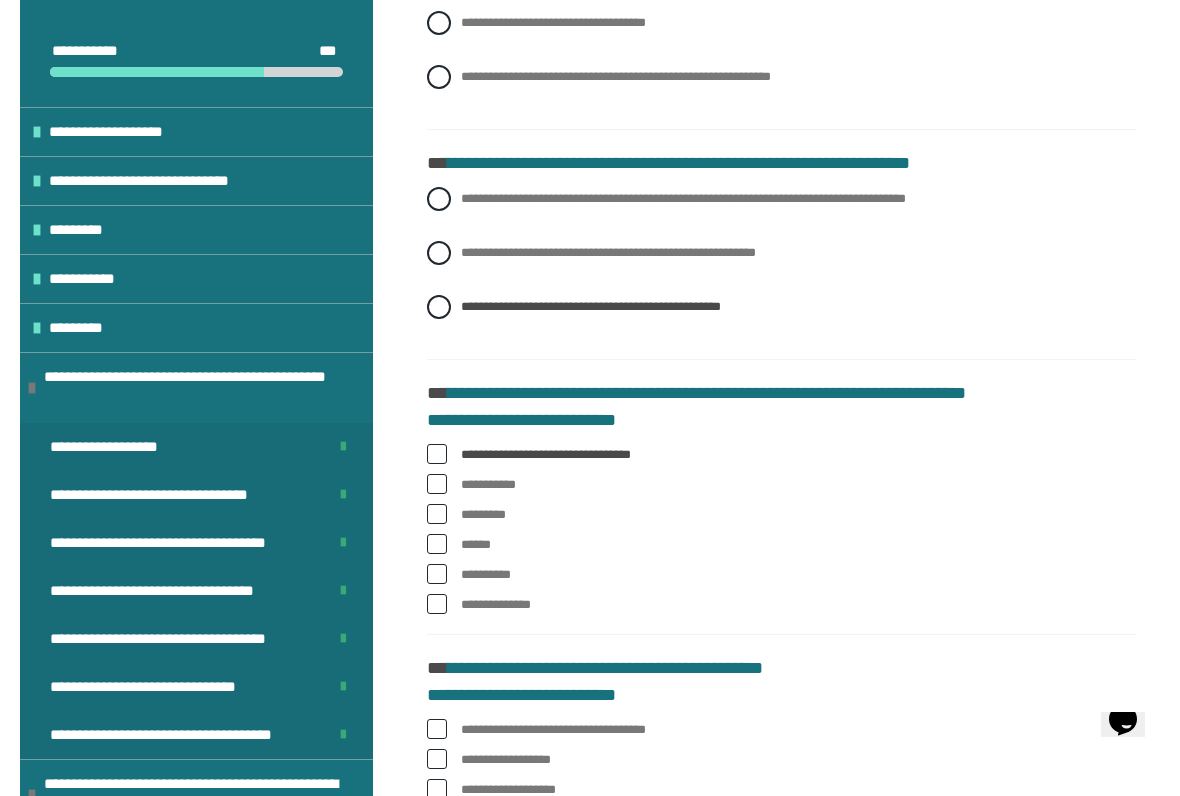 click at bounding box center [437, 544] 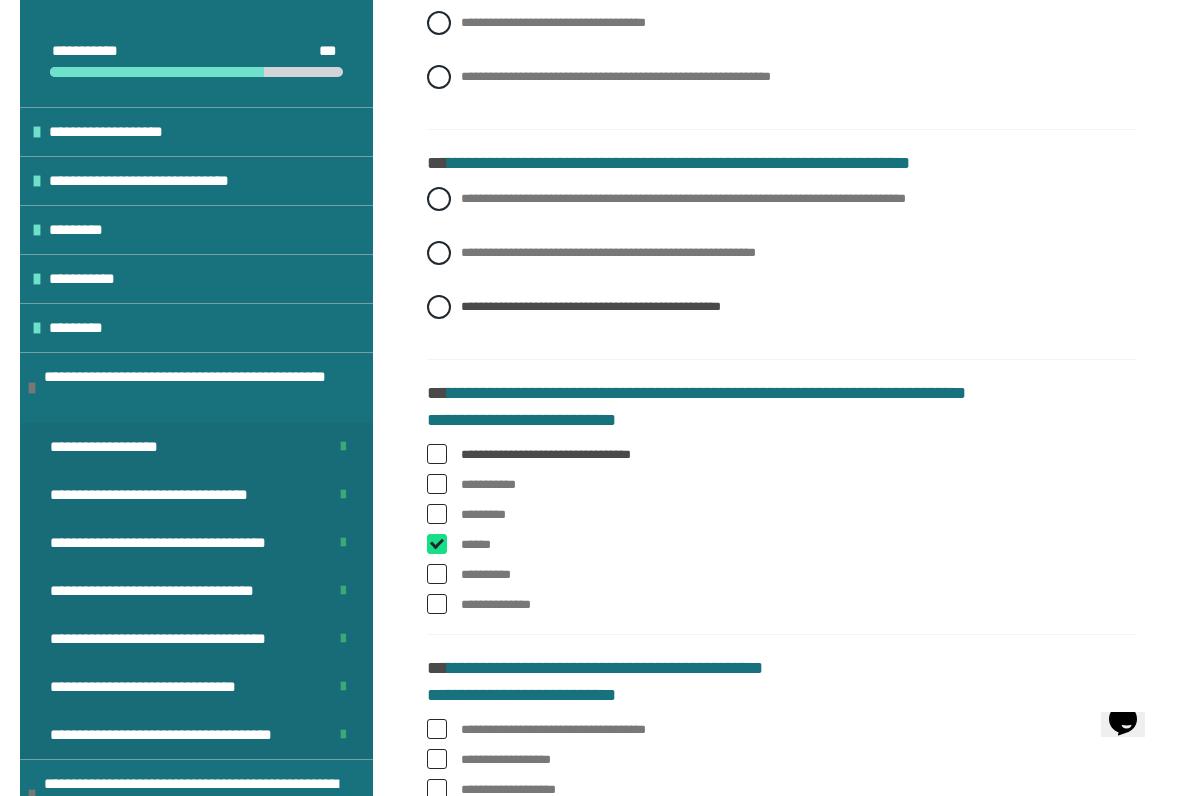 checkbox on "****" 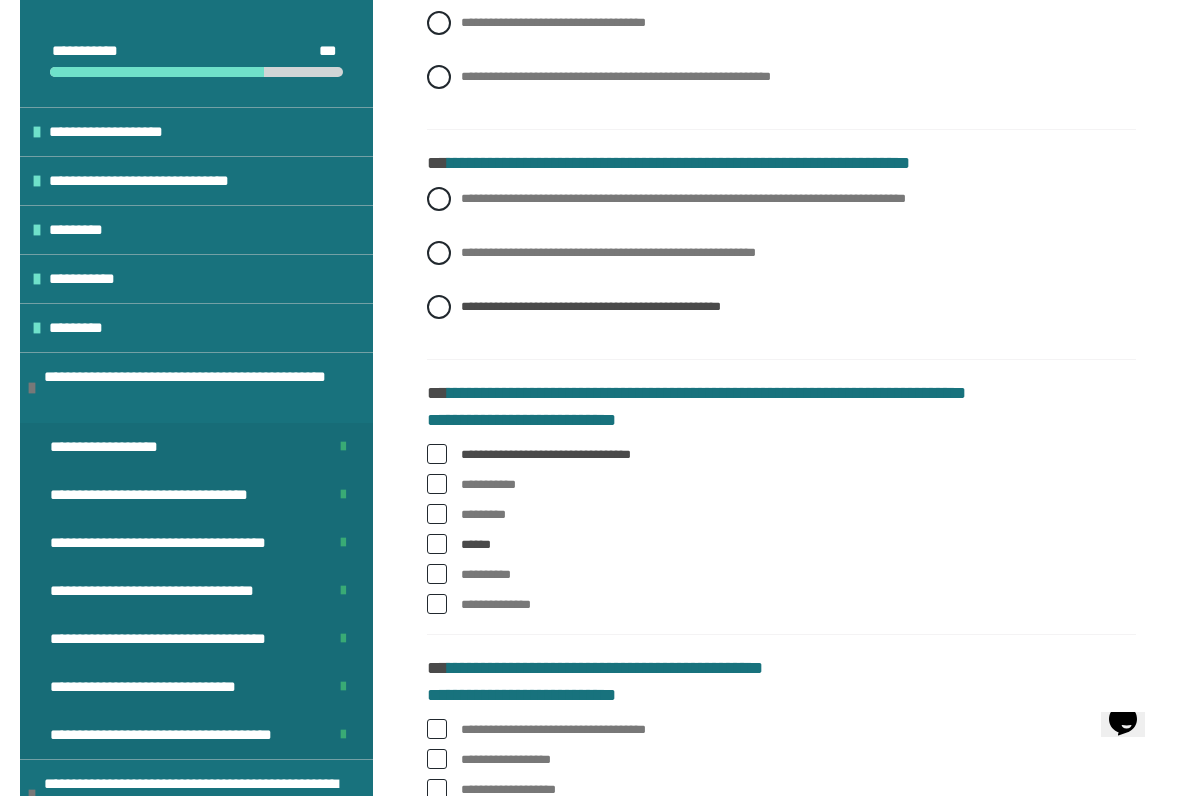 click on "**********" at bounding box center [781, 605] 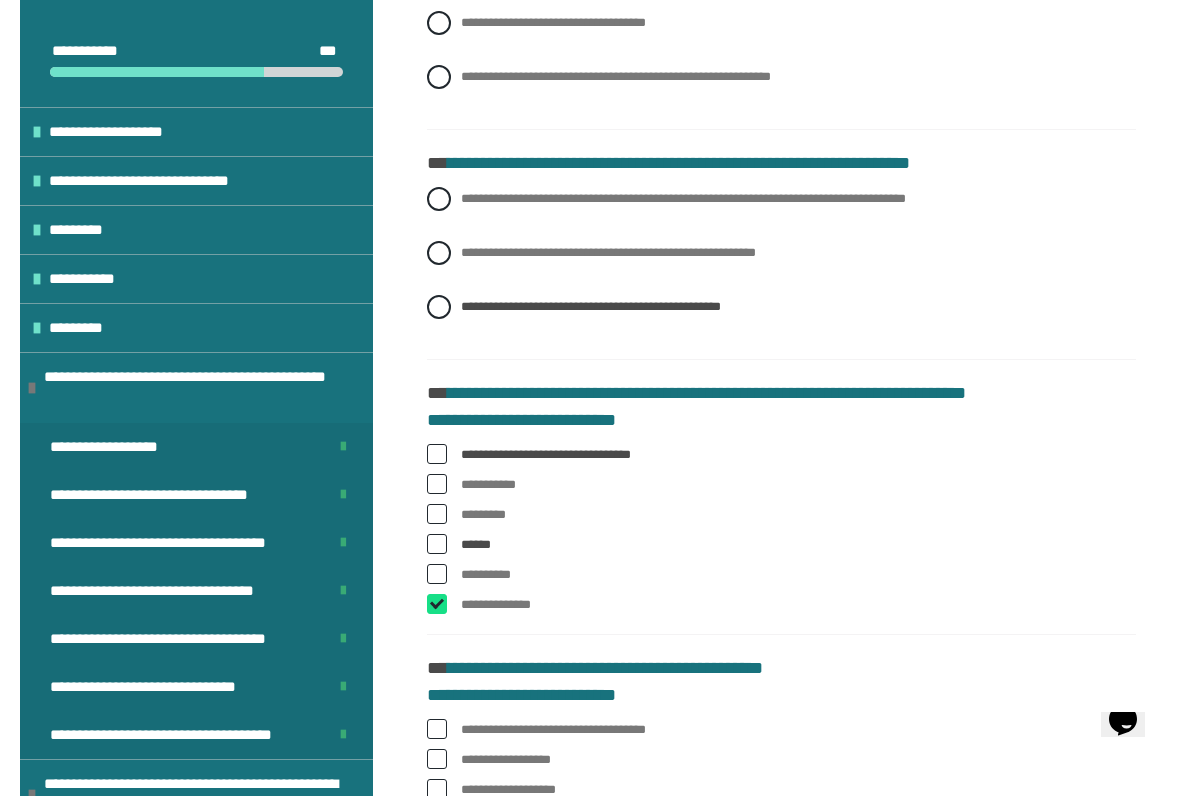 checkbox on "****" 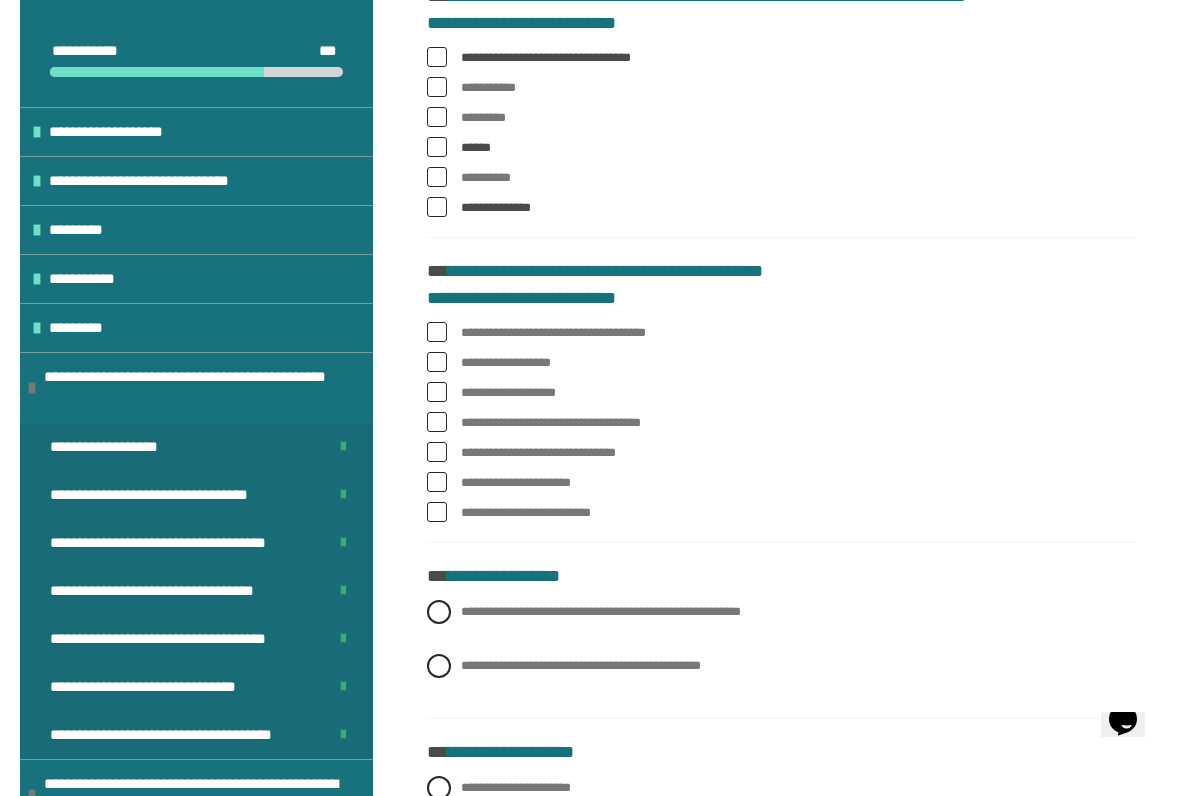 scroll, scrollTop: 1298, scrollLeft: 0, axis: vertical 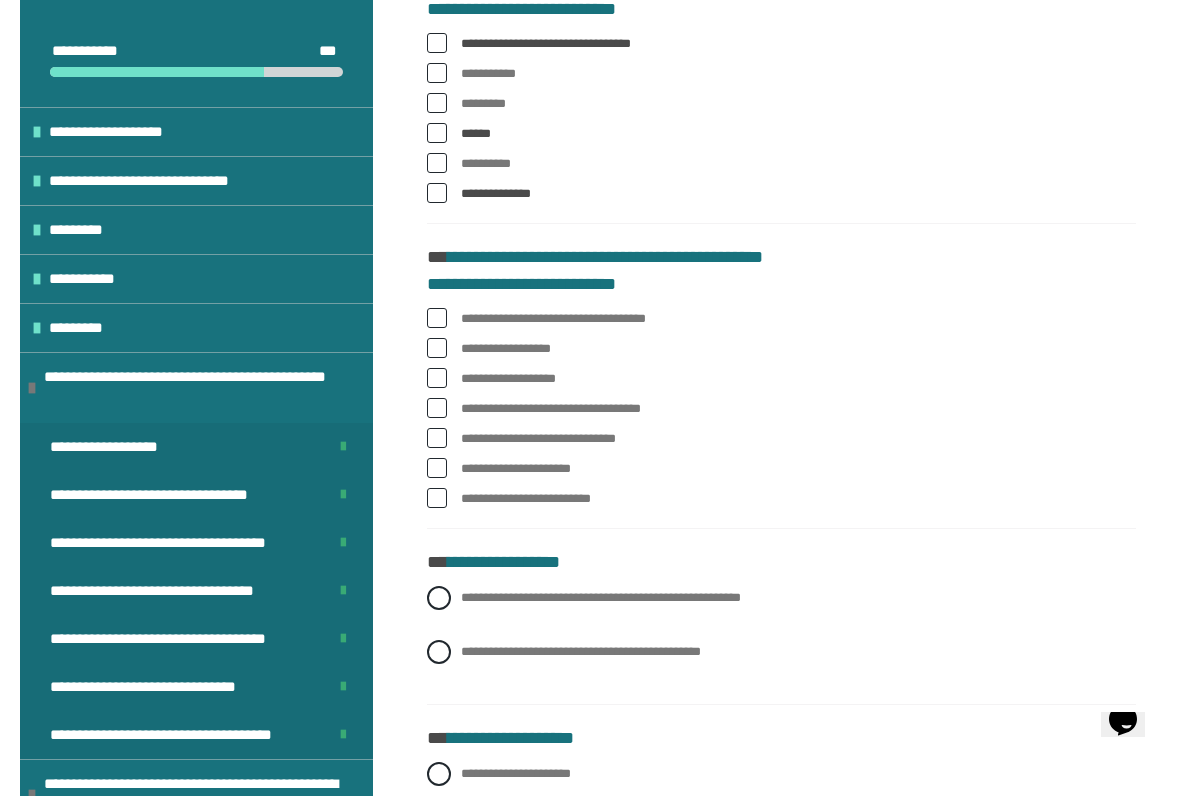 click at bounding box center (437, 318) 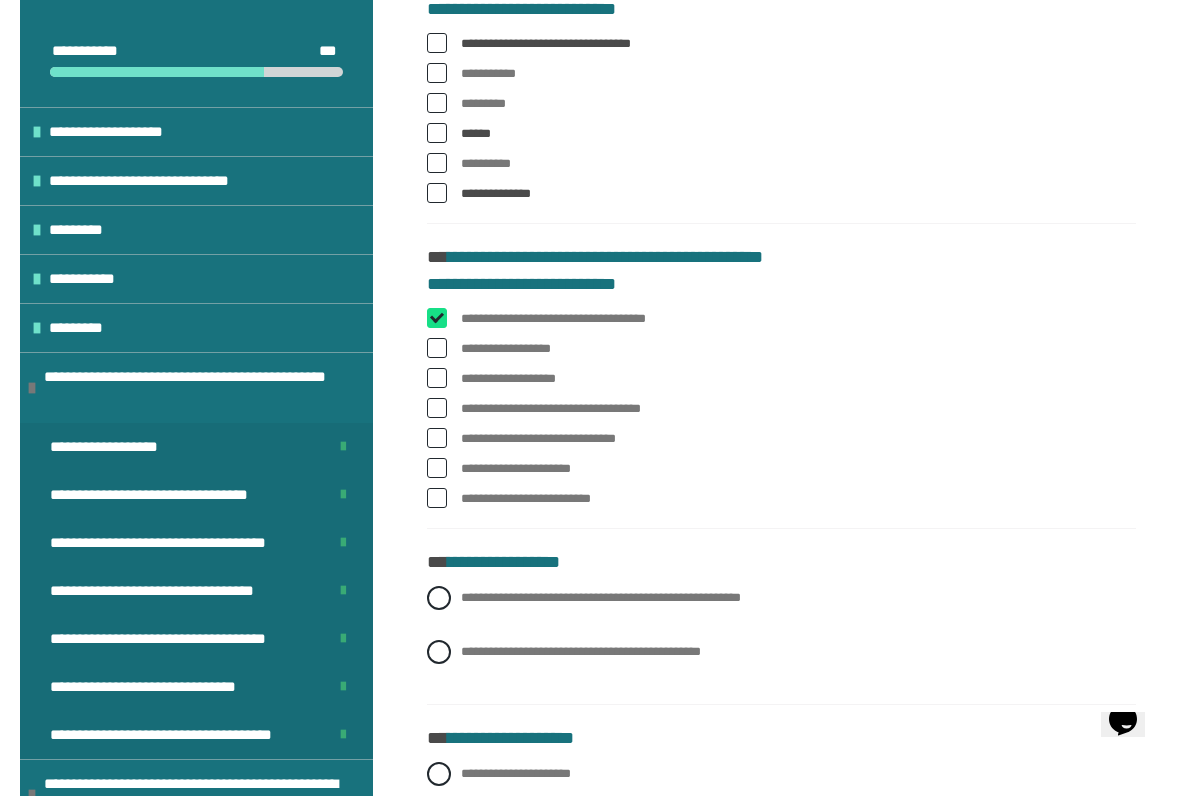 checkbox on "****" 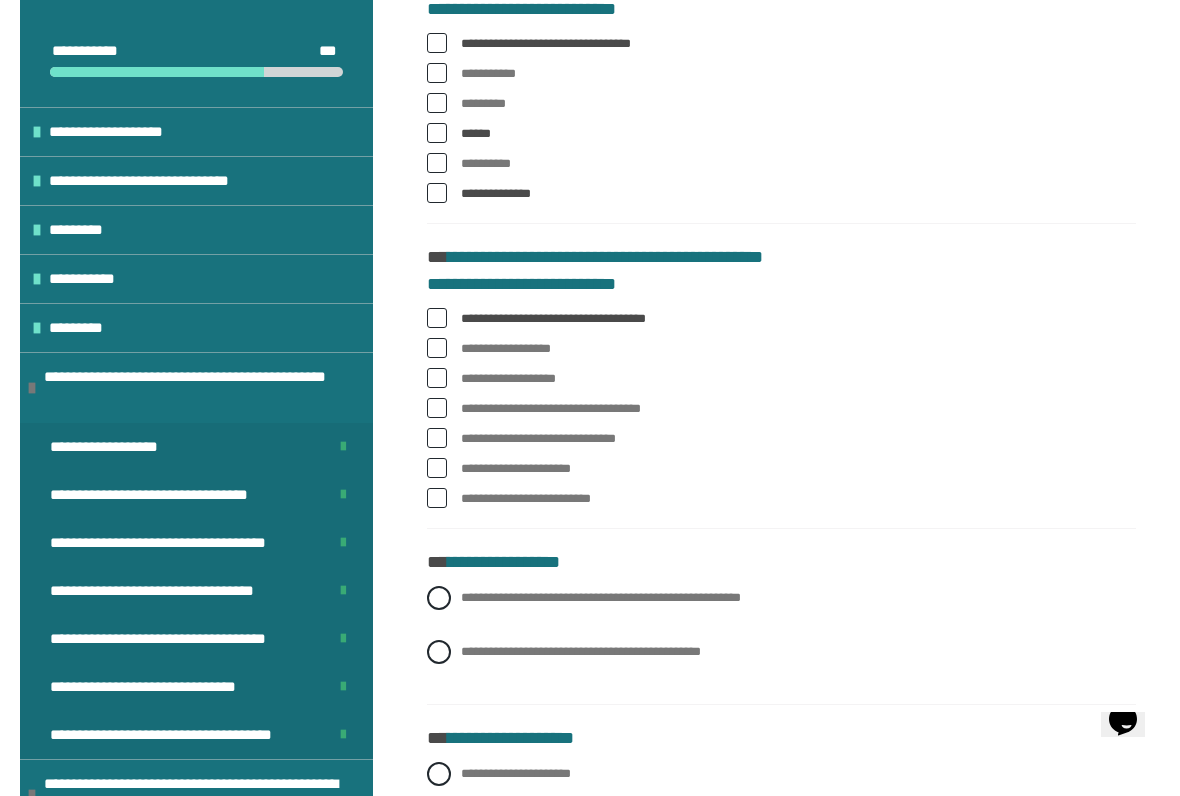 click at bounding box center (437, 378) 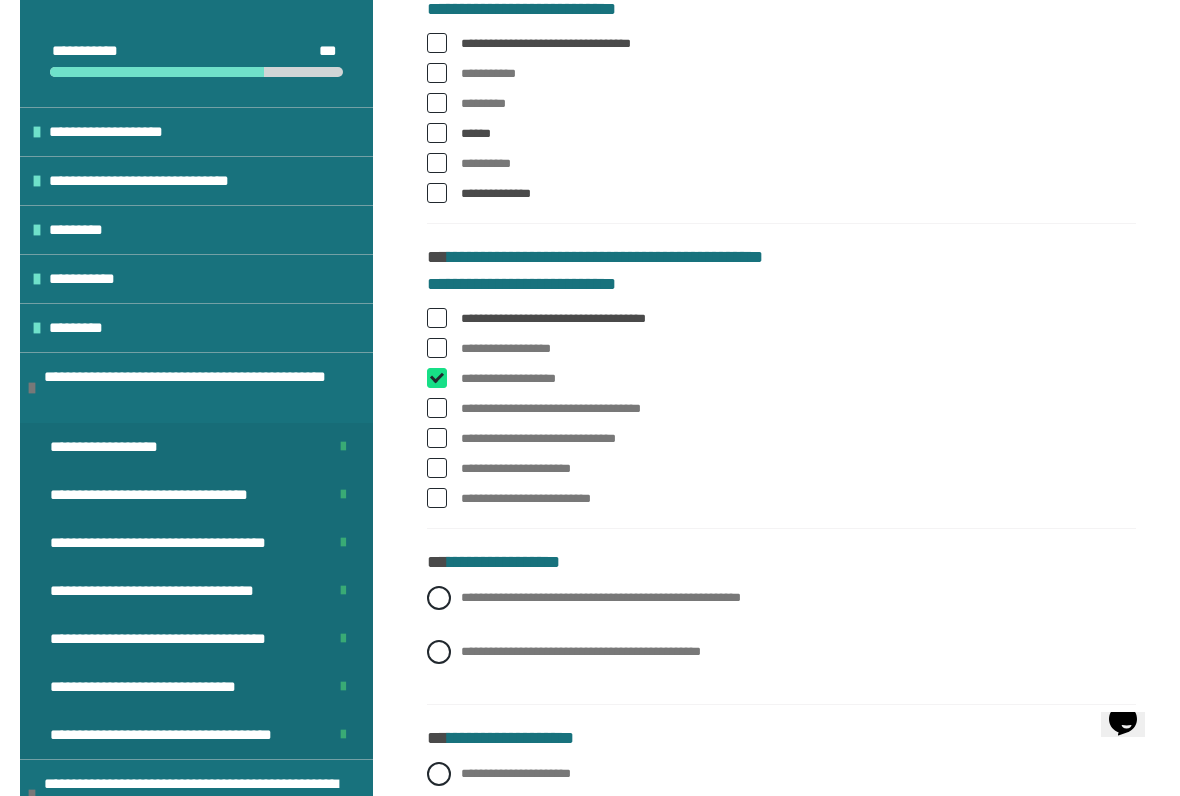 checkbox on "****" 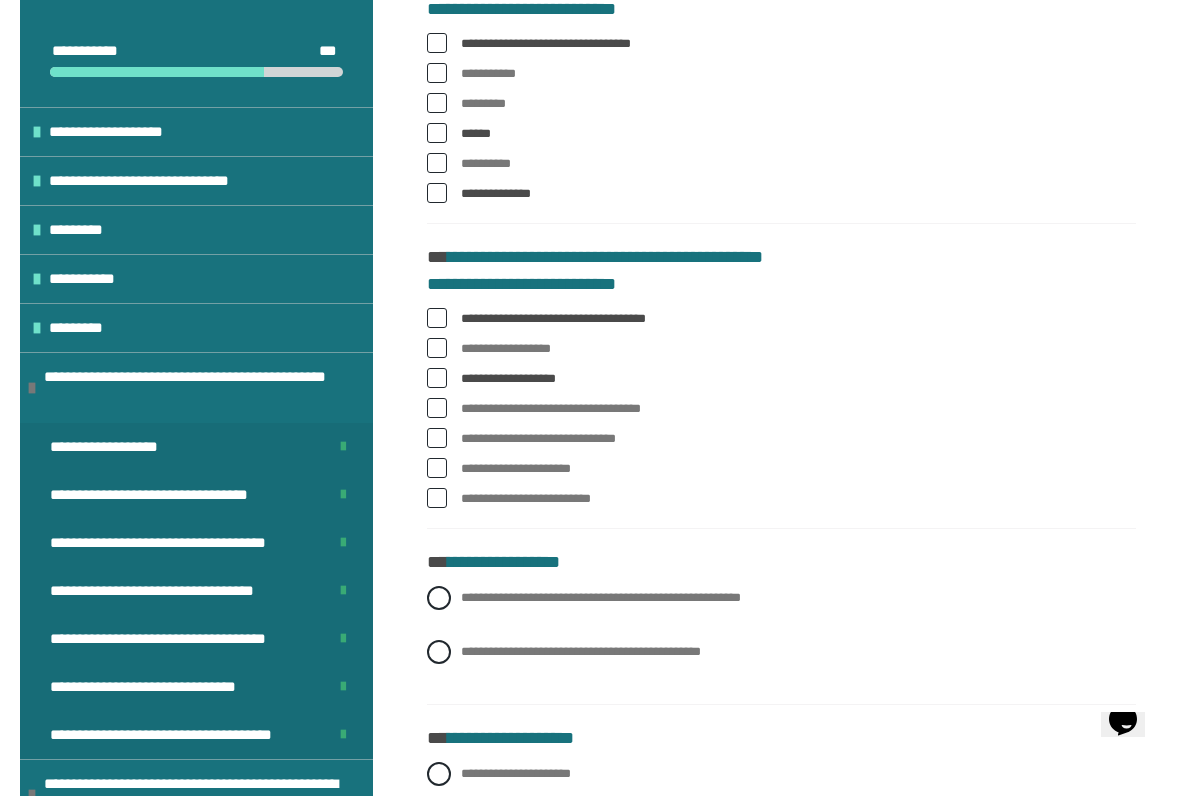 click at bounding box center (437, 408) 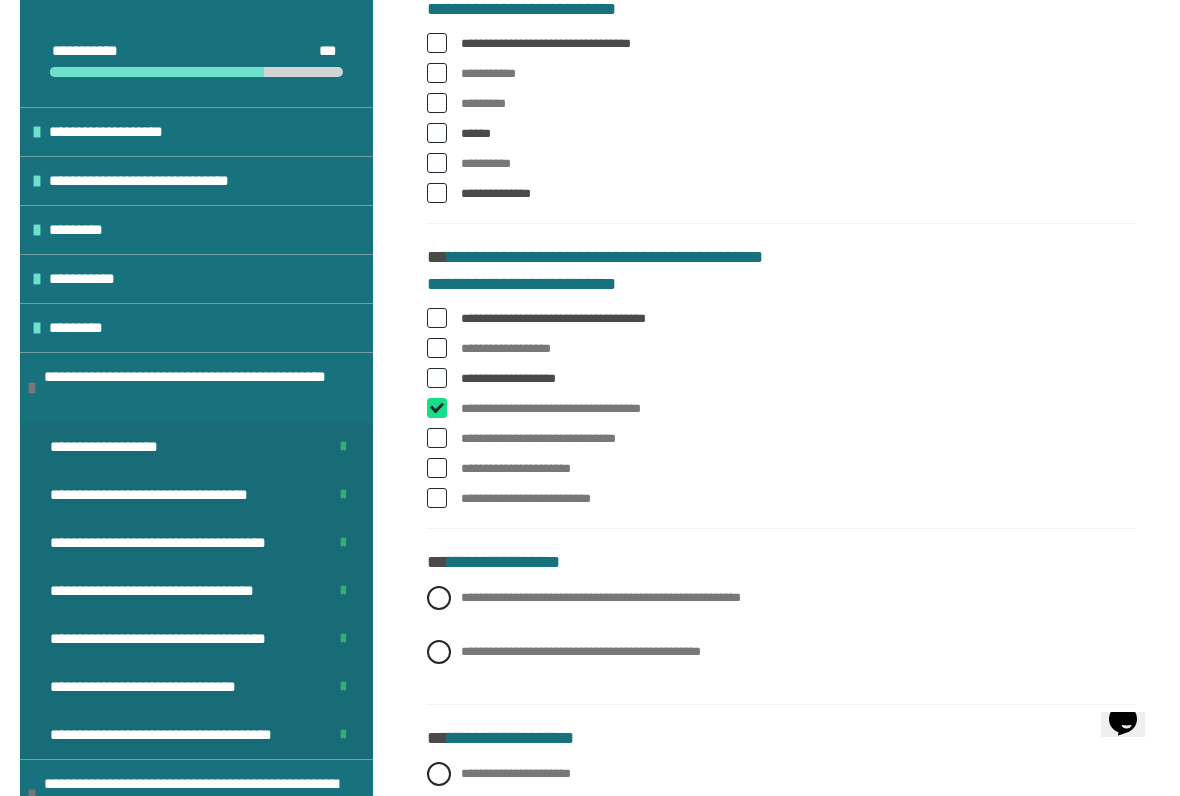 checkbox on "****" 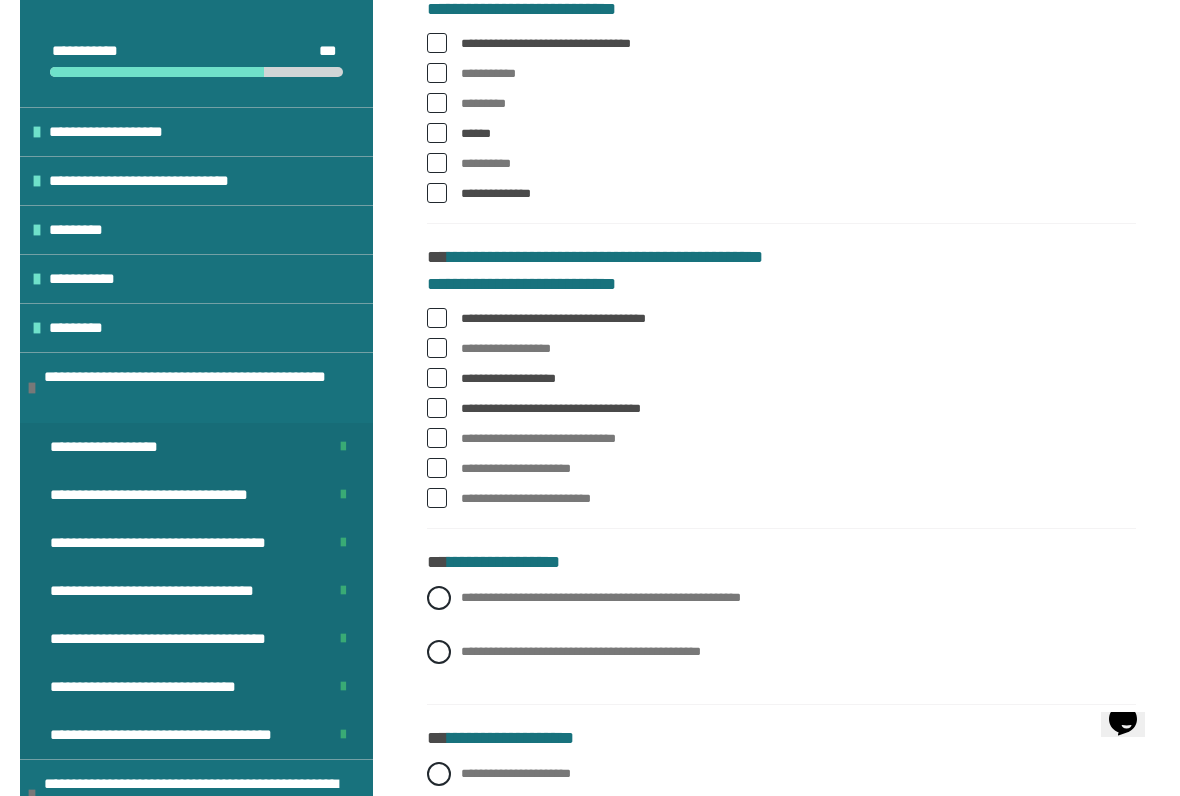 click on "**********" at bounding box center [781, 408] 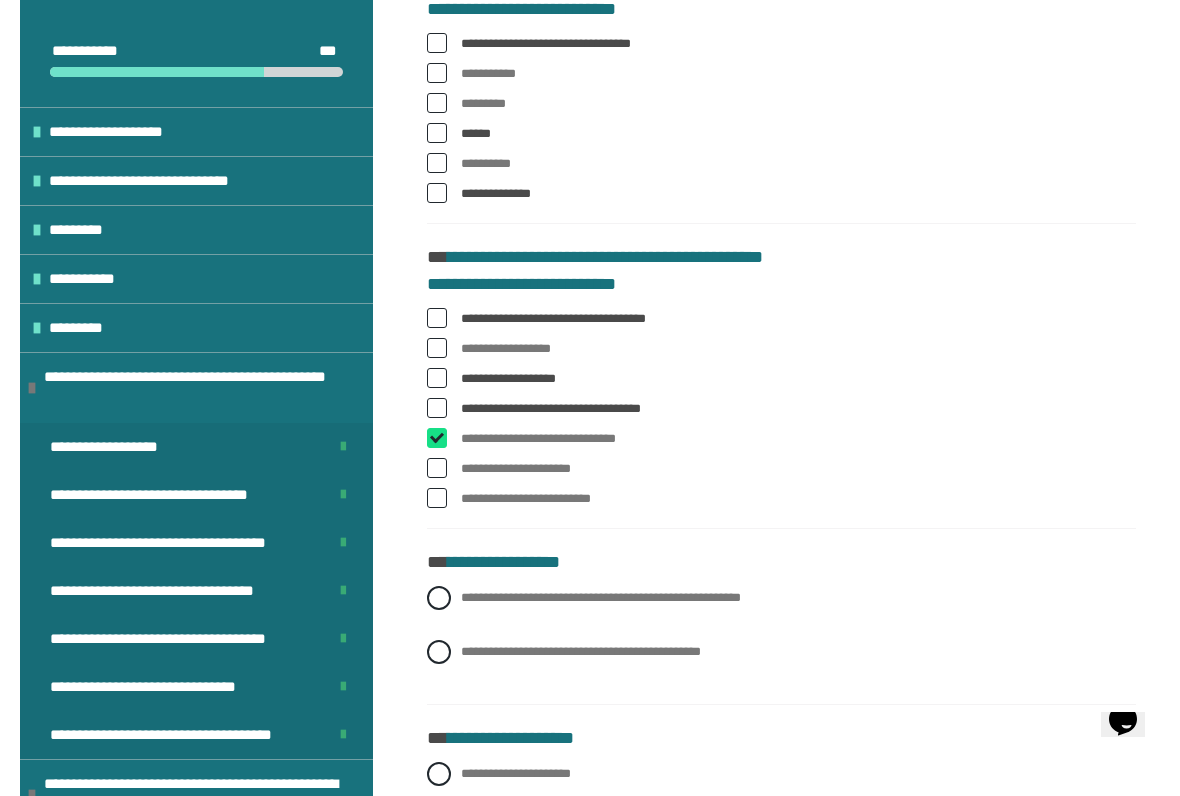 checkbox on "****" 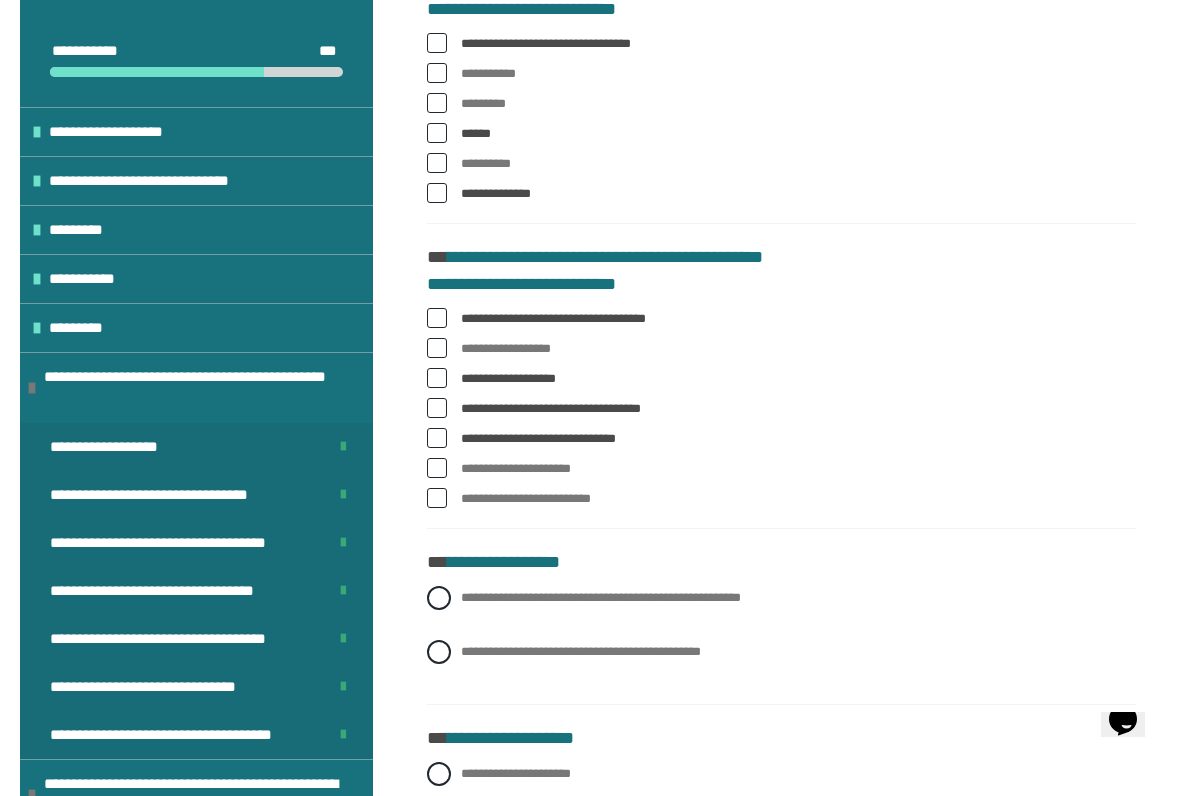 click on "**********" at bounding box center (781, 408) 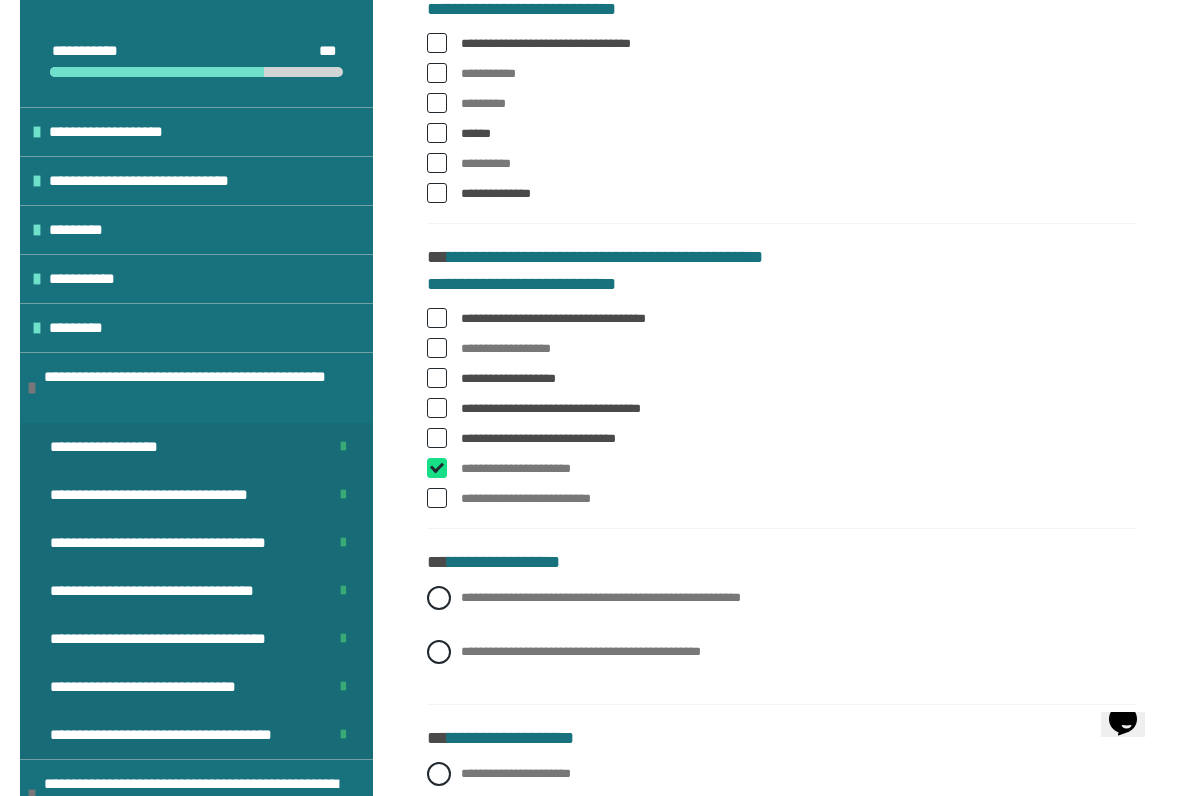 checkbox on "****" 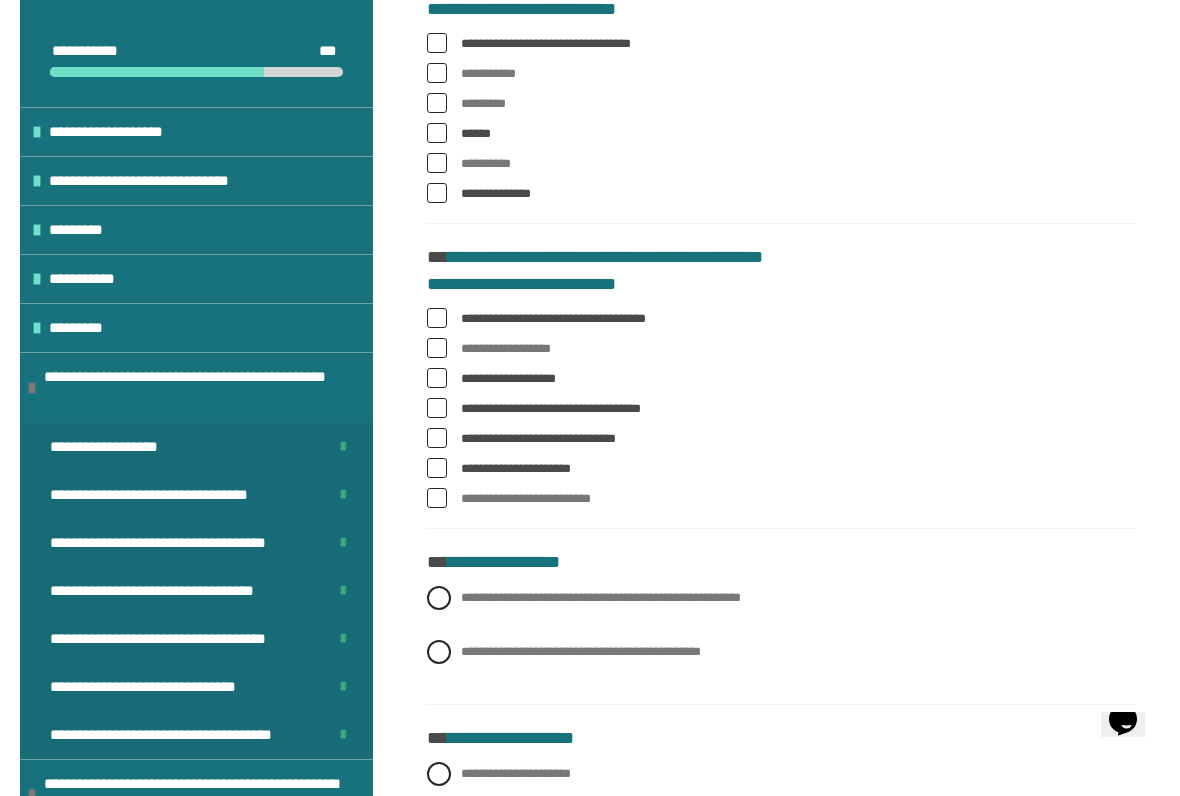 click at bounding box center (437, 498) 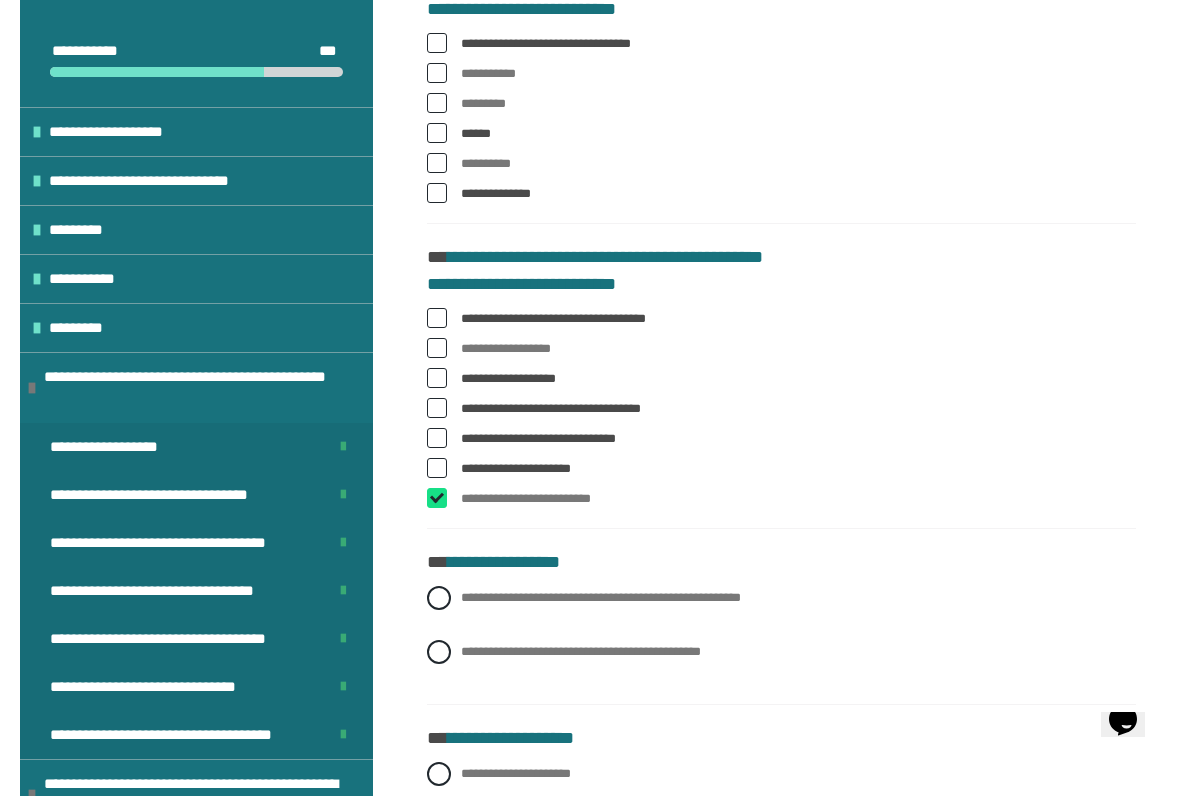 checkbox on "****" 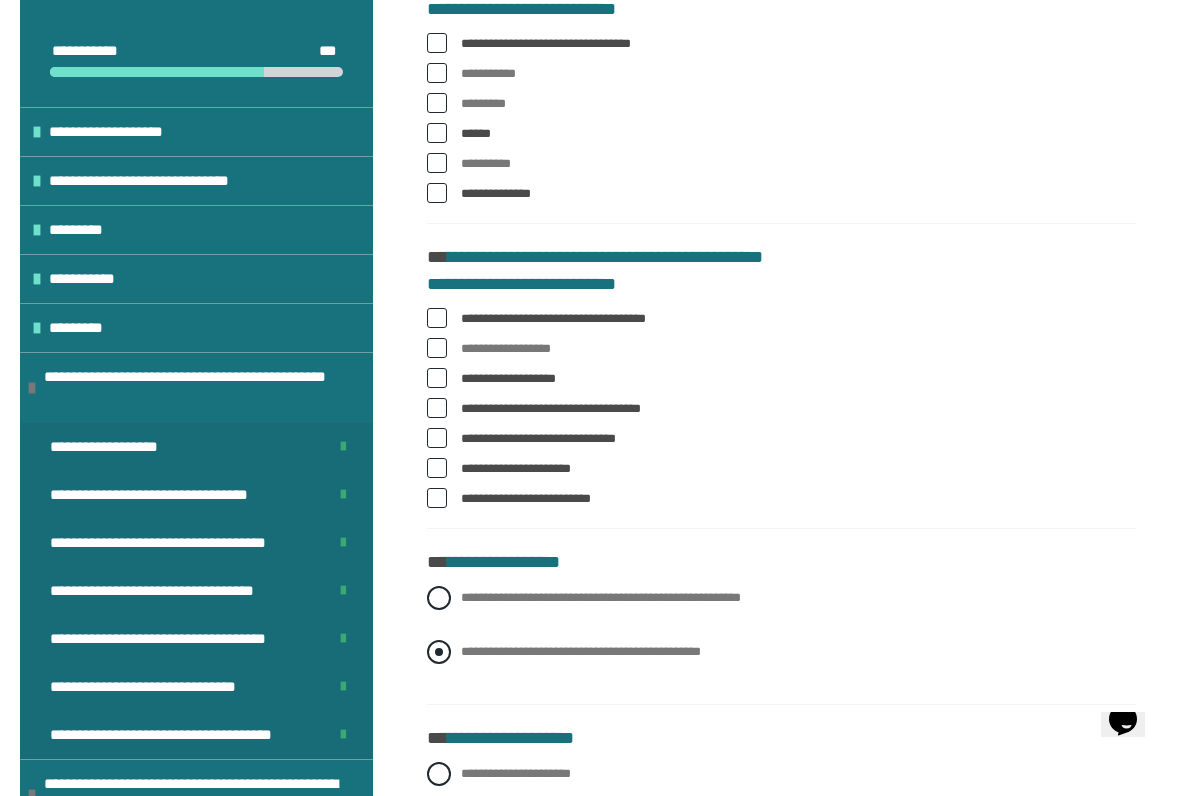 click at bounding box center [439, 652] 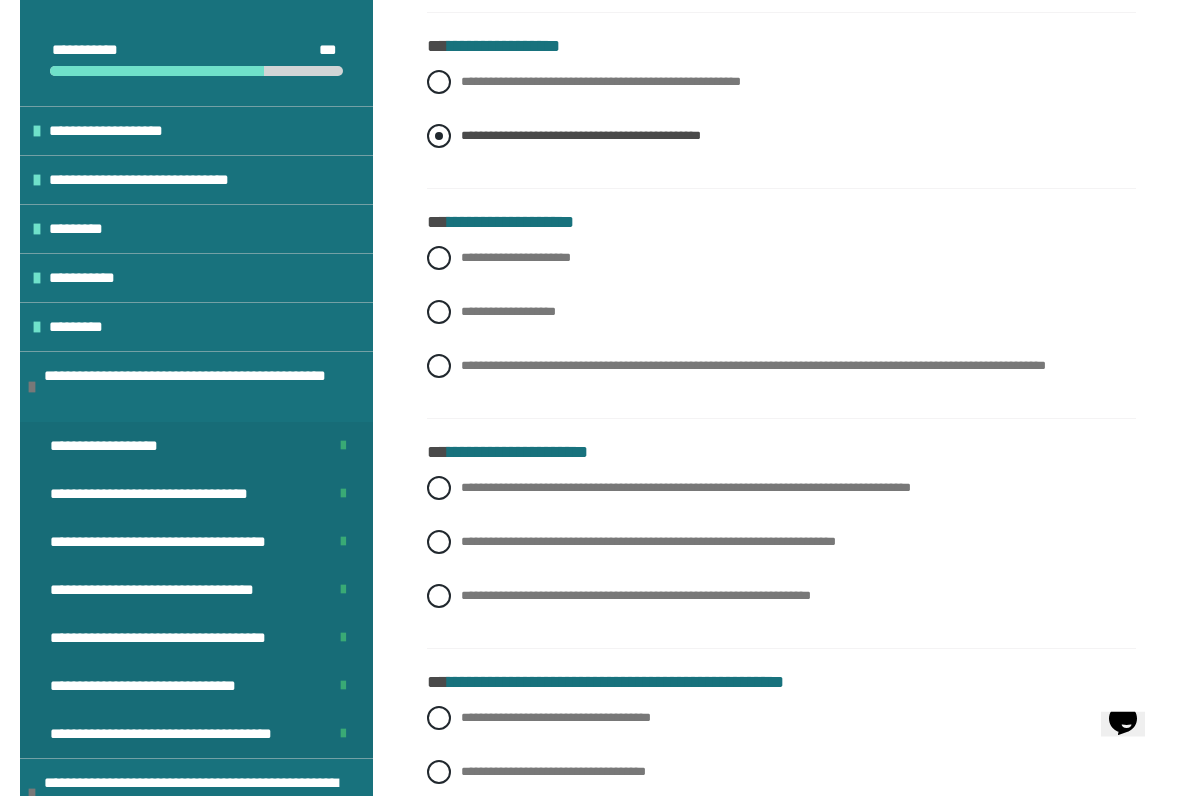 scroll, scrollTop: 1816, scrollLeft: 0, axis: vertical 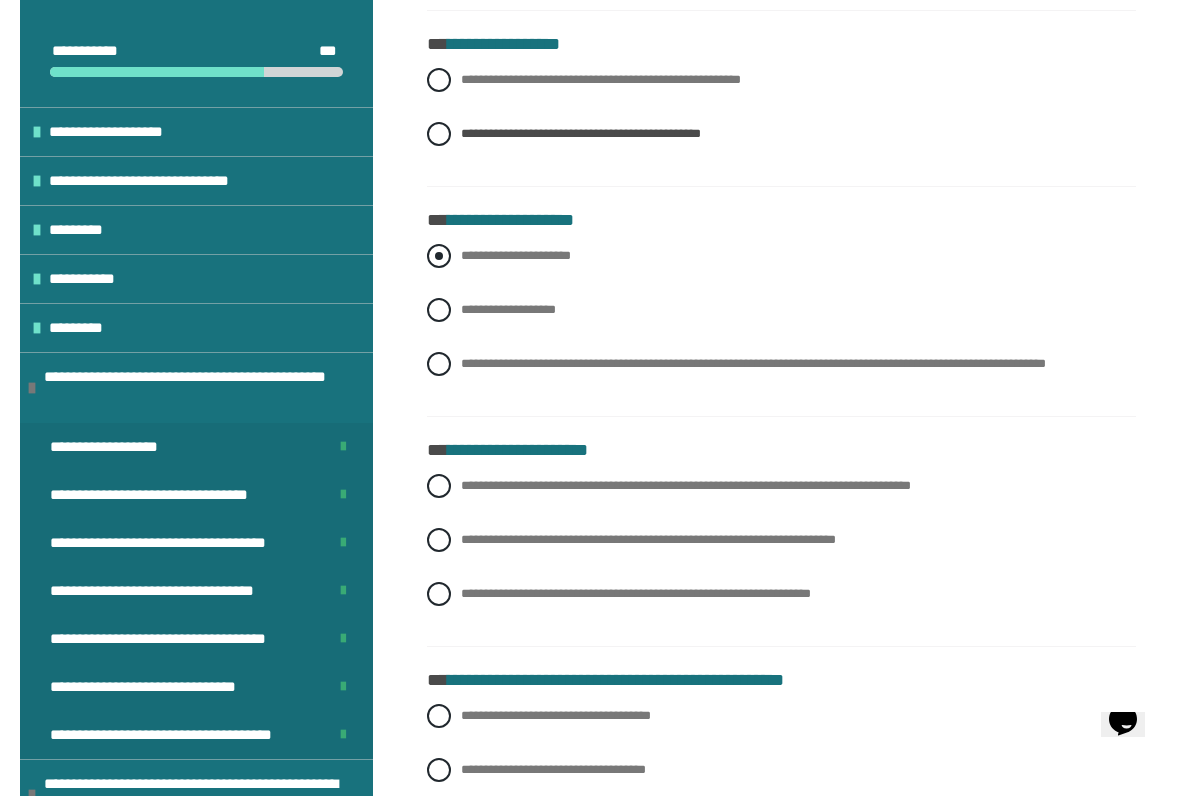 click at bounding box center (439, 256) 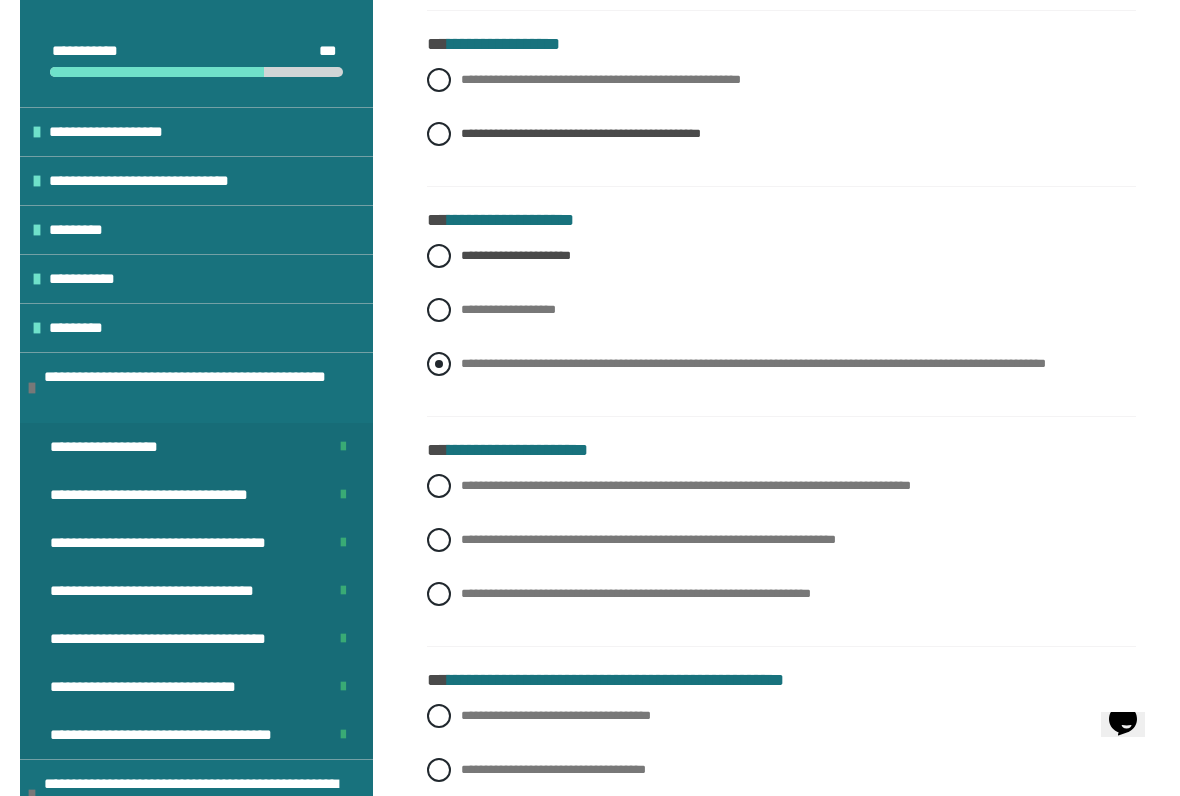 click at bounding box center (439, 364) 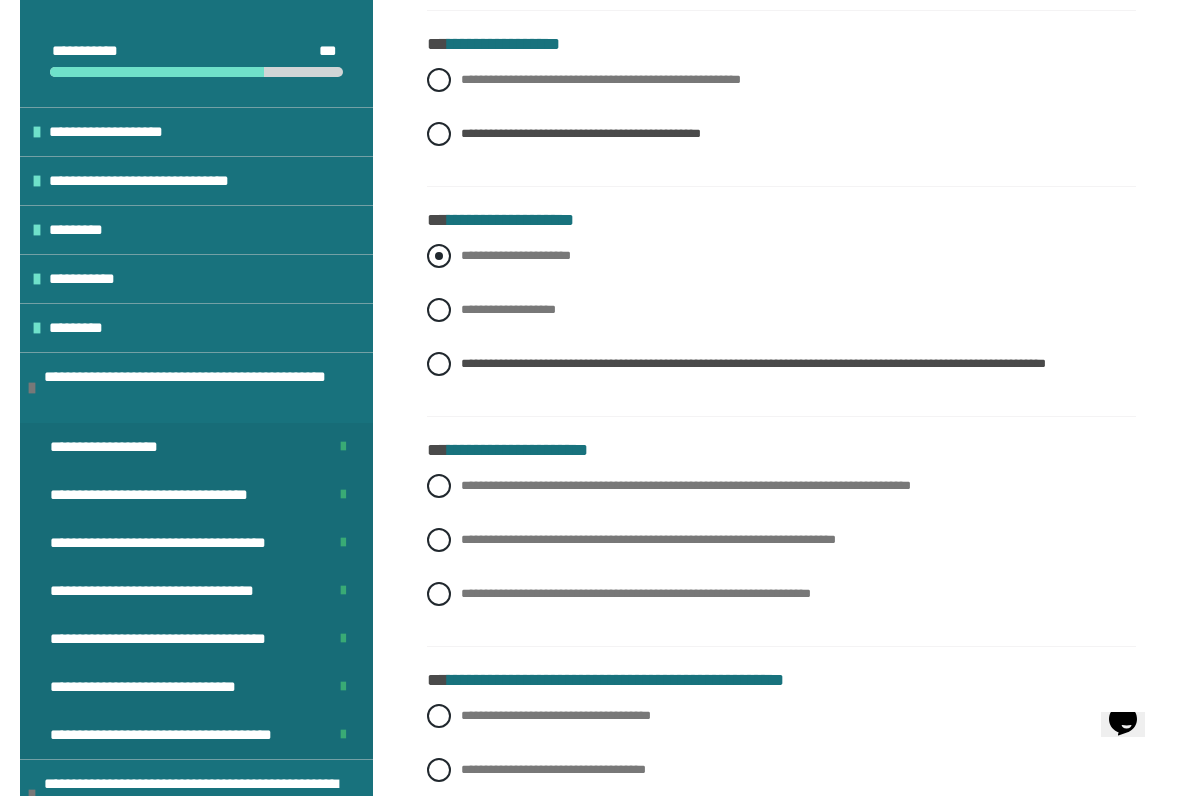 click at bounding box center (439, 256) 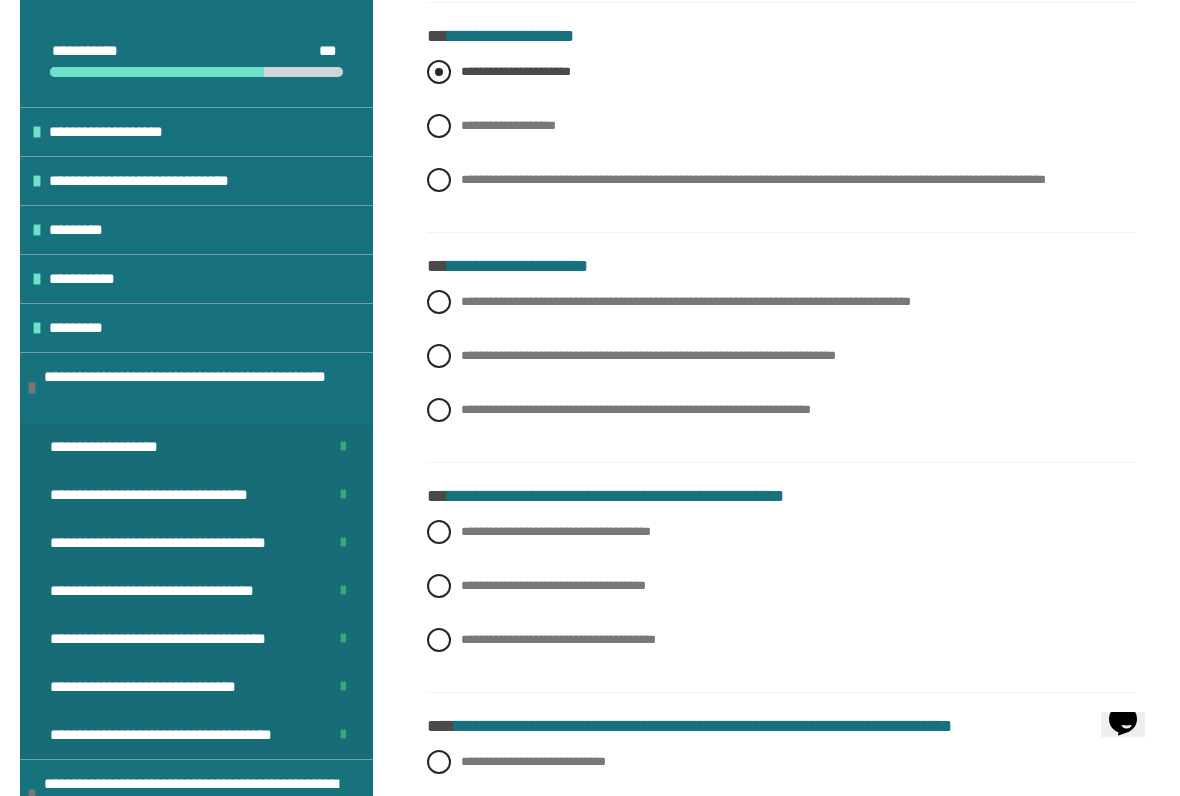 scroll, scrollTop: 2008, scrollLeft: 0, axis: vertical 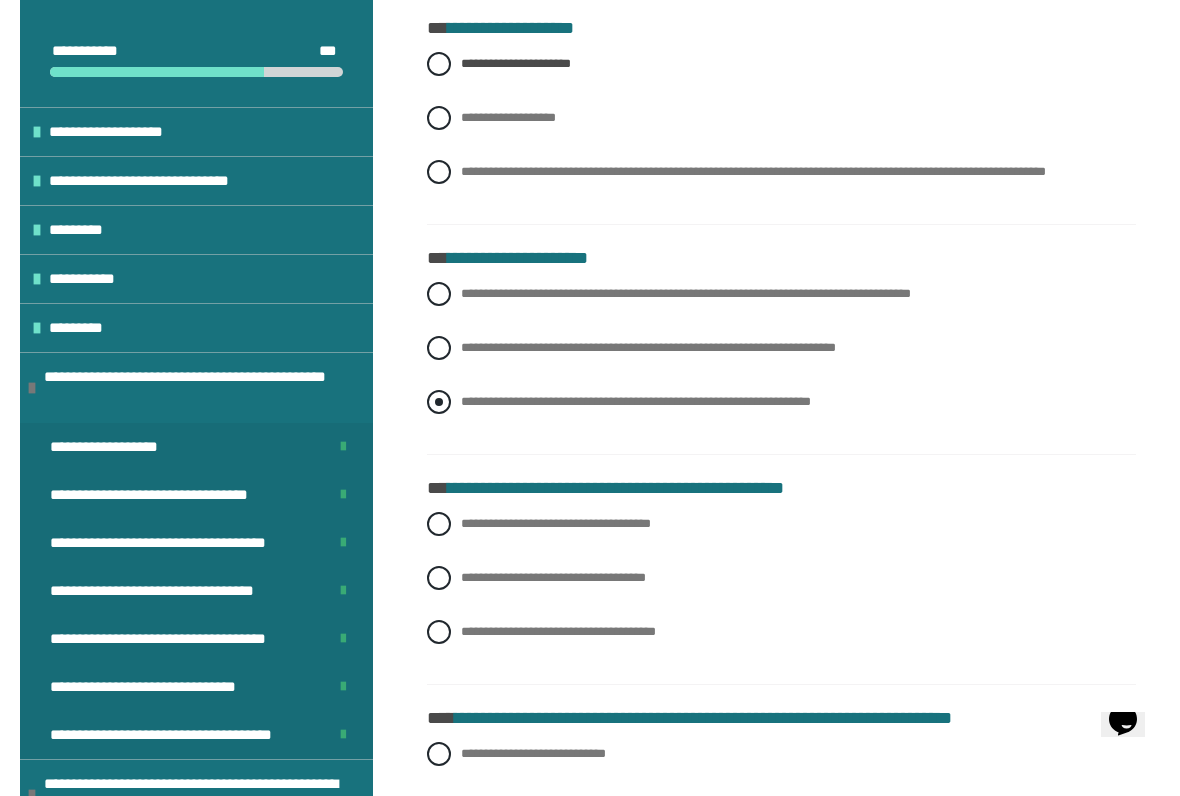 click at bounding box center (439, 402) 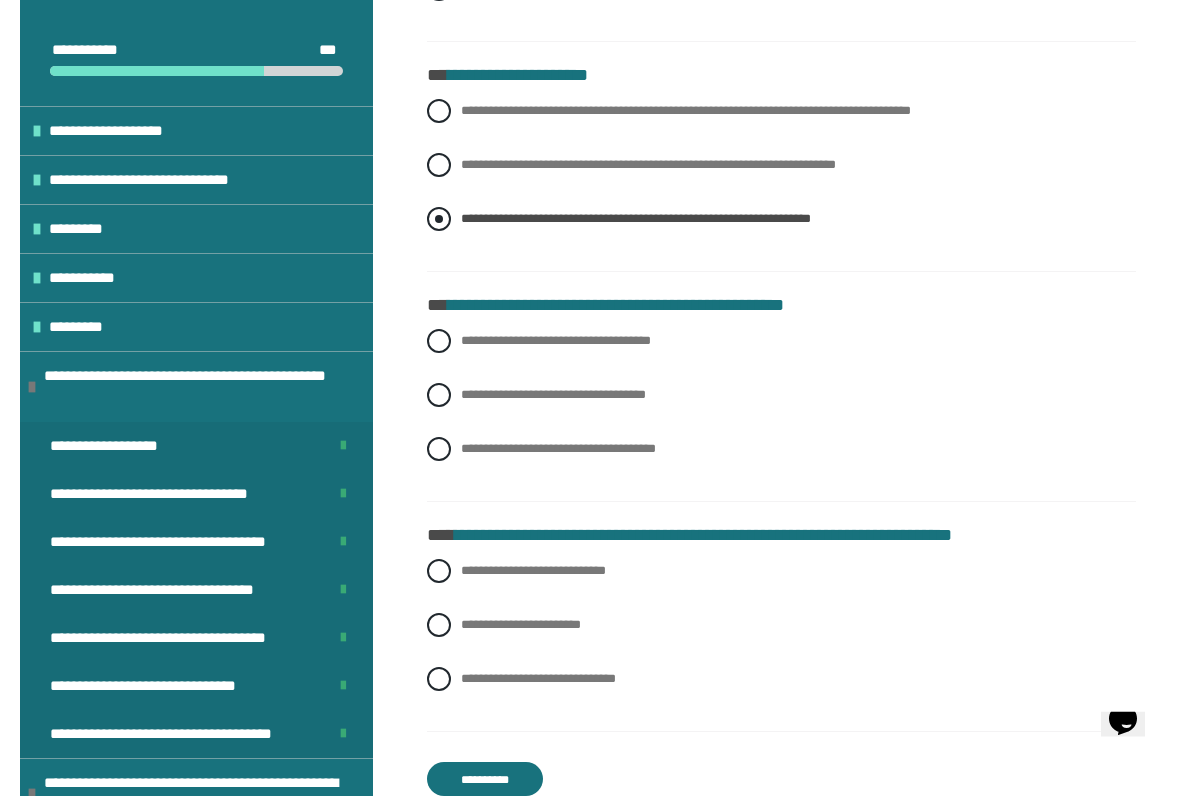 scroll, scrollTop: 2193, scrollLeft: 0, axis: vertical 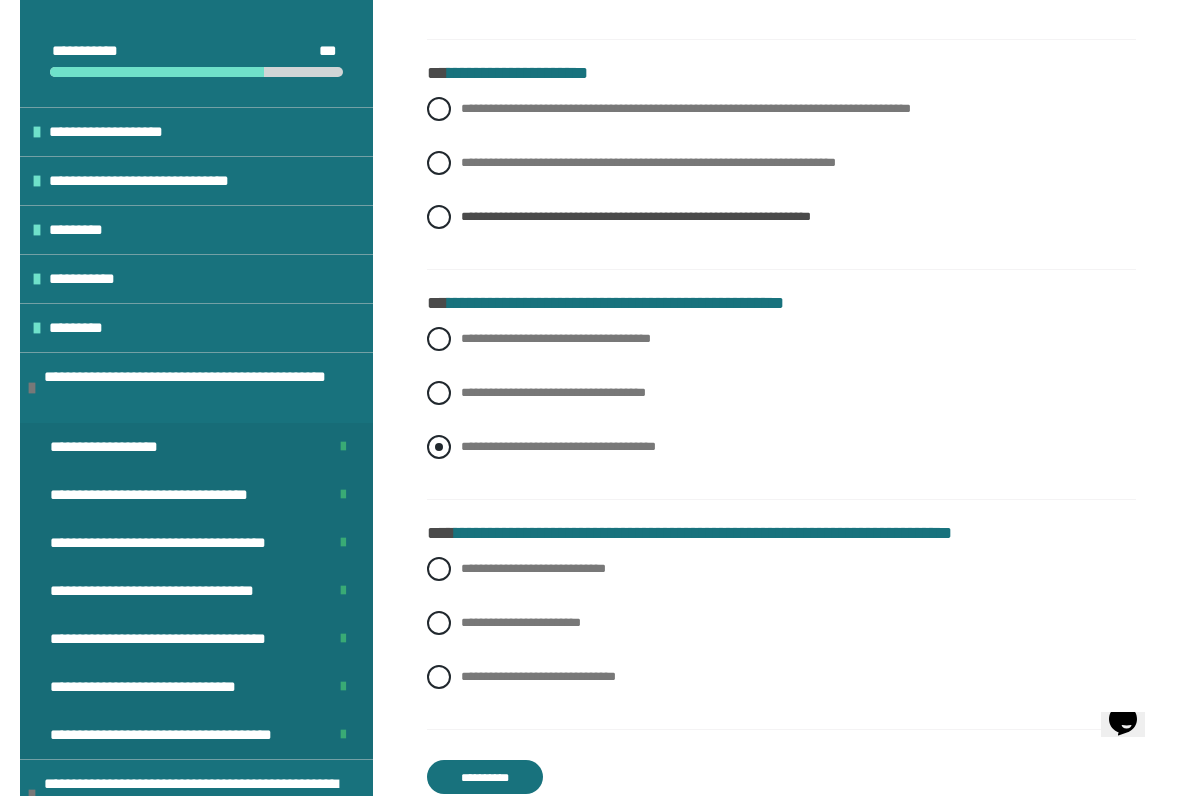 click at bounding box center (439, 447) 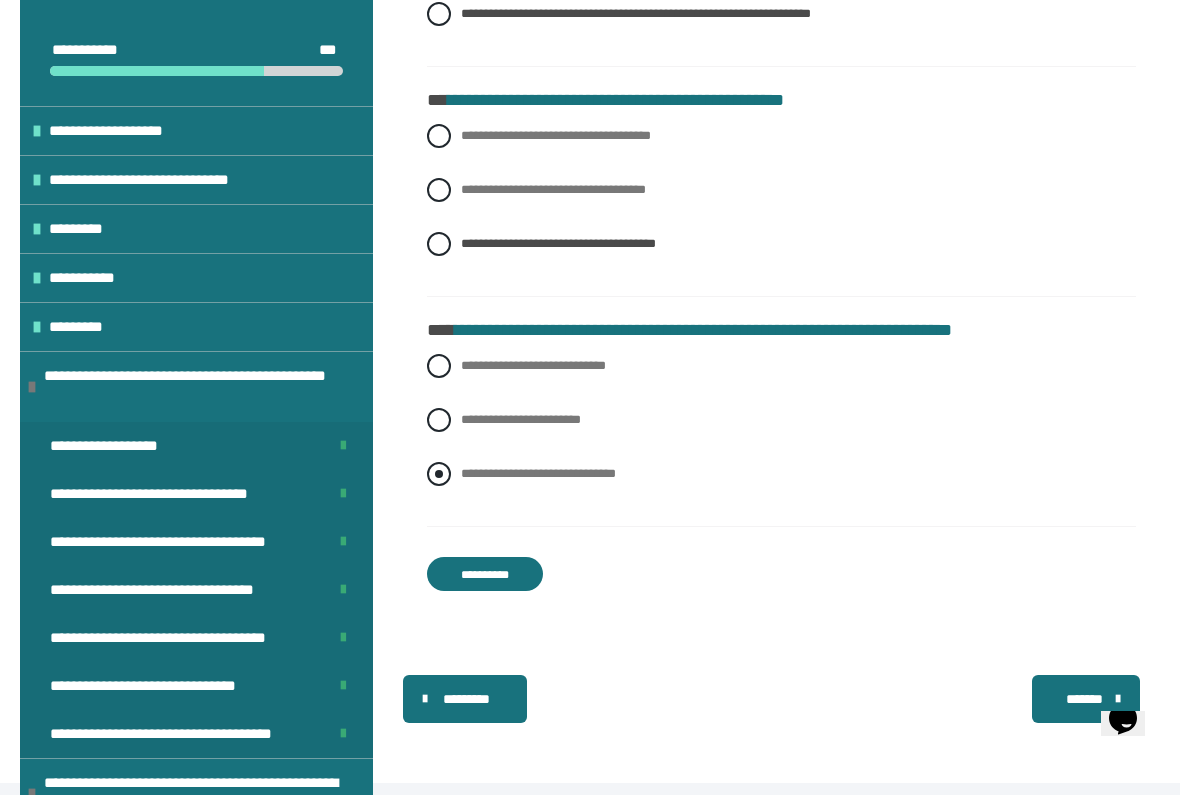 click at bounding box center (439, 475) 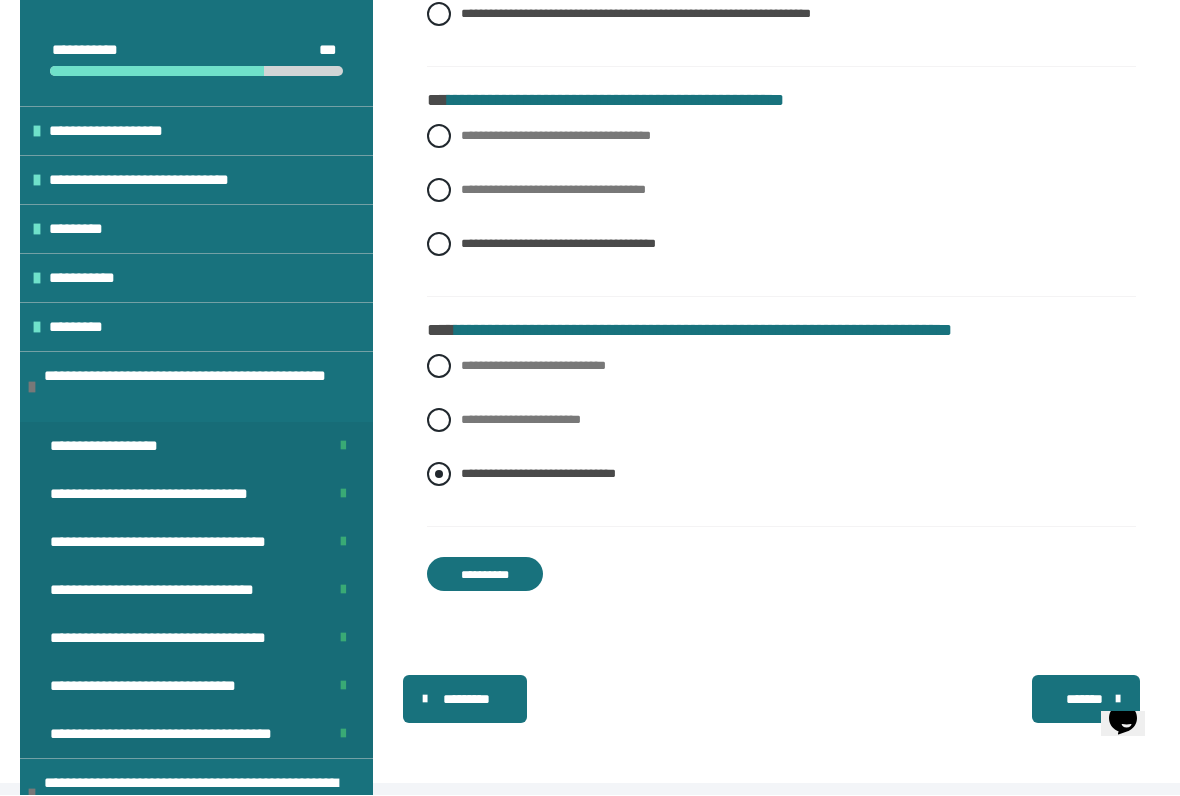 scroll, scrollTop: 2396, scrollLeft: 0, axis: vertical 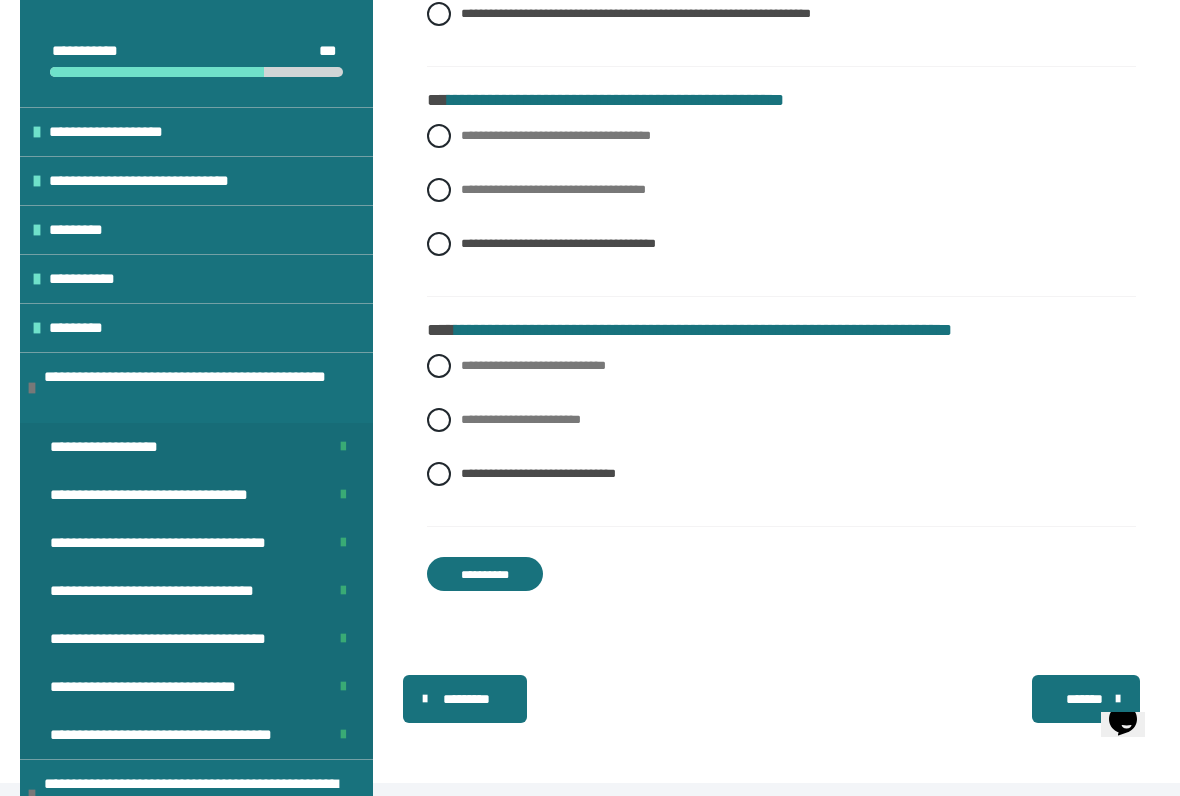 click on "**********" at bounding box center [485, 574] 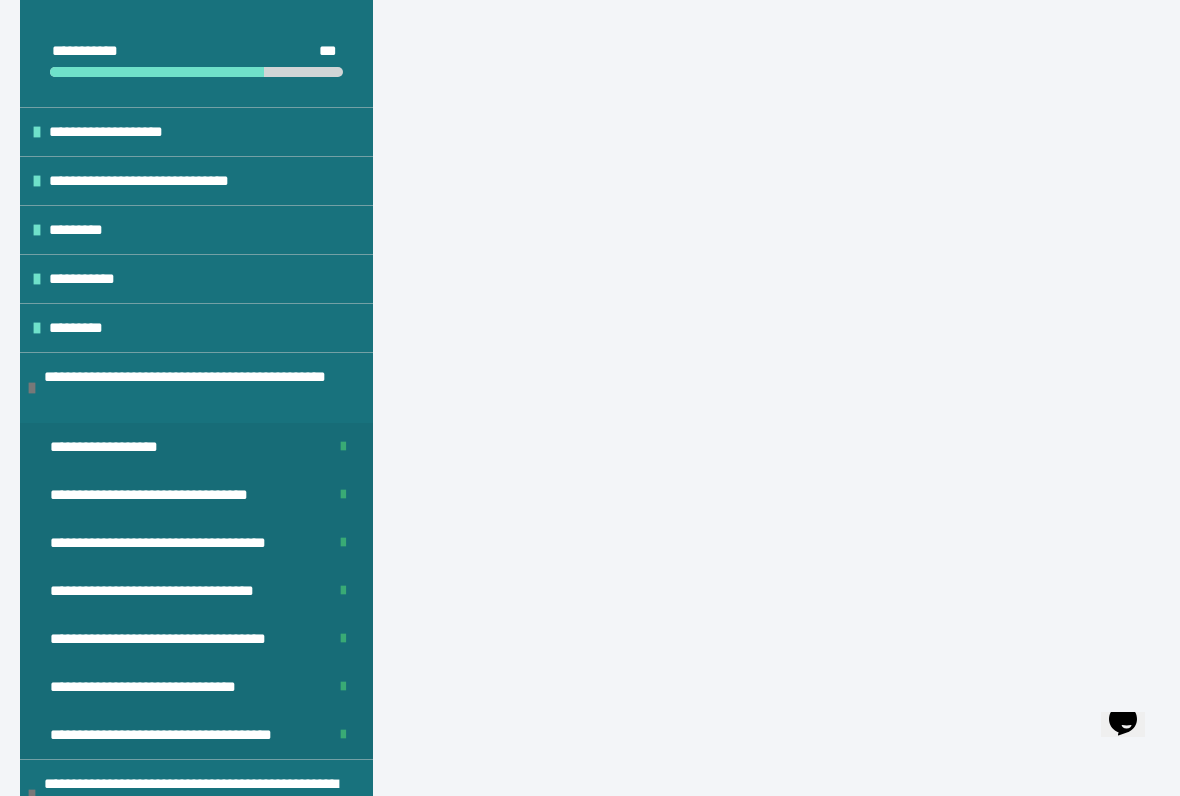scroll, scrollTop: 431, scrollLeft: 0, axis: vertical 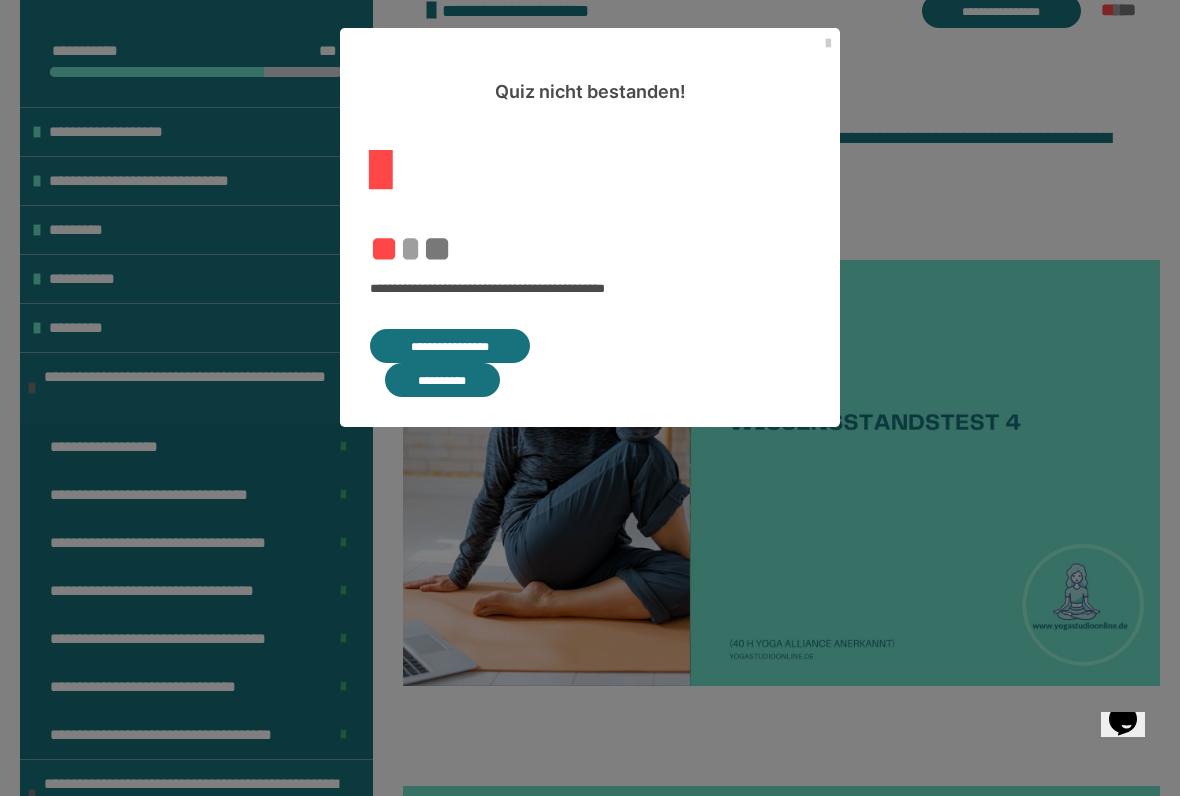 click on "**********" at bounding box center [442, 380] 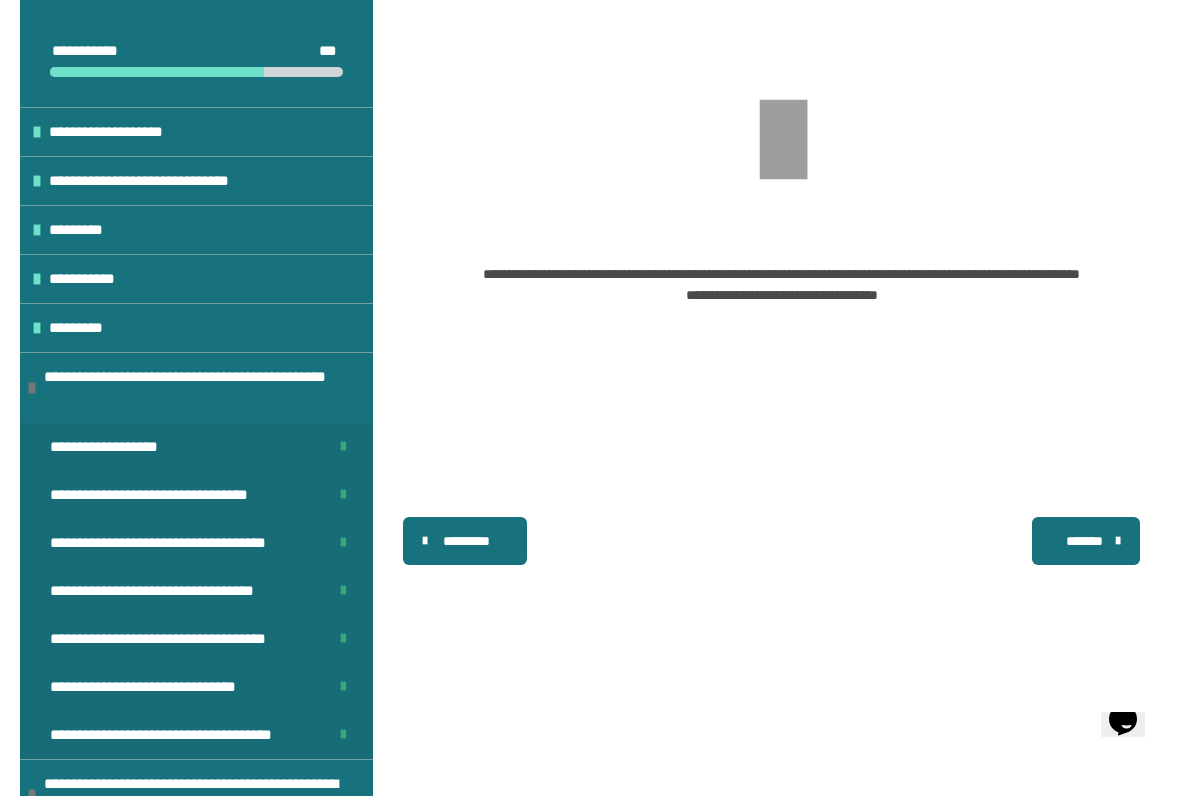 scroll, scrollTop: 426, scrollLeft: 0, axis: vertical 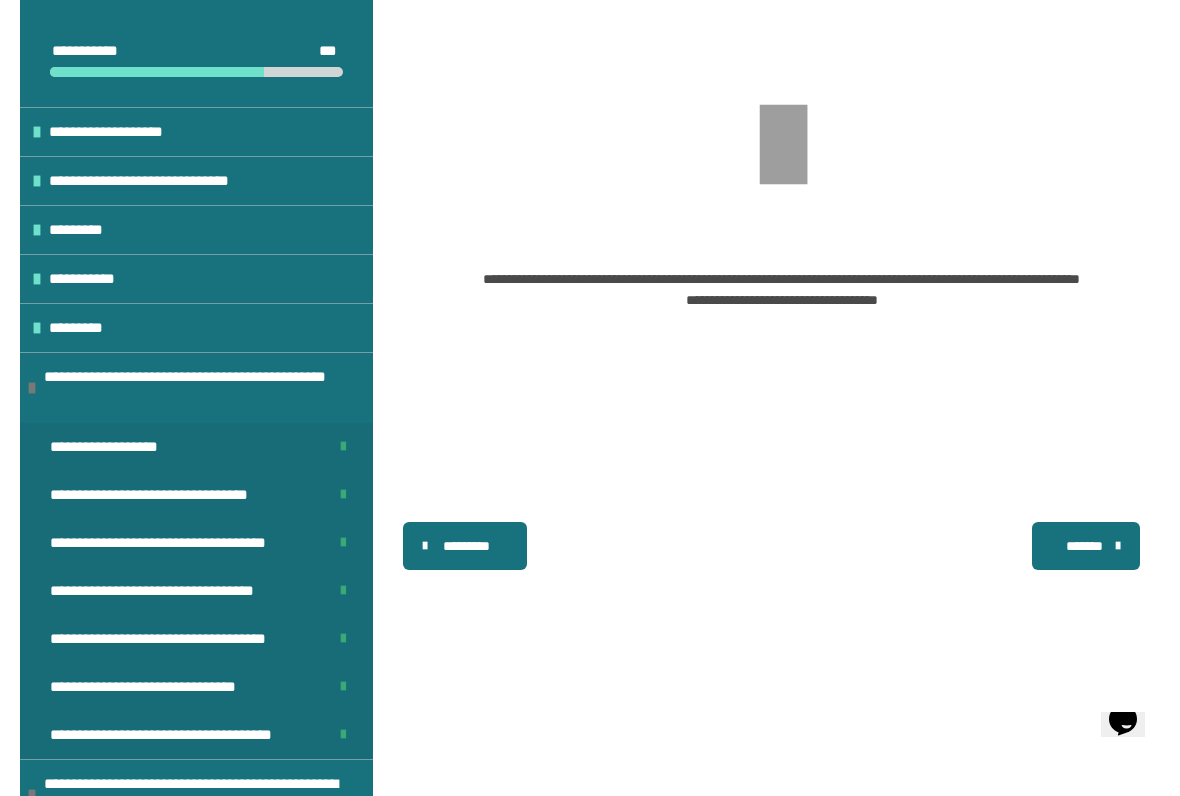 click on "*********" at bounding box center [467, 546] 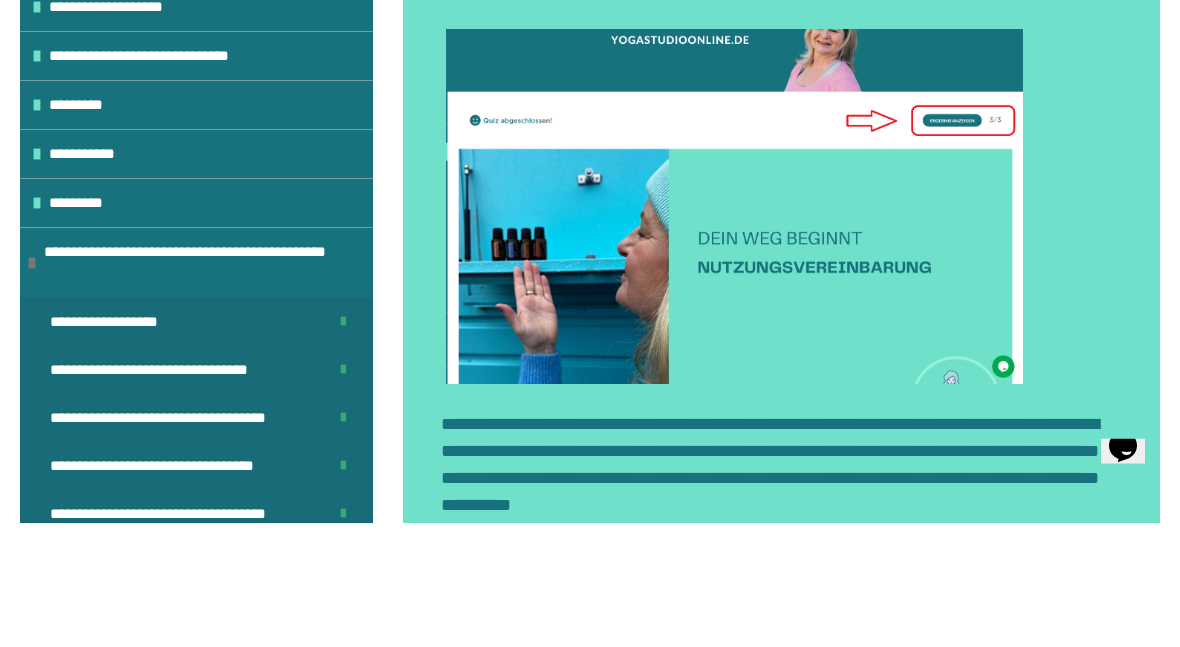 scroll, scrollTop: 1484, scrollLeft: 0, axis: vertical 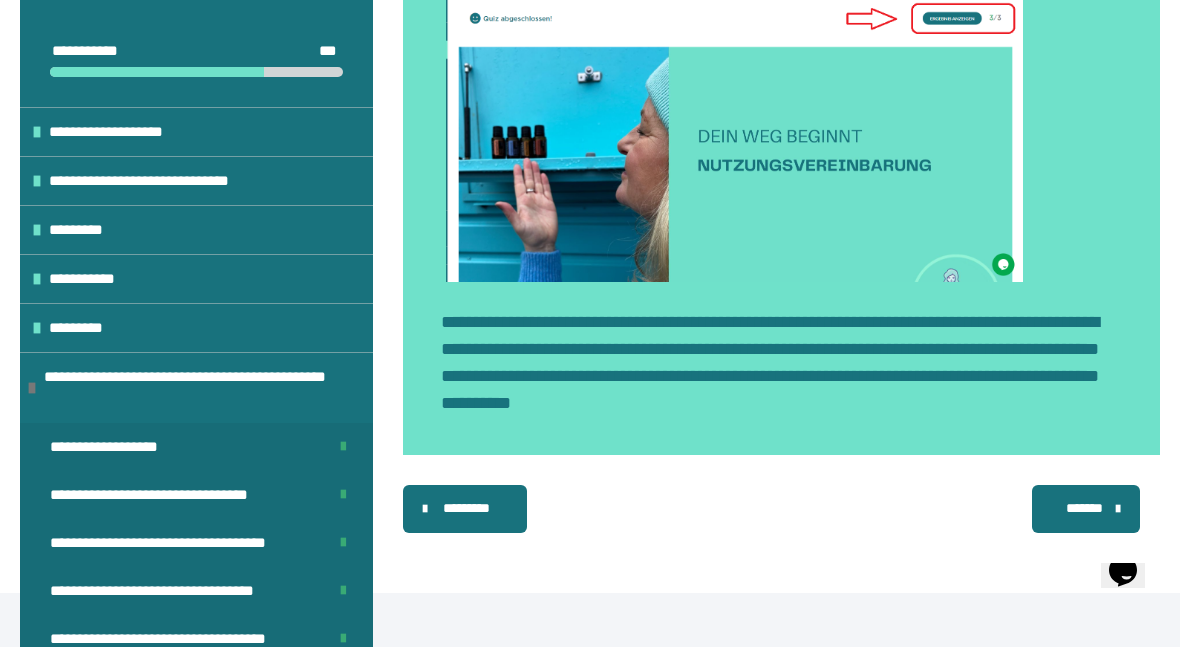 click on "*******" at bounding box center [1084, 508] 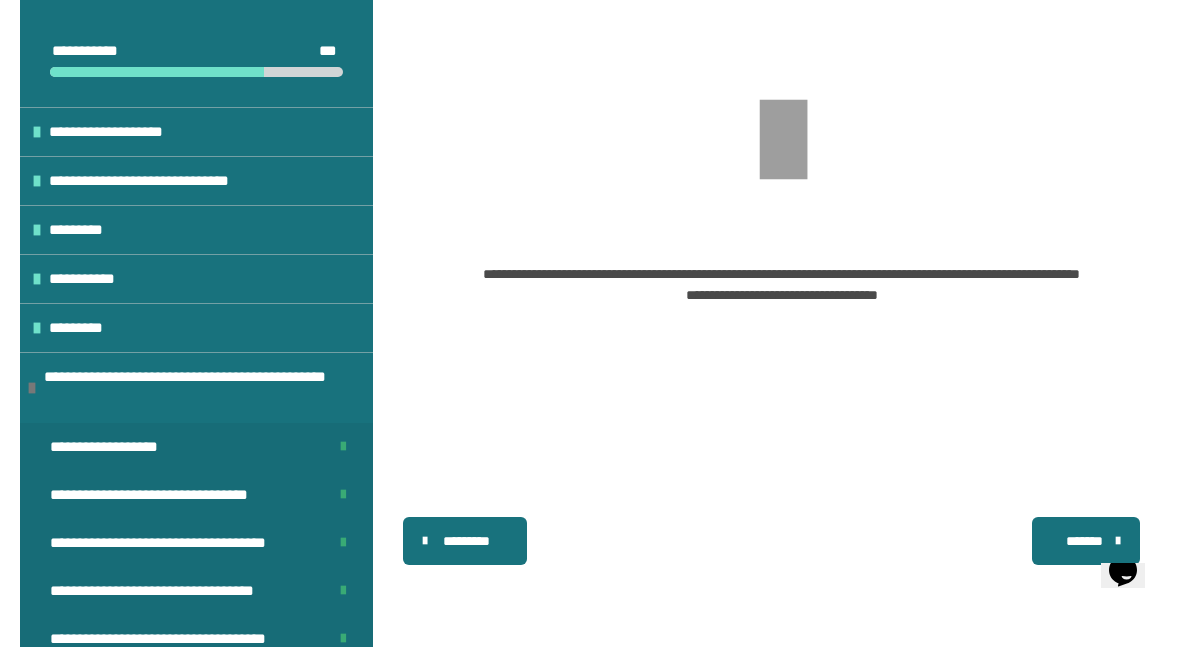 scroll, scrollTop: 431, scrollLeft: 0, axis: vertical 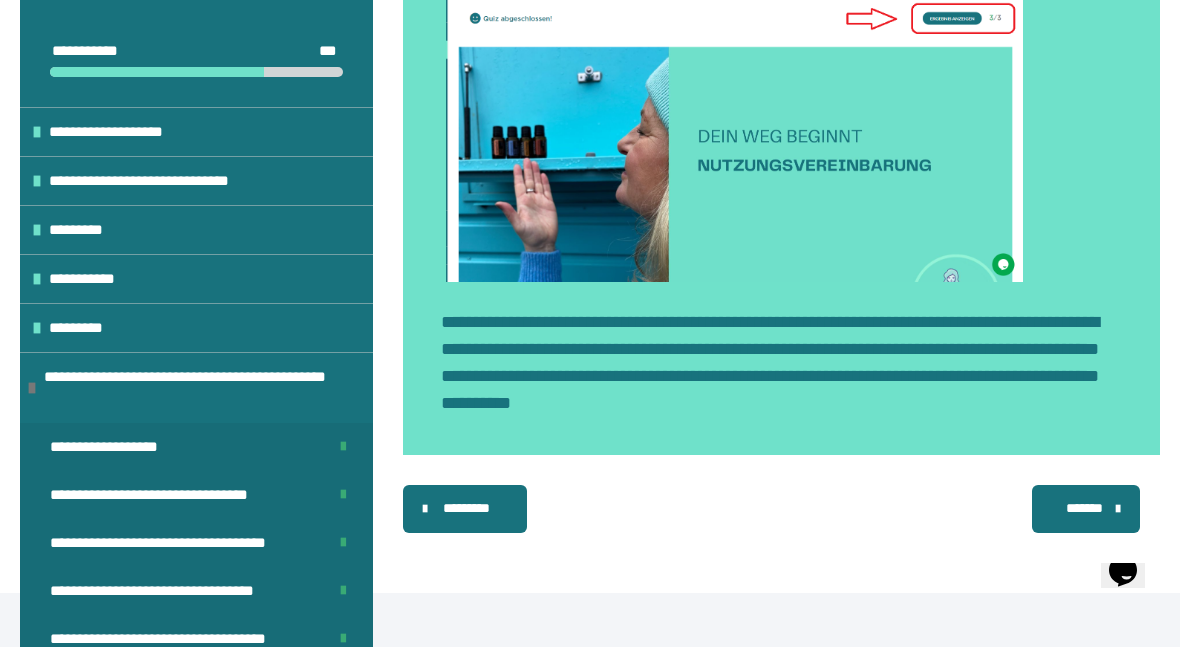 click on "*********" at bounding box center (465, 509) 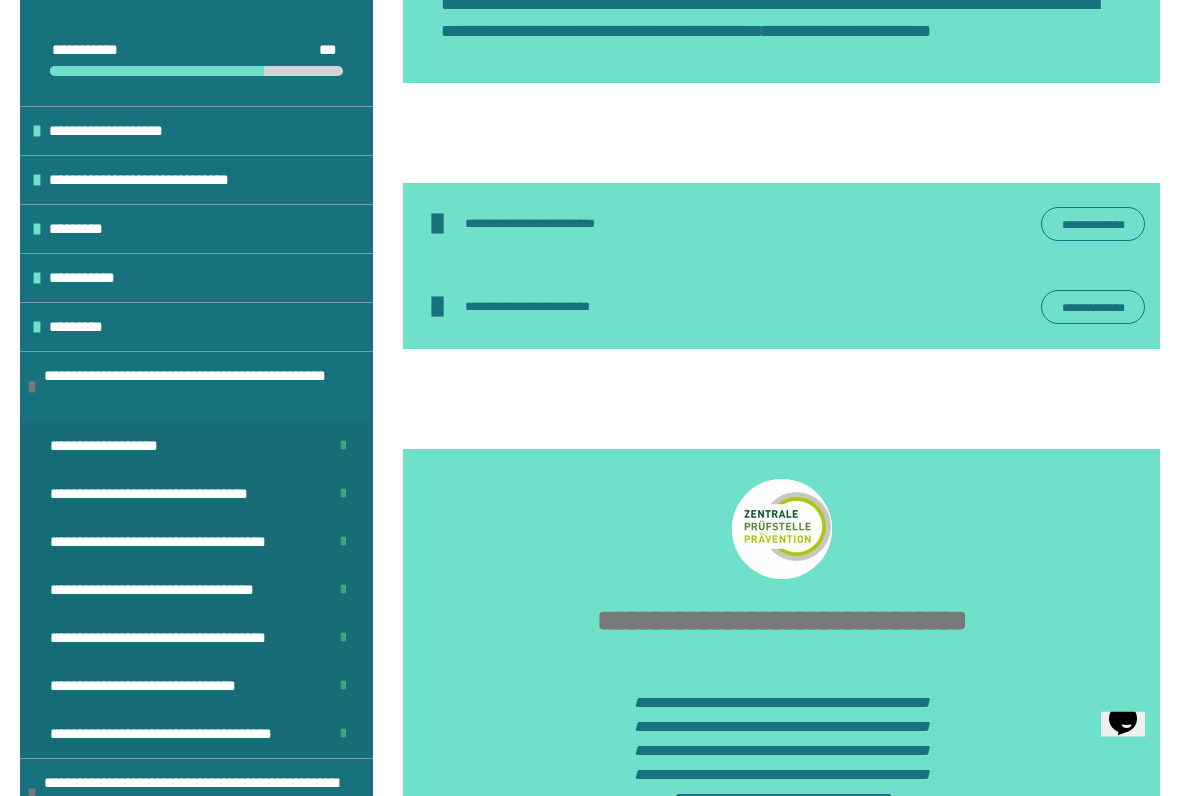 scroll, scrollTop: 1105, scrollLeft: 0, axis: vertical 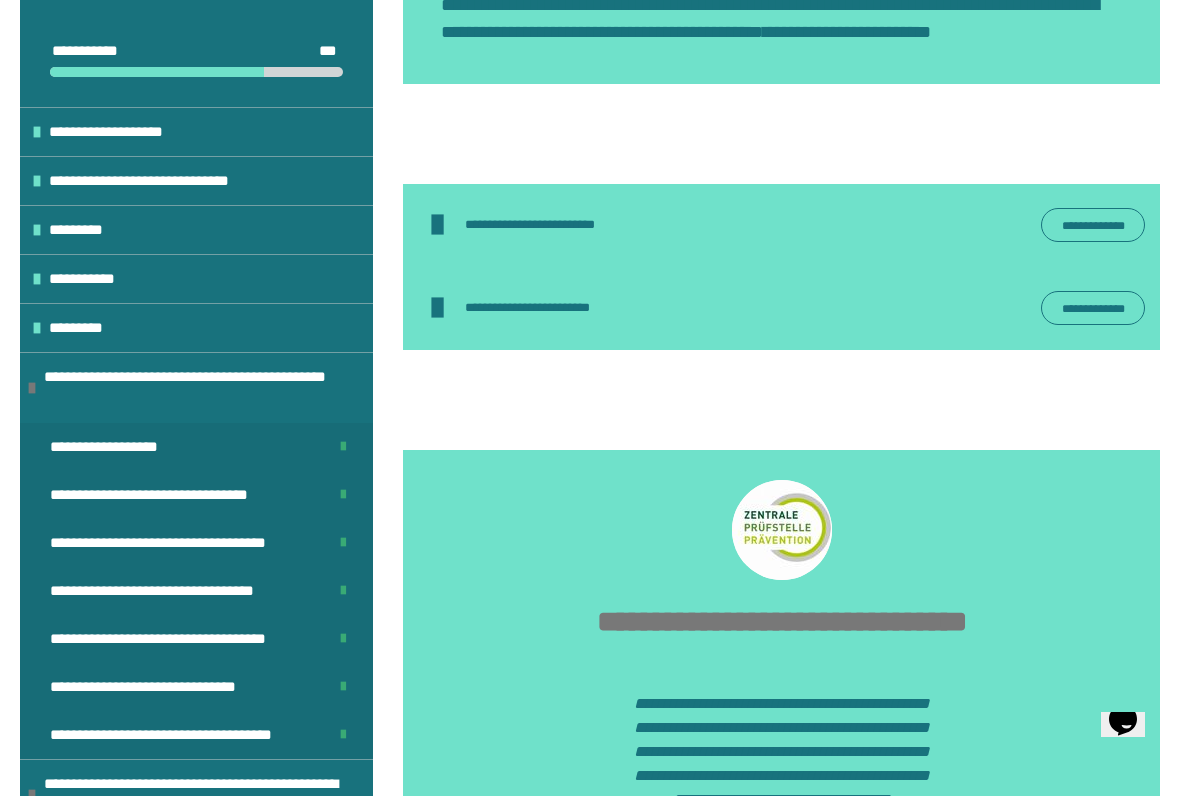 click on "**********" at bounding box center (552, 225) 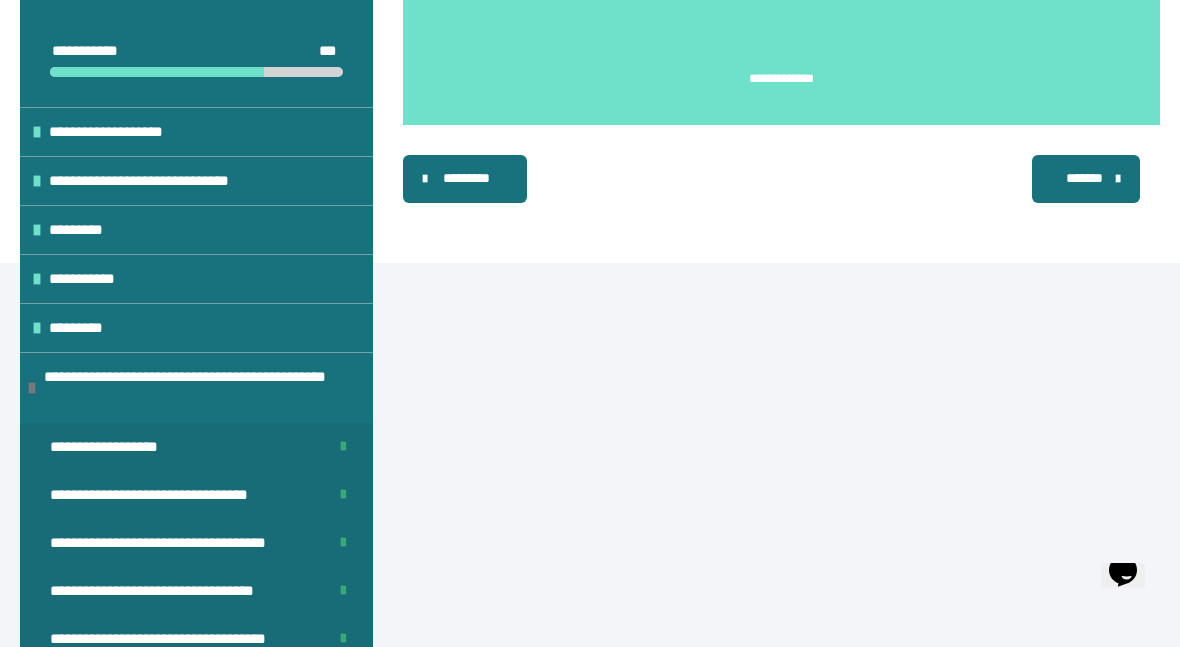scroll, scrollTop: 1982, scrollLeft: 0, axis: vertical 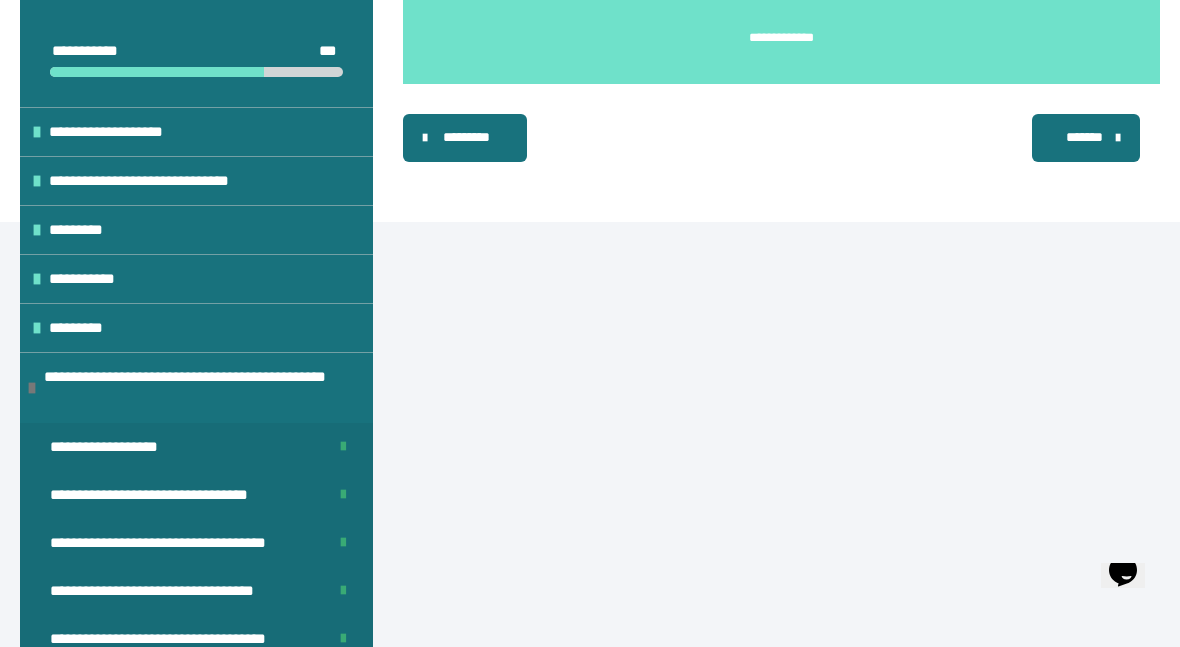 click on "*********" at bounding box center [467, 137] 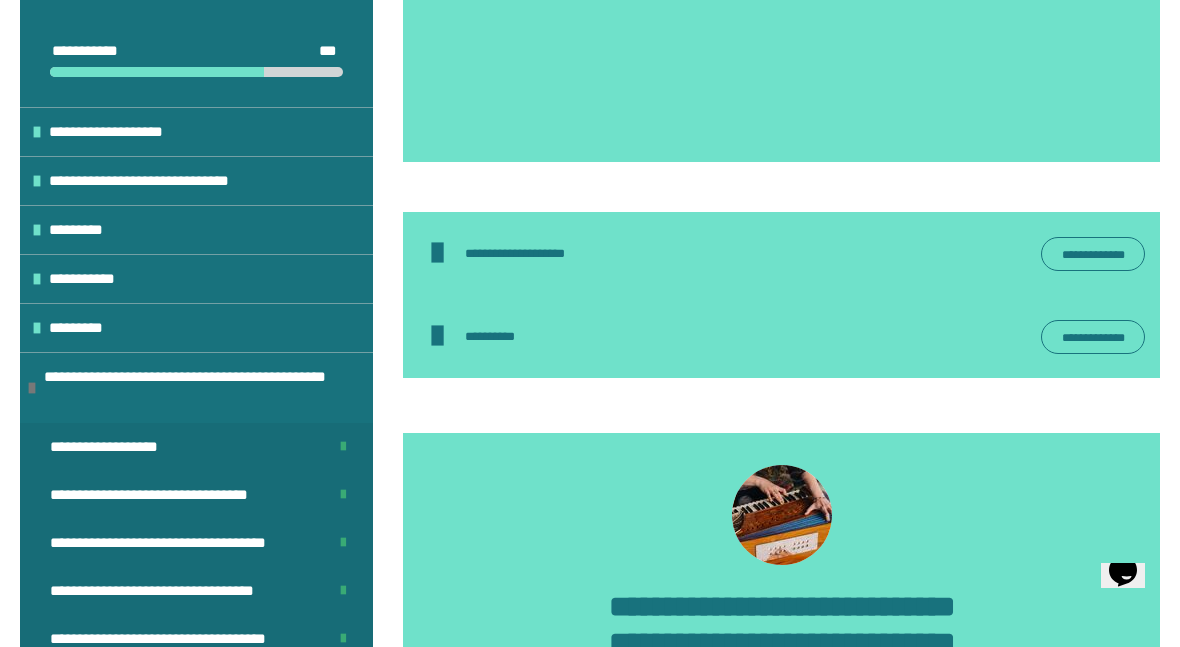 scroll, scrollTop: 1765, scrollLeft: 0, axis: vertical 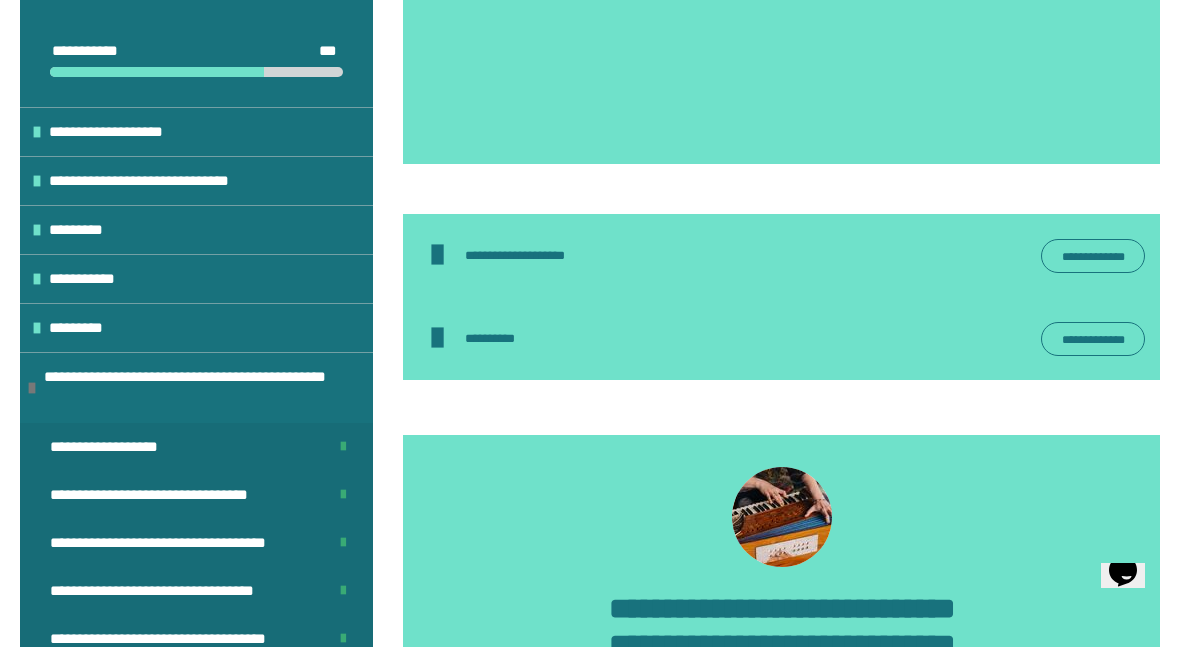 click at bounding box center [437, 255] 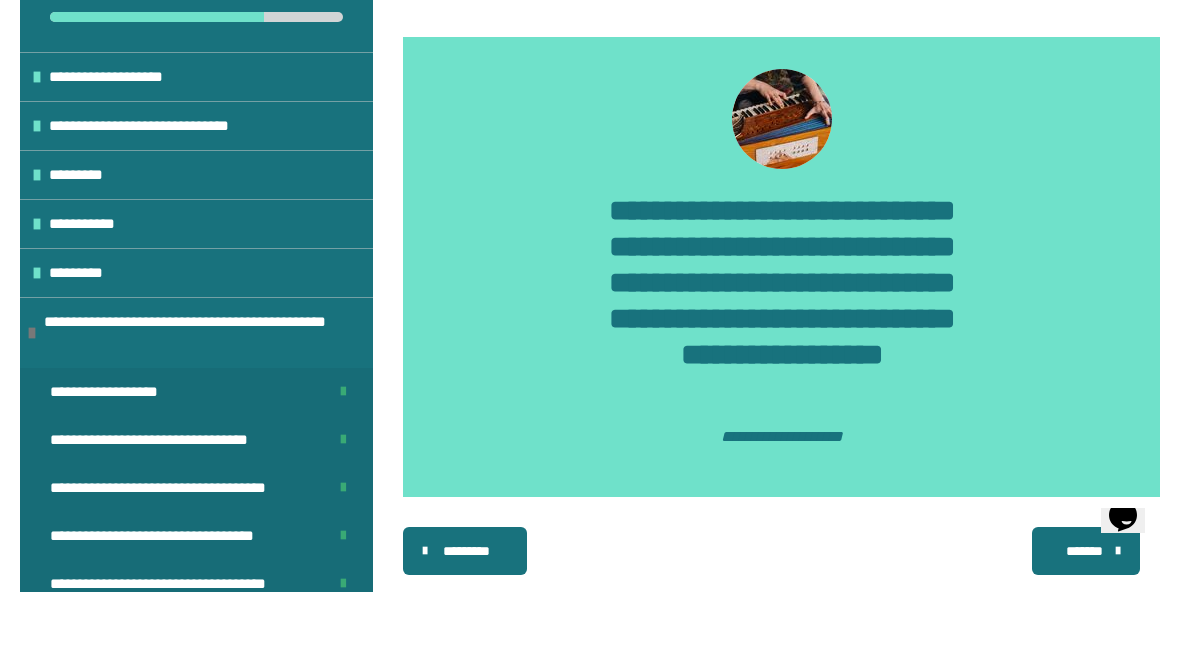 scroll, scrollTop: 2151, scrollLeft: 0, axis: vertical 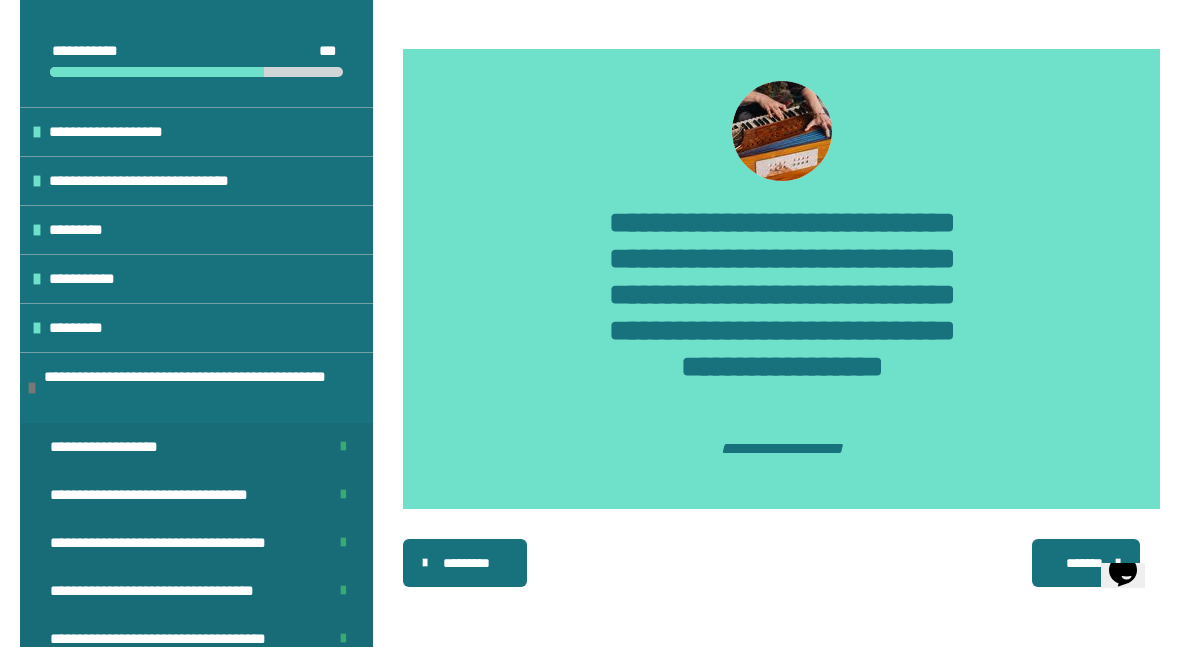 click on "*********" at bounding box center (467, 563) 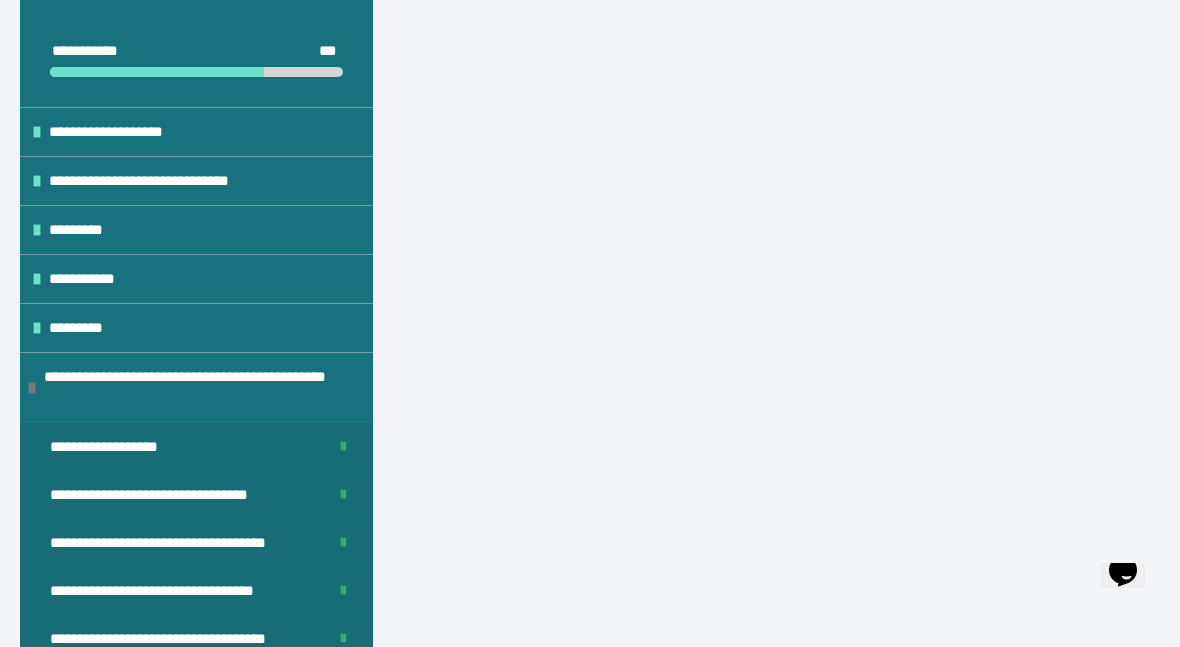 scroll, scrollTop: 1452, scrollLeft: 0, axis: vertical 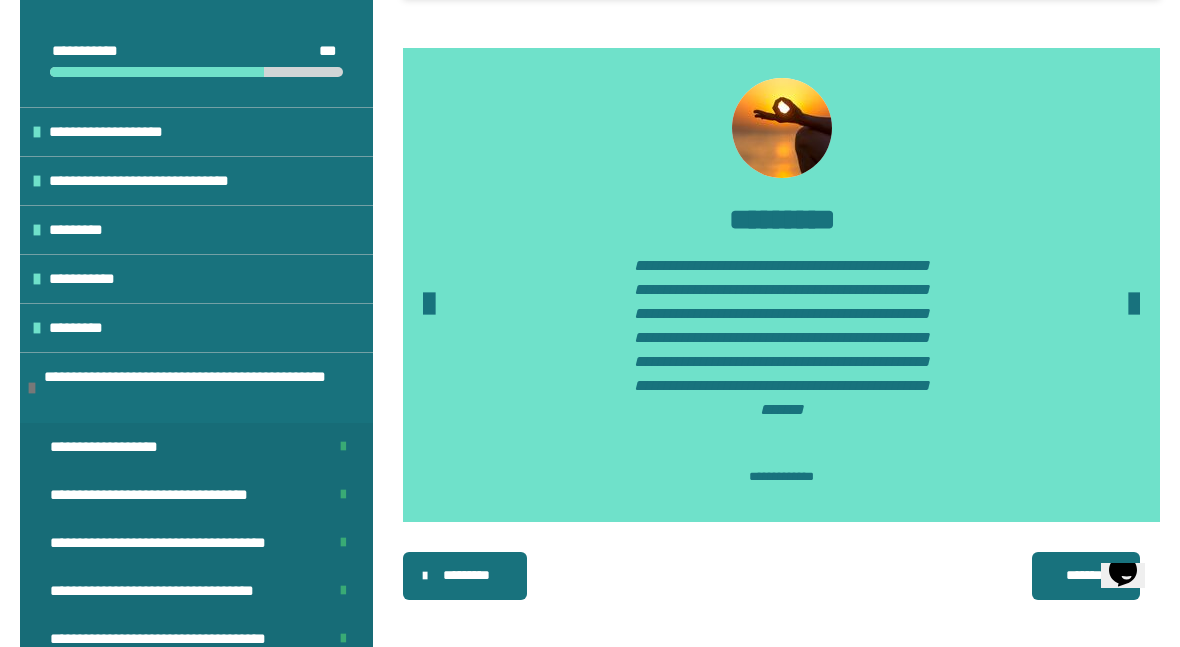 click on "*********" at bounding box center (467, 575) 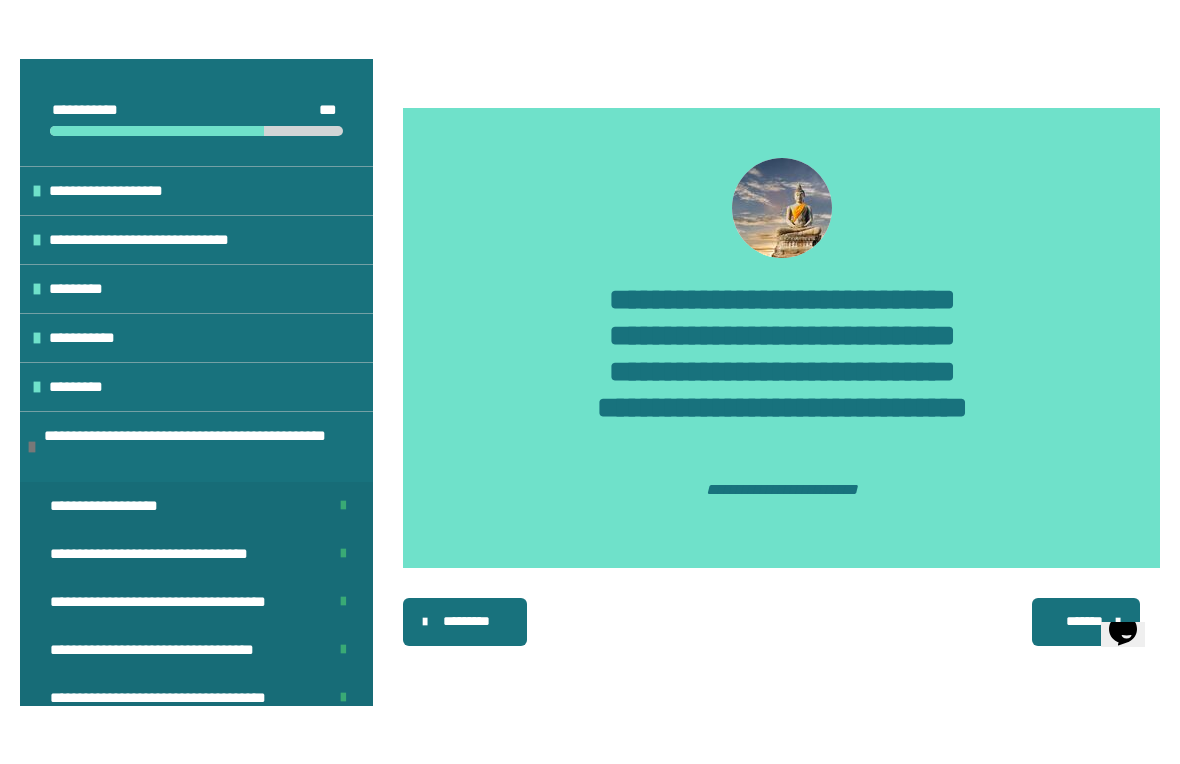 scroll, scrollTop: 1416, scrollLeft: 0, axis: vertical 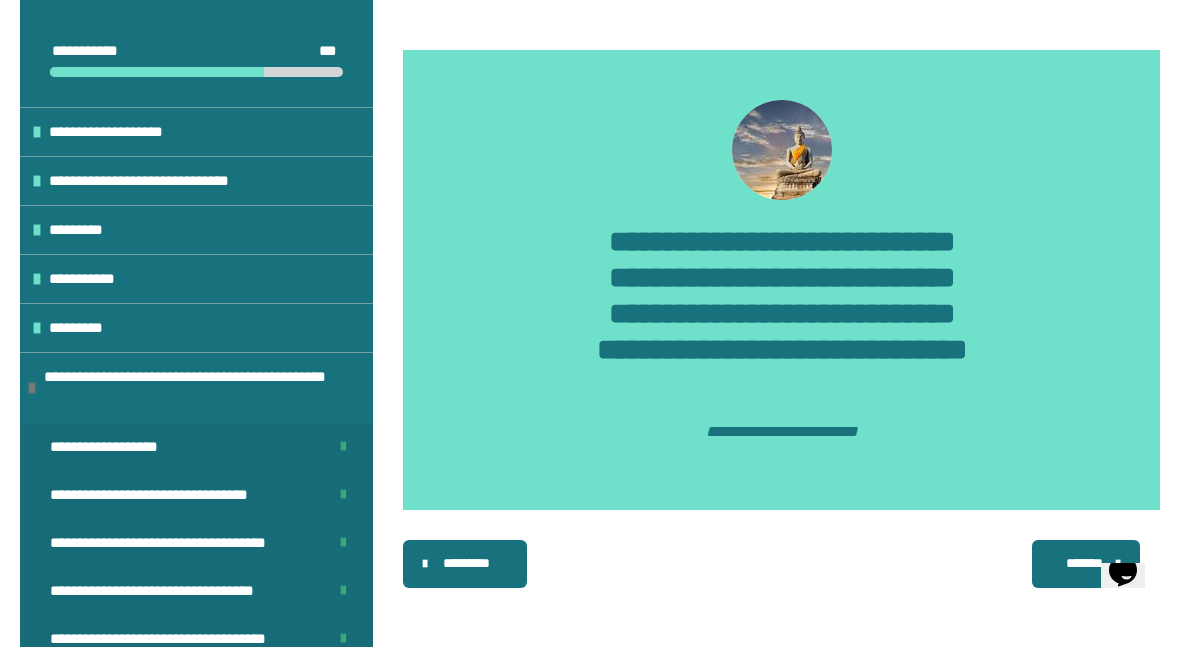 click on "*********" at bounding box center [467, 563] 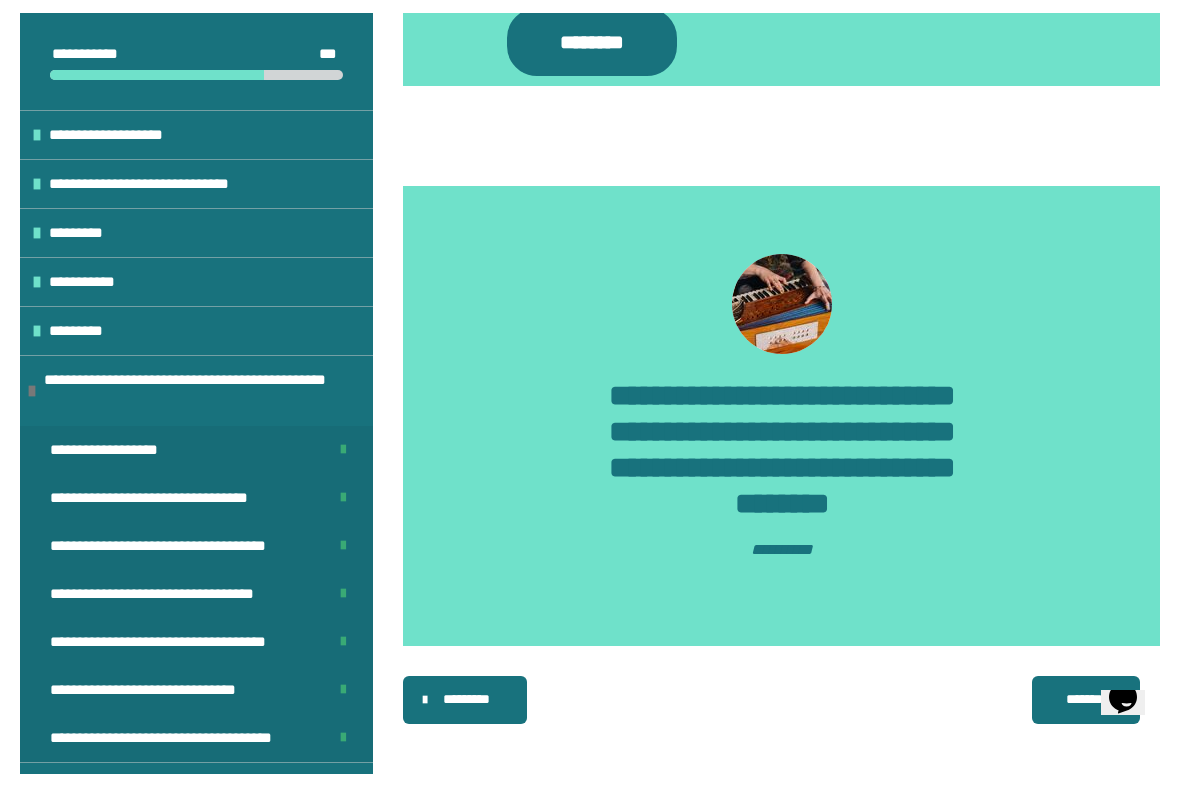scroll, scrollTop: 2204, scrollLeft: 0, axis: vertical 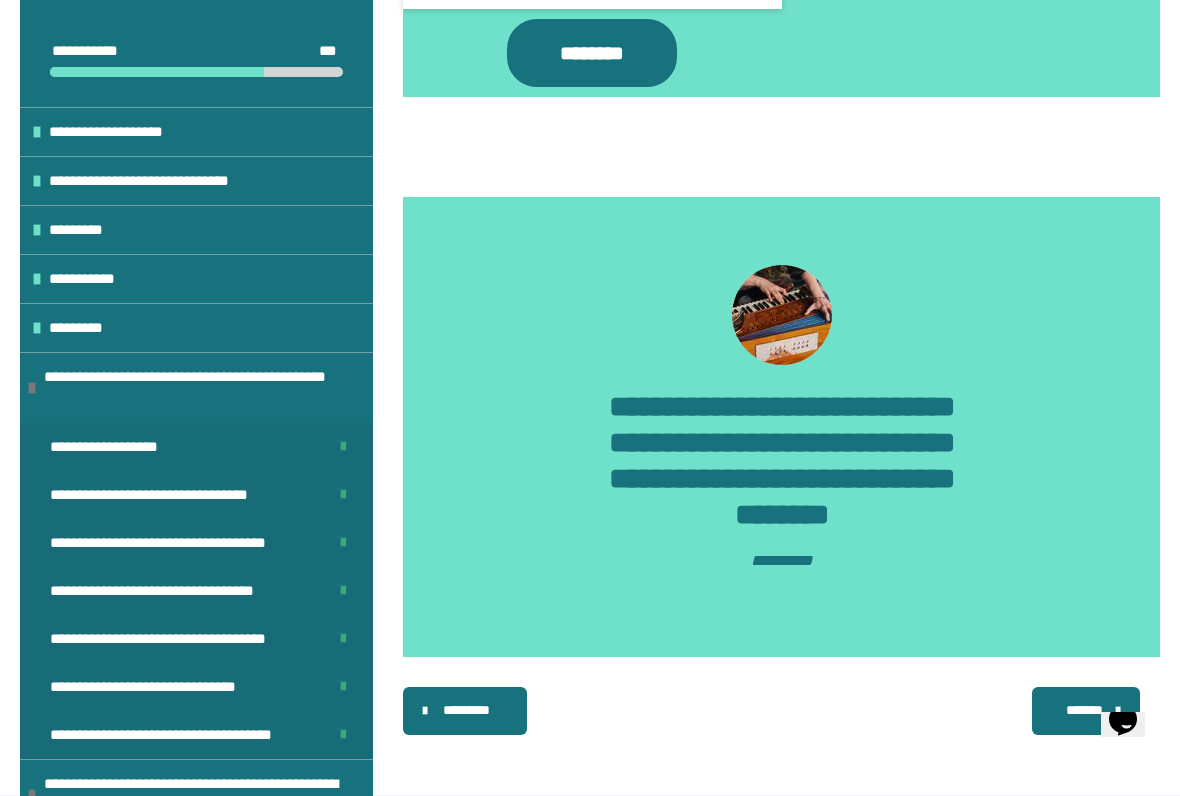 click on "*********" at bounding box center (467, 710) 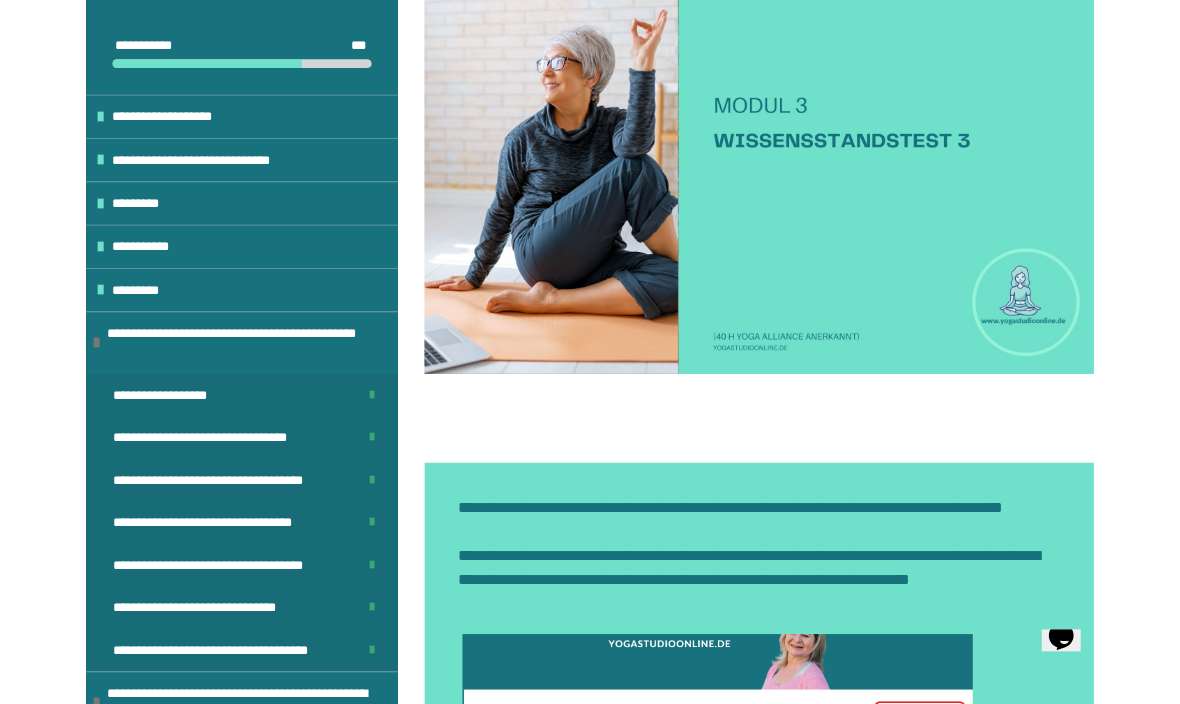 scroll, scrollTop: 711, scrollLeft: 0, axis: vertical 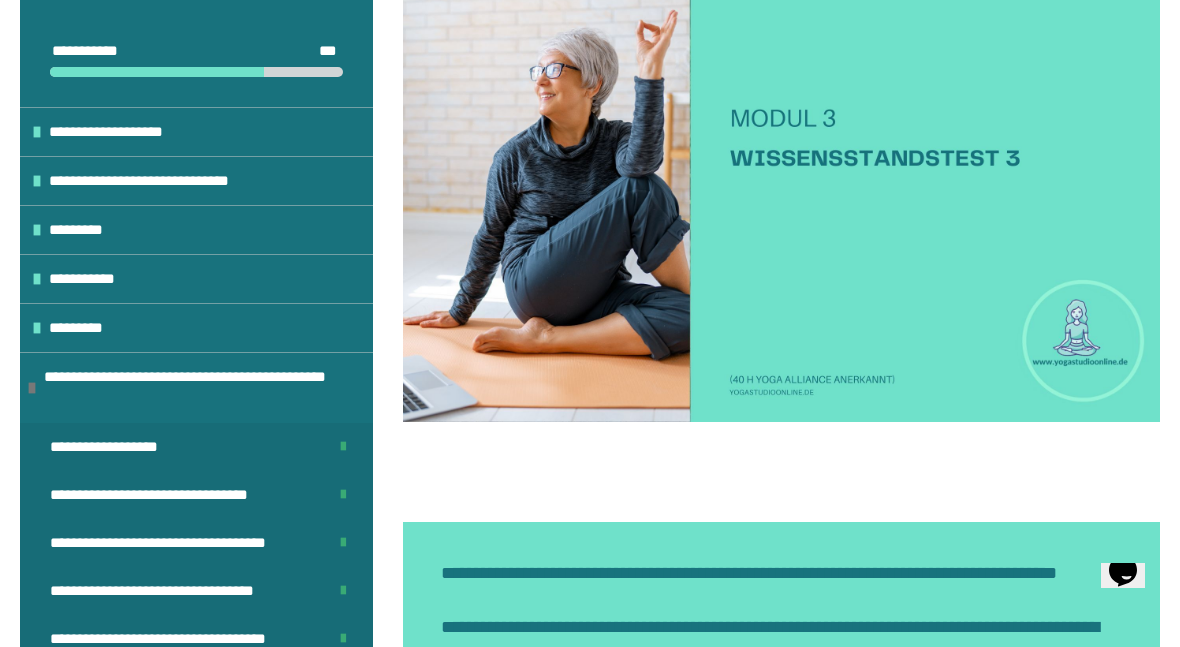 click at bounding box center [781, 209] 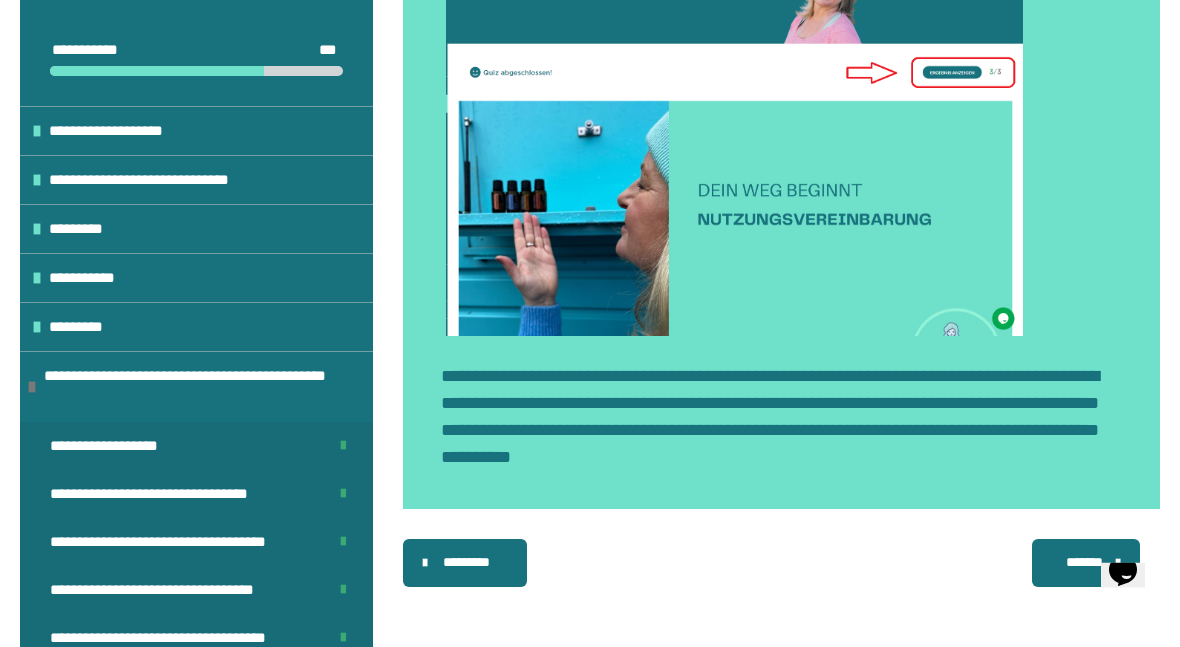 scroll, scrollTop: 1500, scrollLeft: 0, axis: vertical 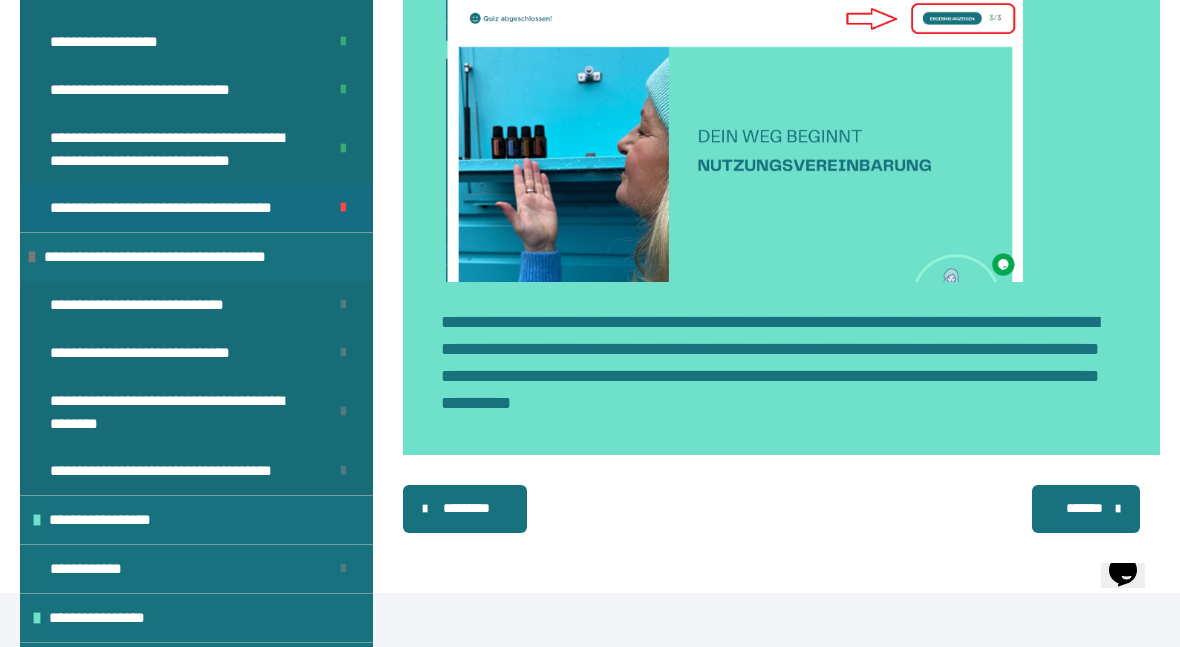 click on "**********" at bounding box center [176, 208] 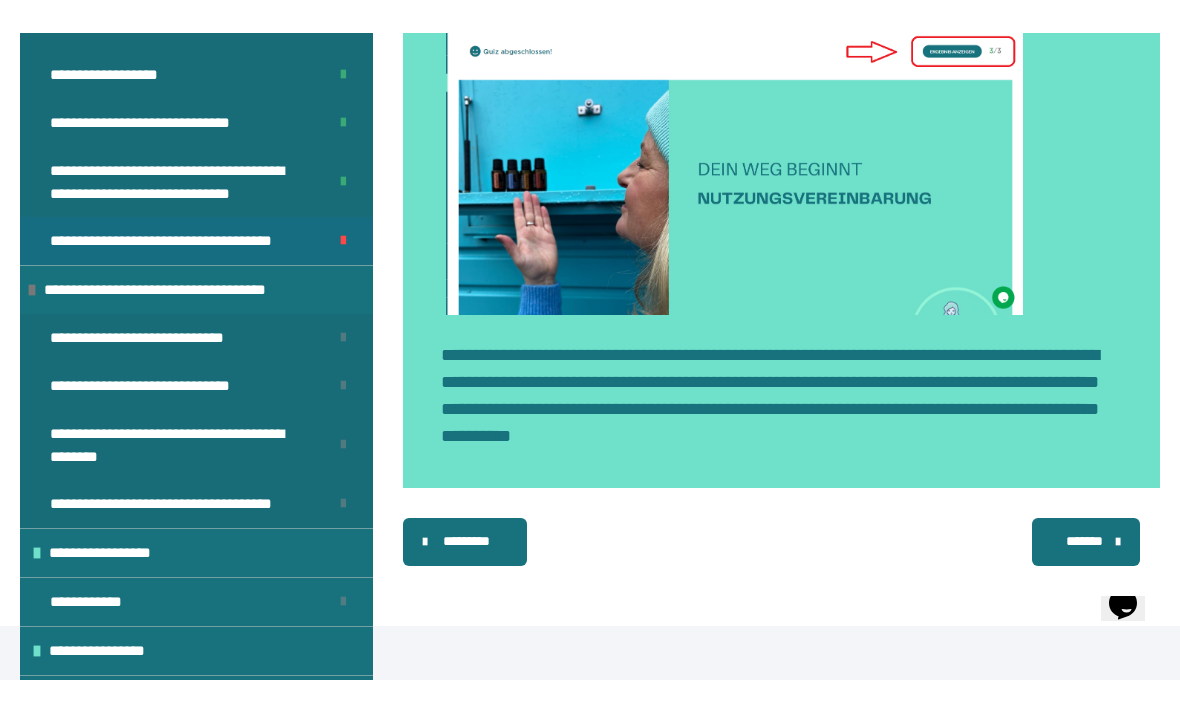 scroll, scrollTop: 361, scrollLeft: 0, axis: vertical 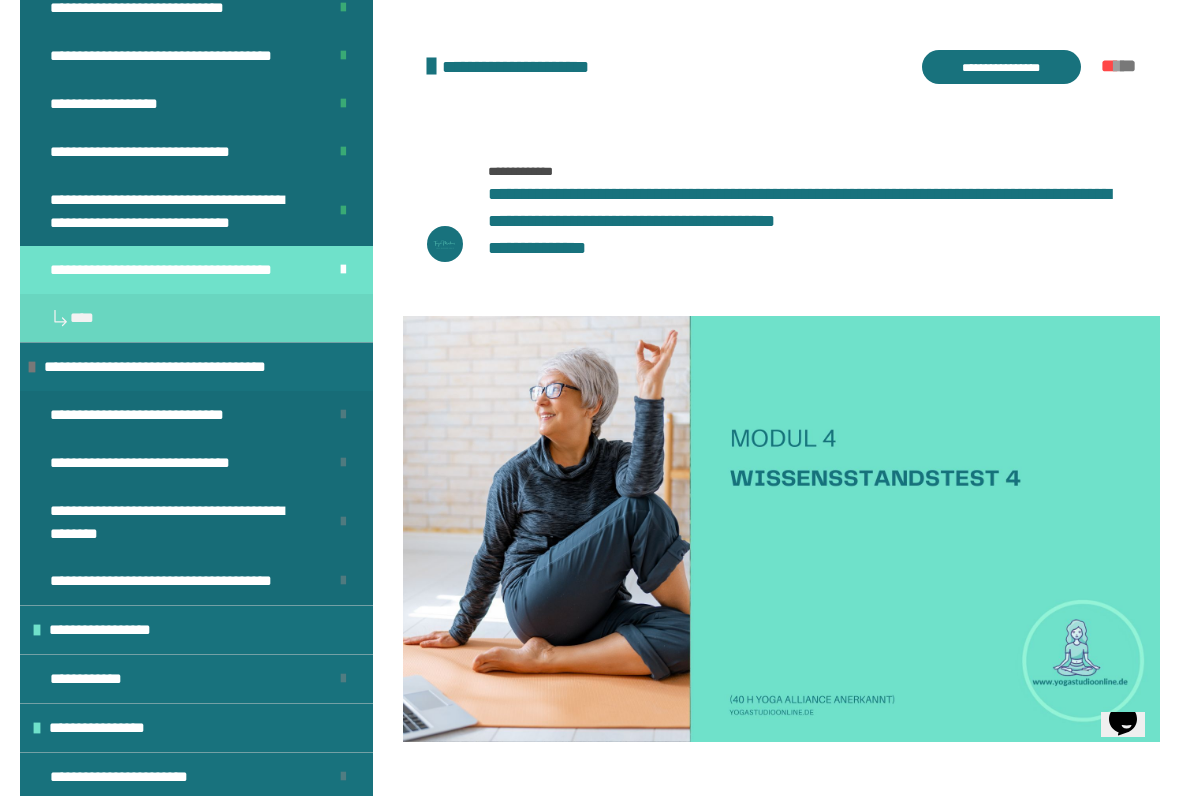 click on "**********" at bounding box center [1001, 67] 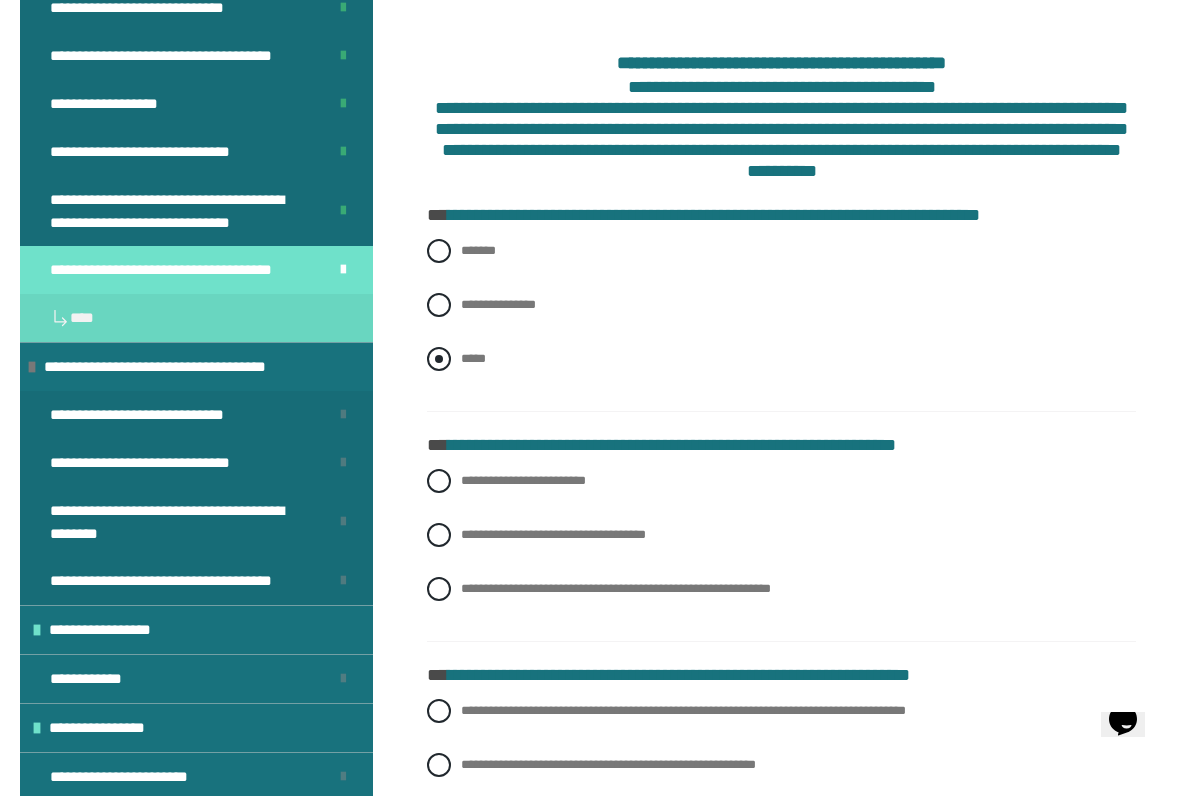 click on "*****" at bounding box center [781, 359] 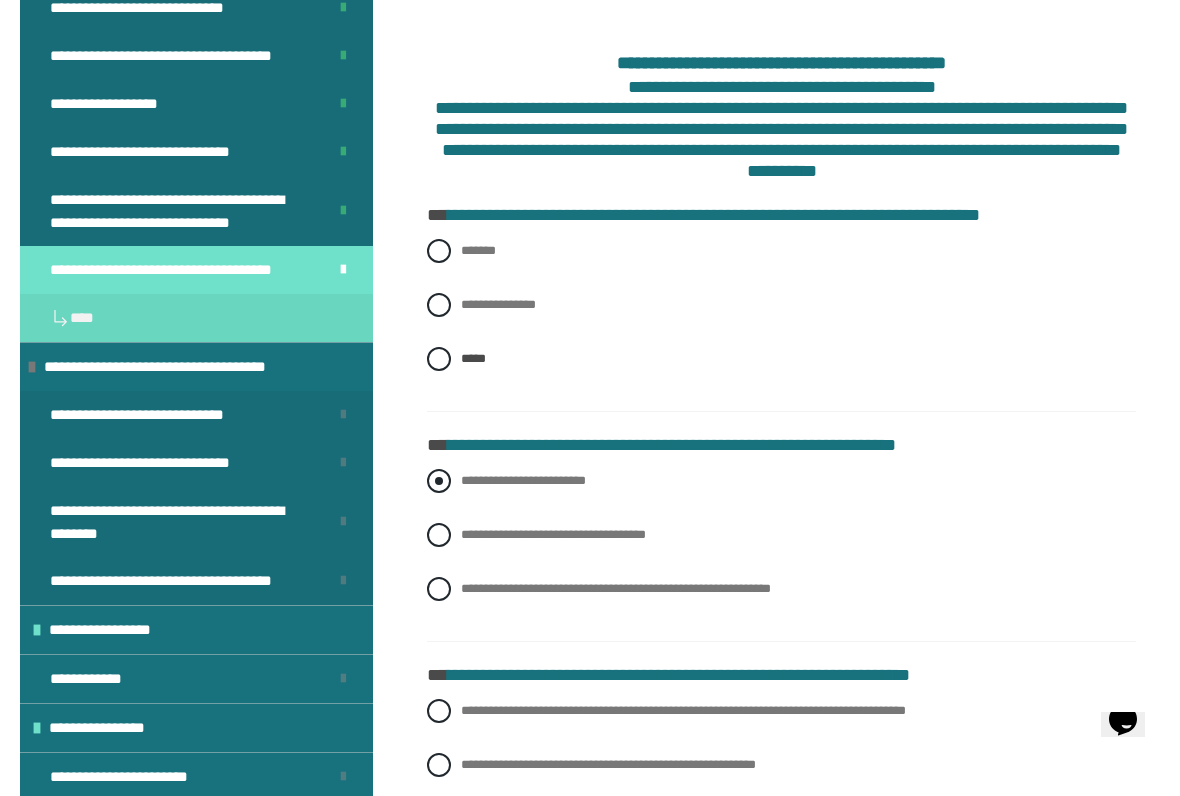 click on "**********" at bounding box center (467, 475) 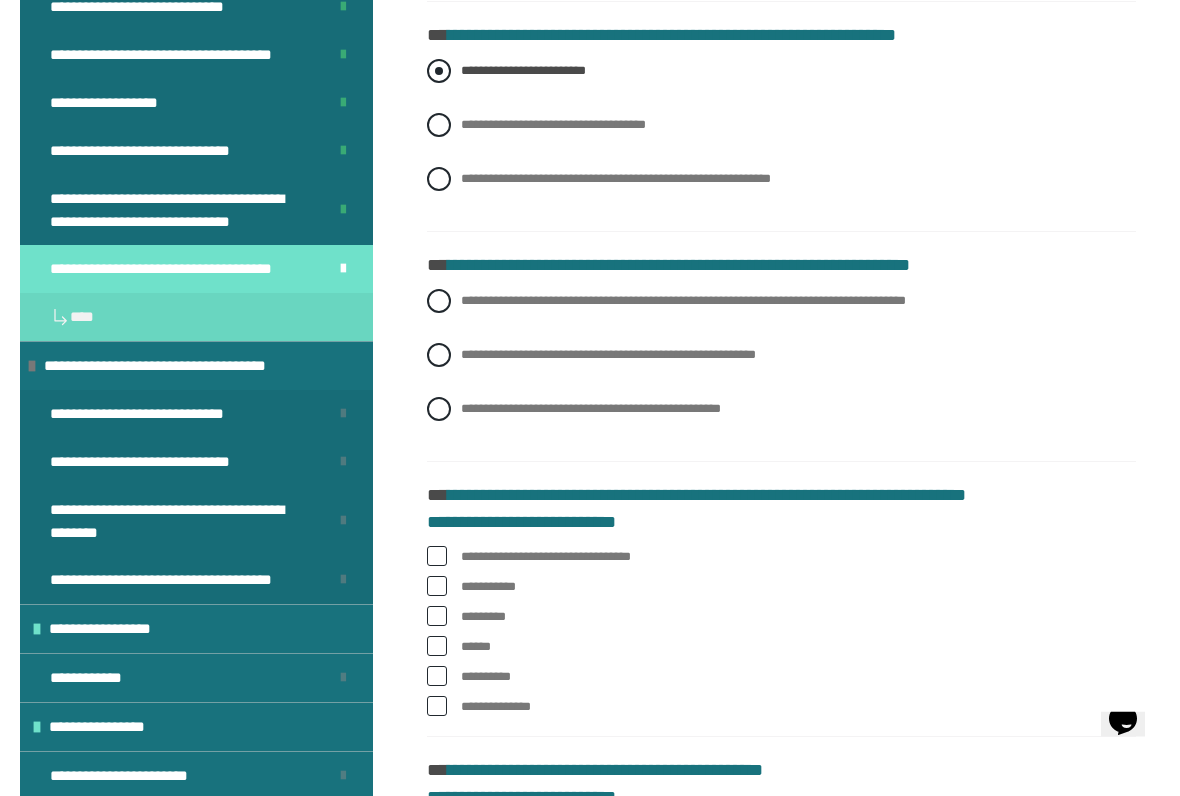 scroll, scrollTop: 785, scrollLeft: 0, axis: vertical 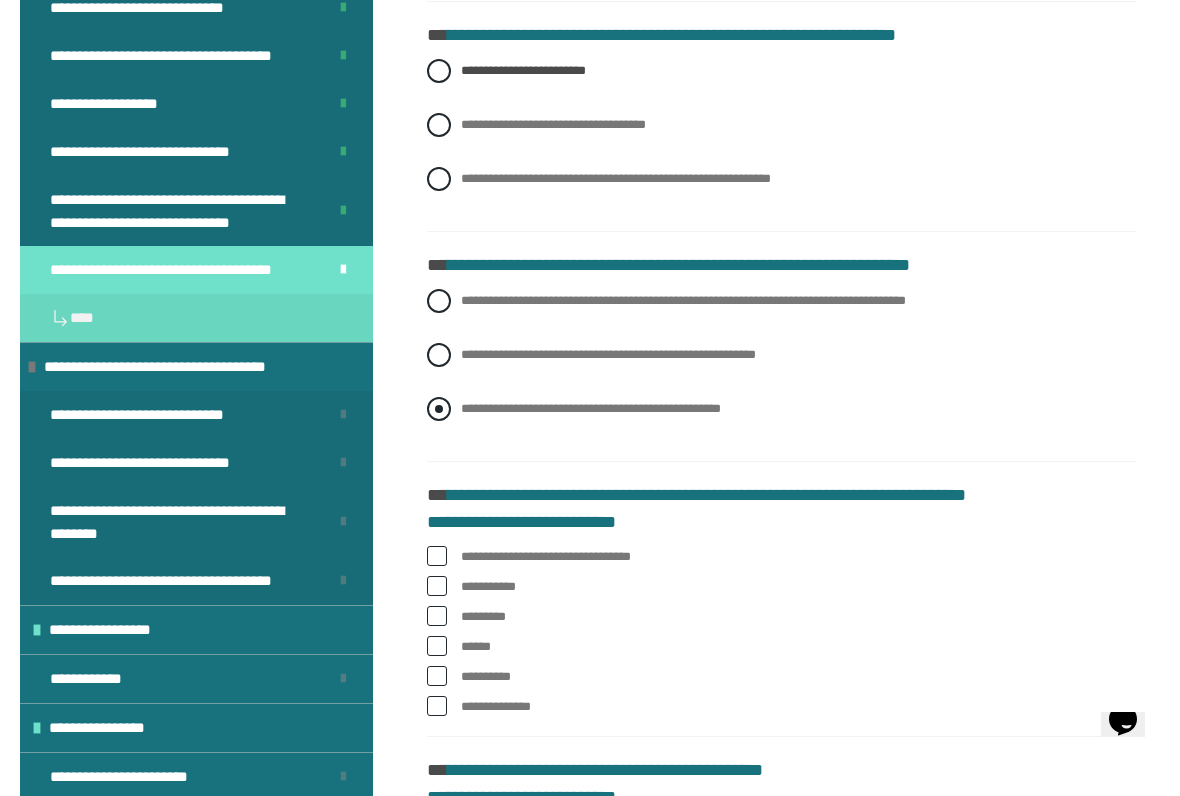 click at bounding box center (439, 409) 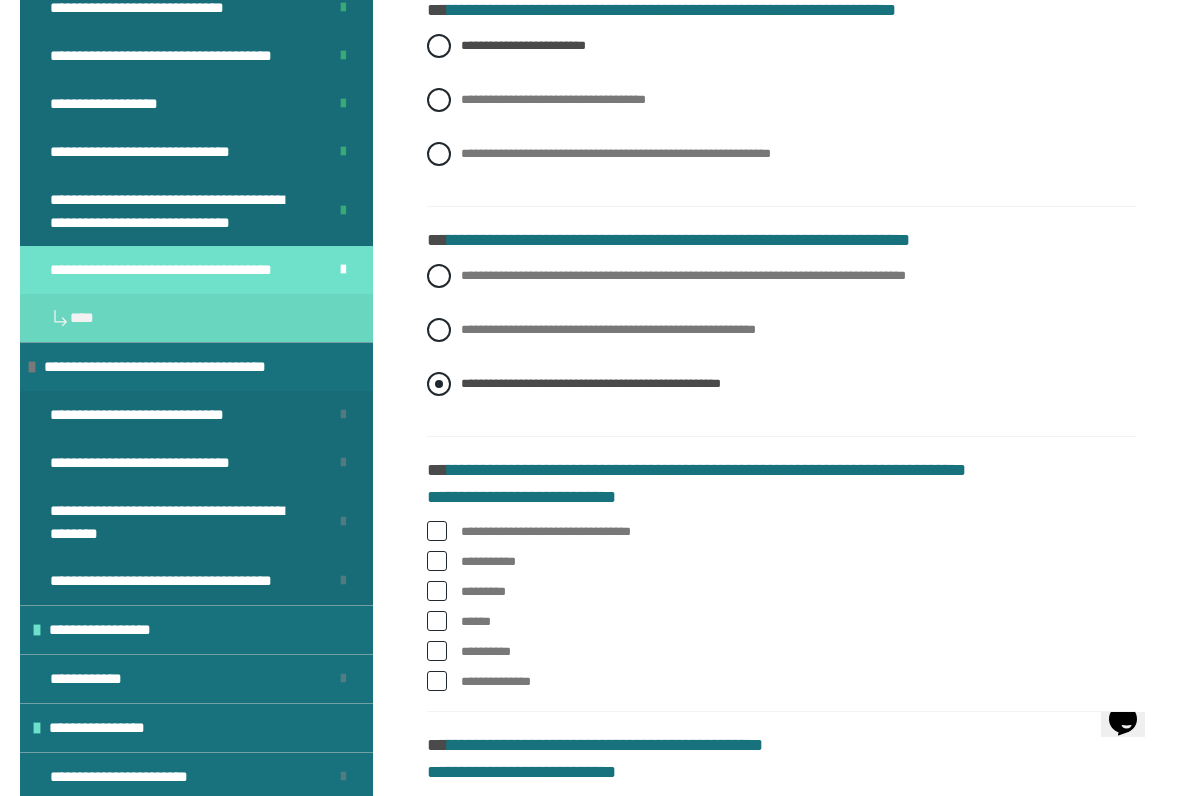 scroll, scrollTop: 807, scrollLeft: 0, axis: vertical 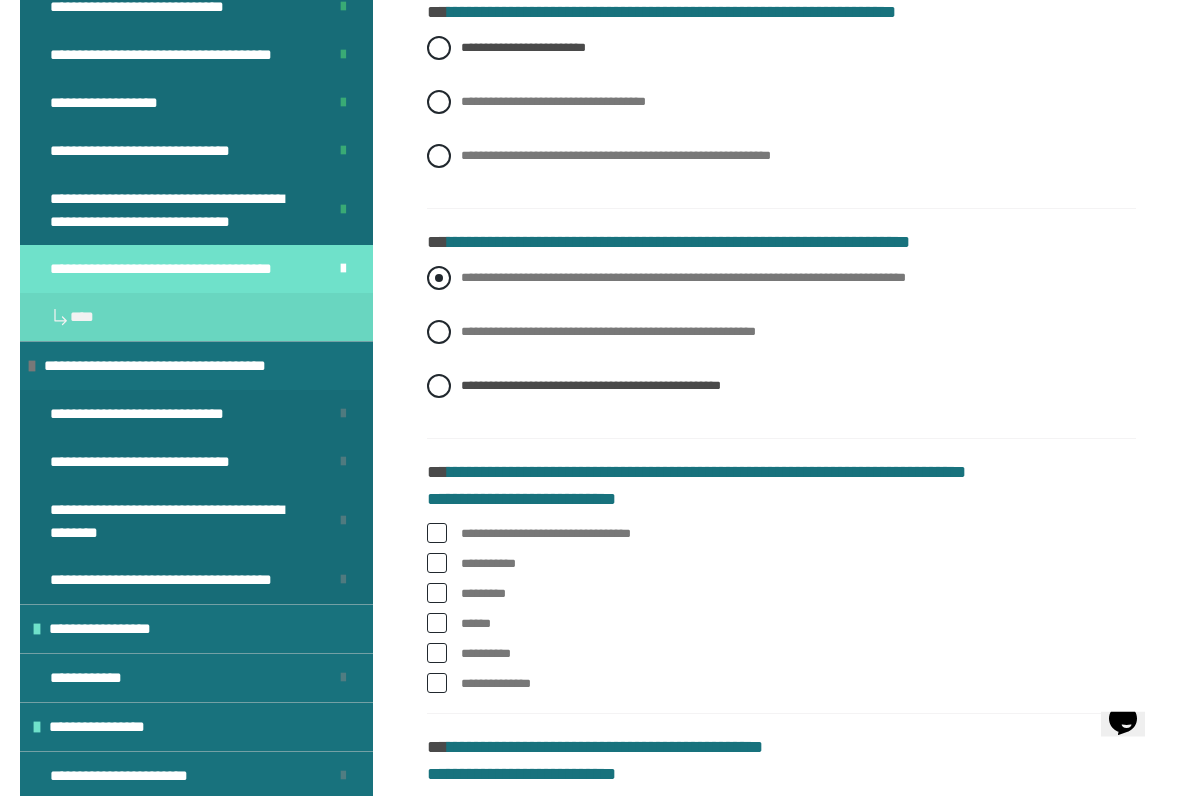 click at bounding box center (439, 279) 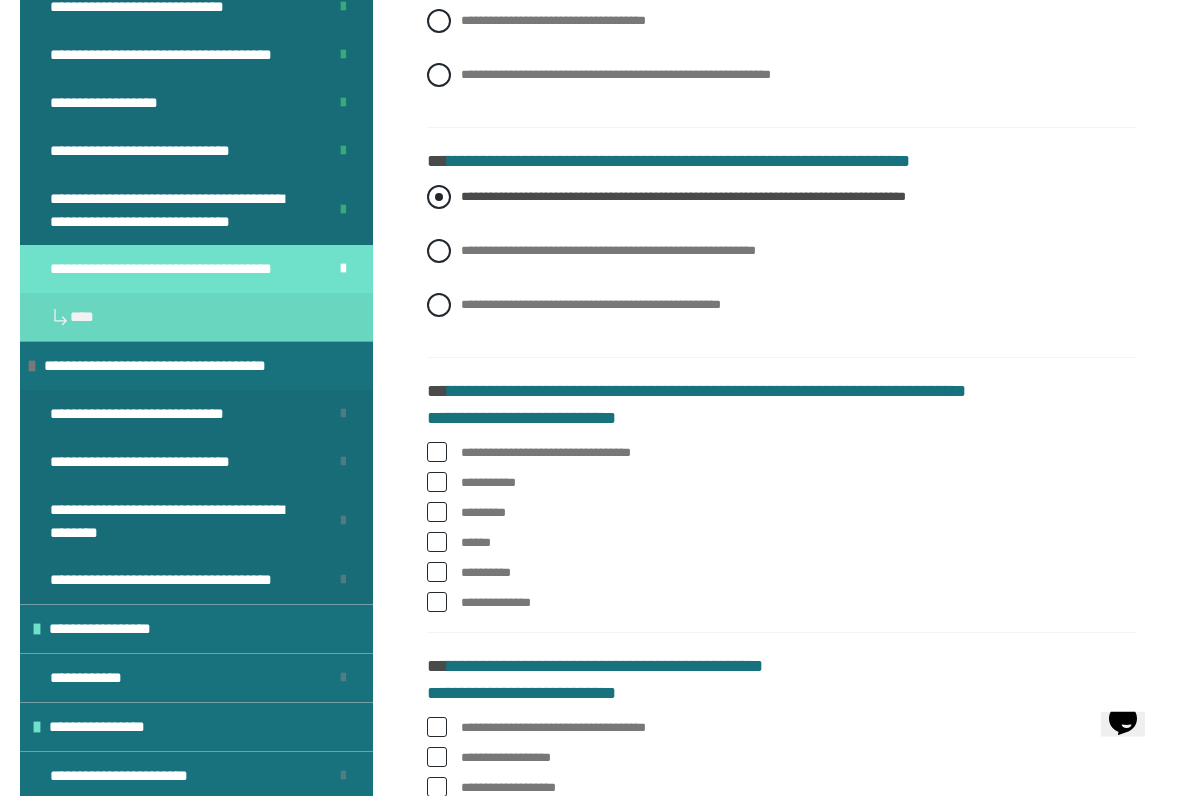scroll, scrollTop: 913, scrollLeft: 0, axis: vertical 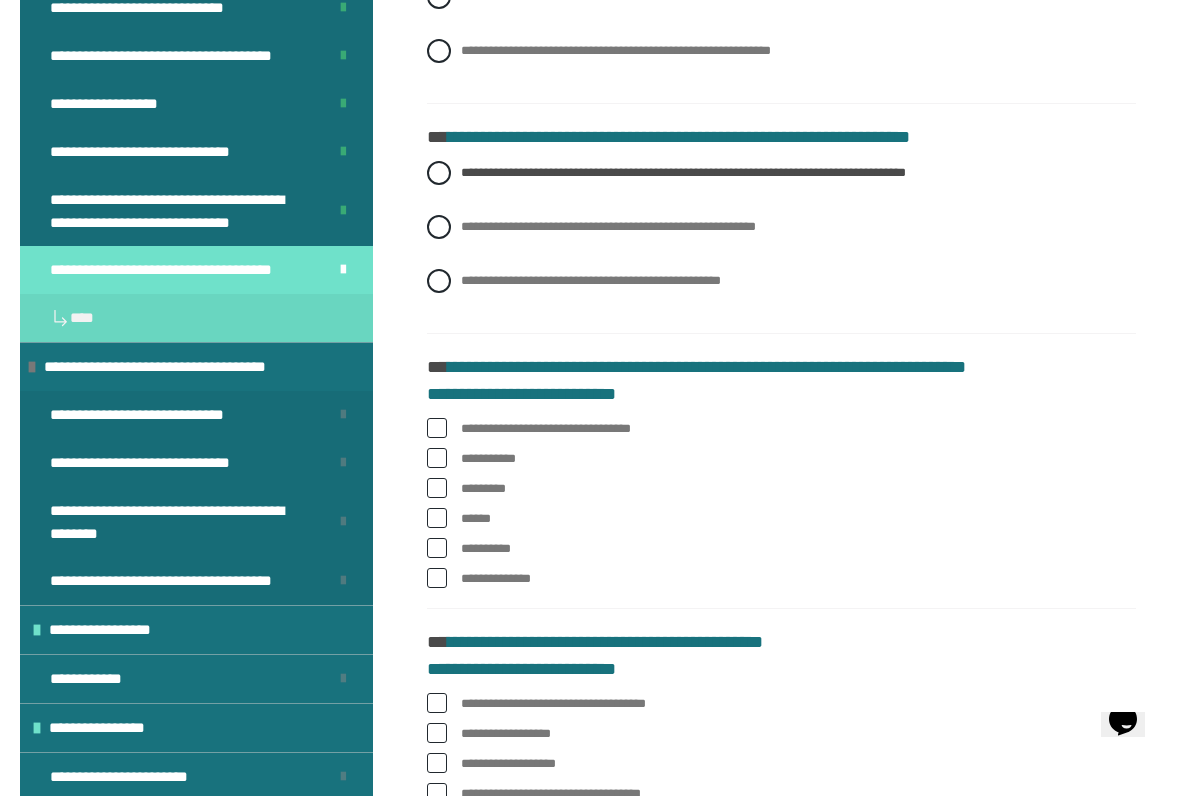 click on "**********" at bounding box center (798, 459) 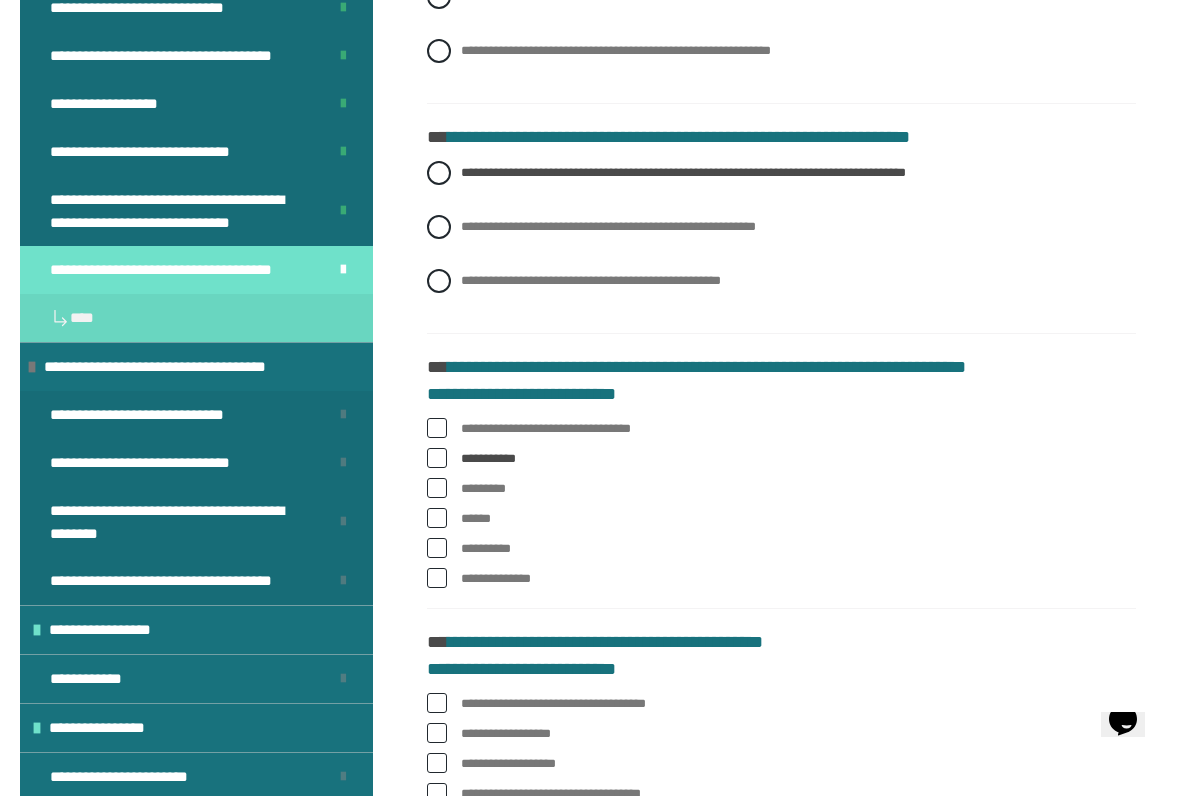 click at bounding box center [437, 428] 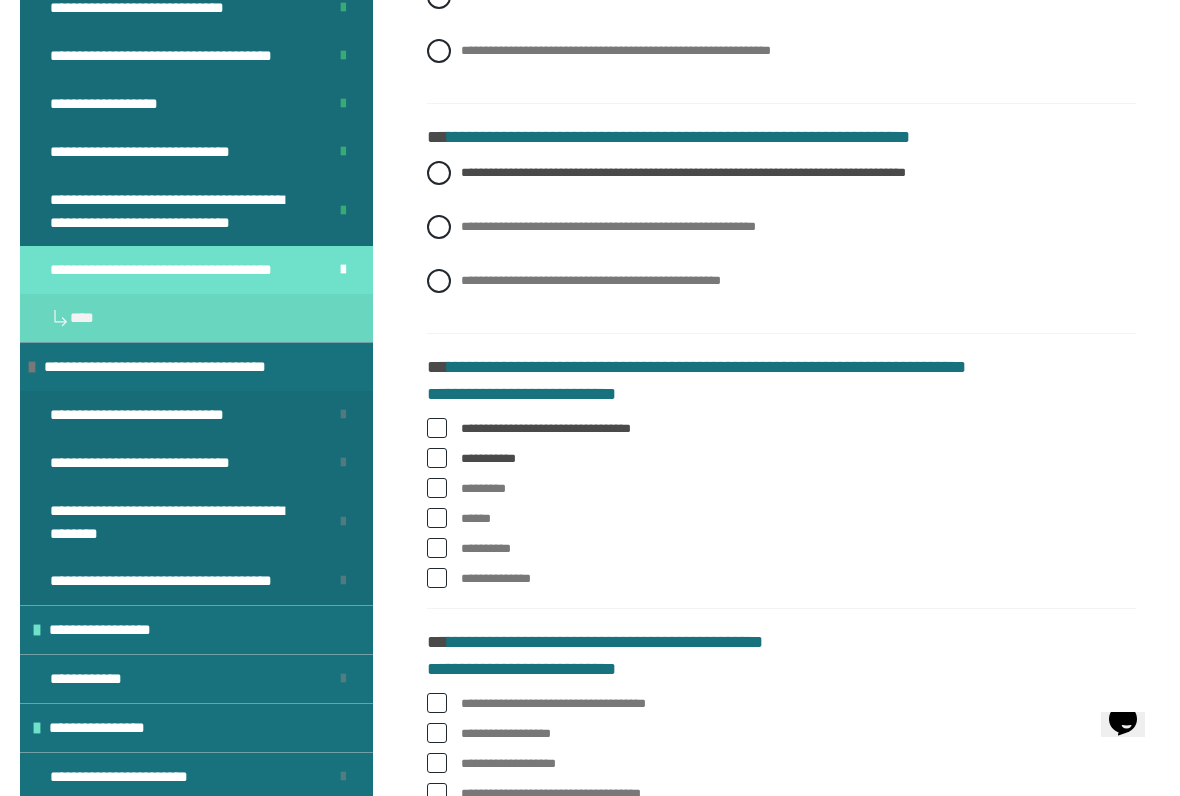 click at bounding box center (437, 458) 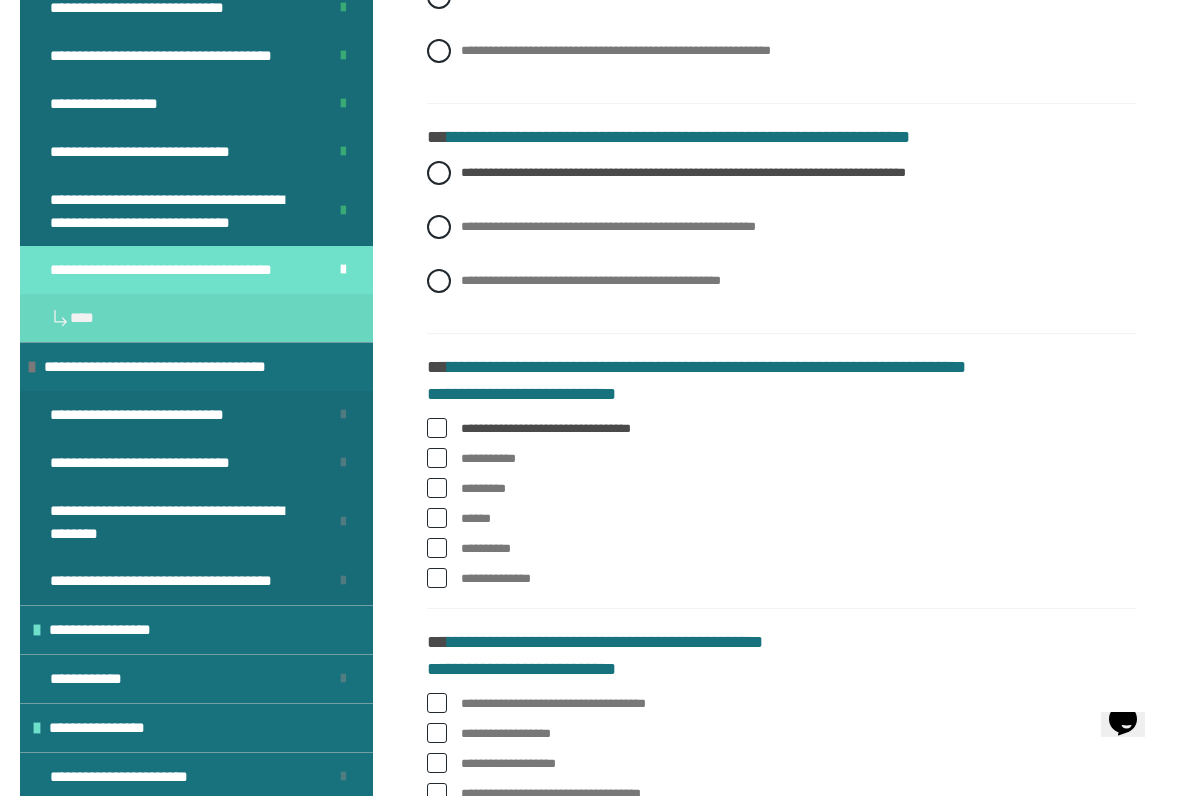 click at bounding box center [437, 518] 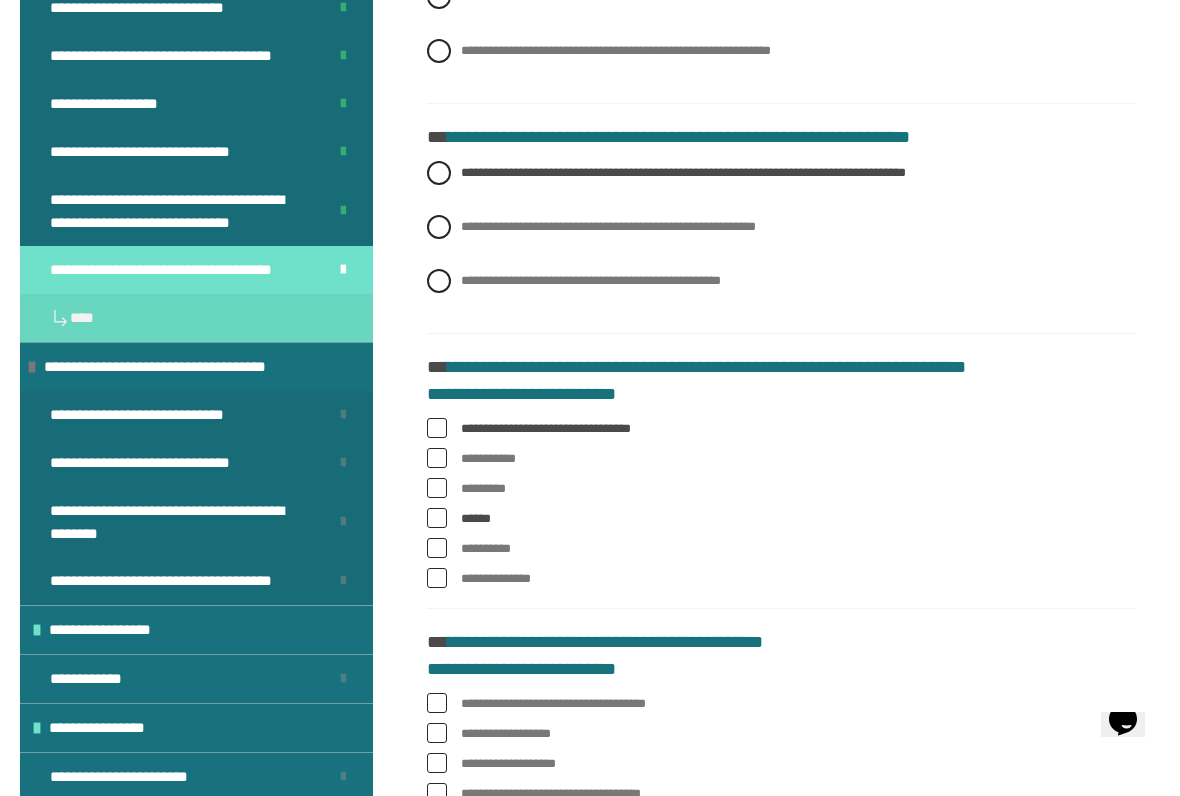click at bounding box center [437, 578] 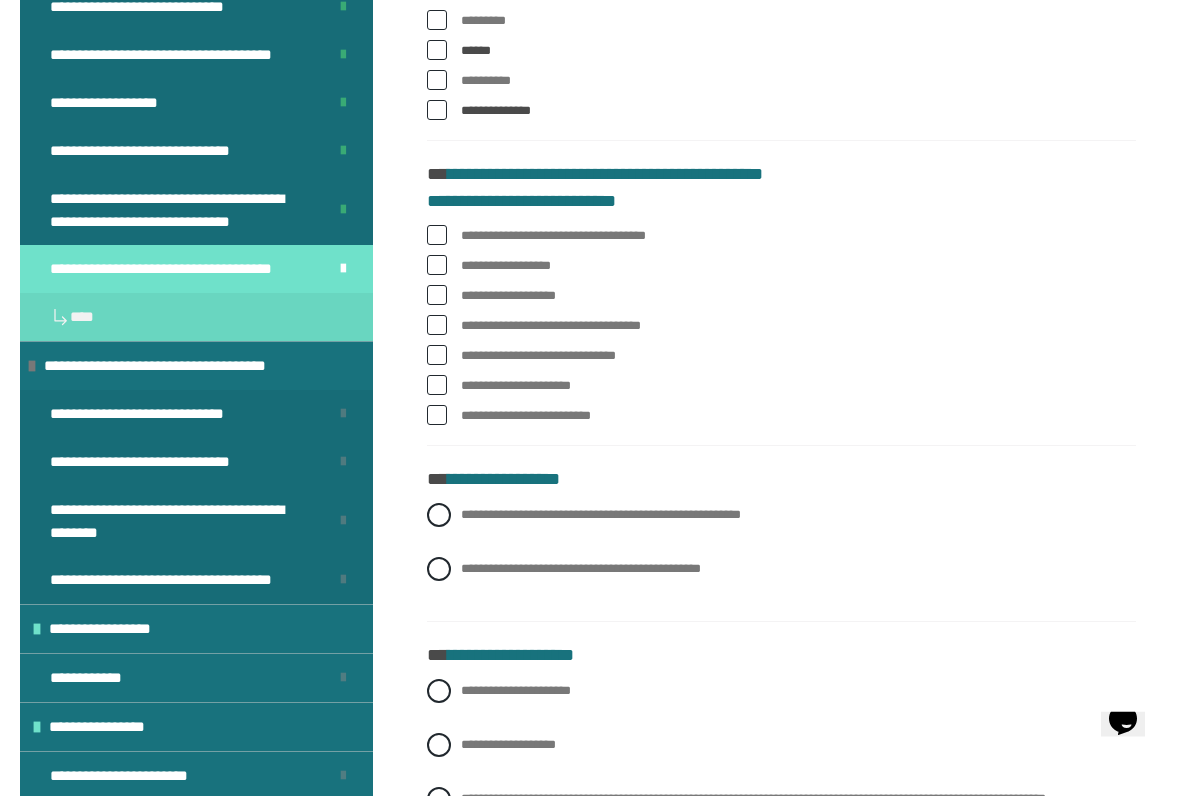 scroll, scrollTop: 1383, scrollLeft: 0, axis: vertical 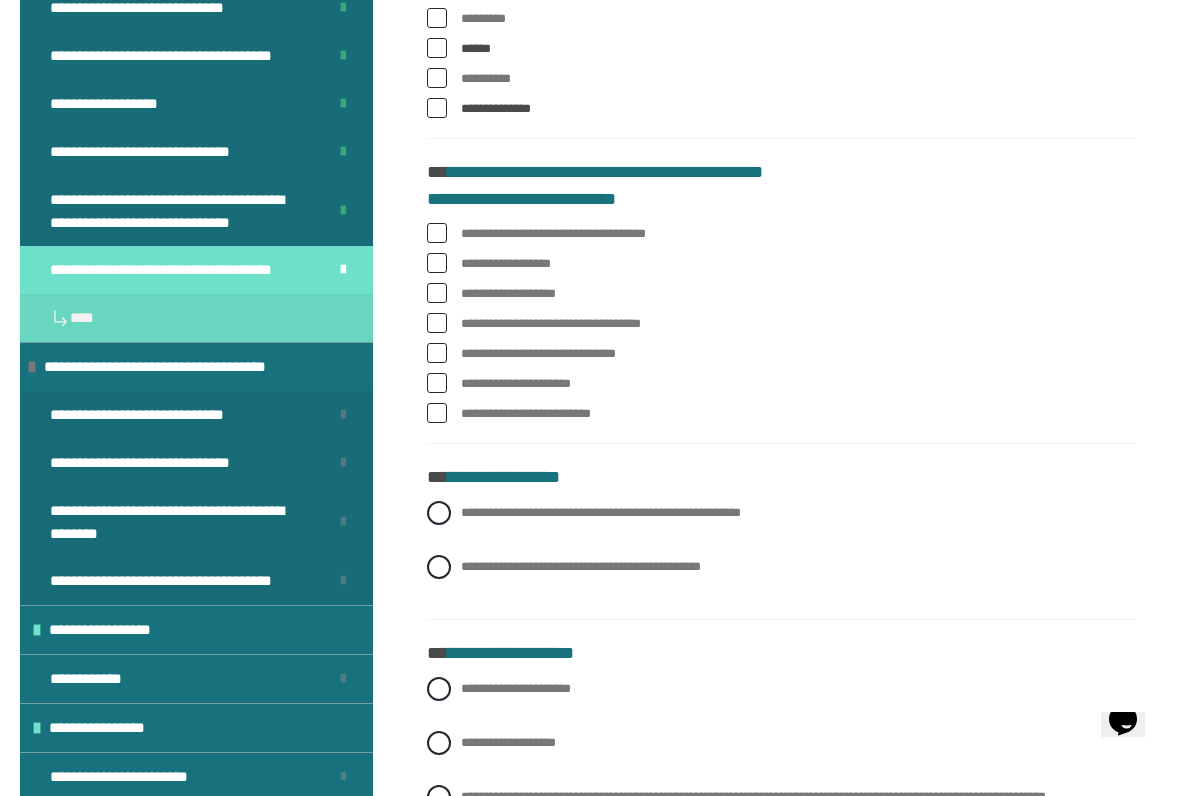 click at bounding box center (437, 233) 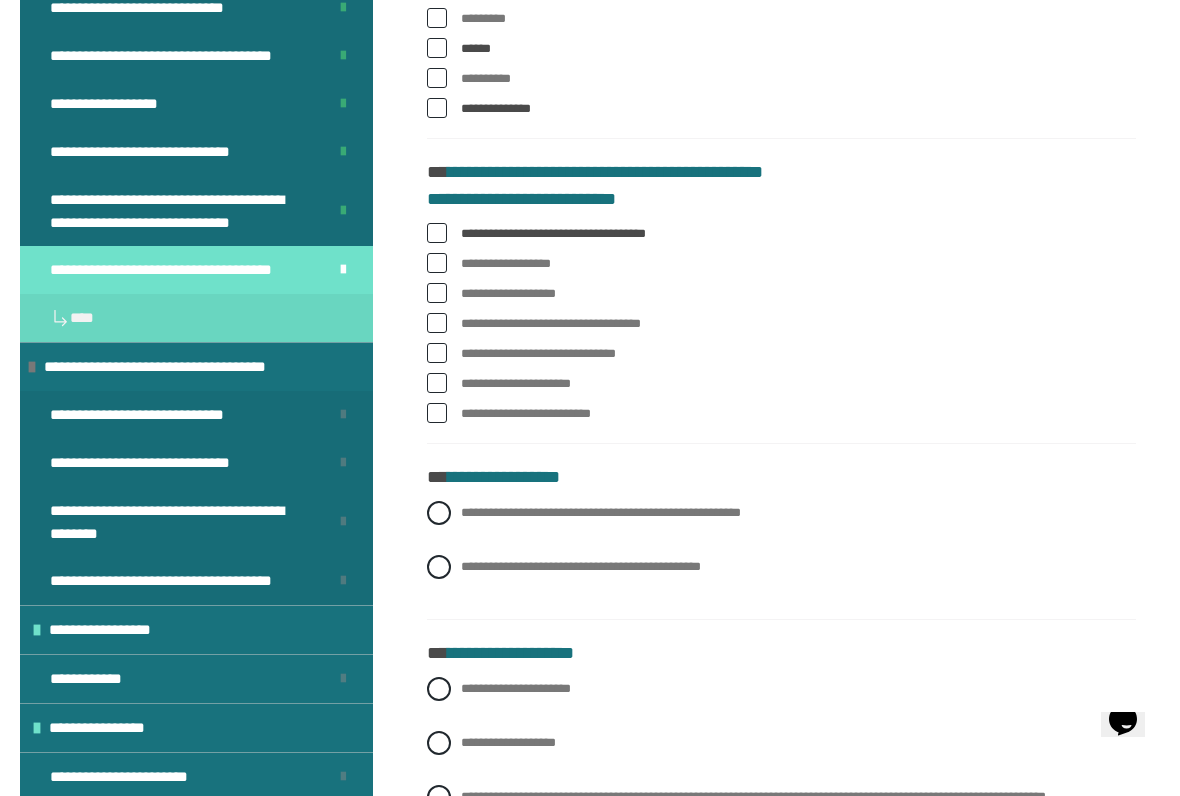 click at bounding box center (437, 323) 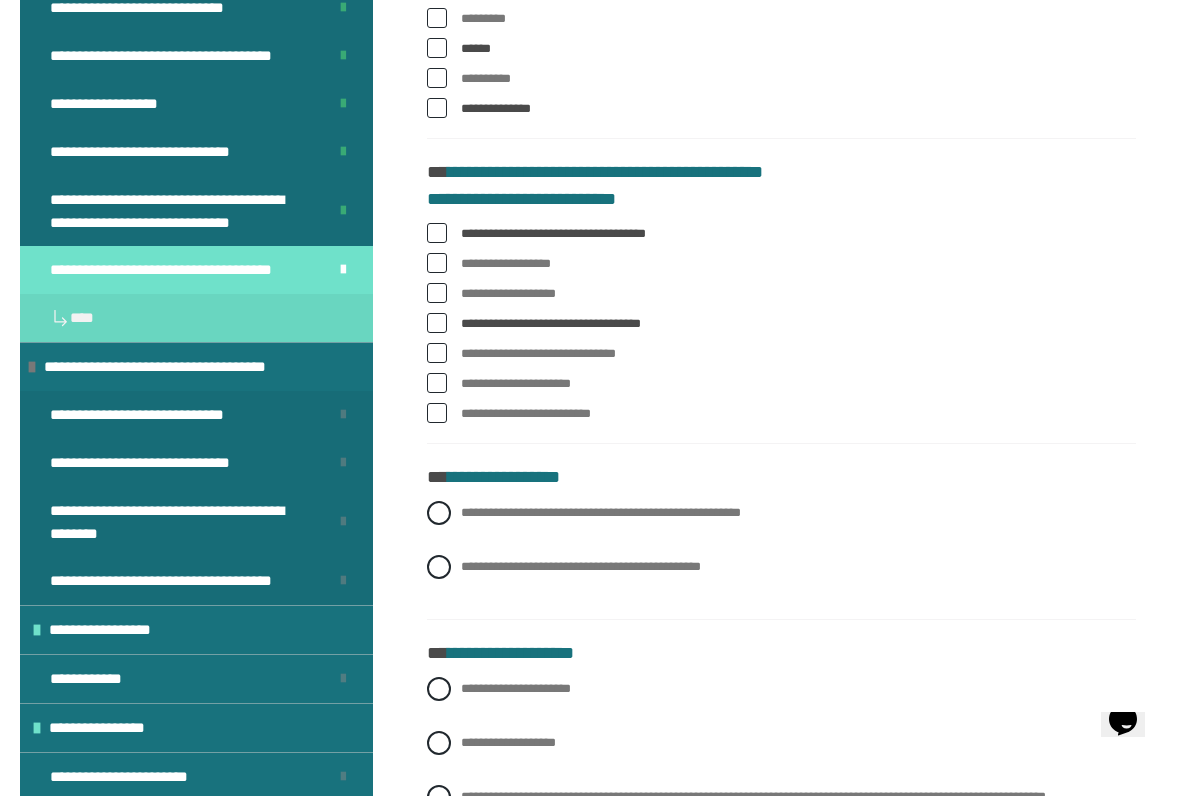 click at bounding box center [437, 353] 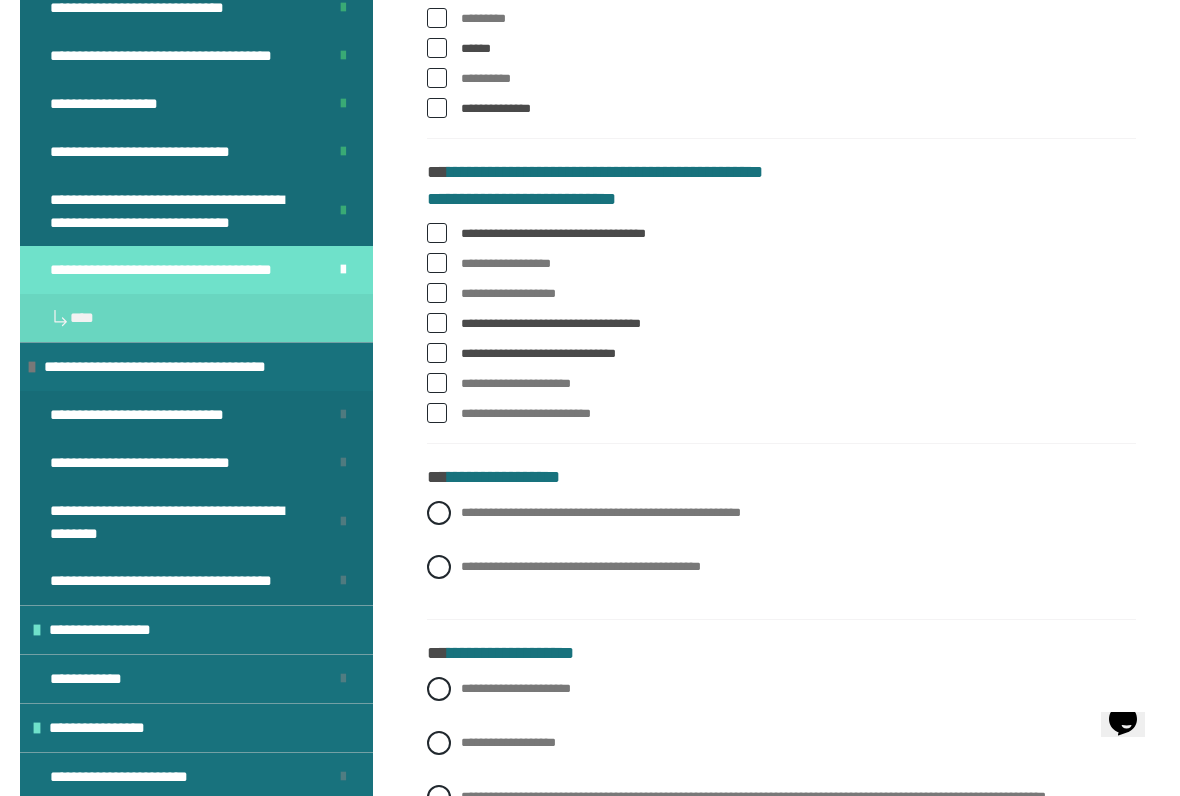 click at bounding box center [437, 383] 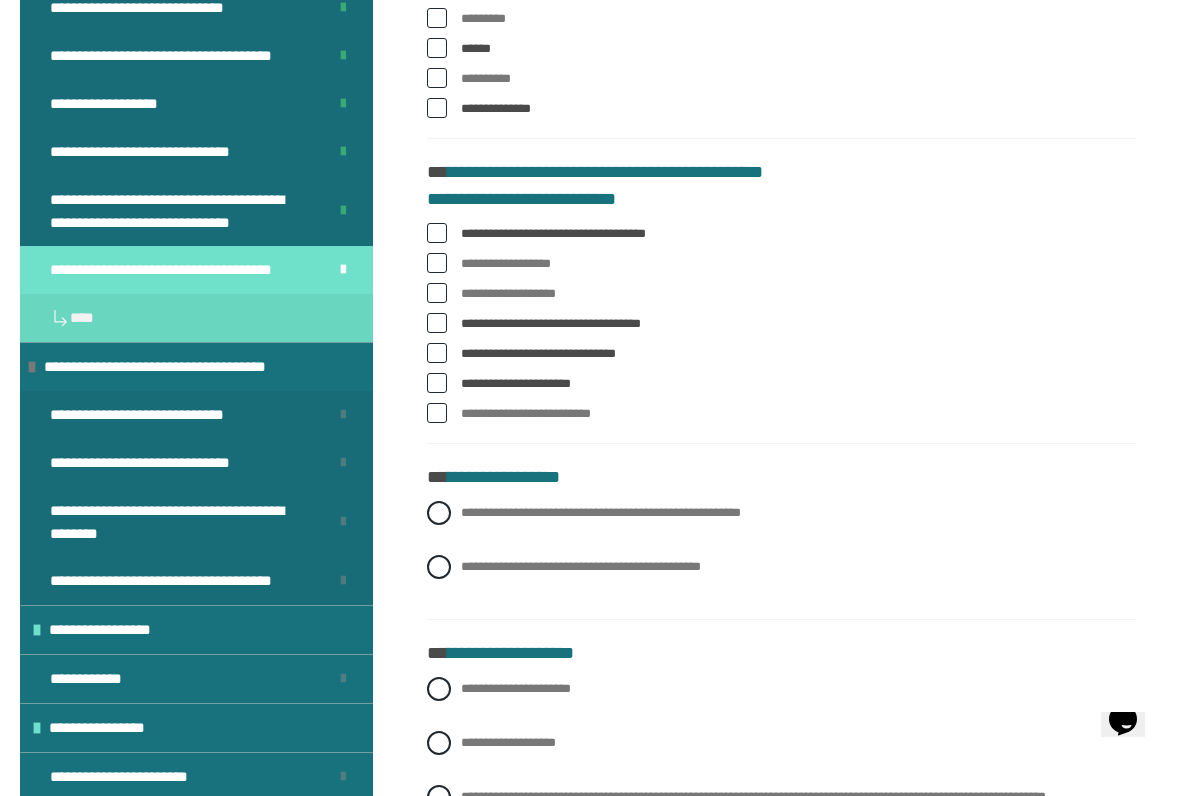 click at bounding box center [437, 413] 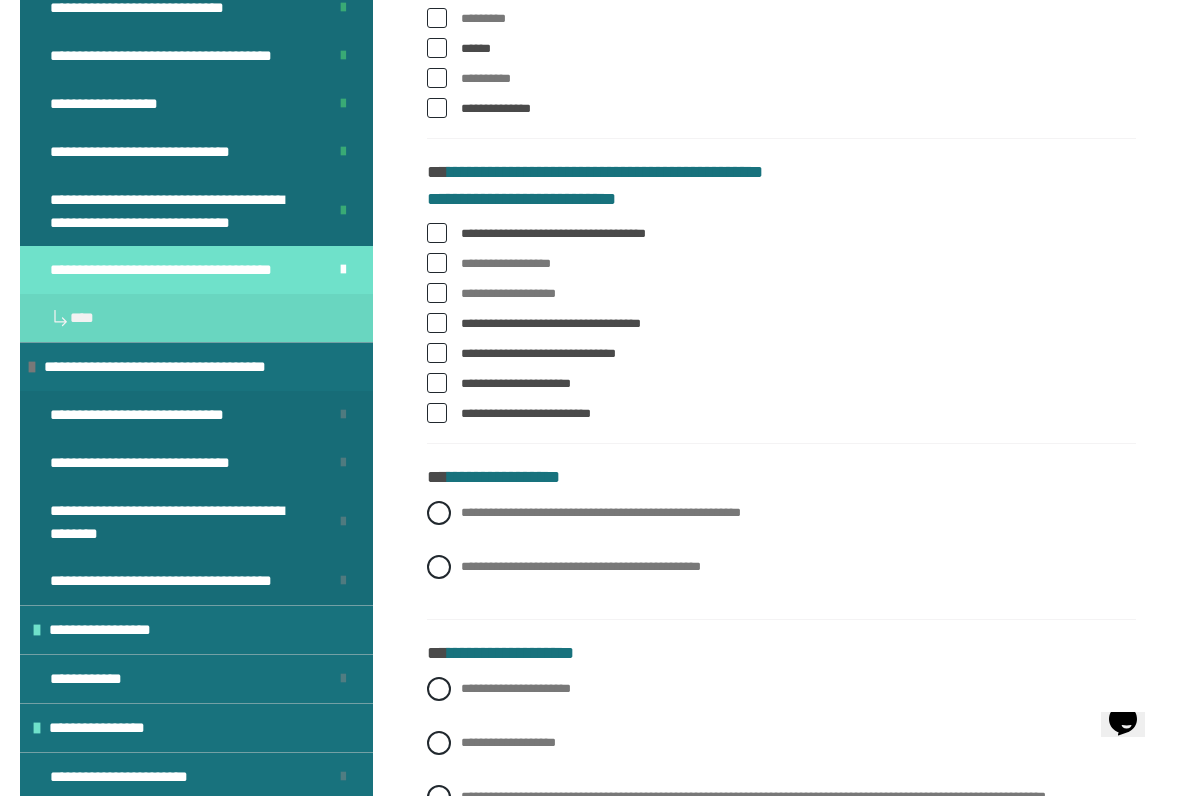 click at bounding box center [437, 293] 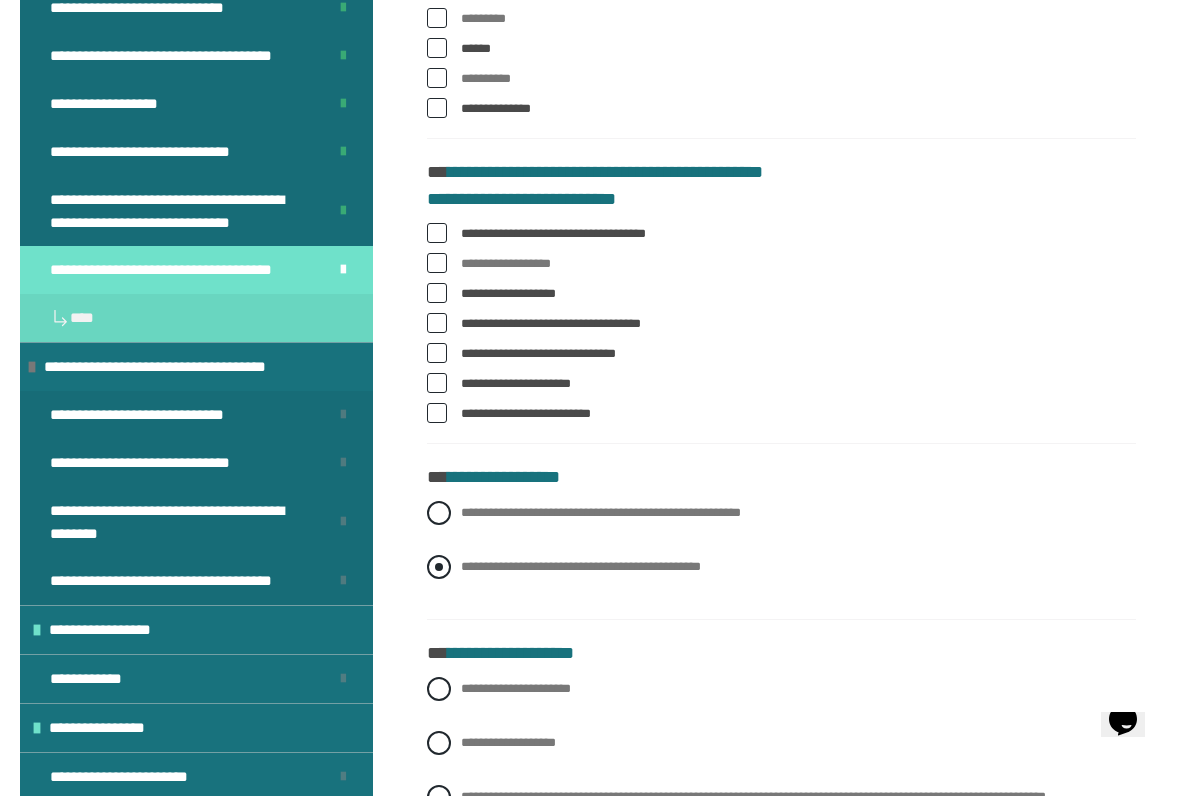 click at bounding box center (439, 567) 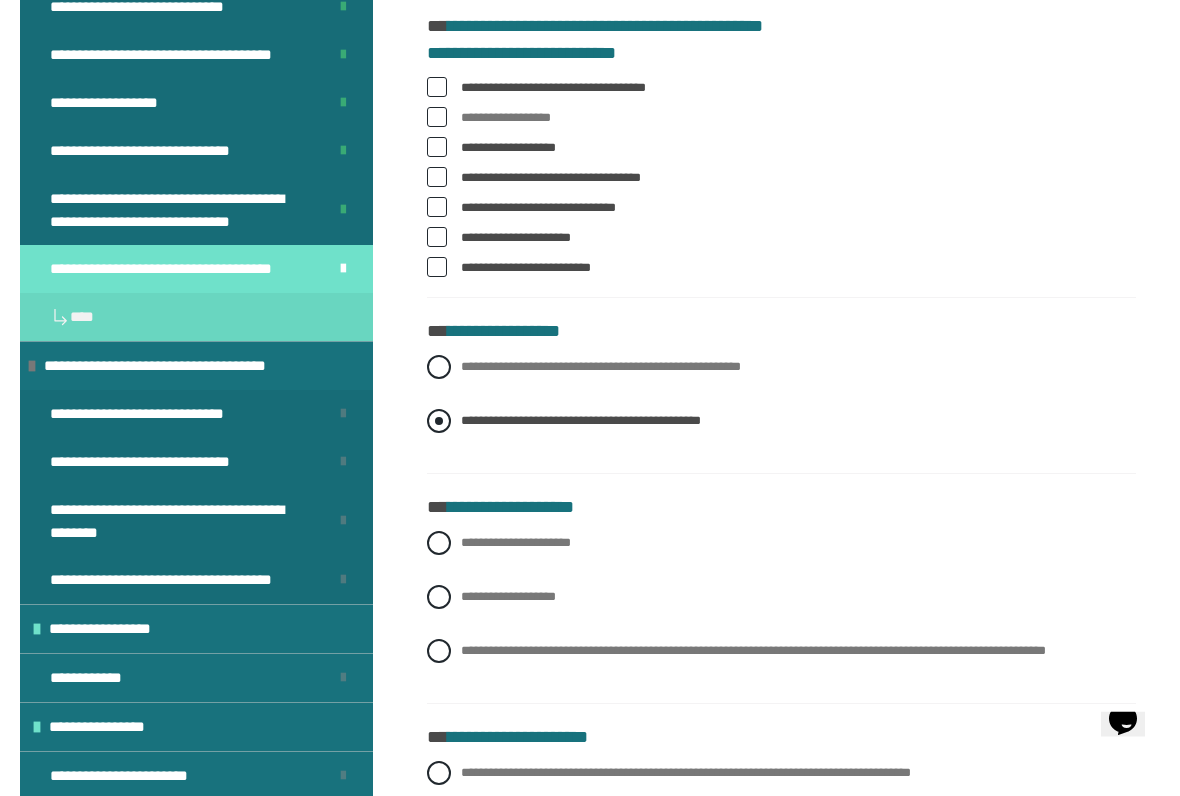 scroll, scrollTop: 1549, scrollLeft: 0, axis: vertical 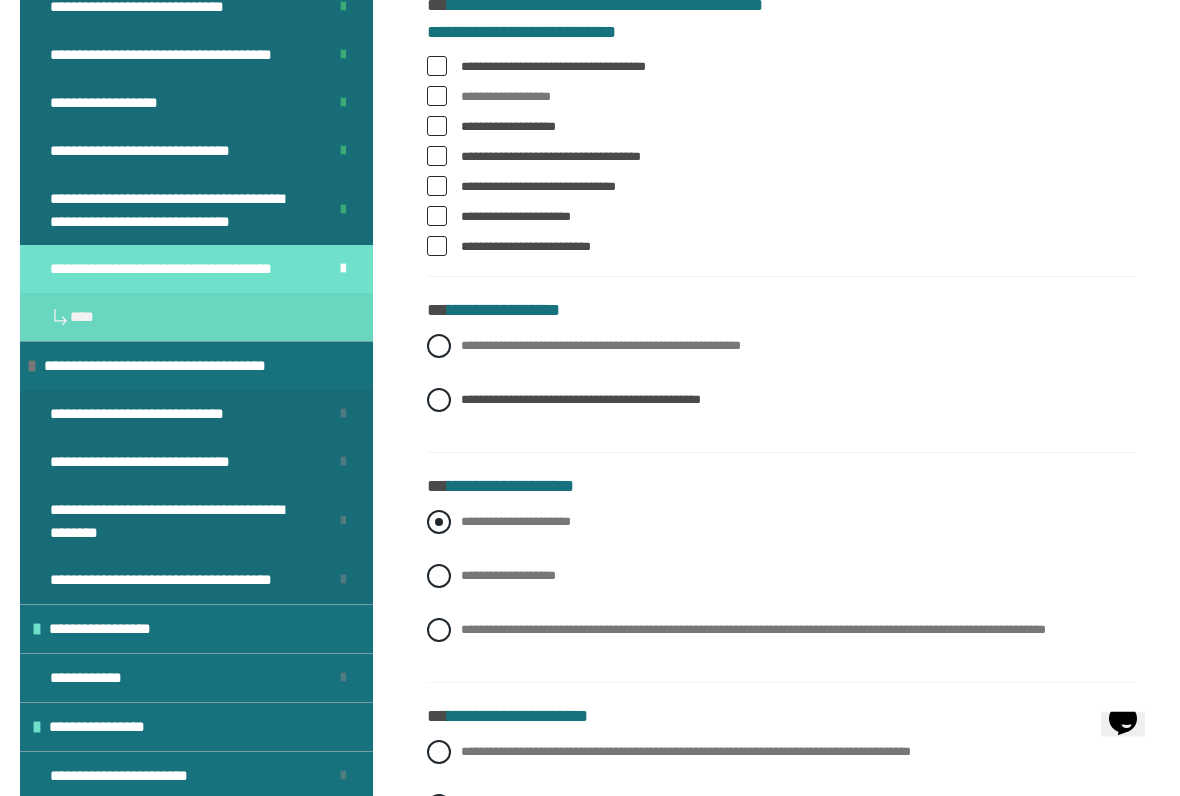 click at bounding box center [439, 523] 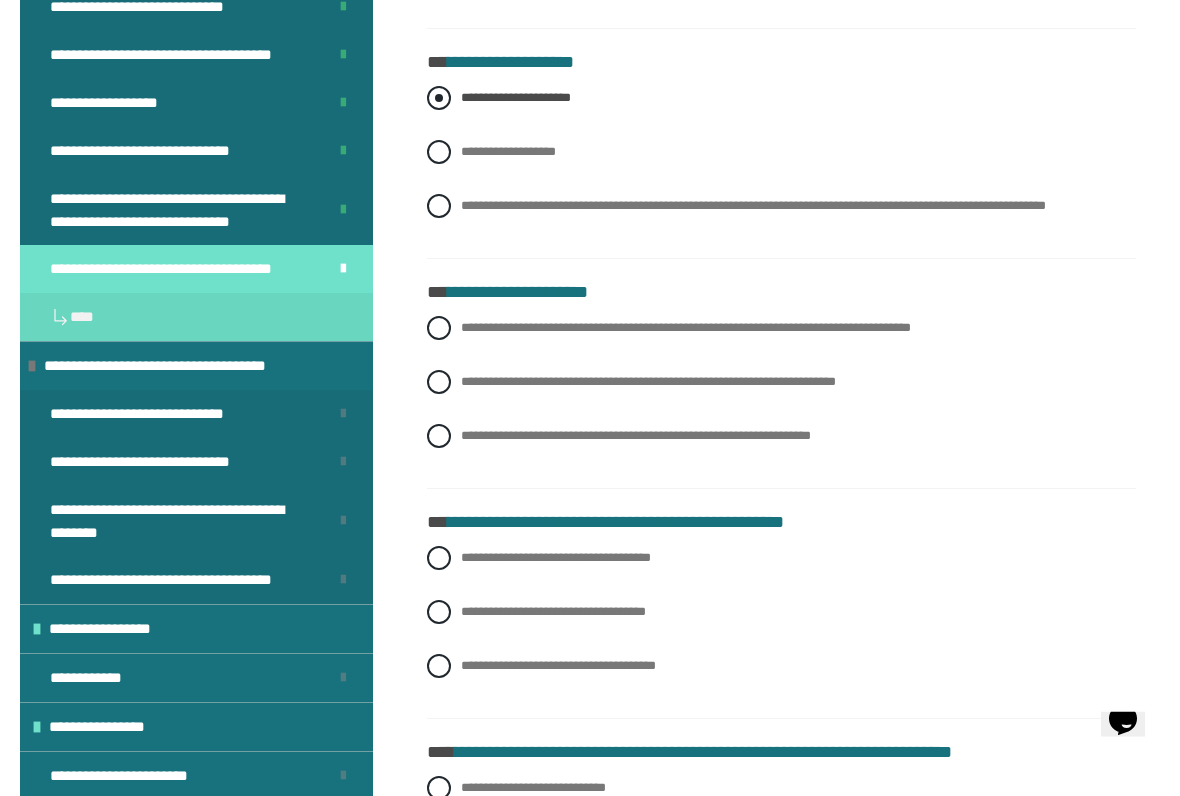 scroll, scrollTop: 1975, scrollLeft: 0, axis: vertical 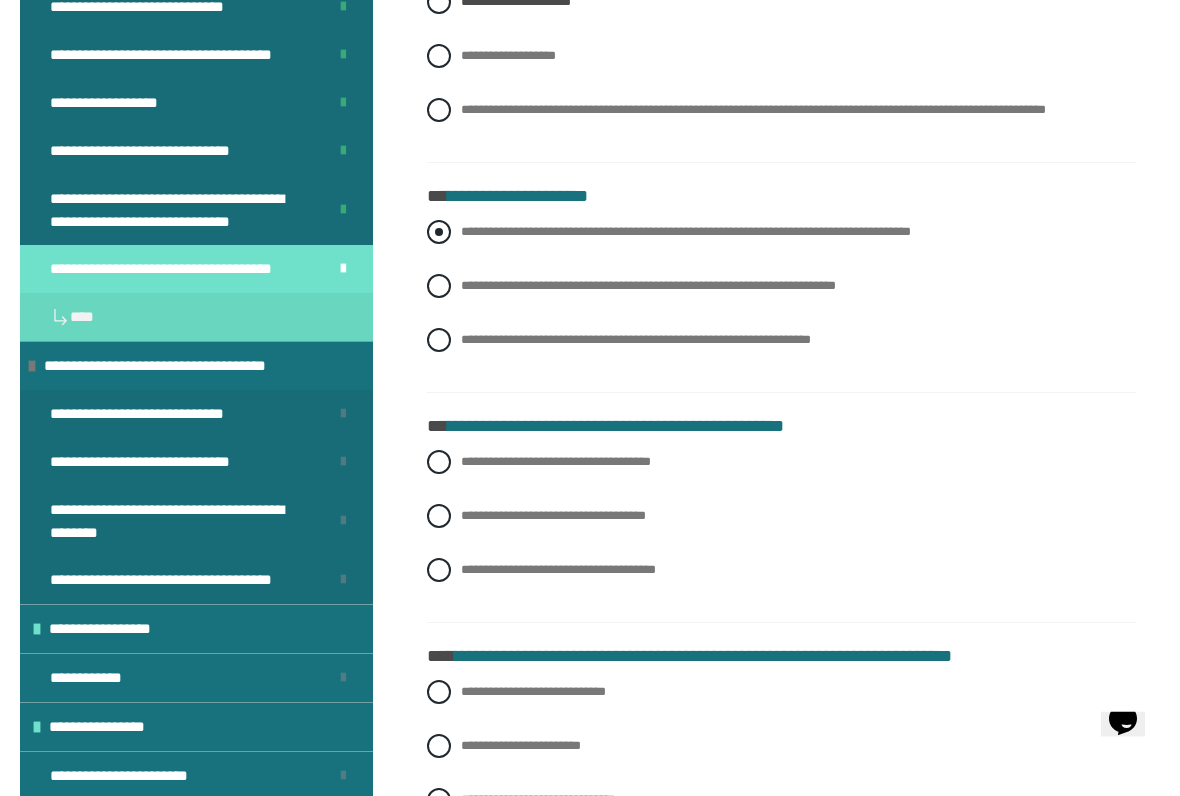 click at bounding box center (439, 233) 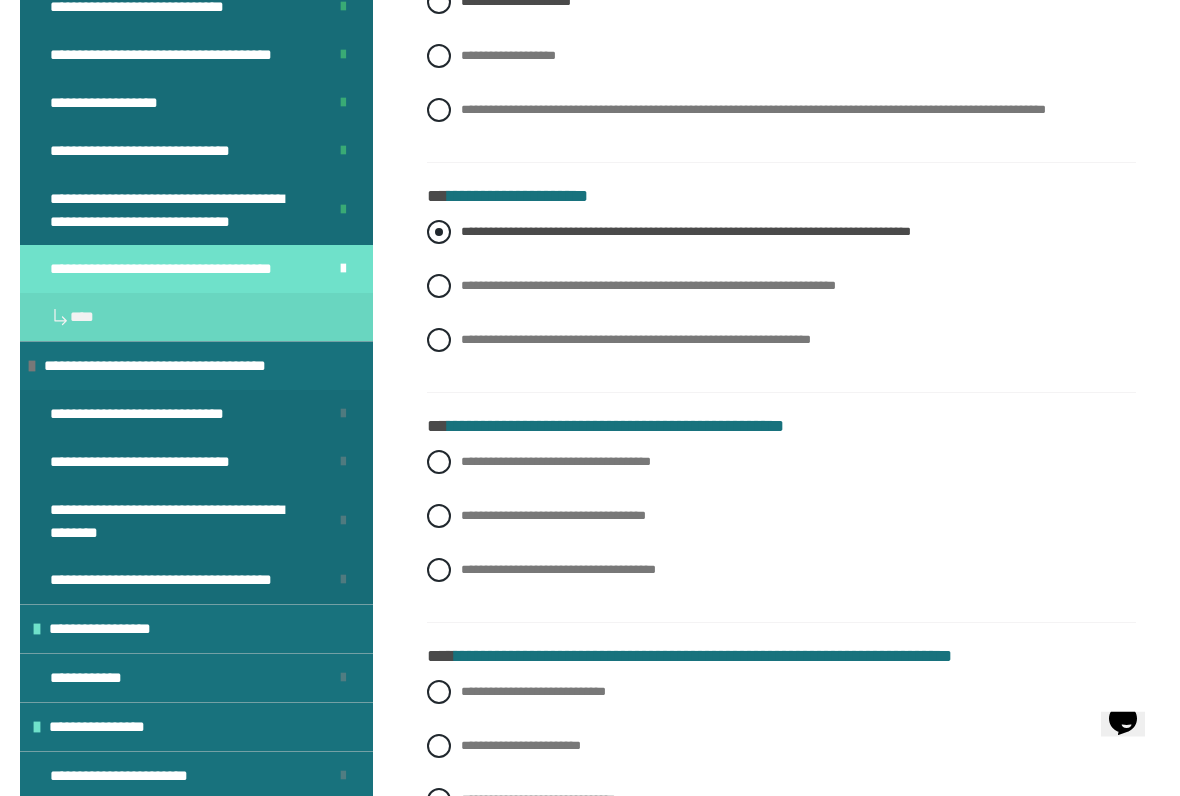 scroll, scrollTop: 2070, scrollLeft: 0, axis: vertical 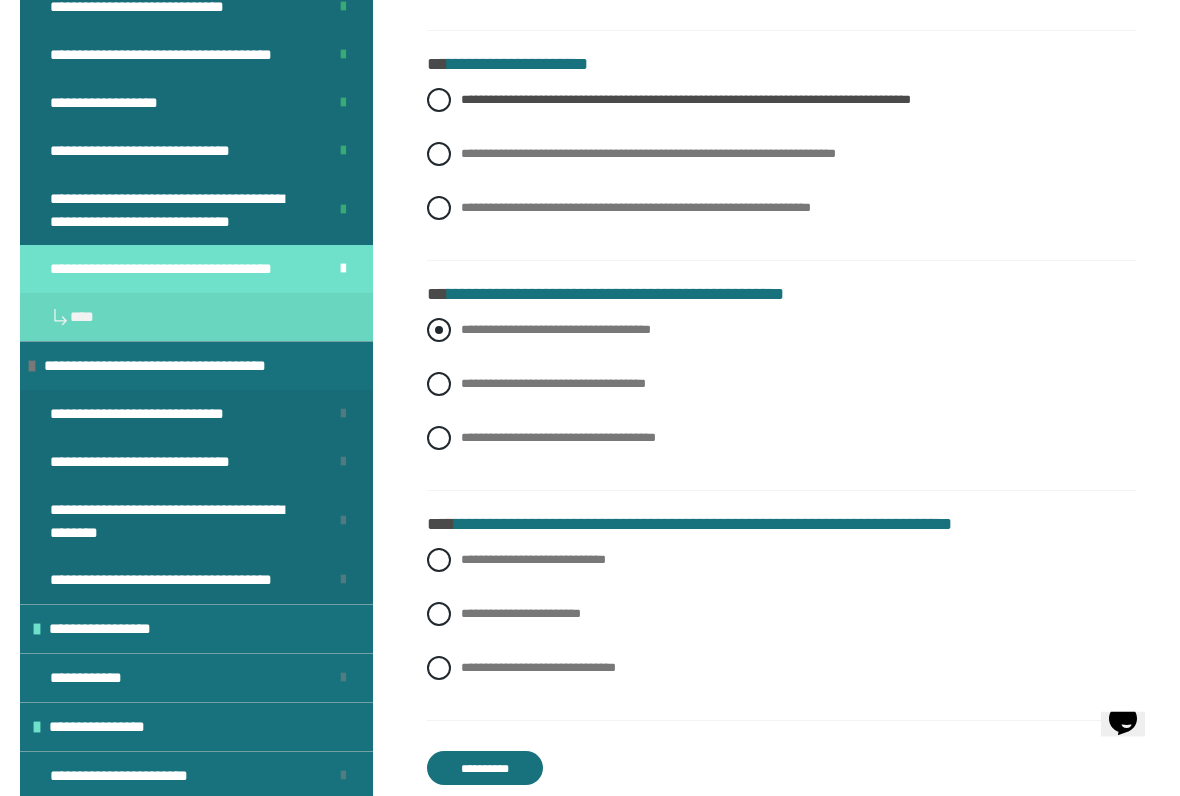 click on "**********" at bounding box center (781, 331) 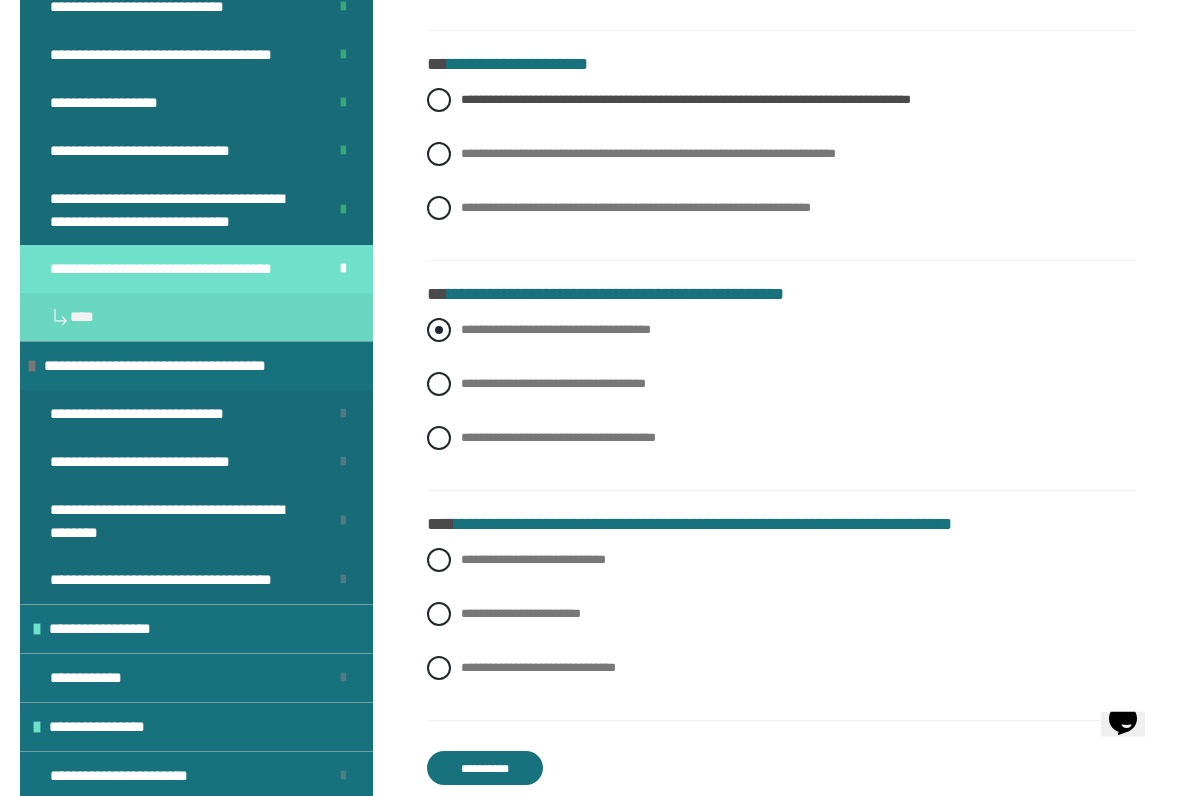 scroll, scrollTop: 2202, scrollLeft: 0, axis: vertical 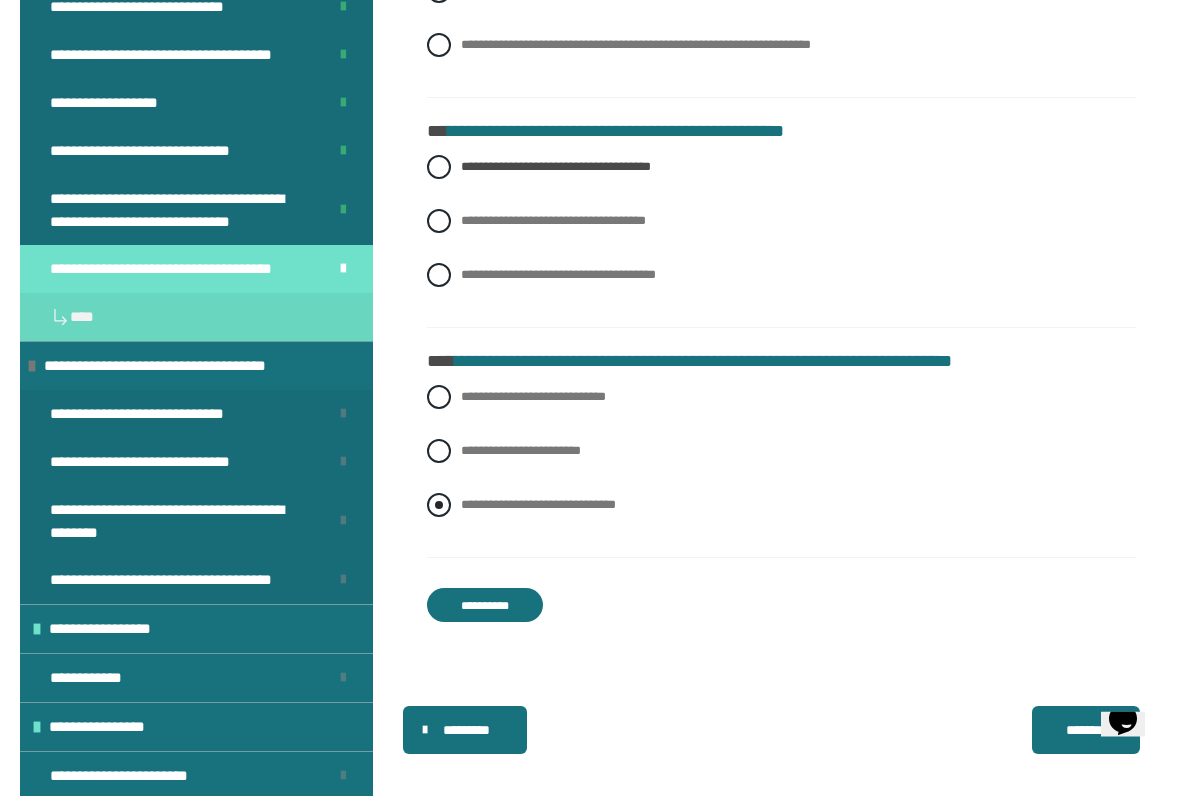 click at bounding box center [439, 506] 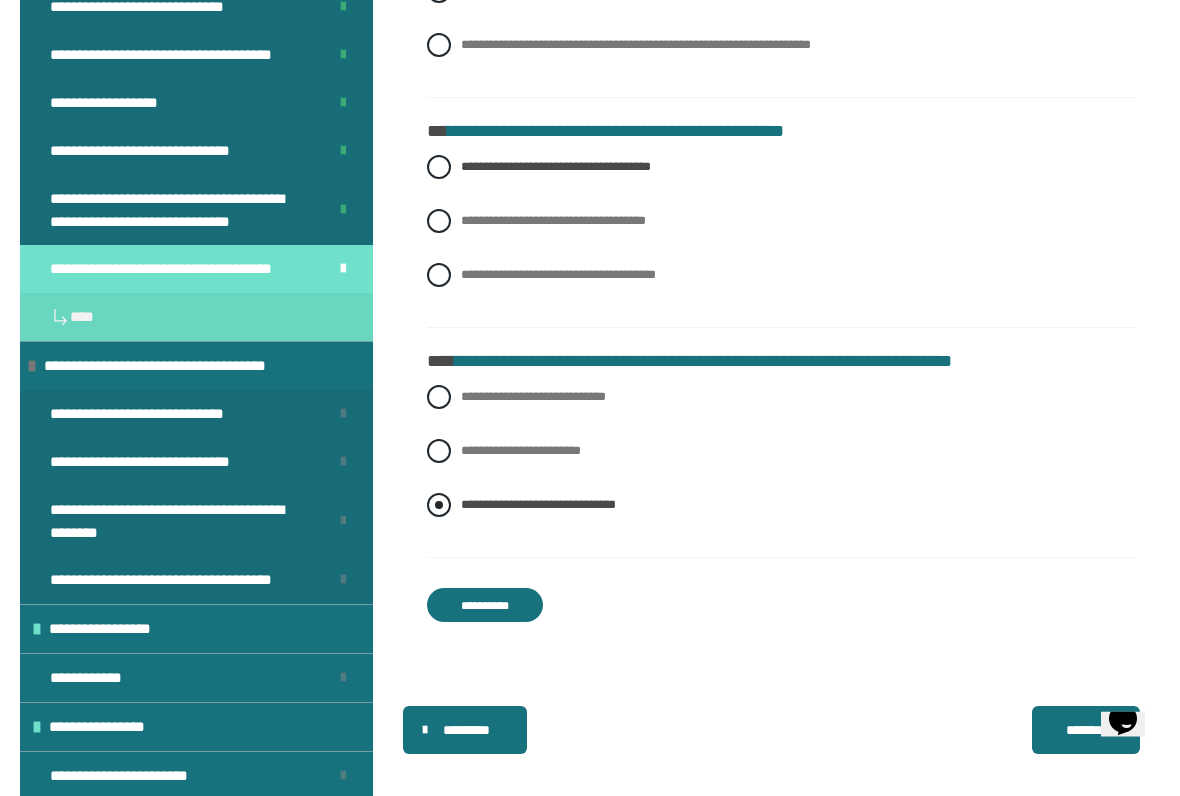 scroll, scrollTop: 2365, scrollLeft: 0, axis: vertical 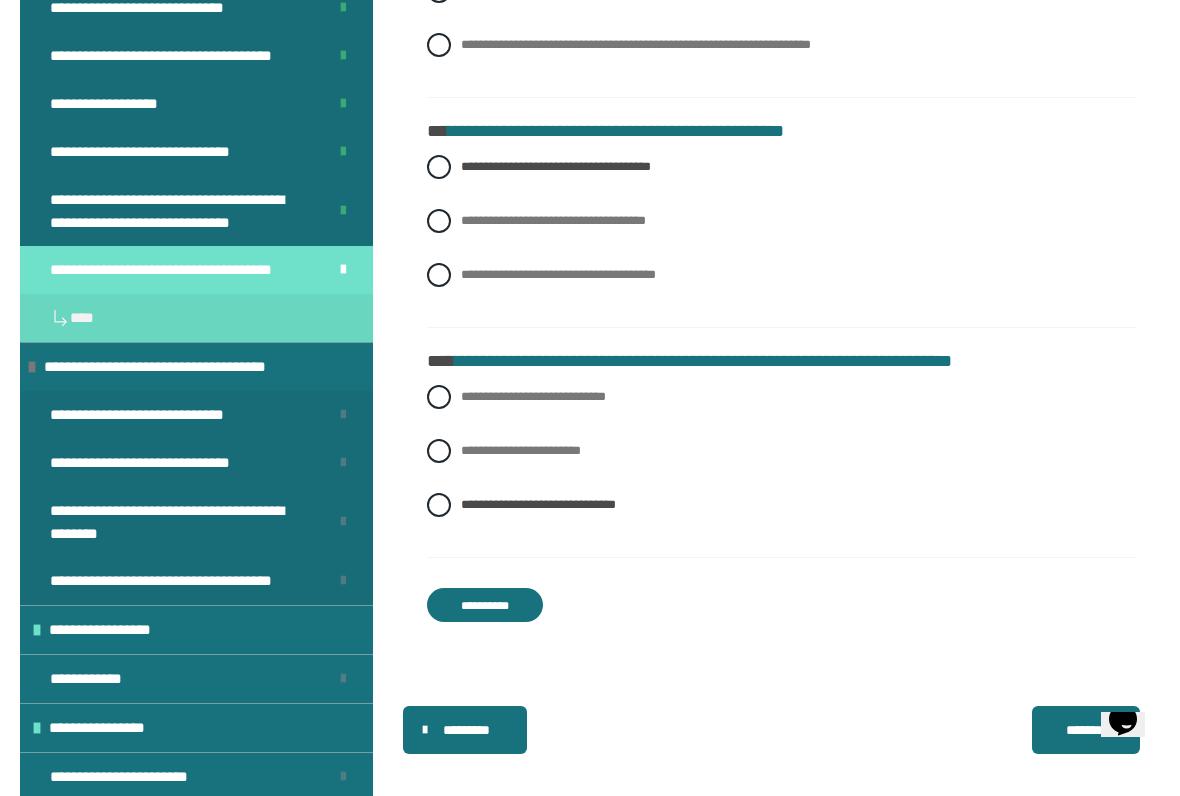 click on "**********" at bounding box center (485, 605) 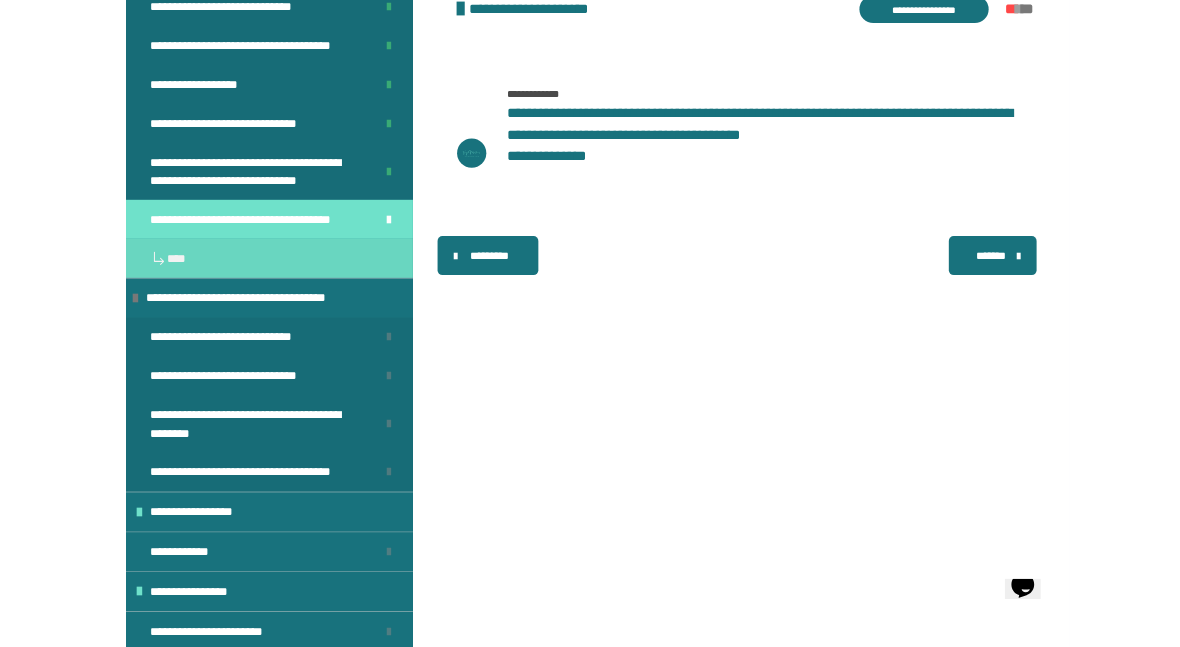 scroll, scrollTop: 431, scrollLeft: 0, axis: vertical 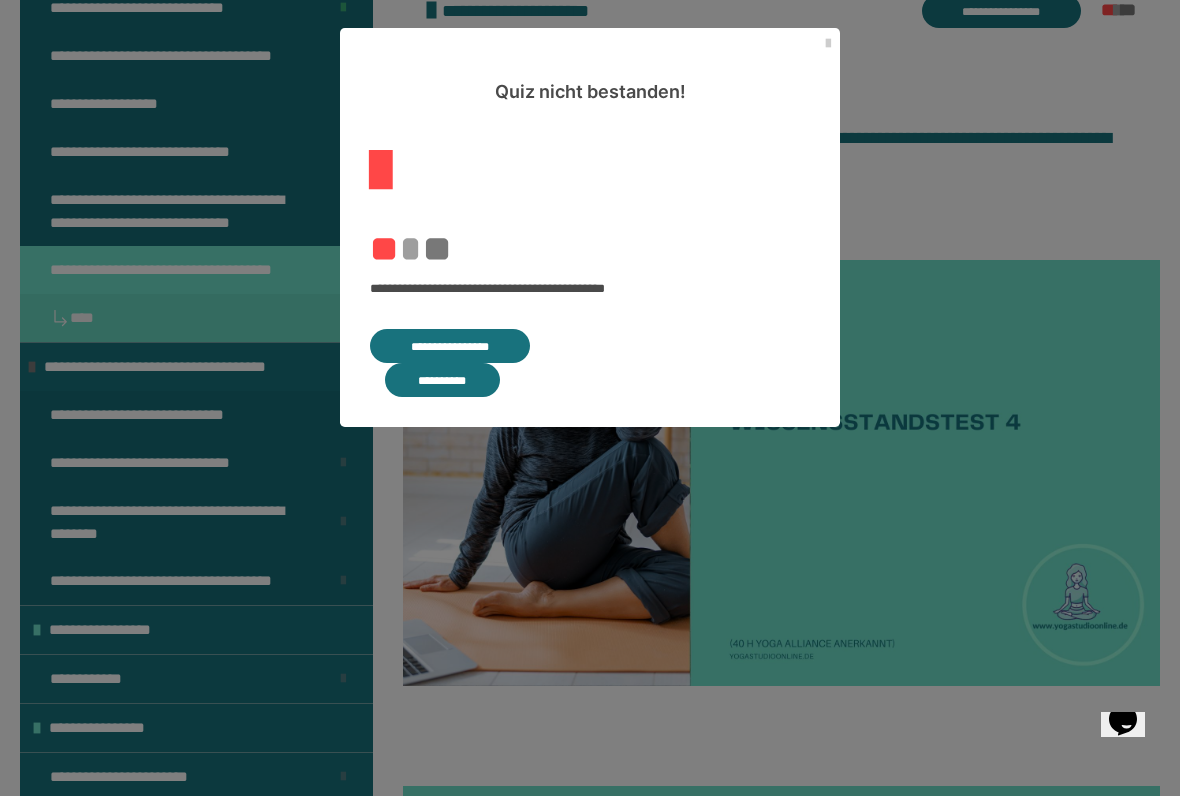click on "**********" at bounding box center (450, 346) 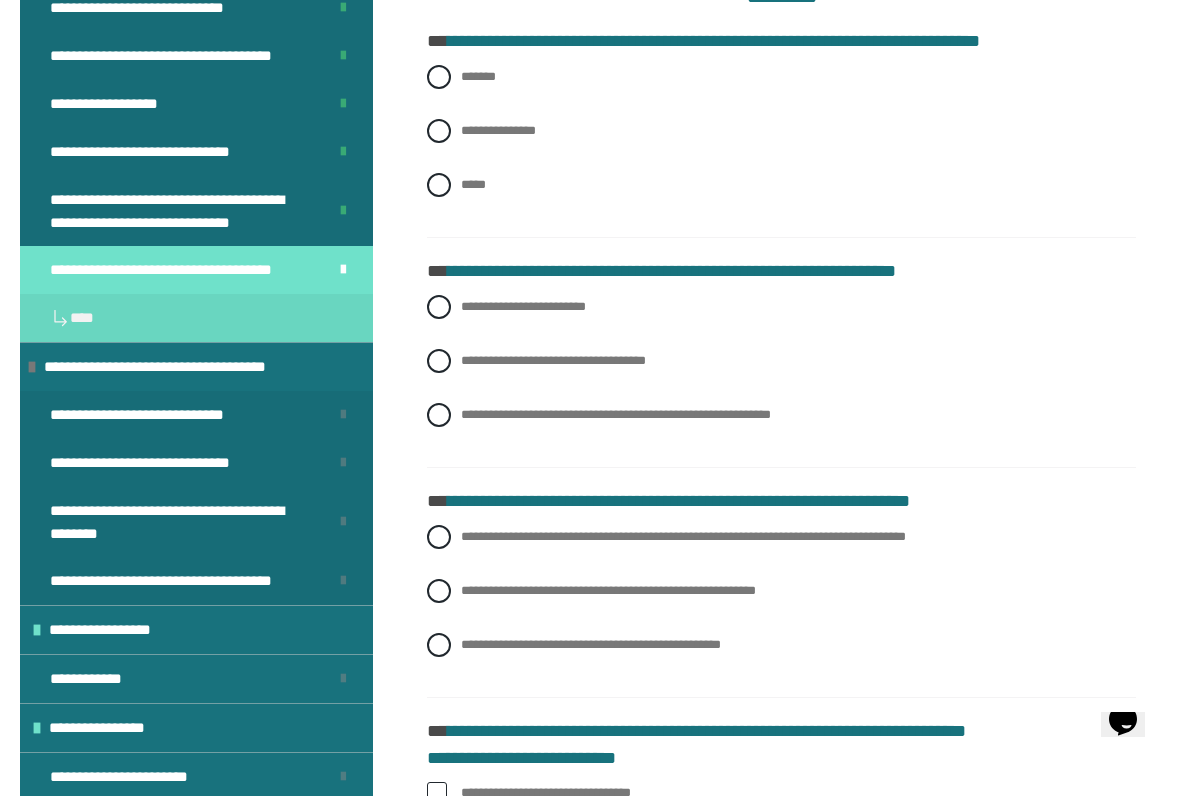 scroll, scrollTop: 575, scrollLeft: 0, axis: vertical 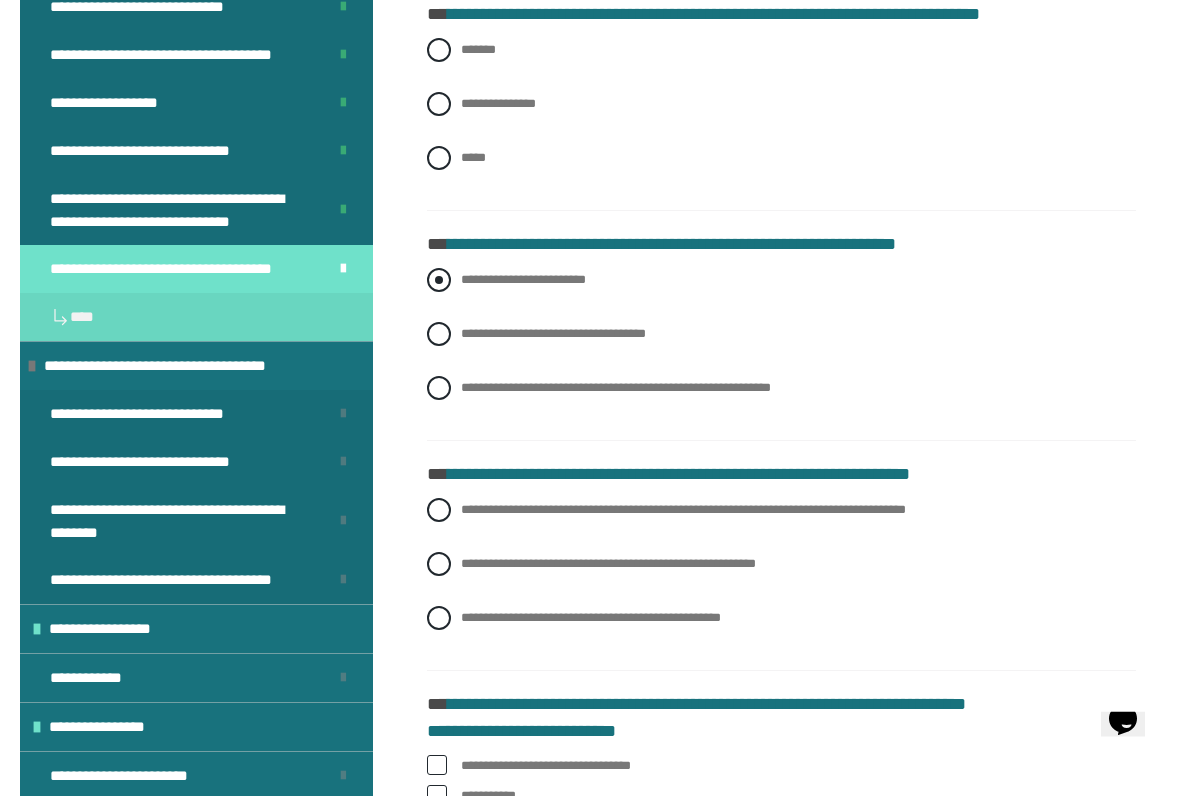 click at bounding box center (439, 281) 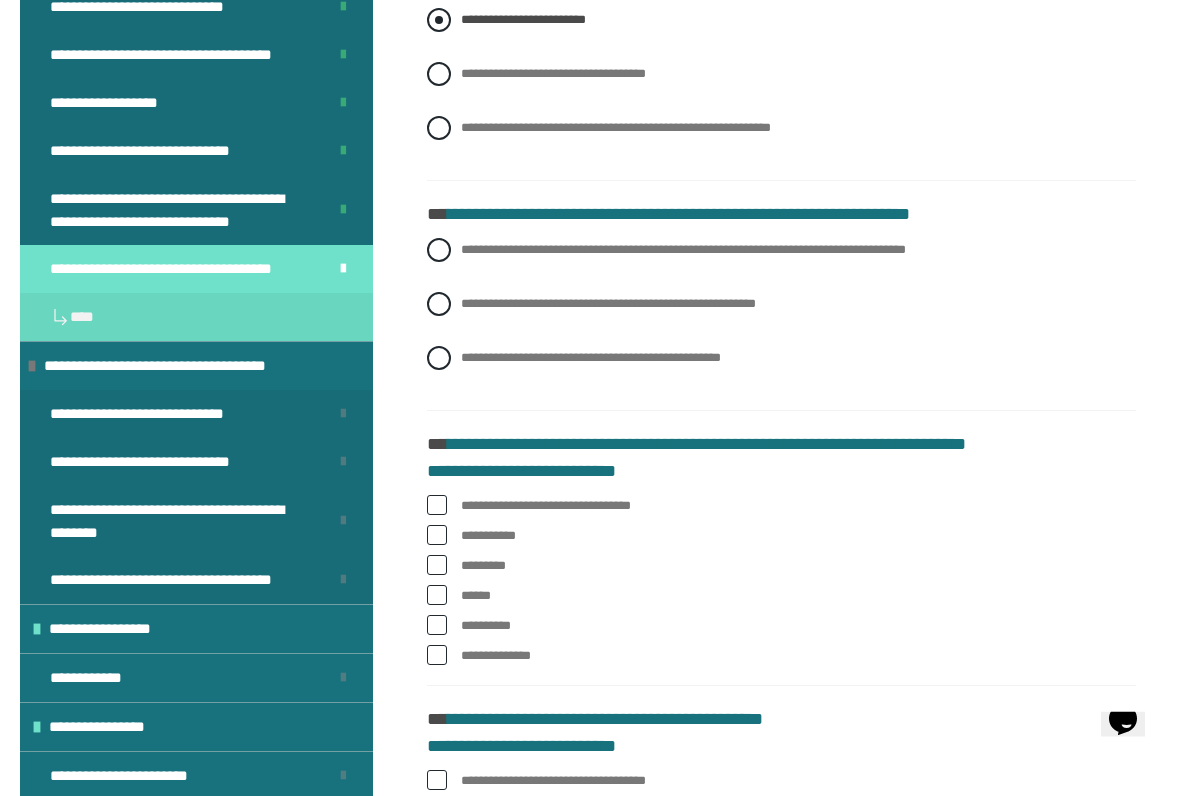 scroll, scrollTop: 836, scrollLeft: 0, axis: vertical 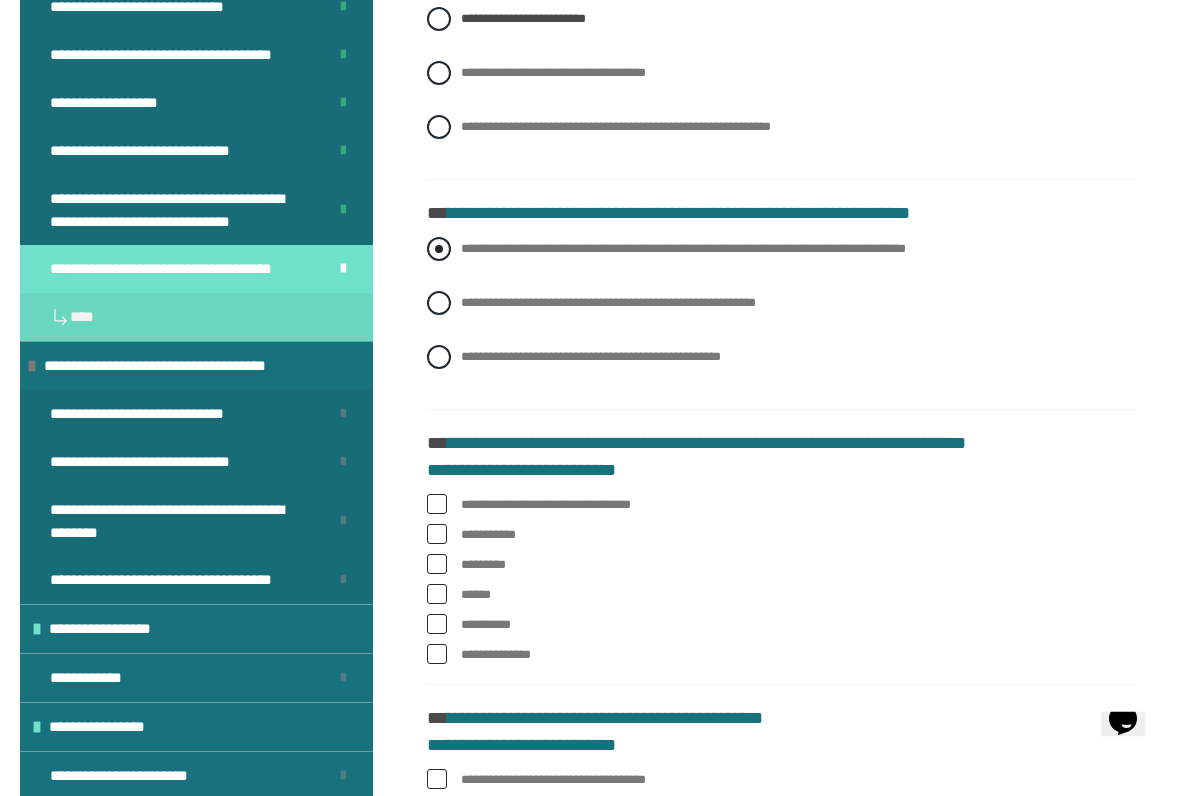 click on "**********" at bounding box center (781, 250) 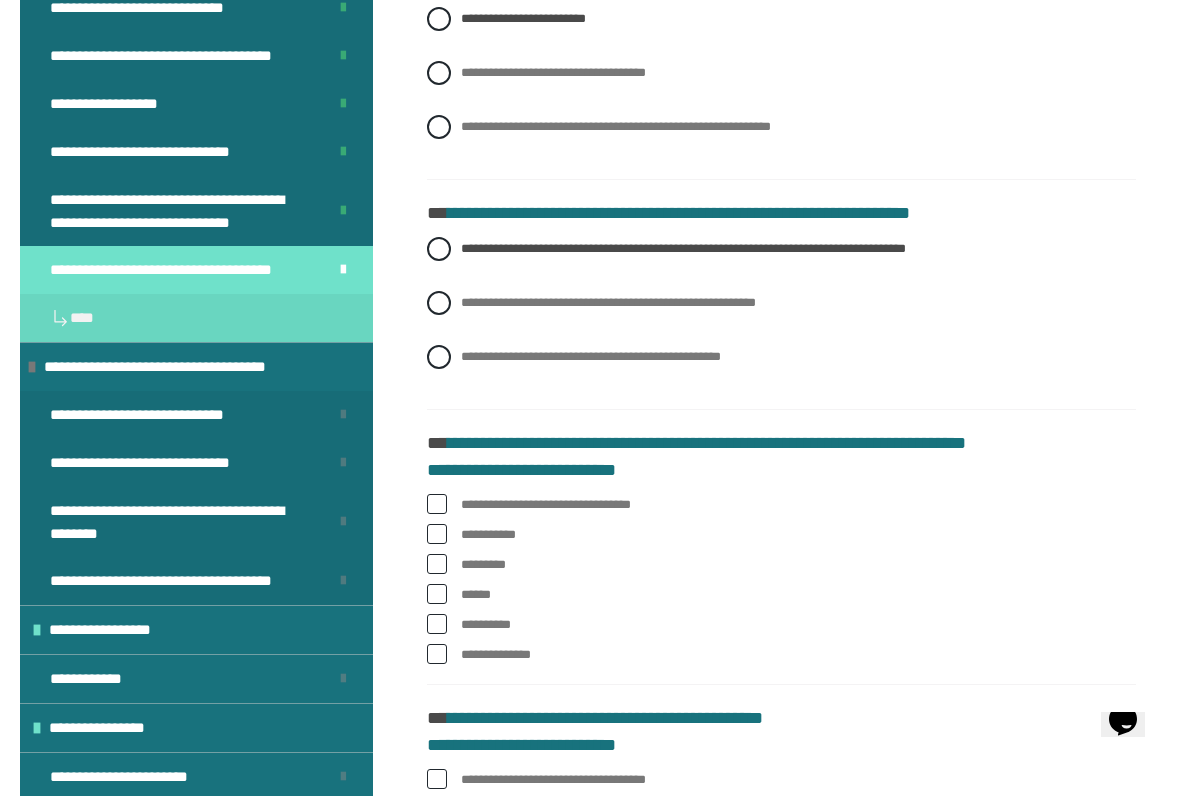 click at bounding box center (437, 504) 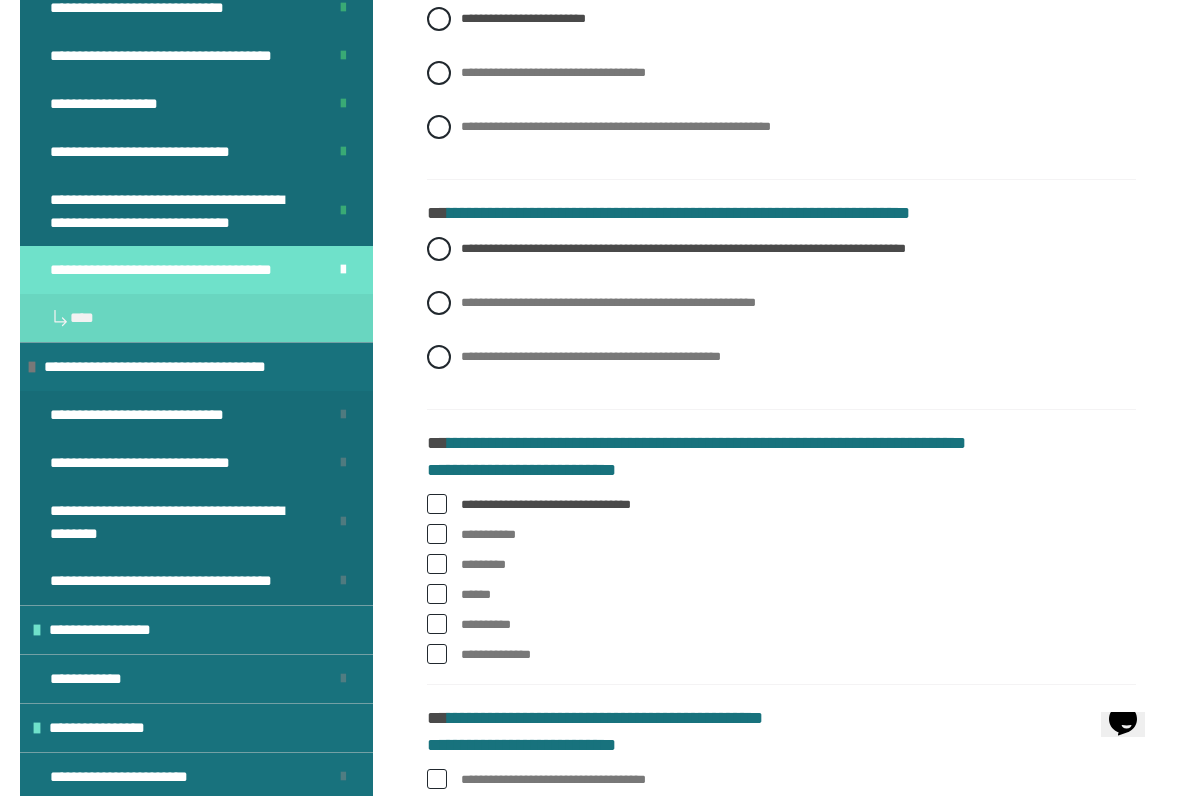 click at bounding box center [437, 594] 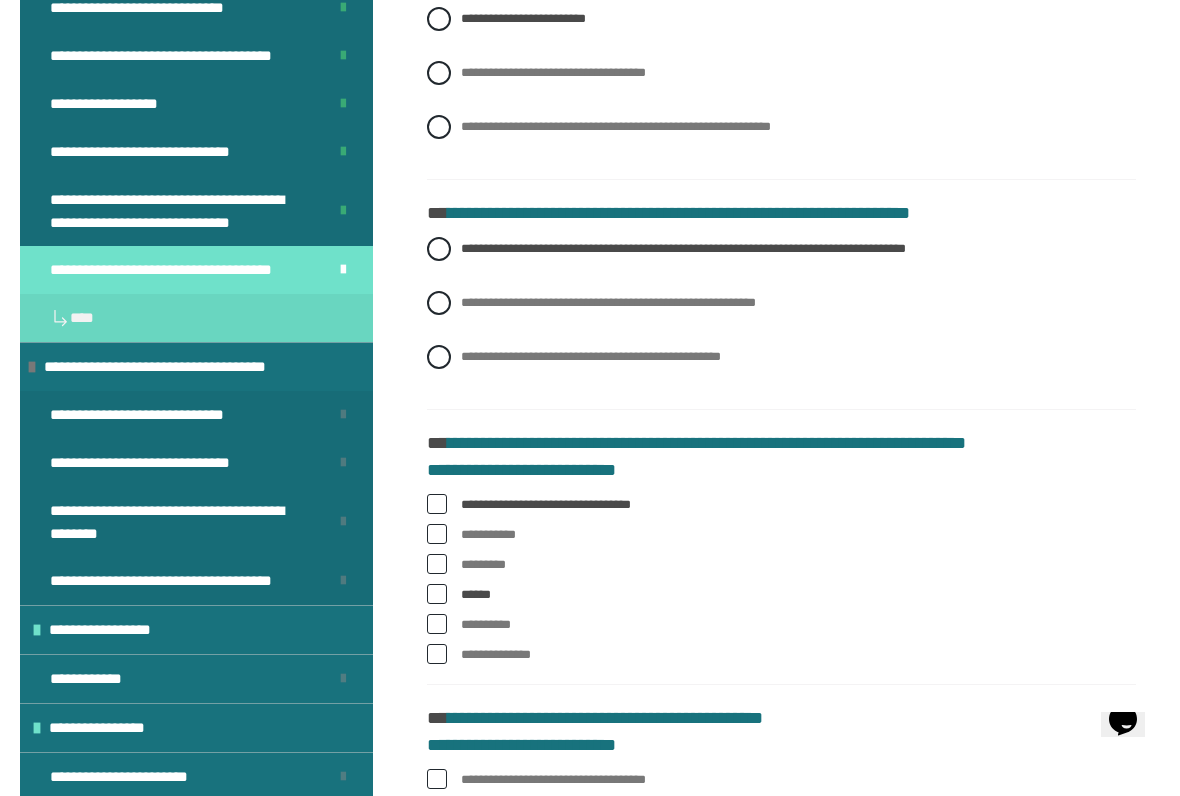 click at bounding box center (437, 654) 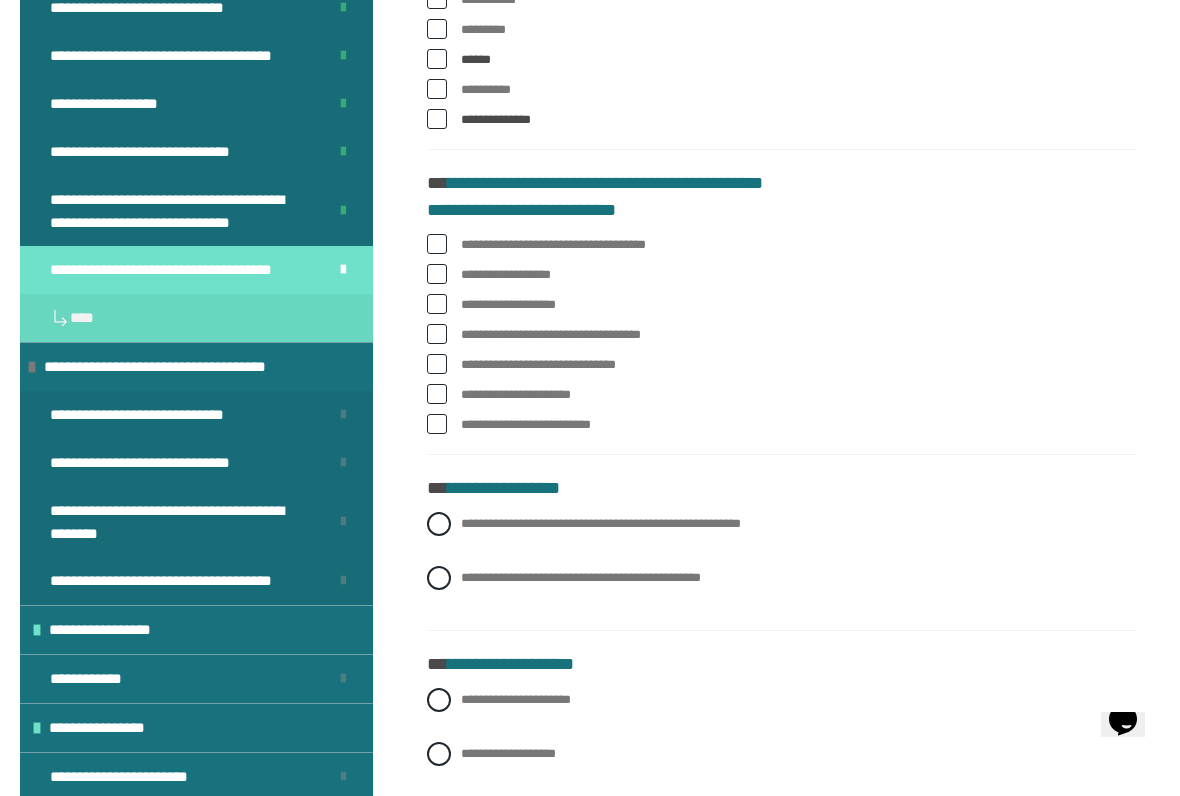 scroll, scrollTop: 1371, scrollLeft: 0, axis: vertical 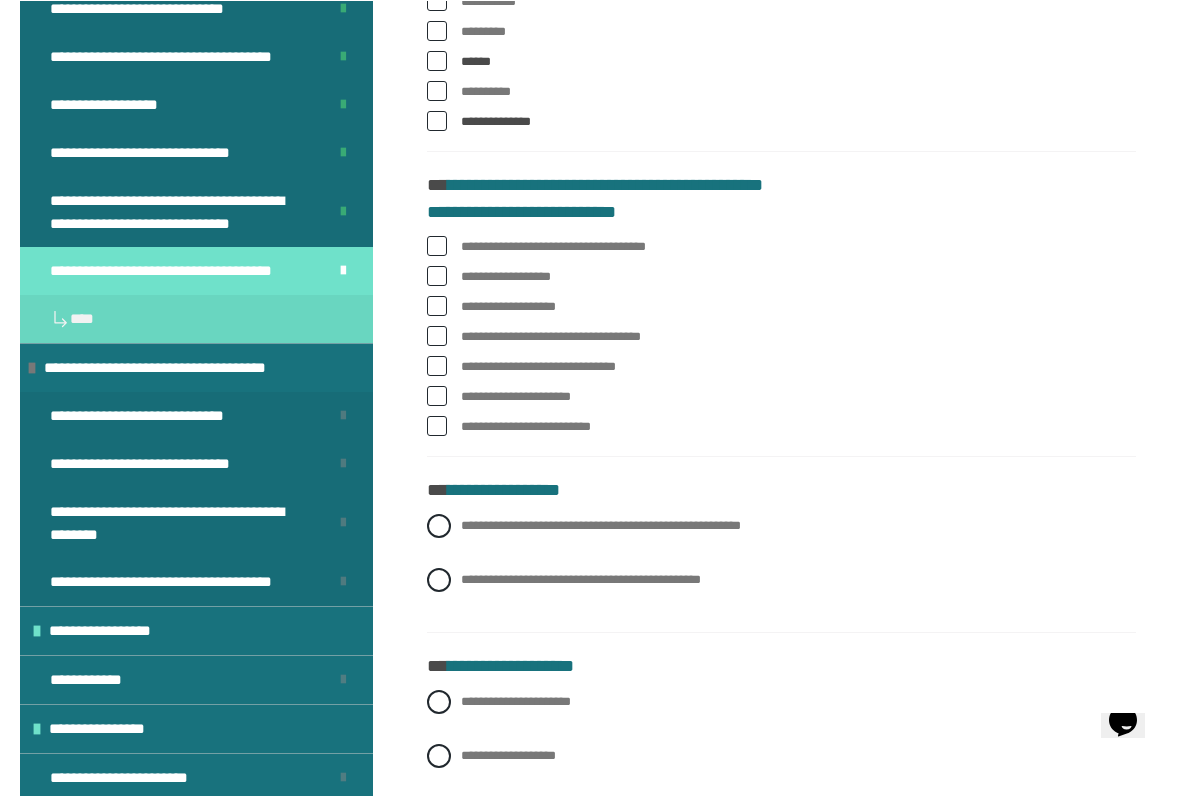 click on "**********" at bounding box center (781, 246) 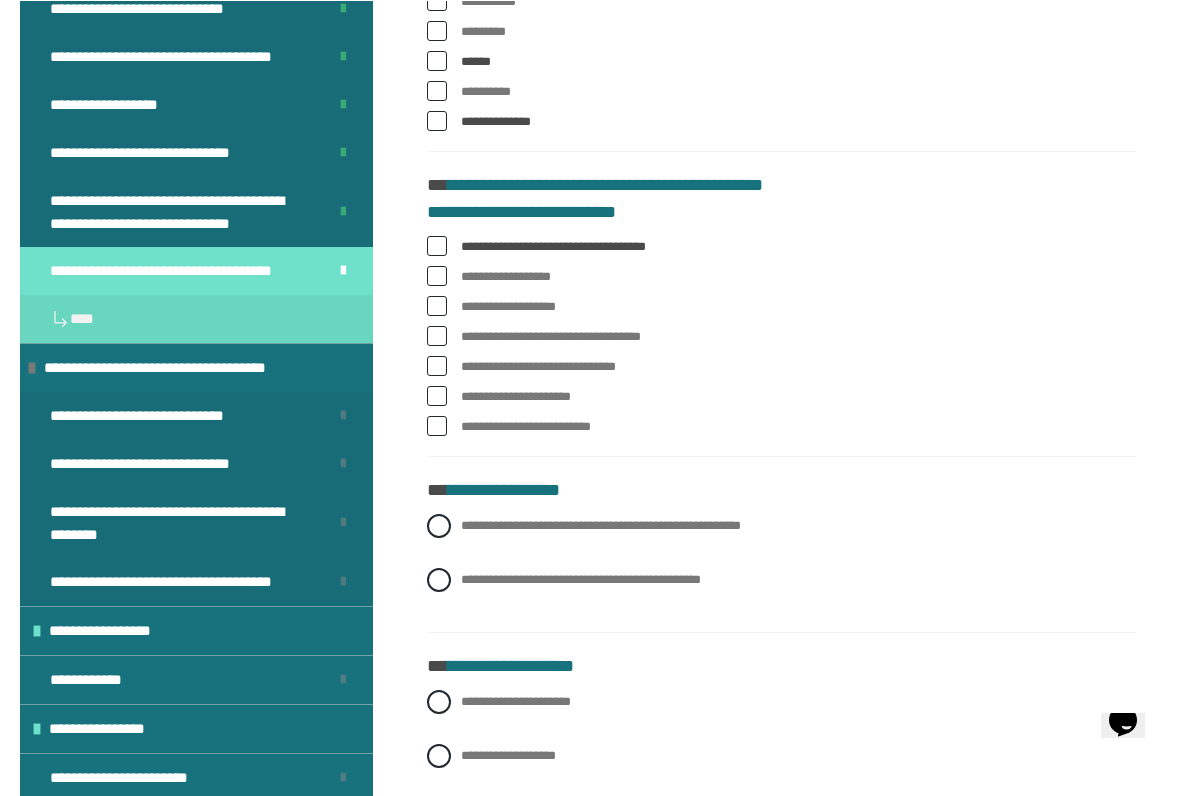 scroll, scrollTop: 1370, scrollLeft: 0, axis: vertical 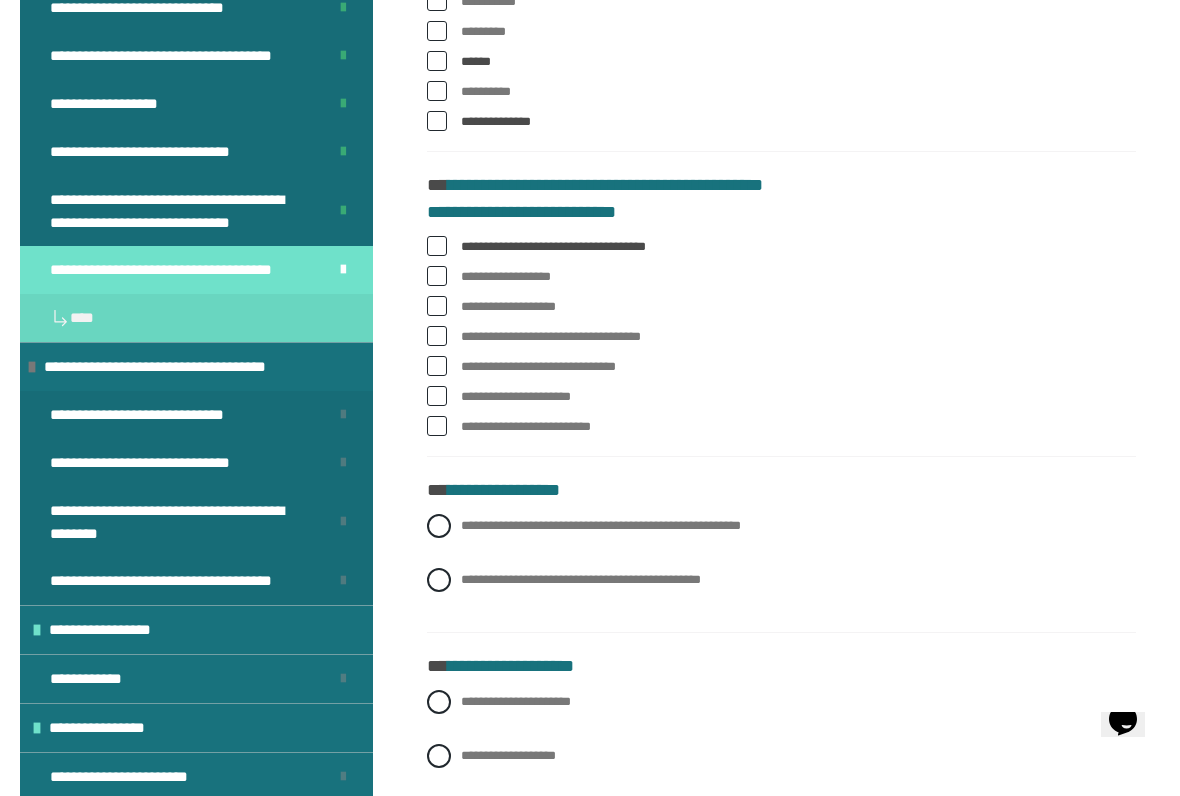 click at bounding box center [437, 276] 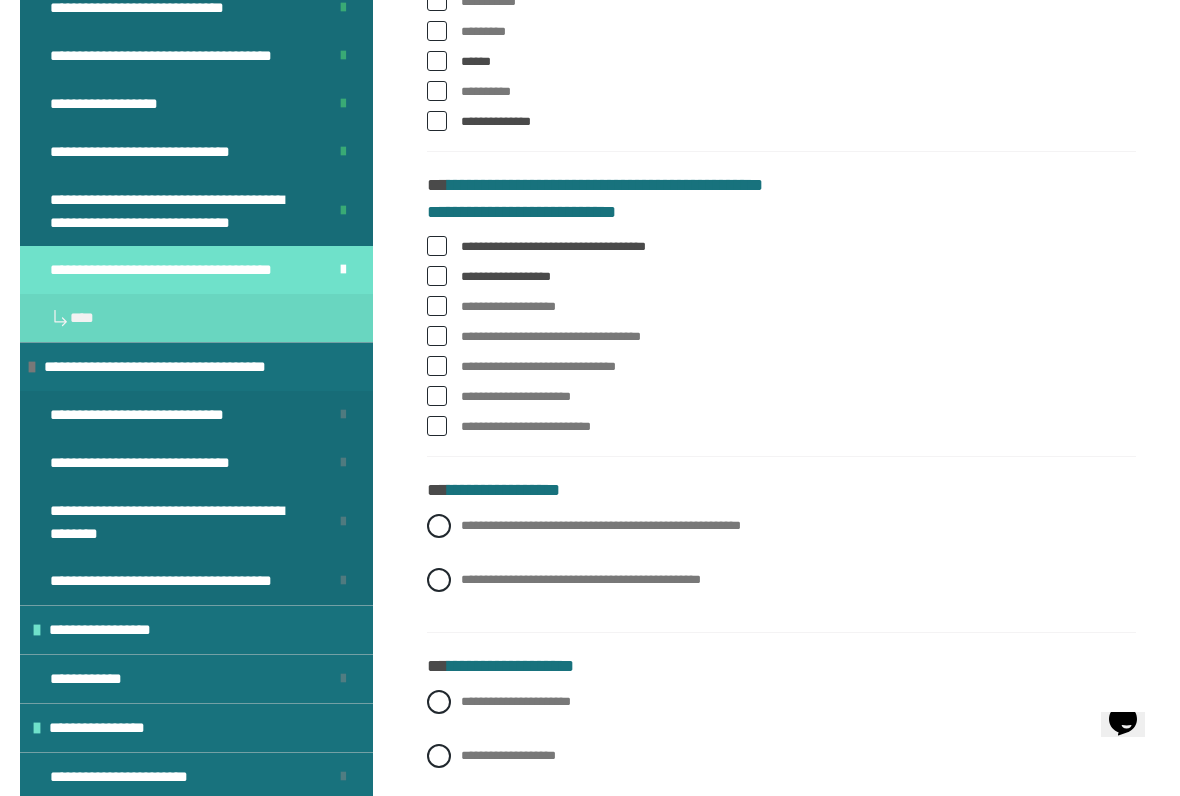 click at bounding box center [437, 306] 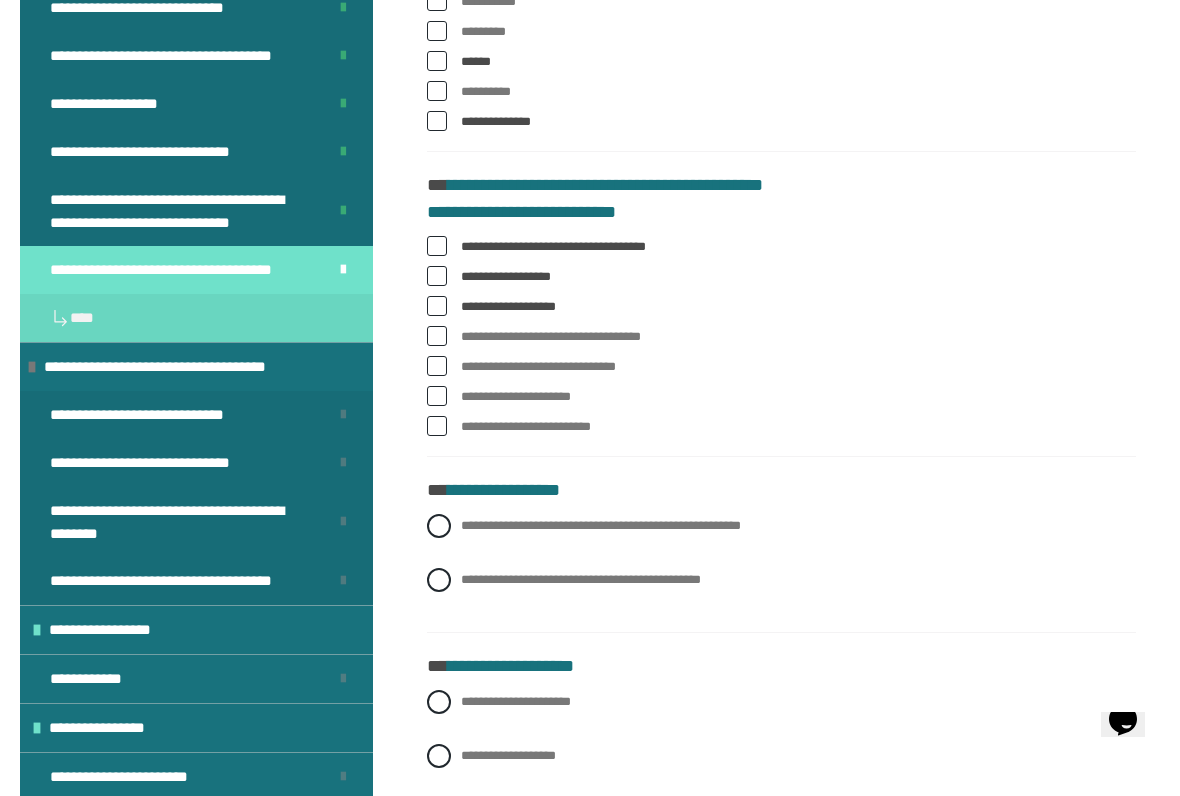 click on "**********" at bounding box center (781, 307) 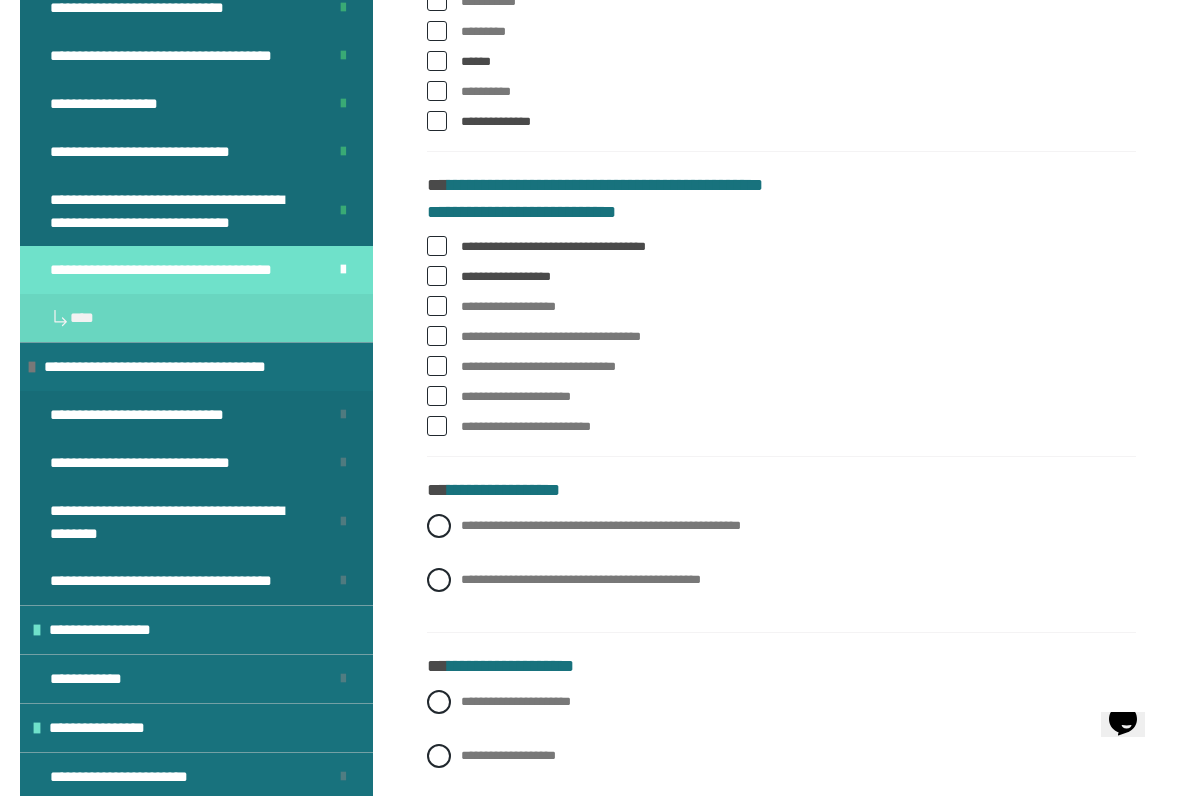 click on "**********" at bounding box center [781, 307] 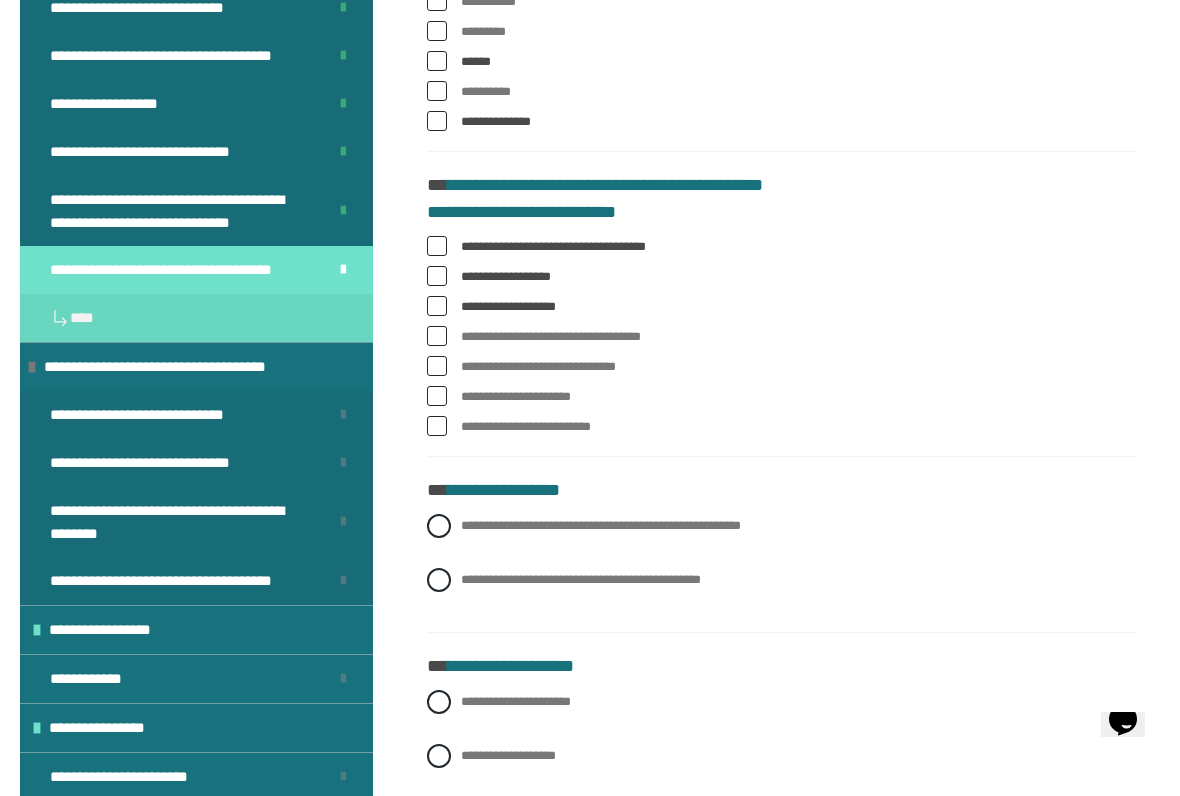 click on "**********" at bounding box center (781, 337) 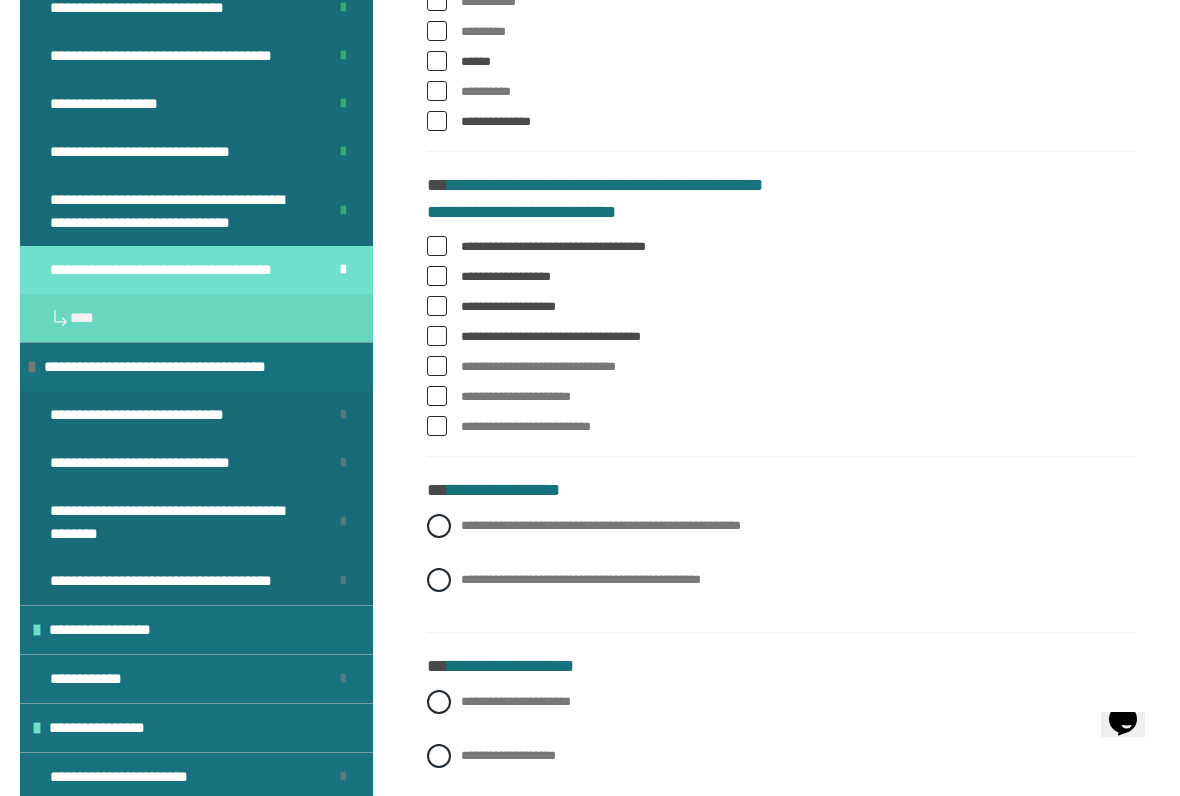 click on "**********" at bounding box center (781, 367) 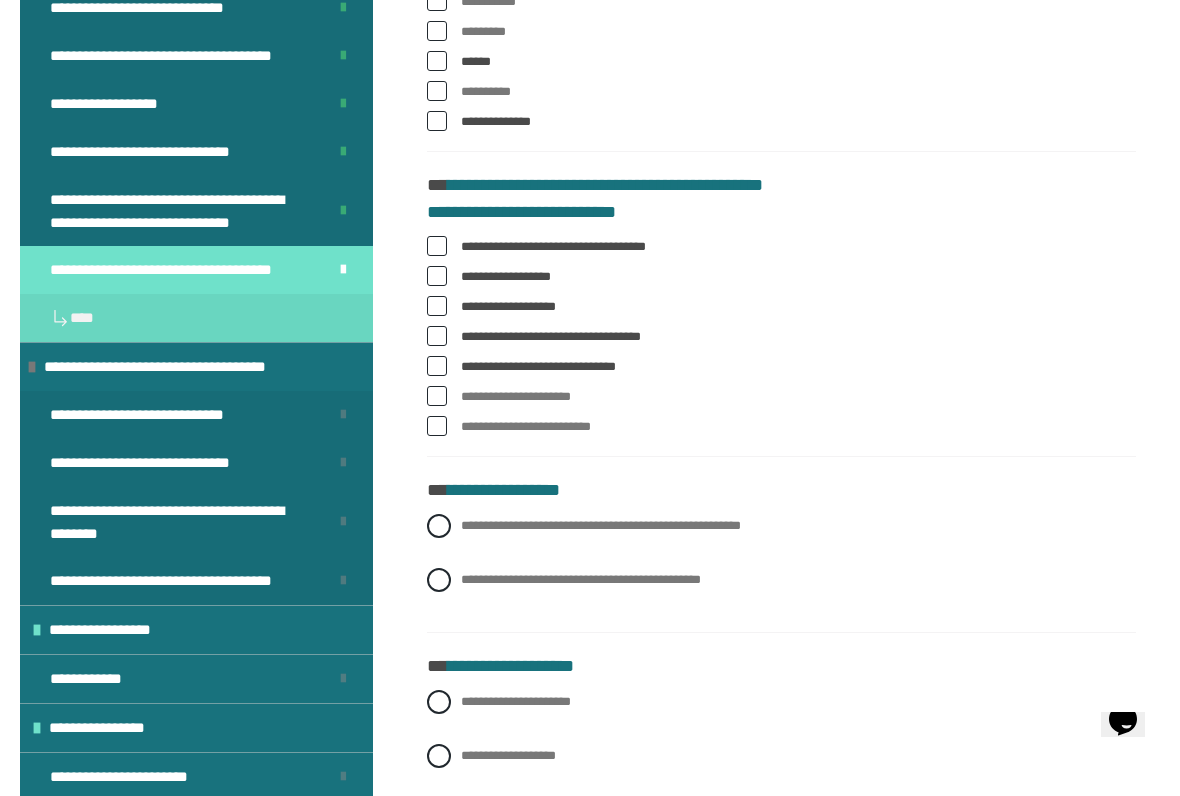 click on "**********" at bounding box center [781, 397] 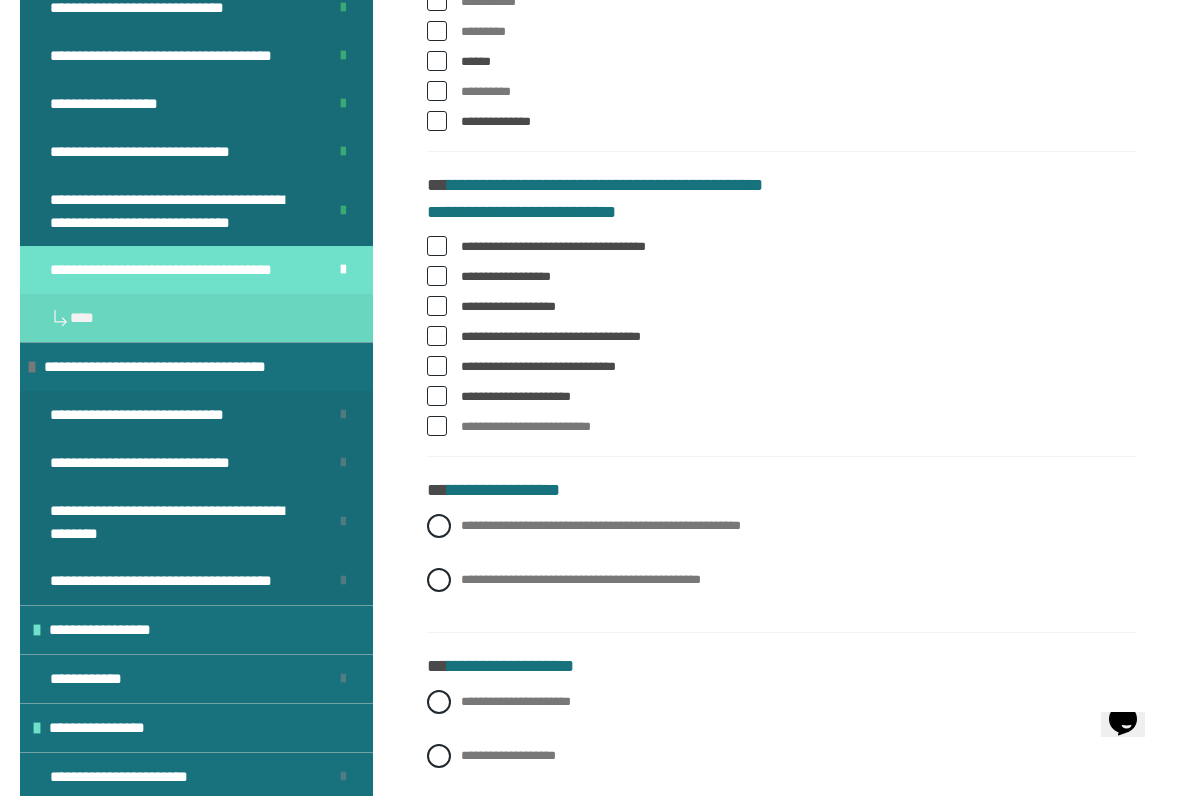 click at bounding box center (437, 426) 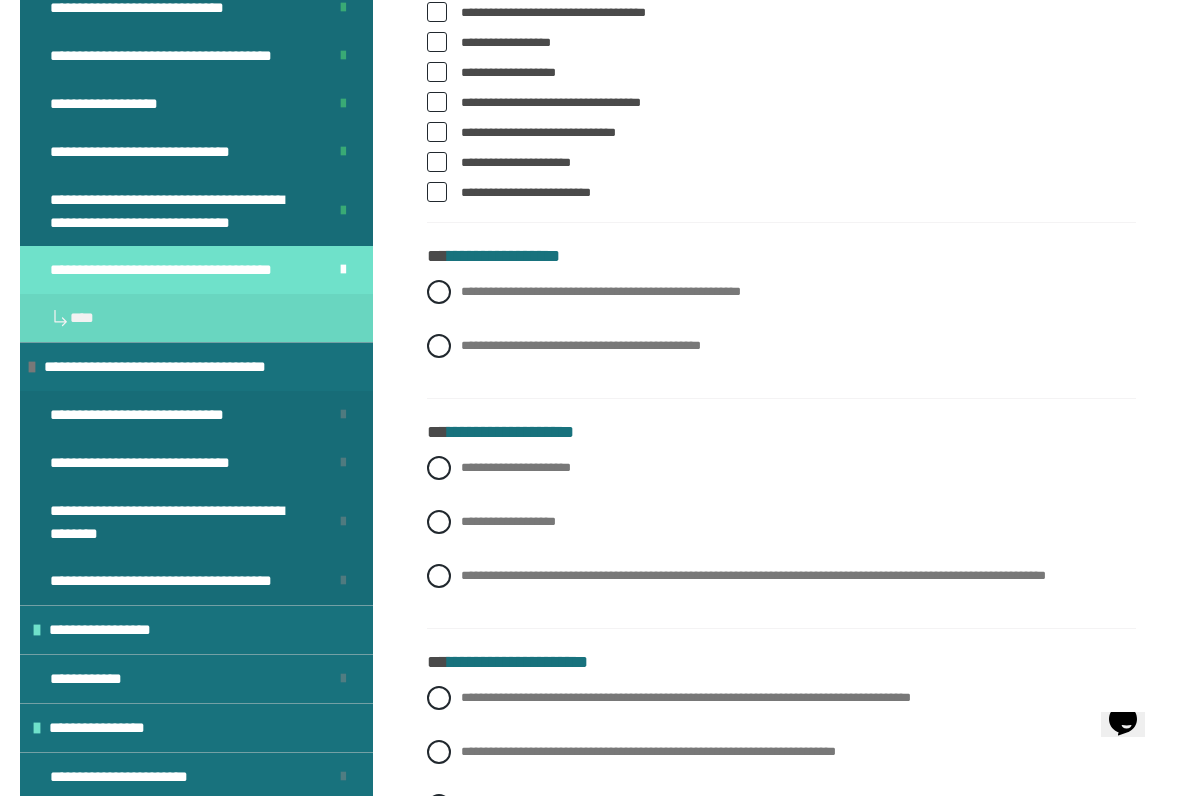 scroll, scrollTop: 1606, scrollLeft: 0, axis: vertical 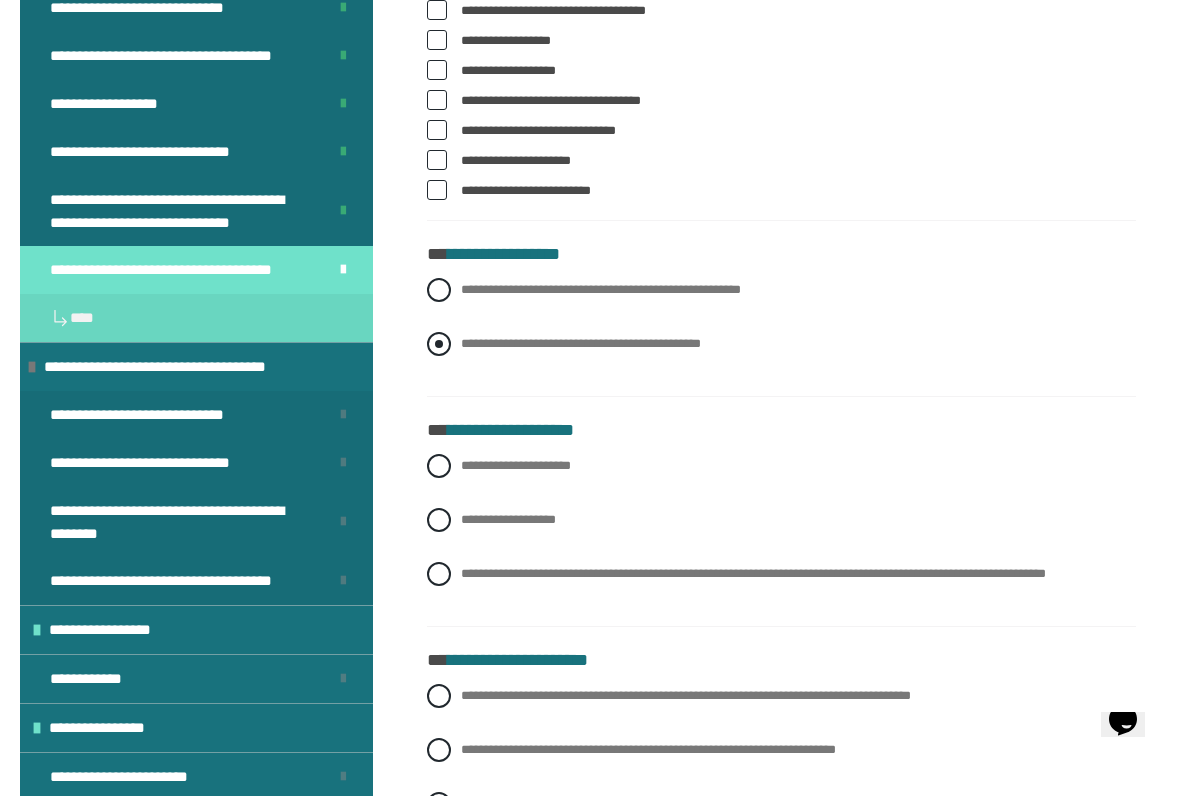 click on "**********" at bounding box center (781, 344) 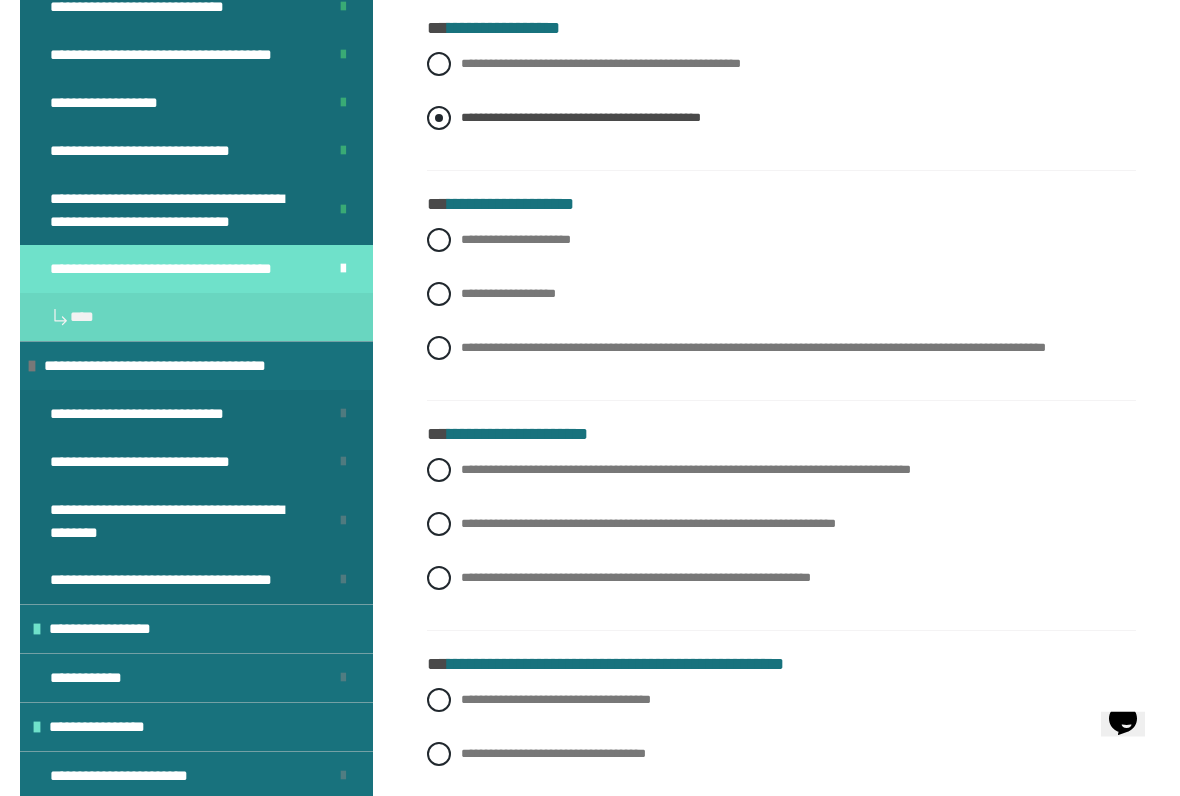 scroll, scrollTop: 1852, scrollLeft: 0, axis: vertical 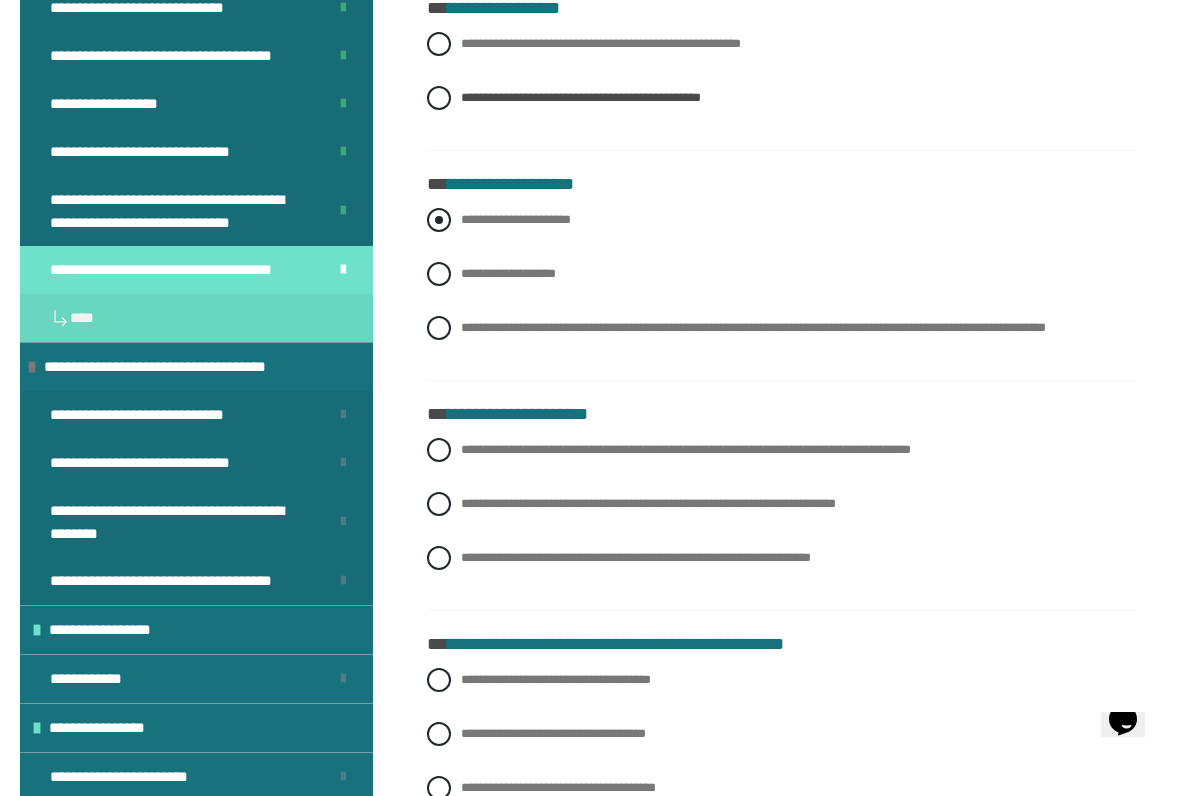 click at bounding box center (439, 220) 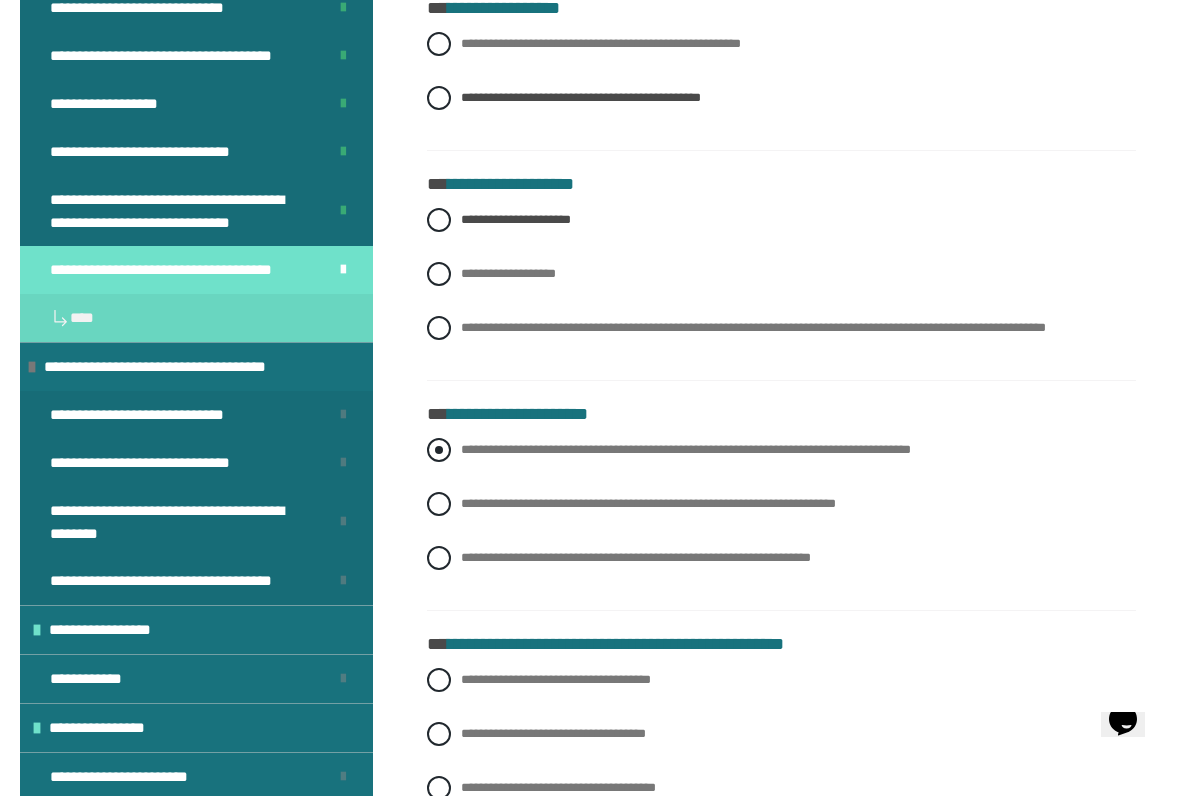 click at bounding box center (439, 450) 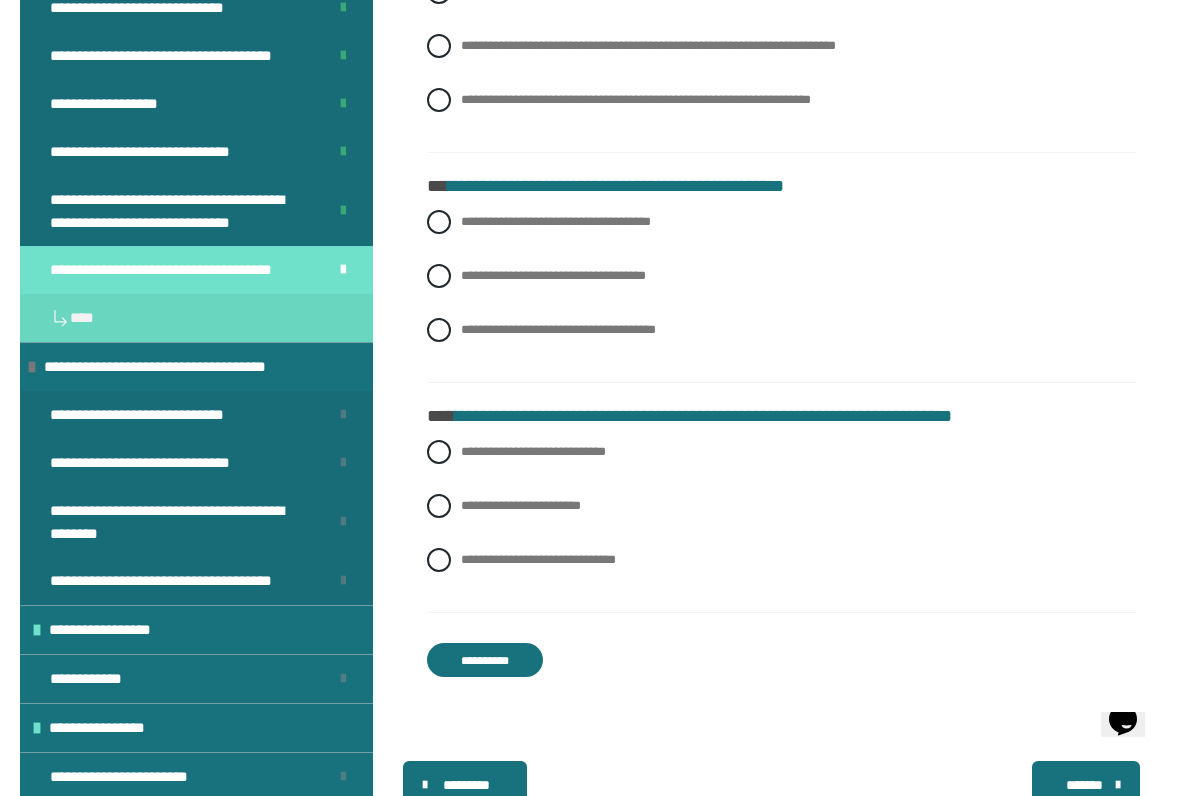 scroll, scrollTop: 2360, scrollLeft: 0, axis: vertical 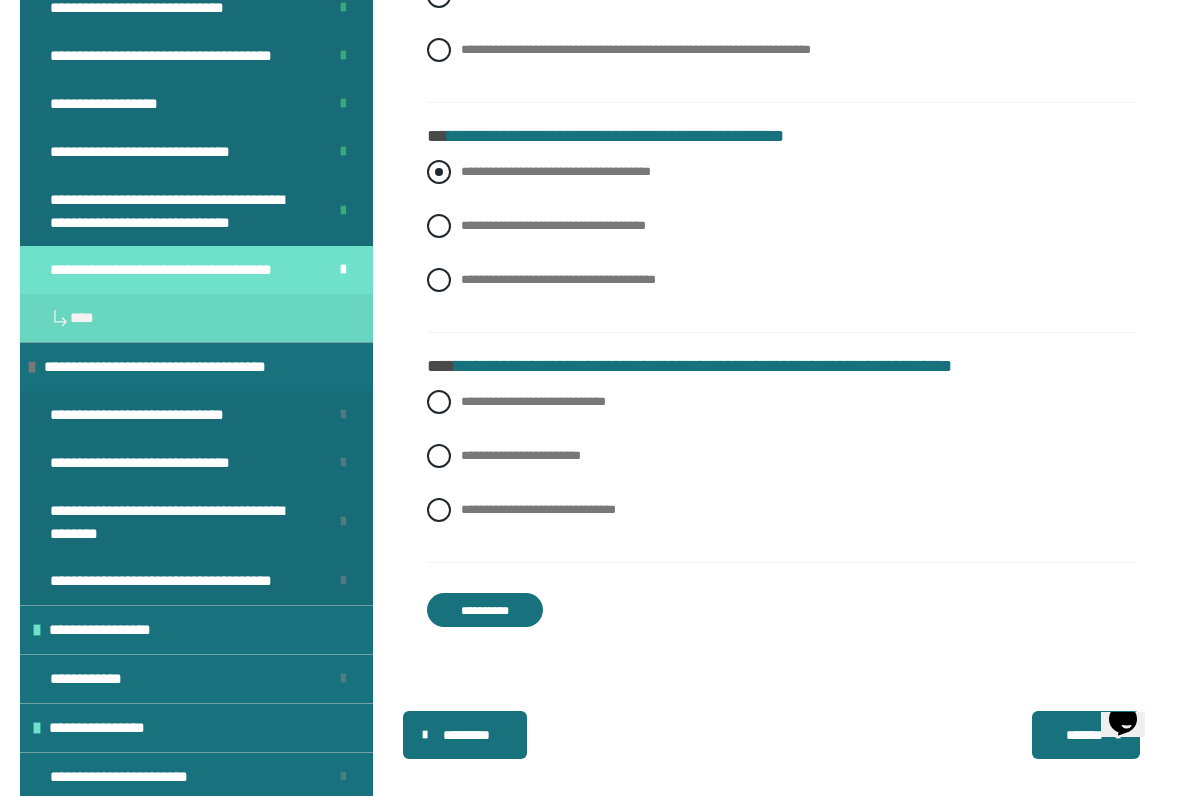 click at bounding box center (439, 172) 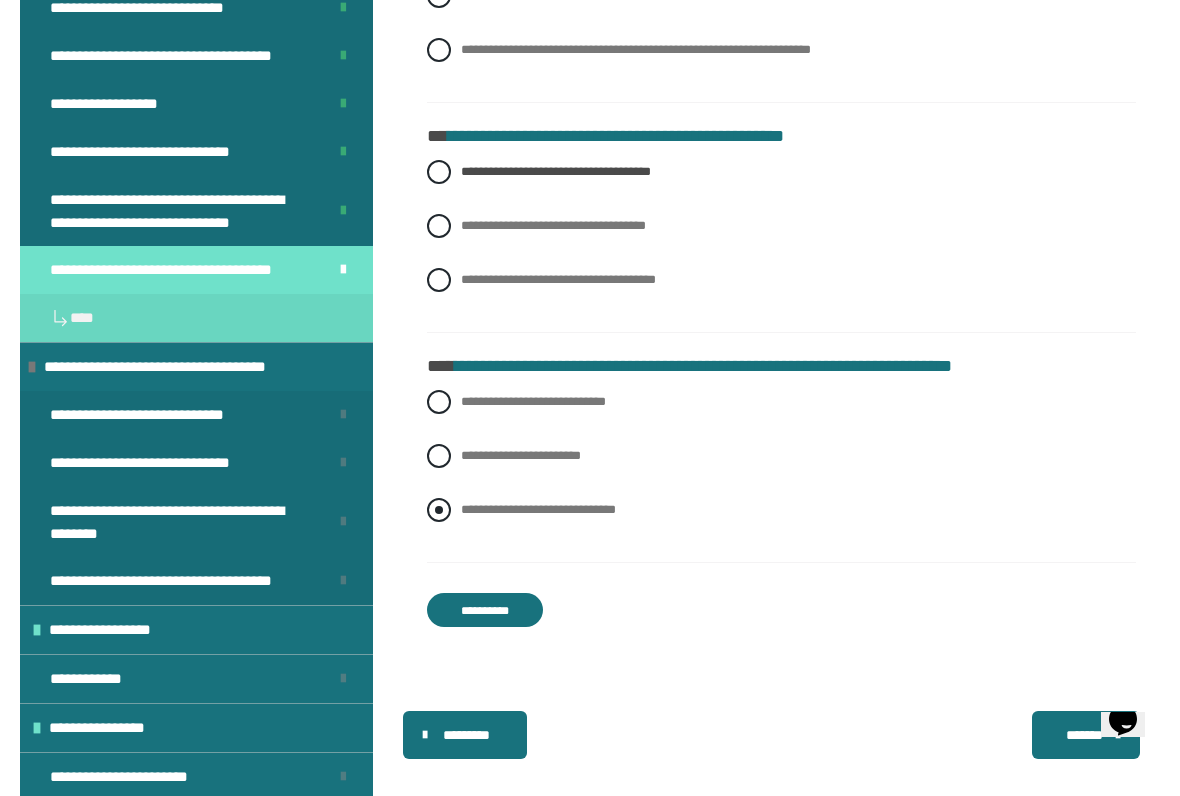 click at bounding box center (439, 510) 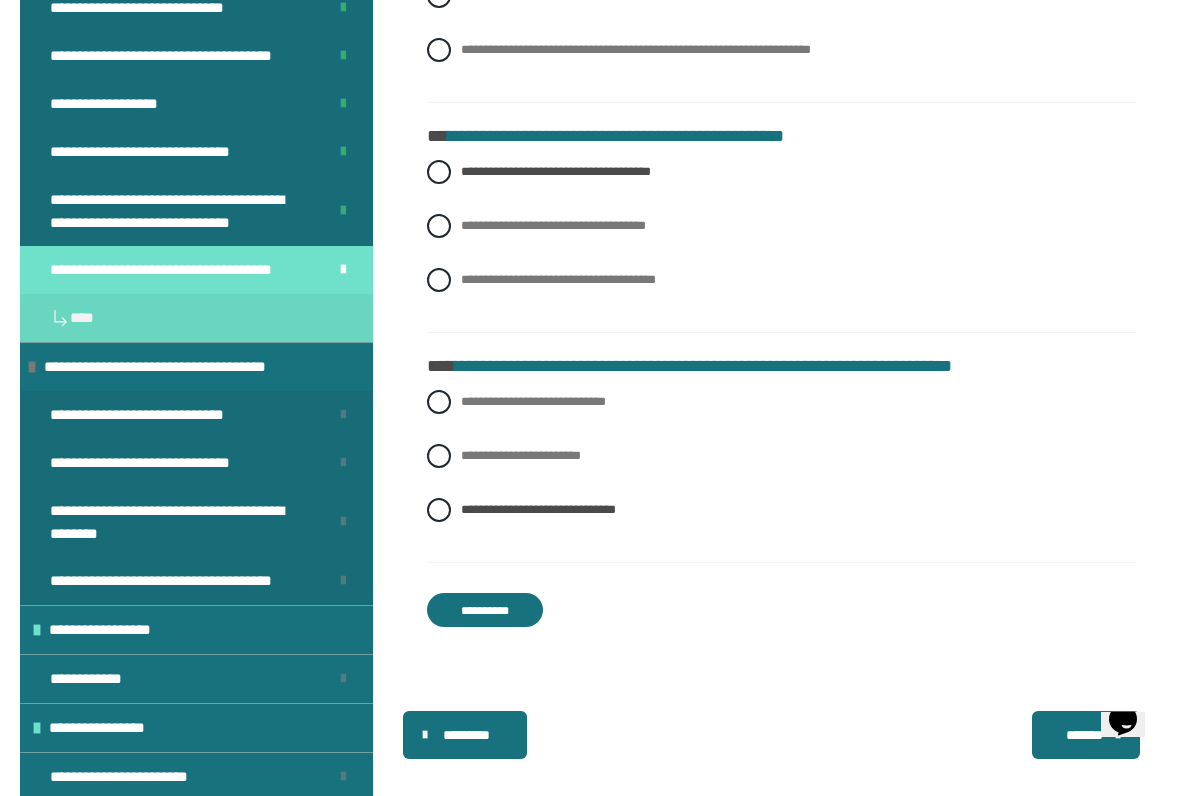 click on "**********" at bounding box center (485, 610) 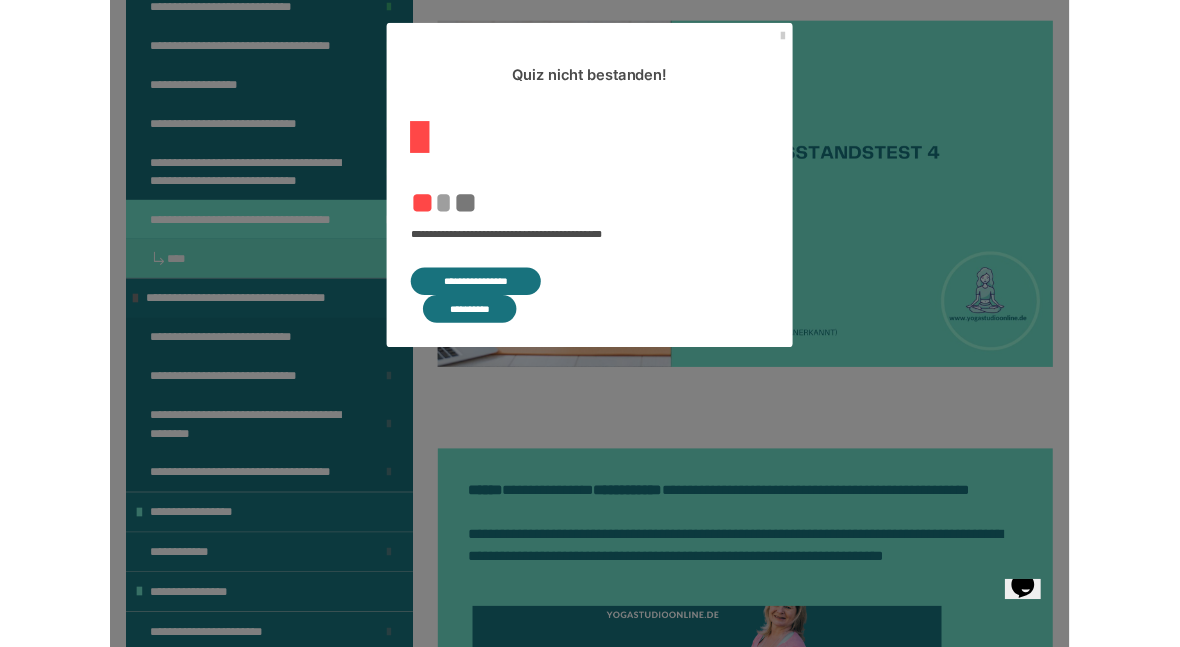 scroll, scrollTop: 668, scrollLeft: 0, axis: vertical 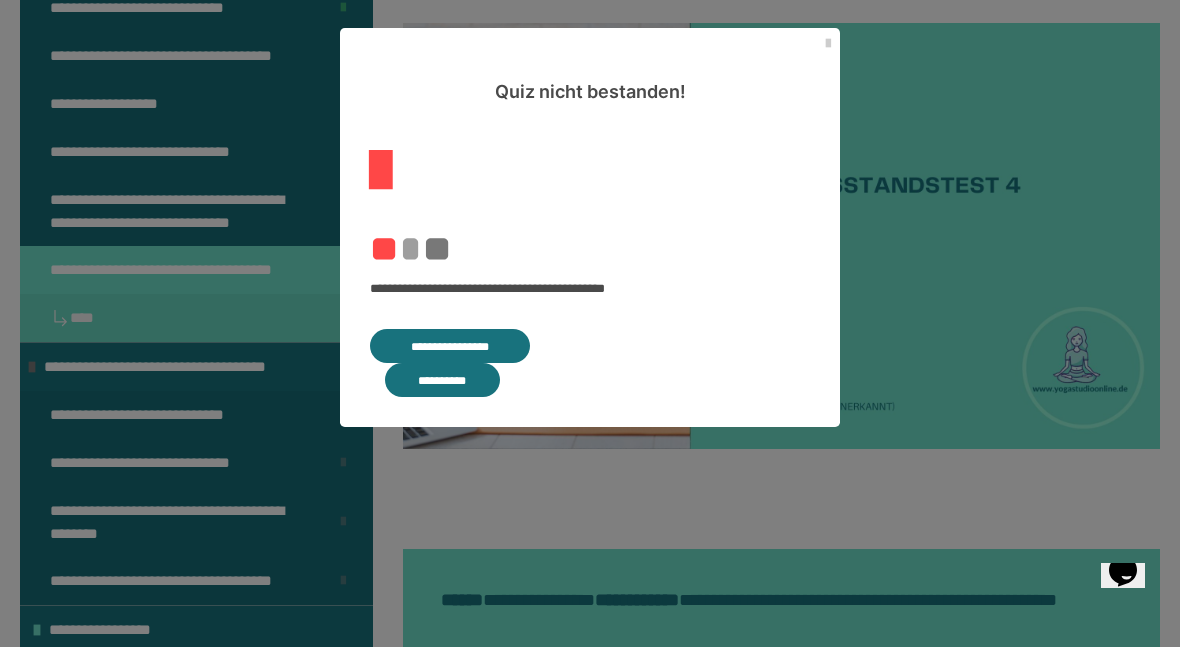 click on "**********" at bounding box center [450, 346] 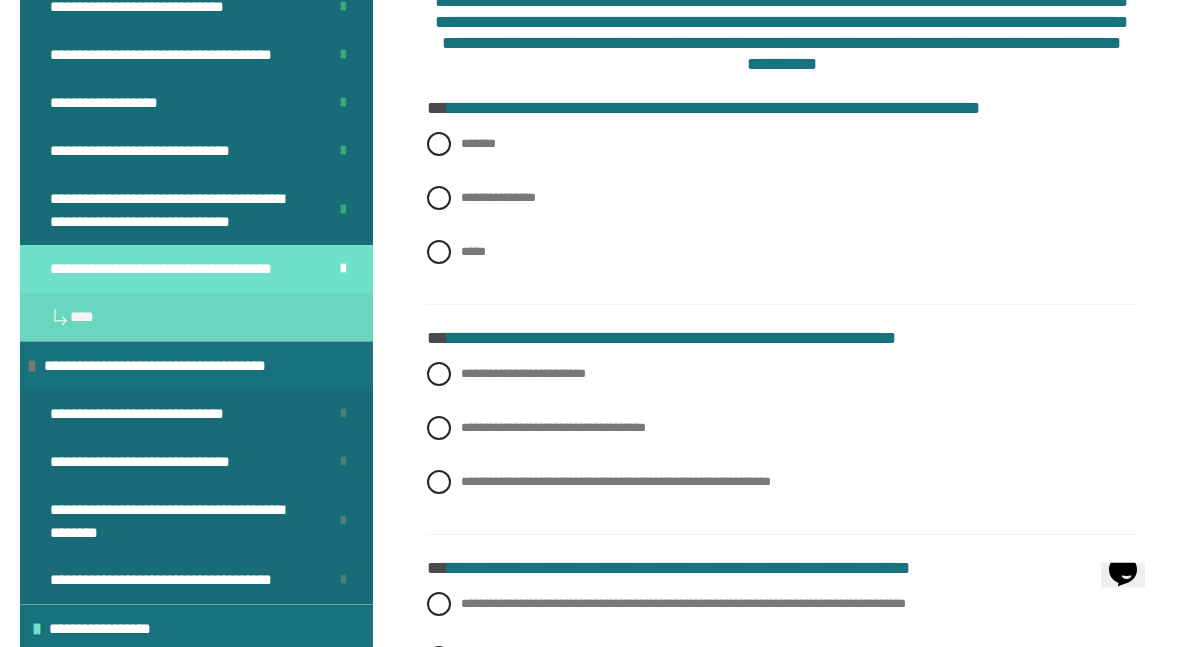 scroll, scrollTop: 480, scrollLeft: 0, axis: vertical 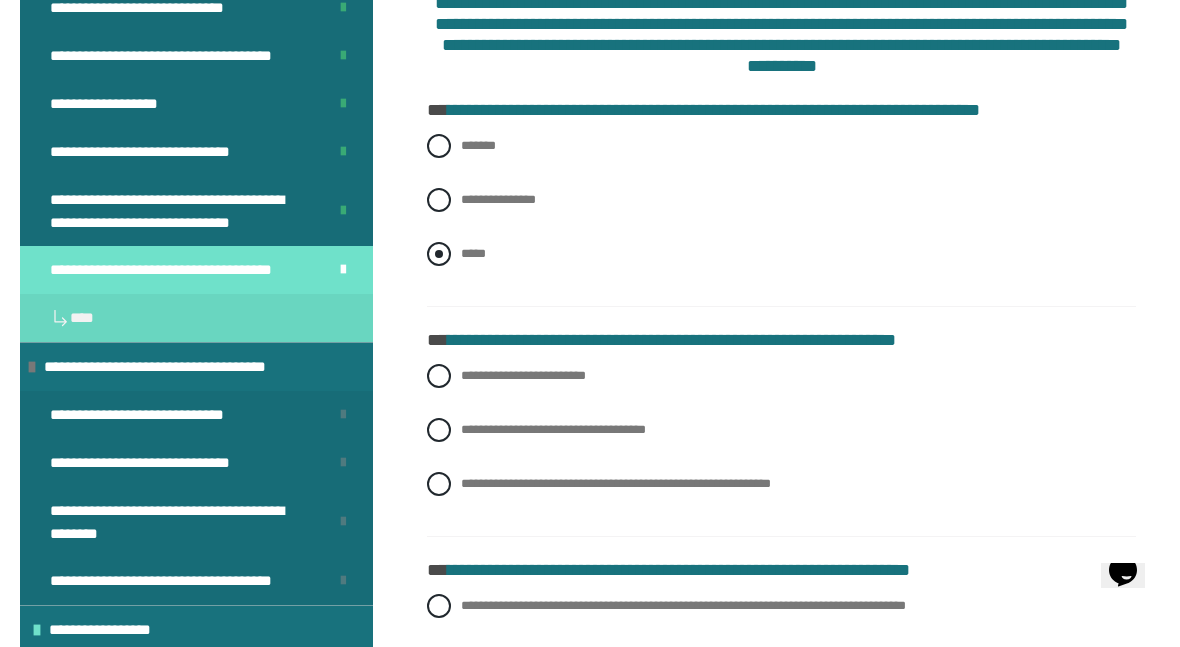 click at bounding box center (439, 254) 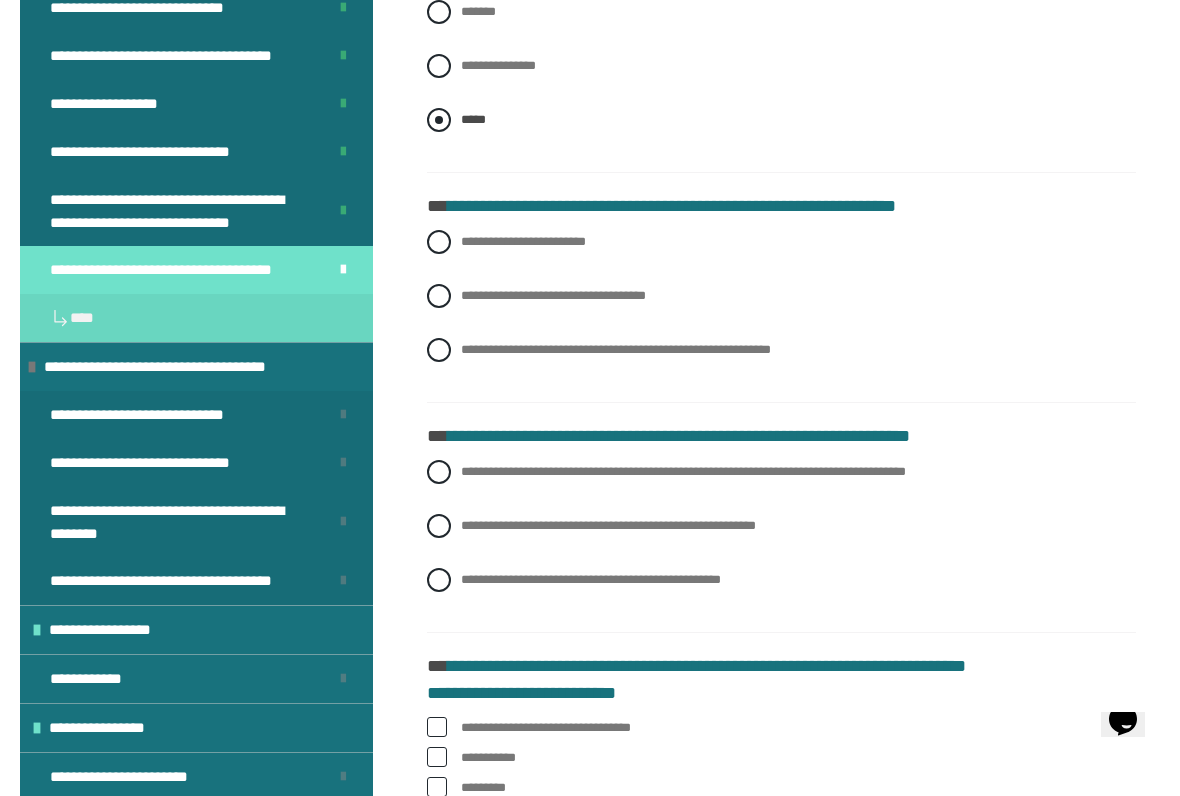 scroll, scrollTop: 625, scrollLeft: 0, axis: vertical 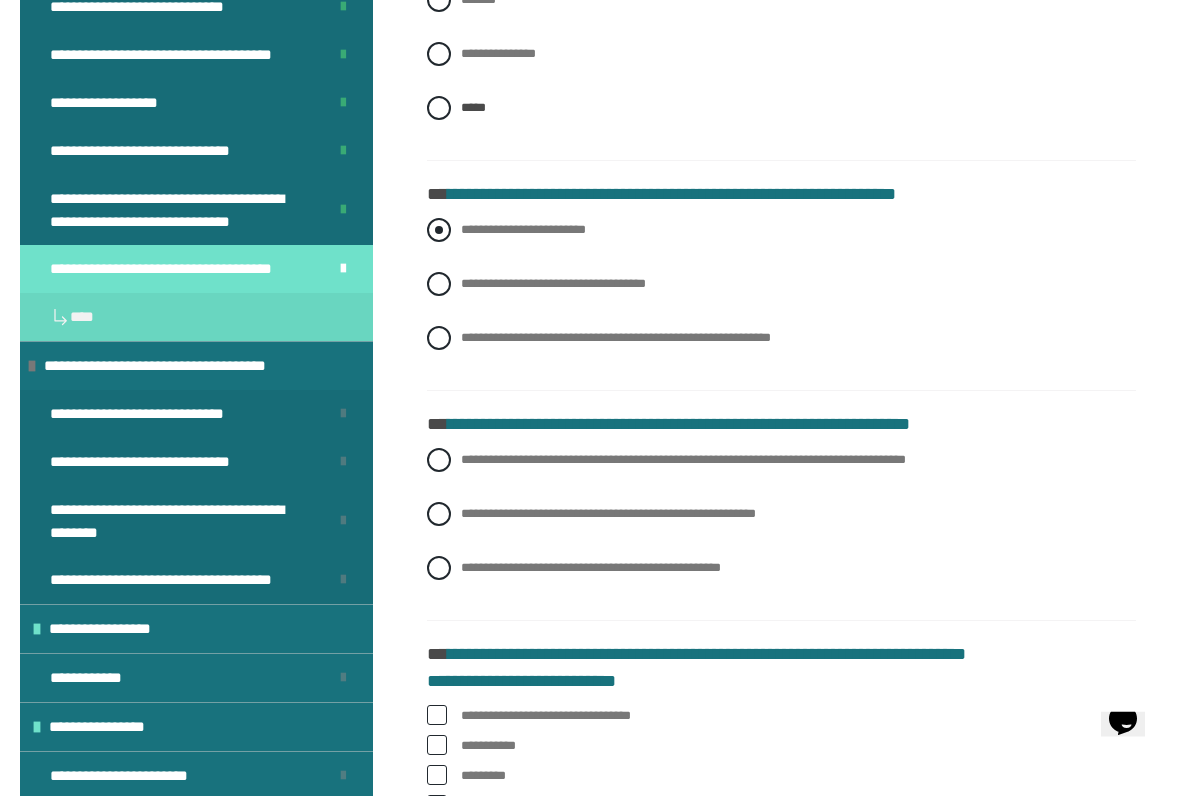 click at bounding box center [439, 231] 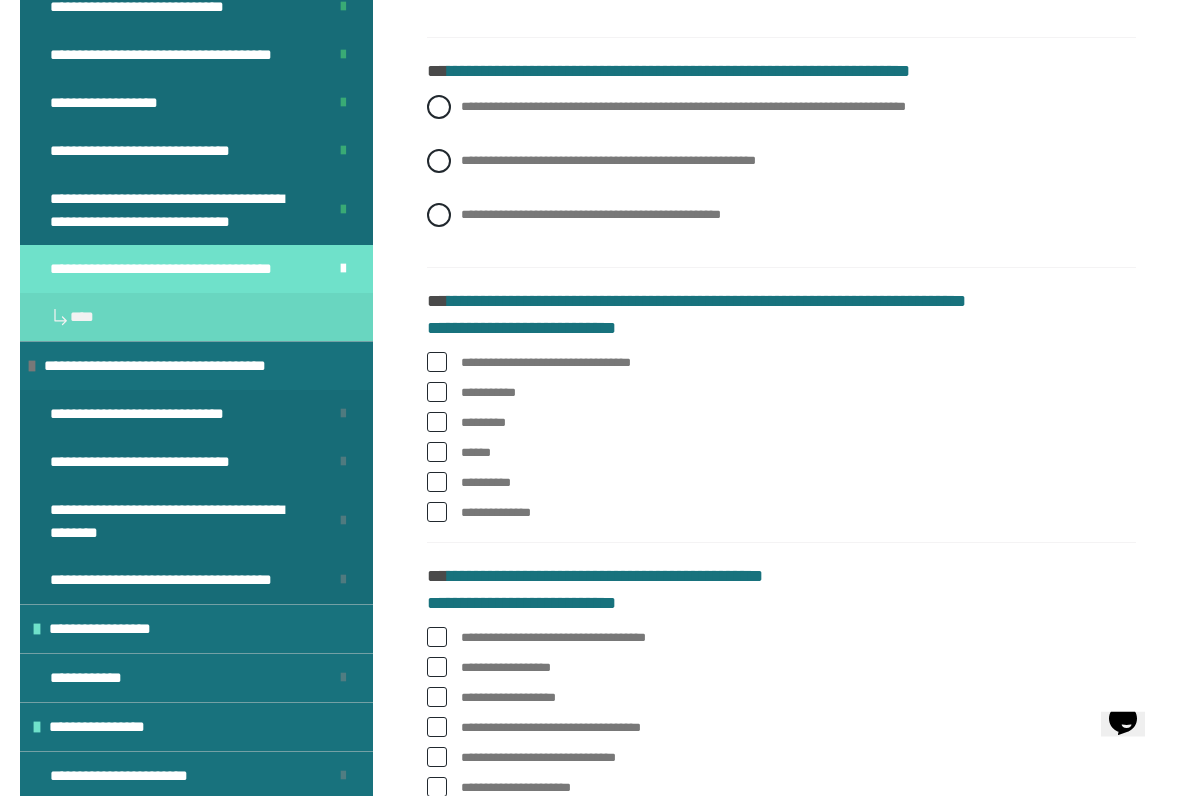 scroll, scrollTop: 979, scrollLeft: 0, axis: vertical 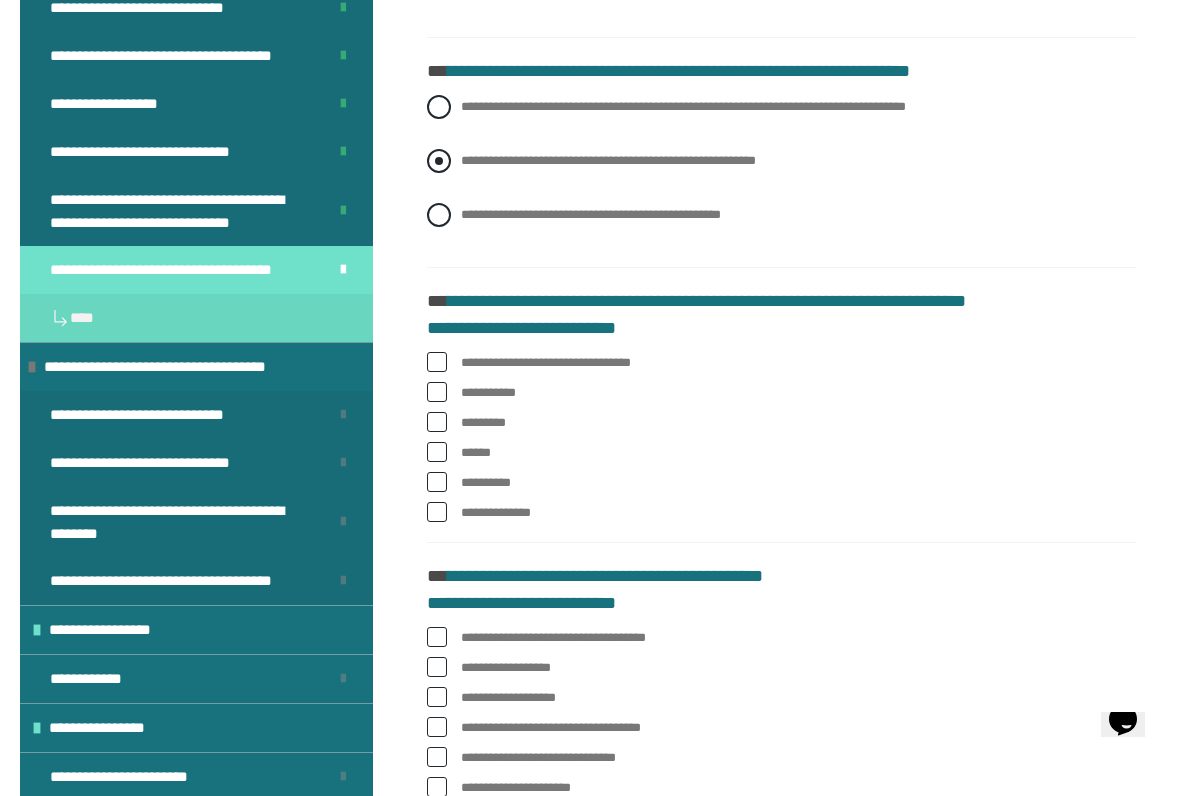 click at bounding box center [439, 161] 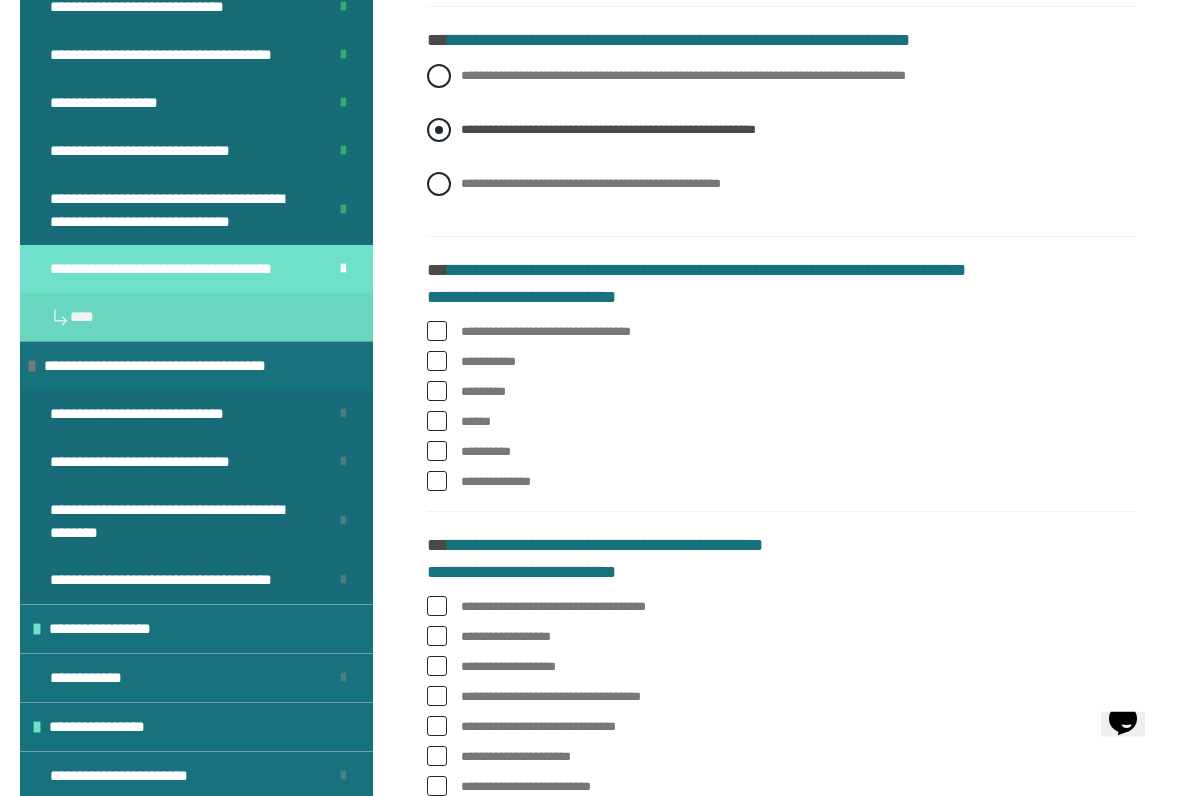 scroll, scrollTop: 1010, scrollLeft: 0, axis: vertical 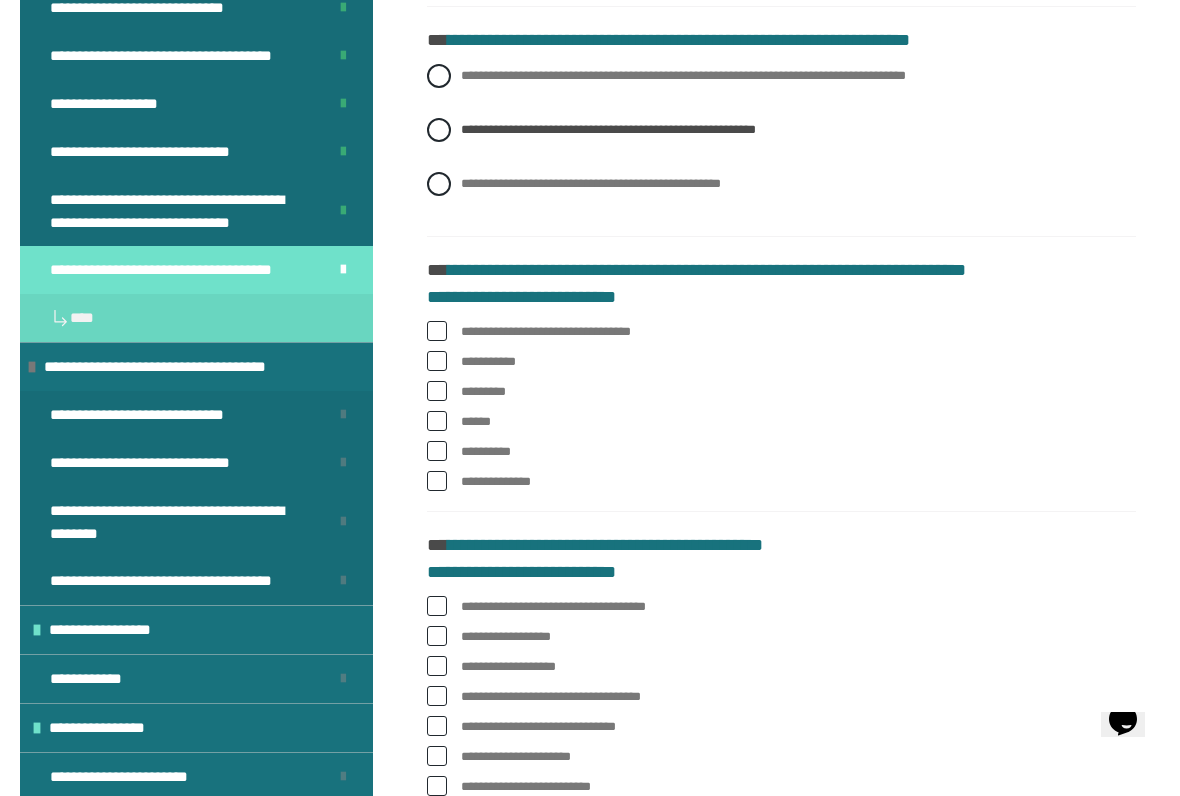 click at bounding box center (437, 331) 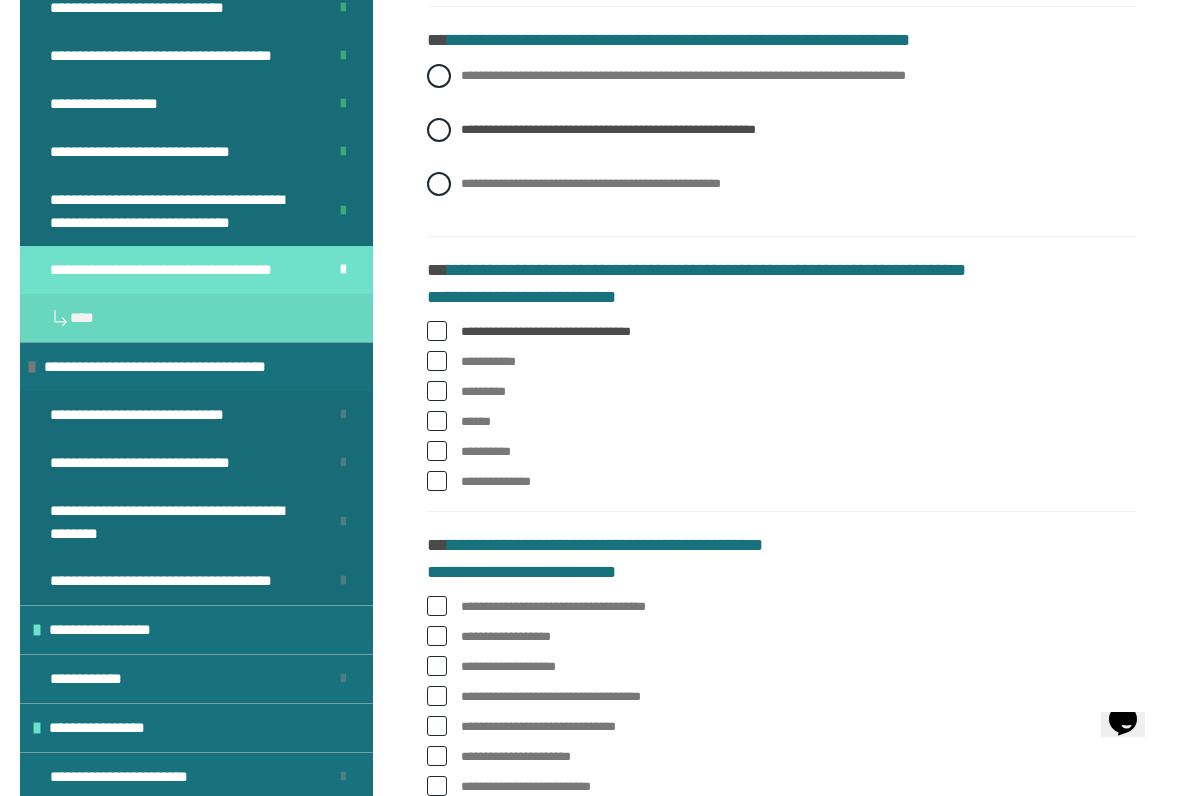 click at bounding box center (437, 421) 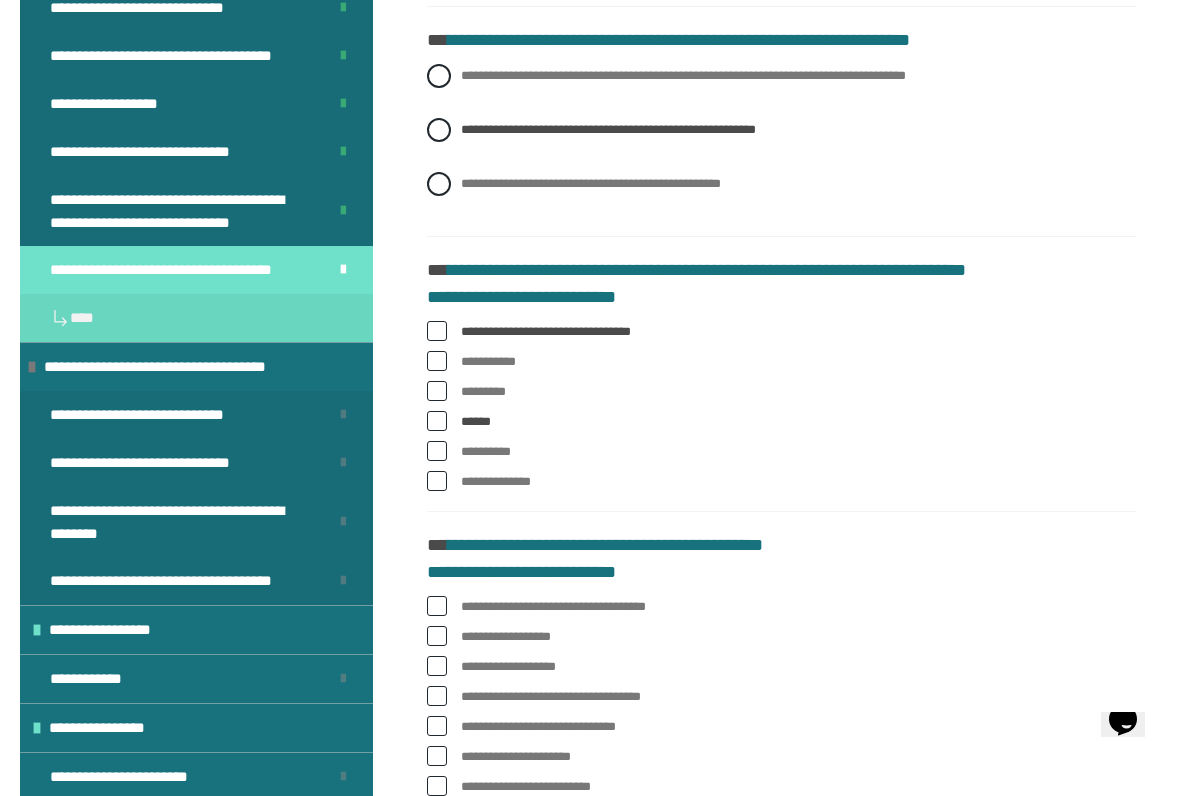 click on "**********" at bounding box center (781, 482) 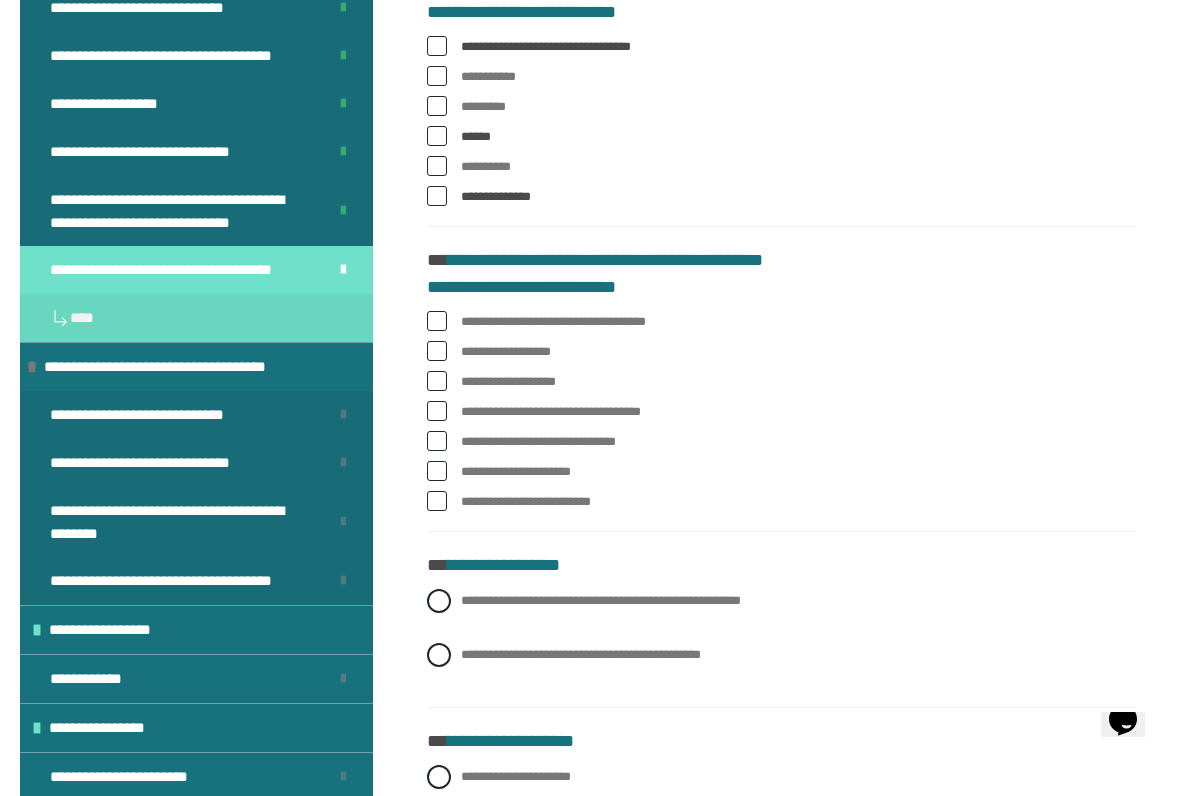 scroll, scrollTop: 1304, scrollLeft: 0, axis: vertical 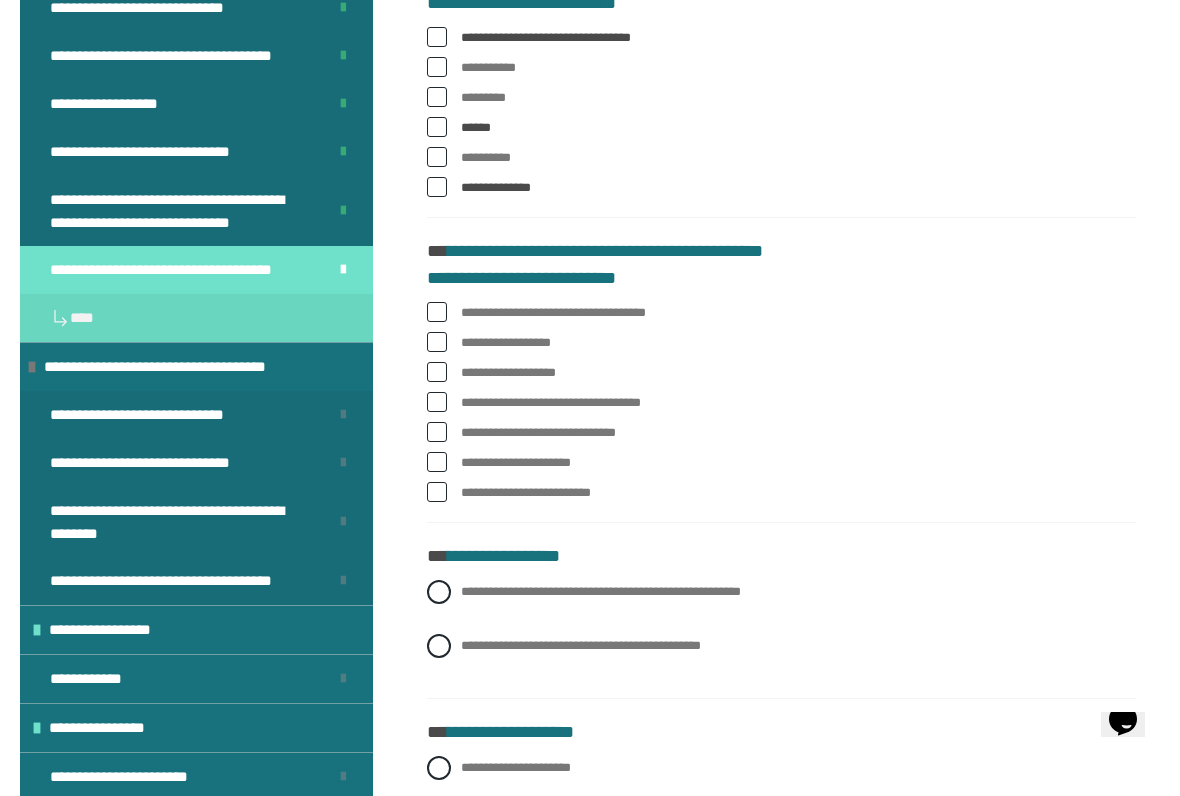 click on "**********" at bounding box center [781, 313] 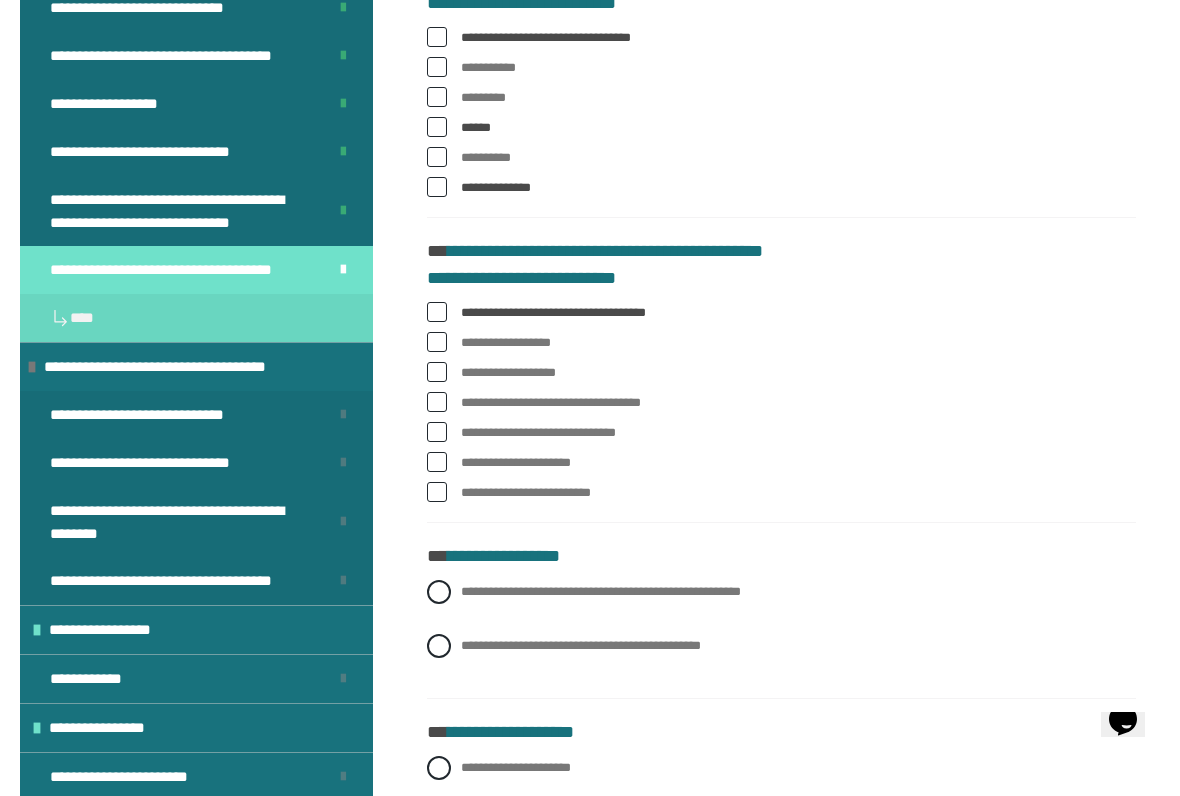 click on "**********" at bounding box center (781, 373) 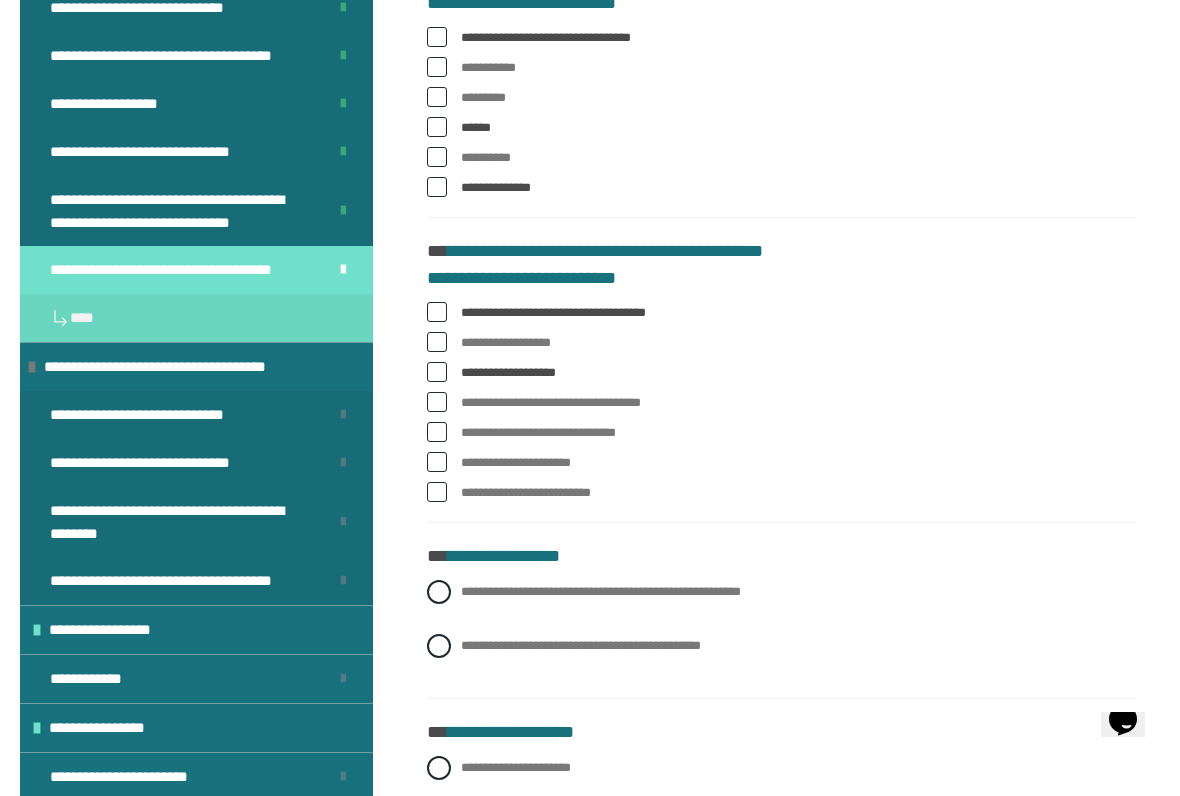 click on "**********" at bounding box center (781, 403) 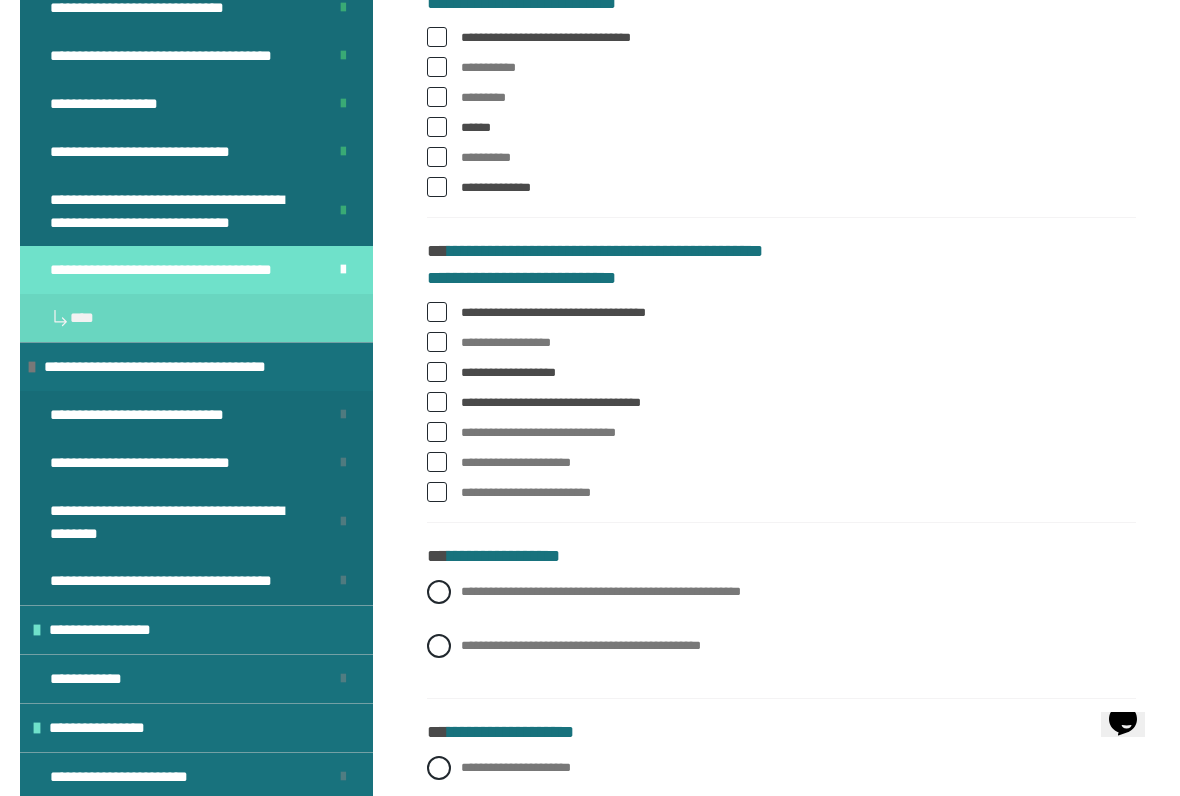 click on "**********" at bounding box center (781, 433) 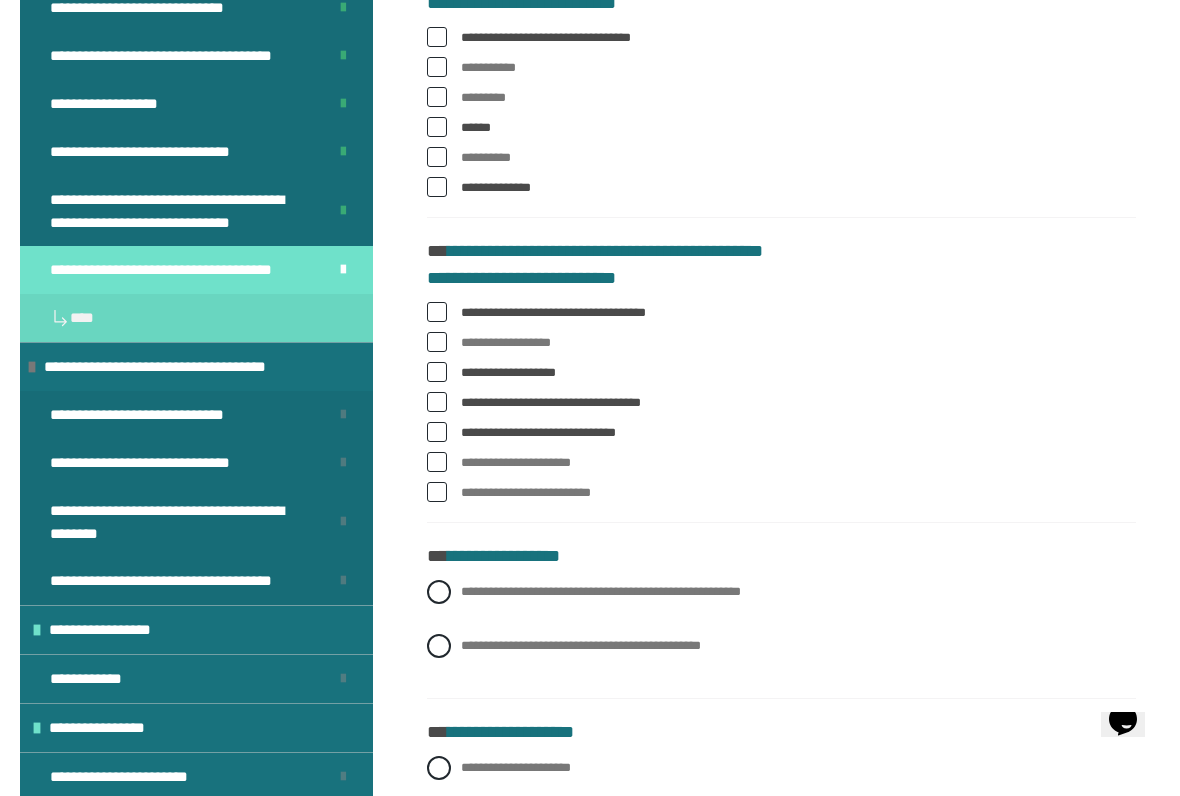 click on "**********" at bounding box center (781, 463) 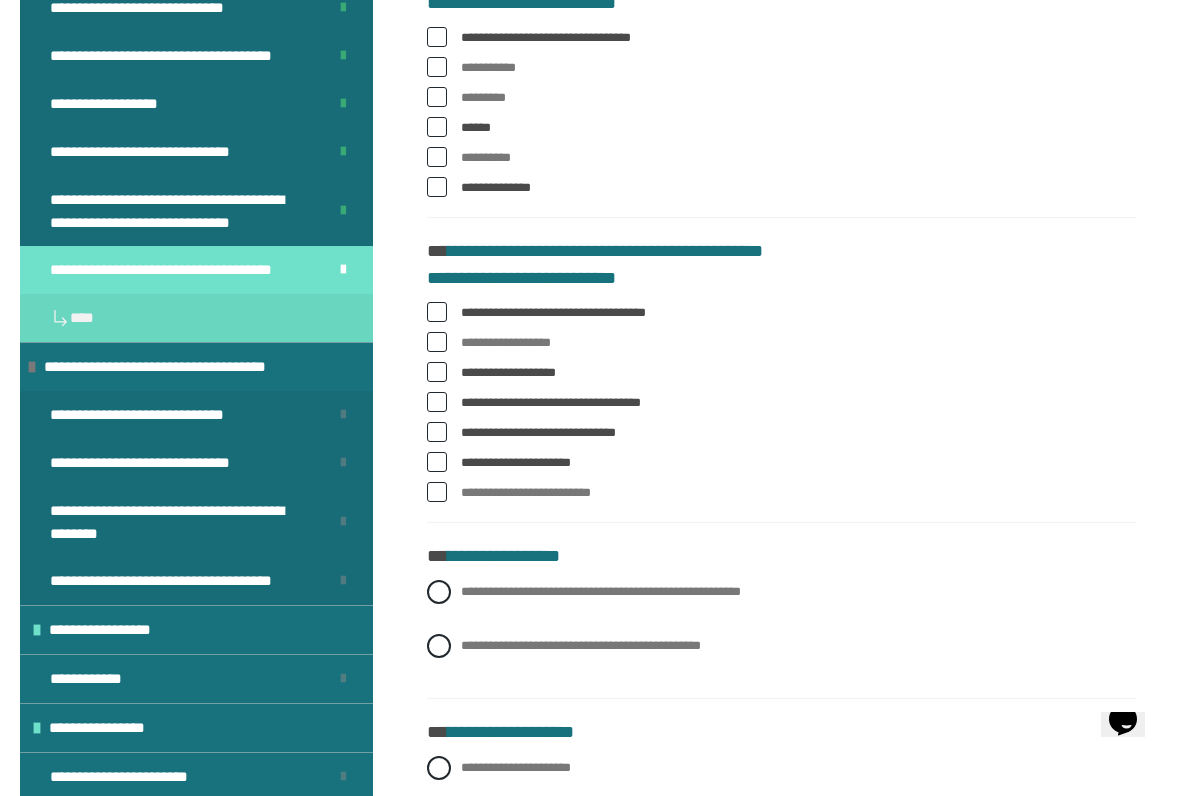 click on "**********" at bounding box center [781, 493] 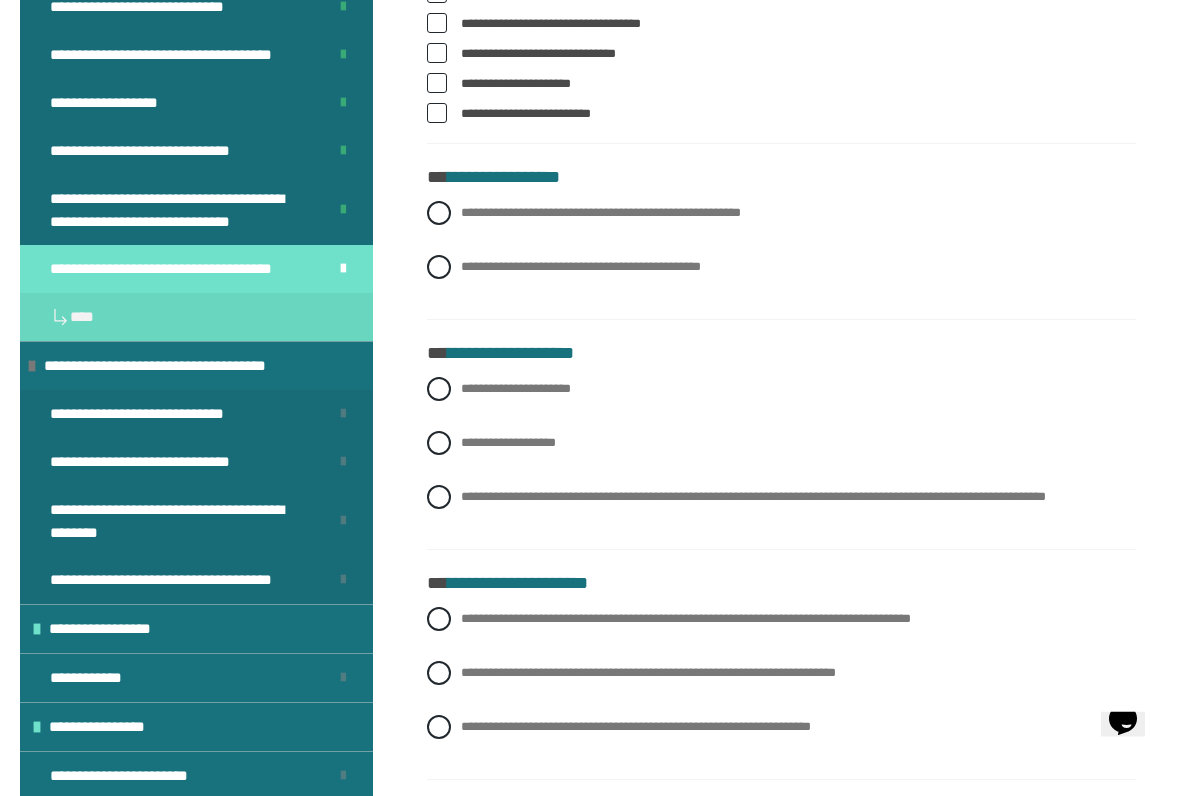 scroll, scrollTop: 1686, scrollLeft: 0, axis: vertical 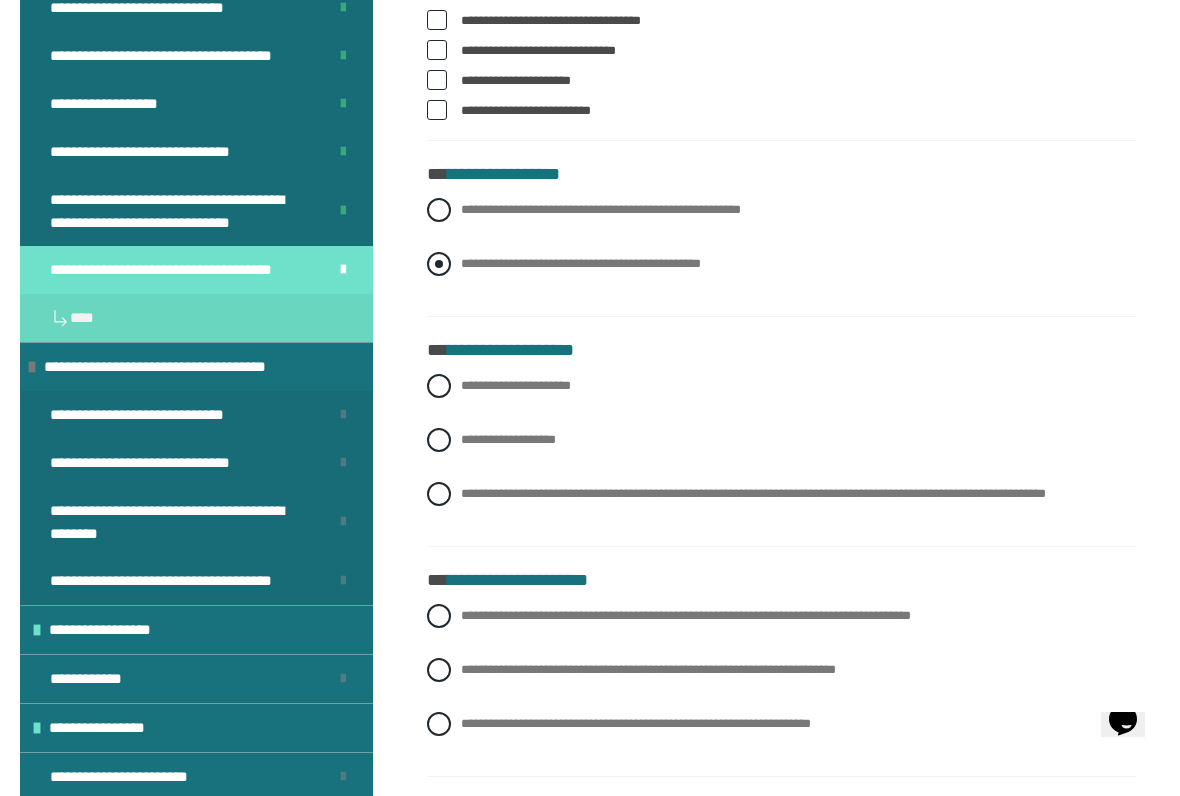 click at bounding box center (439, 264) 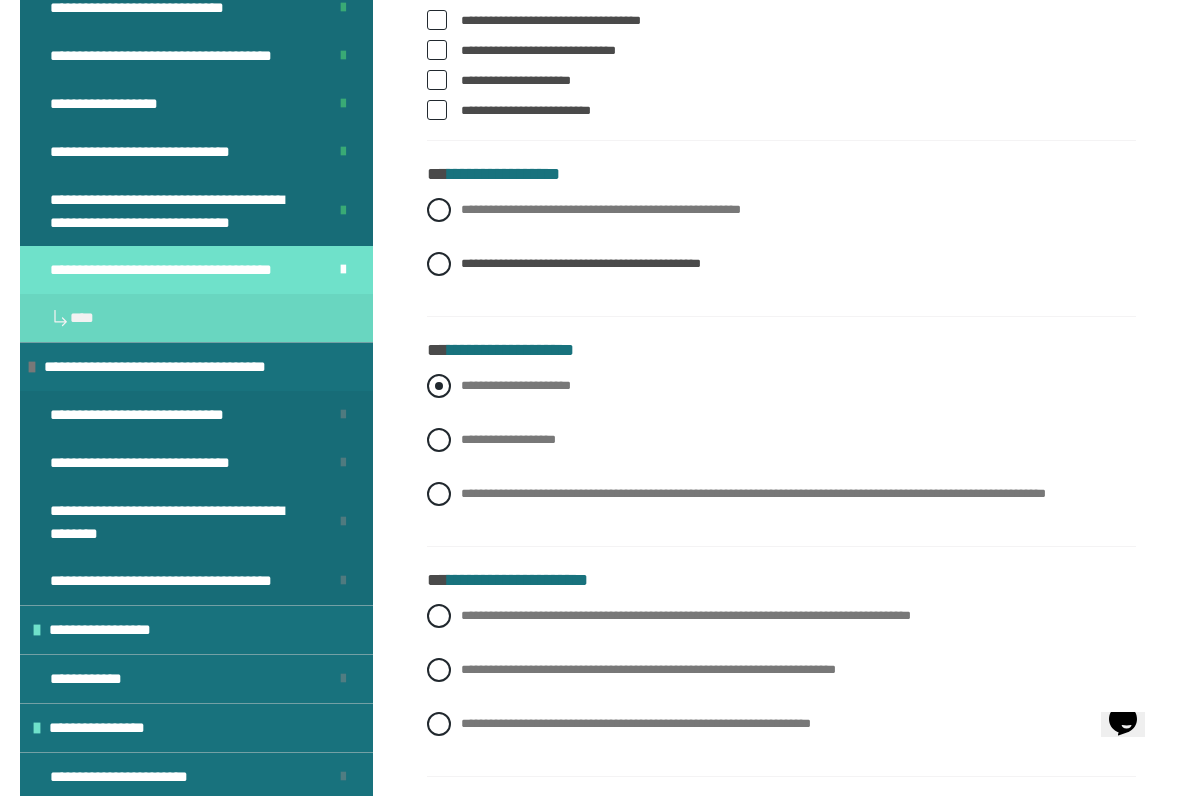 click at bounding box center (439, 386) 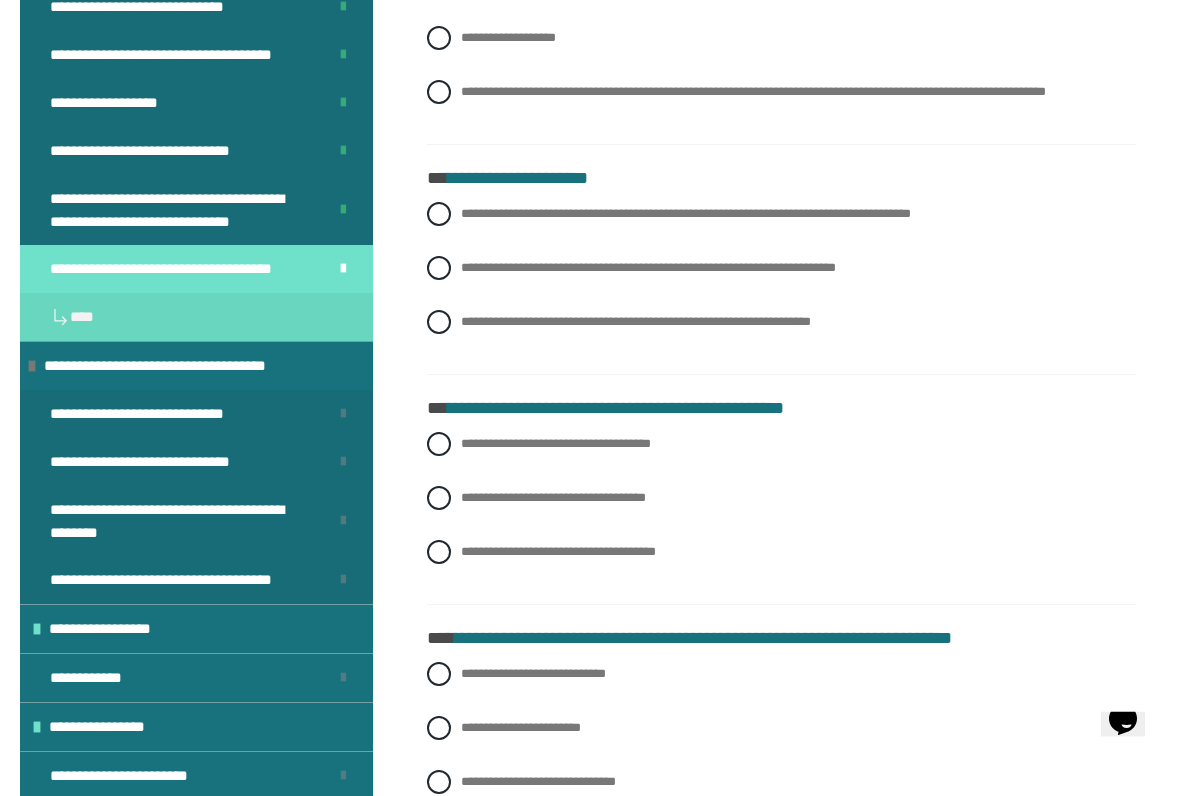 scroll, scrollTop: 2088, scrollLeft: 0, axis: vertical 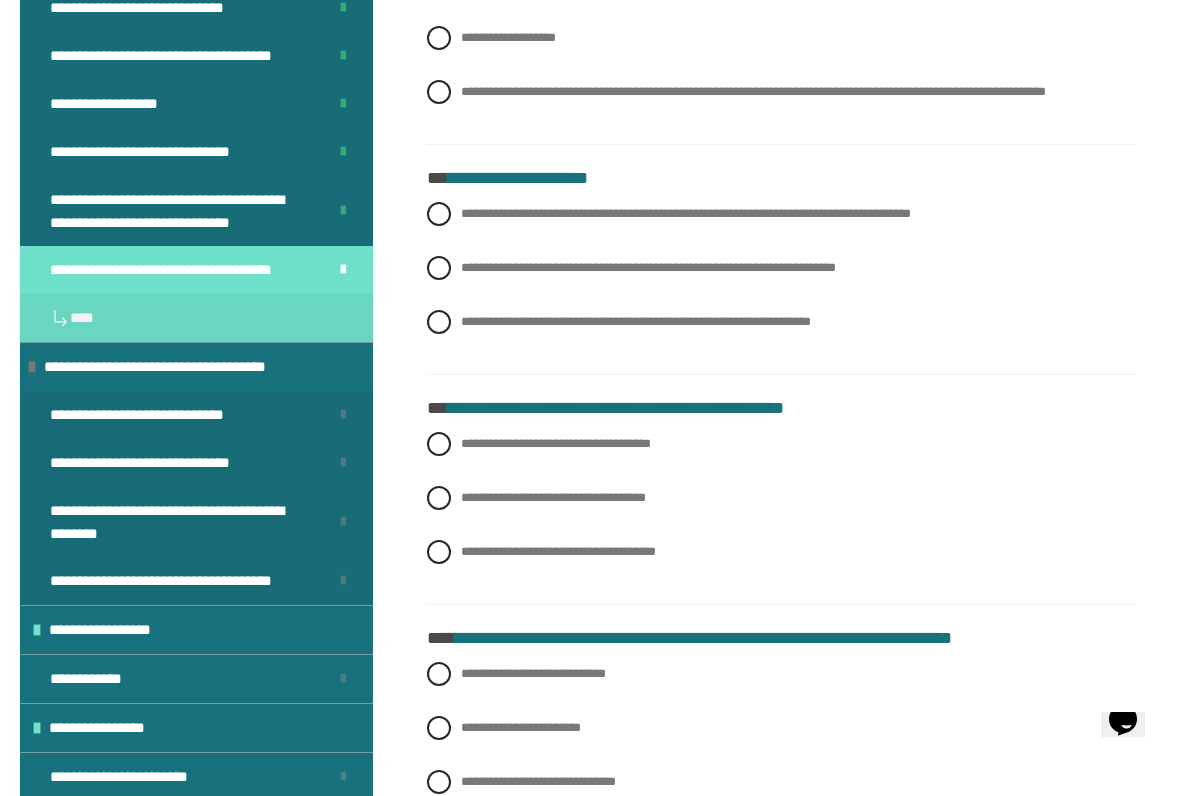 click on "**********" at bounding box center (781, 283) 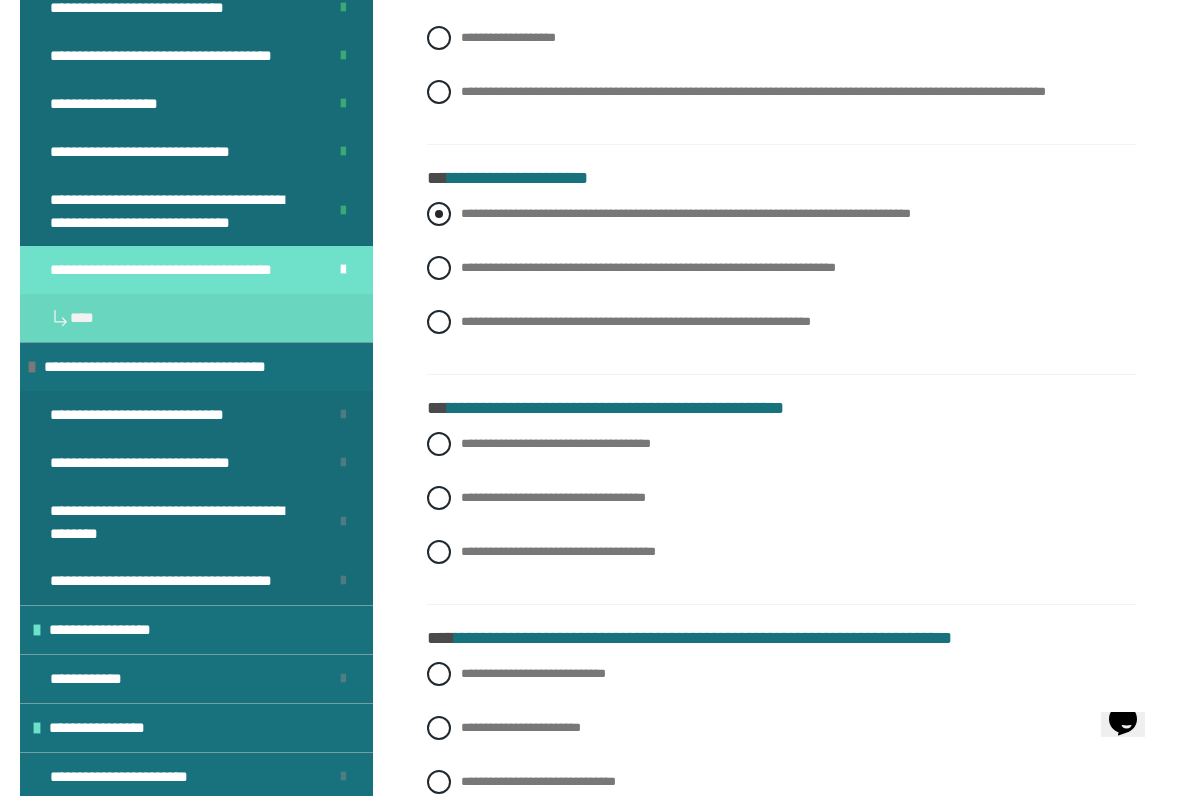 click at bounding box center [439, 214] 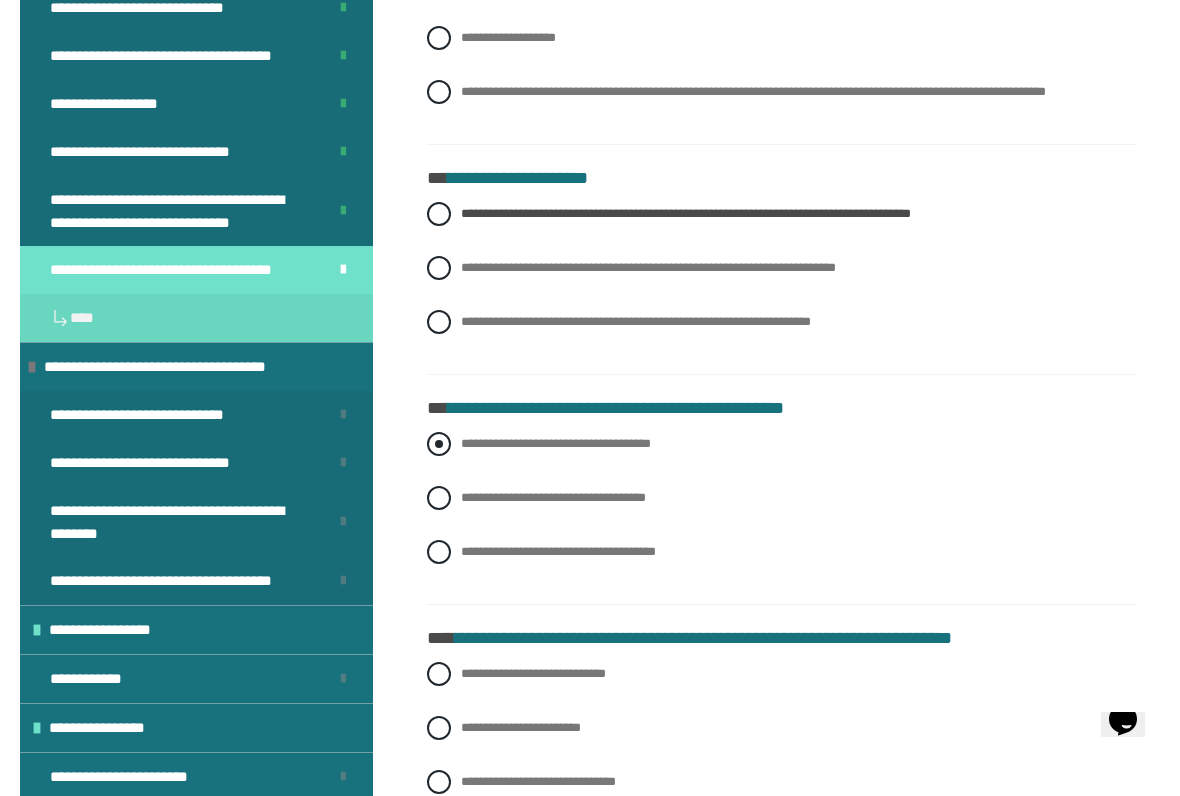 click at bounding box center (439, 444) 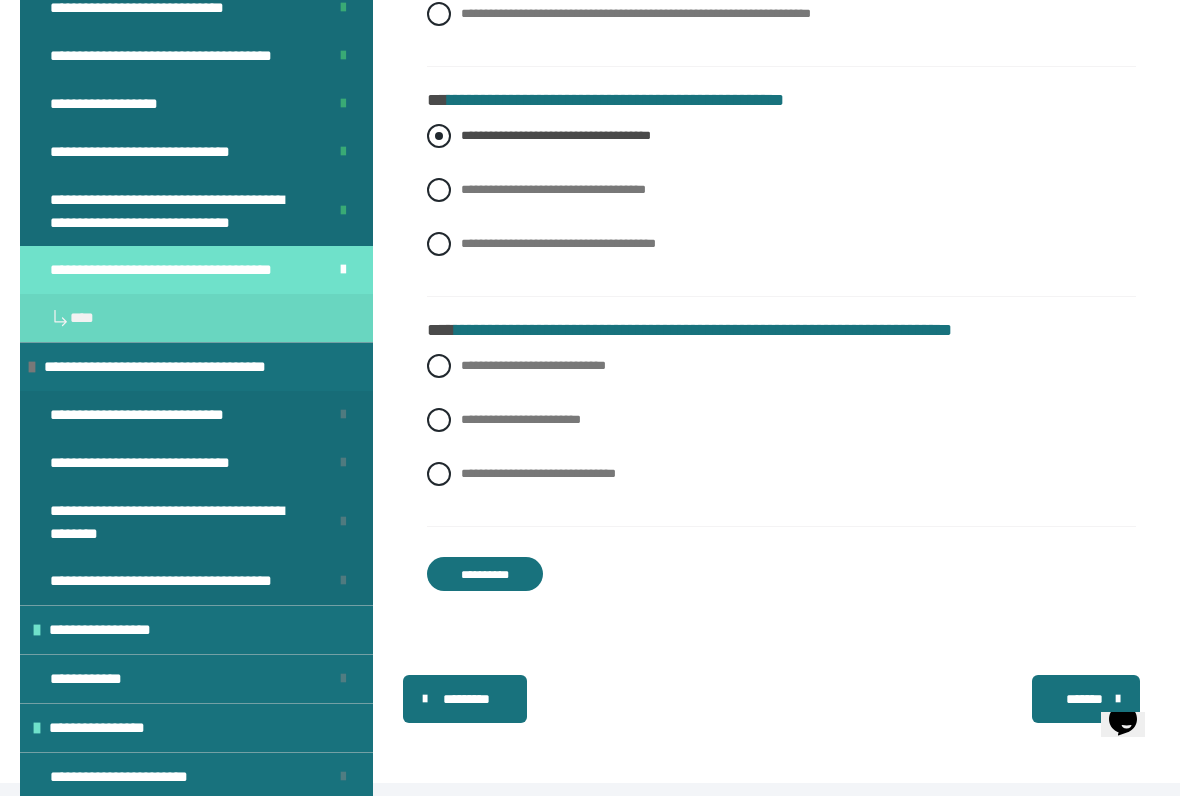 scroll, scrollTop: 2434, scrollLeft: 0, axis: vertical 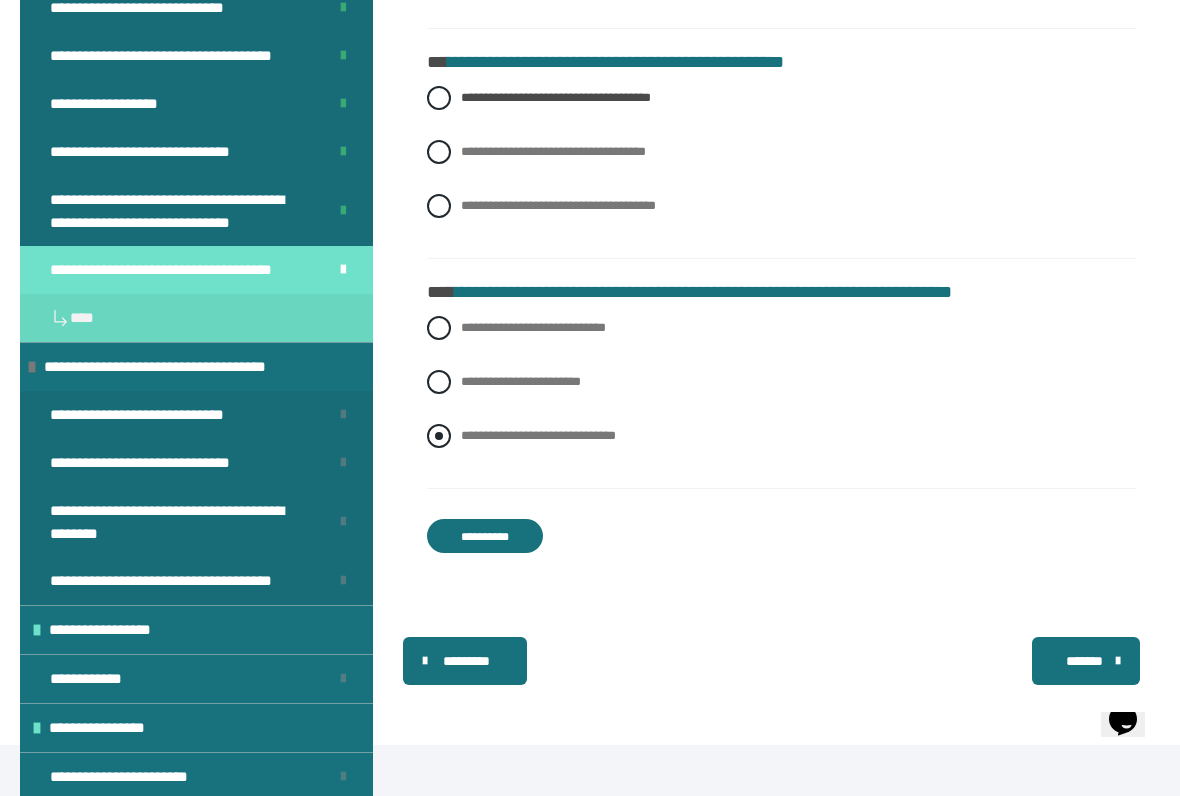 click at bounding box center (439, 436) 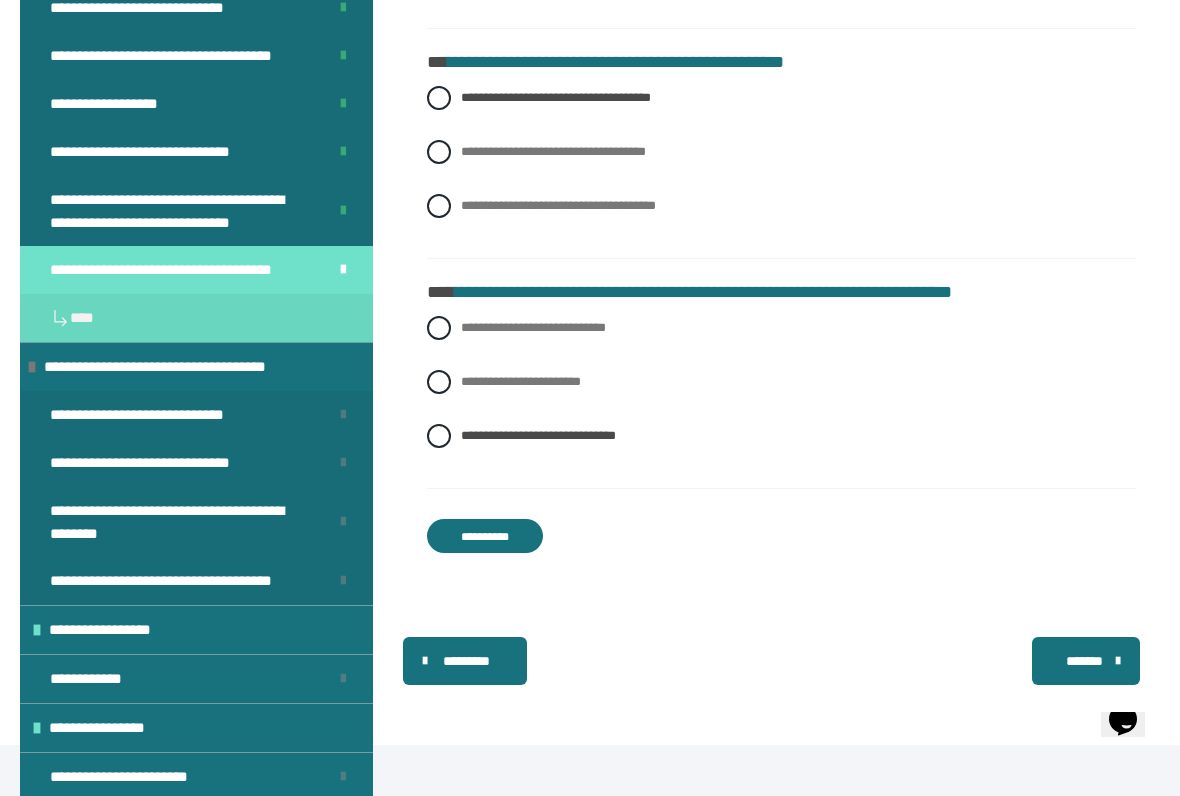 click on "**********" at bounding box center [485, 536] 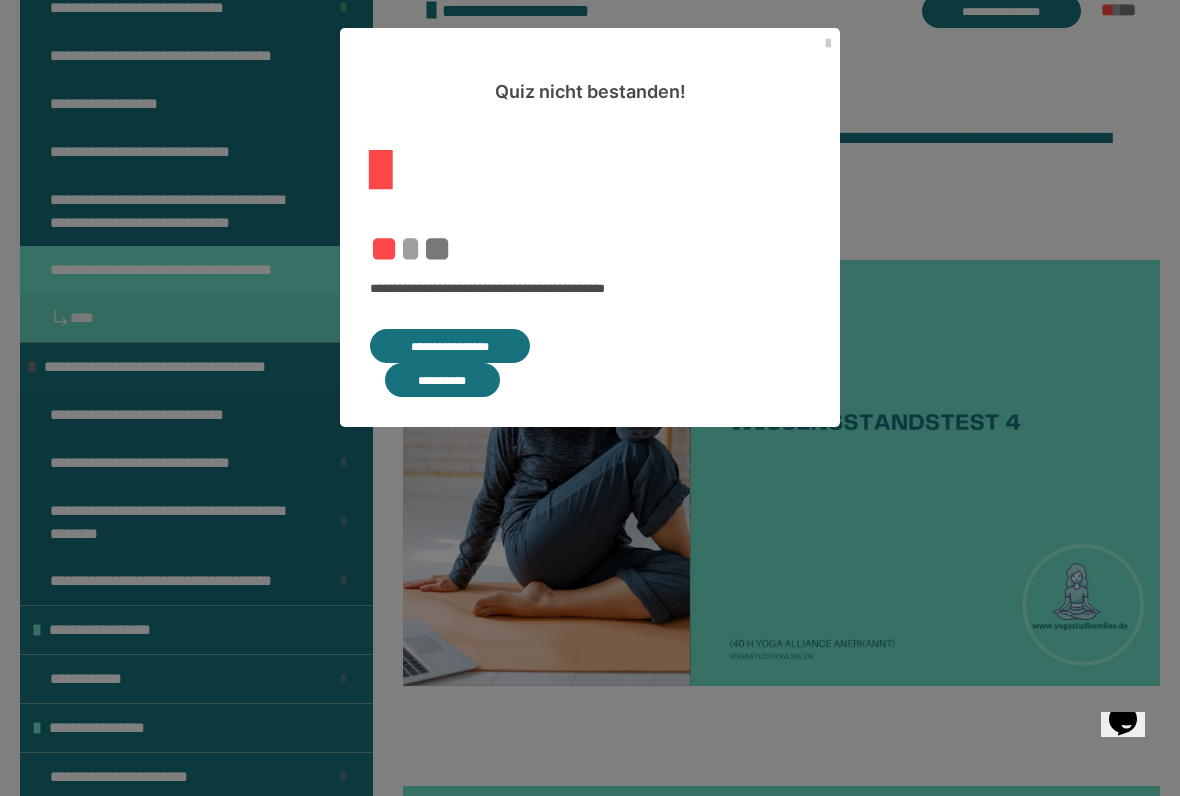 click on "**********" at bounding box center [450, 346] 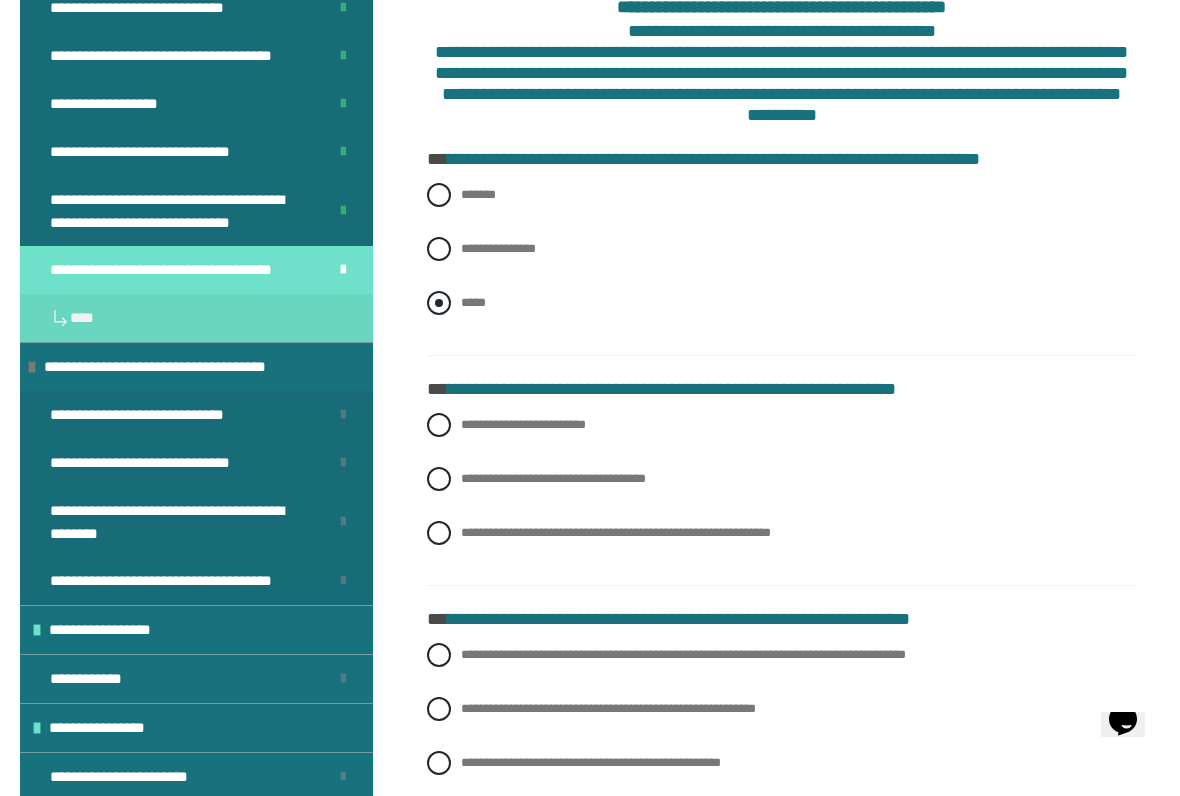 click at bounding box center (439, 303) 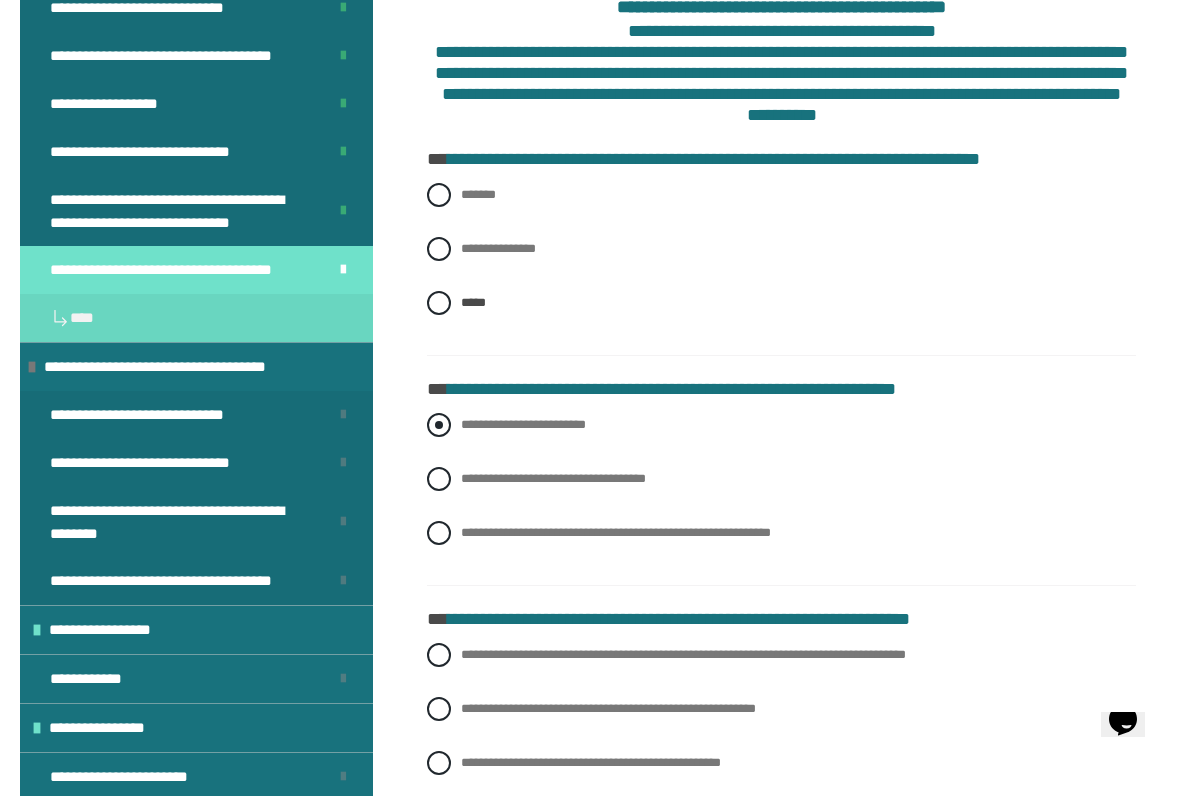 click at bounding box center [439, 425] 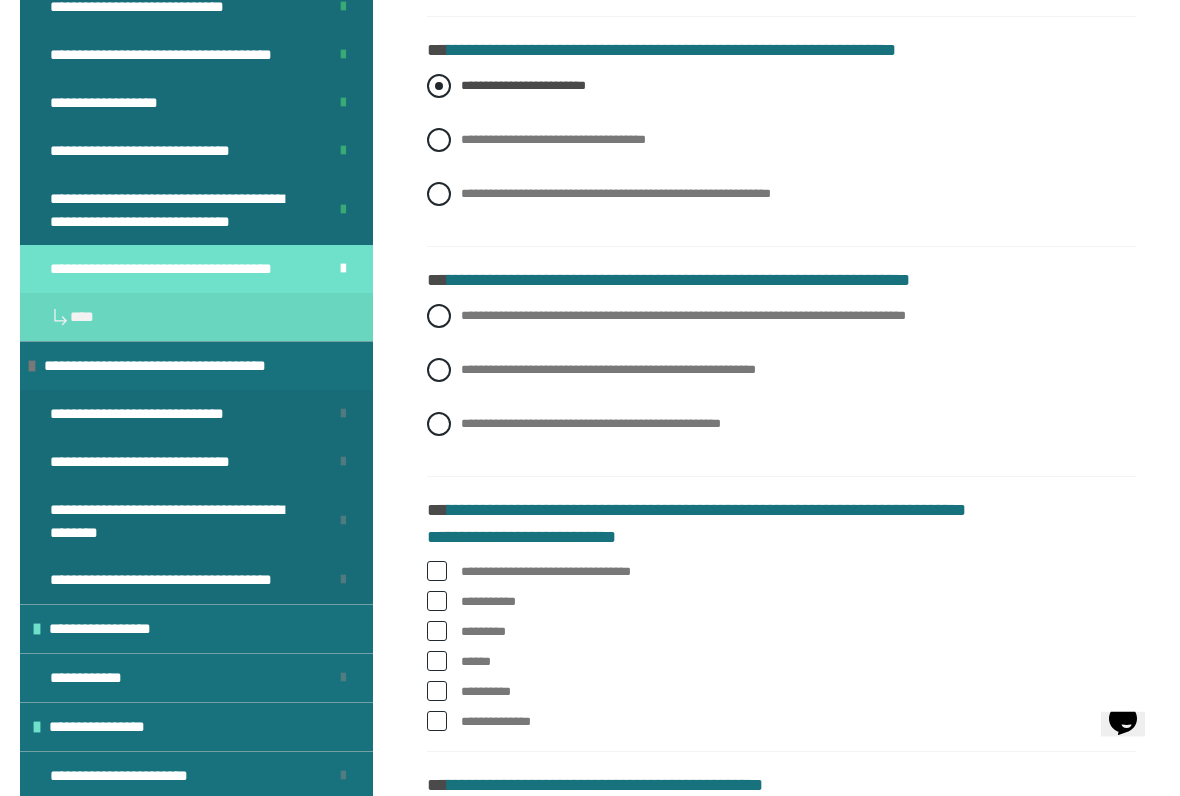 scroll, scrollTop: 771, scrollLeft: 0, axis: vertical 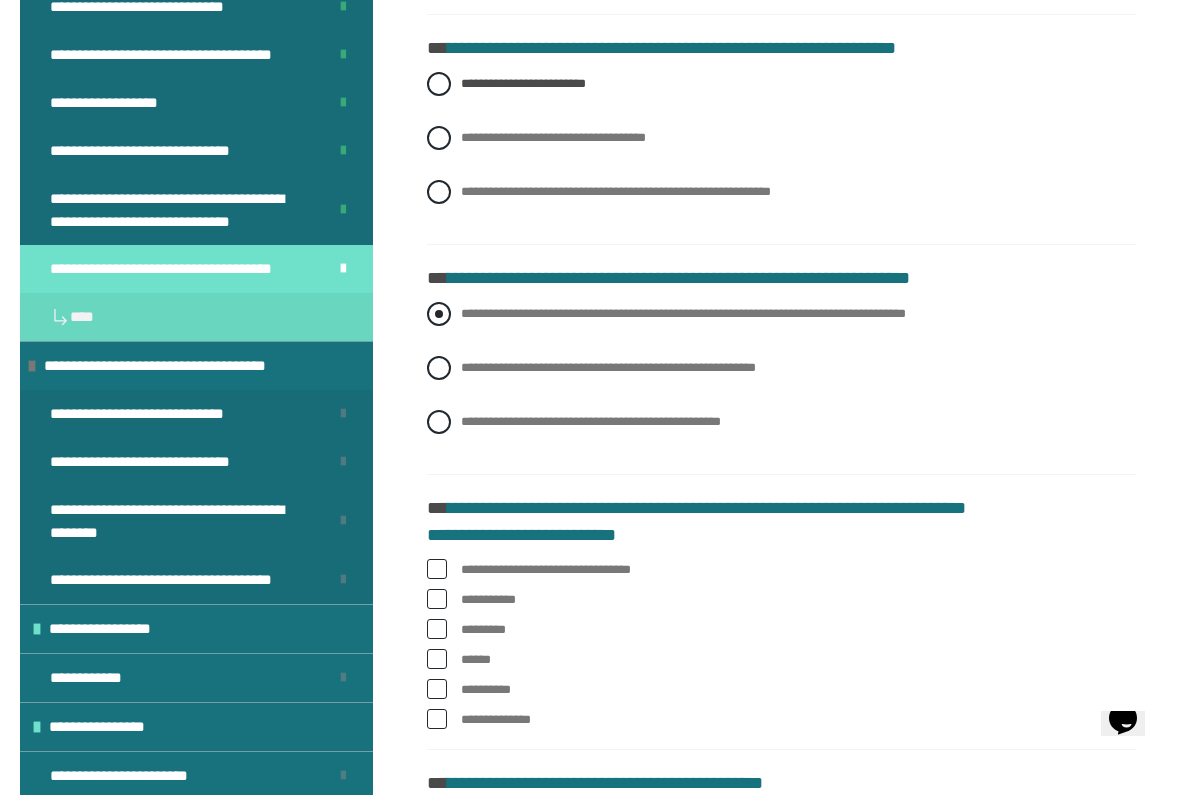 click at bounding box center [439, 315] 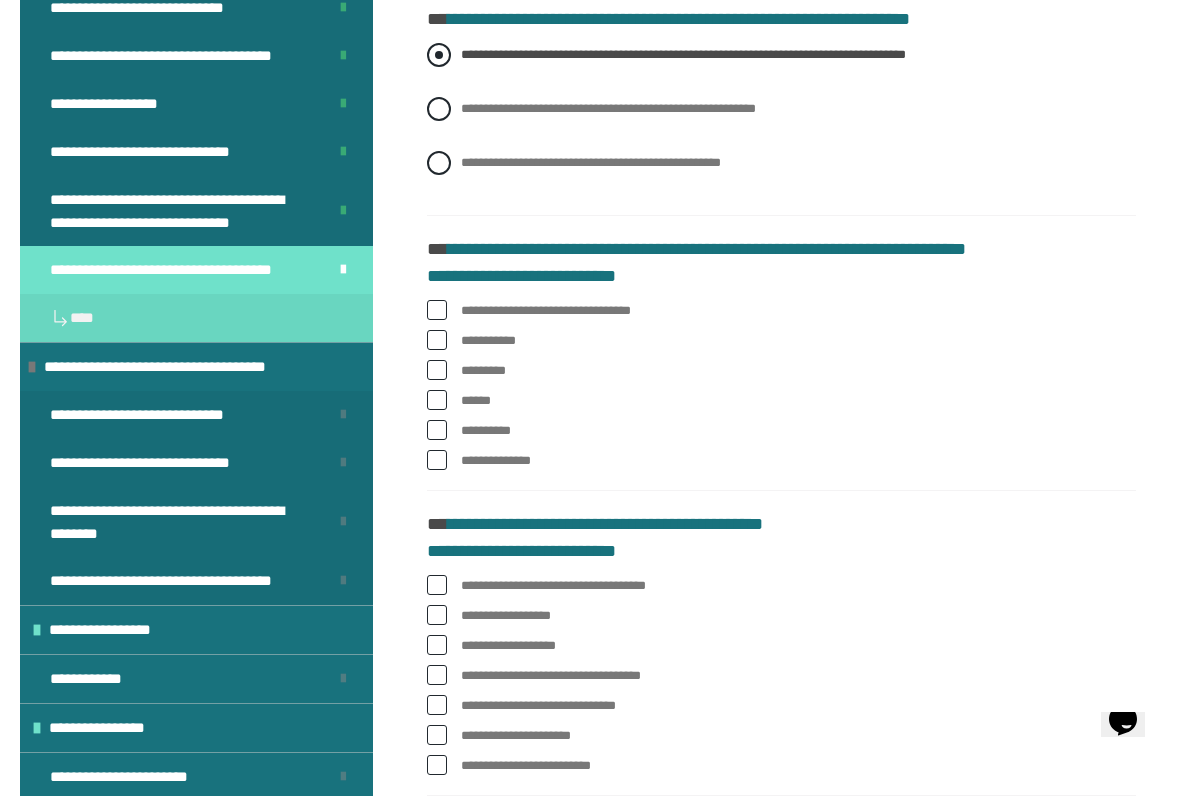 scroll, scrollTop: 1032, scrollLeft: 0, axis: vertical 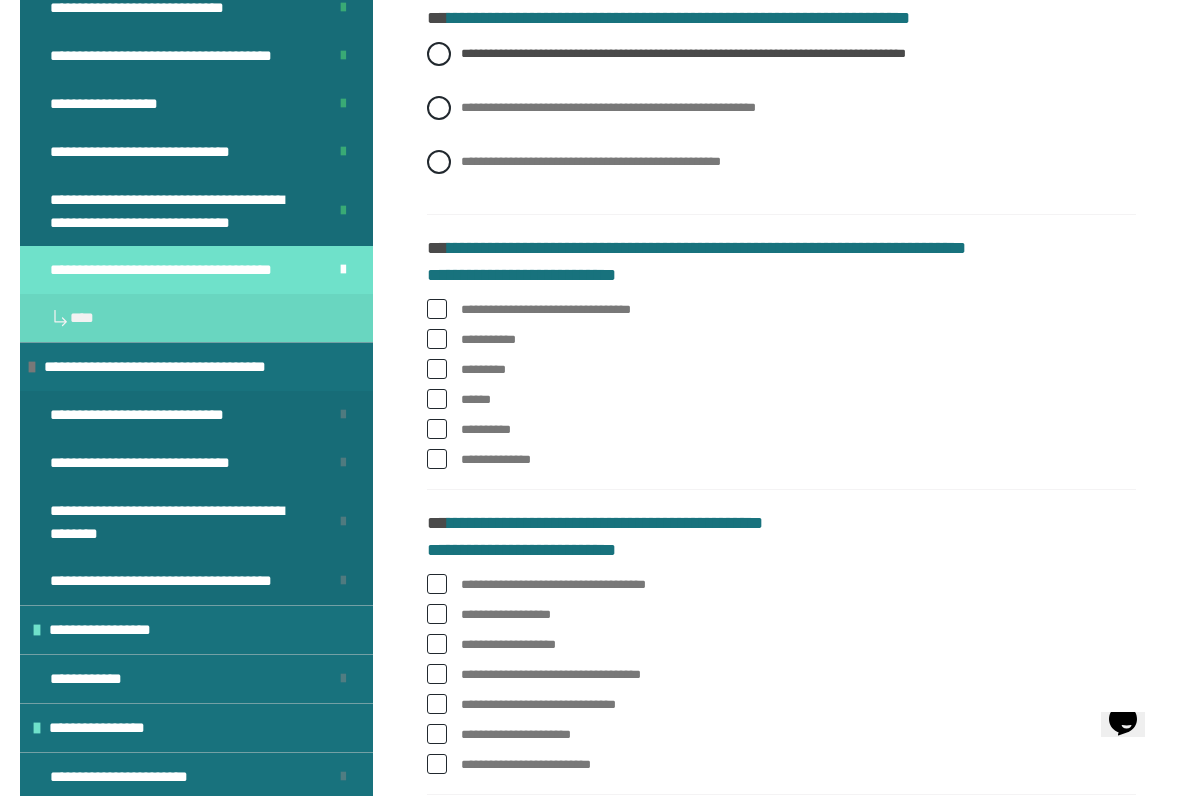click at bounding box center [437, 309] 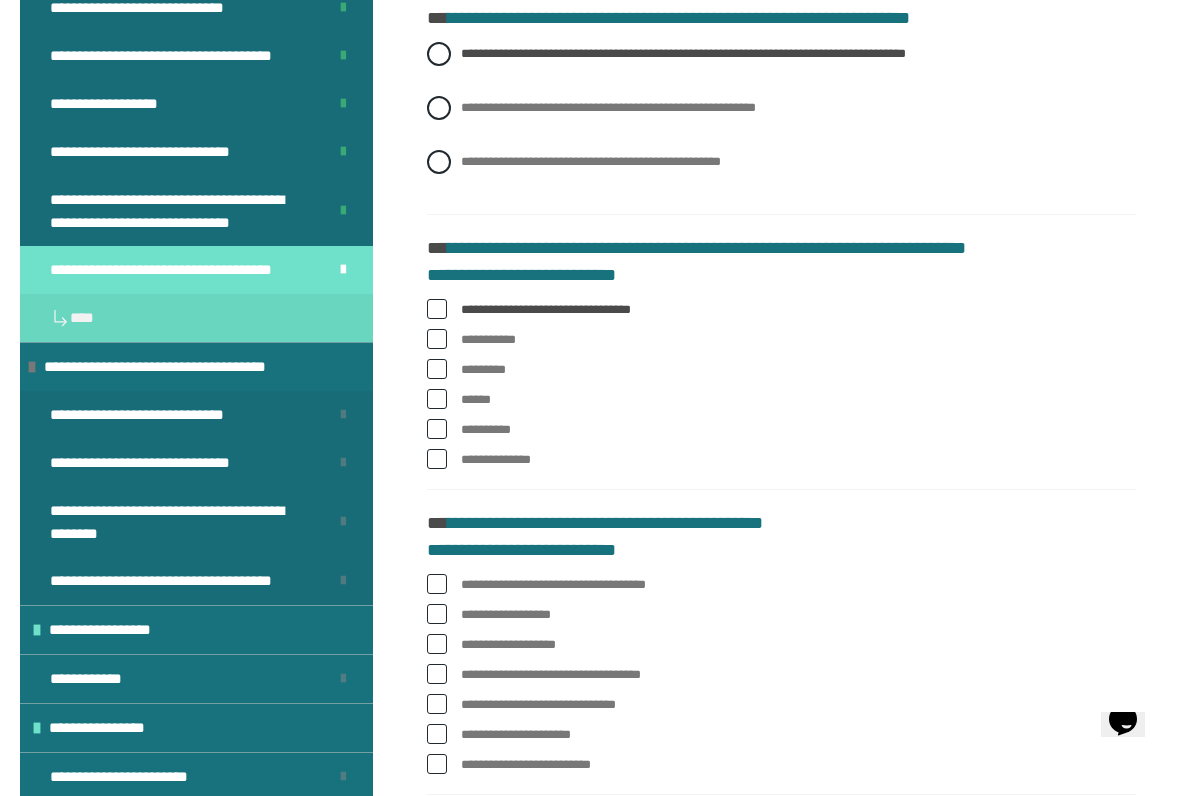 click at bounding box center [437, 399] 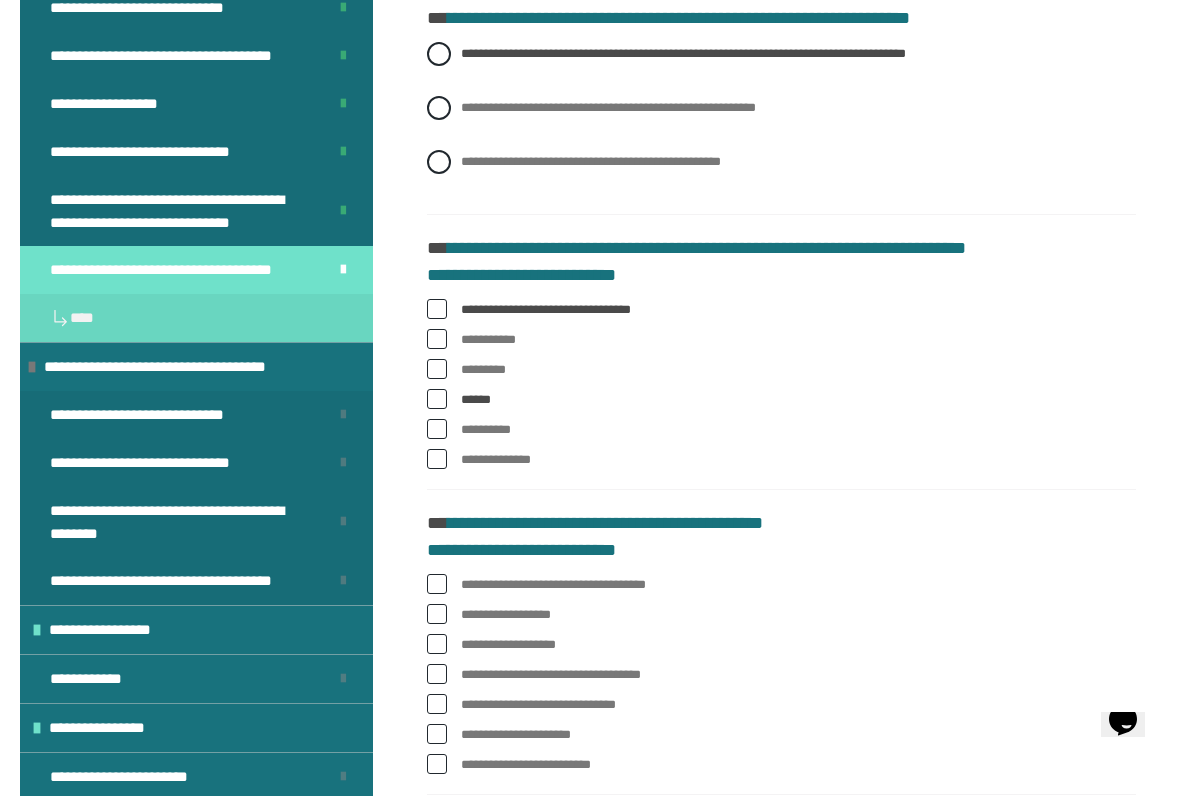 click on "**********" at bounding box center [781, 460] 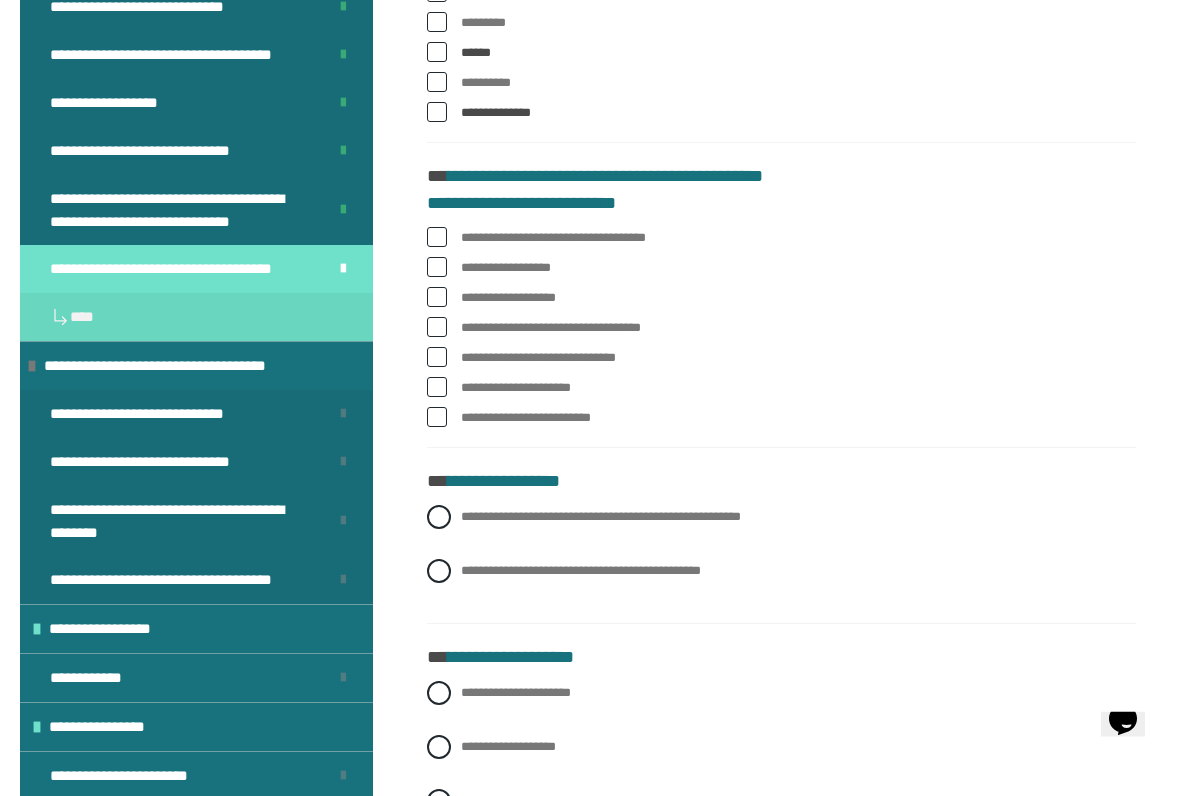 scroll, scrollTop: 1379, scrollLeft: 0, axis: vertical 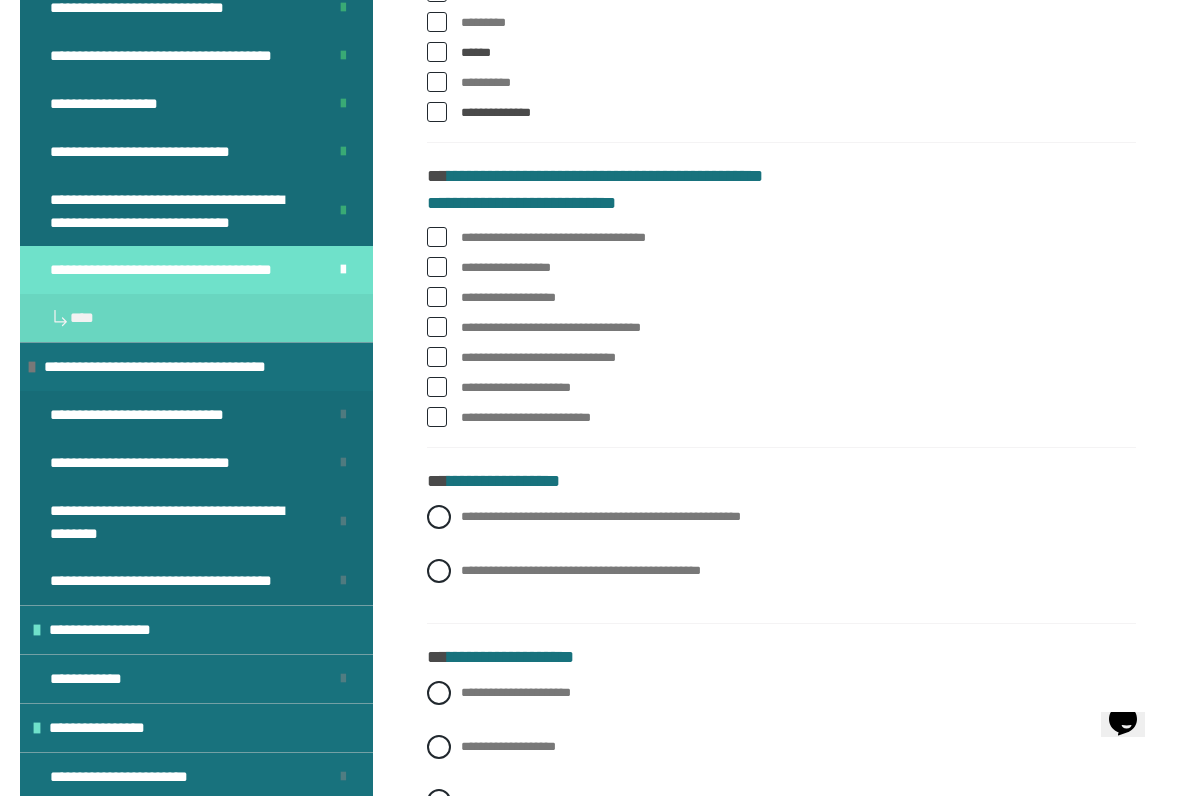 click at bounding box center (437, 237) 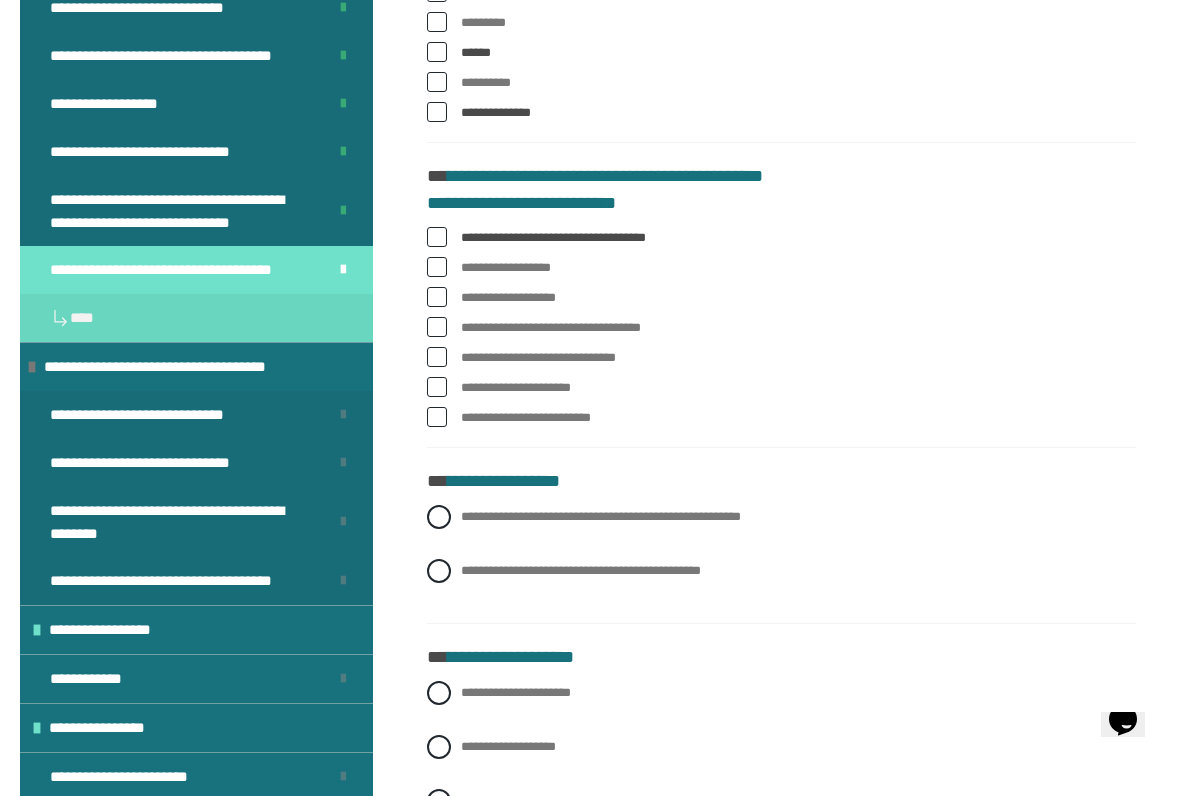 click at bounding box center (437, 267) 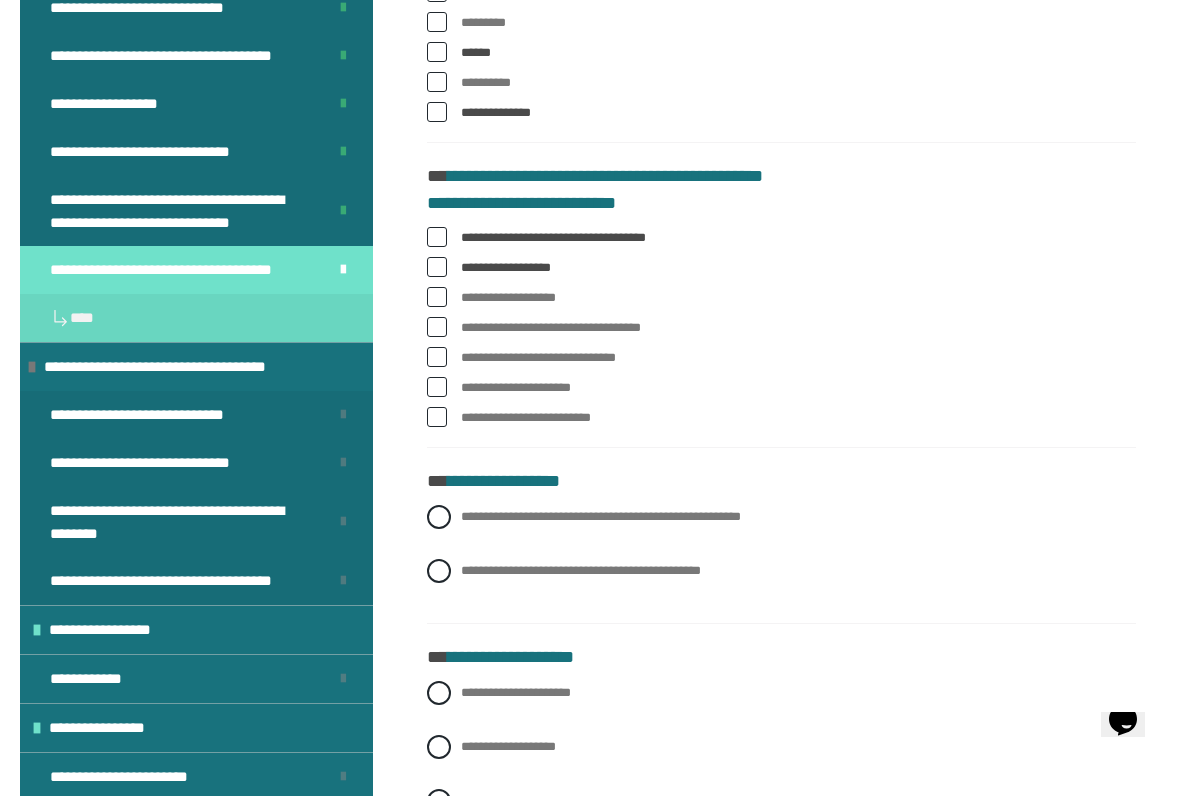 click on "**********" at bounding box center [781, 298] 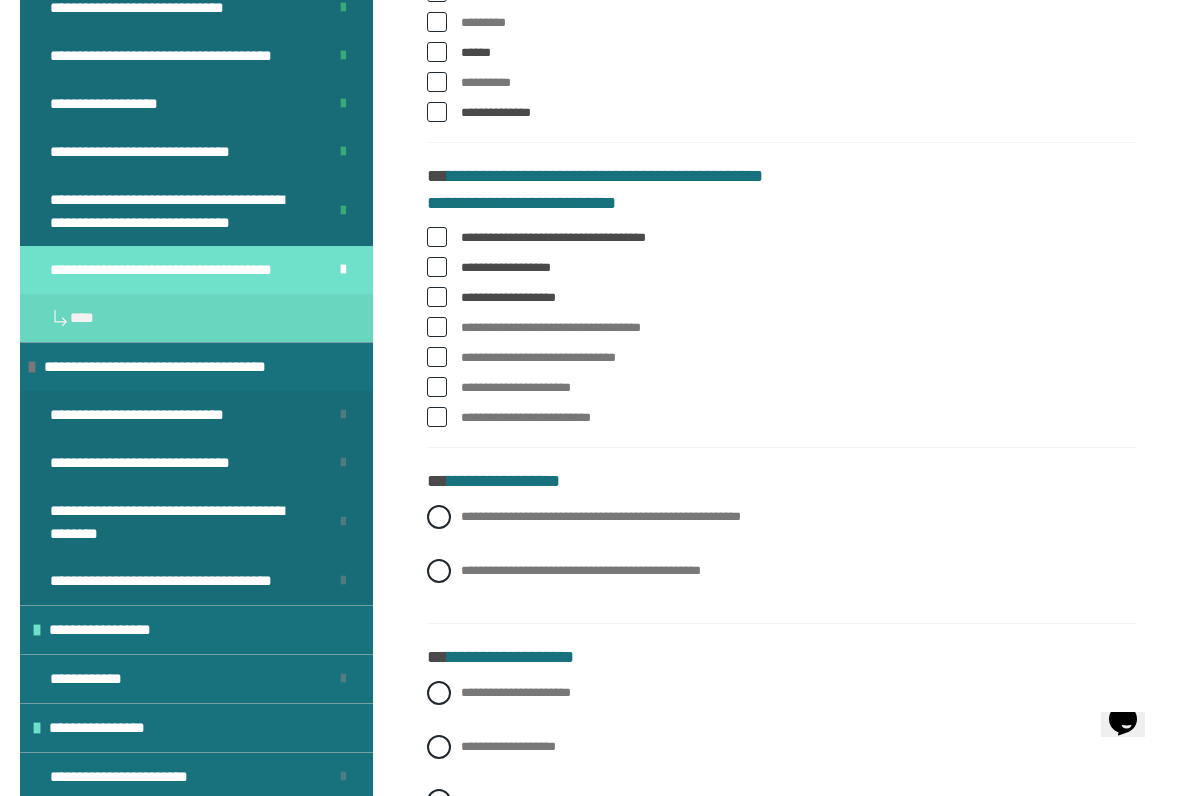 click on "**********" at bounding box center (781, 328) 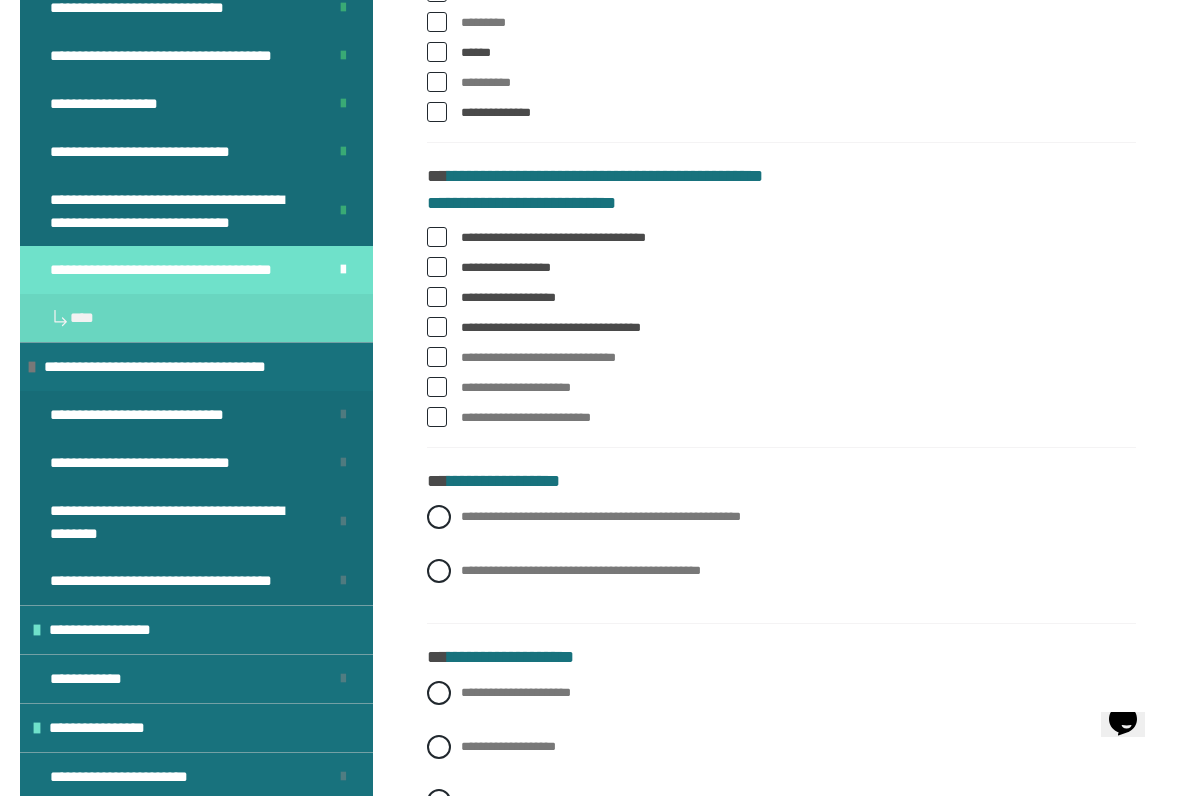 click on "**********" at bounding box center [781, 358] 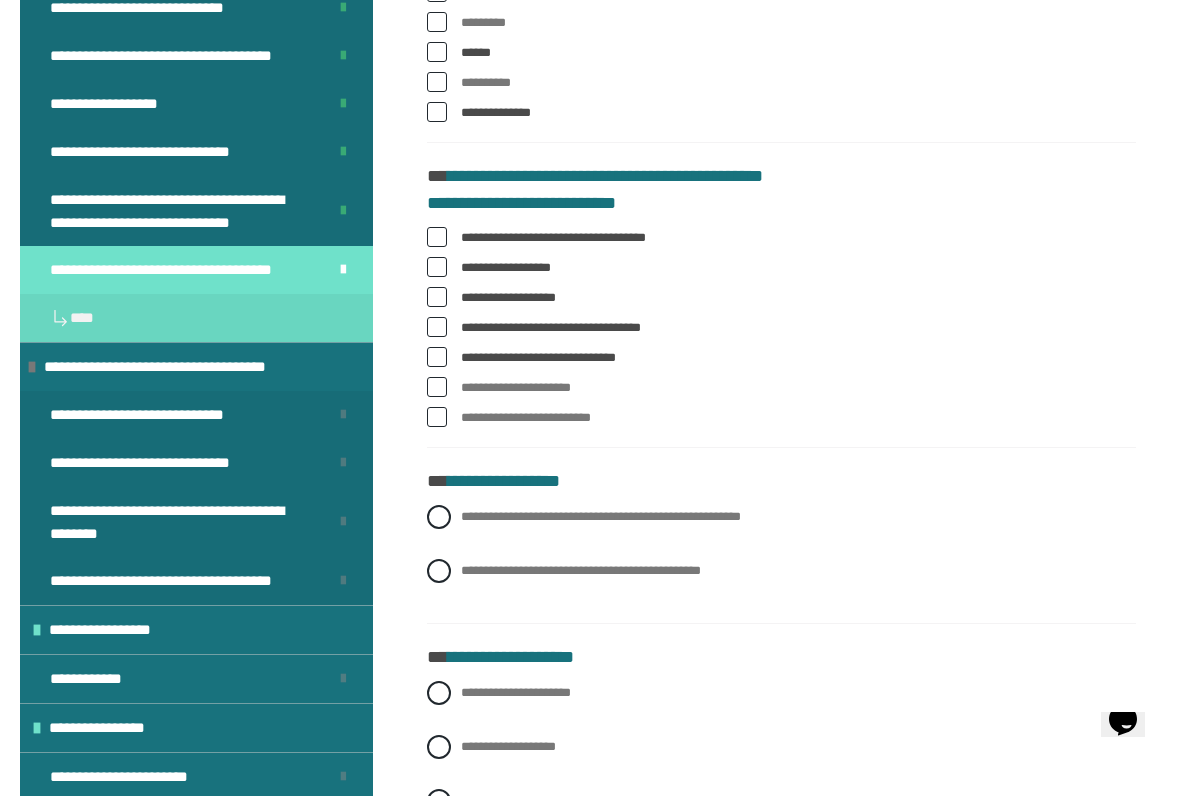 click on "**********" at bounding box center [781, 388] 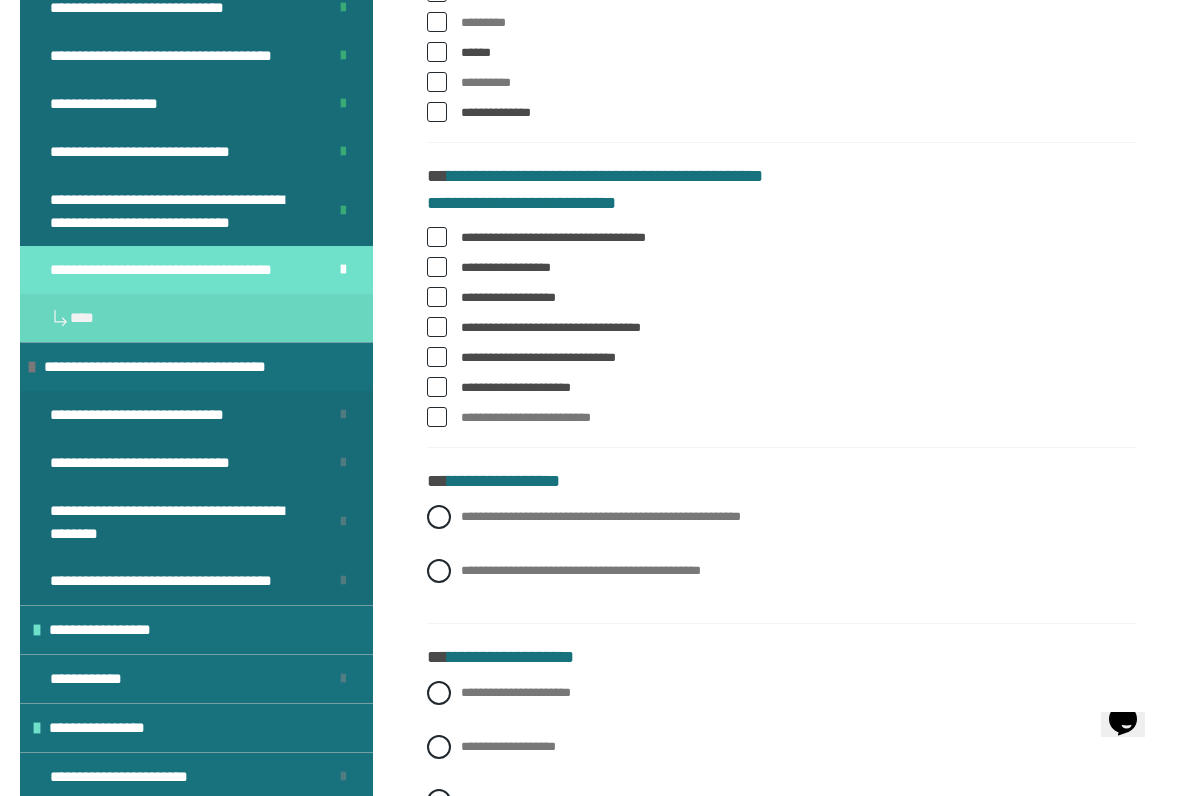 click at bounding box center [437, 417] 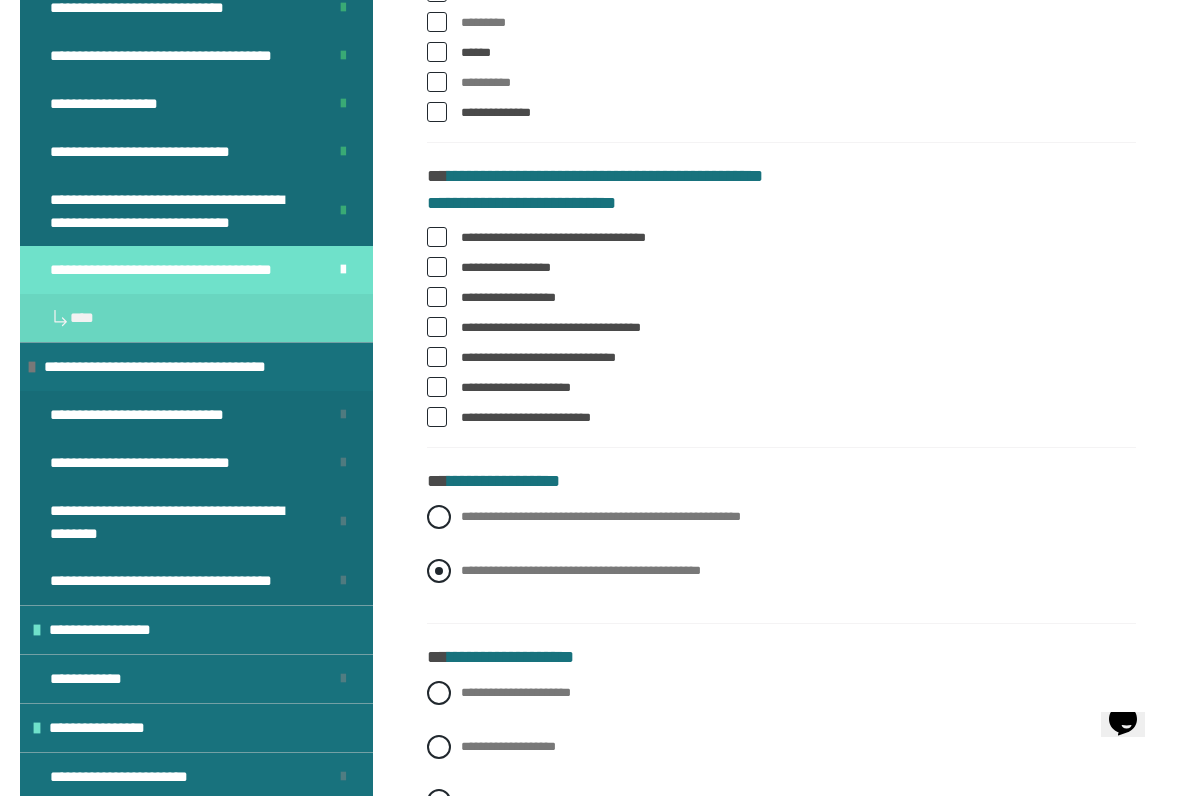 click on "**********" at bounding box center [467, 565] 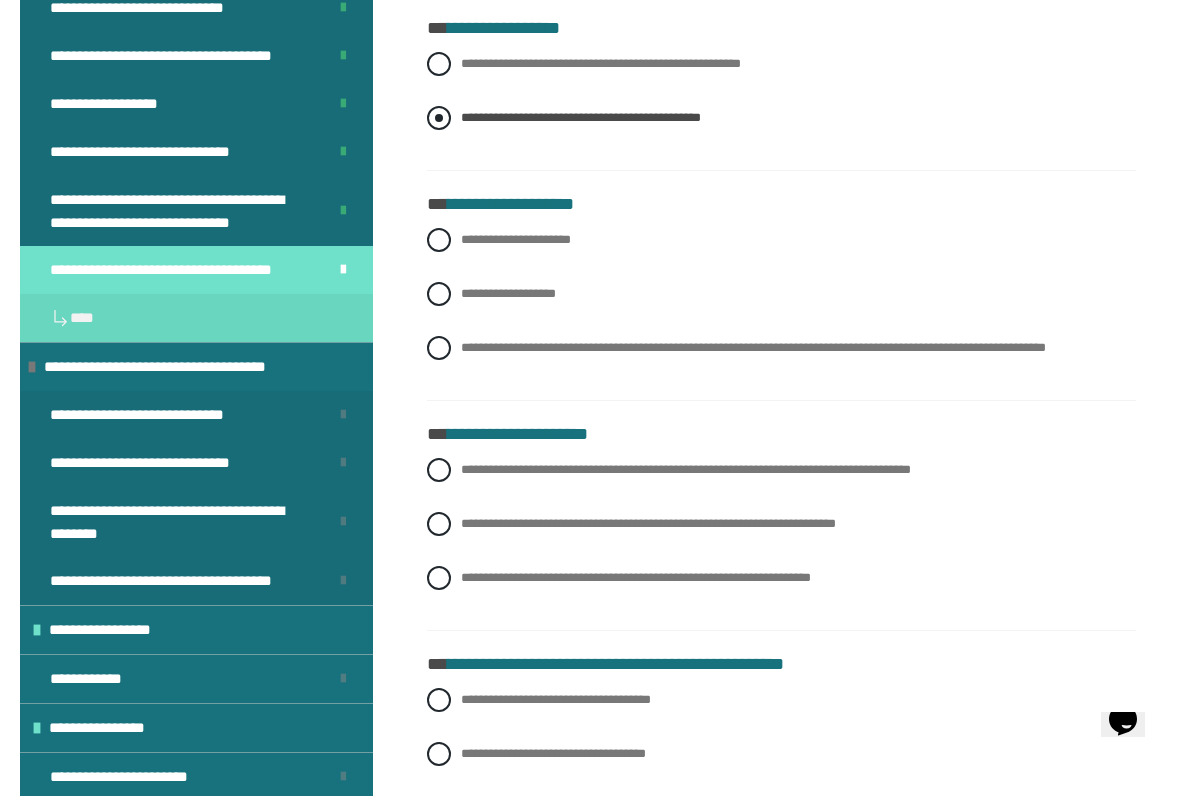 scroll, scrollTop: 1841, scrollLeft: 0, axis: vertical 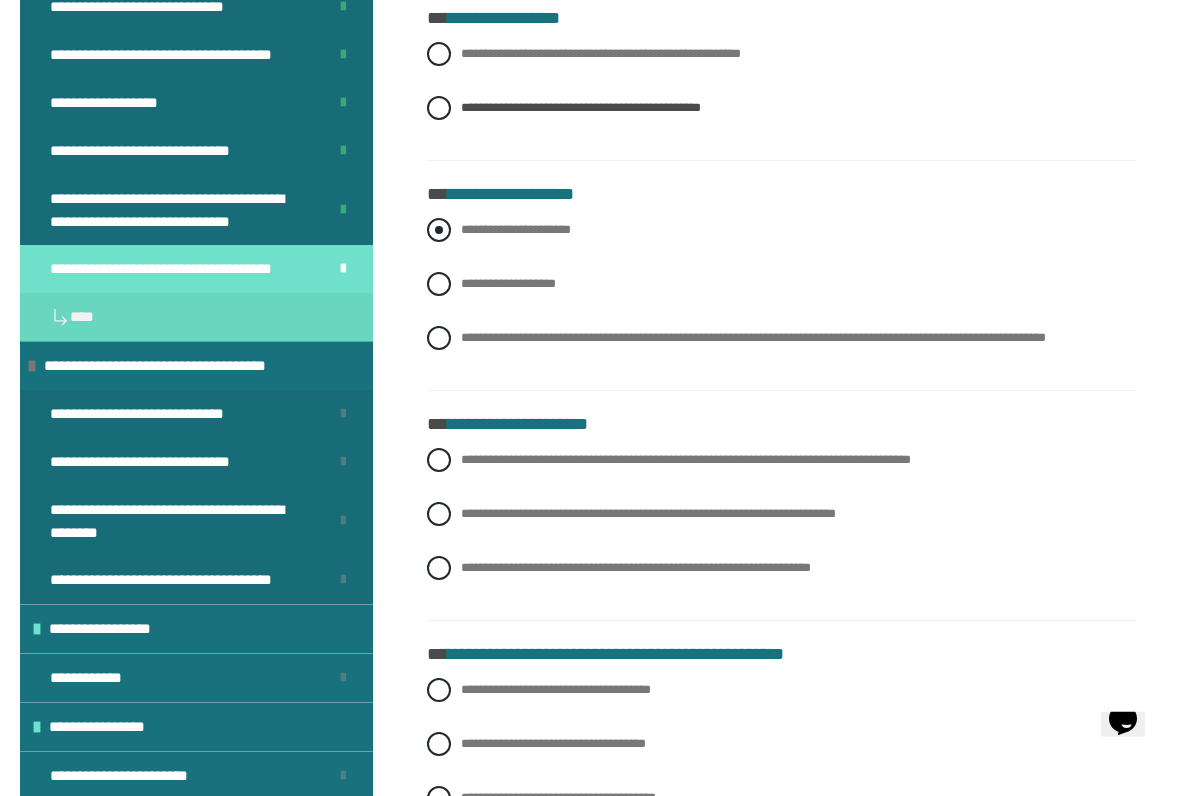 click at bounding box center (439, 231) 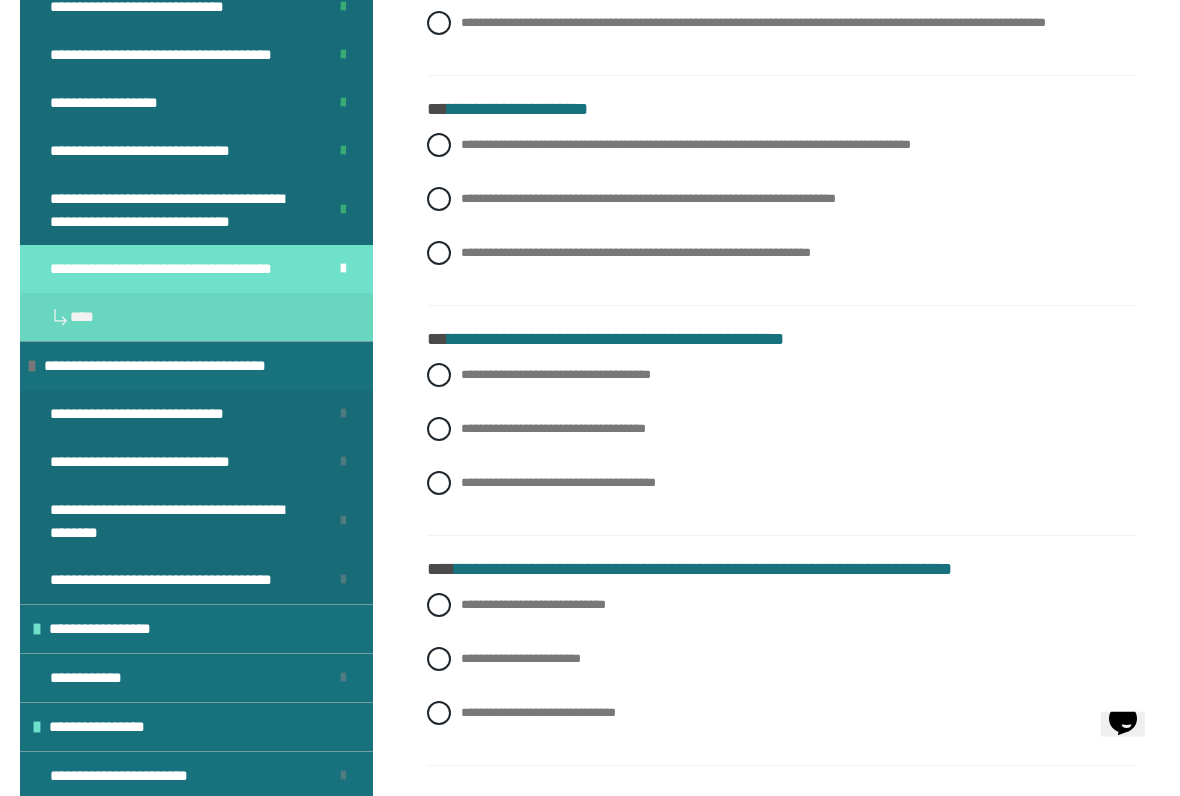 scroll, scrollTop: 2164, scrollLeft: 0, axis: vertical 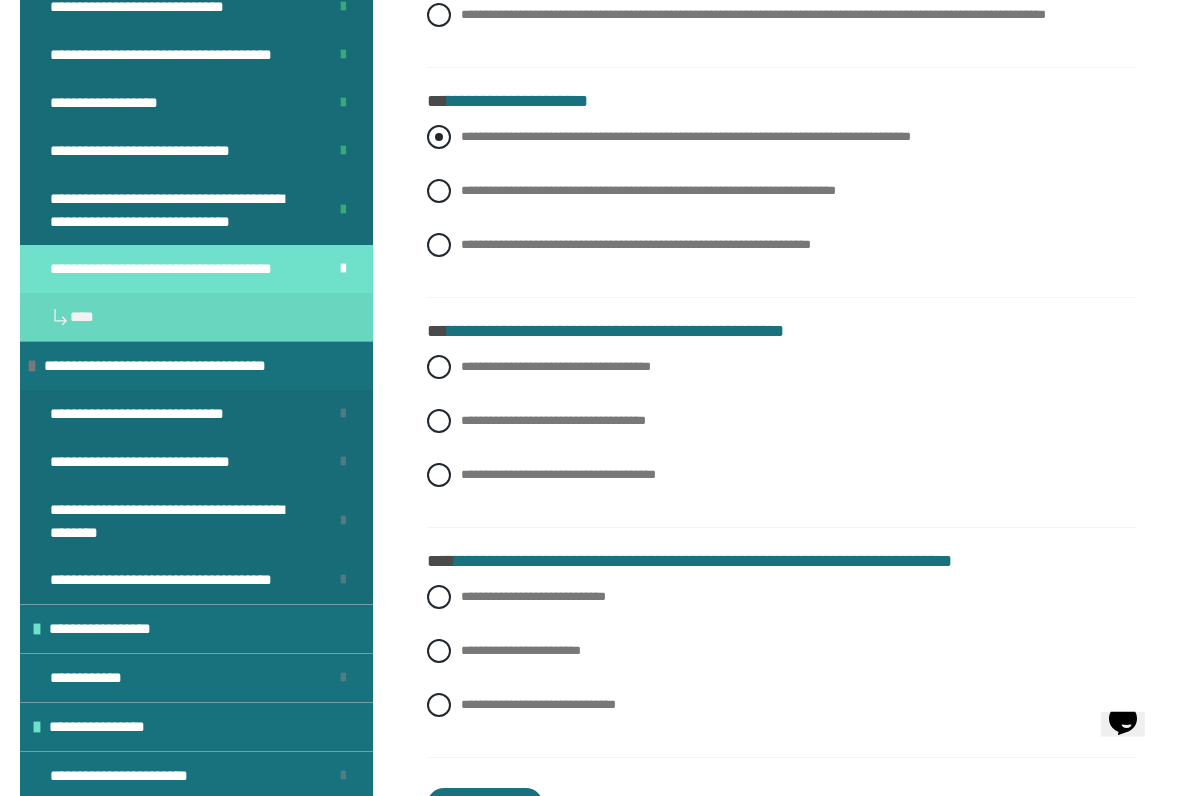 click at bounding box center (439, 138) 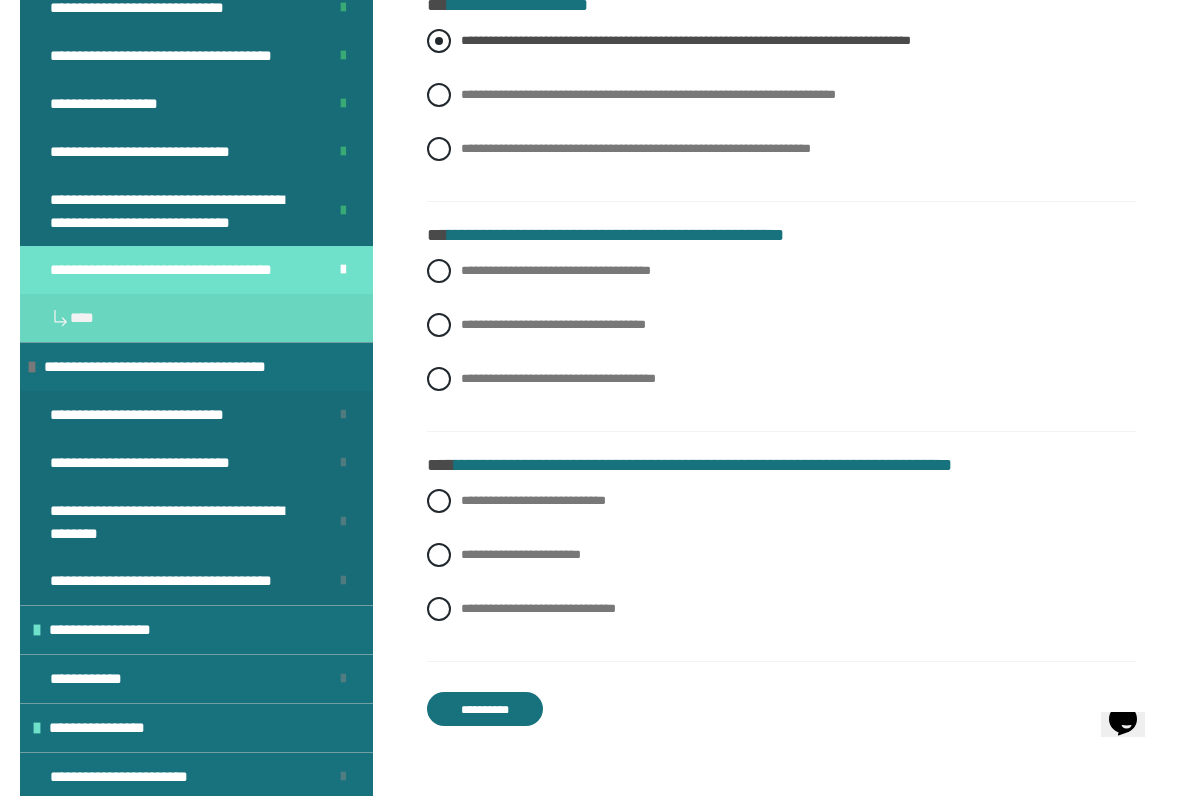 scroll, scrollTop: 2266, scrollLeft: 0, axis: vertical 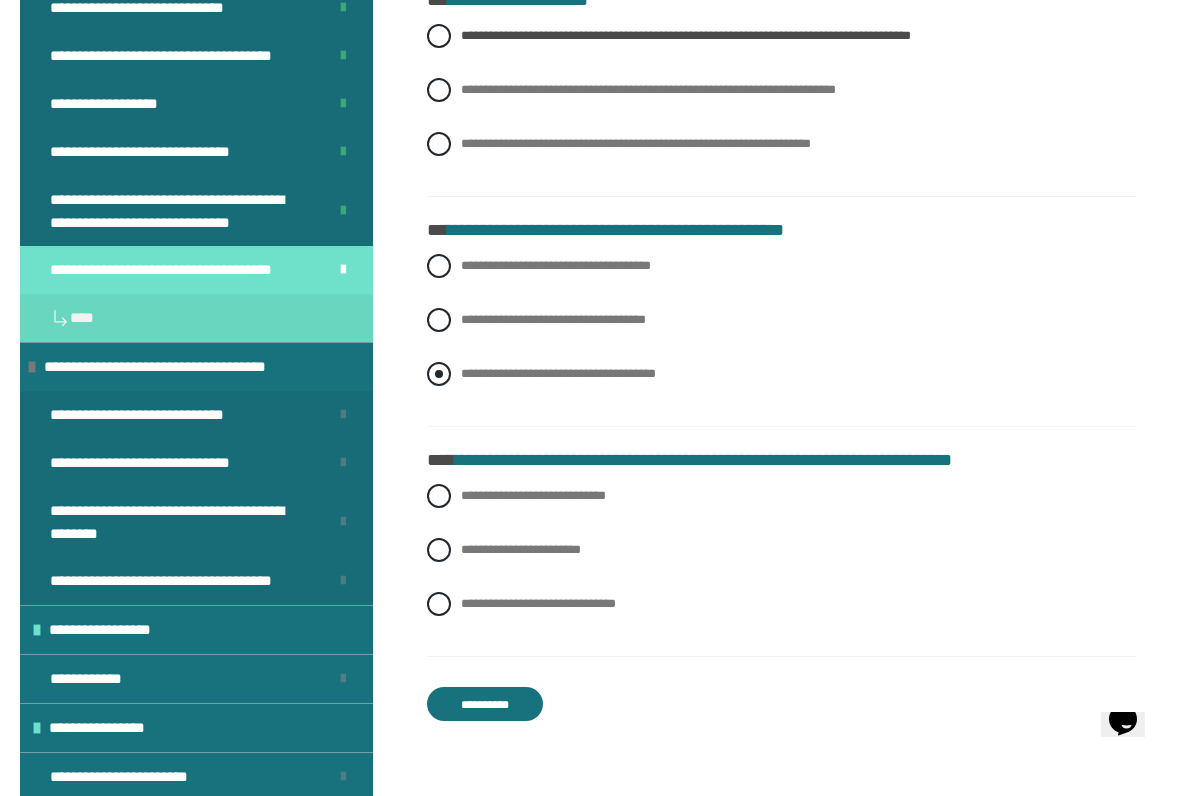 click at bounding box center [439, 374] 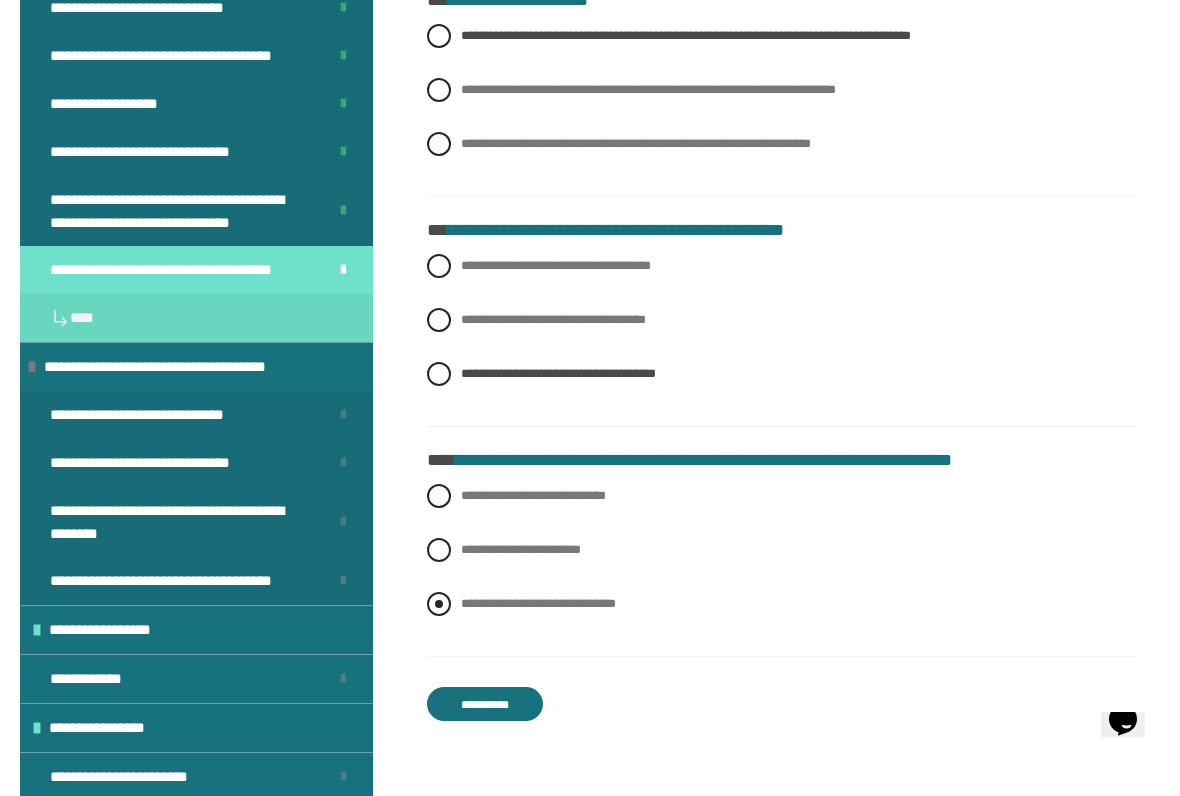 click at bounding box center (439, 604) 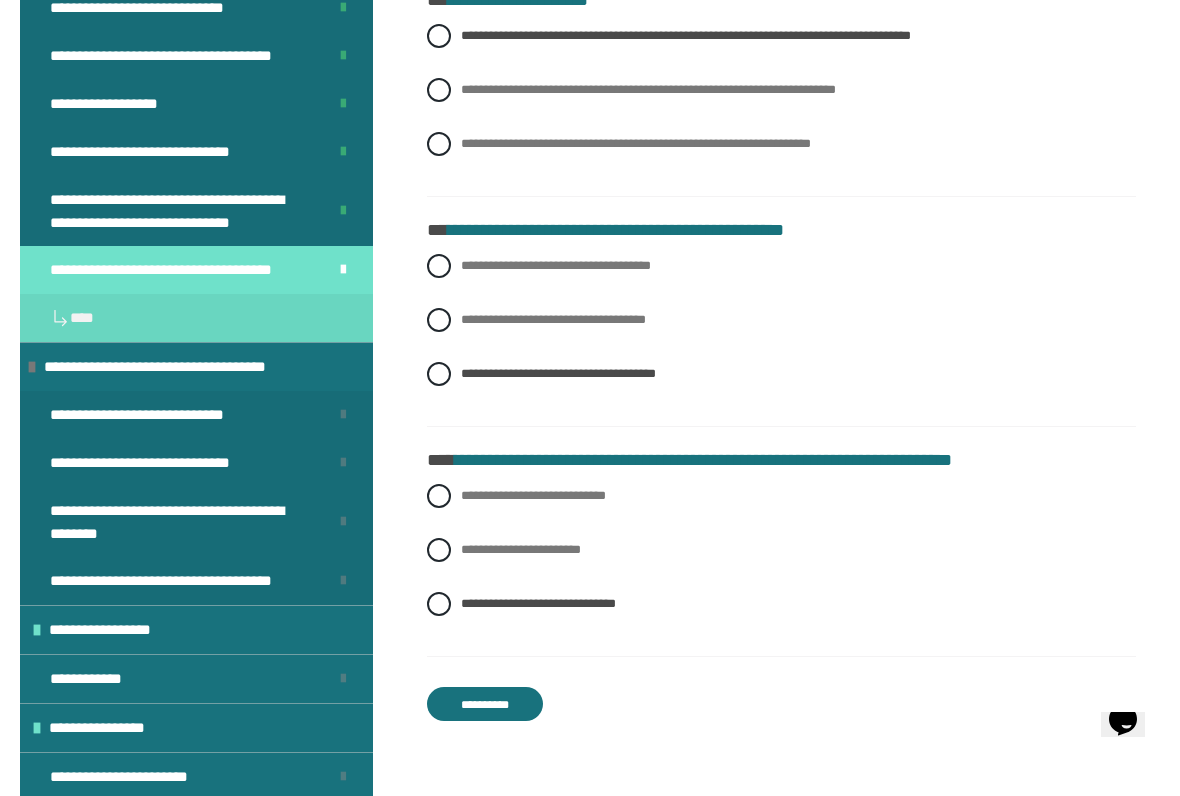 click on "**********" at bounding box center (485, 704) 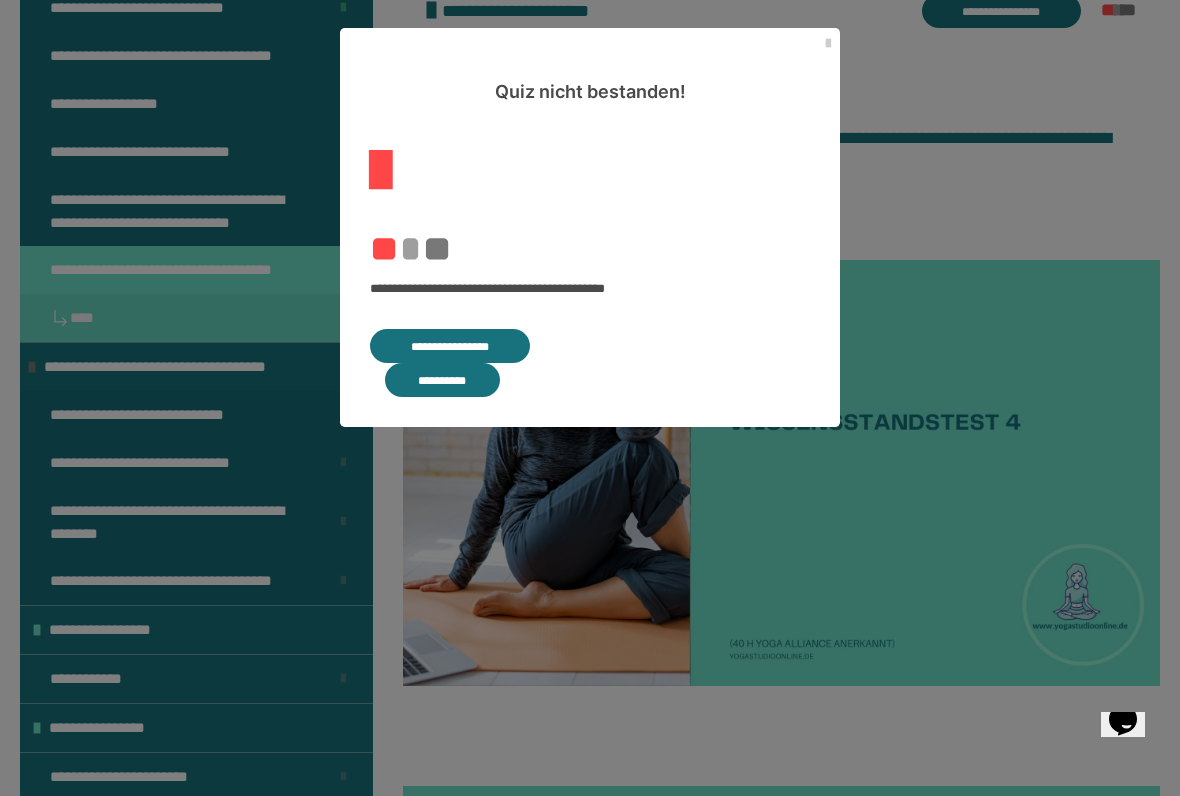 click on "**********" at bounding box center (450, 346) 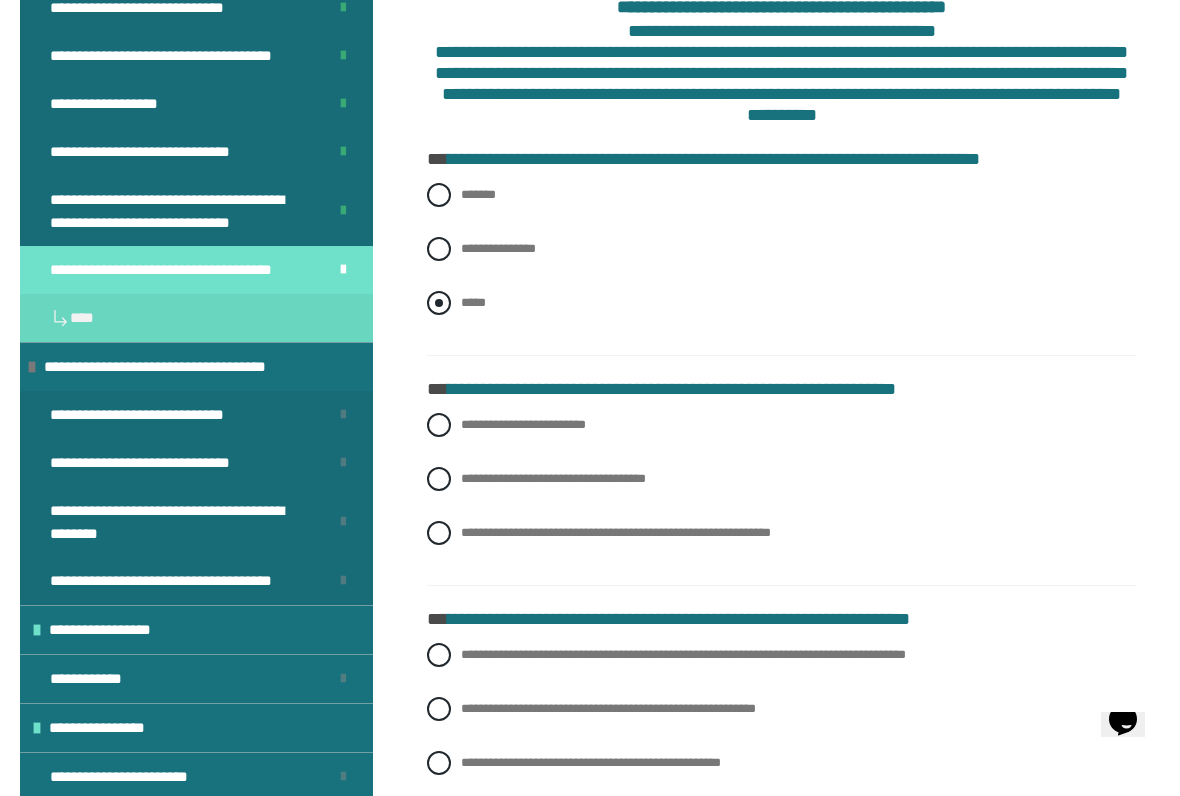 click on "*****" at bounding box center (781, 303) 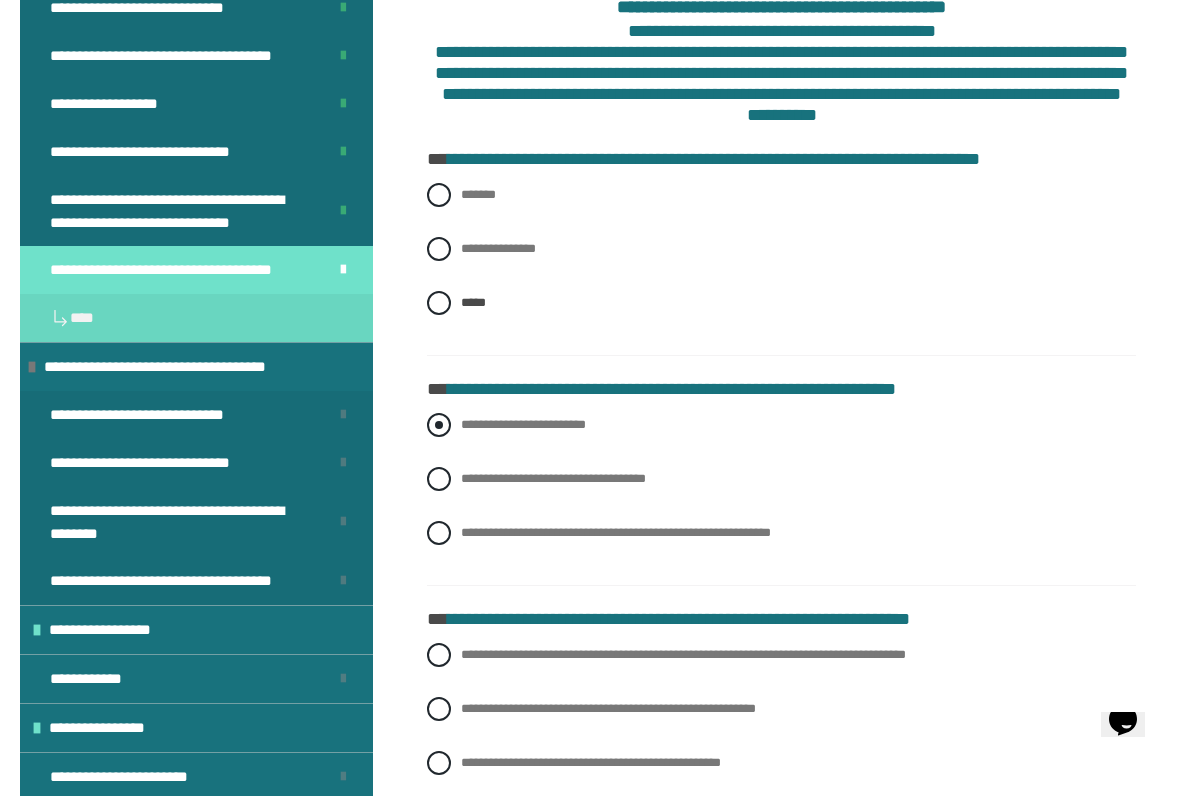 click at bounding box center [439, 425] 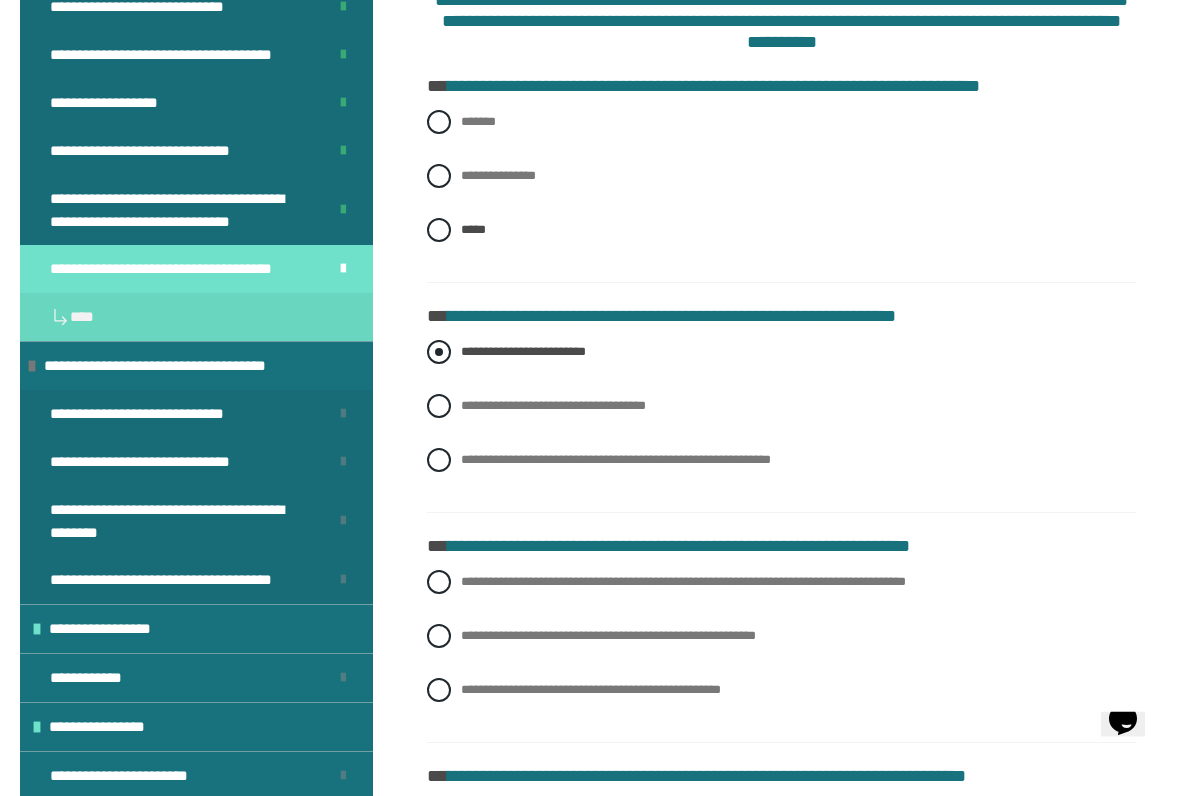 scroll, scrollTop: 505, scrollLeft: 0, axis: vertical 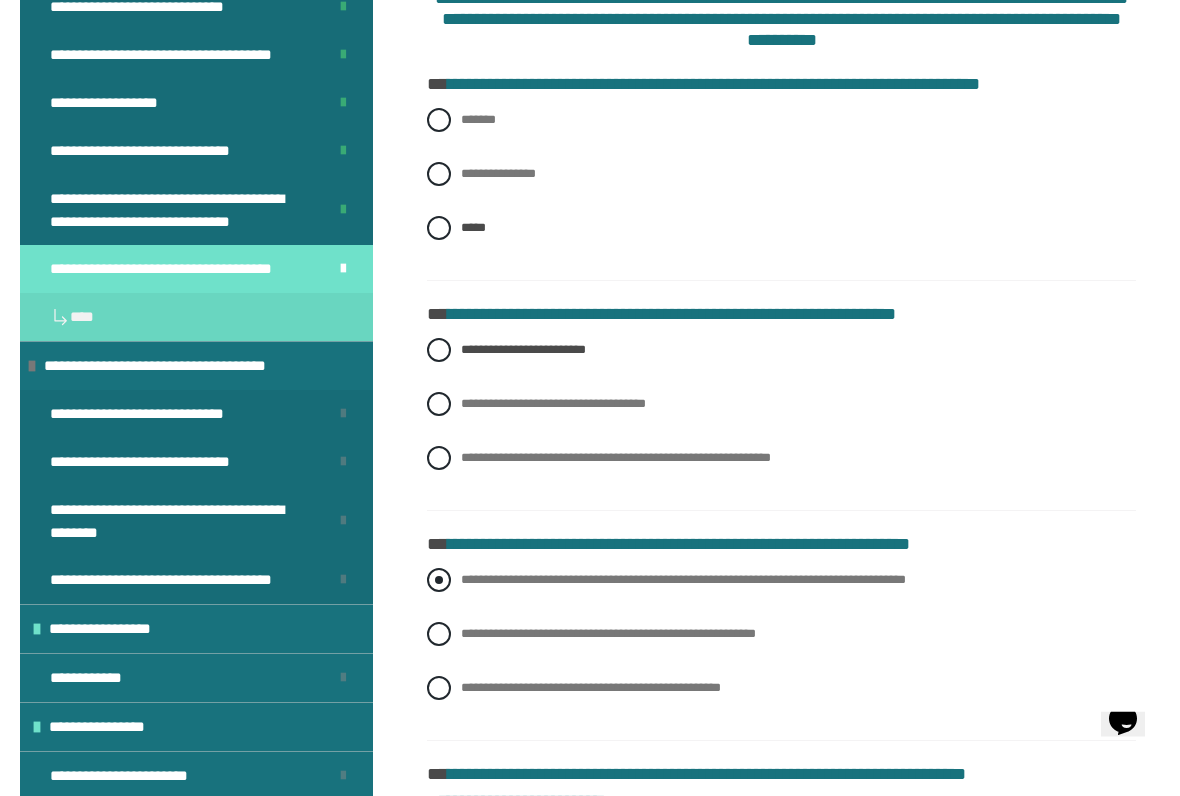click on "**********" at bounding box center [781, 581] 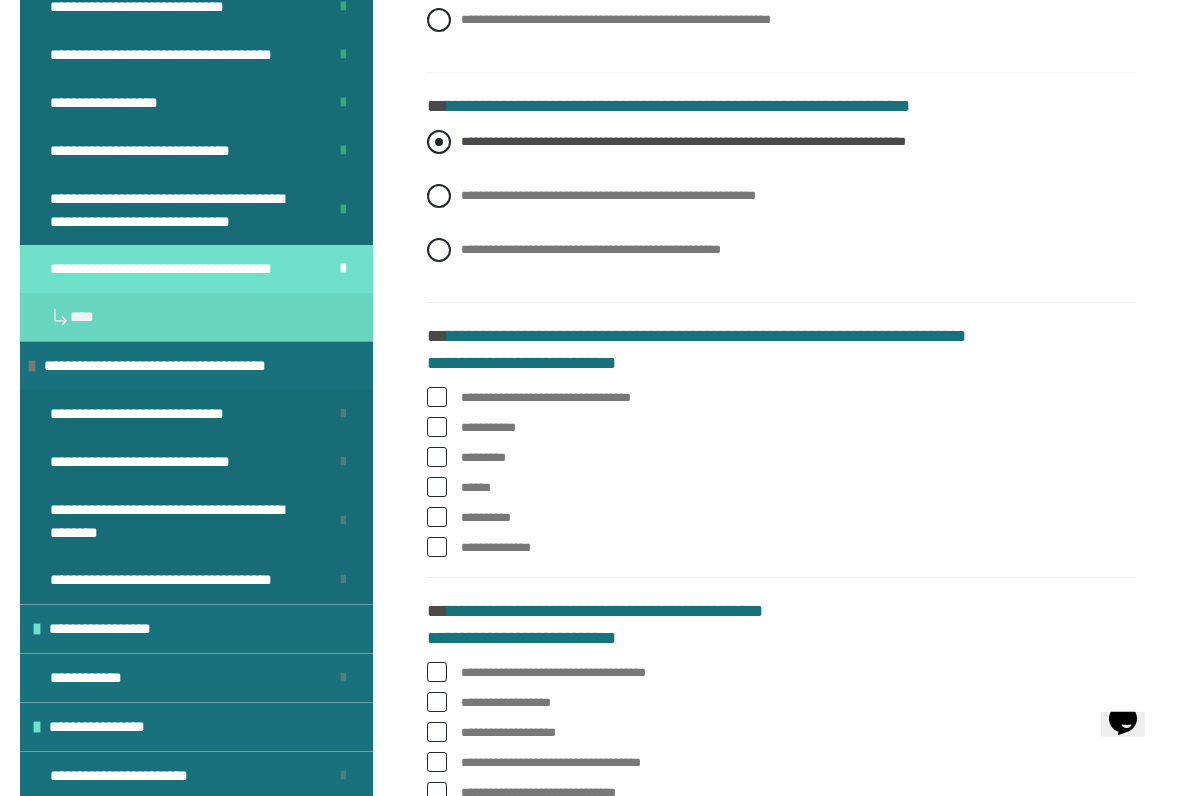 scroll, scrollTop: 945, scrollLeft: 0, axis: vertical 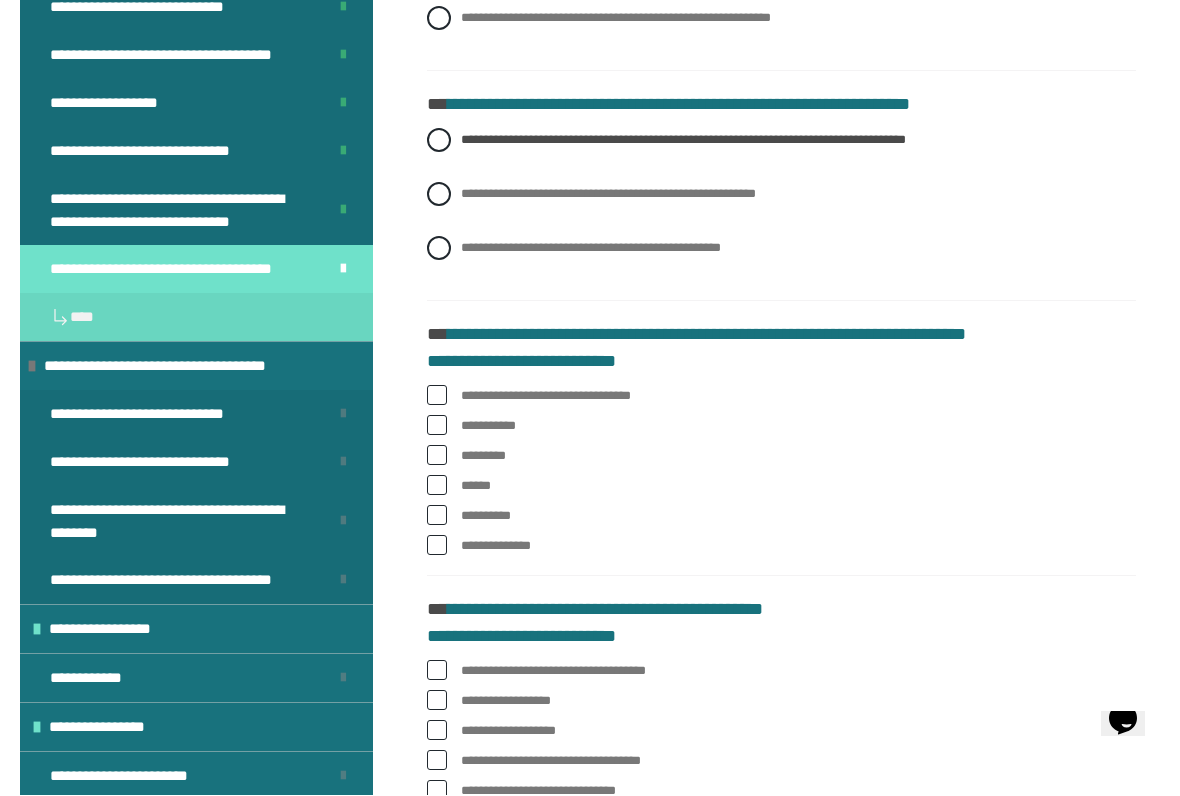 click at bounding box center [437, 396] 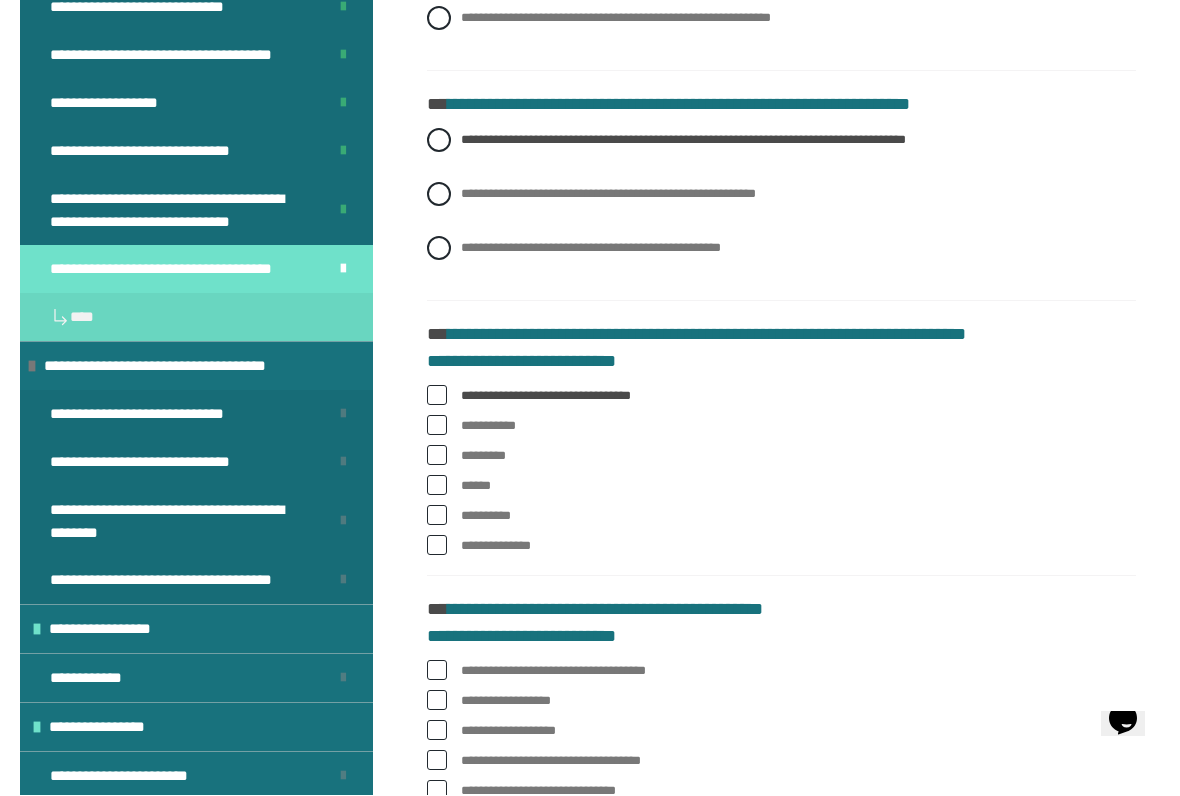 scroll, scrollTop: 946, scrollLeft: 0, axis: vertical 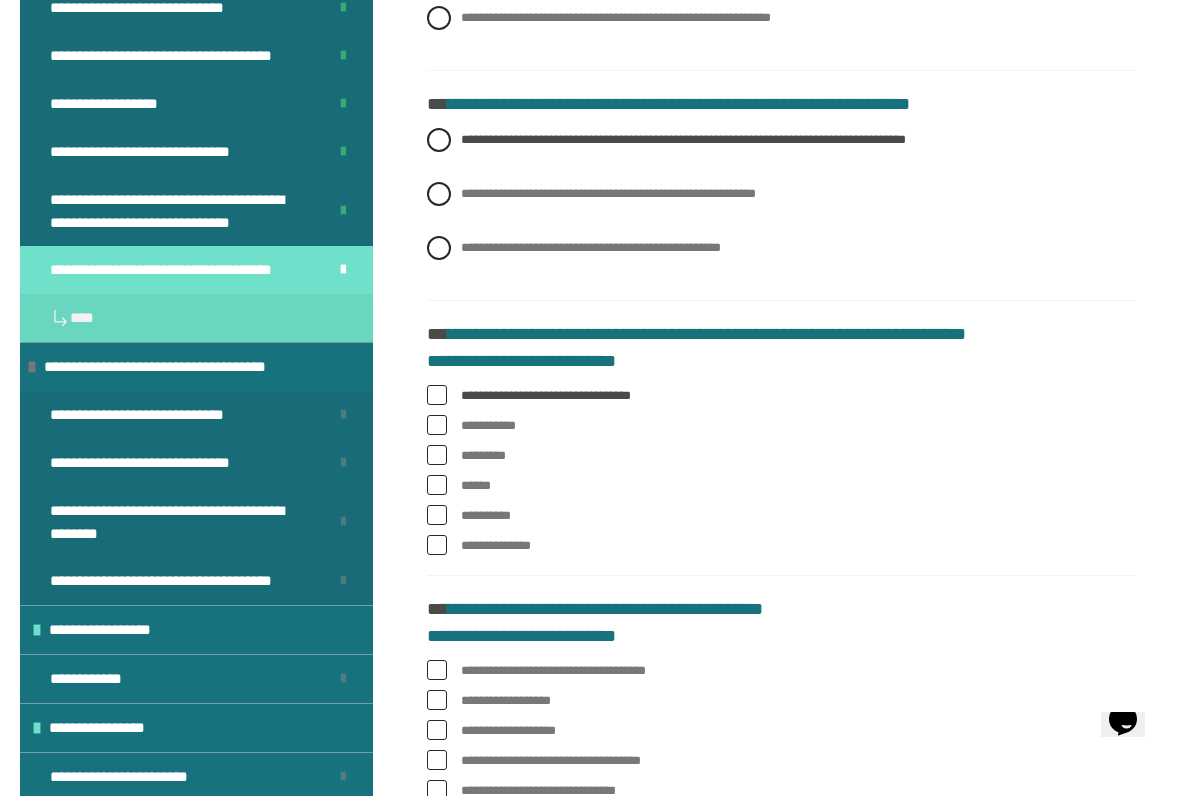 click on "******" at bounding box center (781, 486) 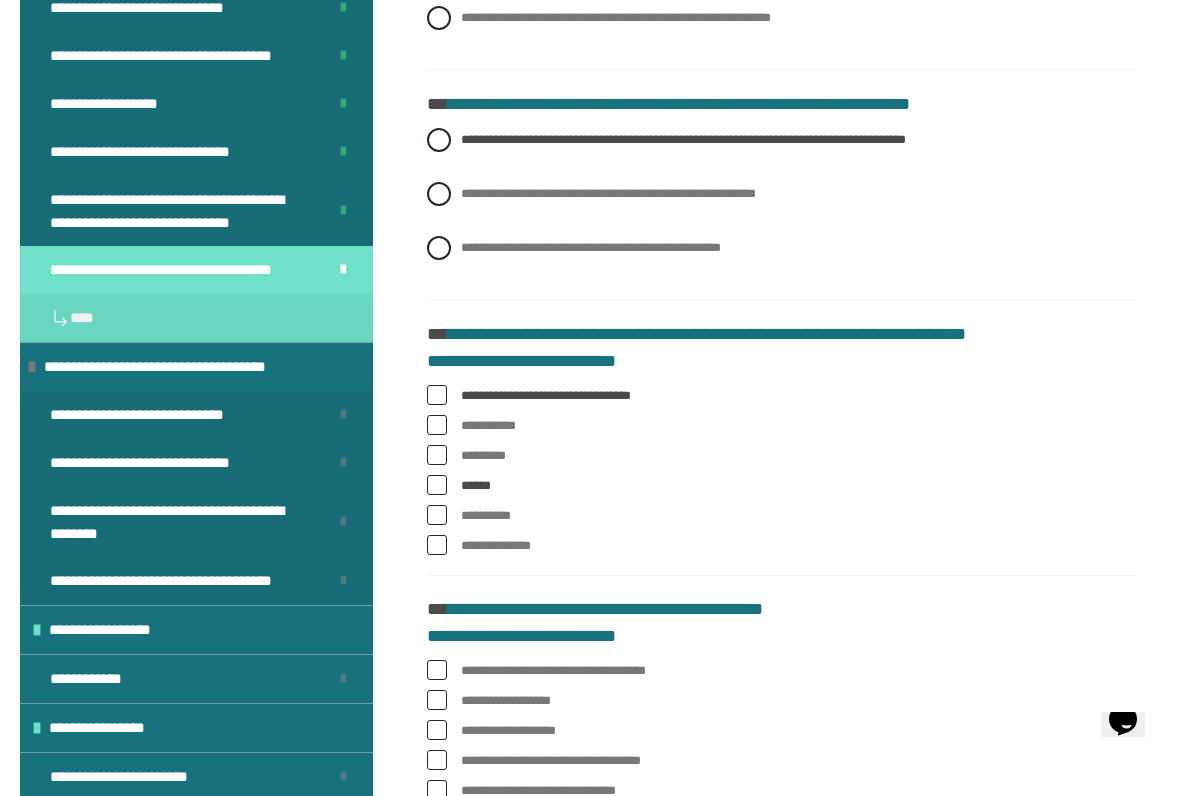 click at bounding box center [437, 545] 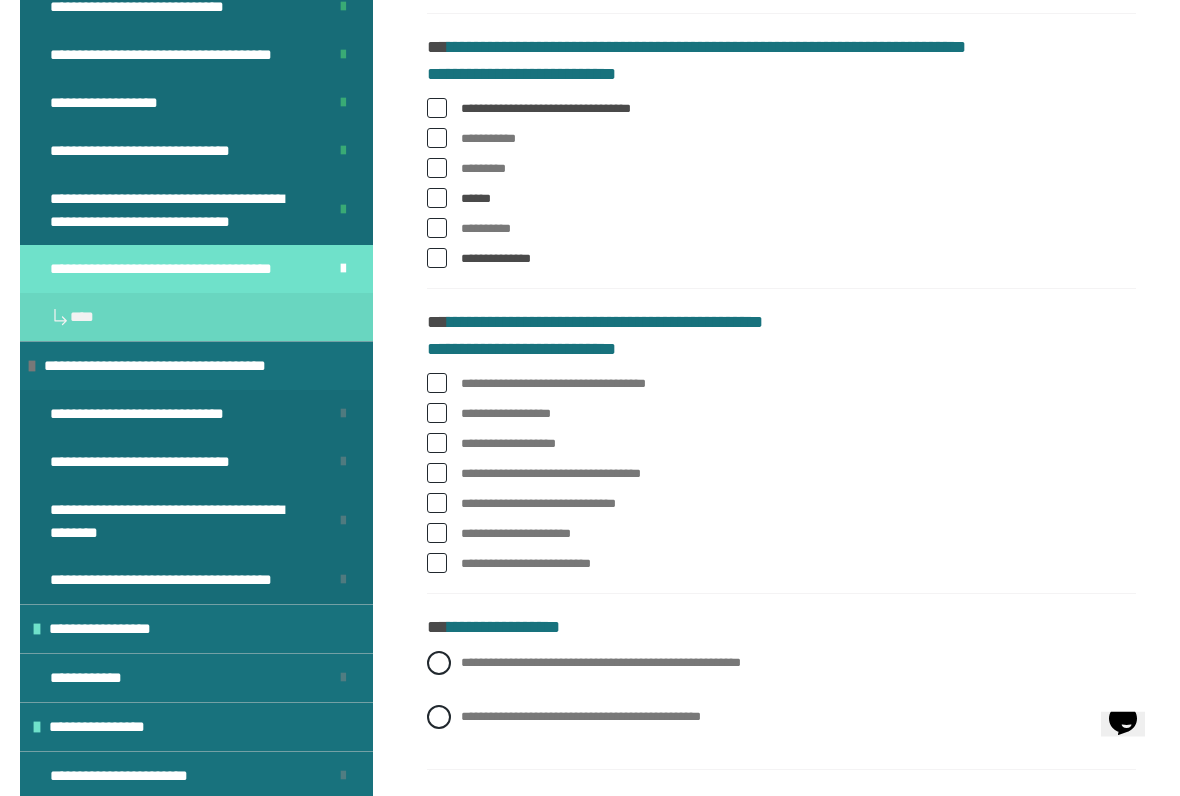 scroll, scrollTop: 1242, scrollLeft: 0, axis: vertical 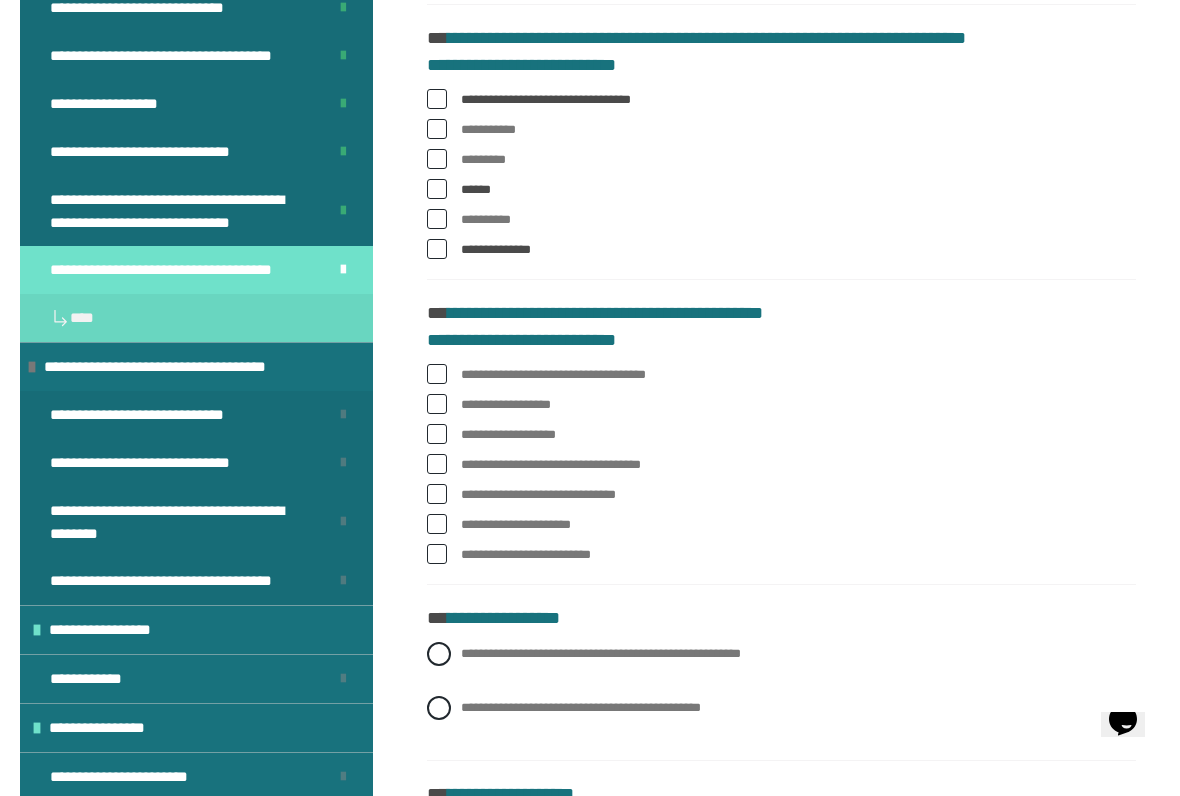 click at bounding box center (437, 374) 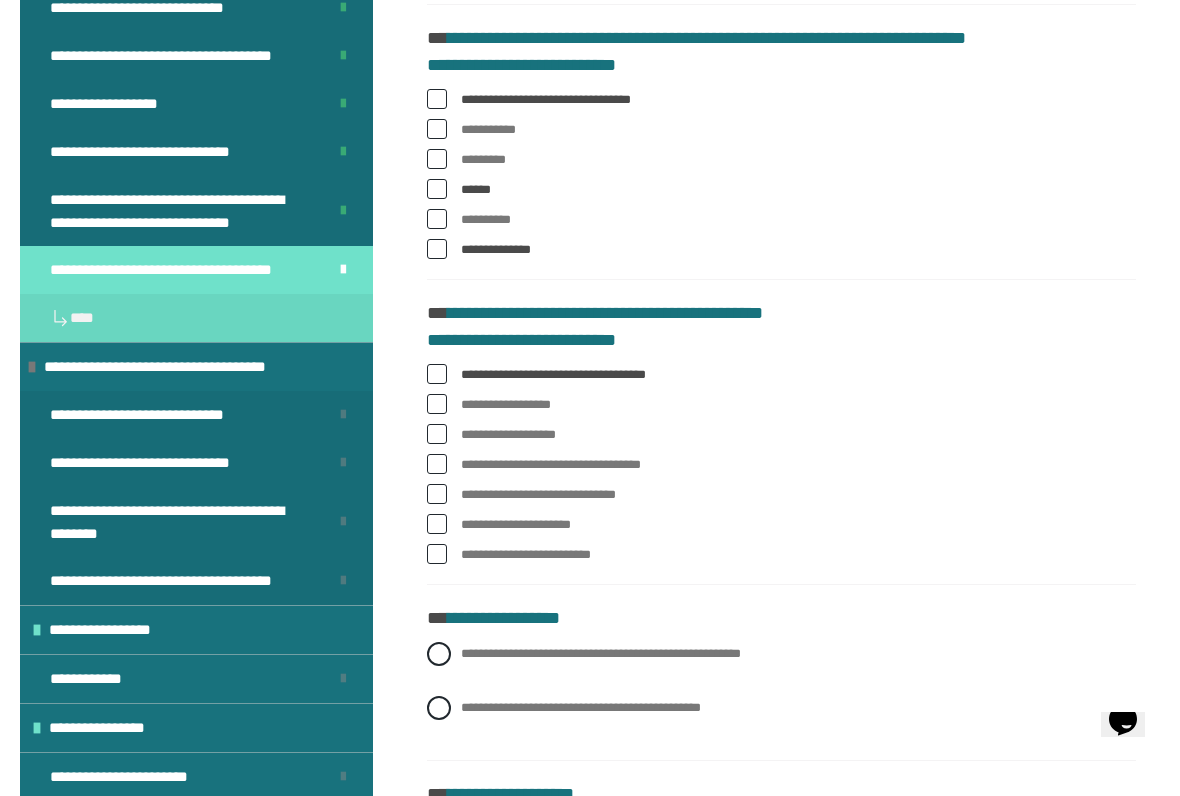 click on "**********" at bounding box center [781, 405] 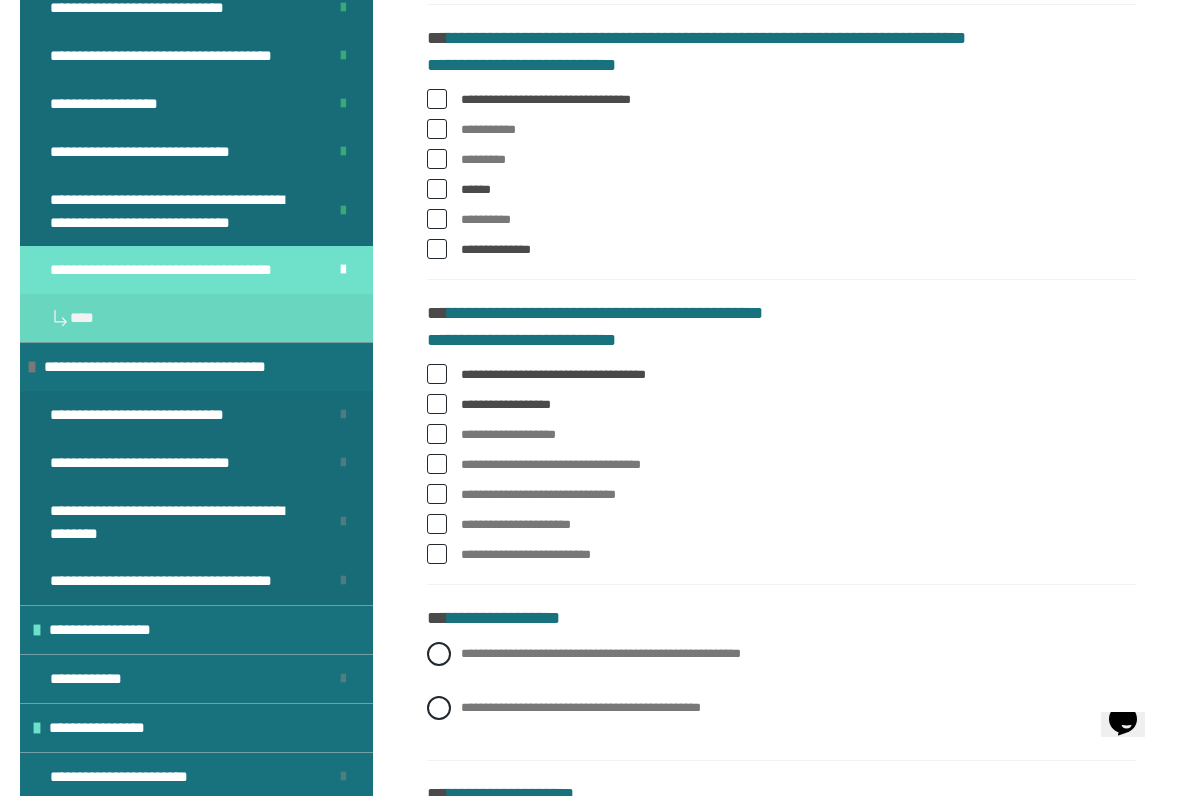 click on "**********" at bounding box center (781, 405) 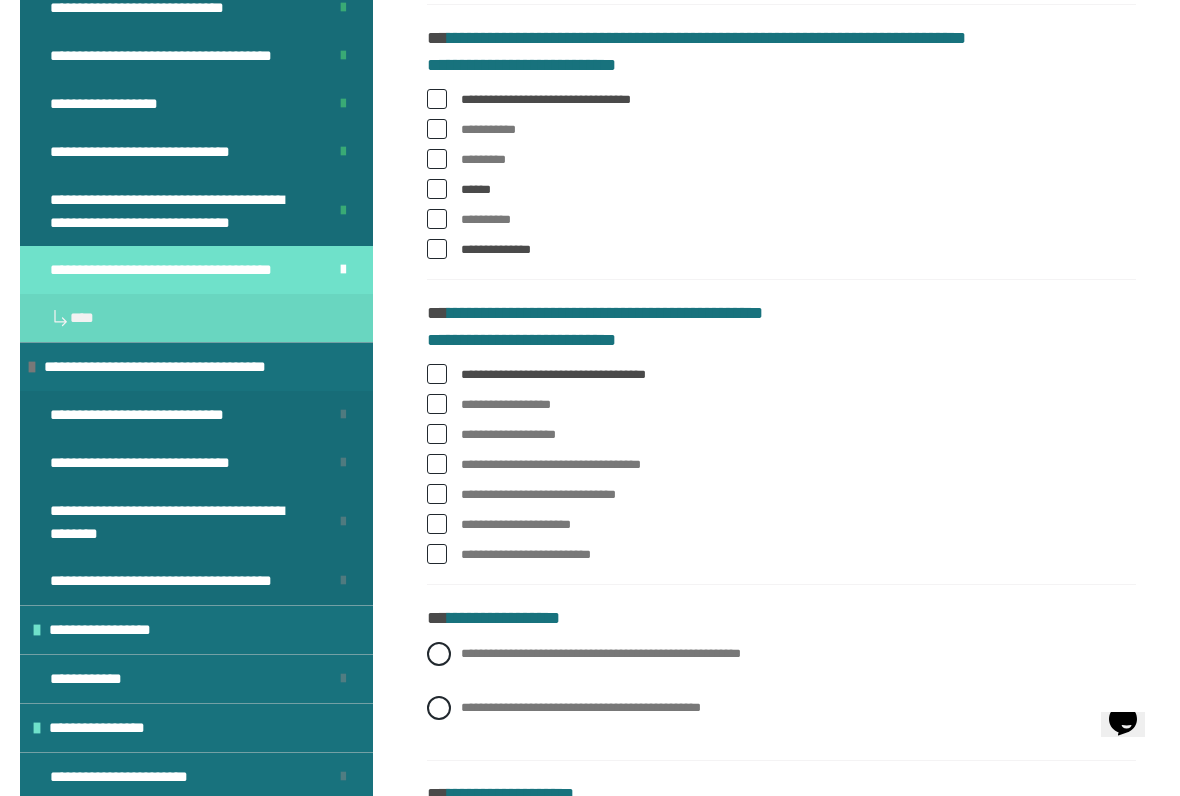 click at bounding box center [437, 464] 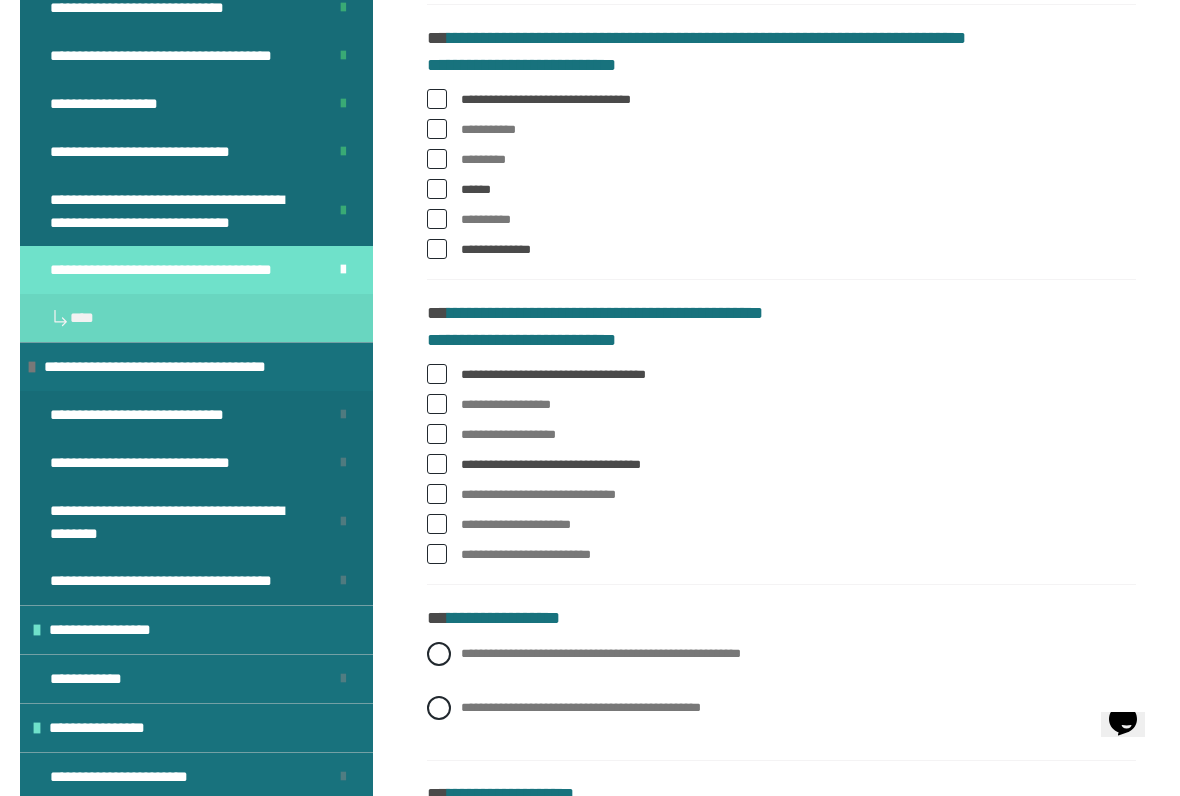 click at bounding box center [437, 464] 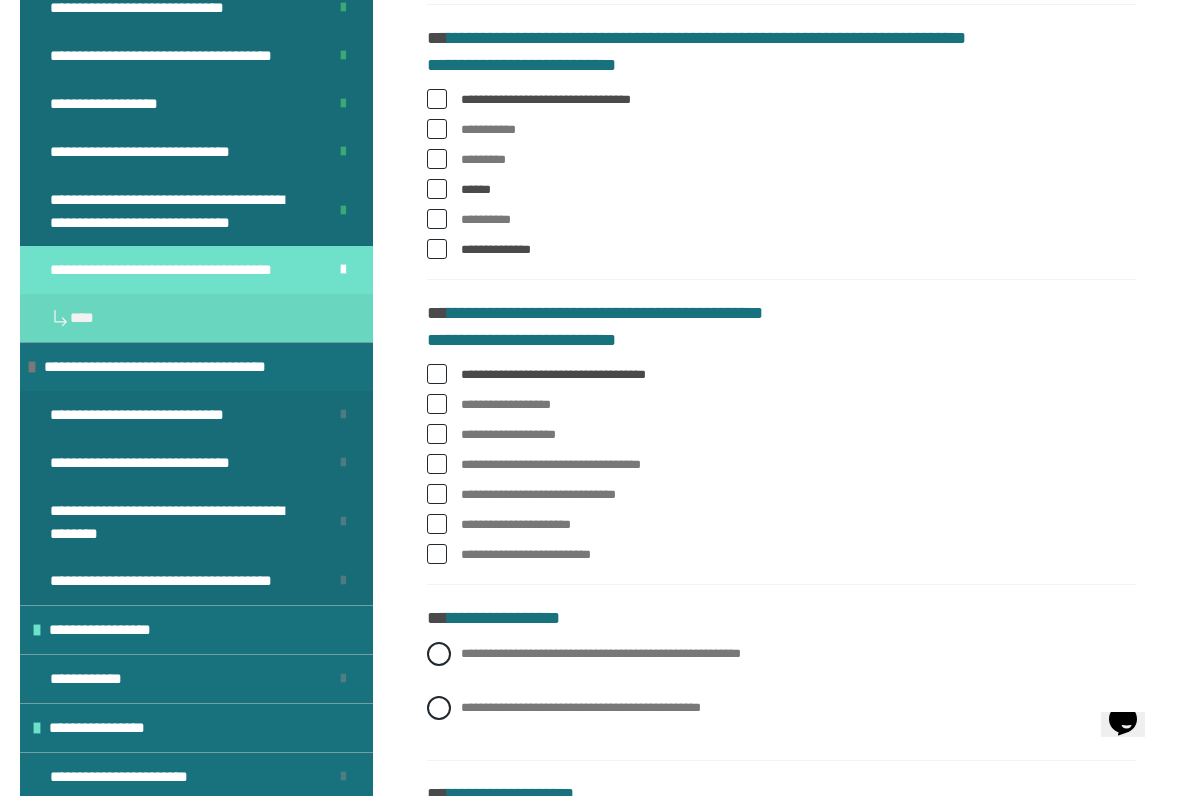 click on "**********" at bounding box center [781, 375] 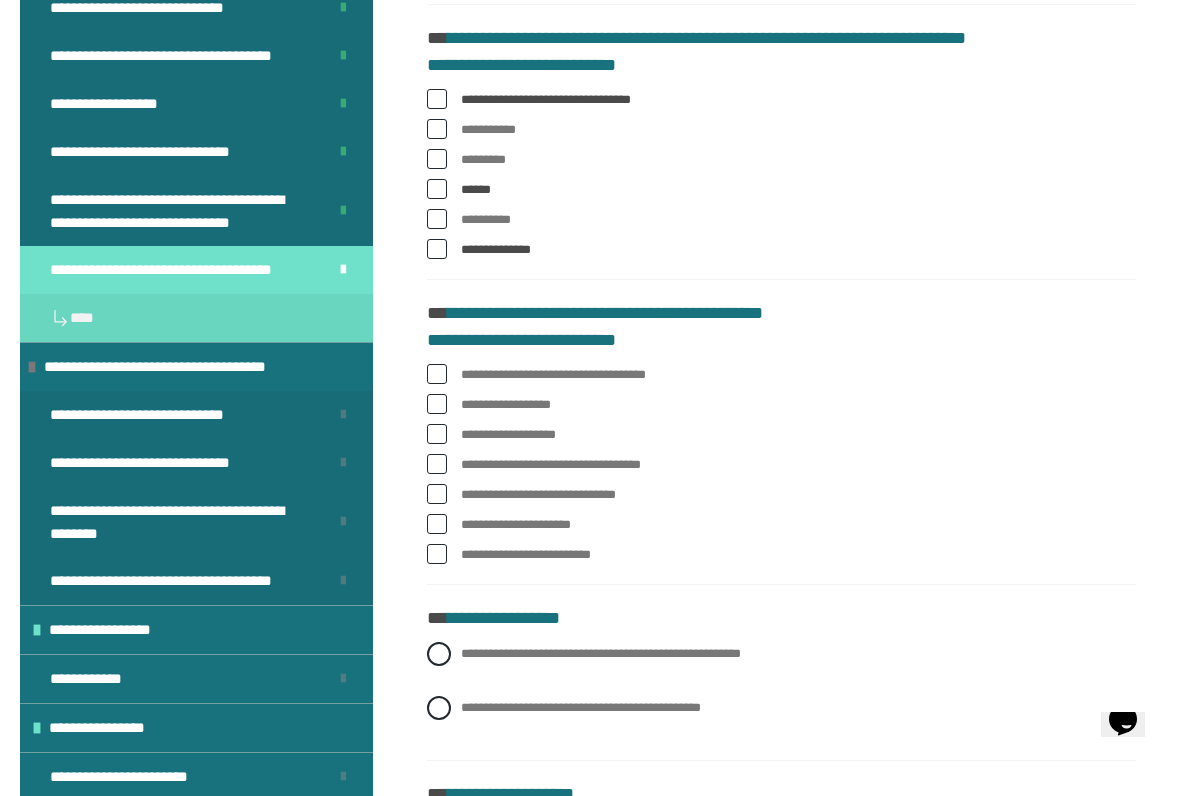click at bounding box center (437, 434) 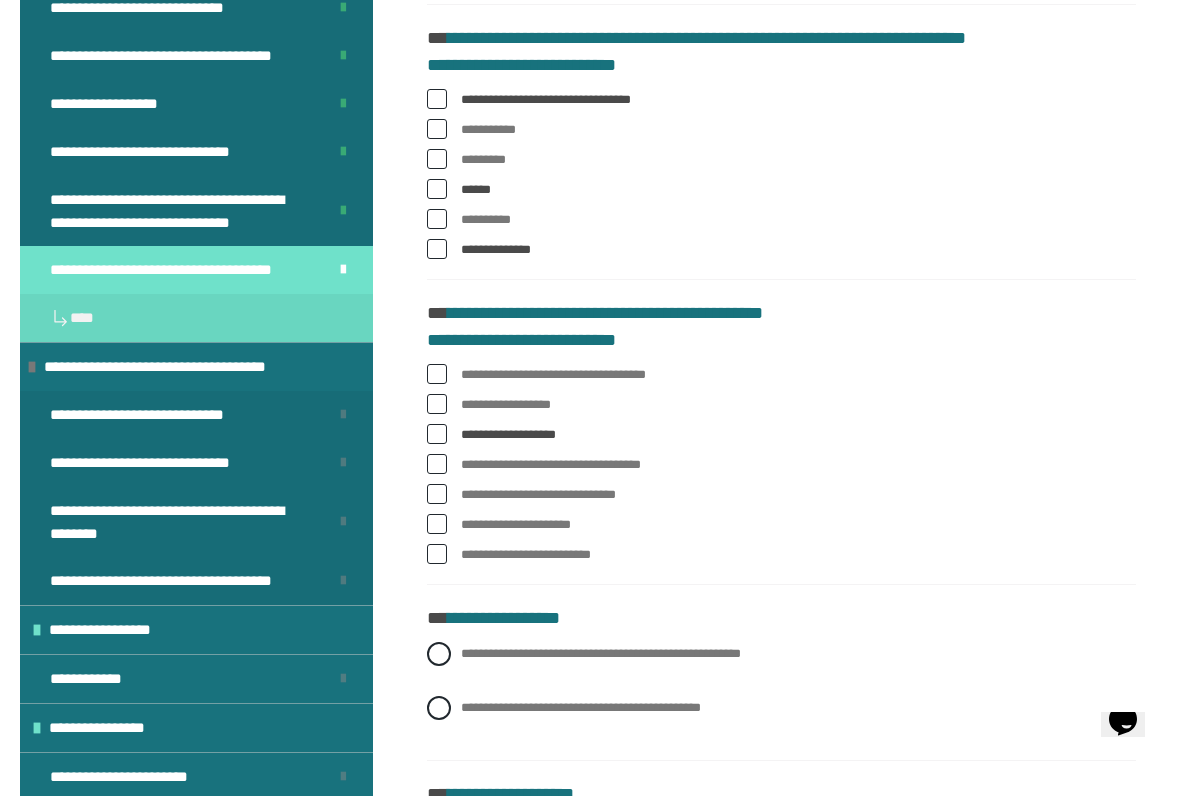 click at bounding box center (437, 494) 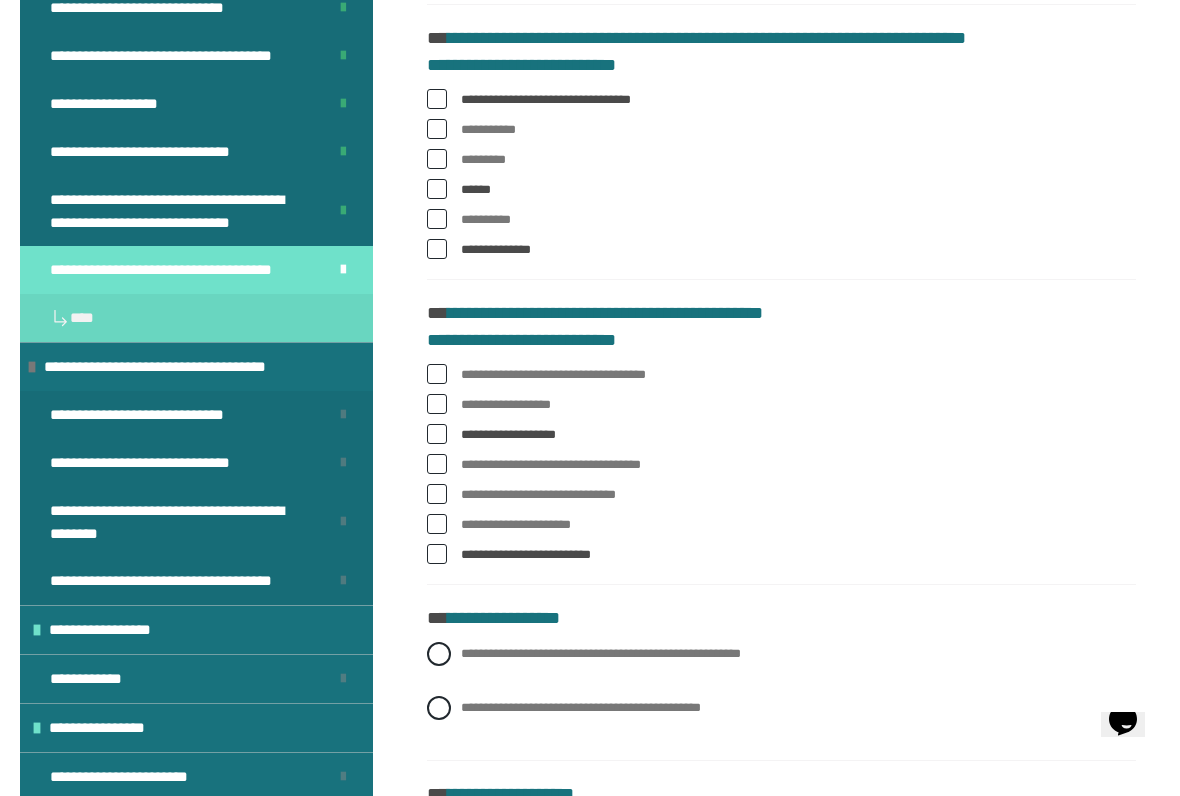 click at bounding box center (437, 524) 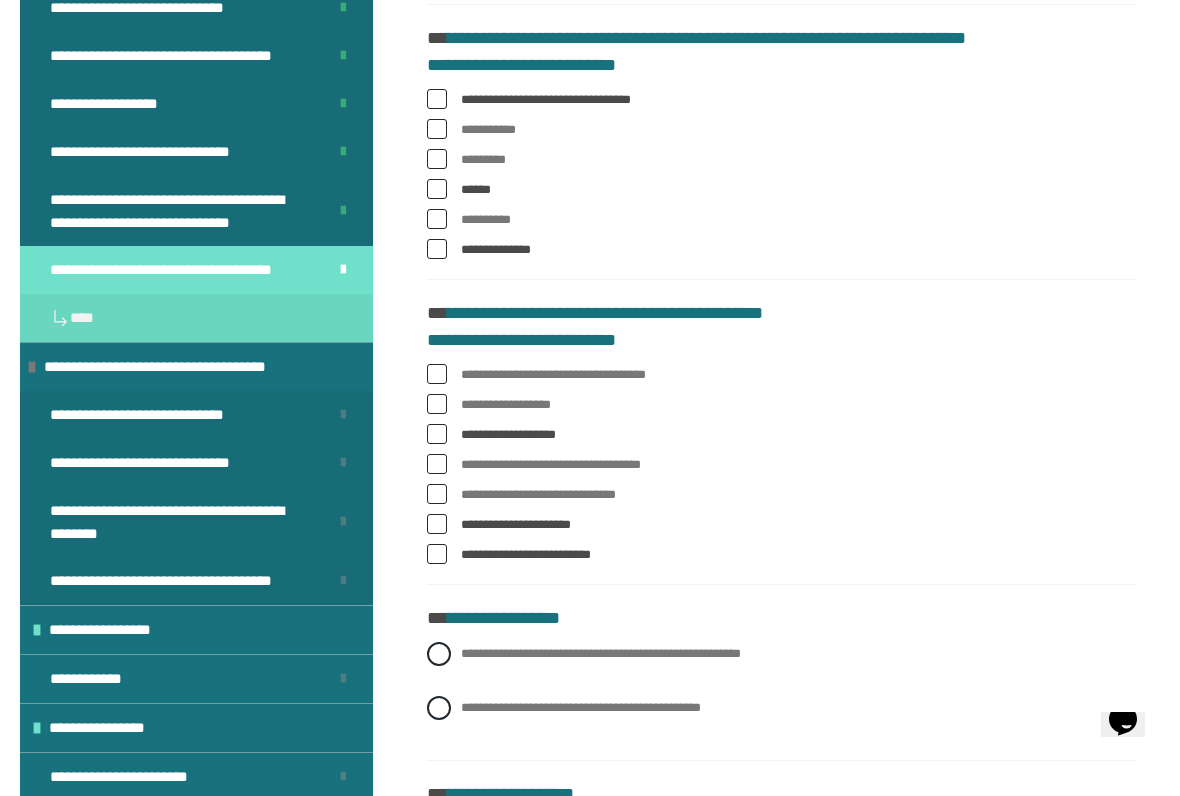 click at bounding box center (437, 494) 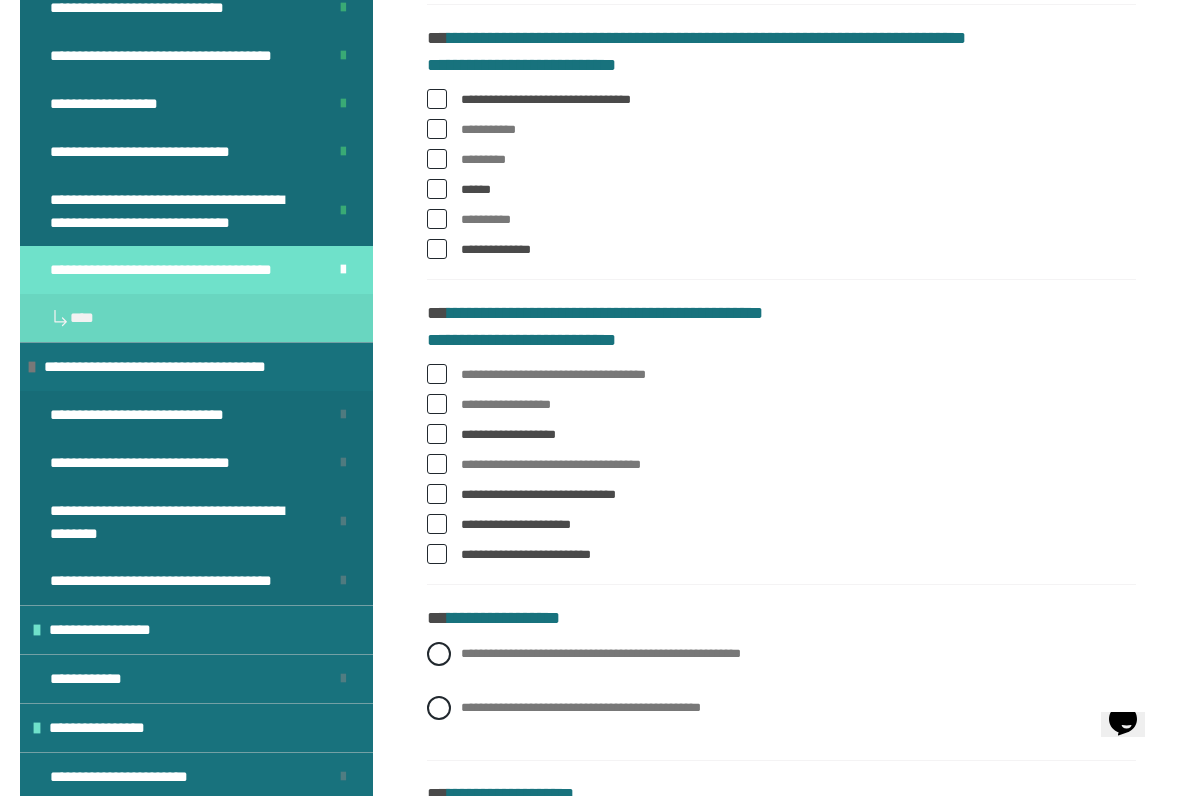 click at bounding box center [437, 464] 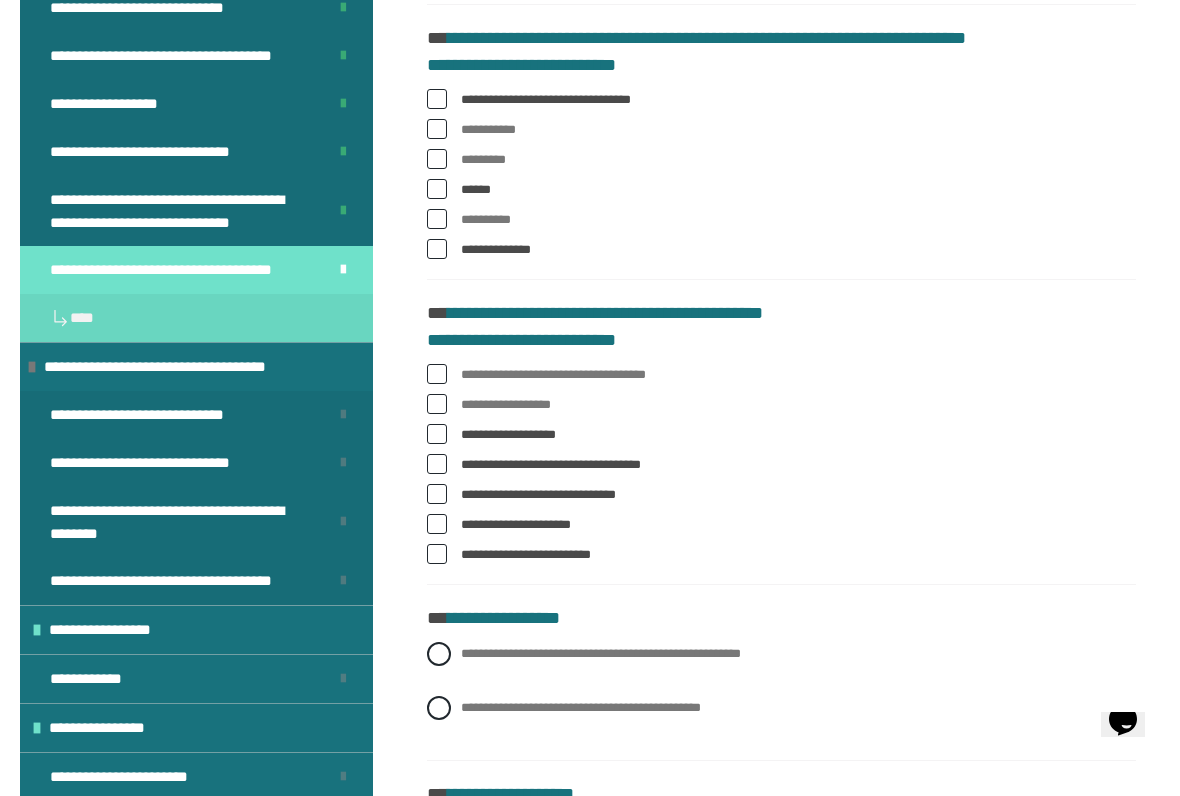 click at bounding box center (437, 404) 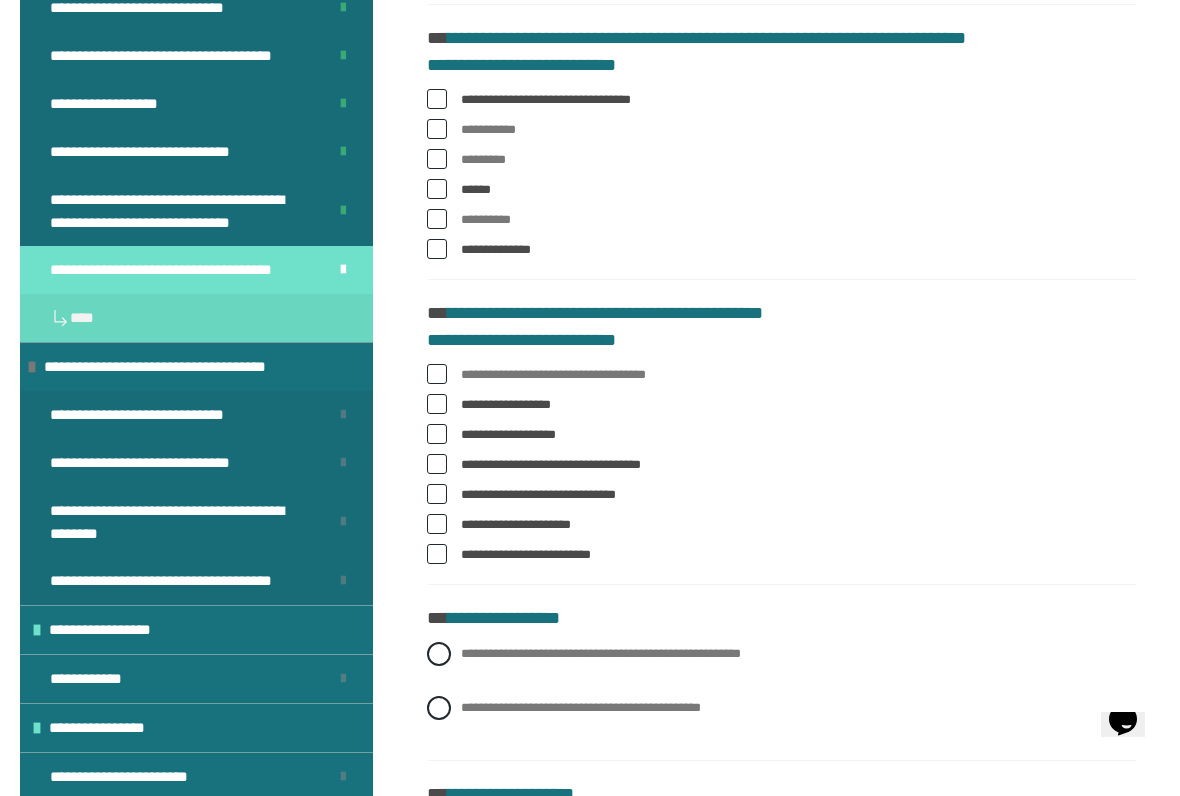 click at bounding box center [437, 374] 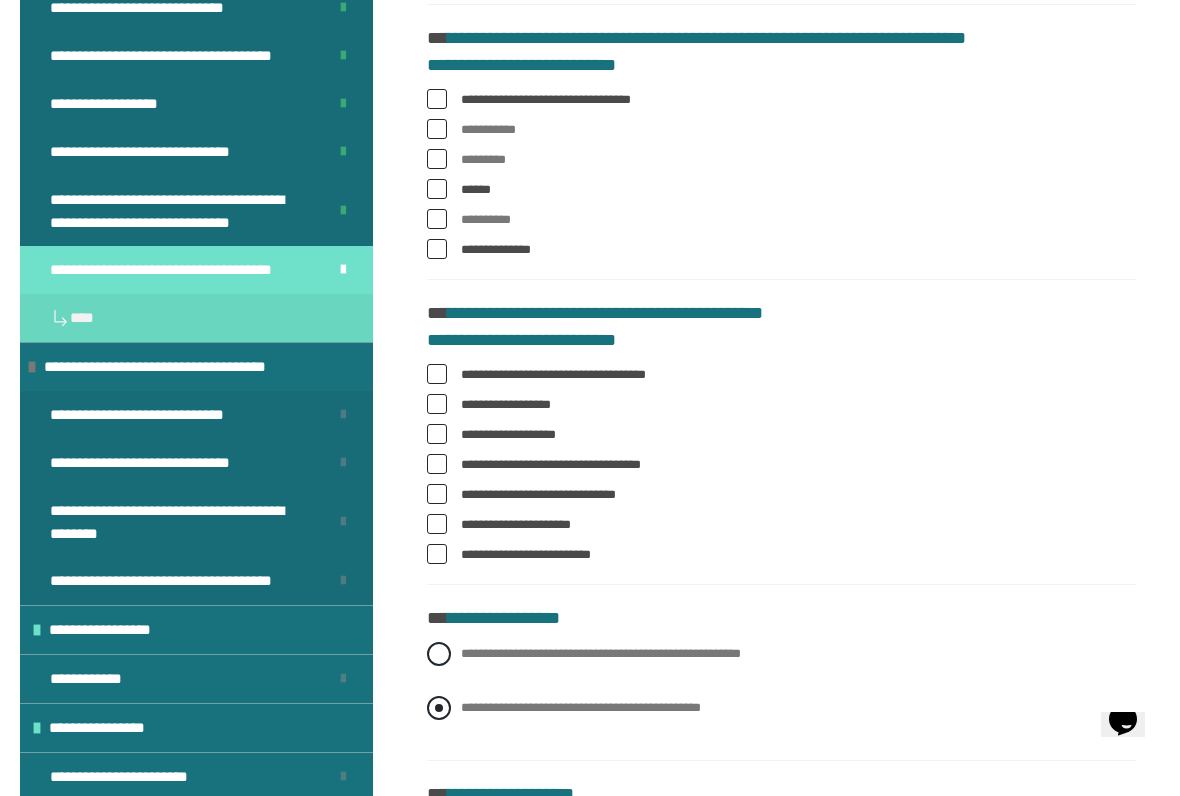 click at bounding box center [439, 708] 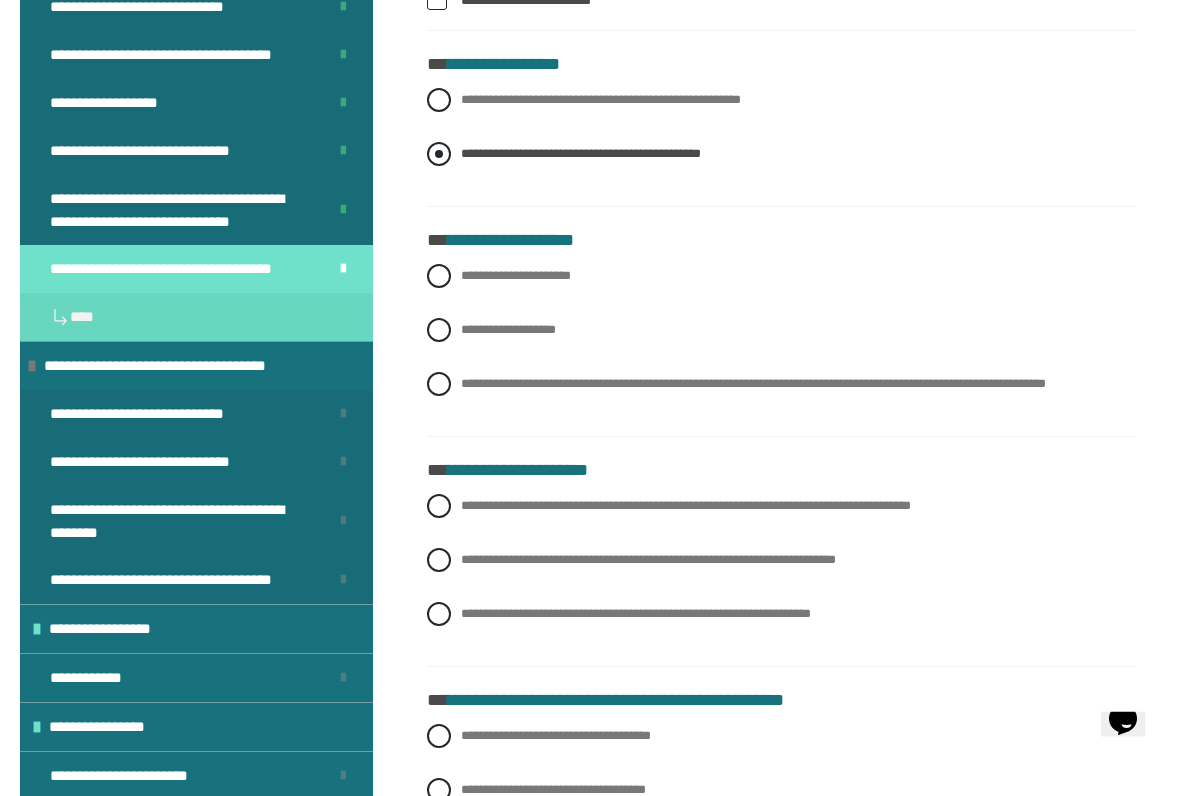 scroll, scrollTop: 1796, scrollLeft: 0, axis: vertical 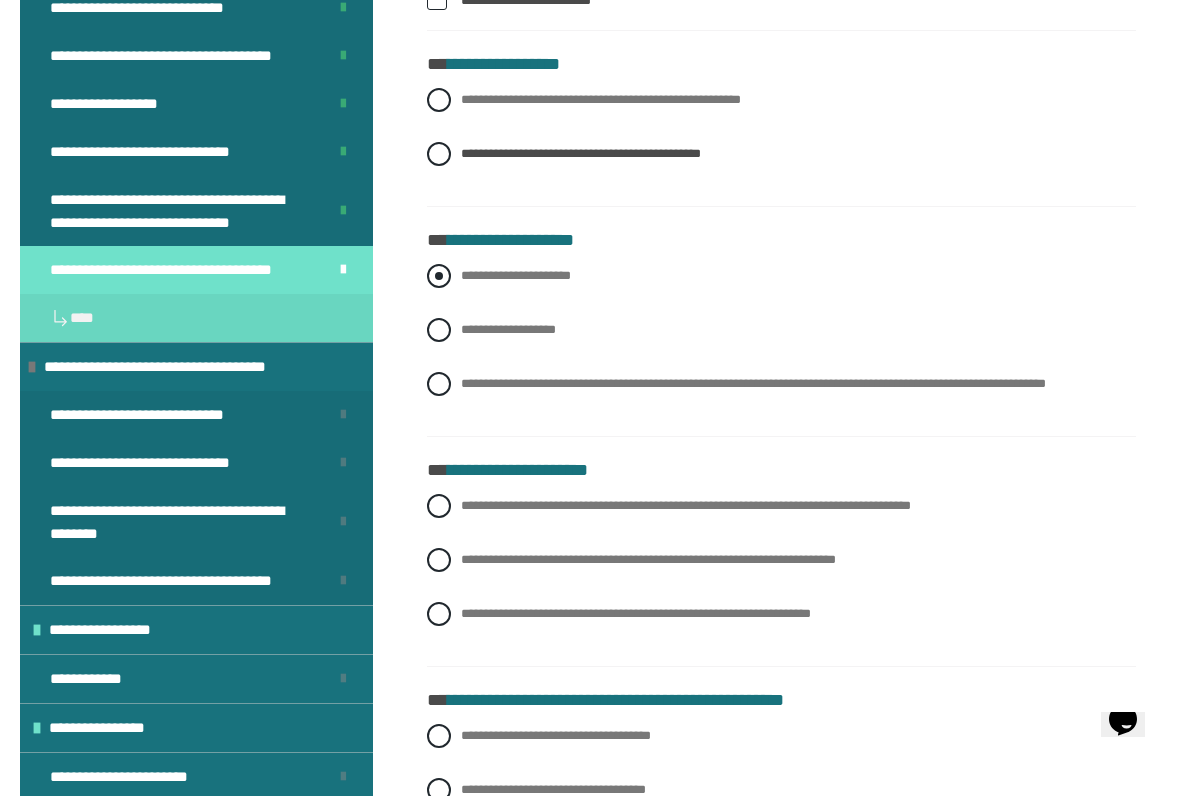 click at bounding box center [439, 276] 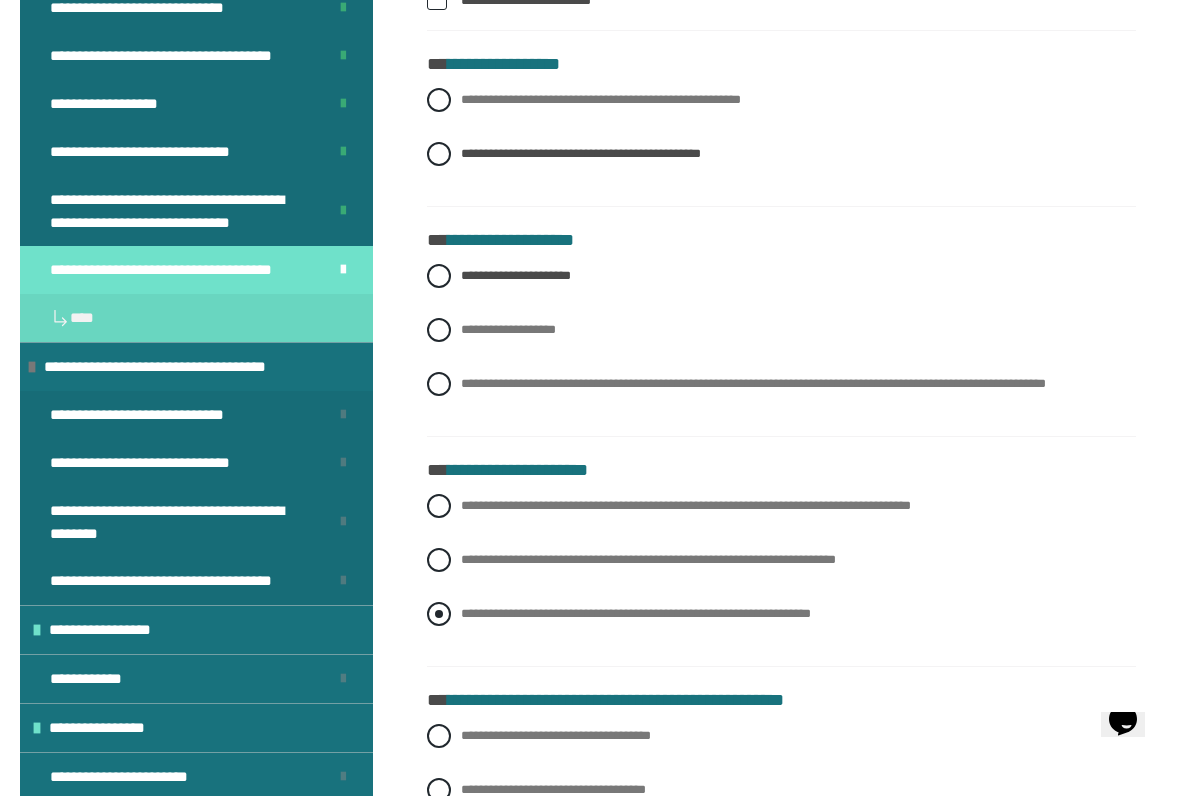 click at bounding box center [439, 614] 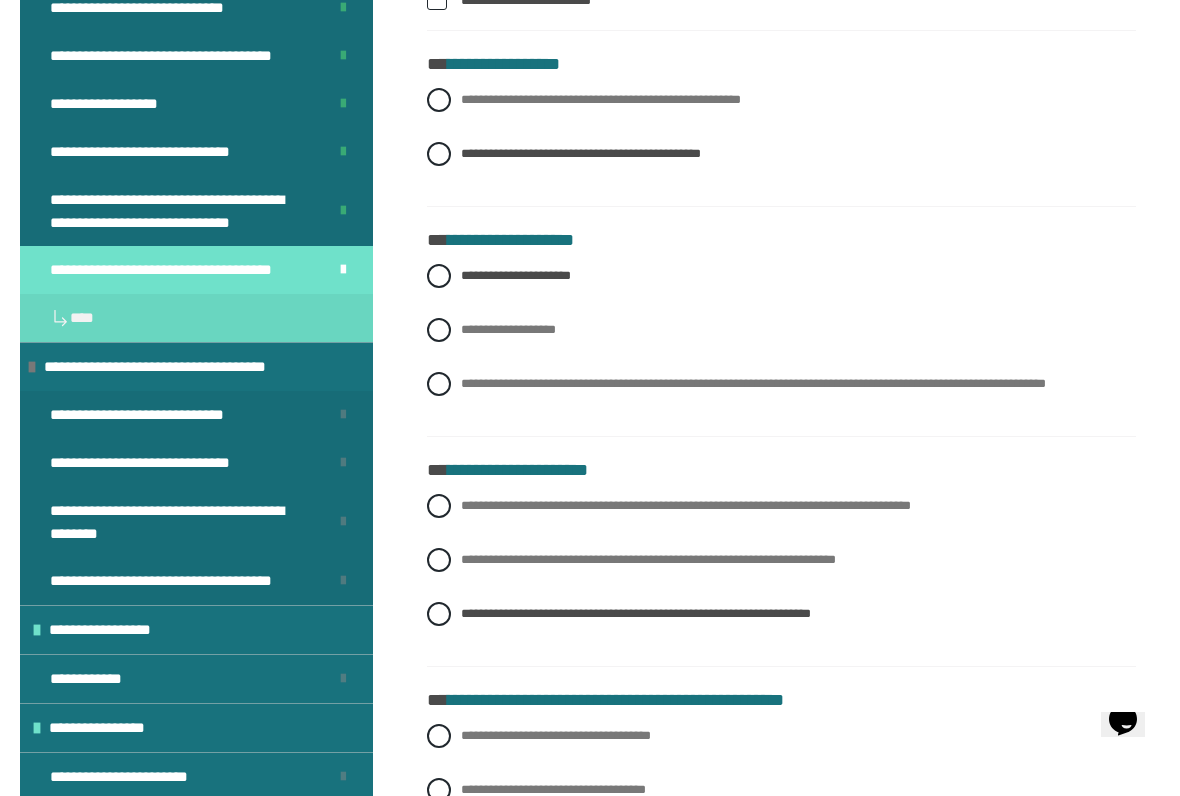 click on "**********" at bounding box center [781, -90] 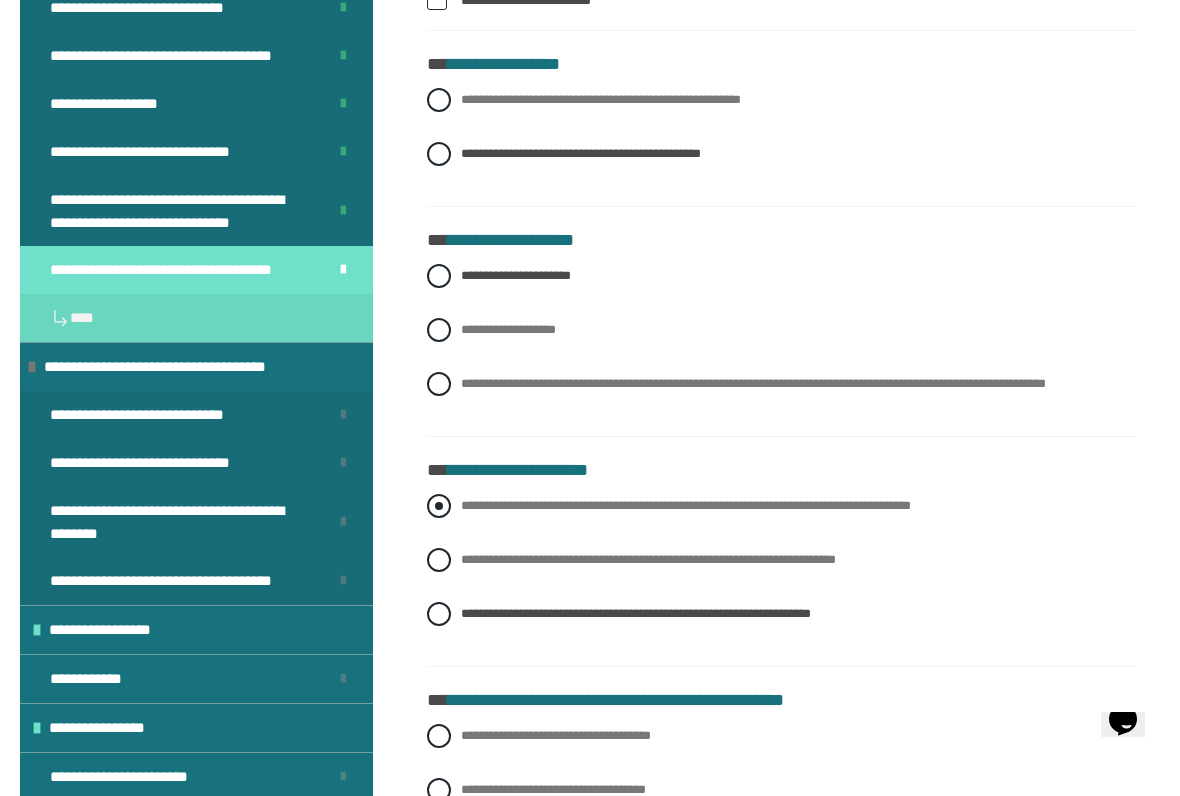 click on "**********" at bounding box center (781, 506) 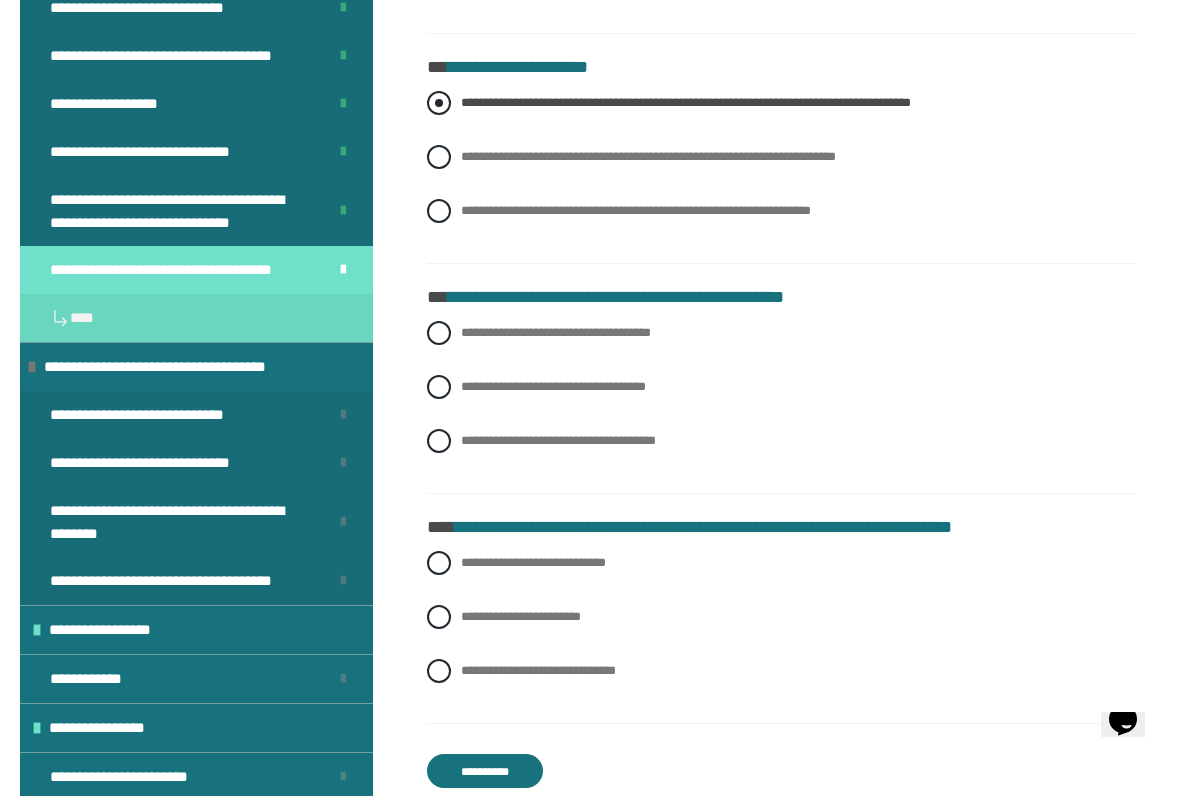 scroll, scrollTop: 2210, scrollLeft: 0, axis: vertical 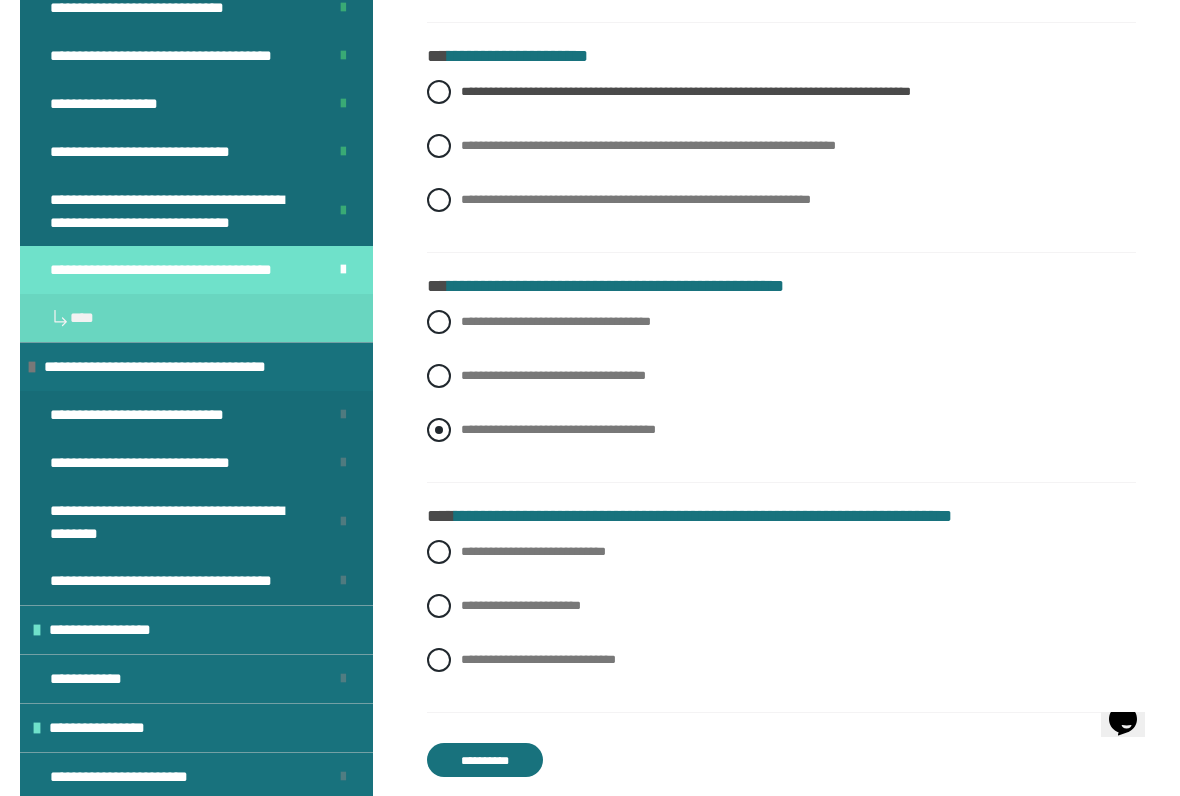 click on "**********" at bounding box center [781, 430] 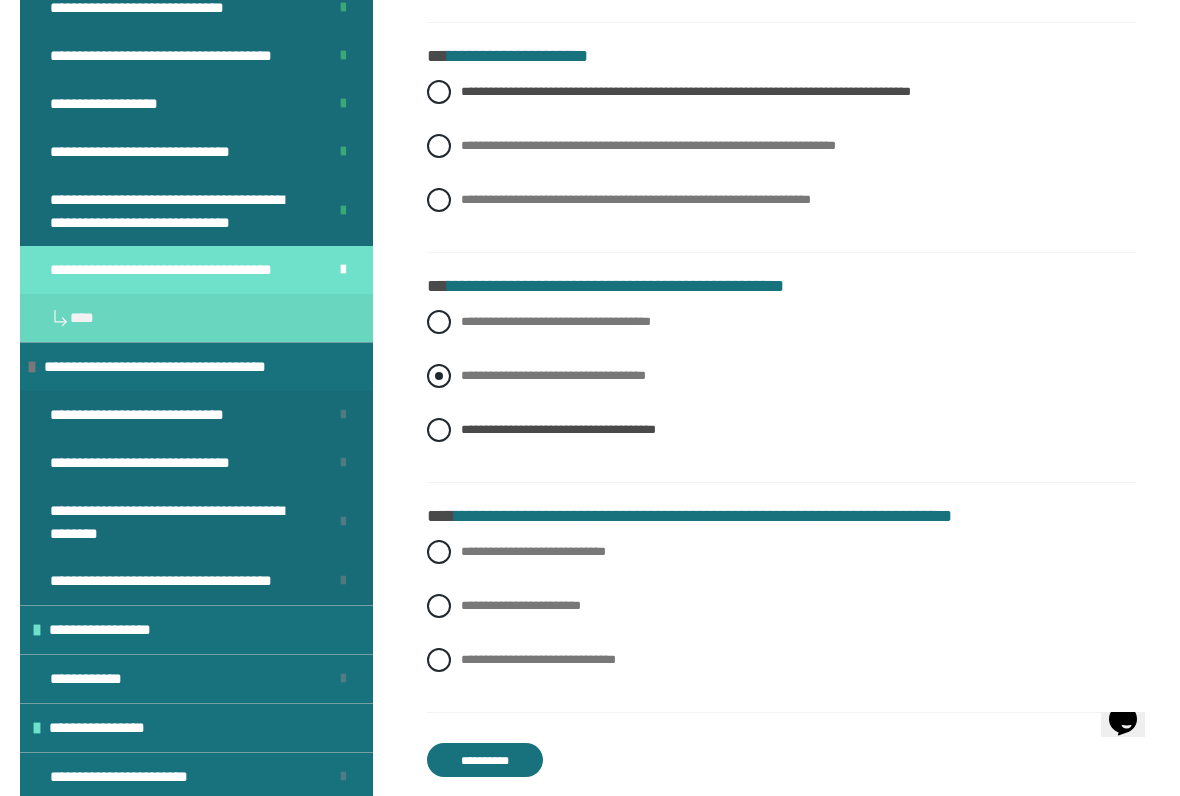 click at bounding box center [439, 376] 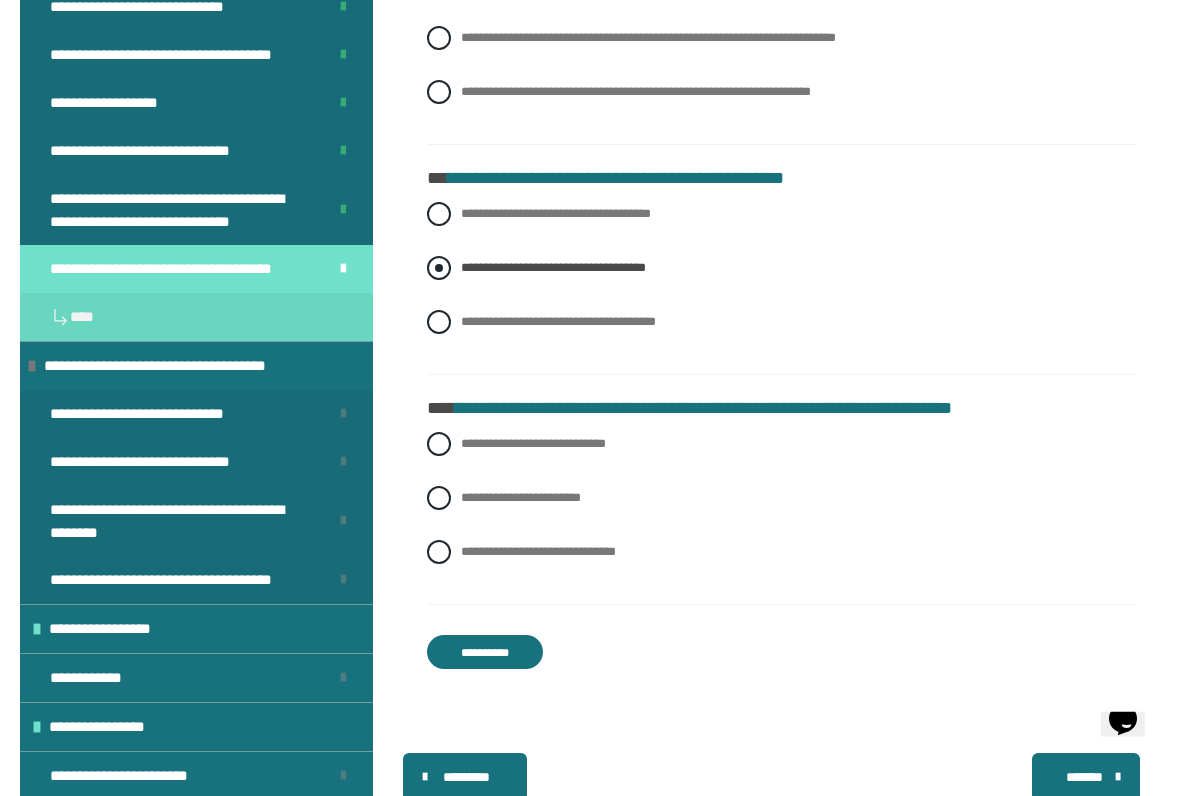 scroll, scrollTop: 2368, scrollLeft: 0, axis: vertical 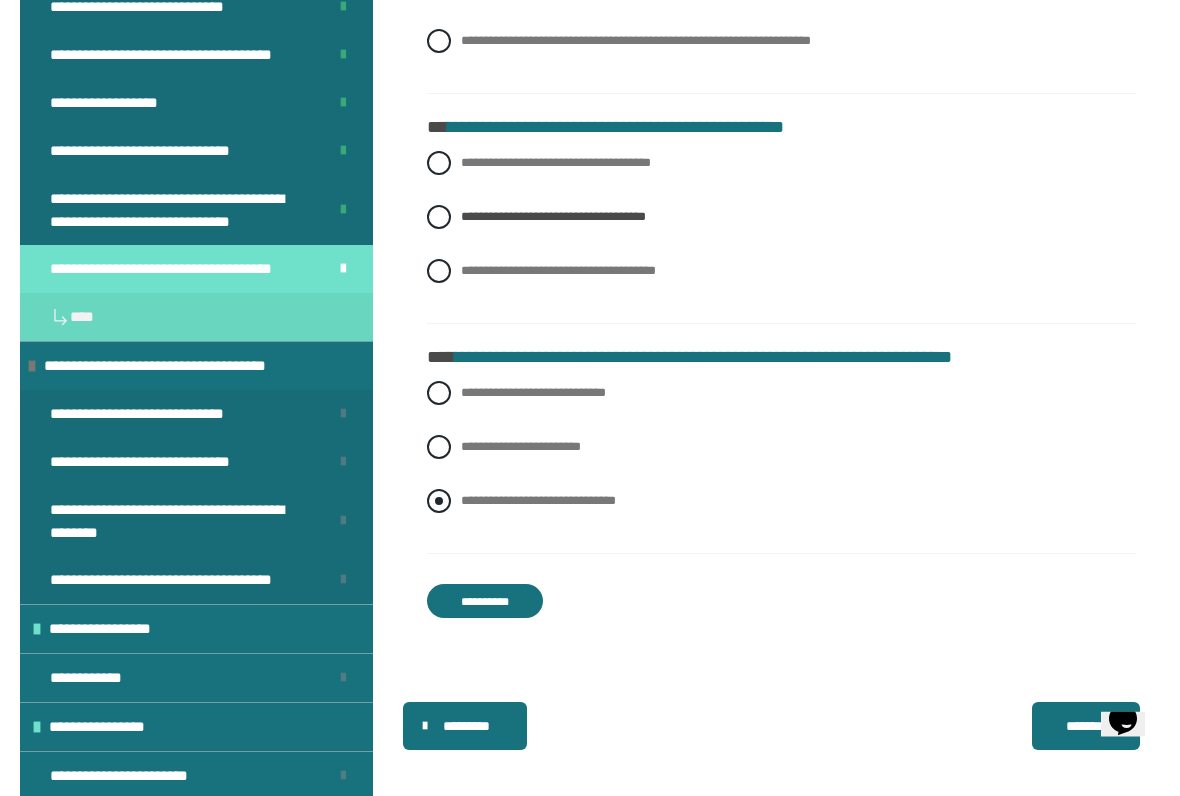 click at bounding box center [439, 502] 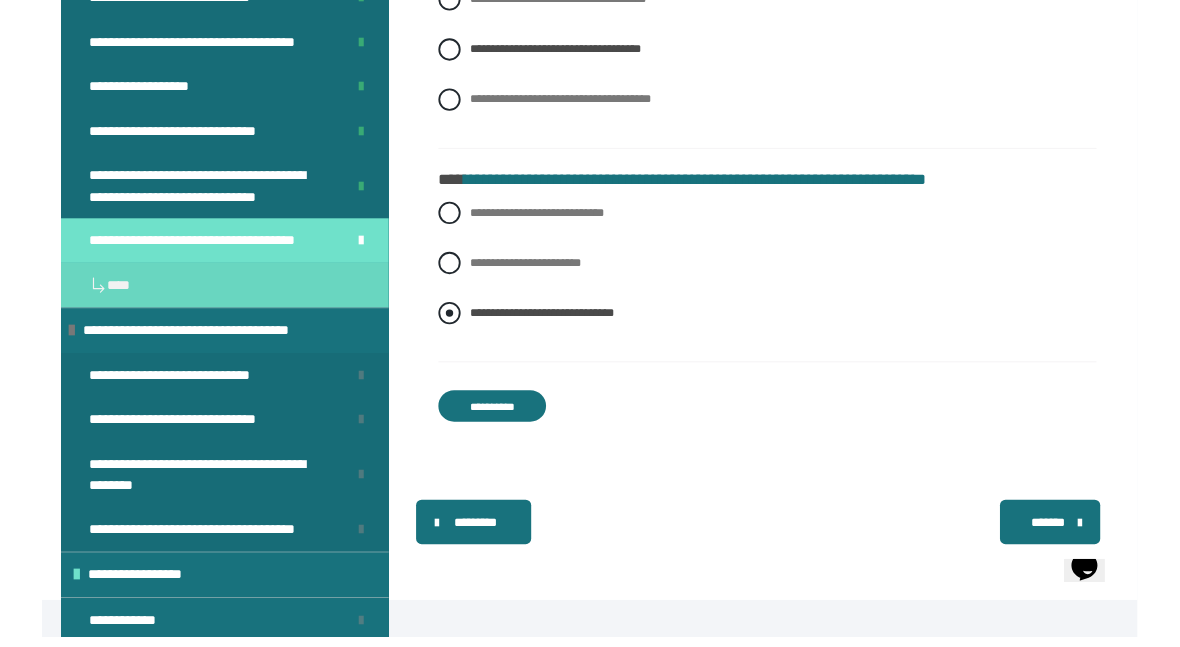 scroll, scrollTop: 2533, scrollLeft: 0, axis: vertical 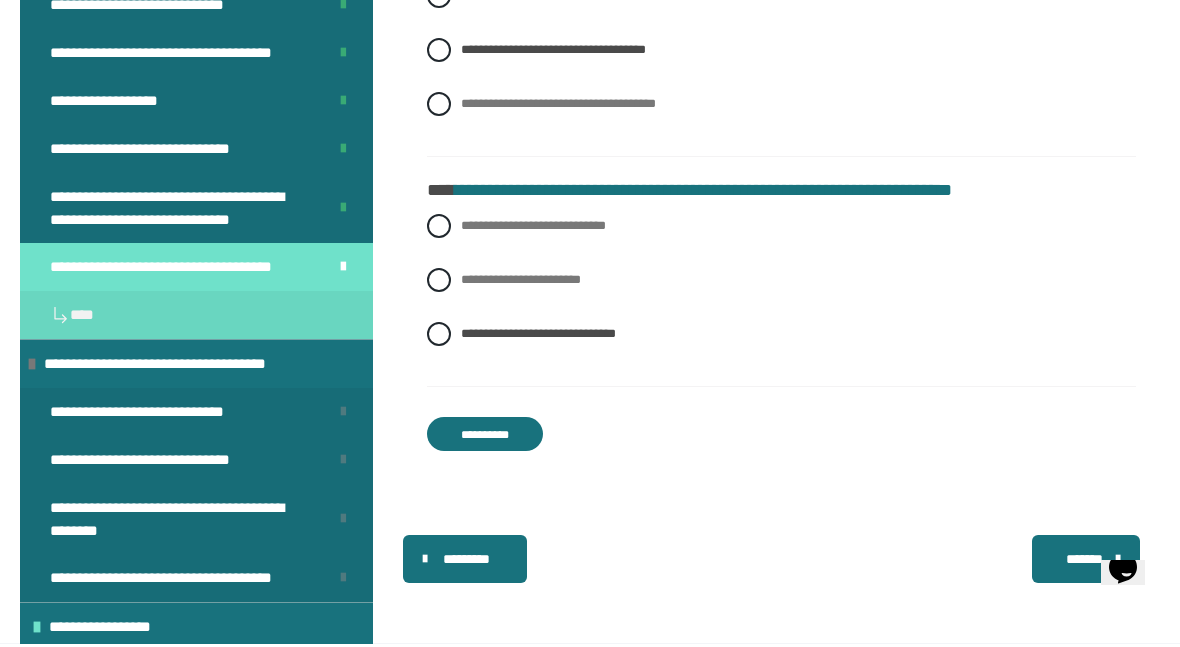 click on "**********" at bounding box center (485, 437) 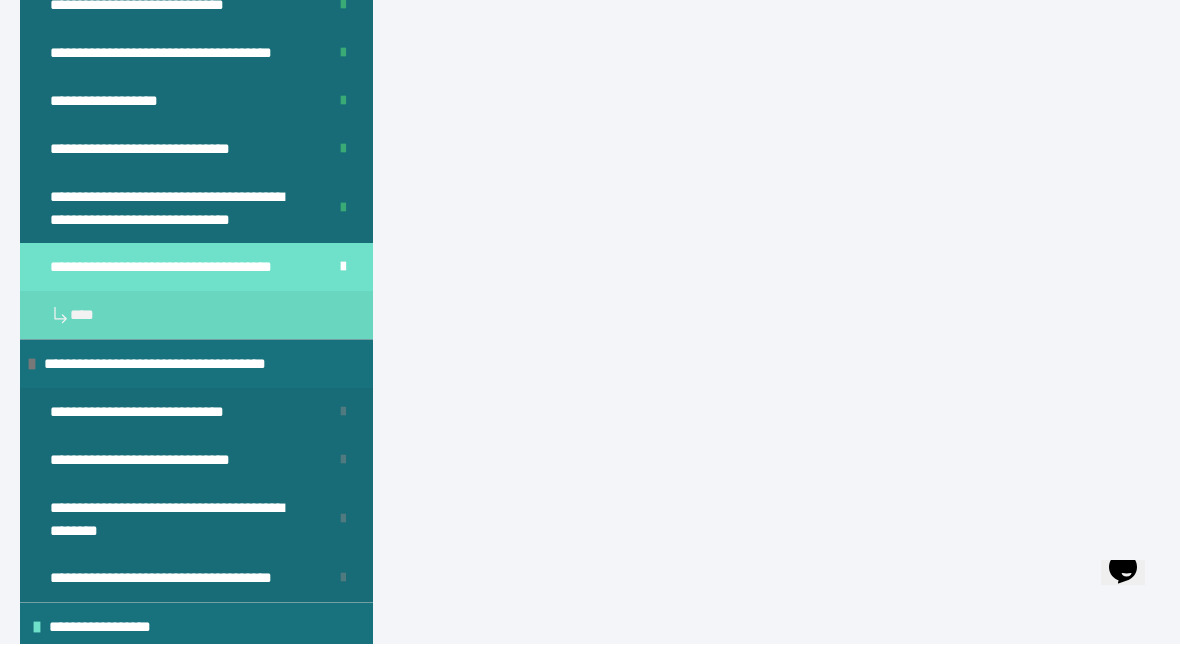 scroll, scrollTop: 431, scrollLeft: 0, axis: vertical 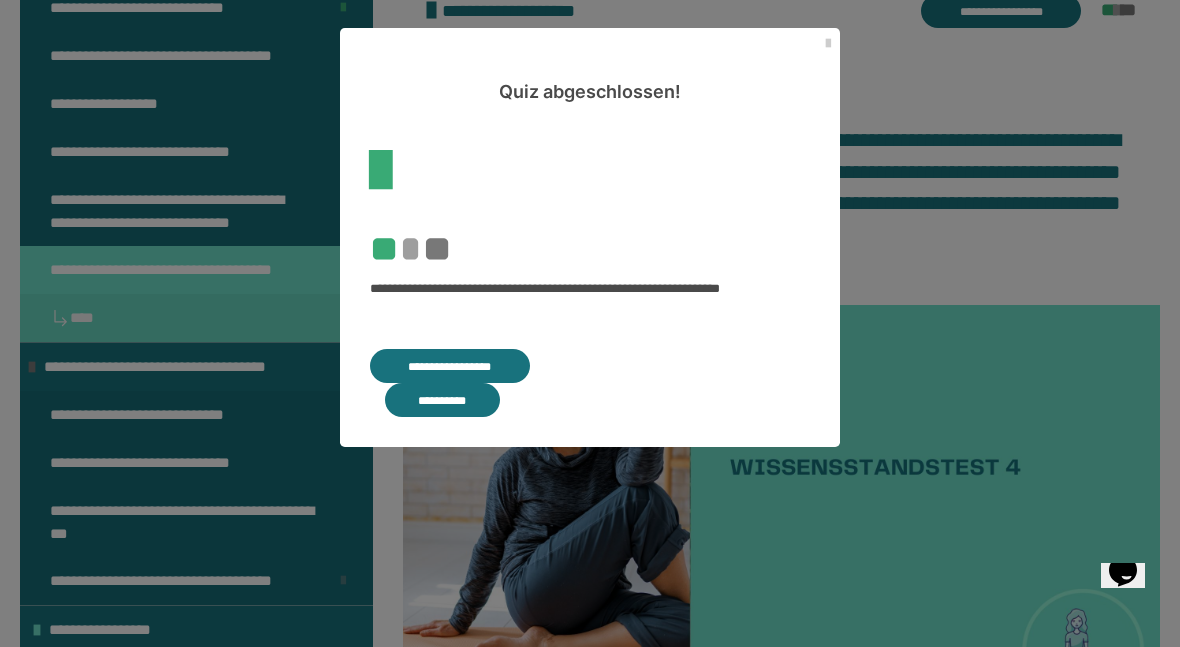 click on "**********" at bounding box center (442, 400) 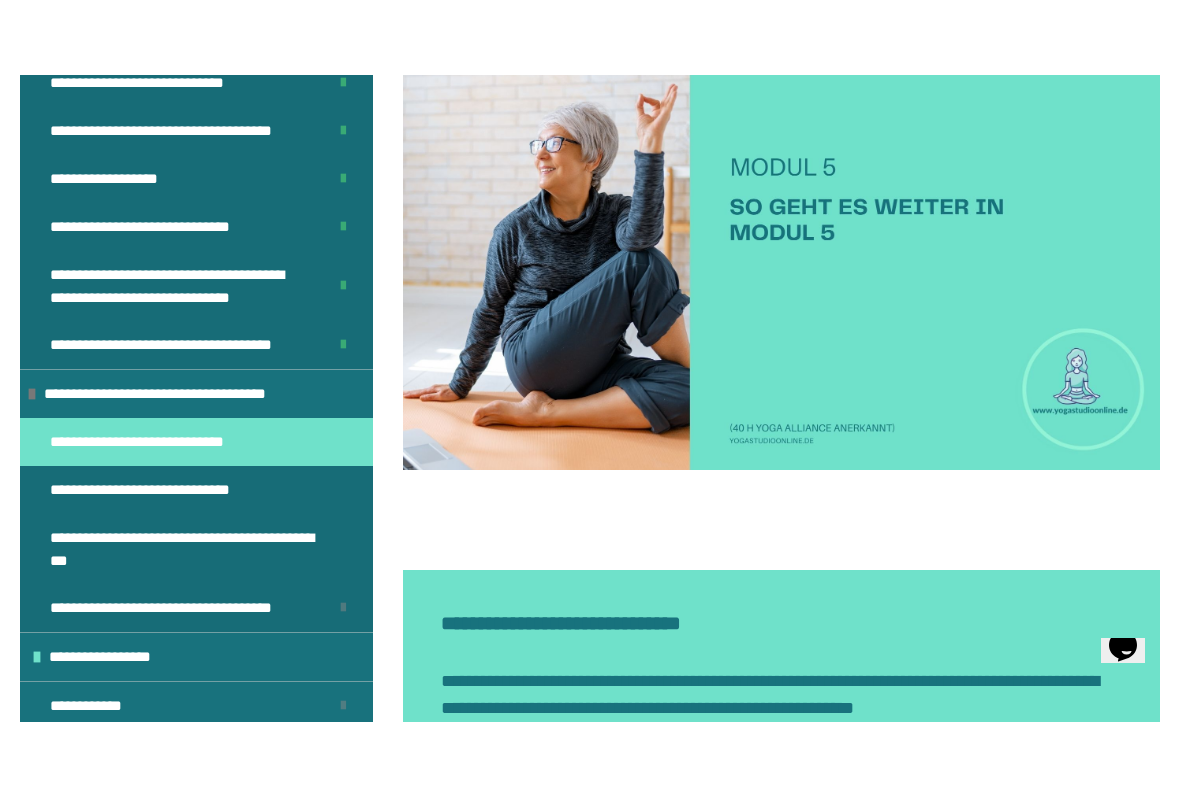 scroll, scrollTop: 451, scrollLeft: 0, axis: vertical 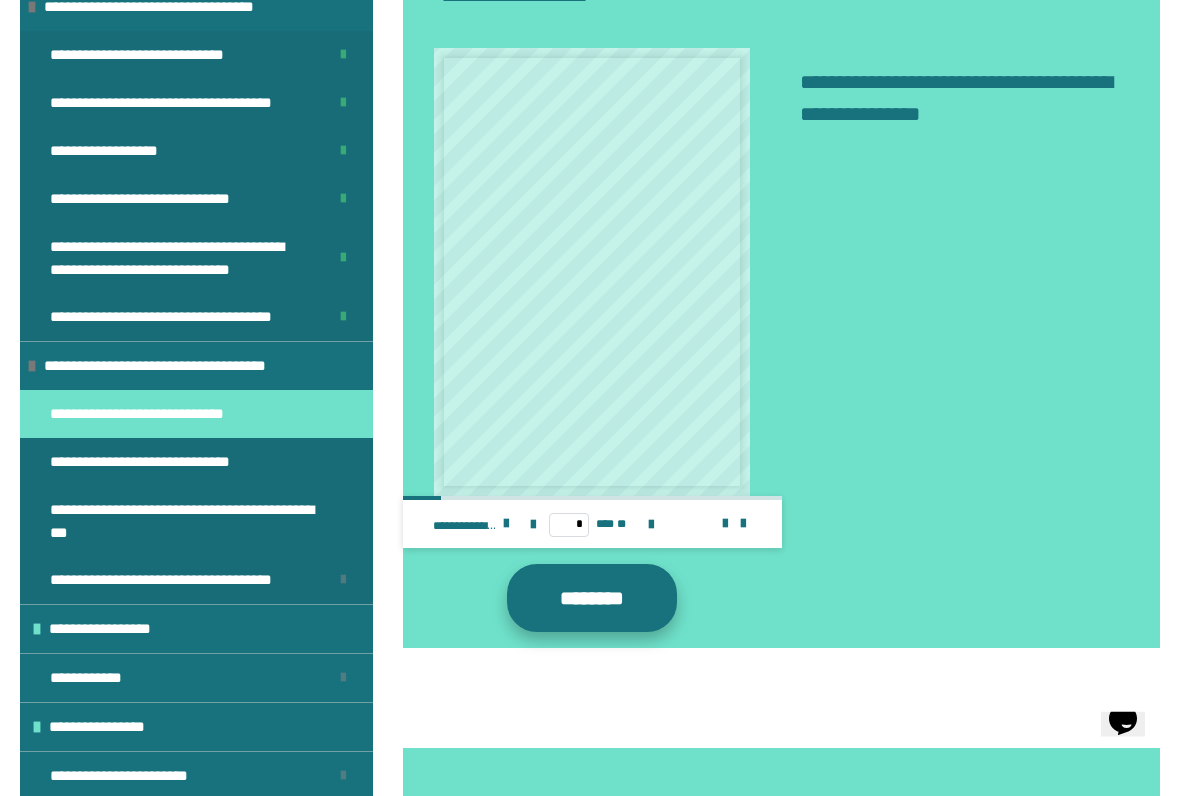 click on "********" at bounding box center (592, 599) 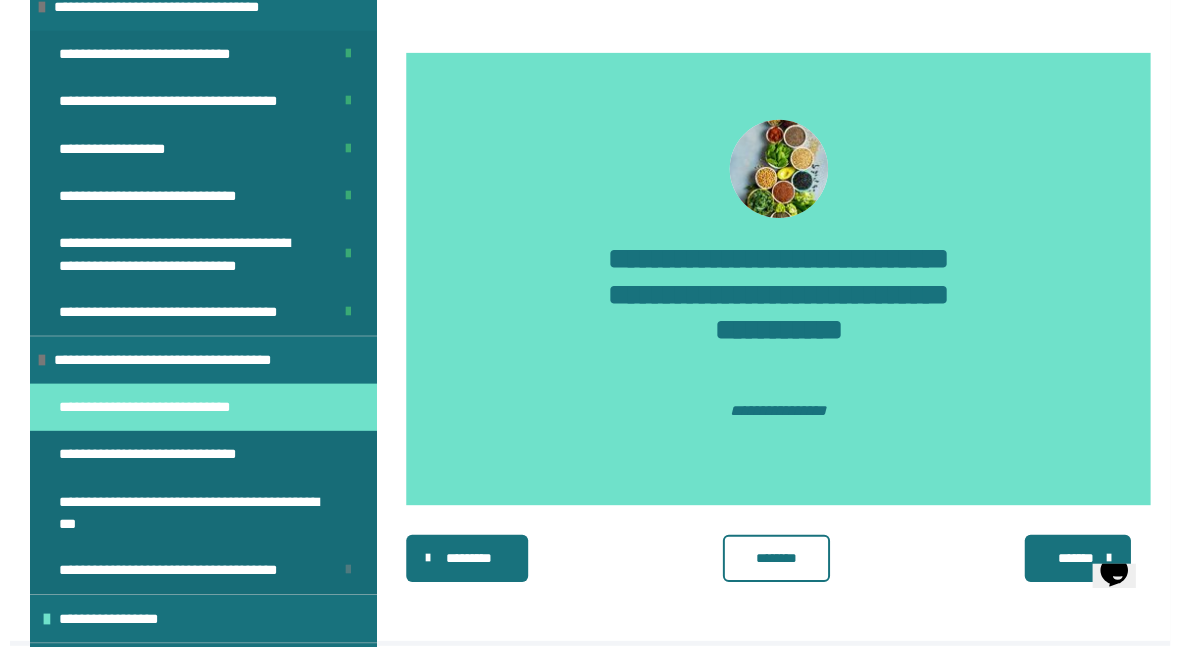 scroll, scrollTop: 2765, scrollLeft: 0, axis: vertical 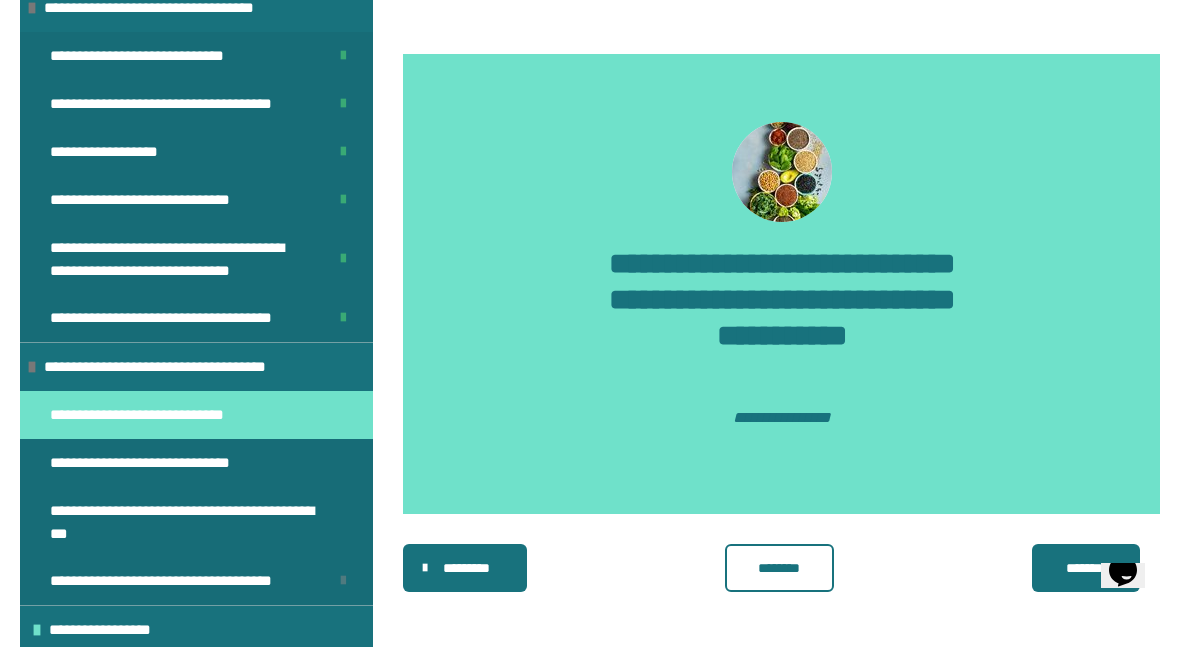 click on "********" at bounding box center [780, 568] 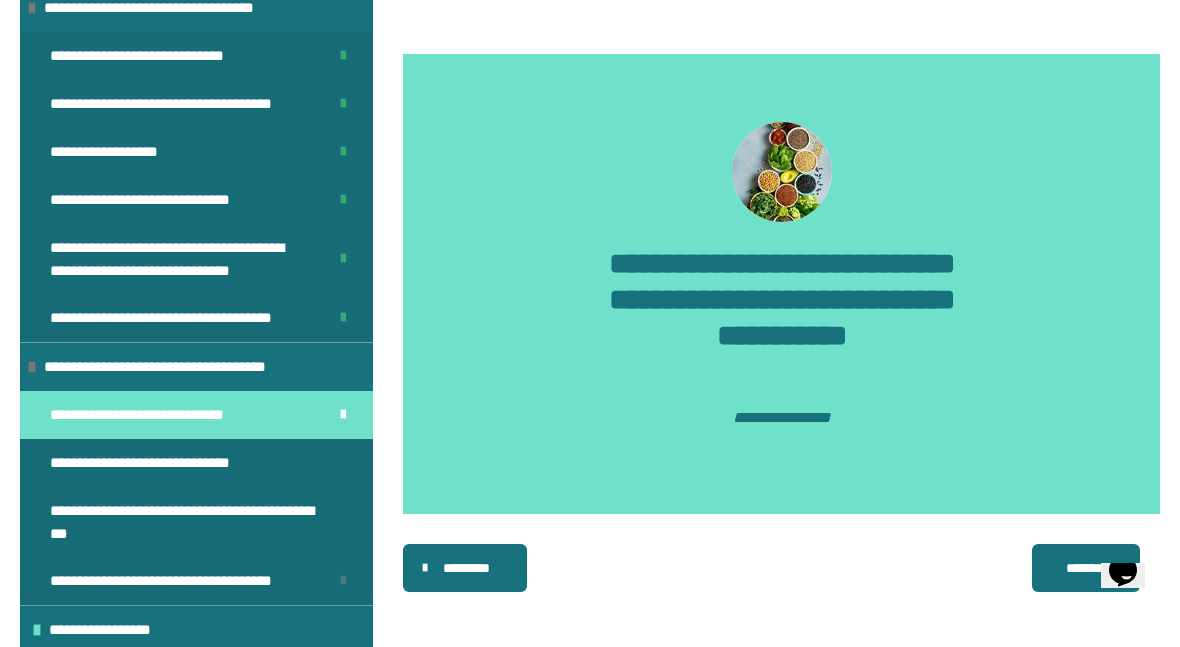 click on "*******" at bounding box center (1084, 568) 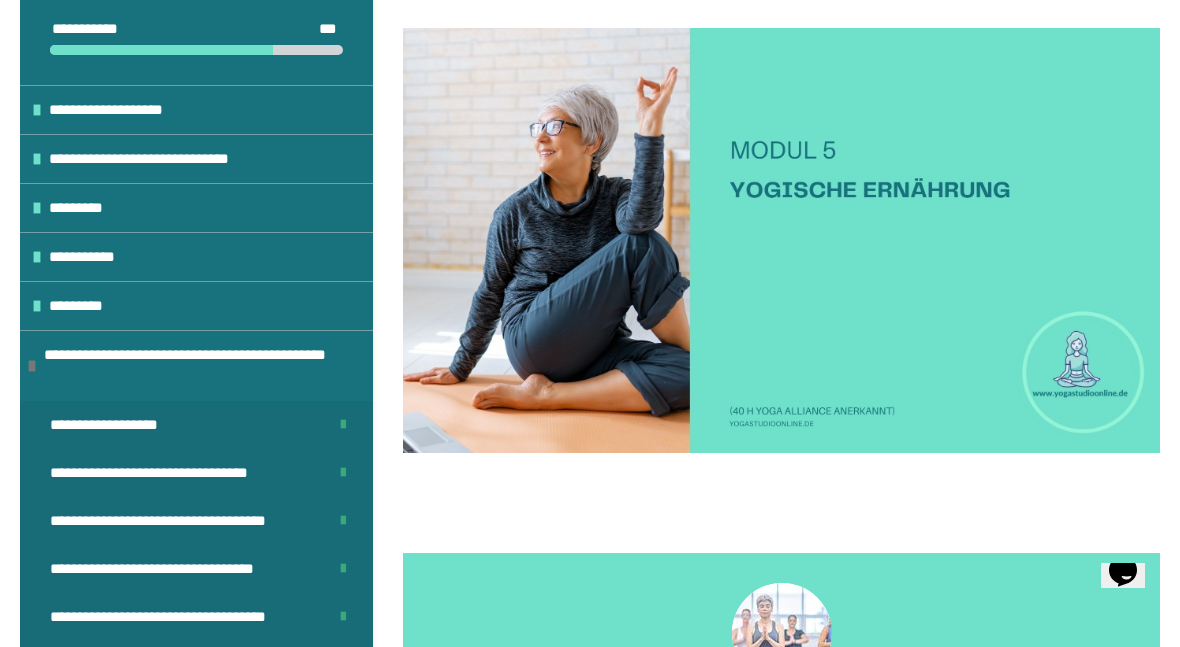 scroll, scrollTop: 301, scrollLeft: 0, axis: vertical 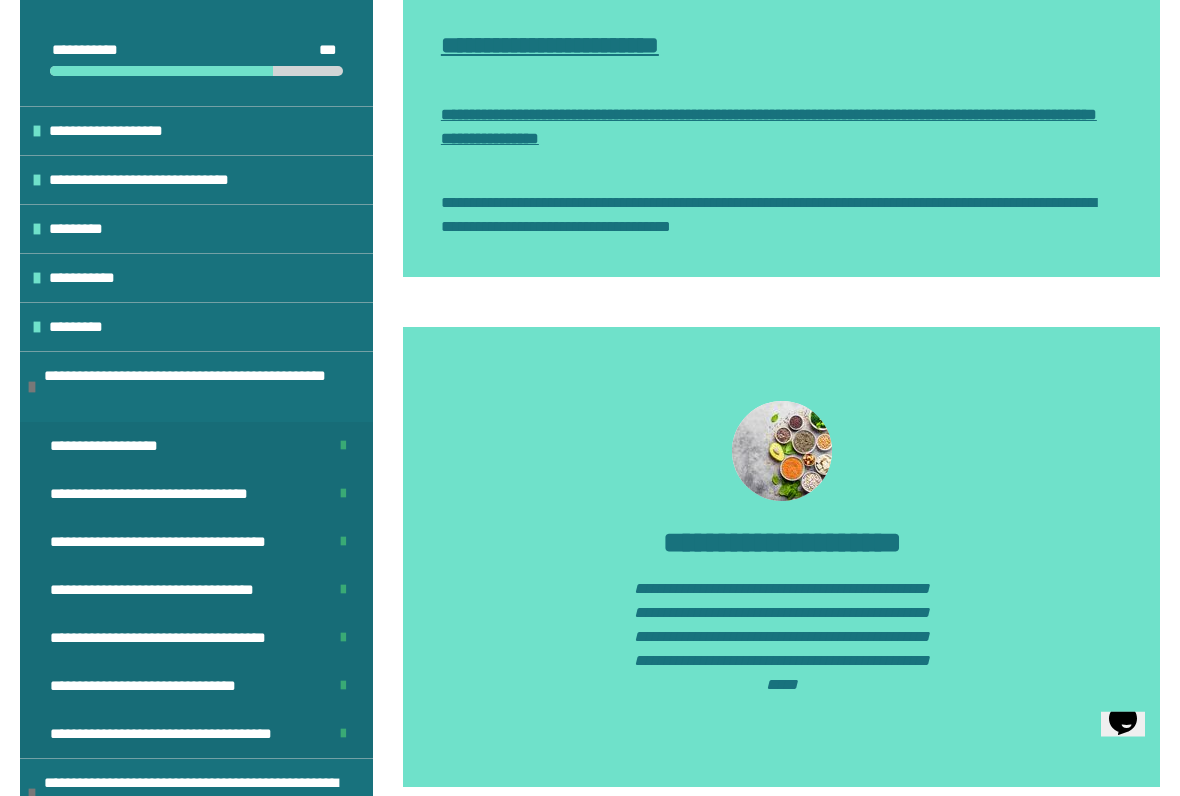 click on "**********" at bounding box center [769, 127] 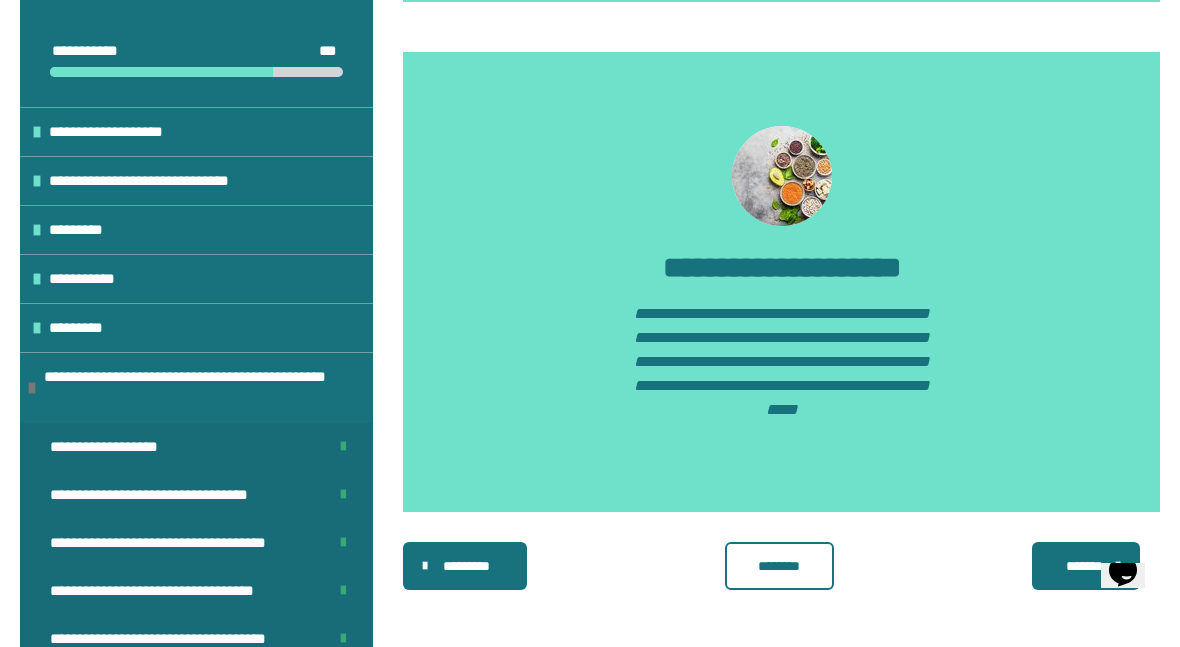 scroll, scrollTop: 2530, scrollLeft: 0, axis: vertical 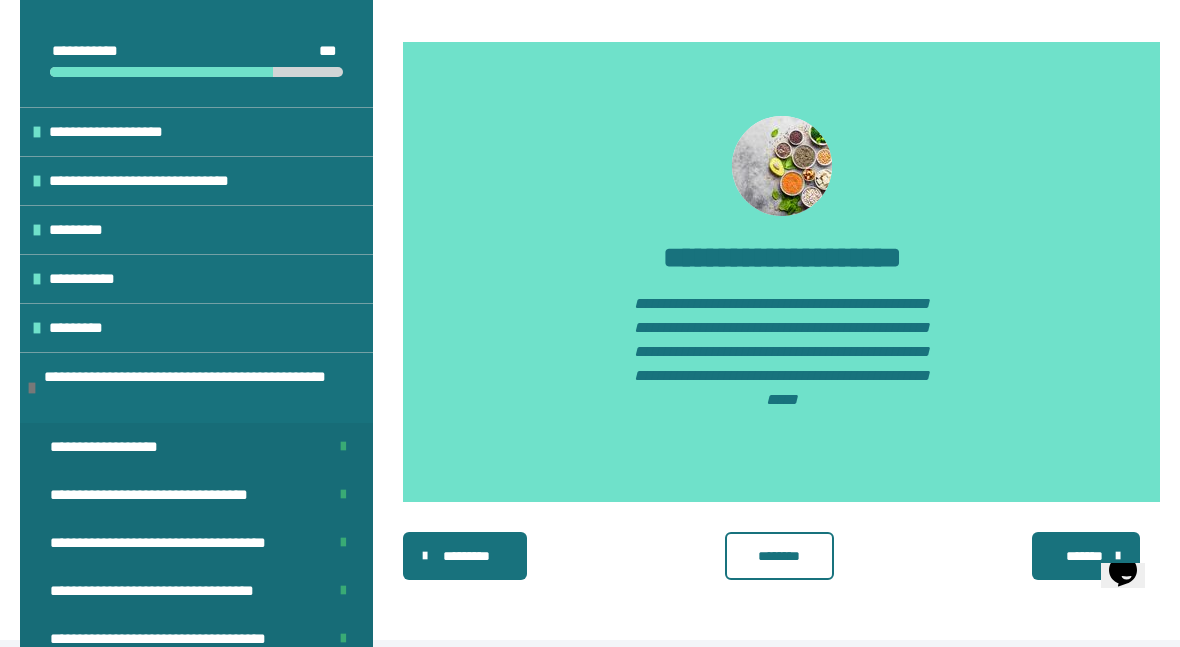click on "********" at bounding box center (780, 556) 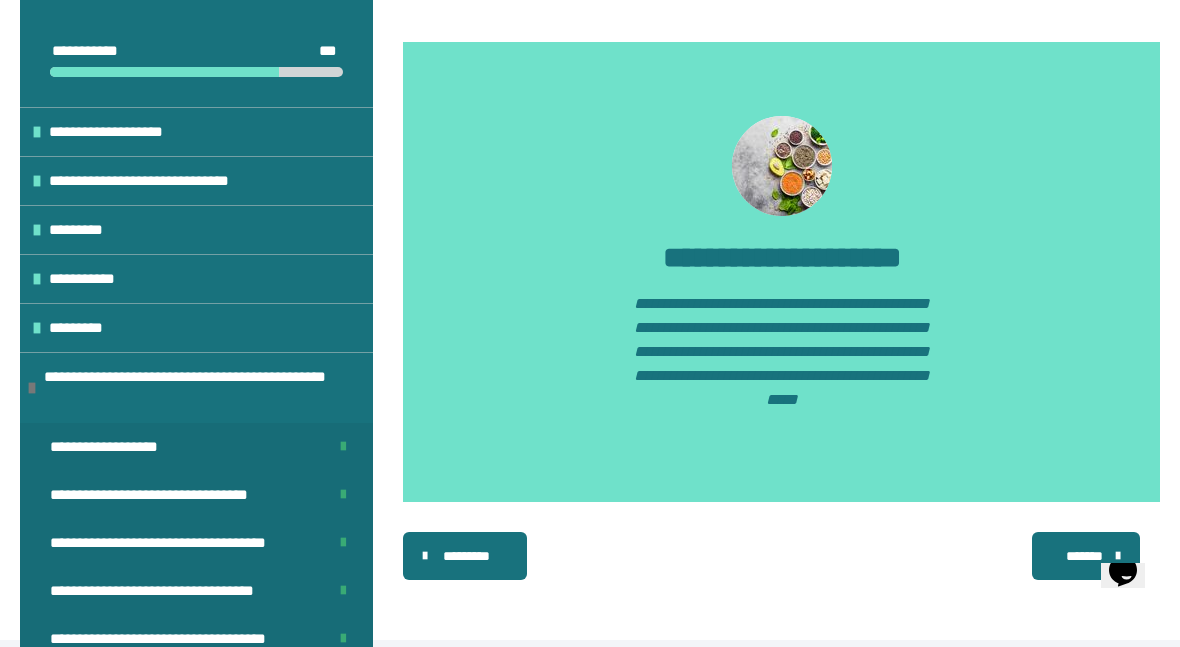 click on "*******" at bounding box center (1084, 556) 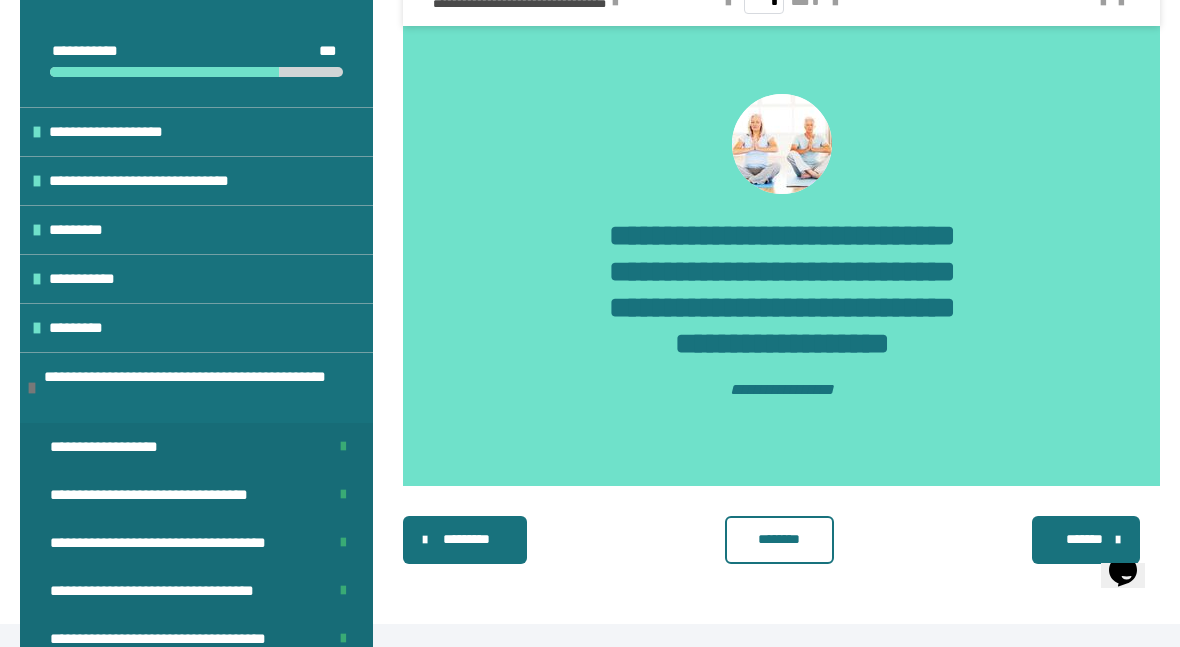 scroll, scrollTop: 1322, scrollLeft: 0, axis: vertical 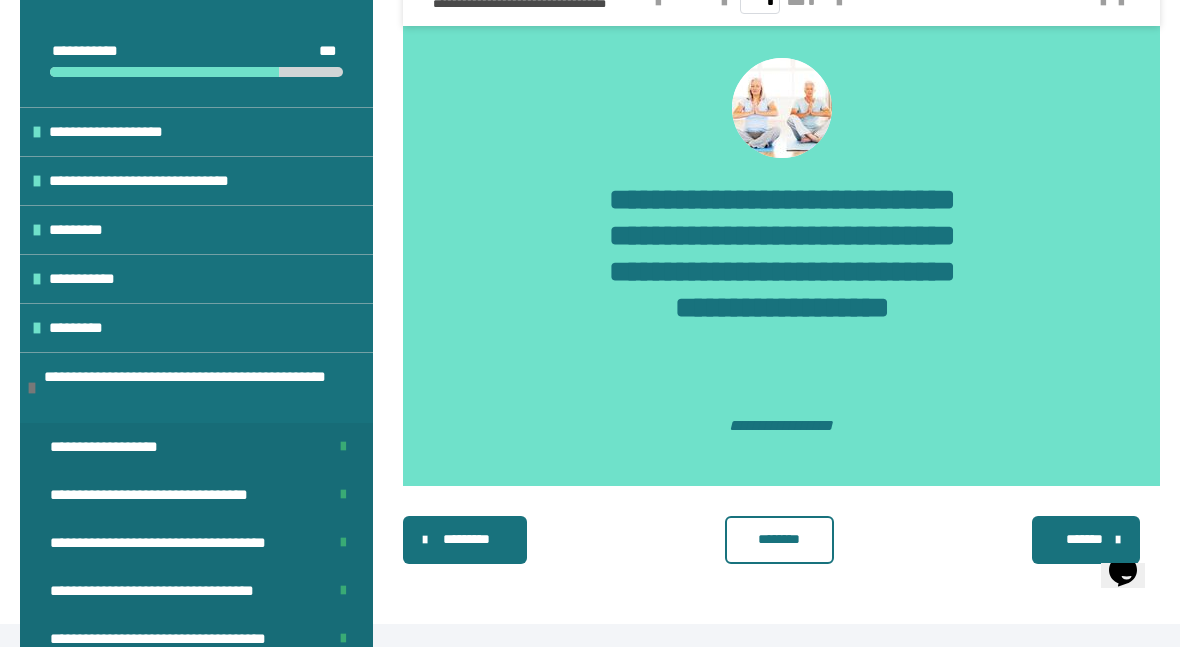 click on "********" at bounding box center (780, 539) 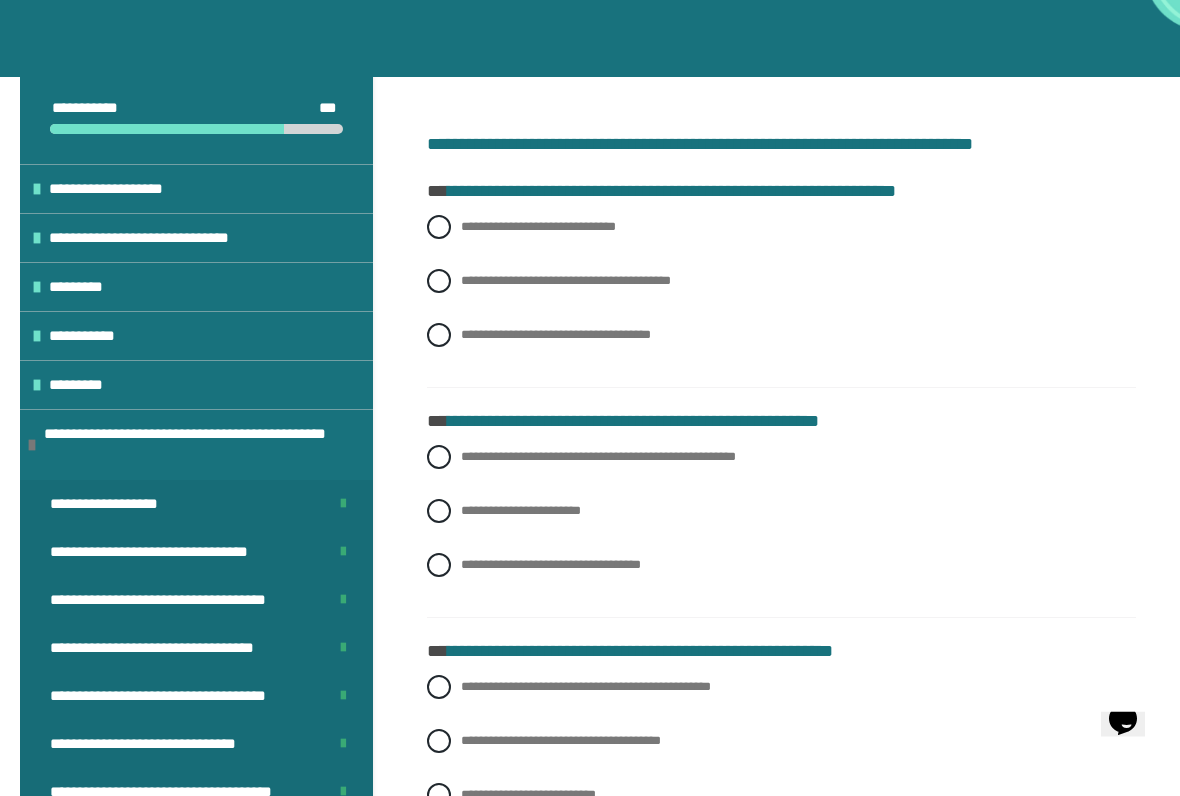 scroll, scrollTop: 296, scrollLeft: 0, axis: vertical 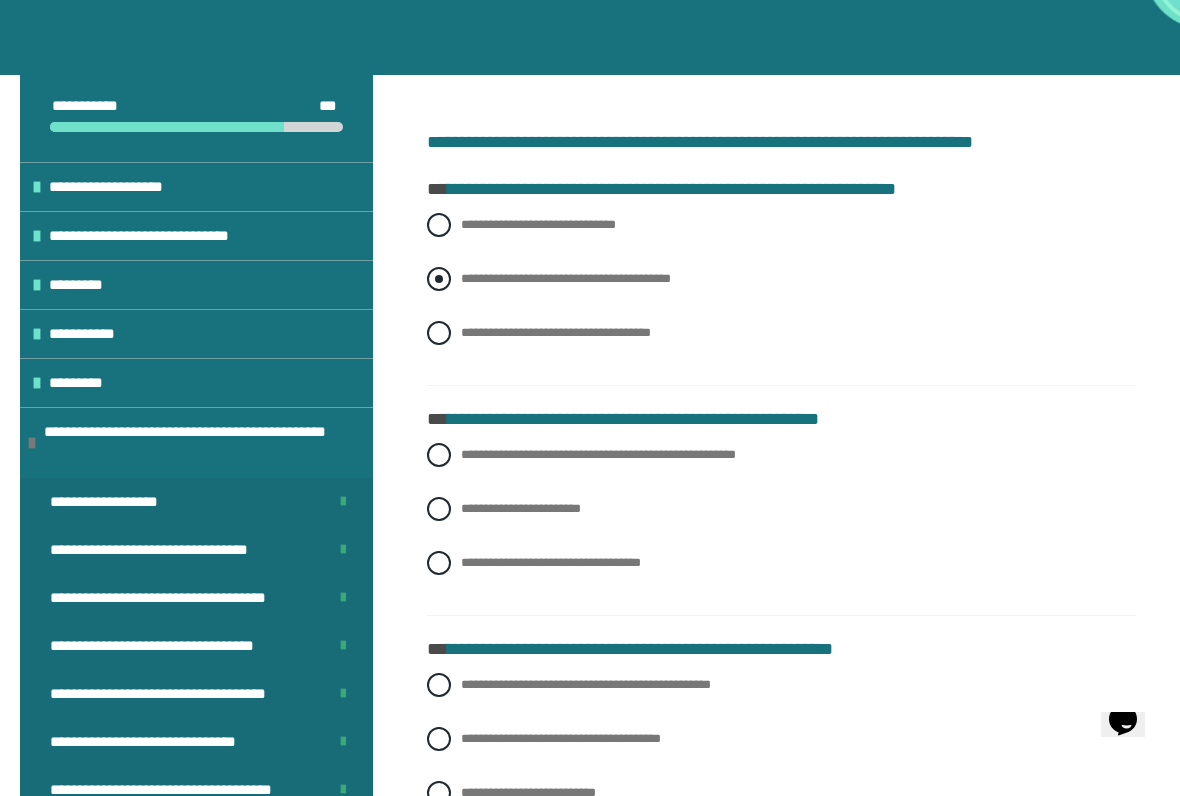 click on "**********" at bounding box center (566, 278) 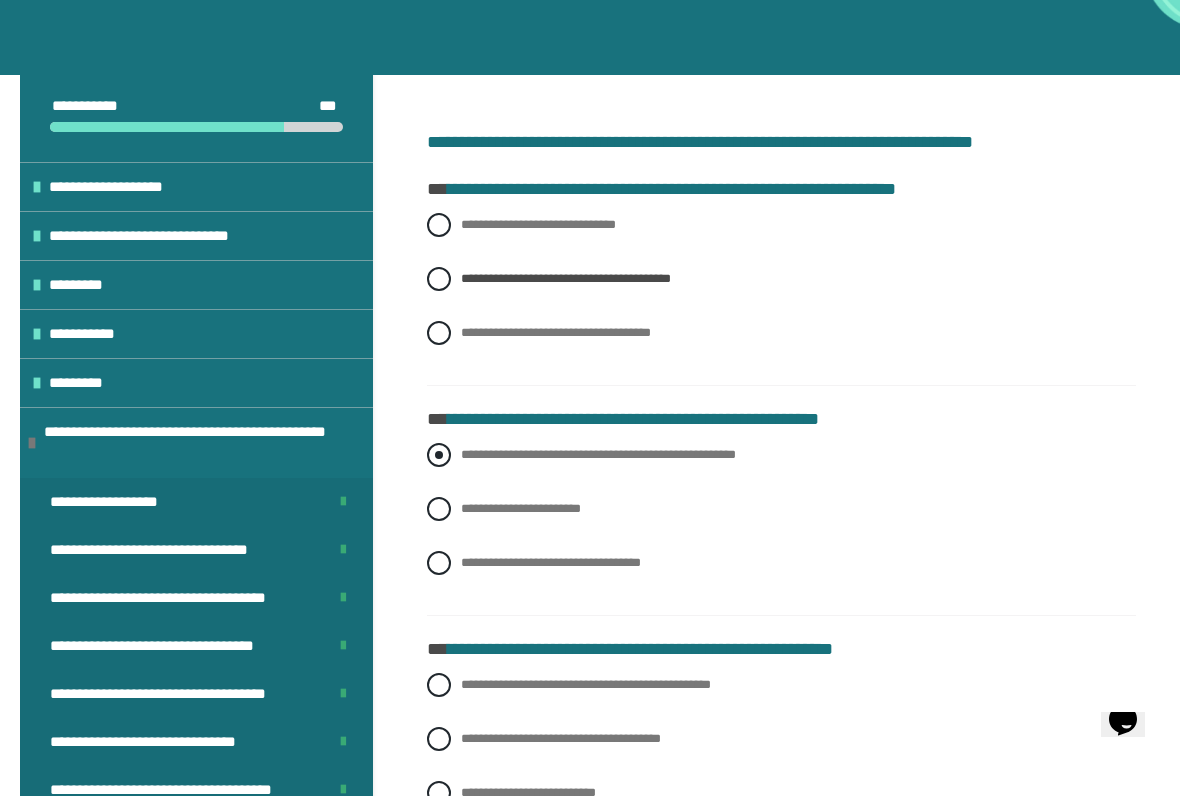 click on "**********" at bounding box center (781, 455) 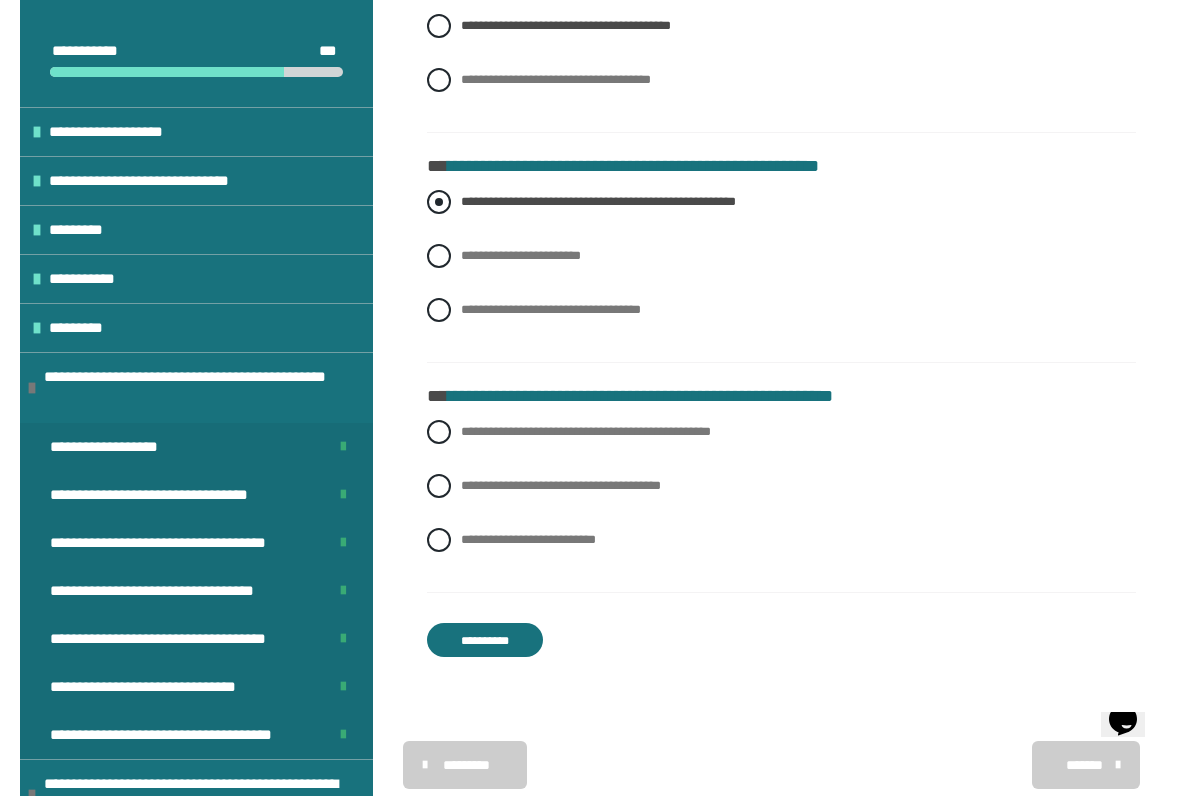 scroll, scrollTop: 553, scrollLeft: 0, axis: vertical 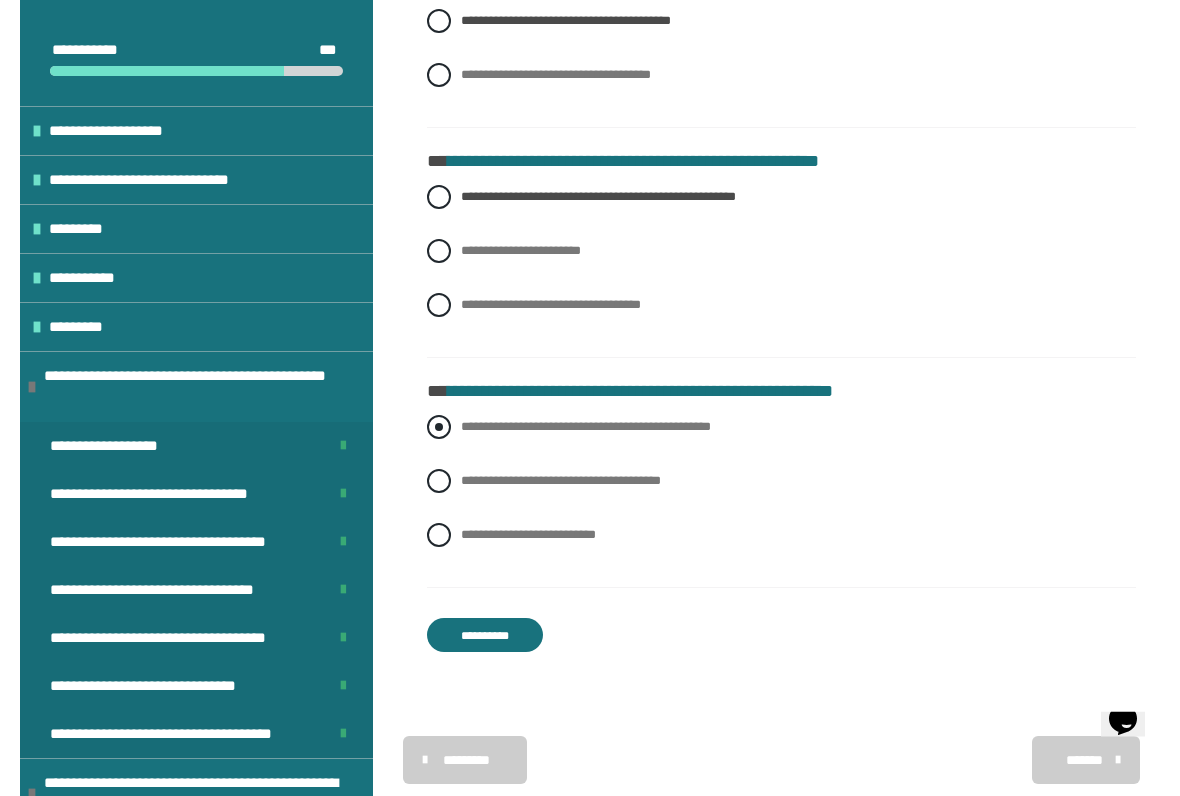 click on "**********" at bounding box center (781, 428) 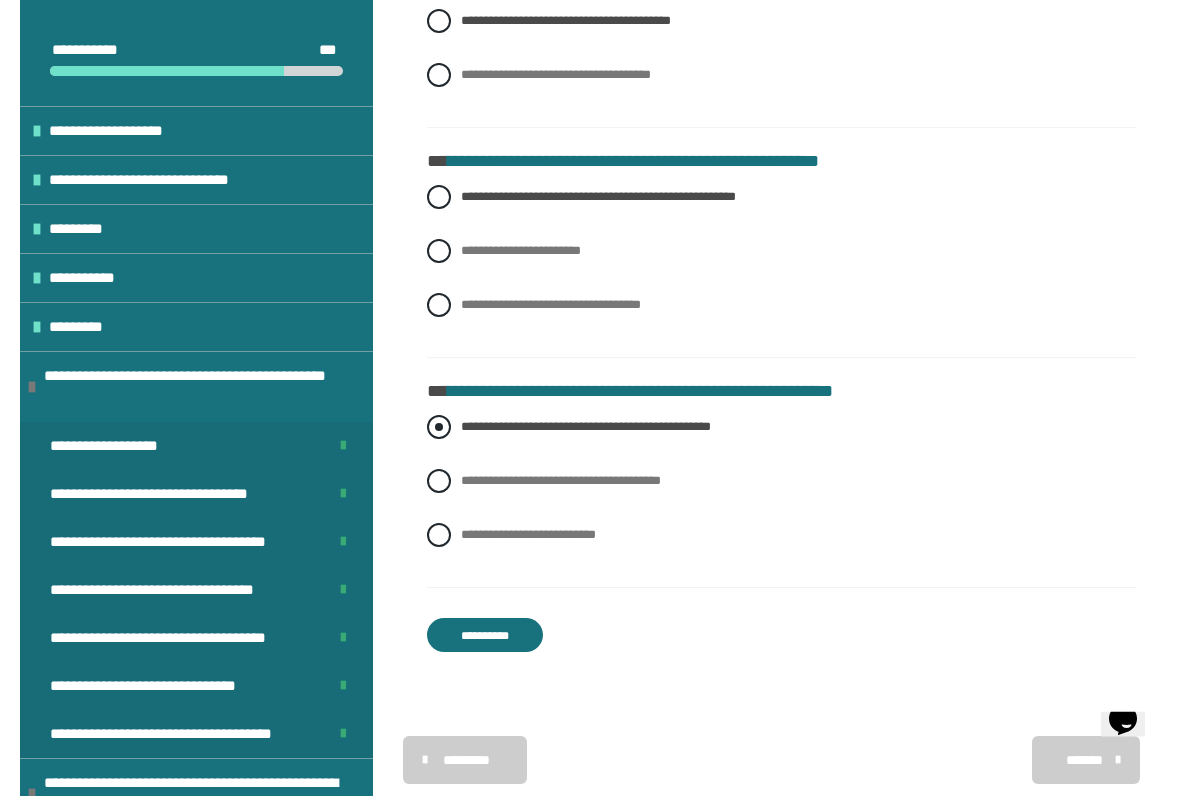 scroll, scrollTop: 554, scrollLeft: 0, axis: vertical 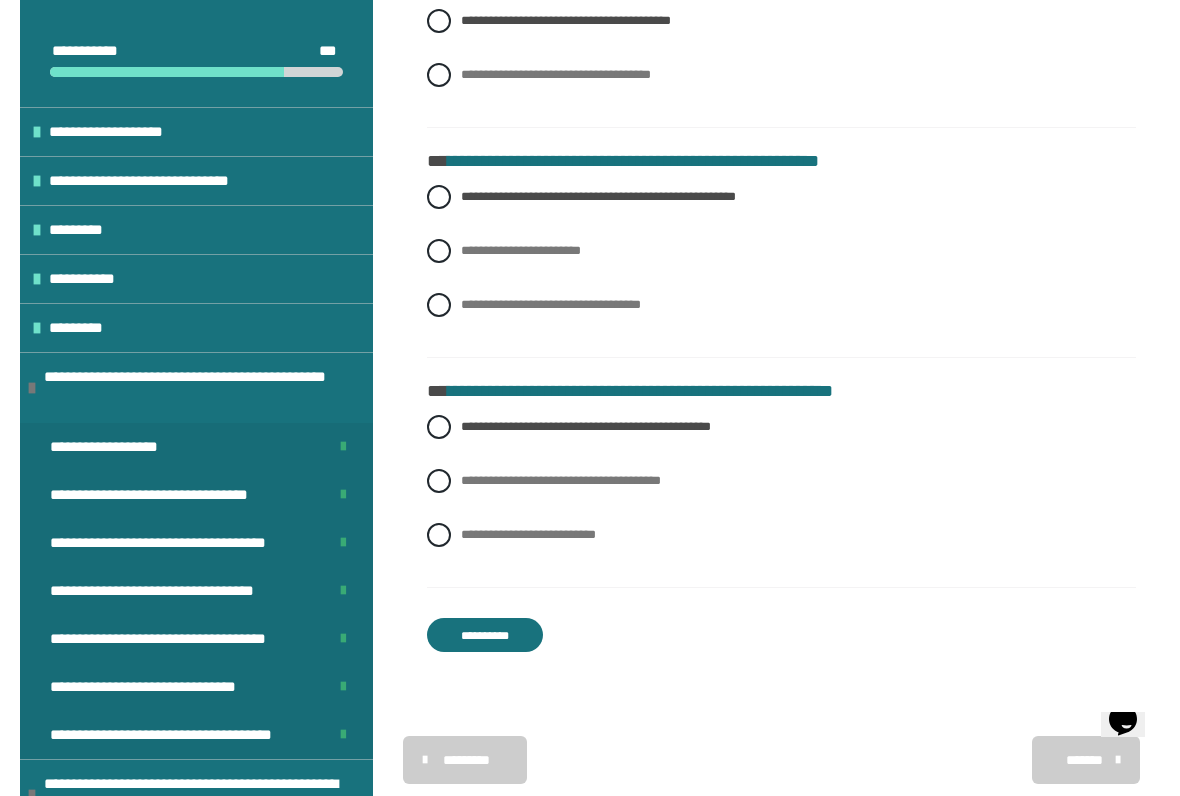 click on "**********" at bounding box center [485, 635] 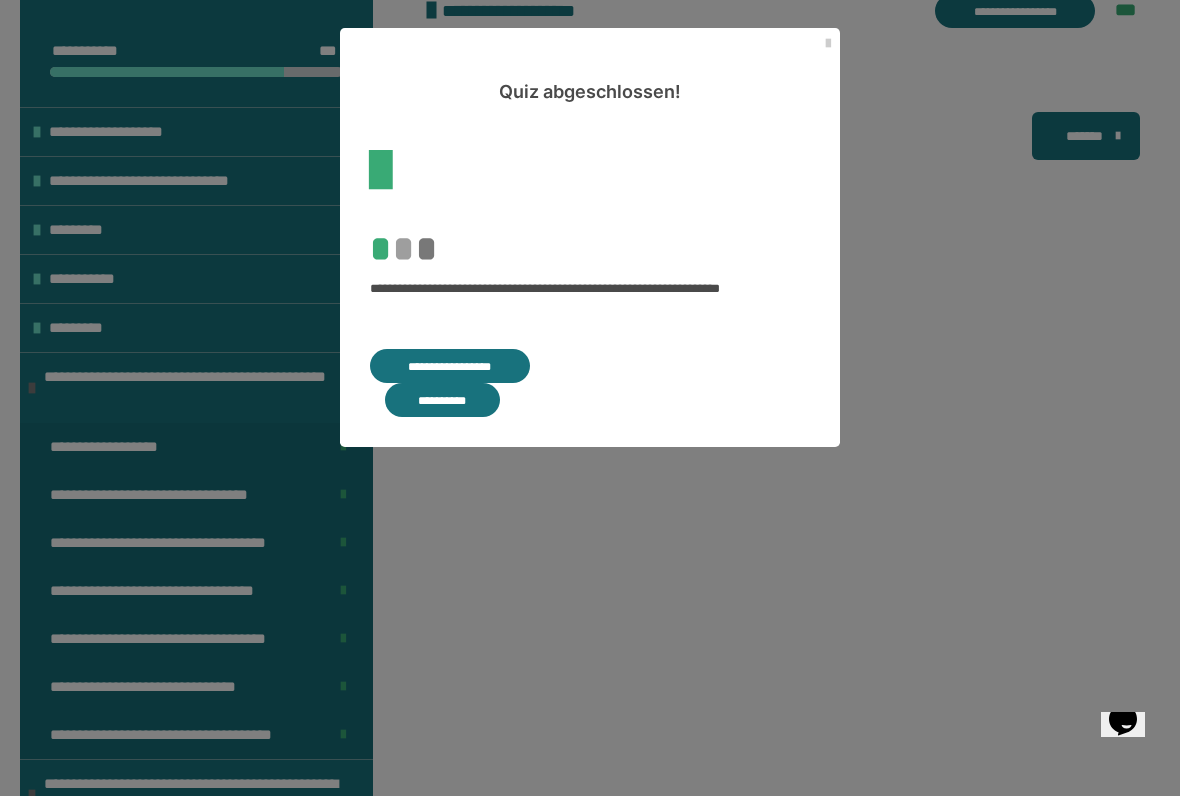 scroll, scrollTop: 431, scrollLeft: 0, axis: vertical 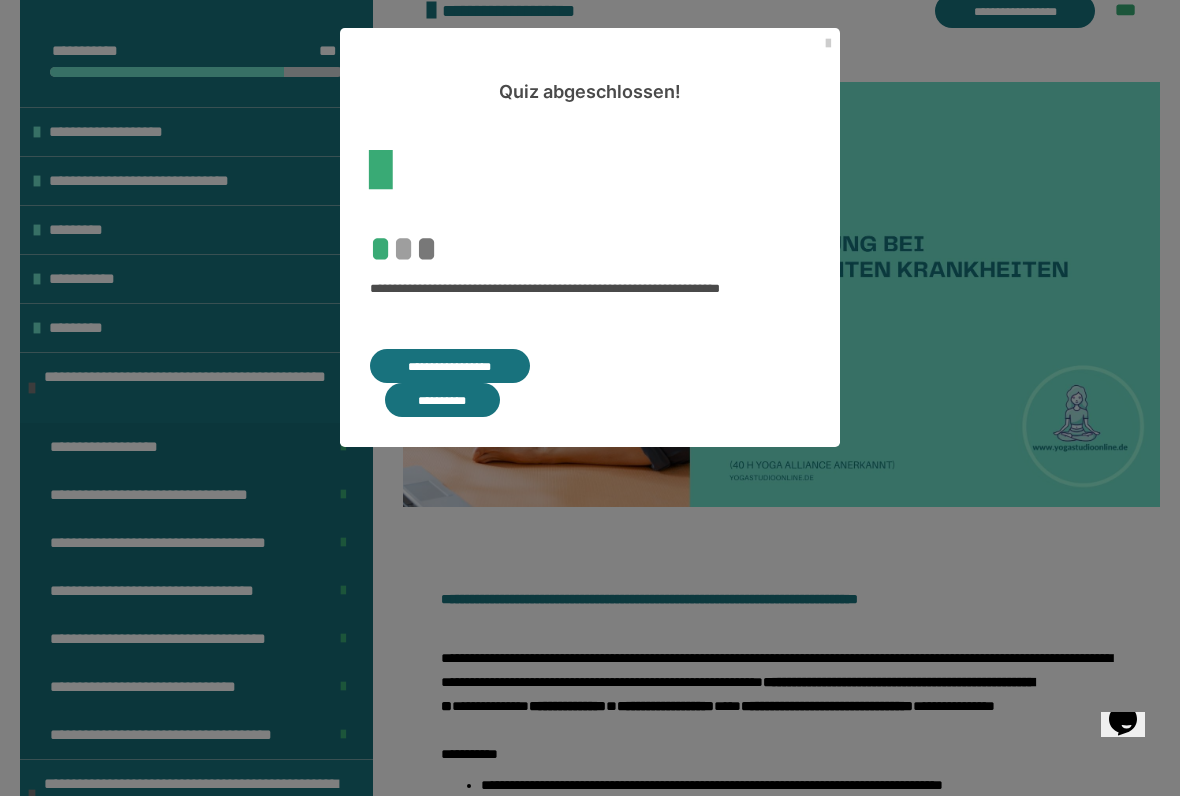 click on "**********" at bounding box center [442, 400] 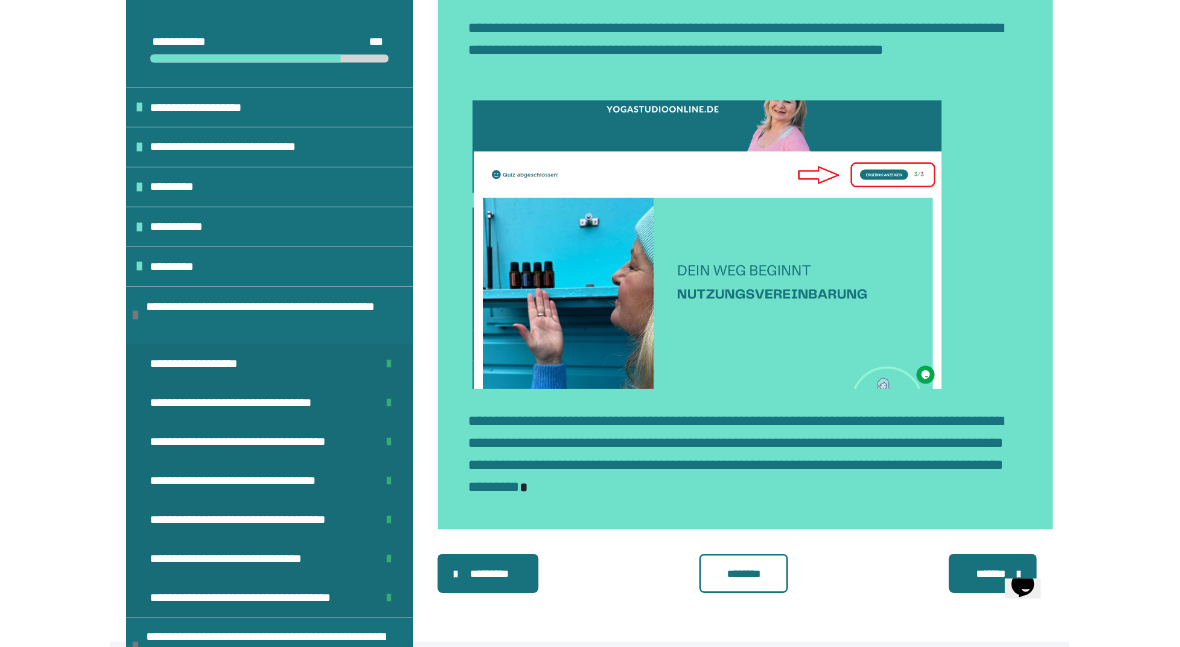 scroll, scrollTop: 1193, scrollLeft: 0, axis: vertical 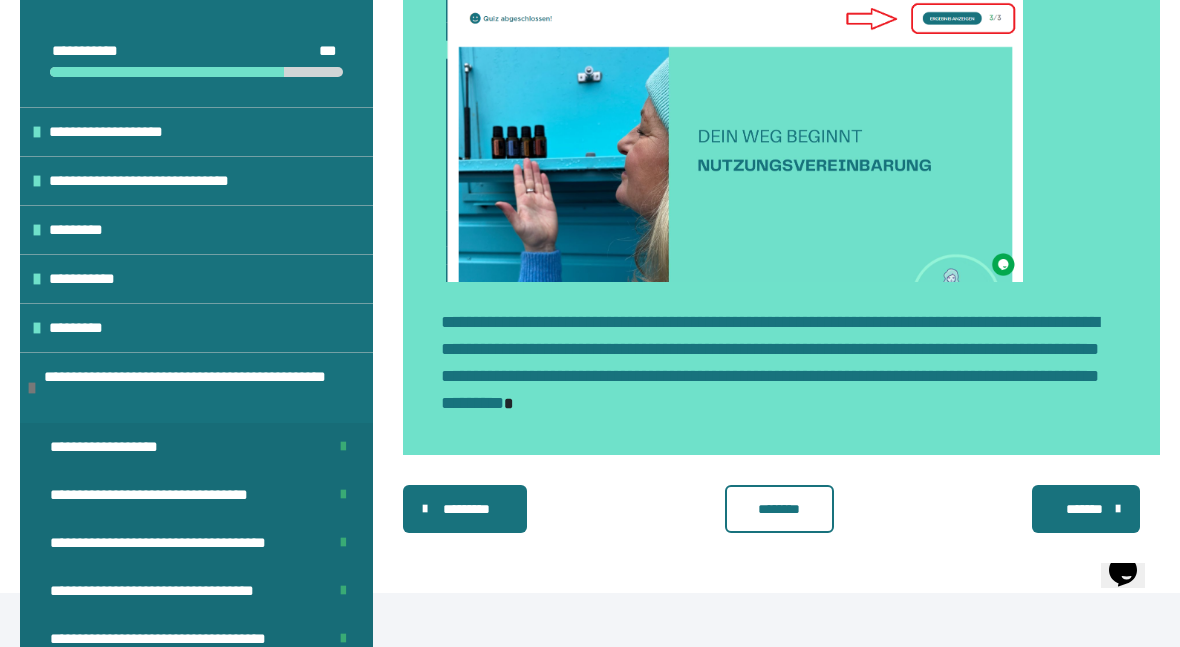 click on "********" at bounding box center [780, 509] 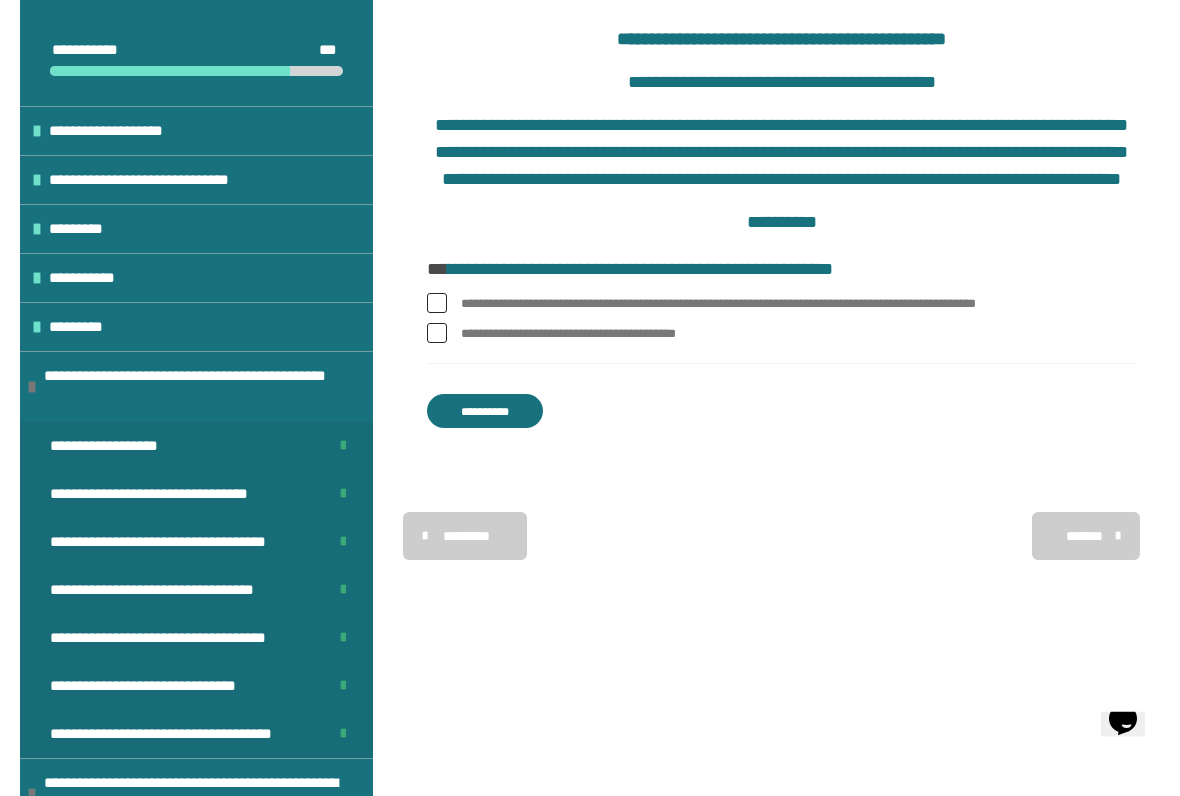 scroll, scrollTop: 402, scrollLeft: 0, axis: vertical 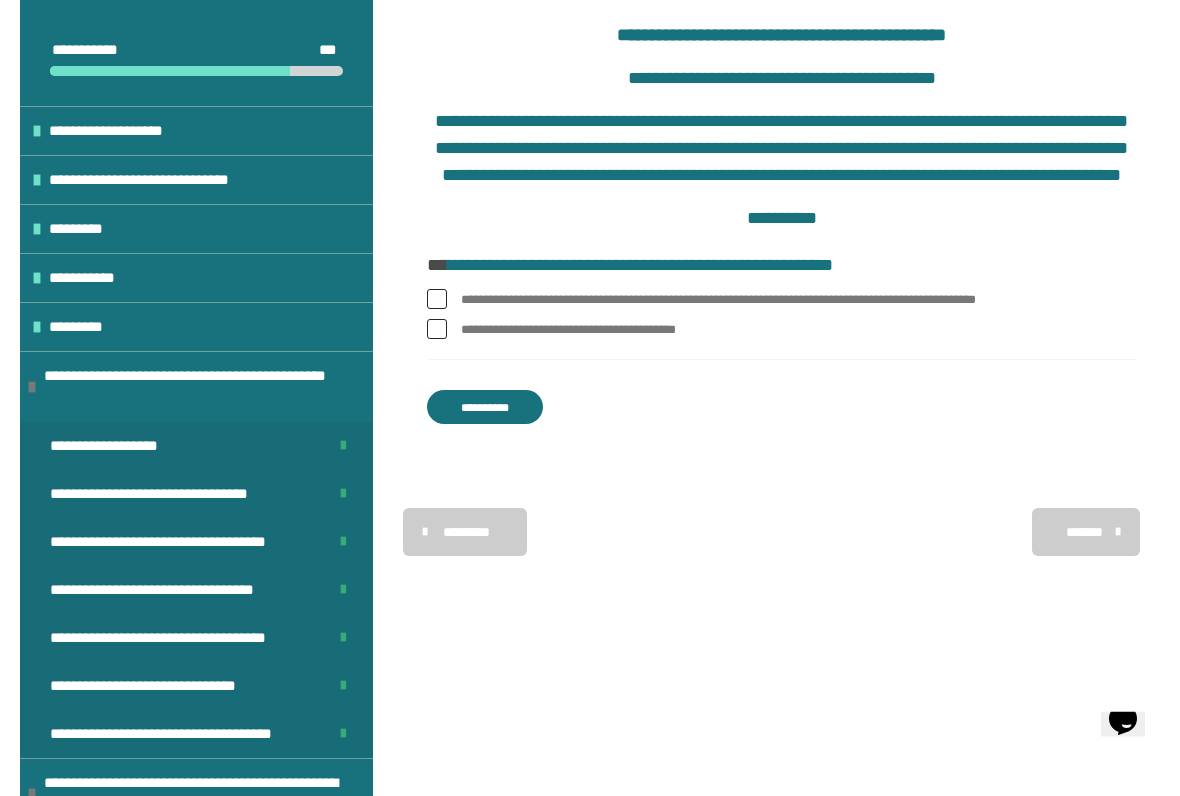 click at bounding box center [437, 300] 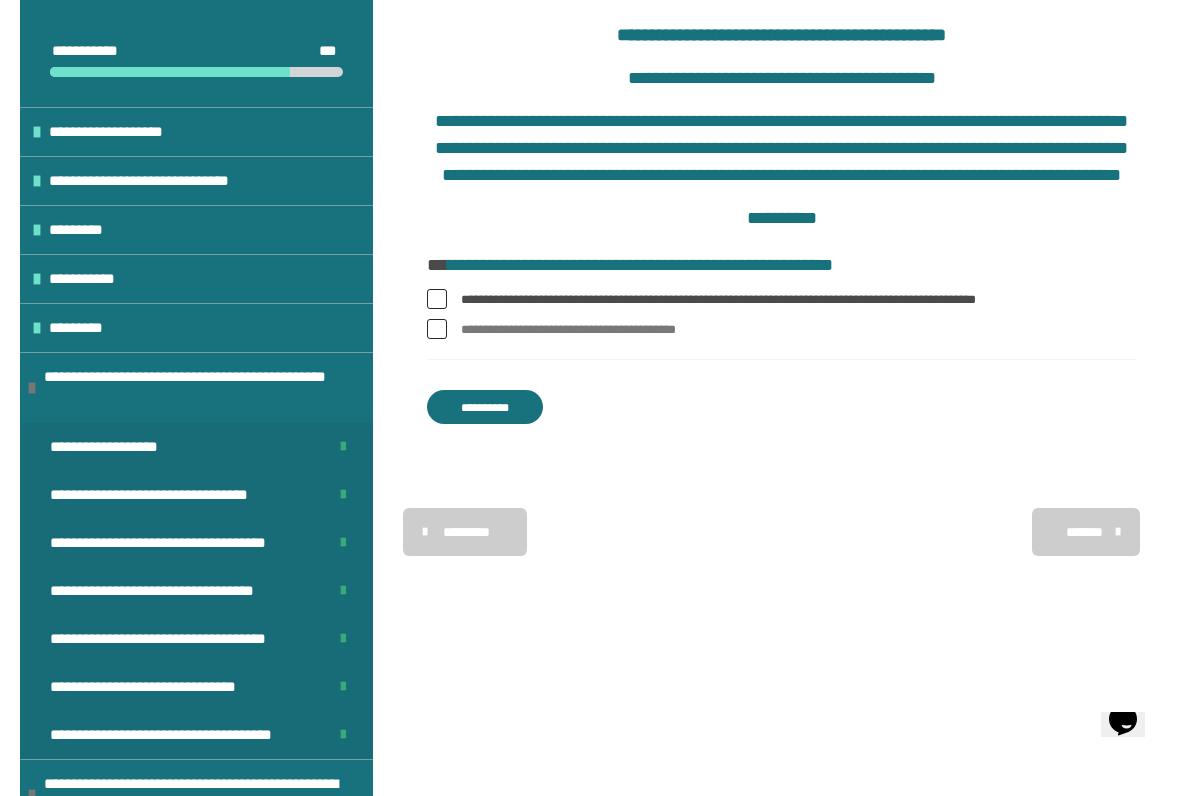 click on "**********" at bounding box center [485, 407] 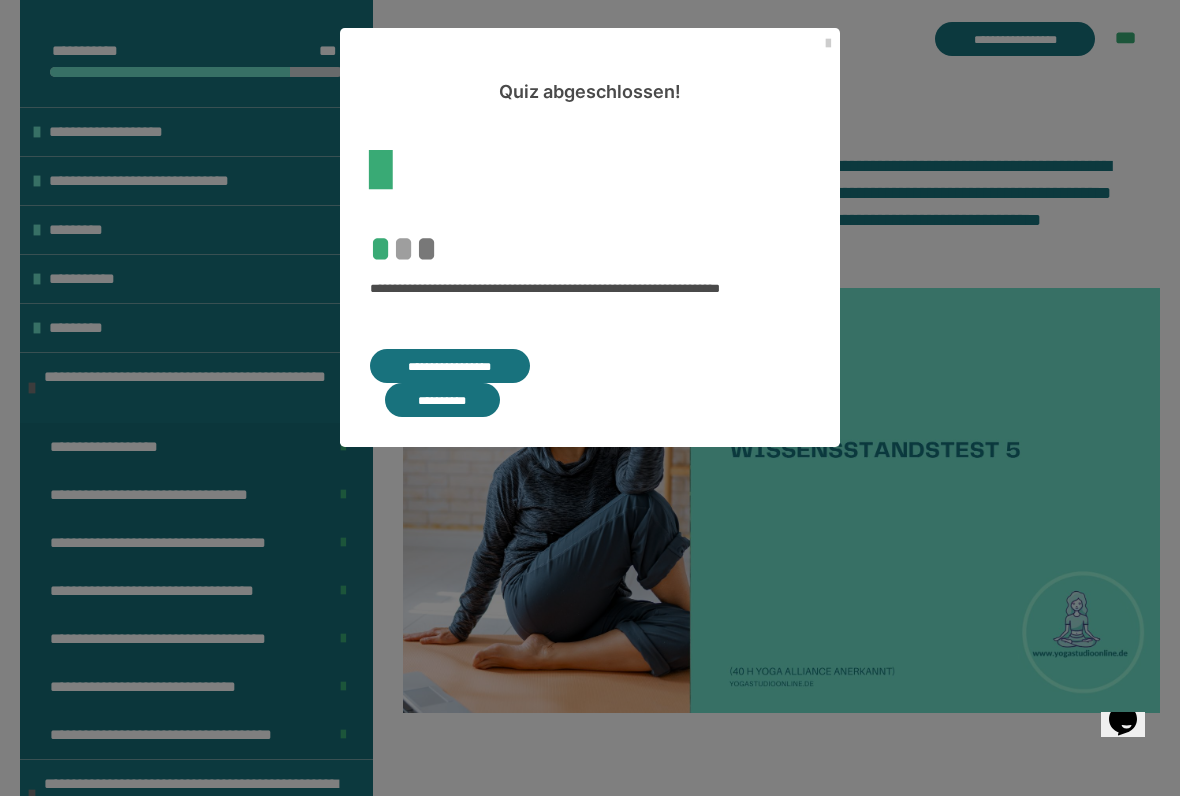 click on "**********" at bounding box center [442, 400] 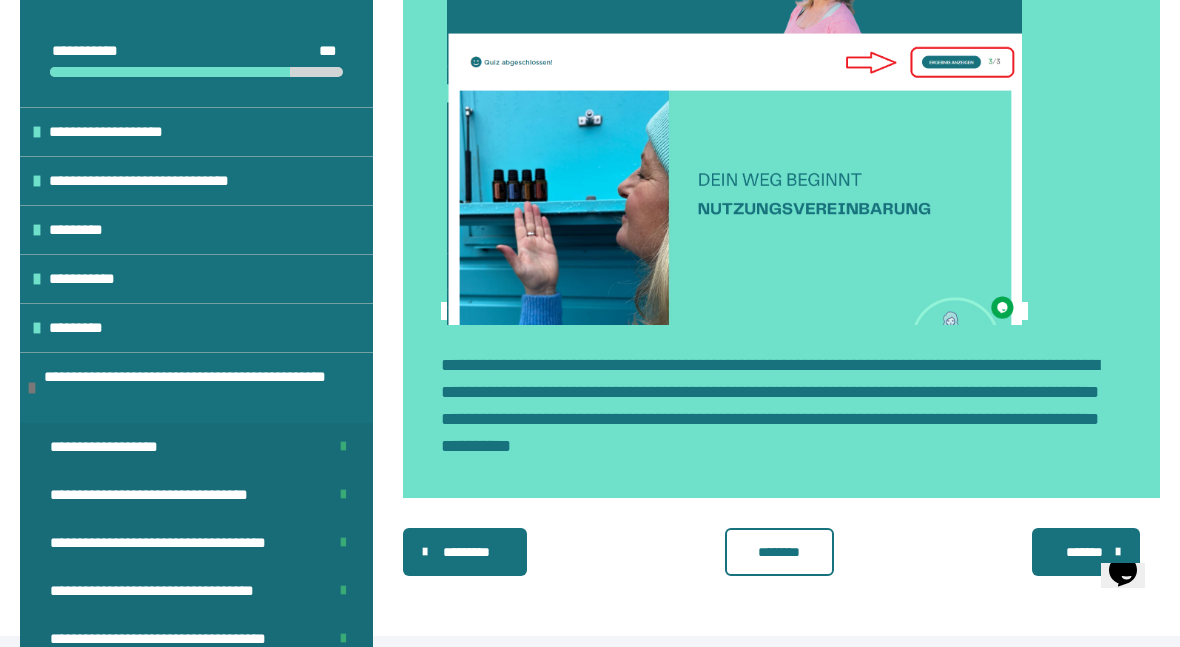 scroll, scrollTop: 1192, scrollLeft: 0, axis: vertical 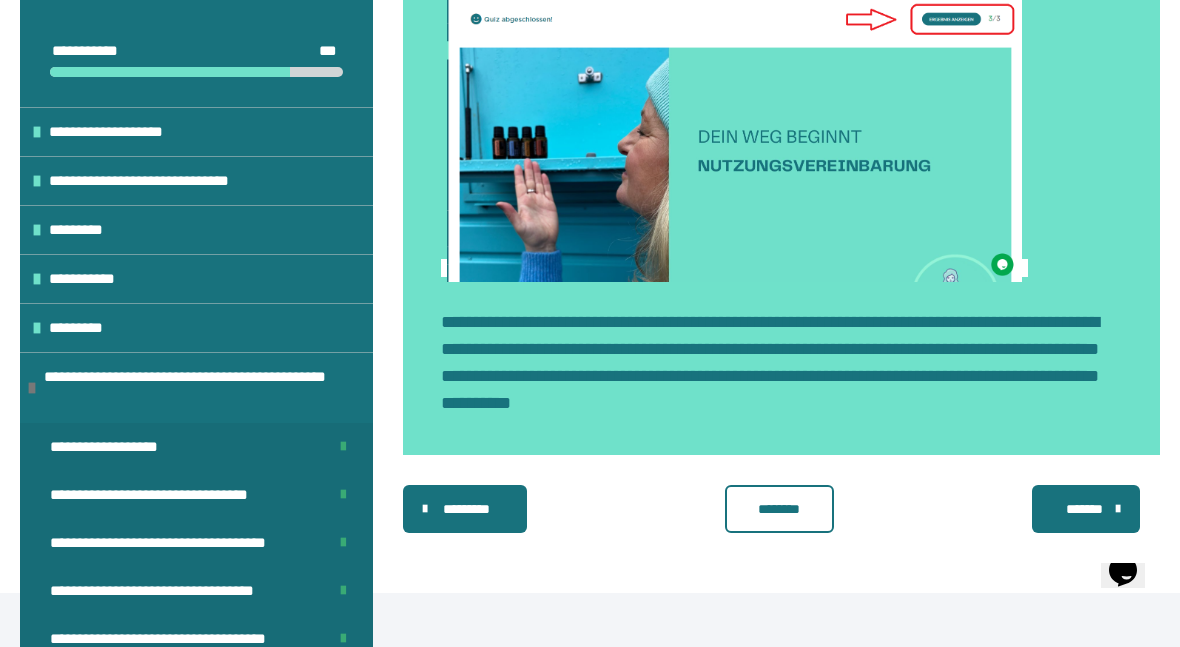 click on "********" at bounding box center [780, 509] 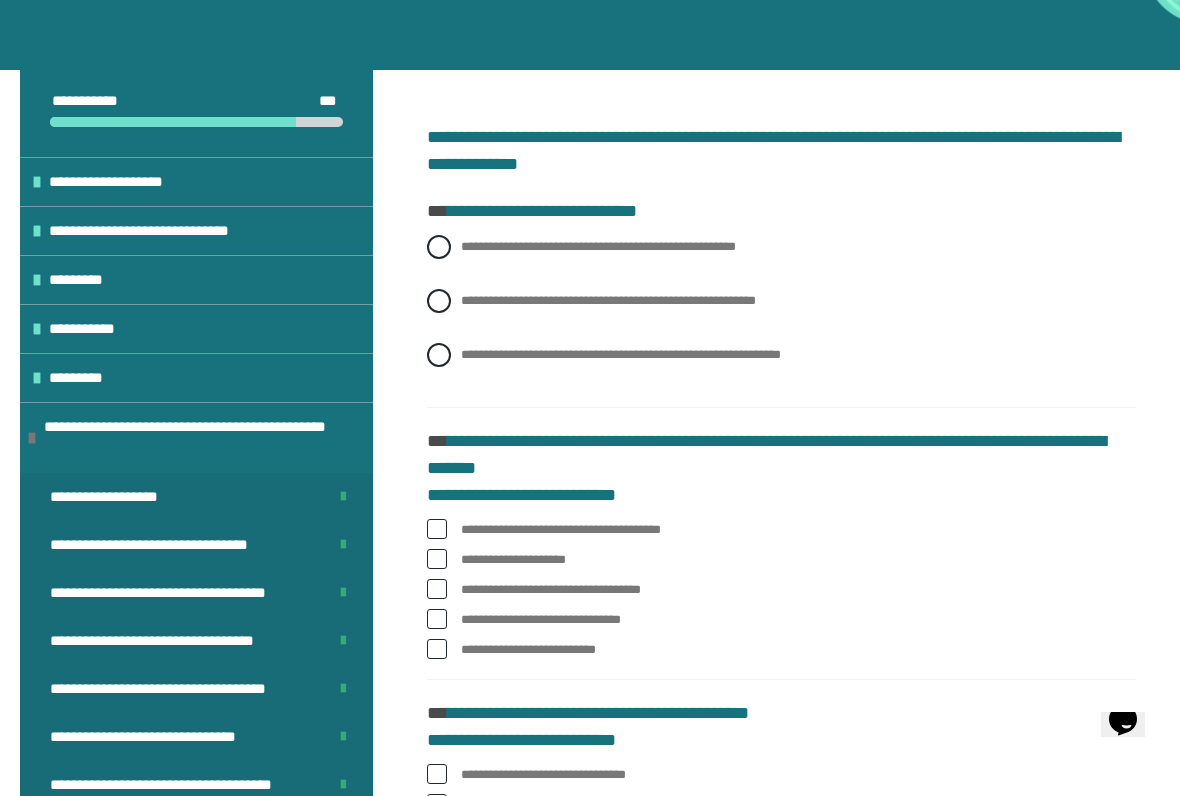 scroll, scrollTop: 322, scrollLeft: 0, axis: vertical 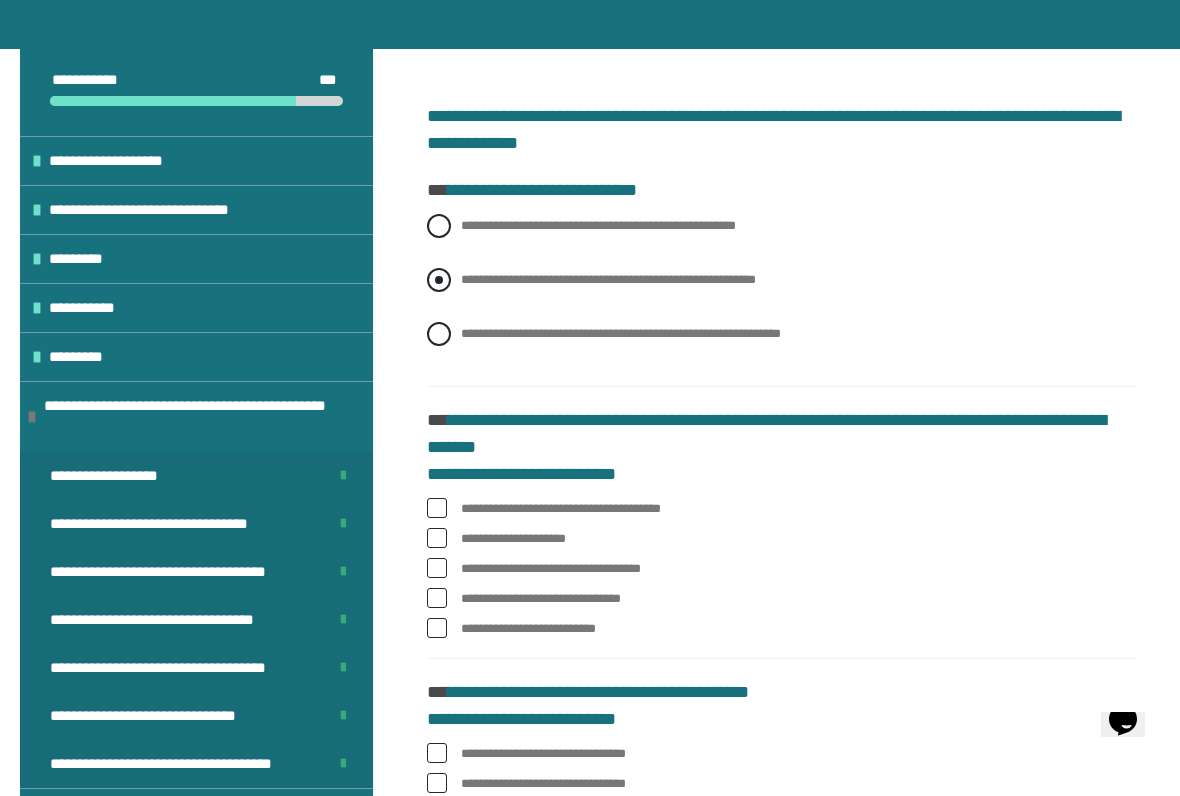 click on "**********" at bounding box center [781, 280] 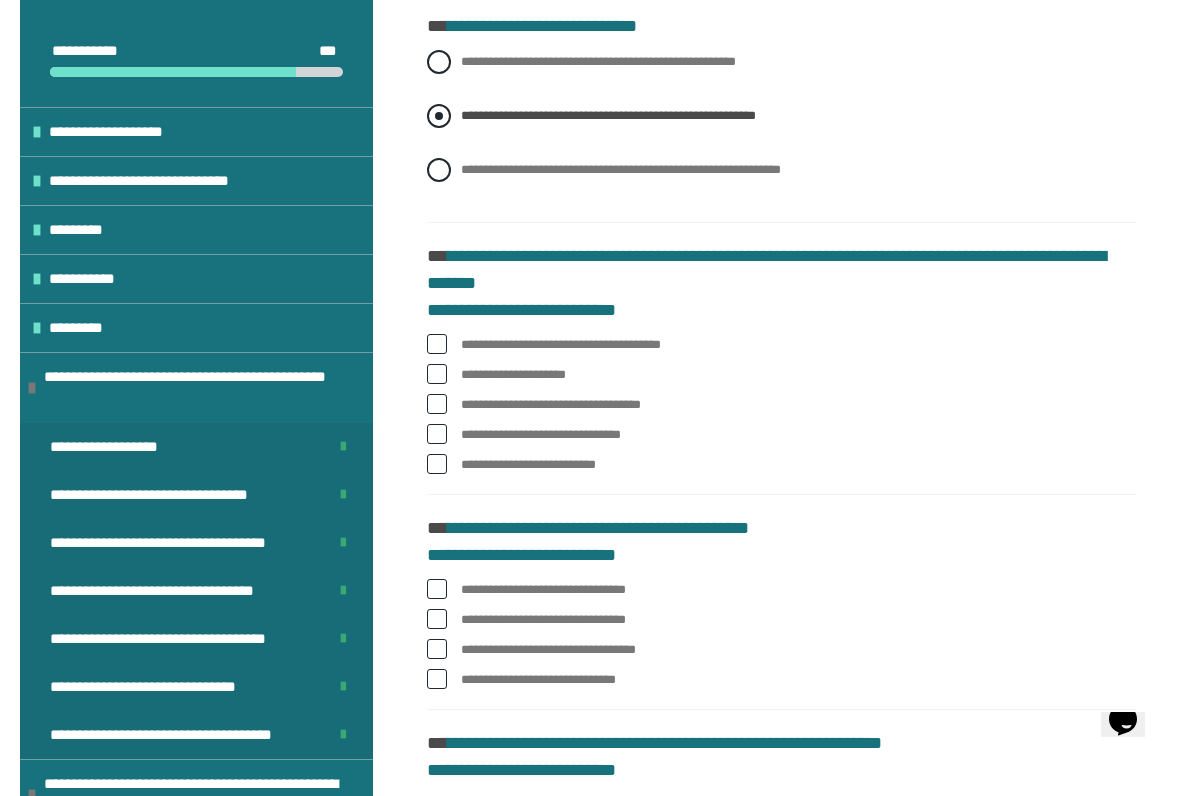 scroll, scrollTop: 488, scrollLeft: 0, axis: vertical 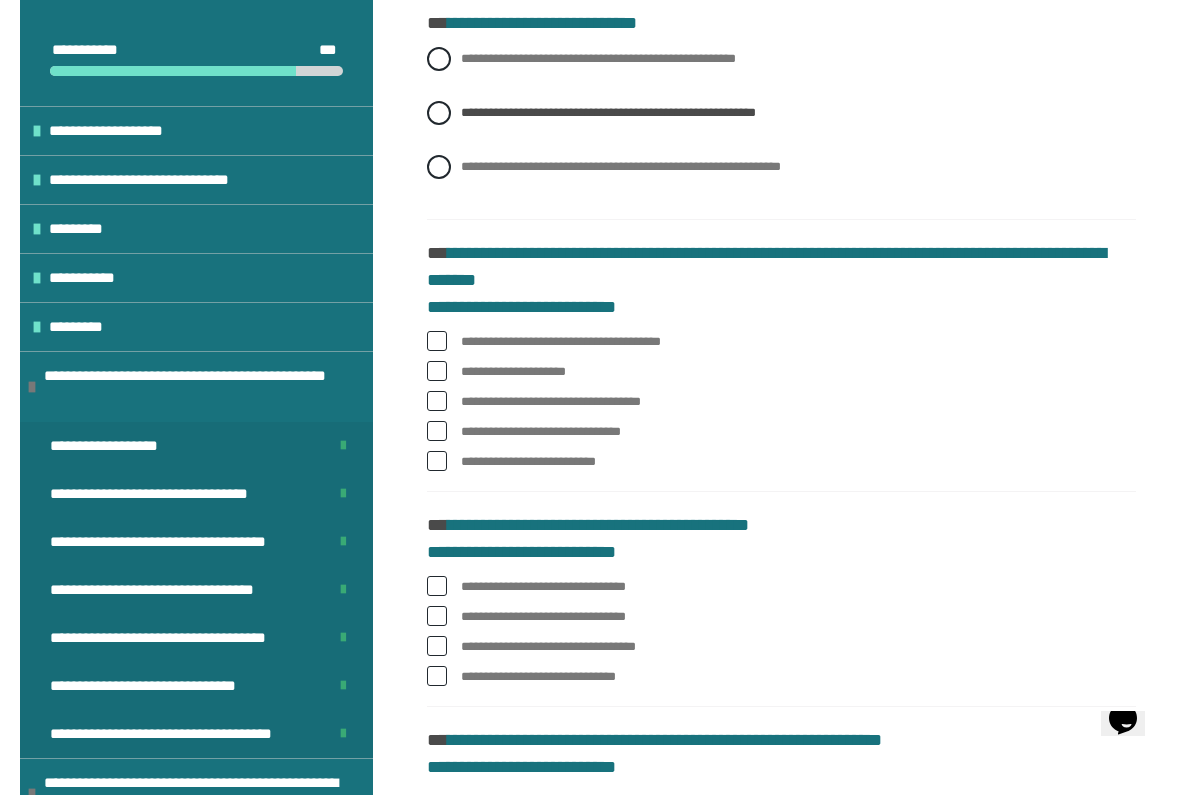 click on "**********" at bounding box center (781, 343) 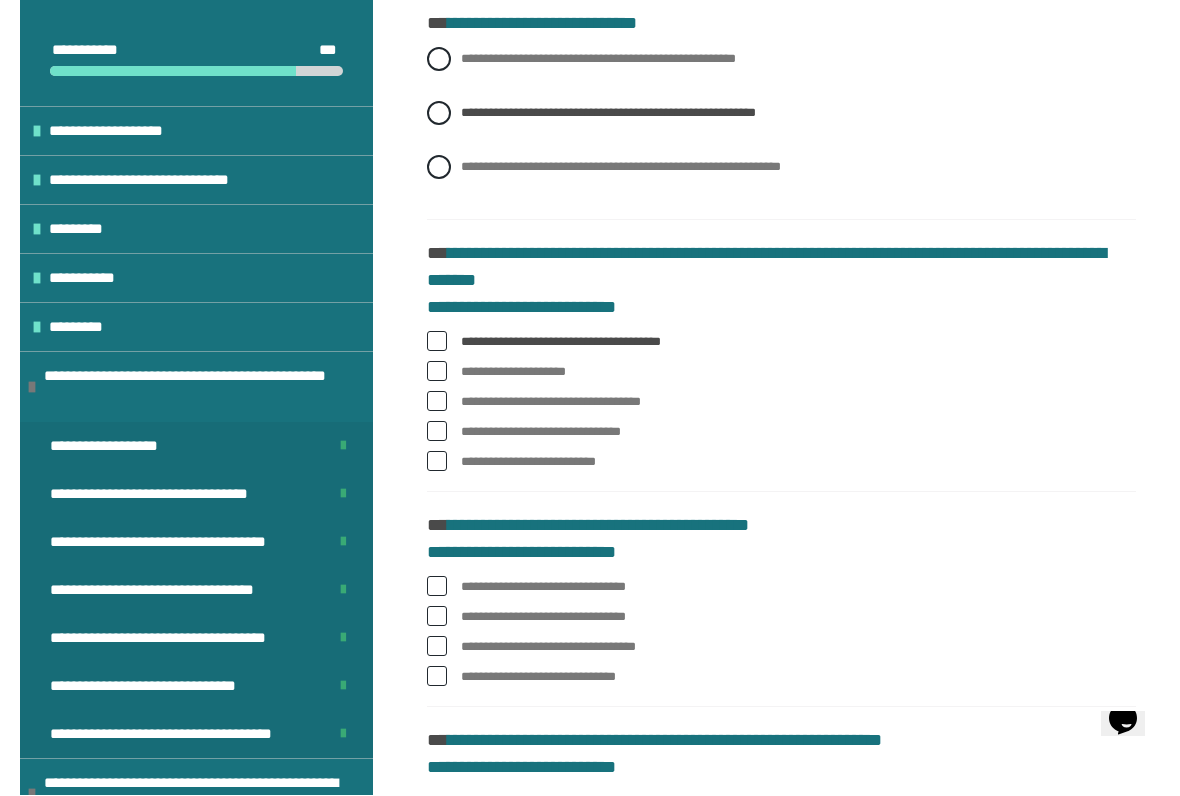 scroll, scrollTop: 489, scrollLeft: 0, axis: vertical 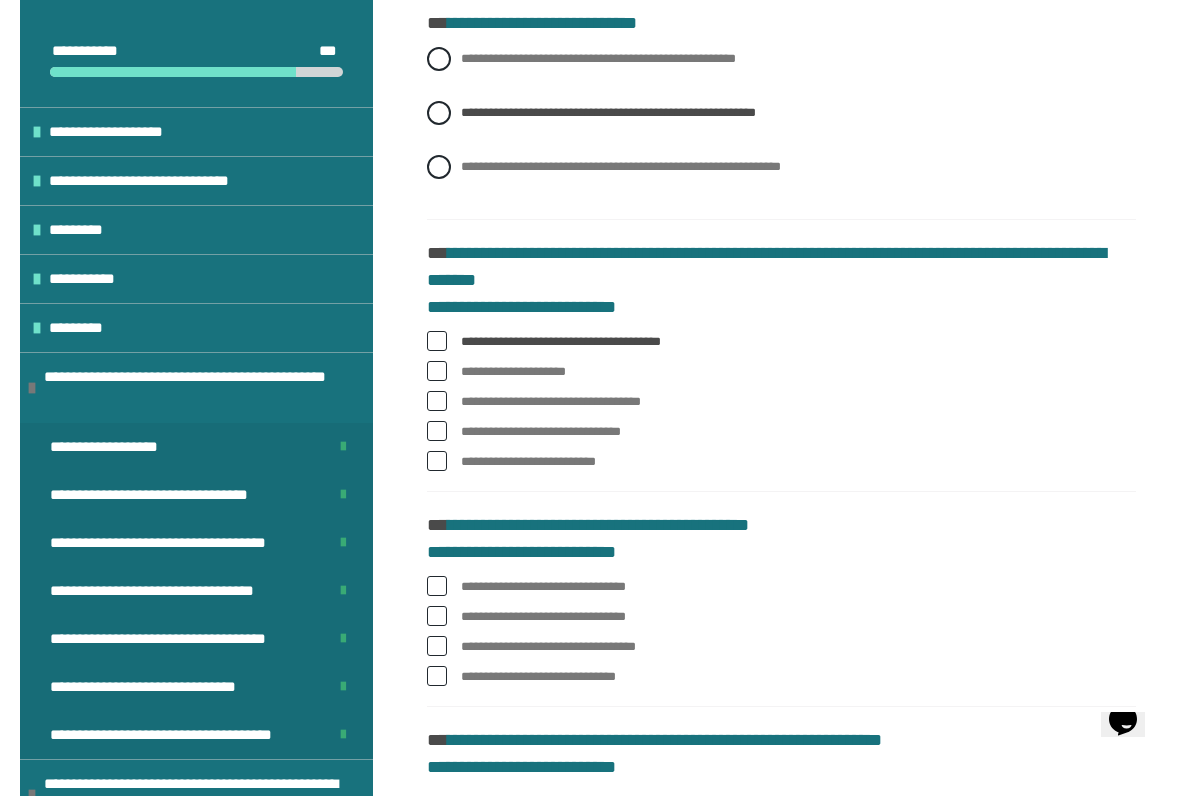 click at bounding box center (437, 461) 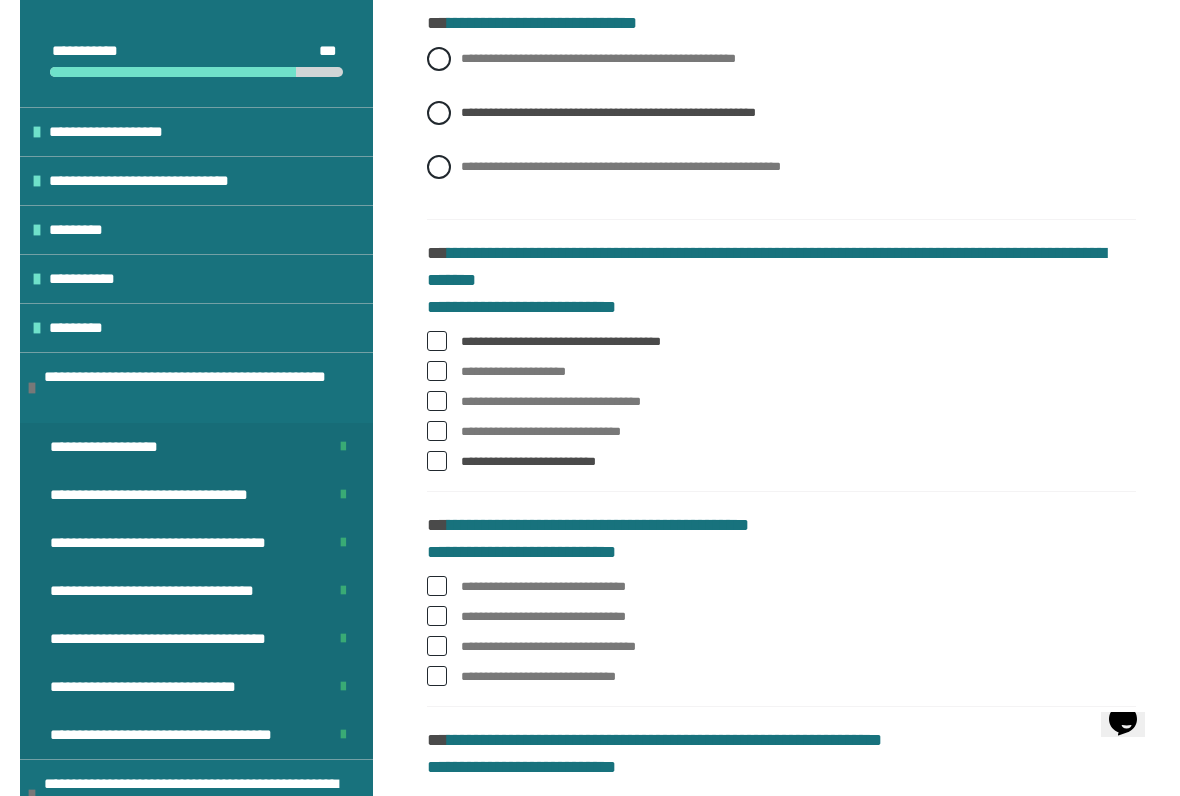 click on "**********" at bounding box center [781, 432] 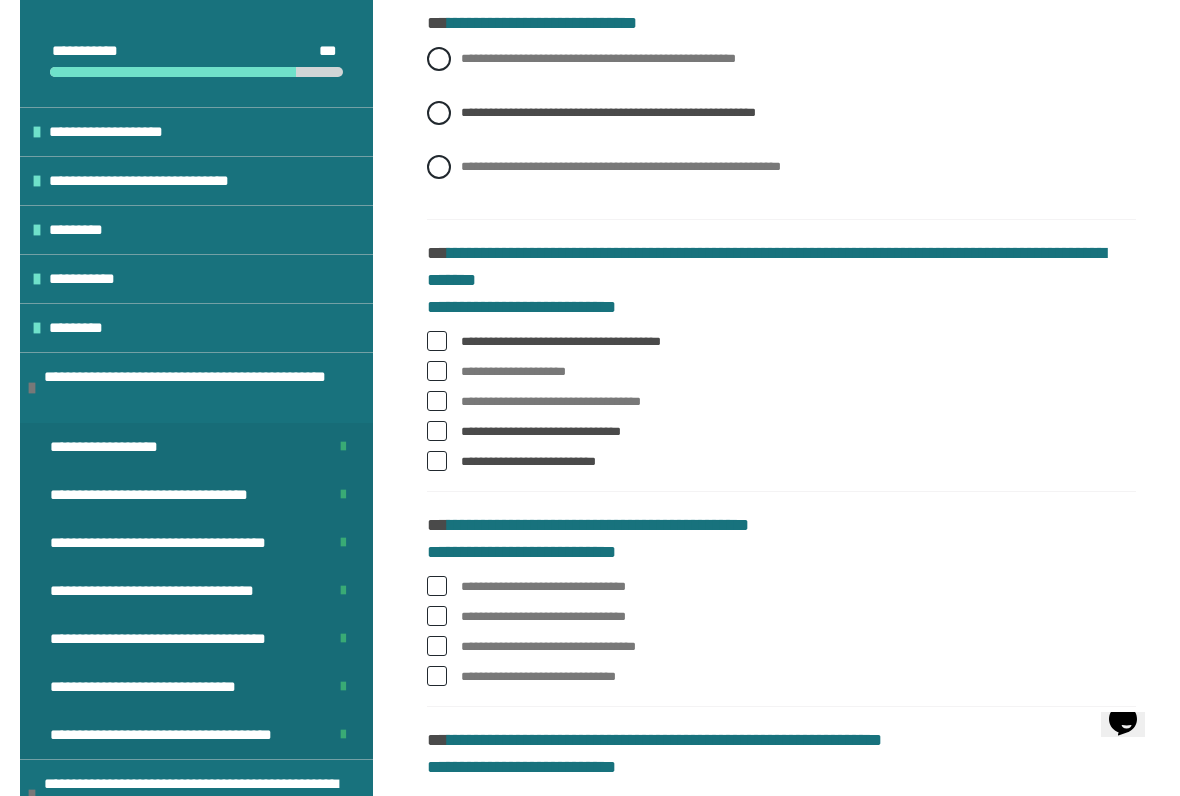 click on "**********" at bounding box center (781, 402) 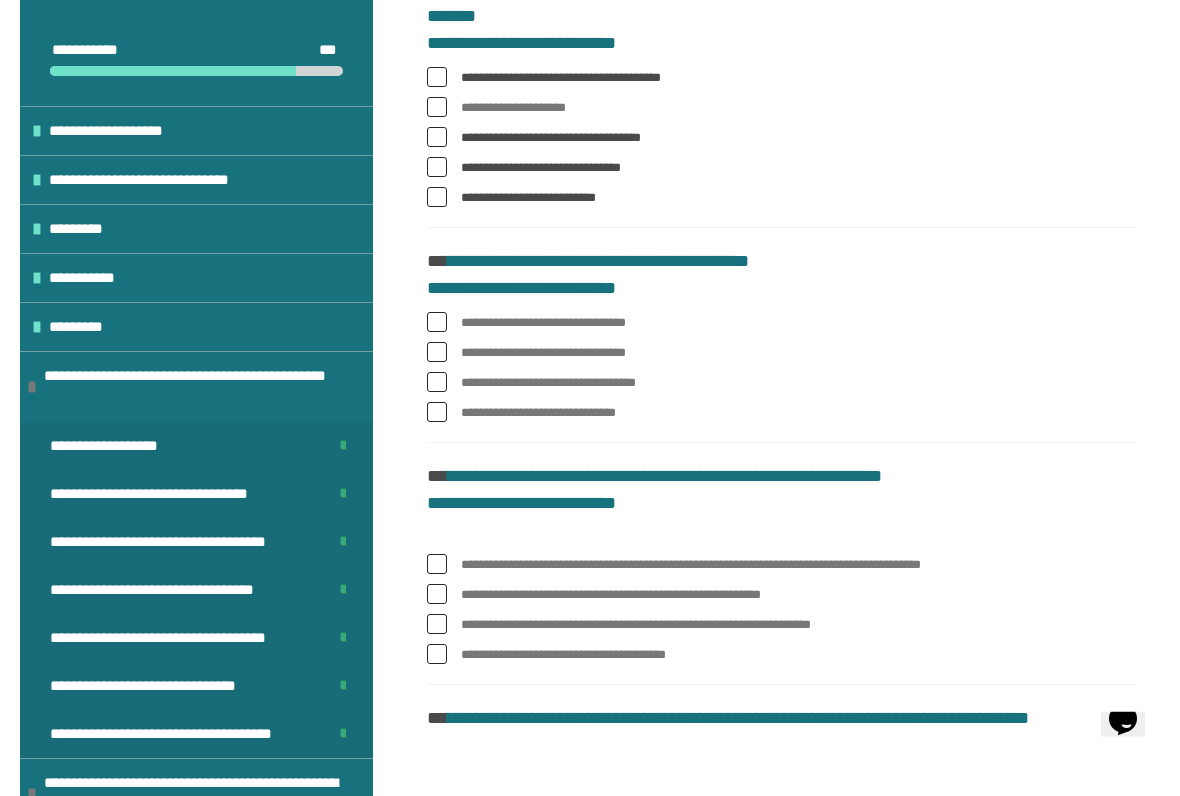 scroll, scrollTop: 755, scrollLeft: 0, axis: vertical 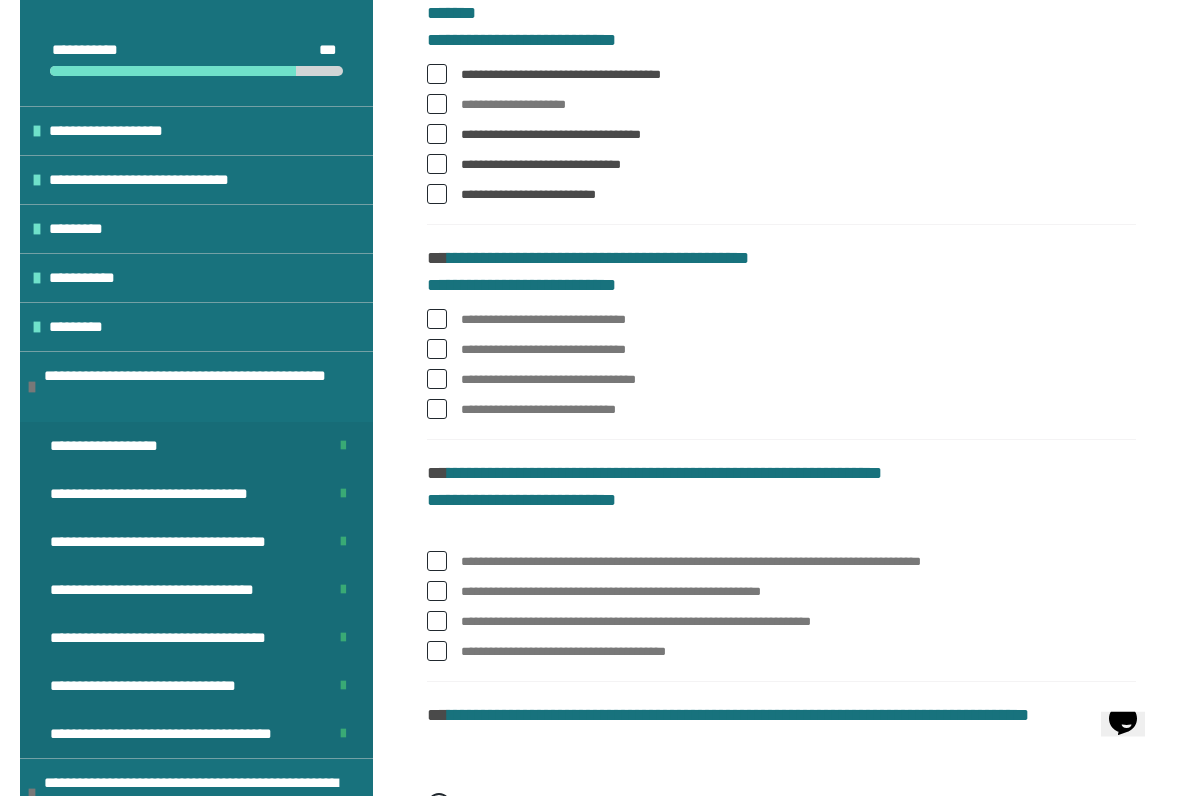 click on "**********" at bounding box center [781, 381] 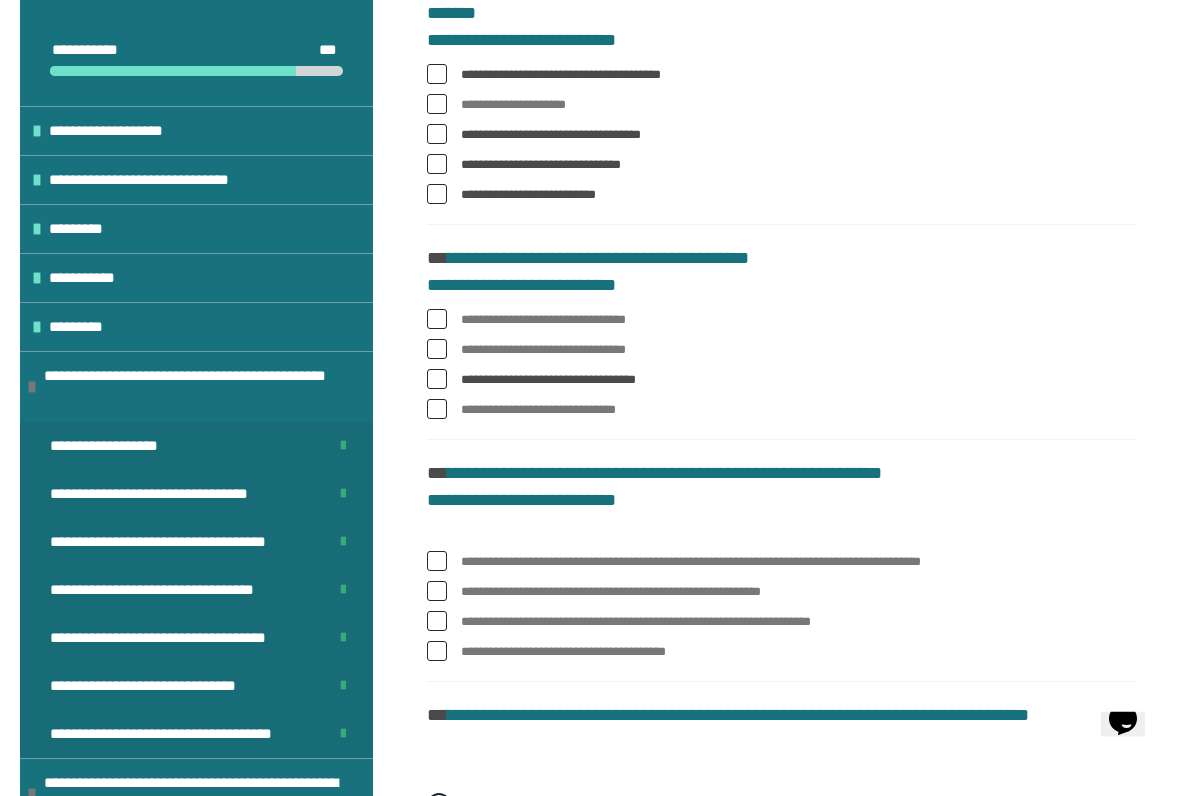scroll, scrollTop: 756, scrollLeft: 0, axis: vertical 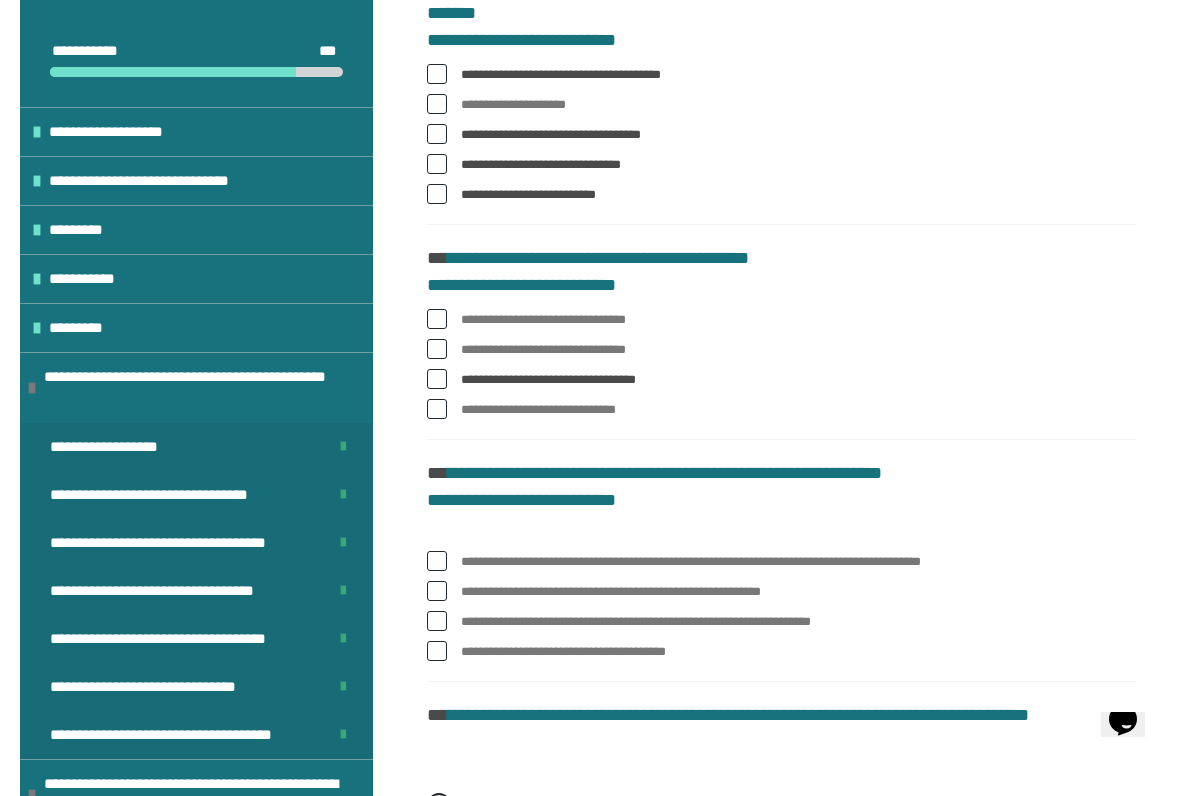 click on "**********" at bounding box center [781, 320] 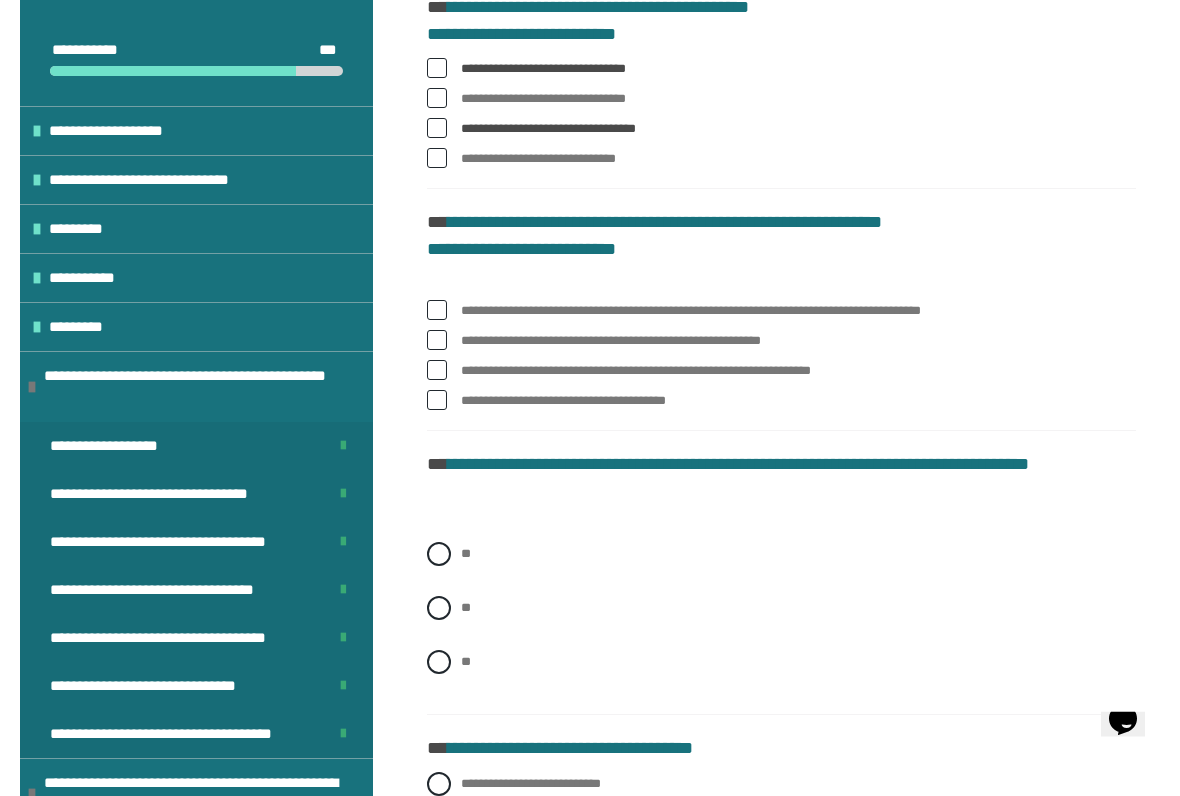 scroll, scrollTop: 1015, scrollLeft: 0, axis: vertical 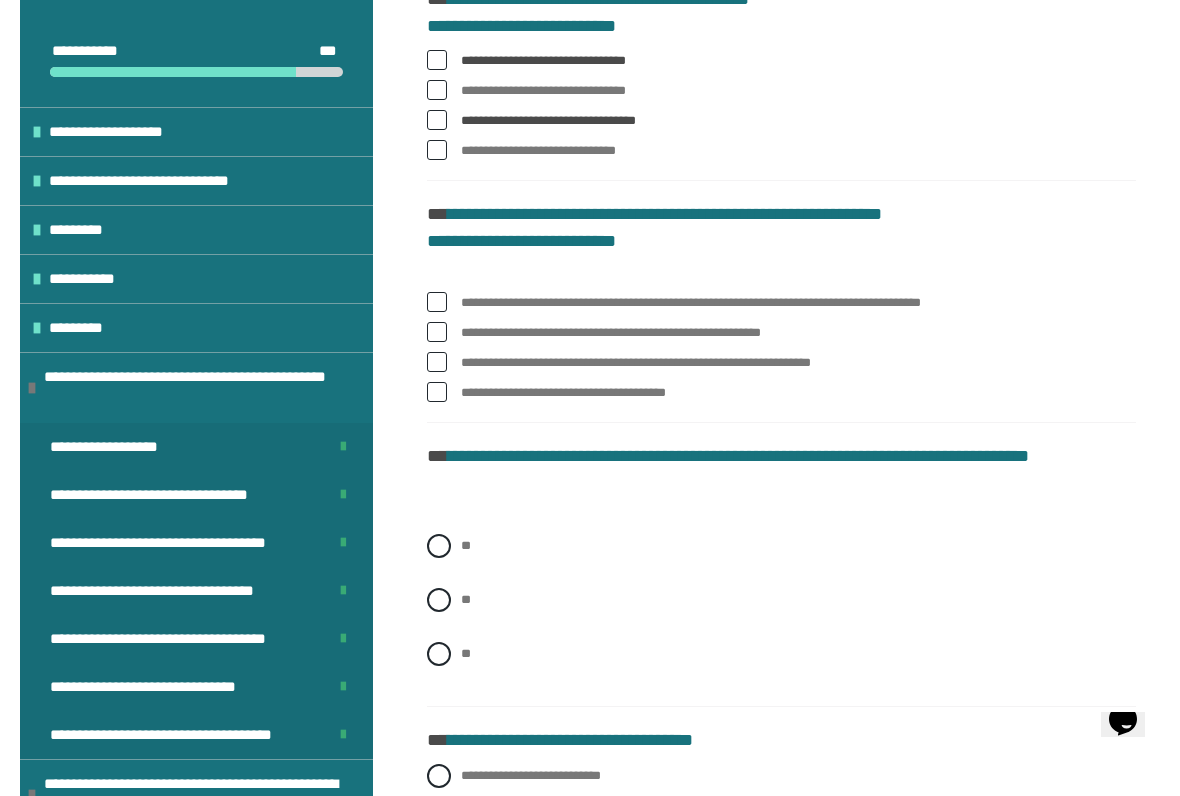 click at bounding box center (437, 302) 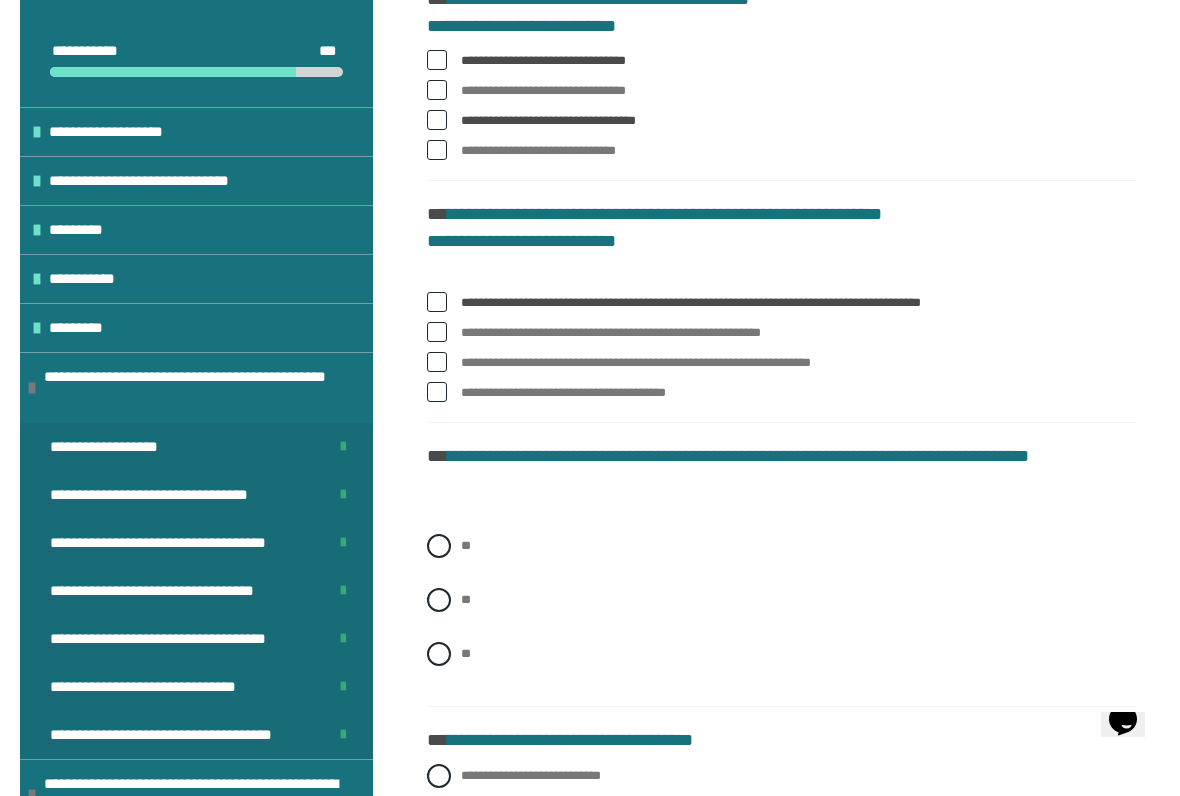 click at bounding box center (437, 362) 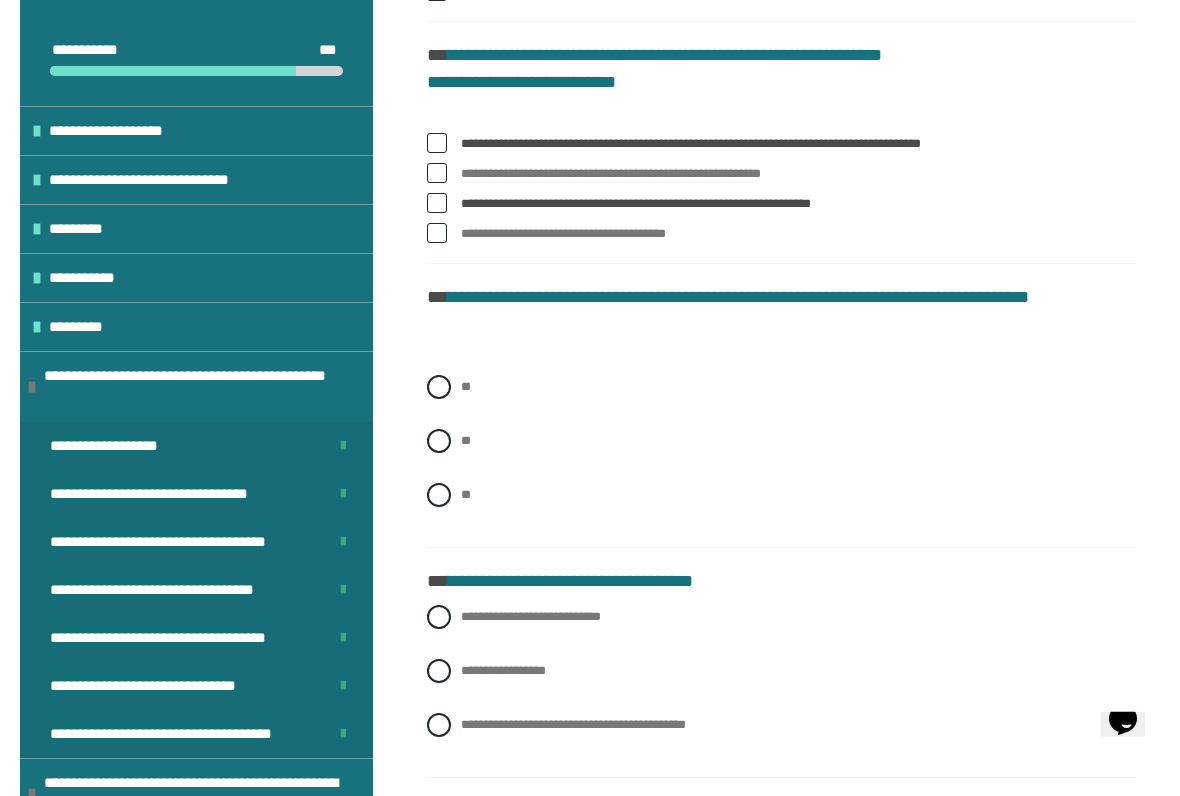 scroll, scrollTop: 1174, scrollLeft: 0, axis: vertical 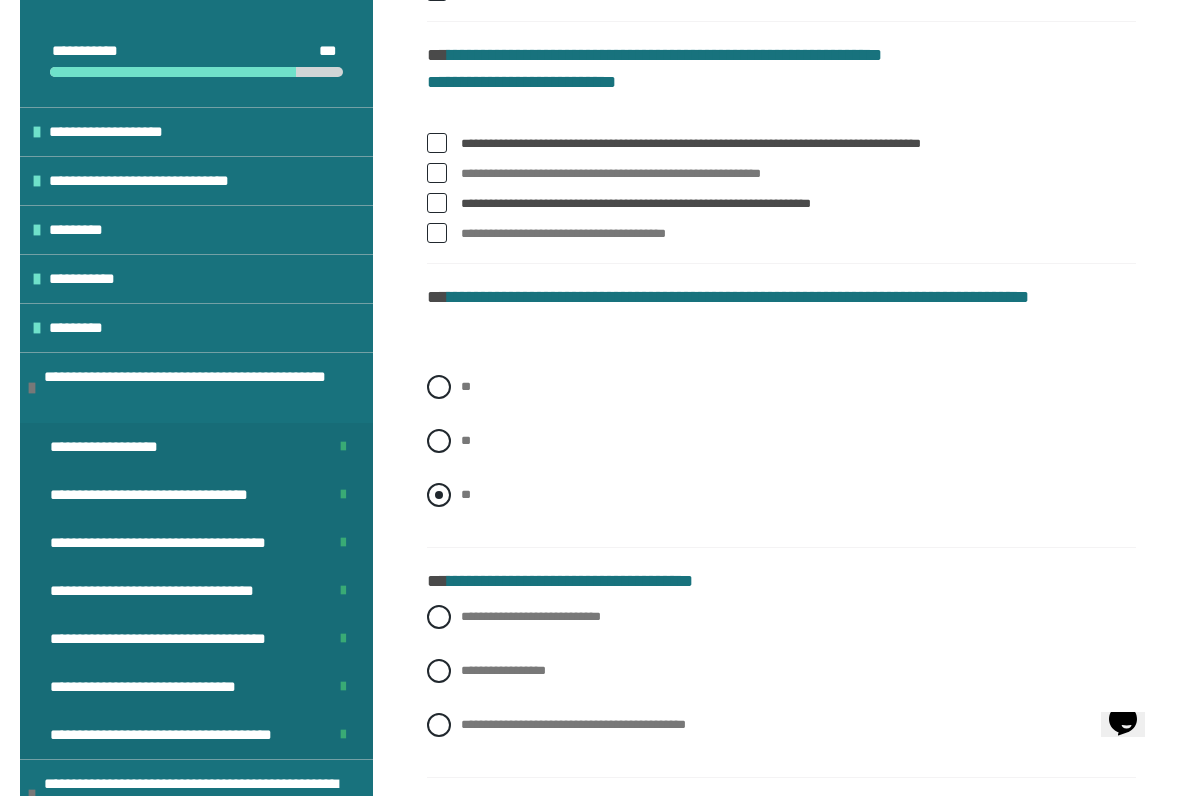 click on "**" at bounding box center [781, 495] 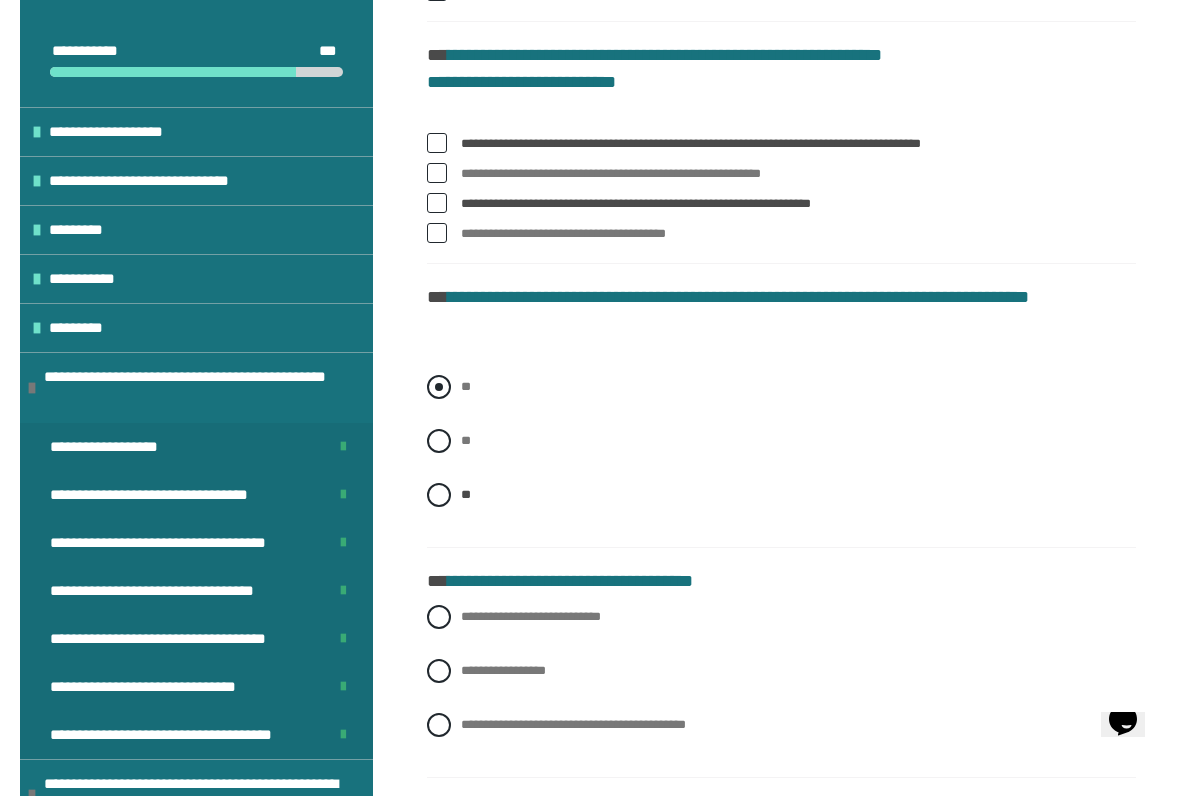 click at bounding box center [439, 387] 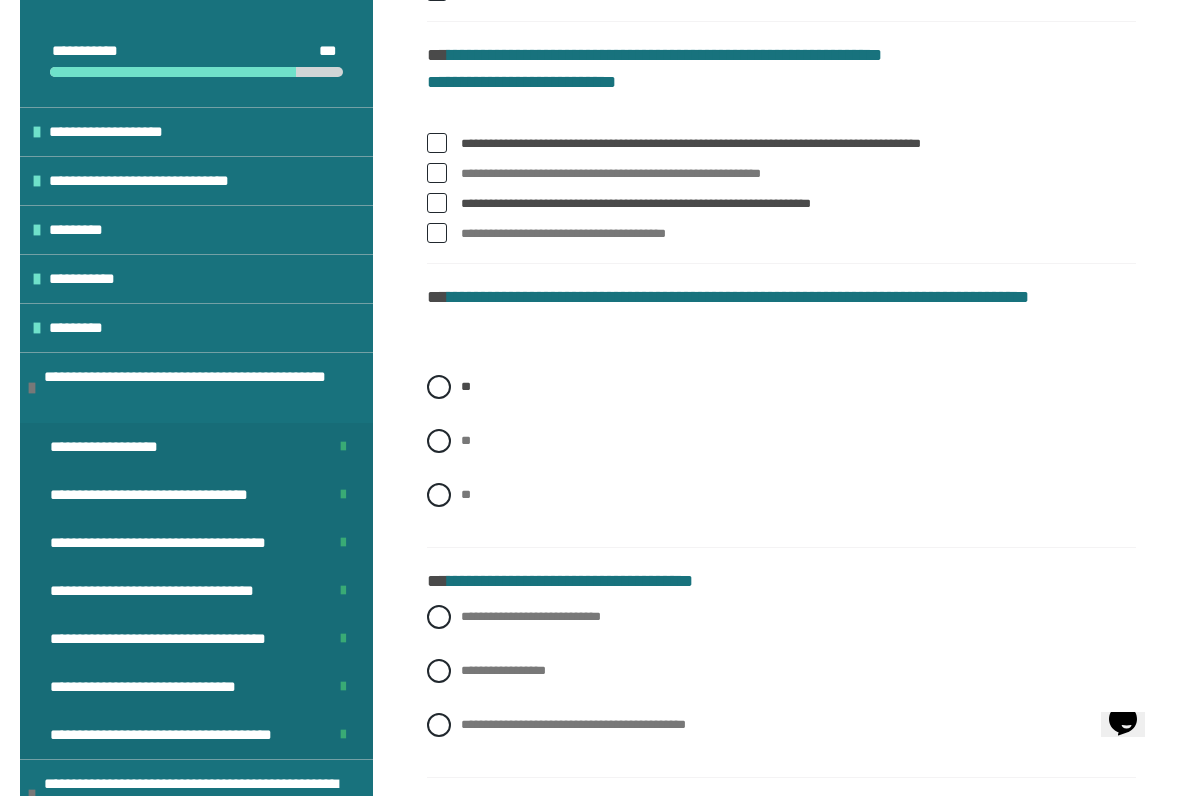 click on "**********" at bounding box center (781, 1695) 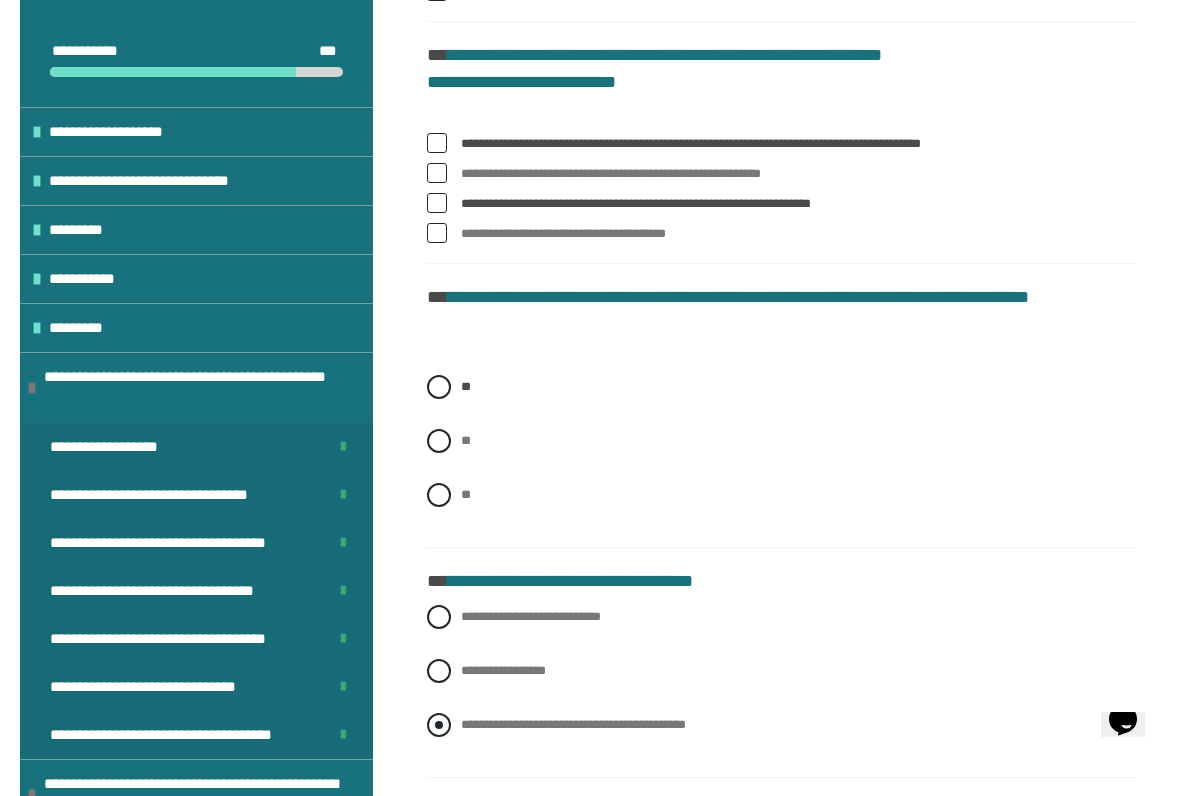click at bounding box center (439, 725) 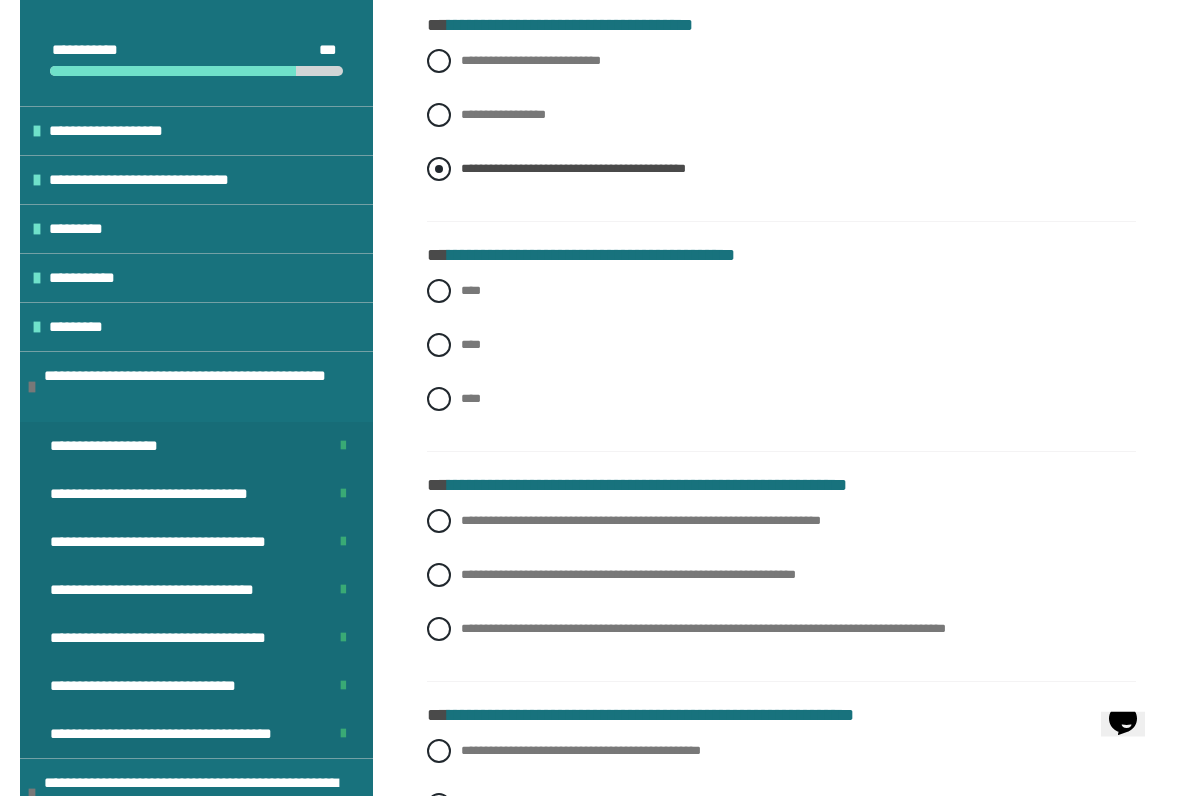 scroll, scrollTop: 1729, scrollLeft: 0, axis: vertical 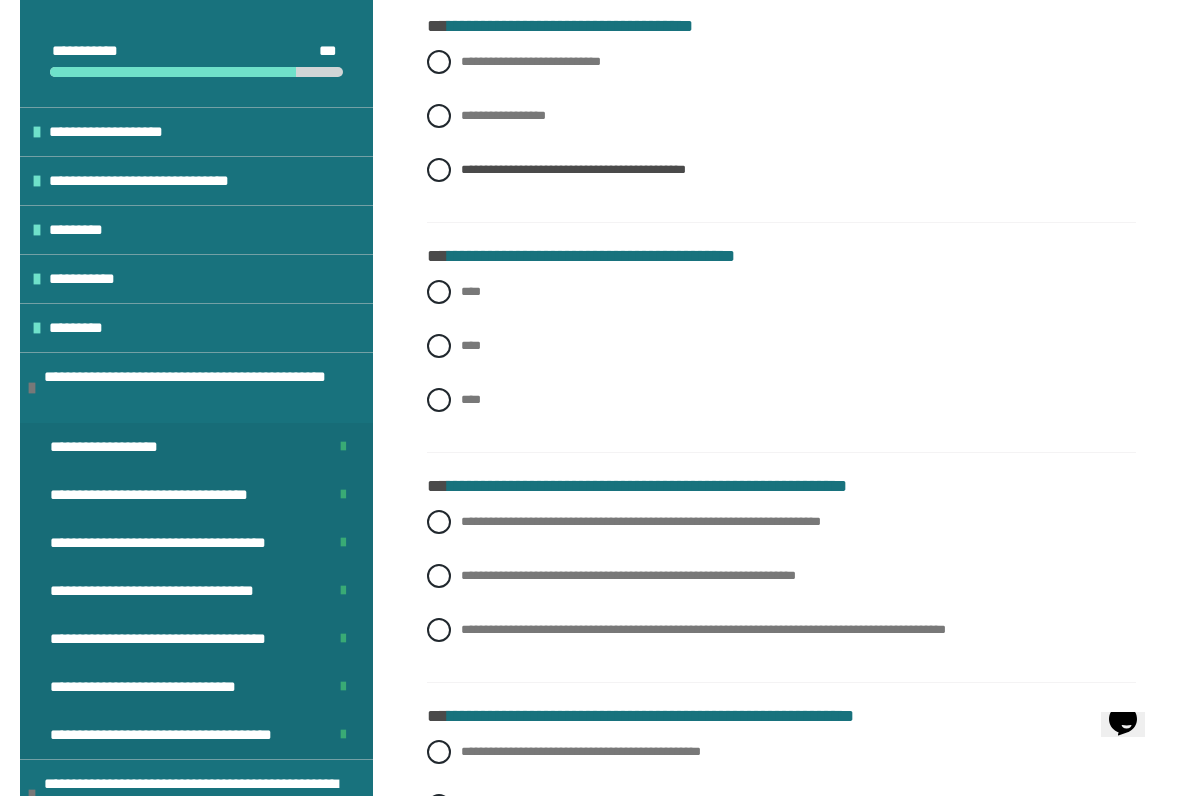 click on "**** **** ****" at bounding box center [781, 361] 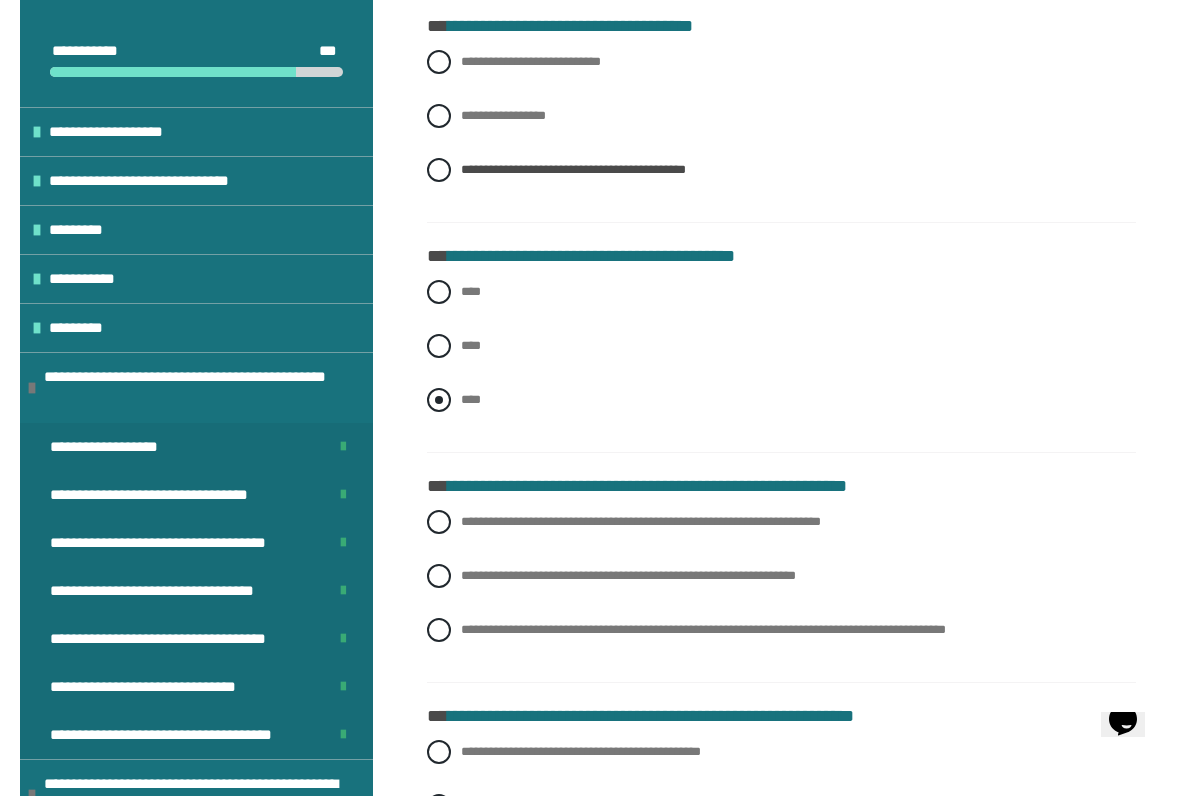 click at bounding box center (439, 400) 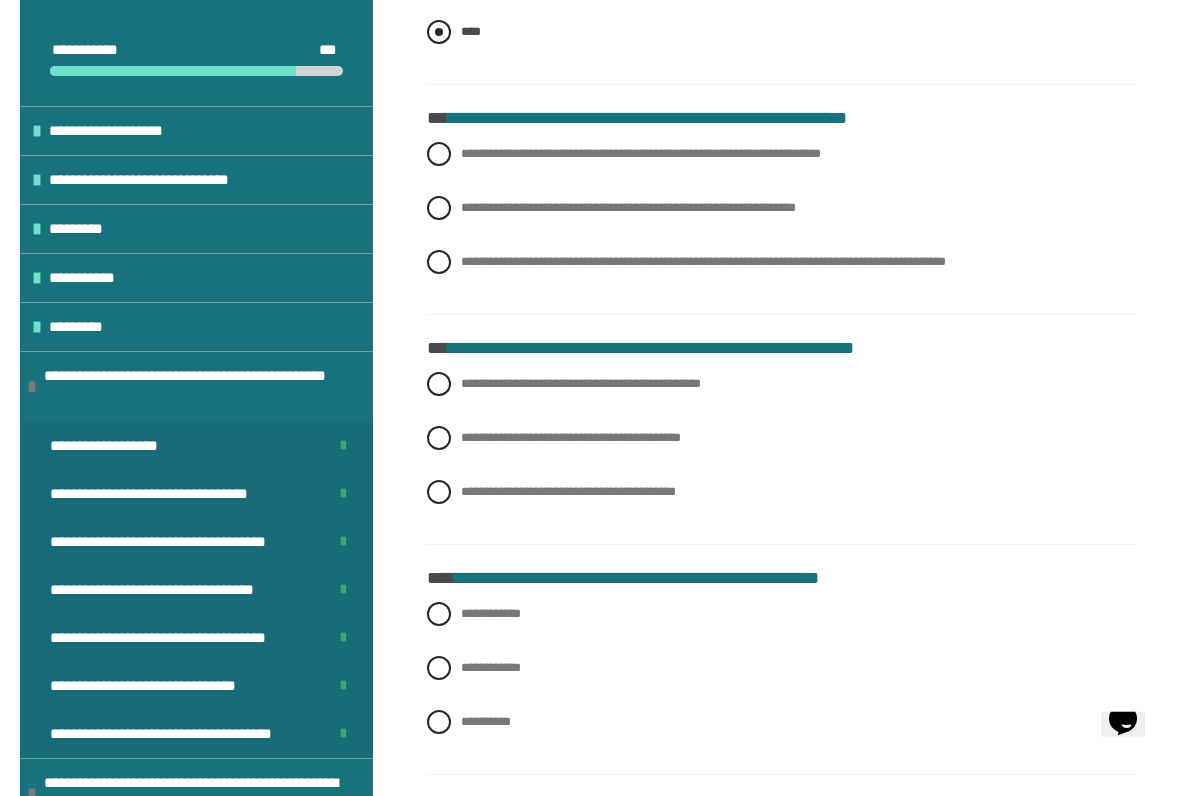 scroll, scrollTop: 2110, scrollLeft: 0, axis: vertical 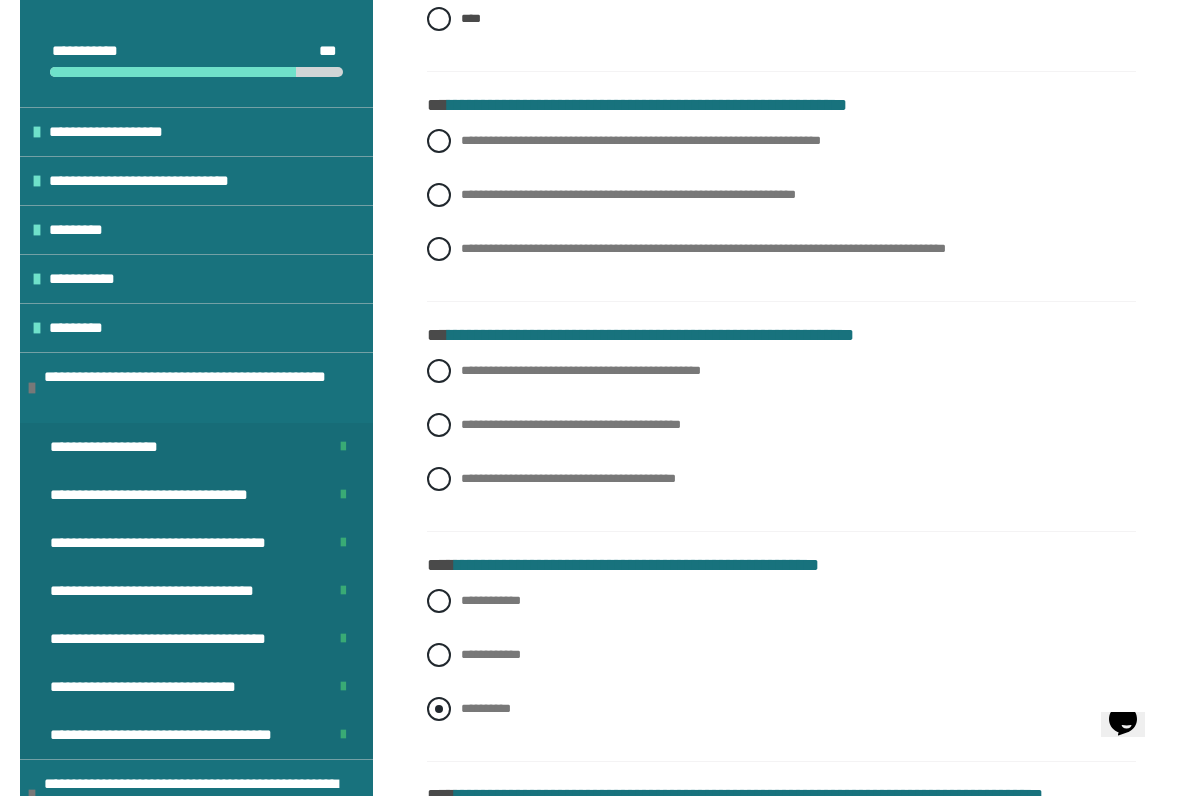 click at bounding box center [439, 709] 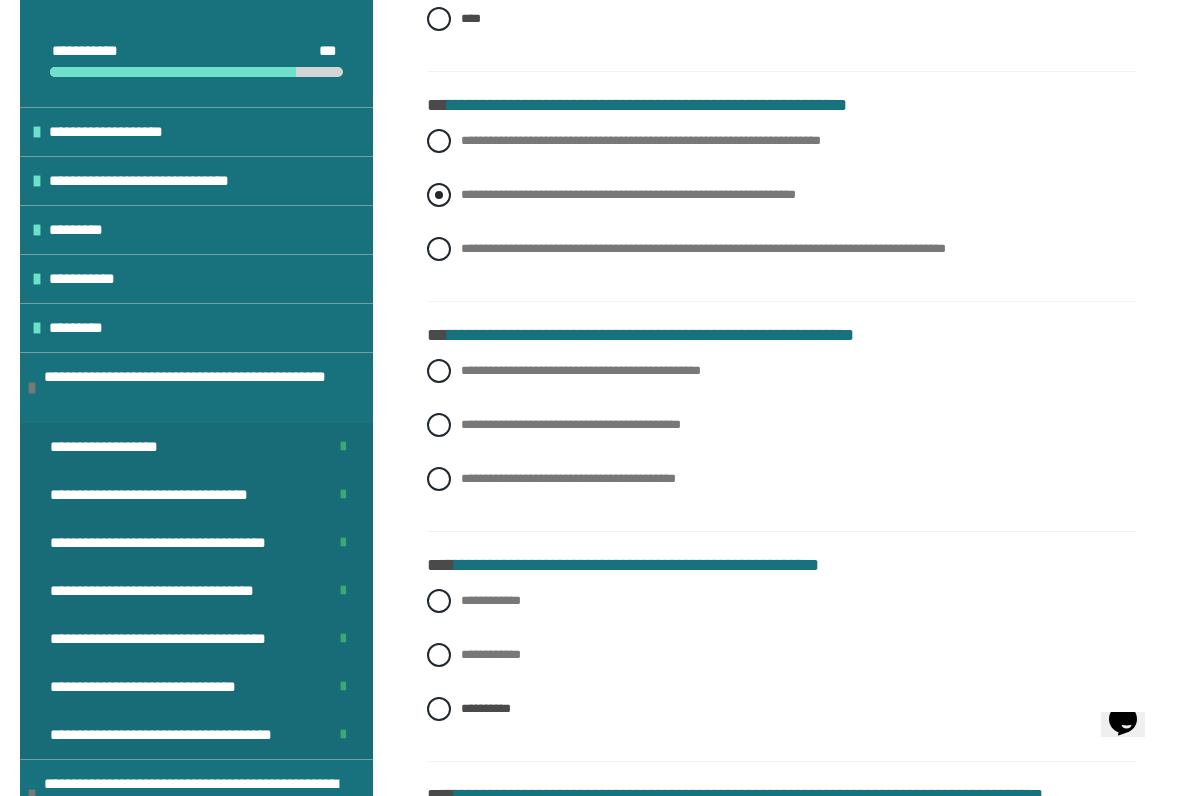 click on "**********" at bounding box center (781, 195) 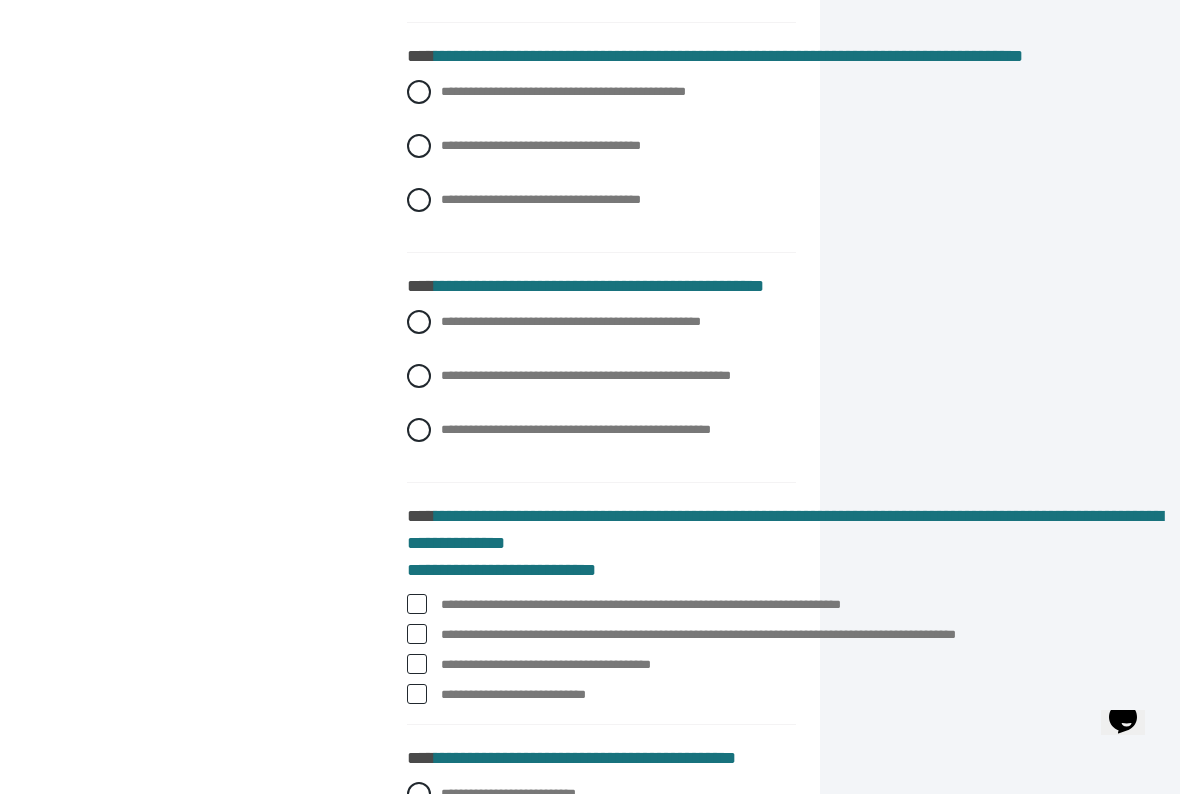 scroll, scrollTop: 2924, scrollLeft: 0, axis: vertical 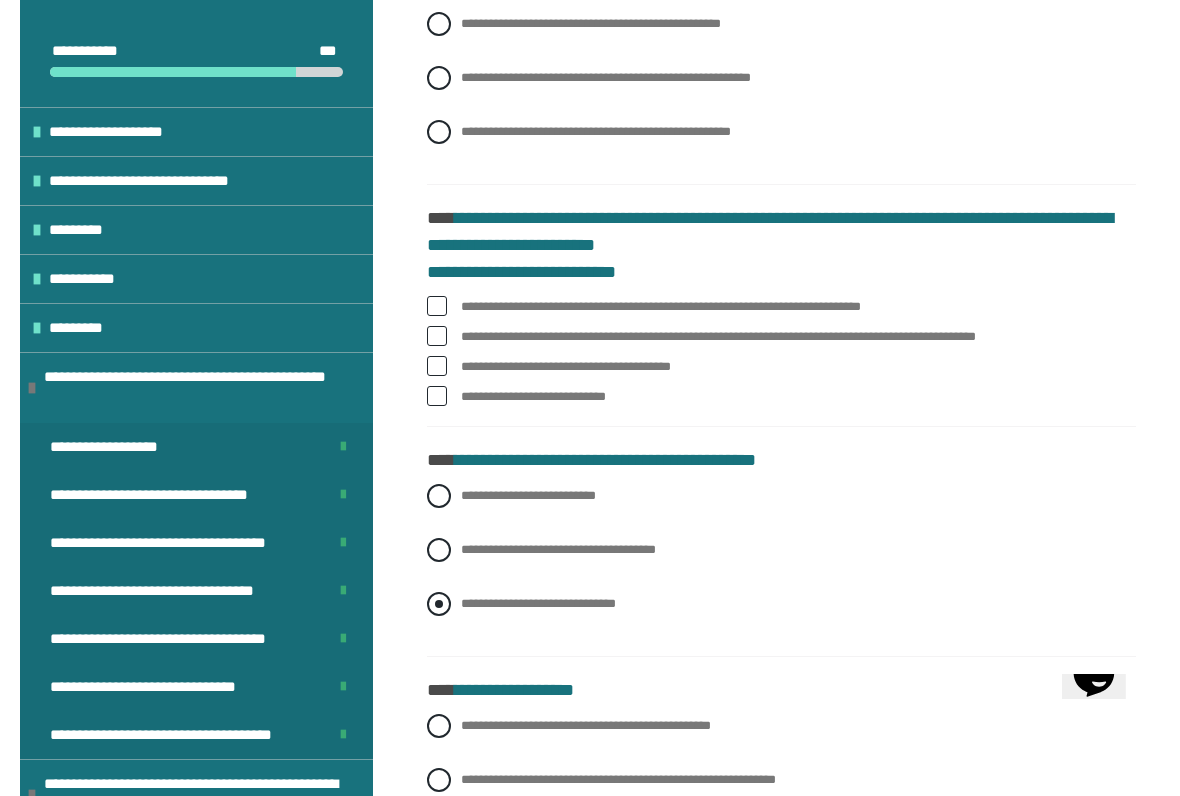click at bounding box center (439, 604) 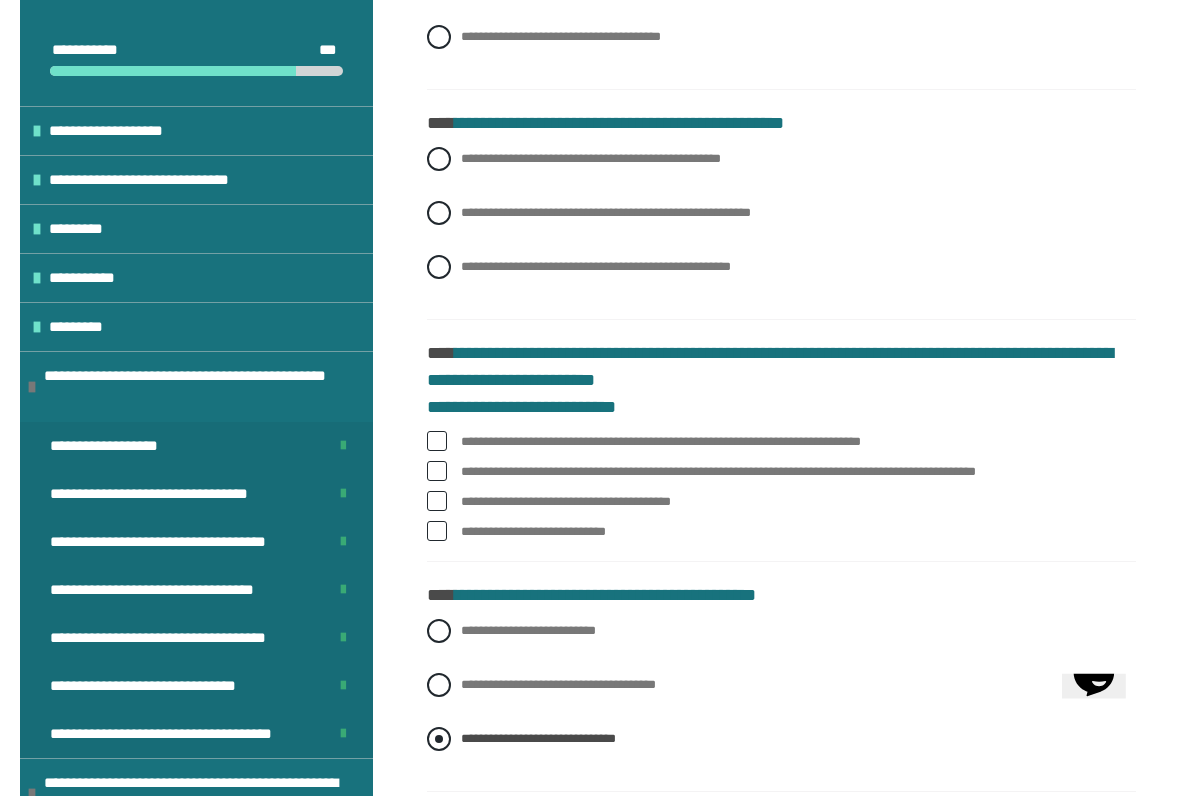 scroll, scrollTop: 2983, scrollLeft: 0, axis: vertical 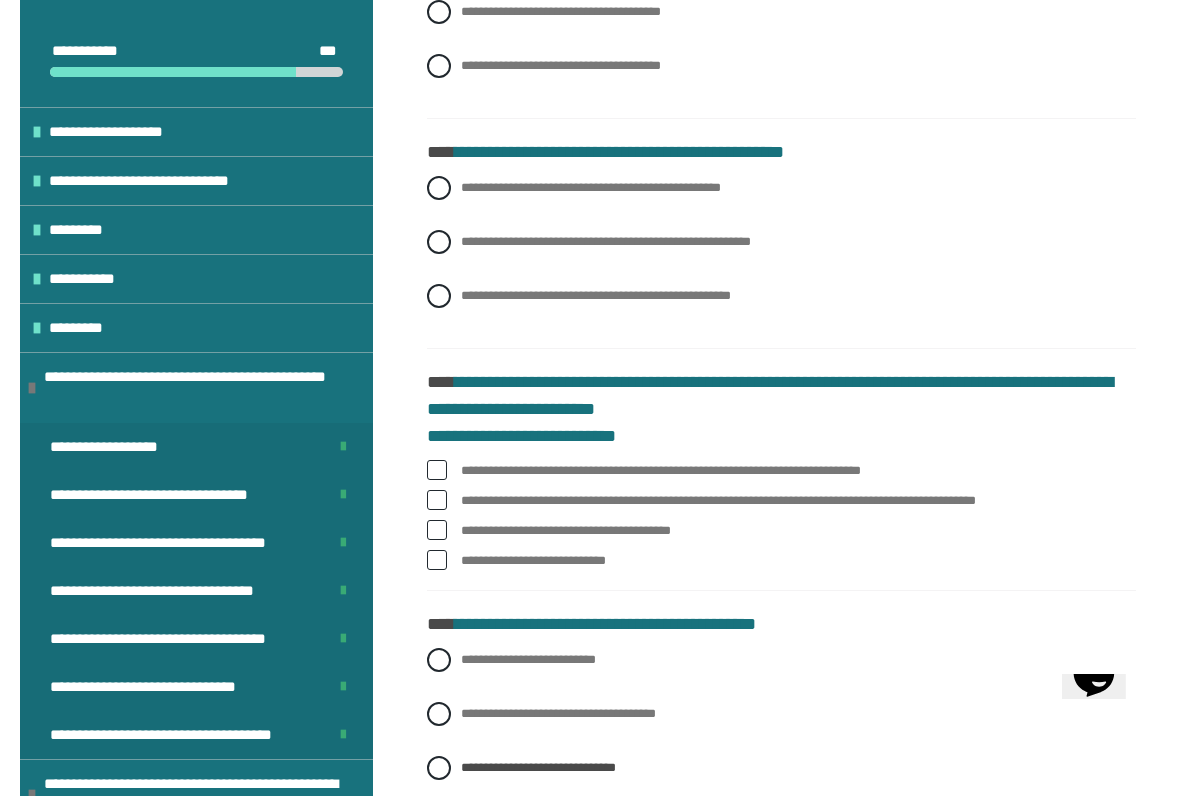 click on "**********" at bounding box center (781, 257) 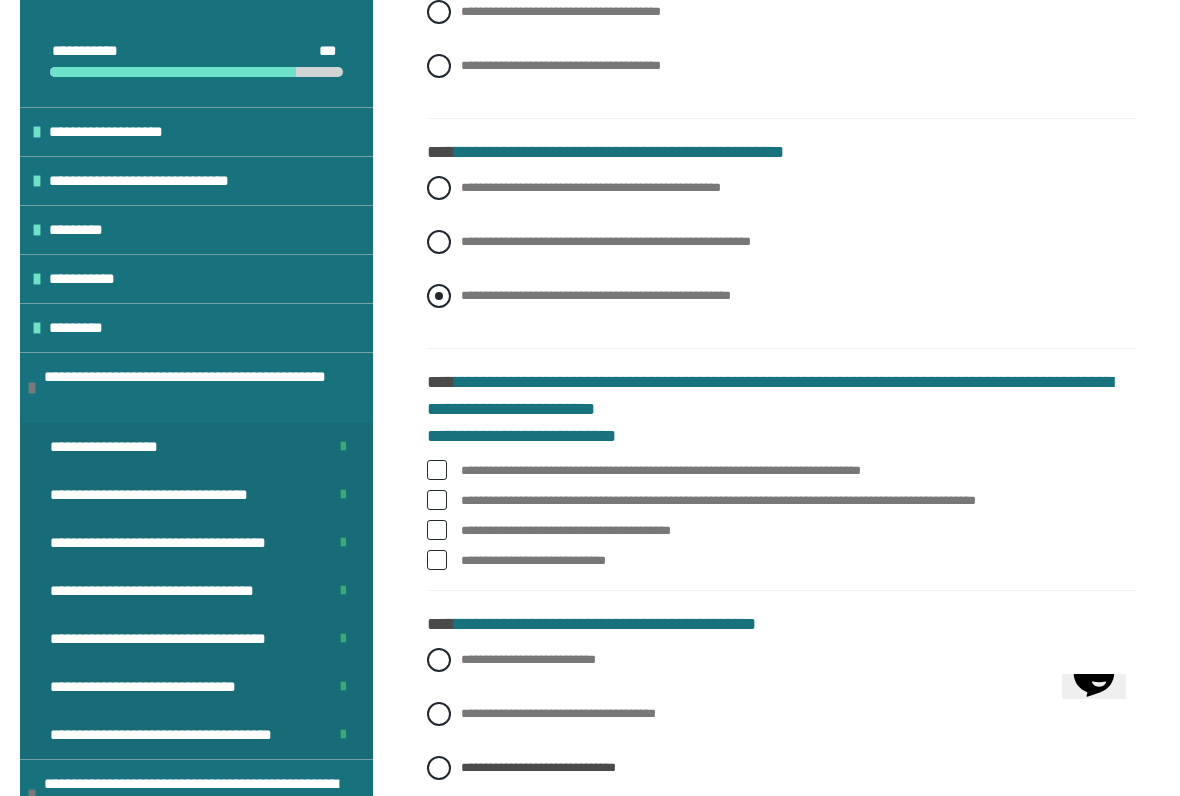 click at bounding box center (439, 296) 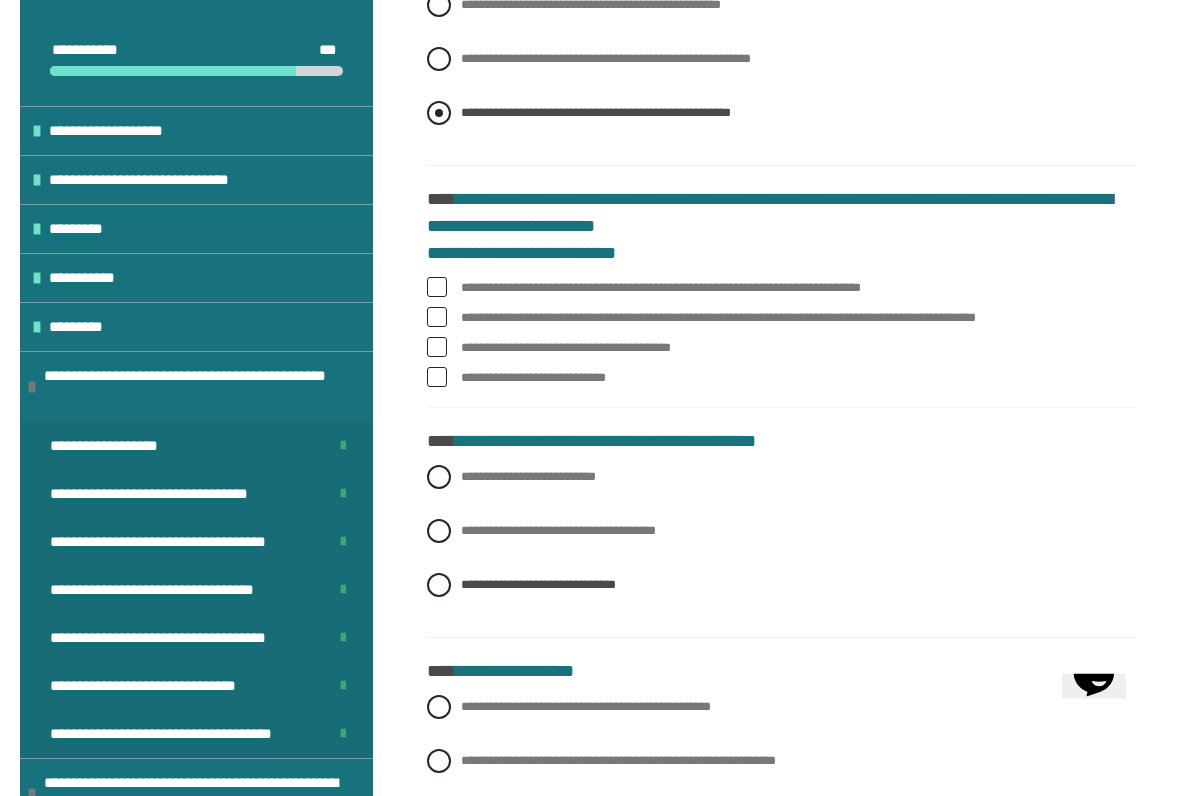 scroll, scrollTop: 3168, scrollLeft: 0, axis: vertical 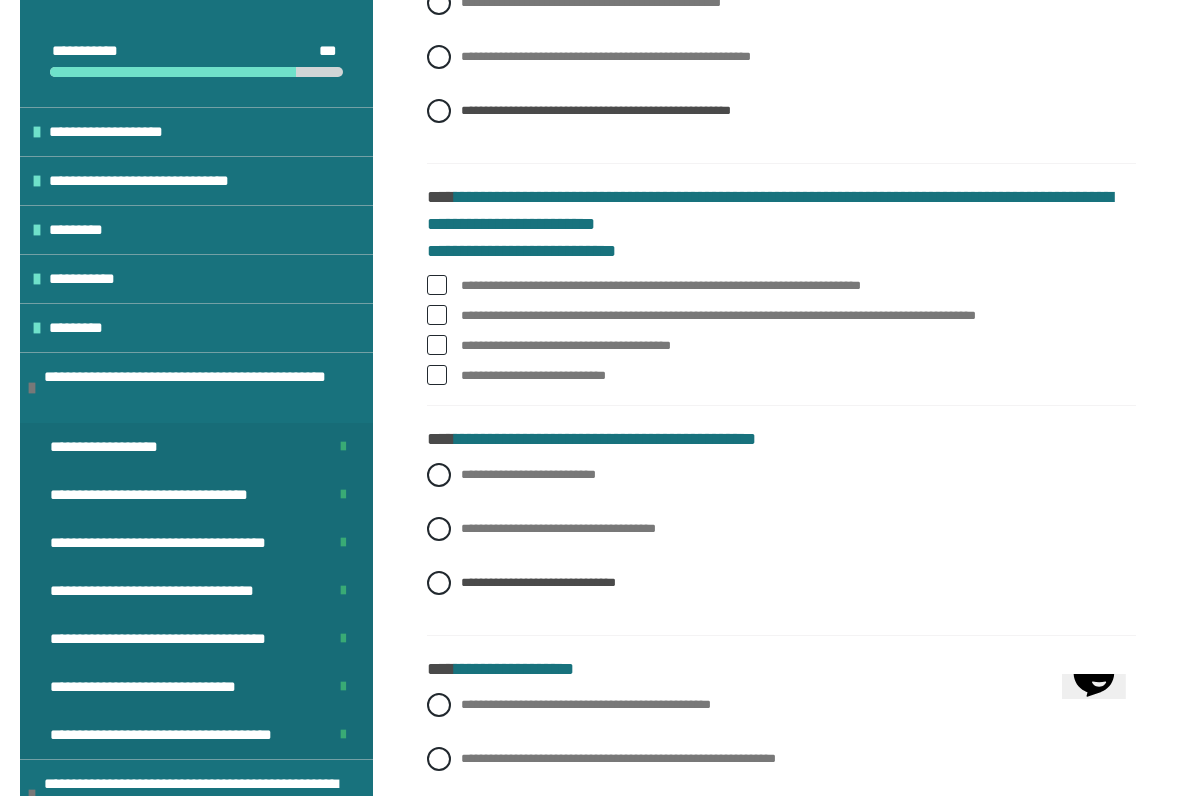 click on "**********" at bounding box center (781, 286) 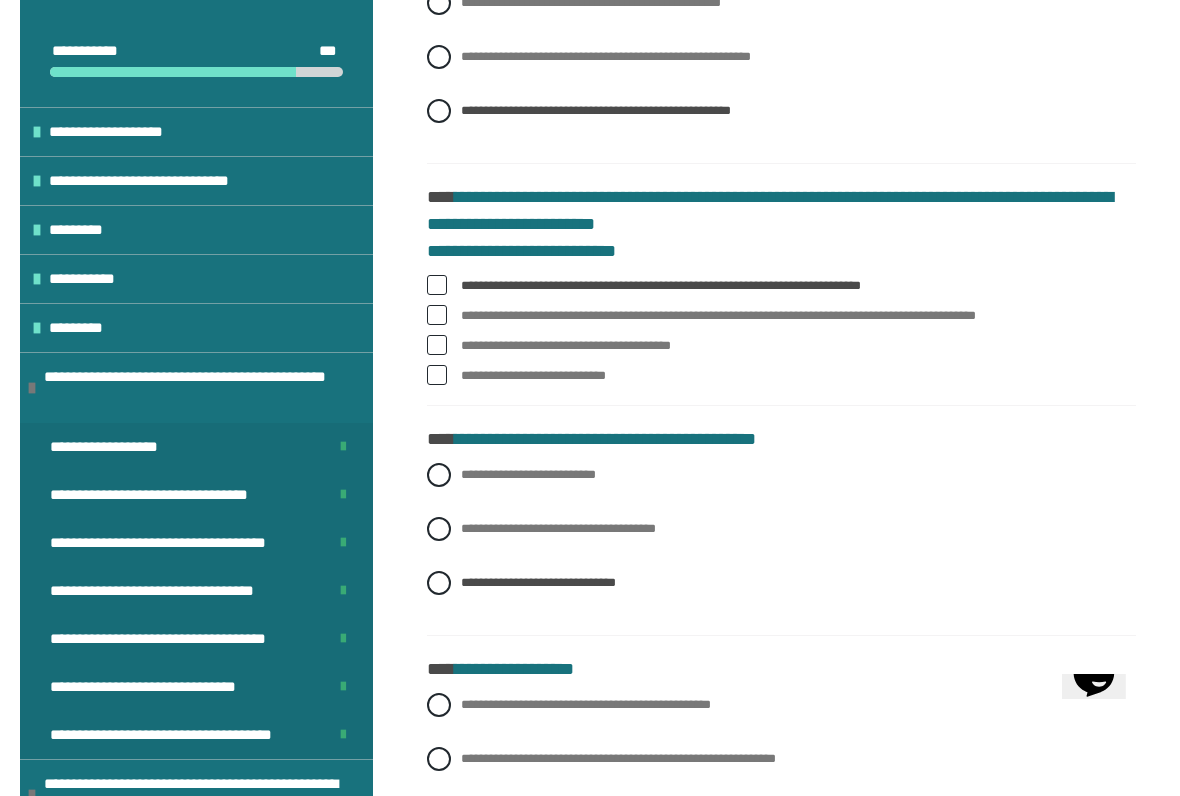 click on "**********" at bounding box center (781, 316) 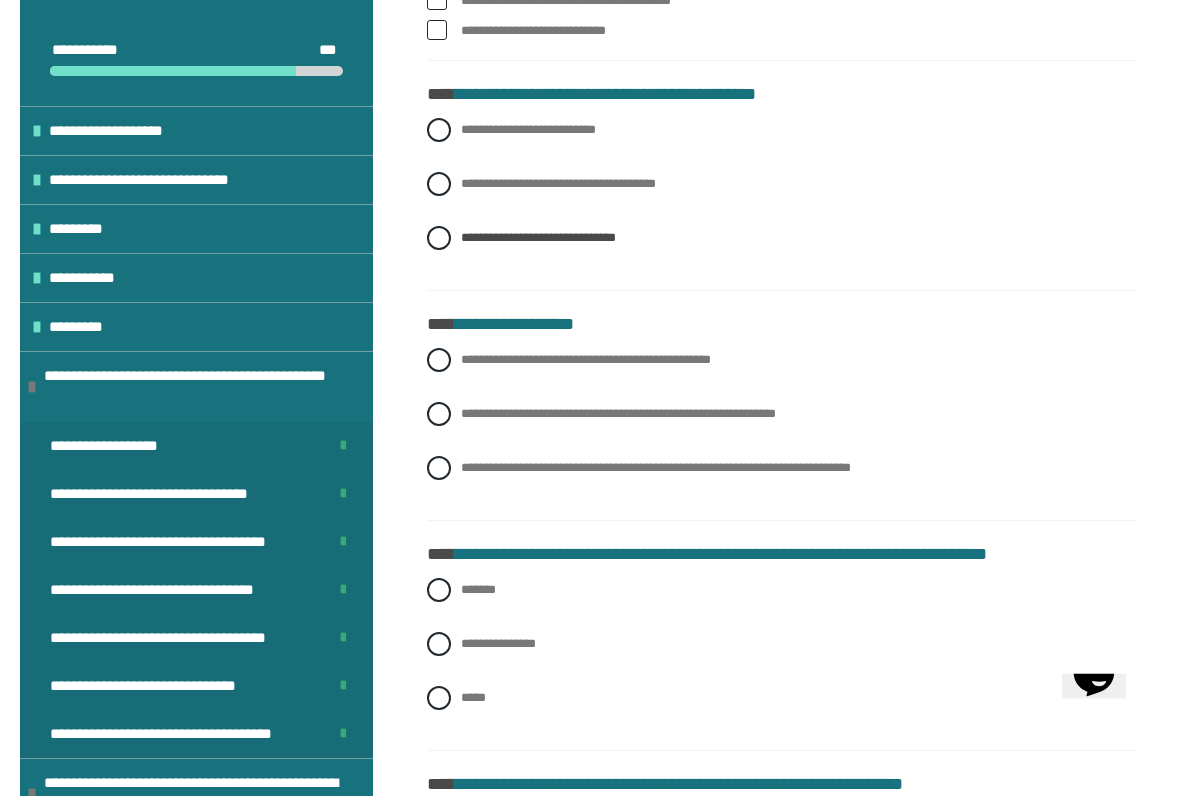 scroll, scrollTop: 3519, scrollLeft: 0, axis: vertical 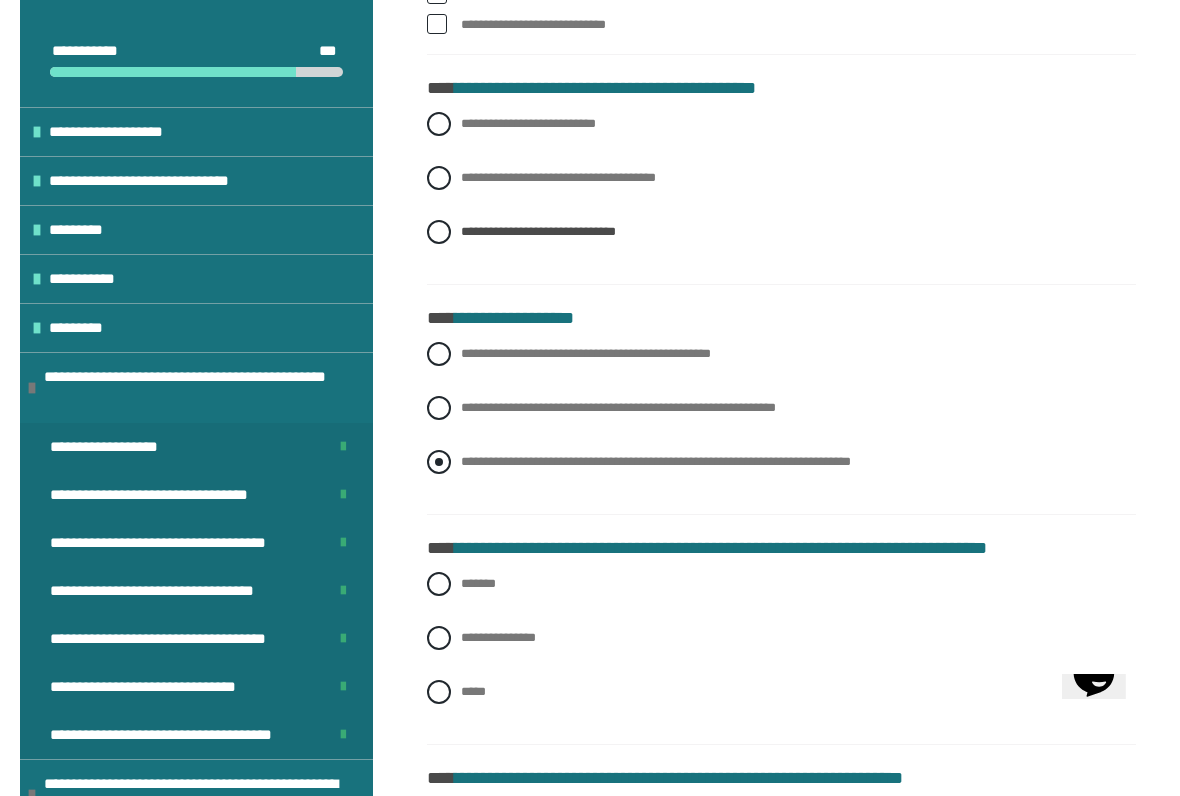 click on "**********" at bounding box center (781, 462) 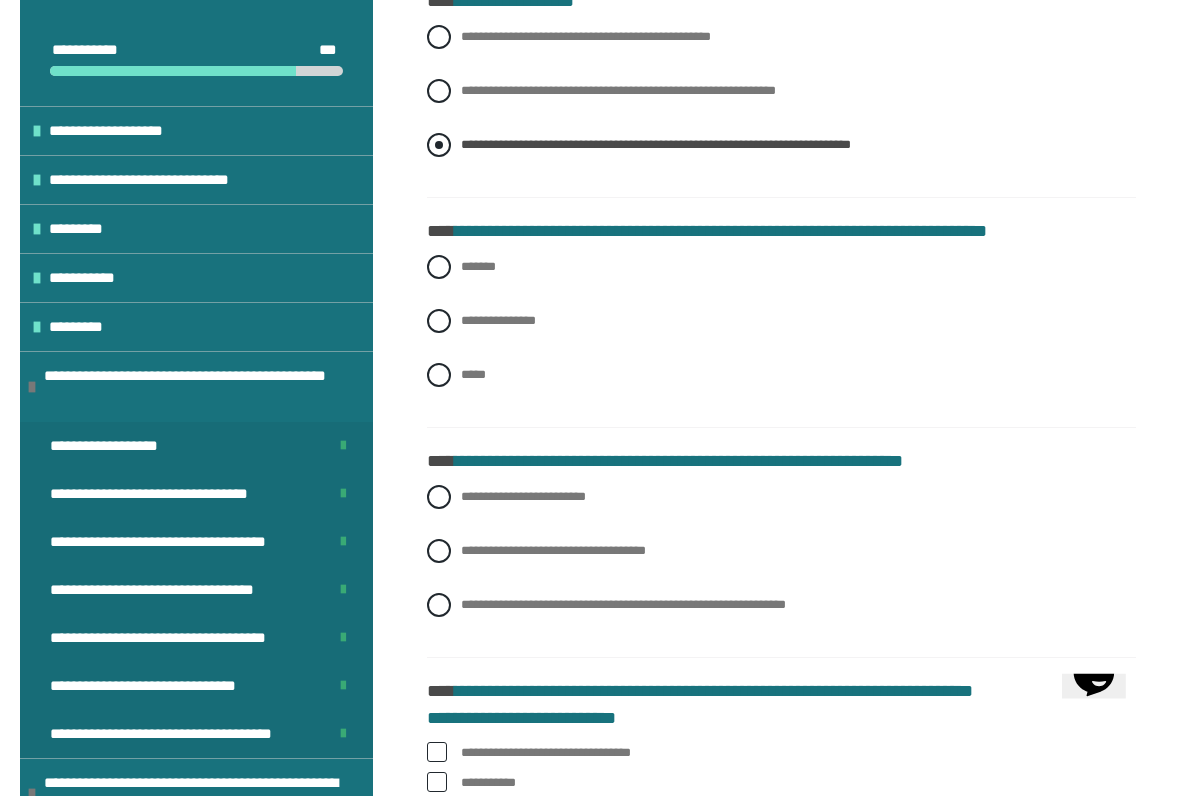 scroll, scrollTop: 3854, scrollLeft: 0, axis: vertical 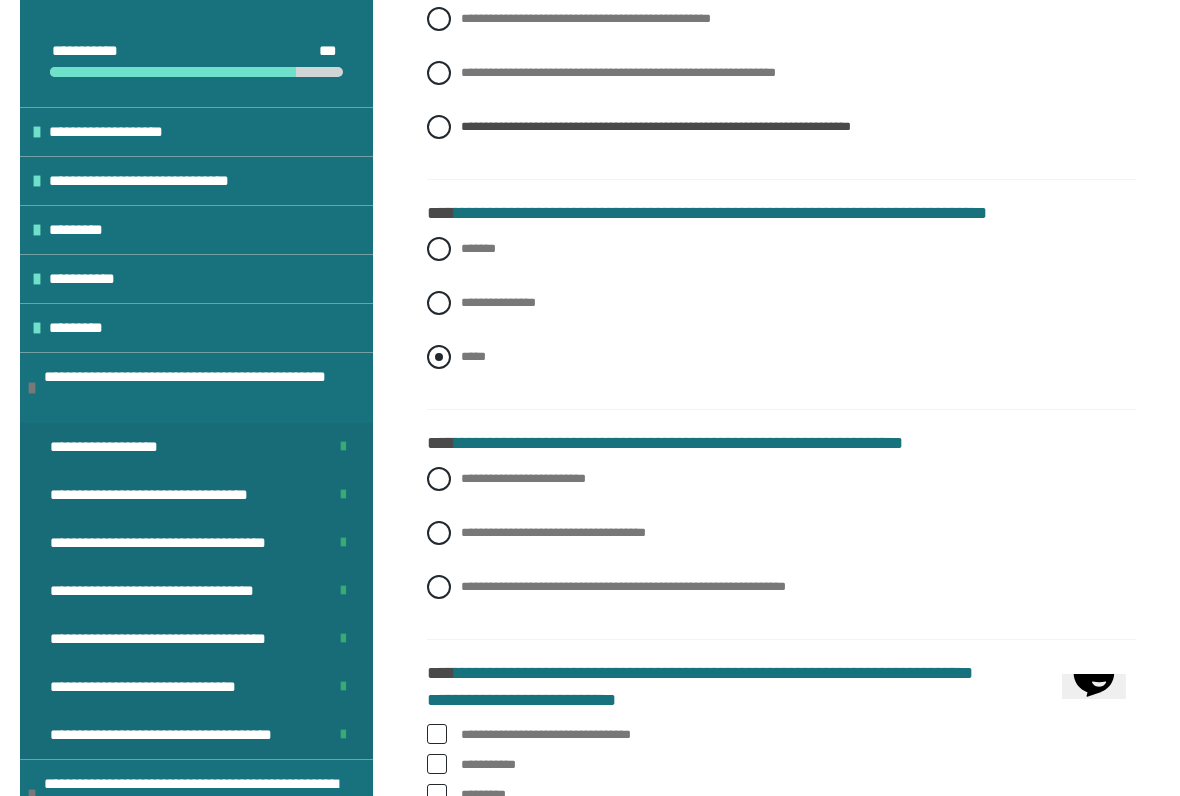 click at bounding box center [439, 357] 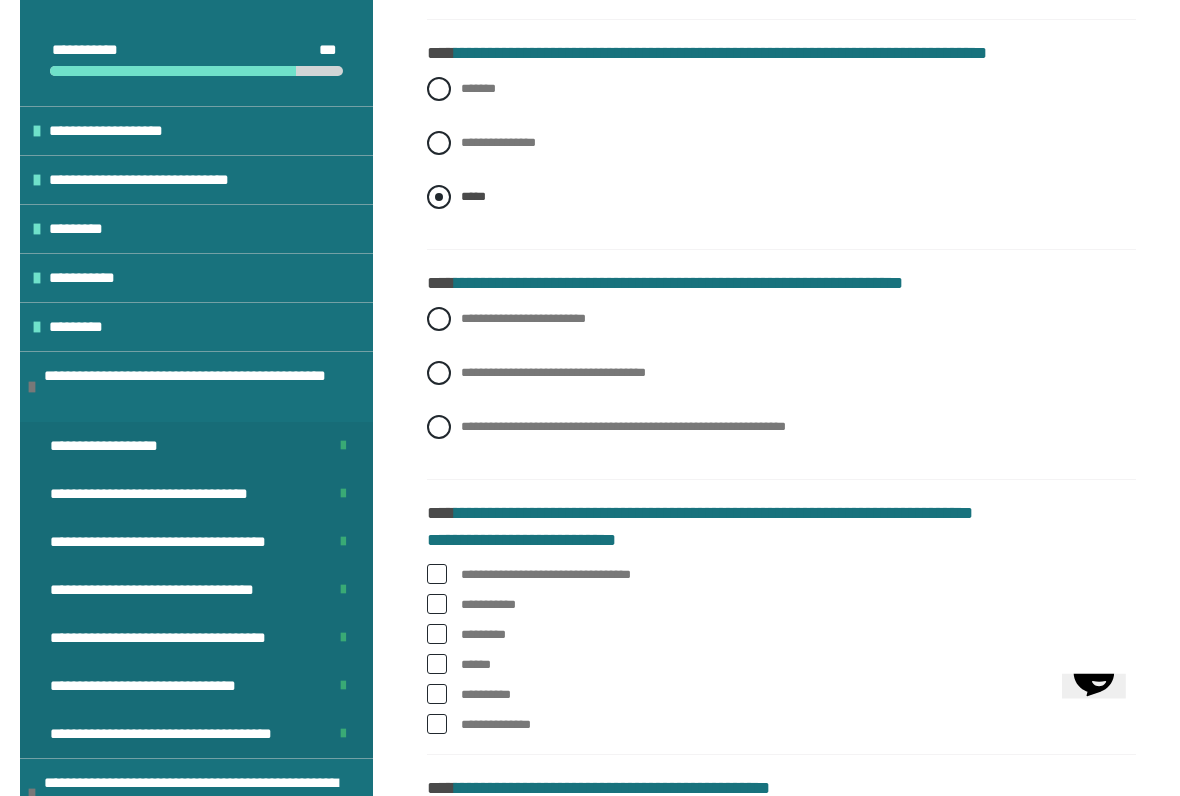 scroll, scrollTop: 4015, scrollLeft: 0, axis: vertical 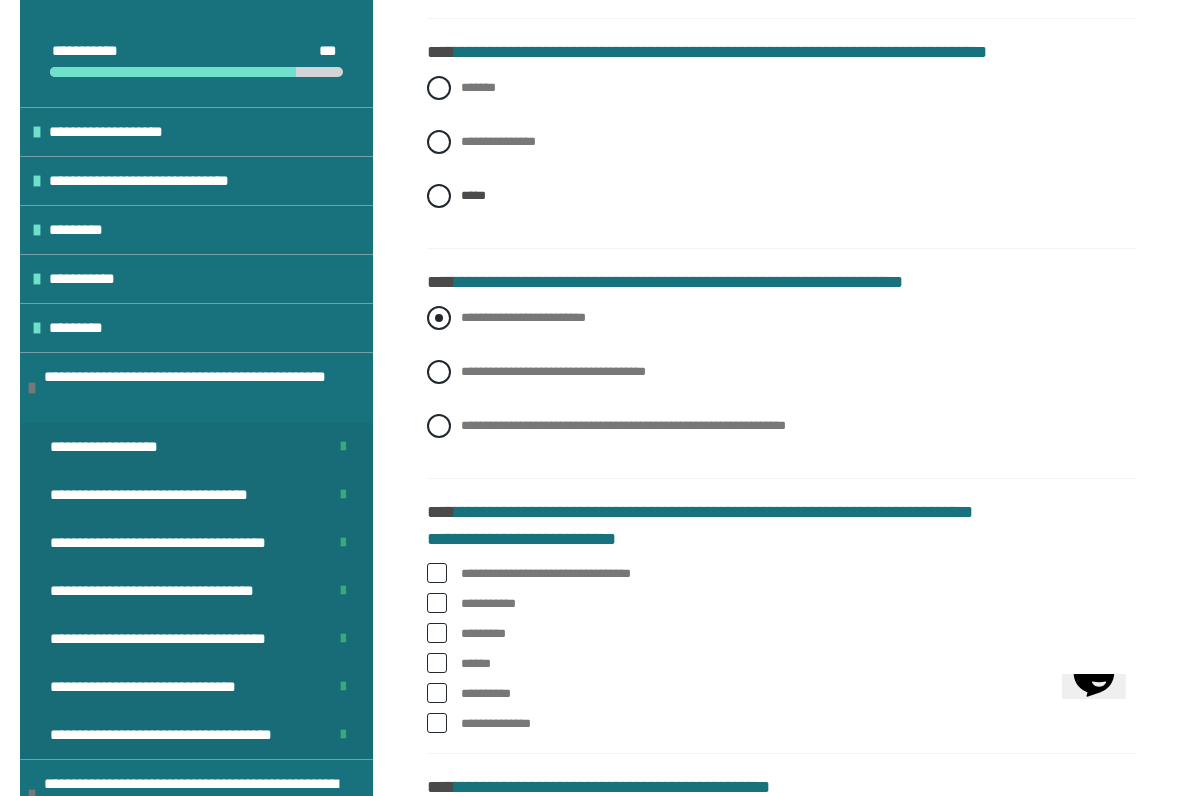 click at bounding box center [439, 318] 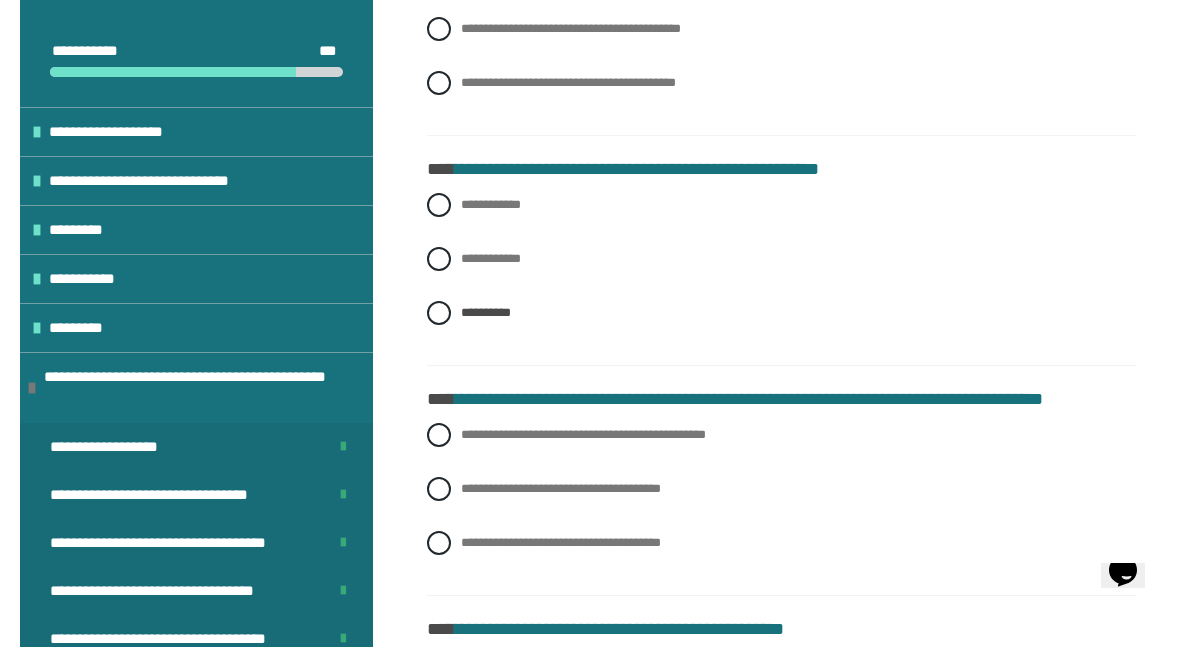 scroll, scrollTop: 2502, scrollLeft: 0, axis: vertical 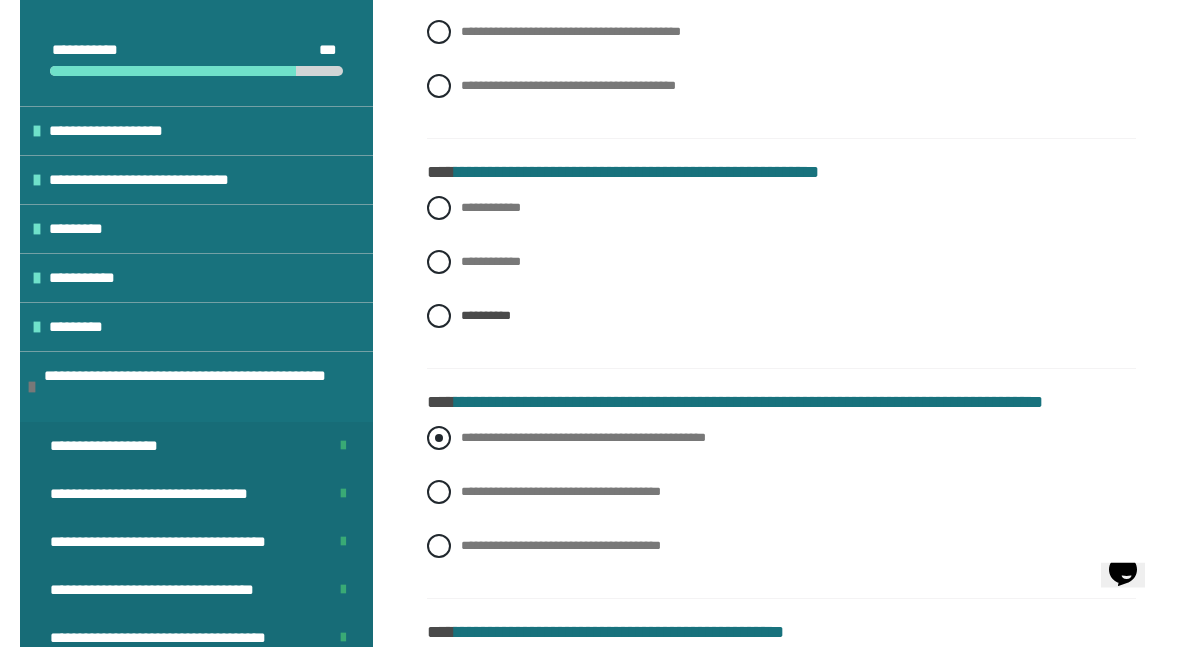 click on "**********" at bounding box center (467, 433) 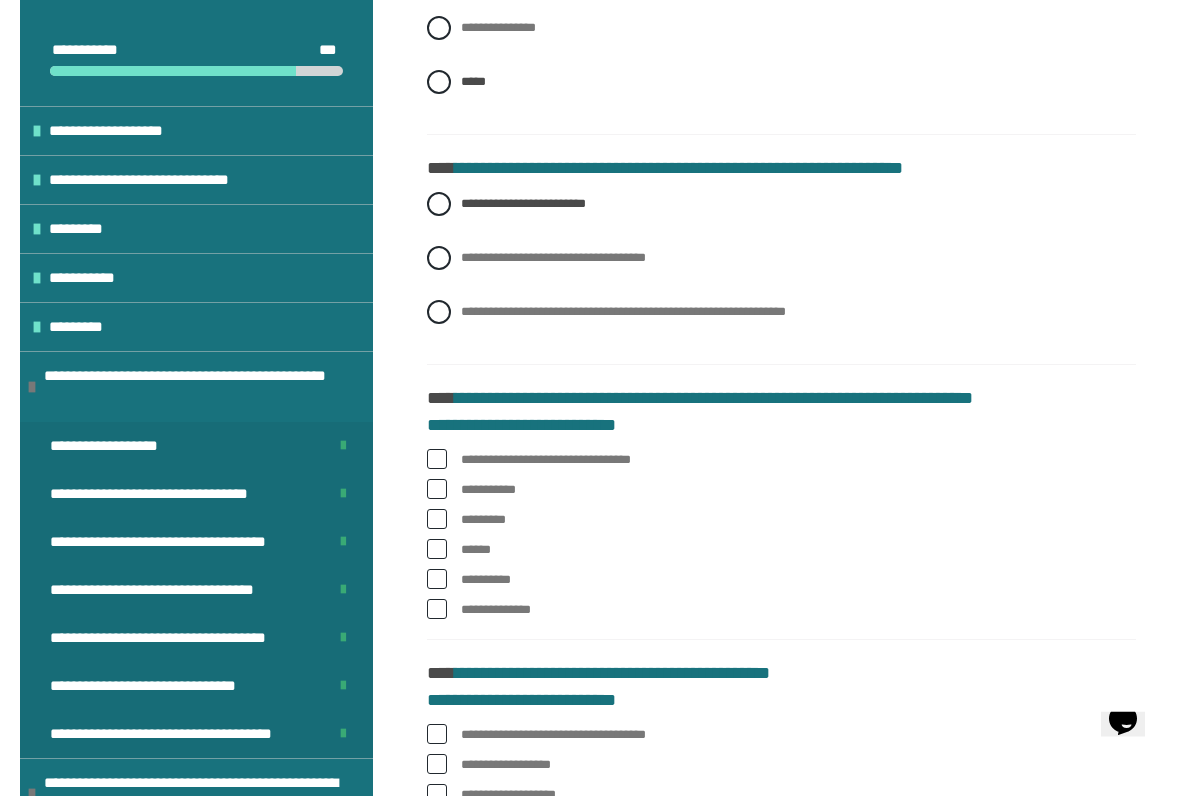 scroll, scrollTop: 4164, scrollLeft: 0, axis: vertical 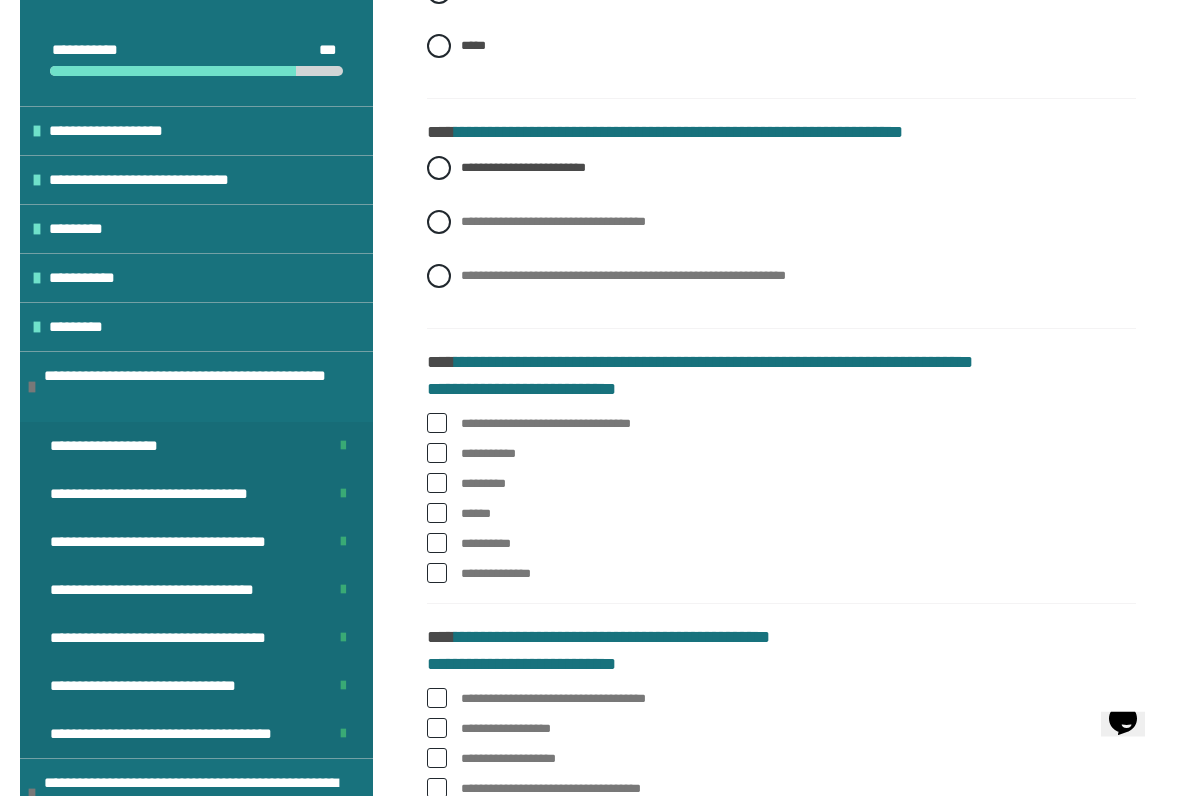 click at bounding box center [437, 514] 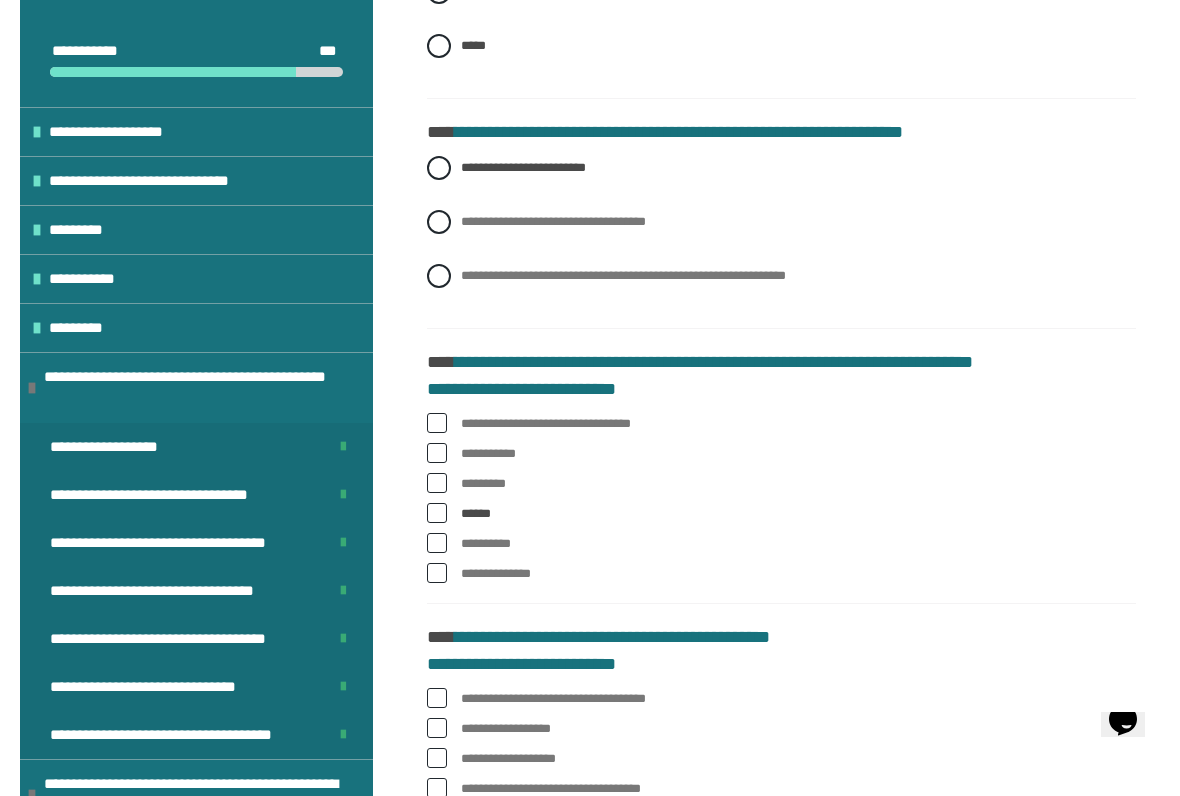 click at bounding box center (437, 573) 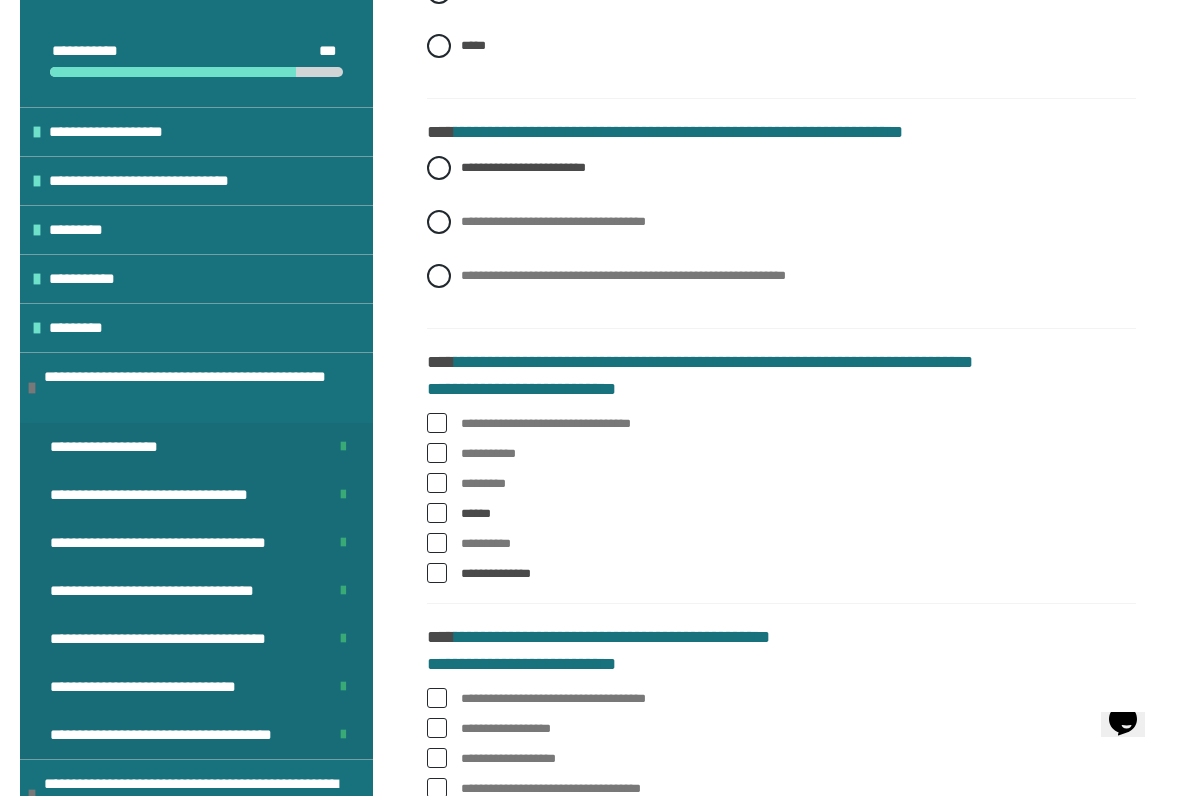 click at bounding box center [437, 423] 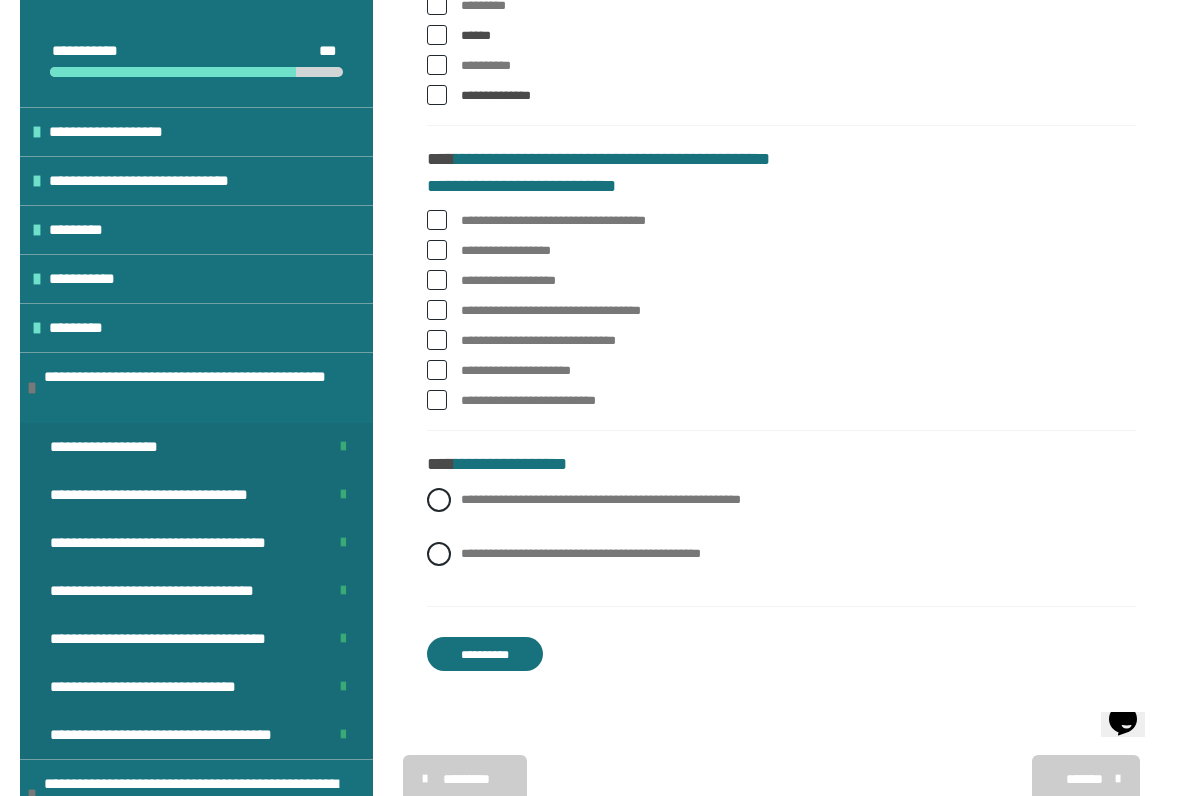 scroll, scrollTop: 4643, scrollLeft: 0, axis: vertical 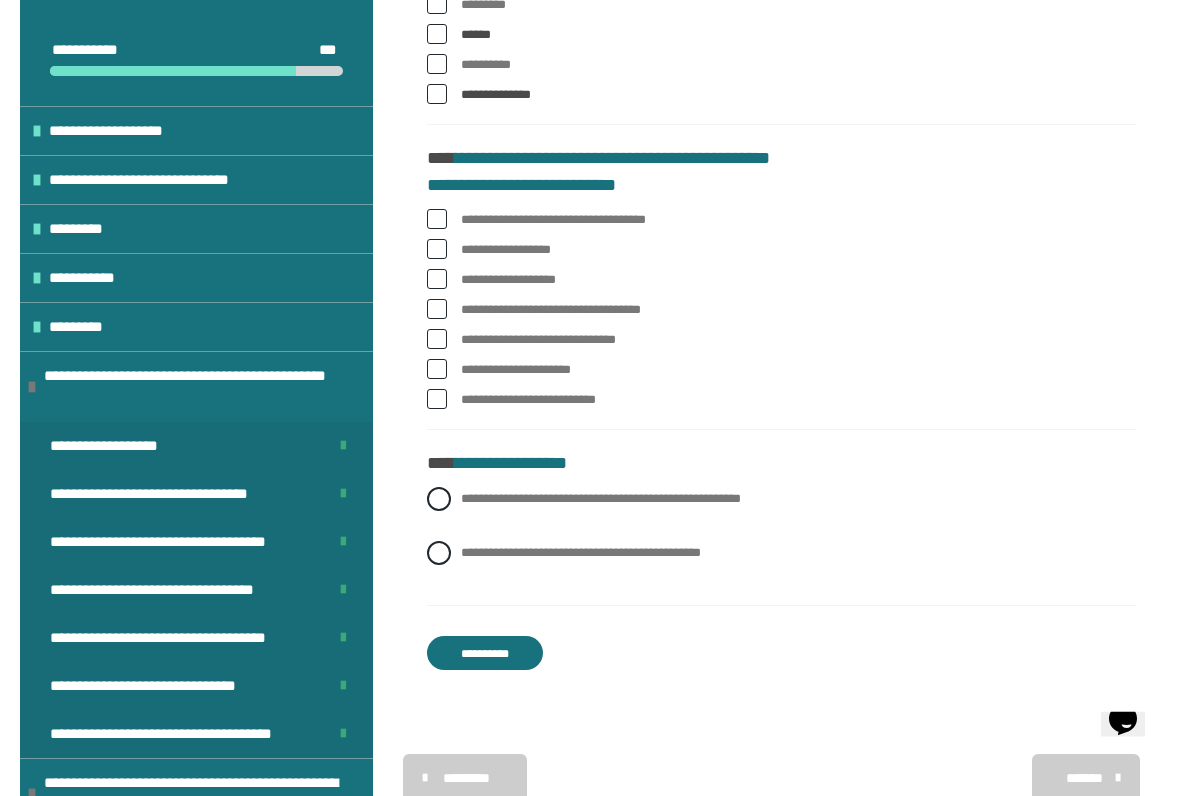 click at bounding box center [437, 220] 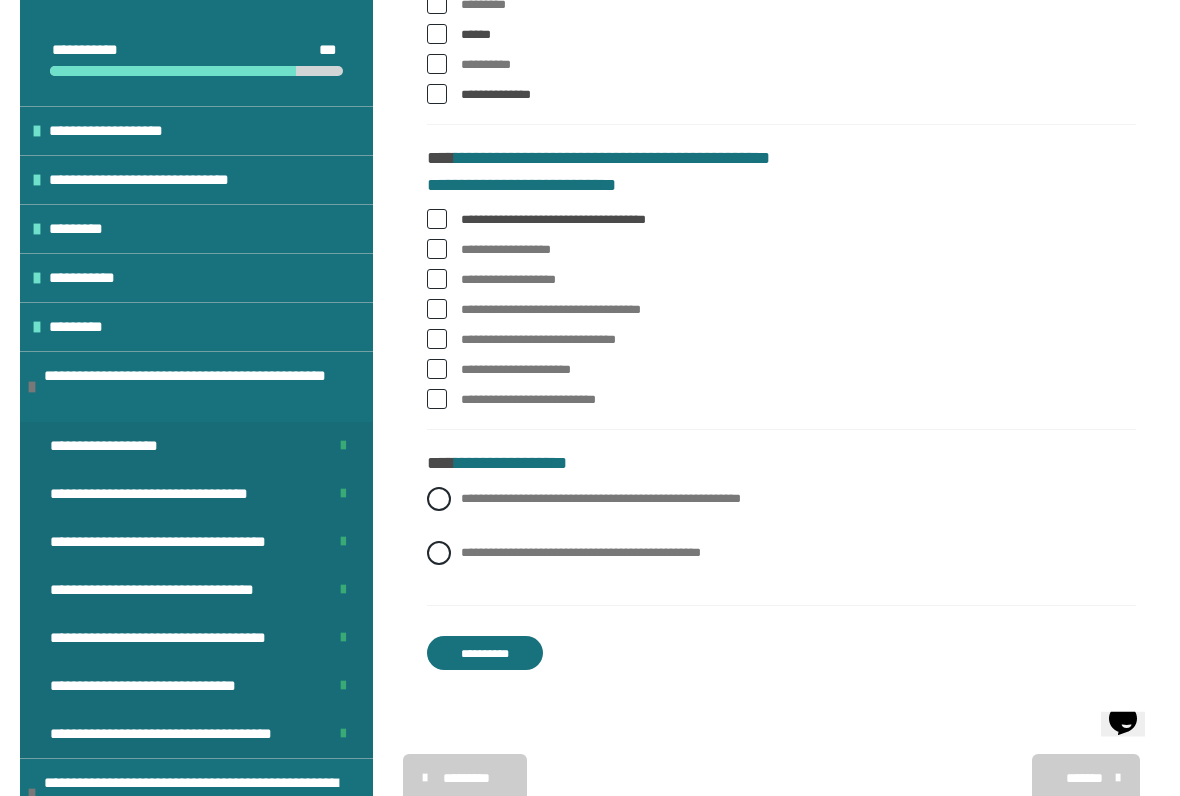 scroll, scrollTop: 4644, scrollLeft: 0, axis: vertical 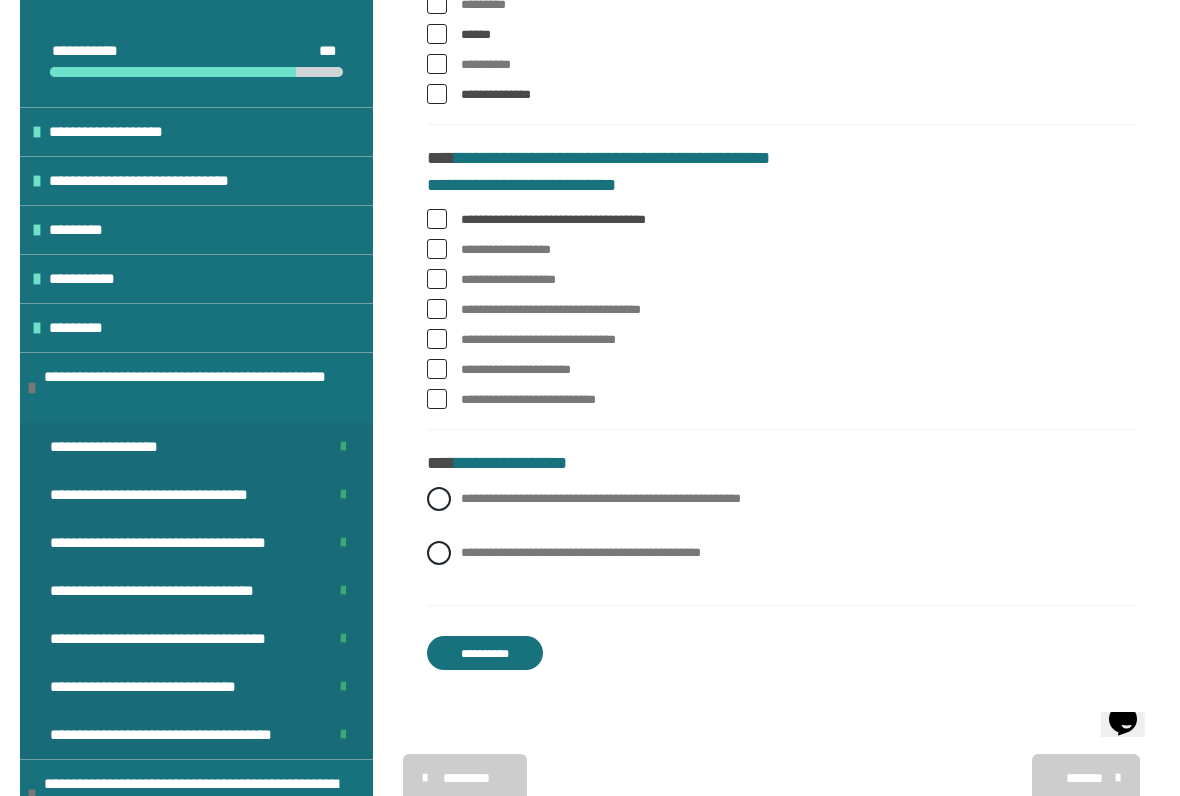 click at bounding box center [437, 279] 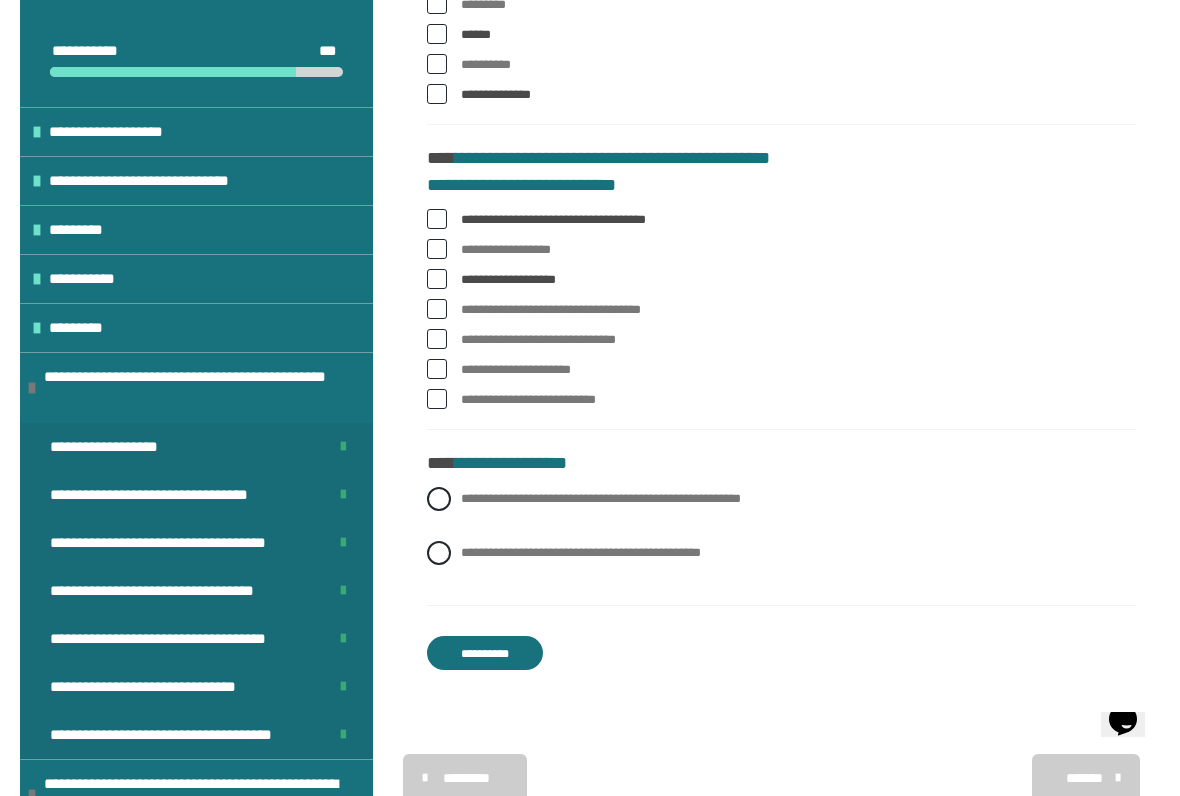 click at bounding box center [437, 309] 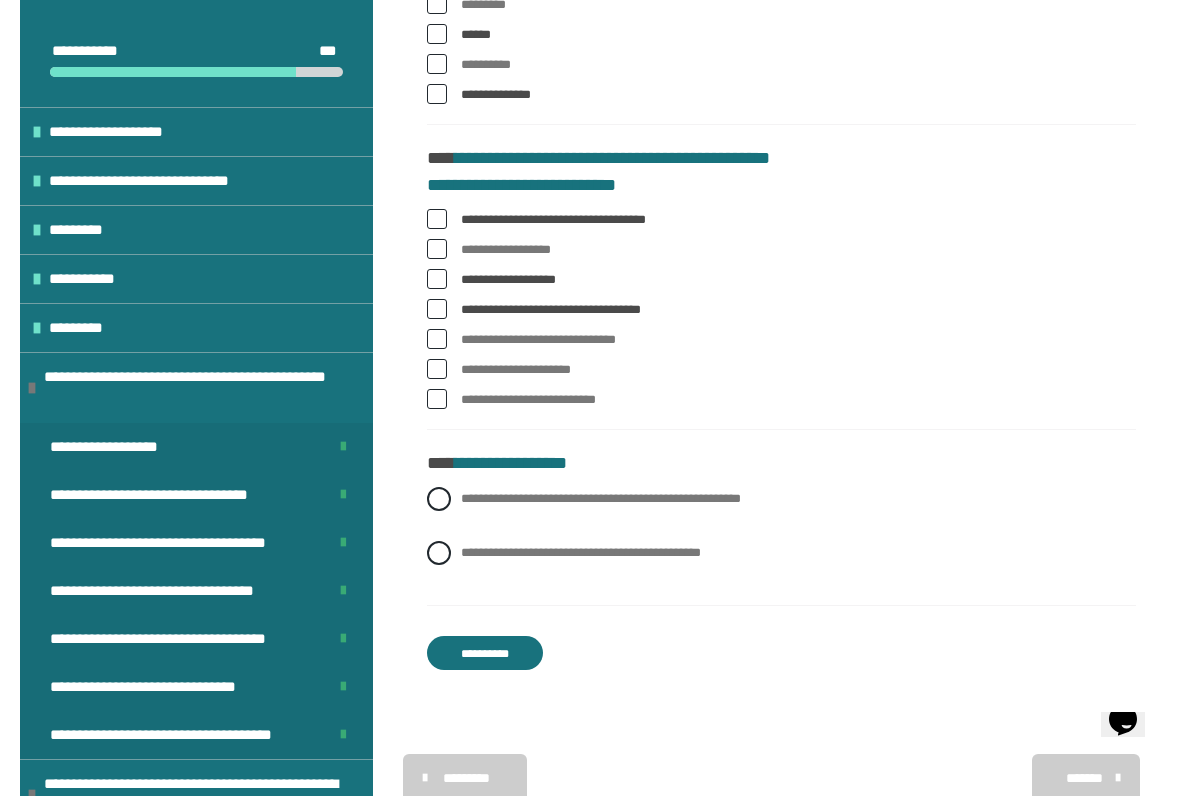click on "**********" at bounding box center (781, 340) 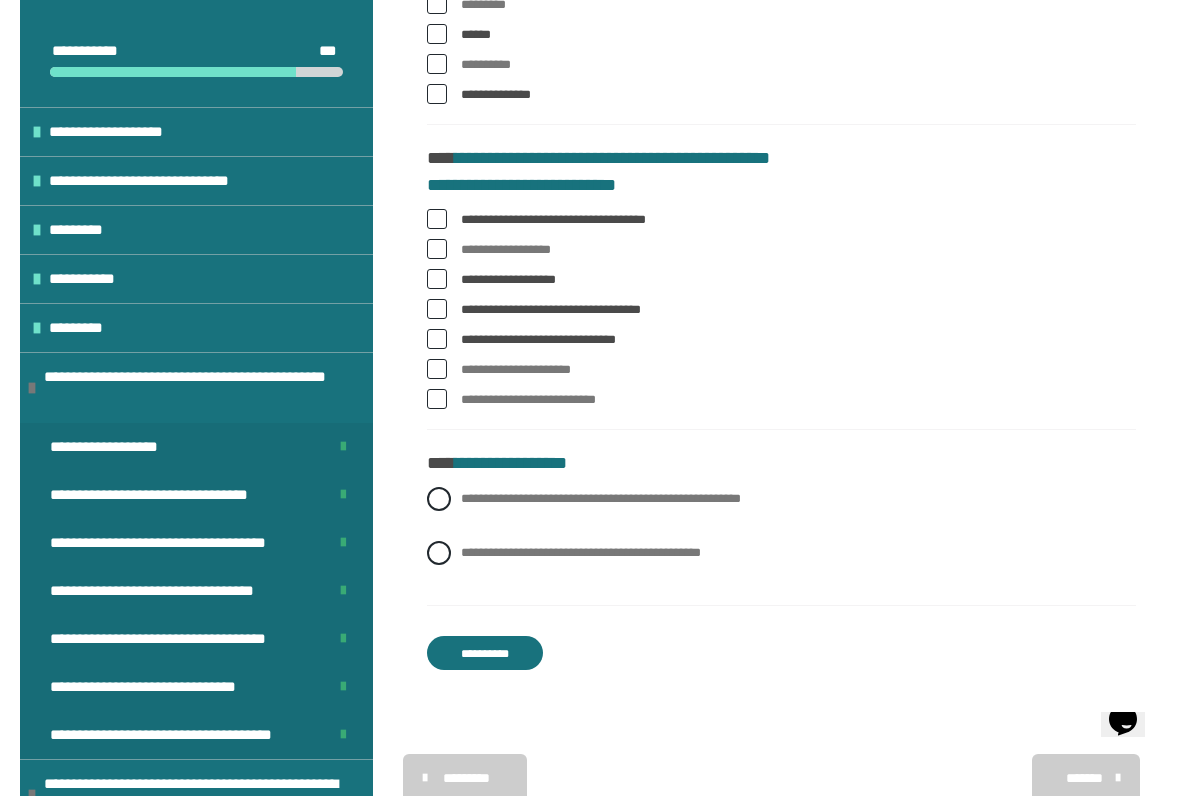 click at bounding box center (437, 369) 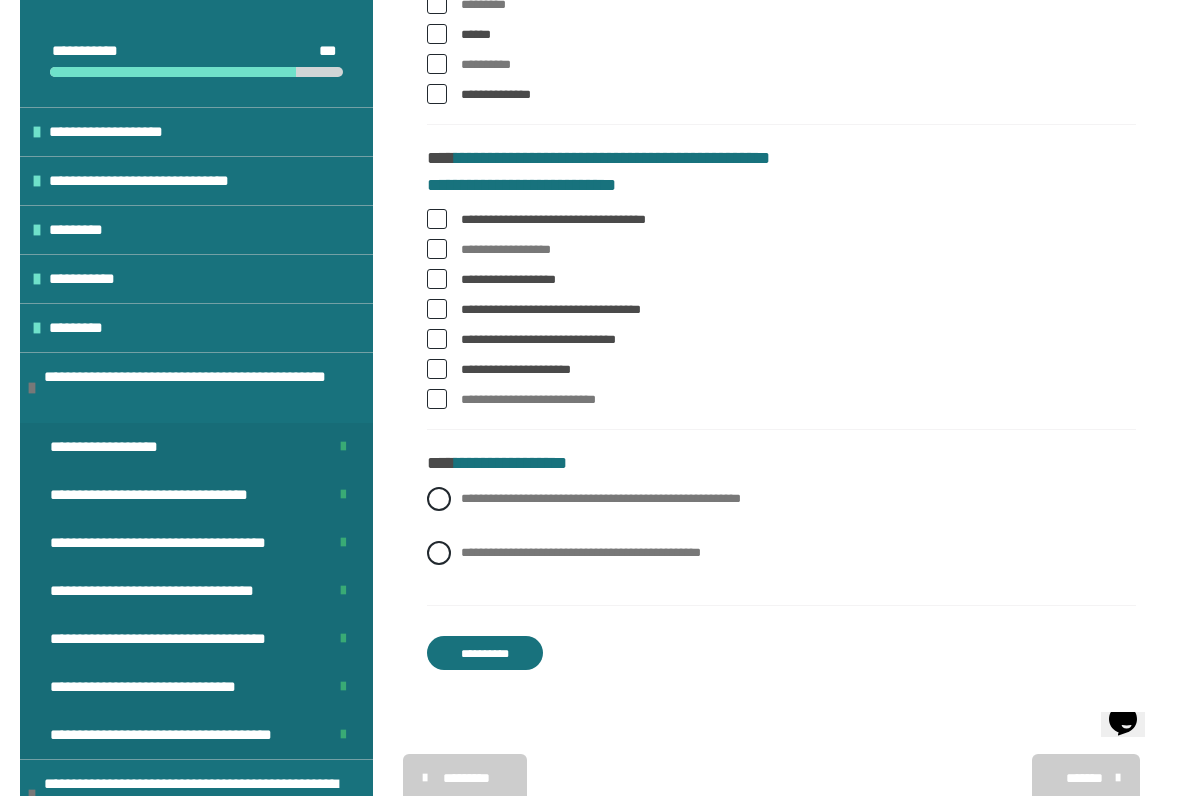 click at bounding box center (437, 399) 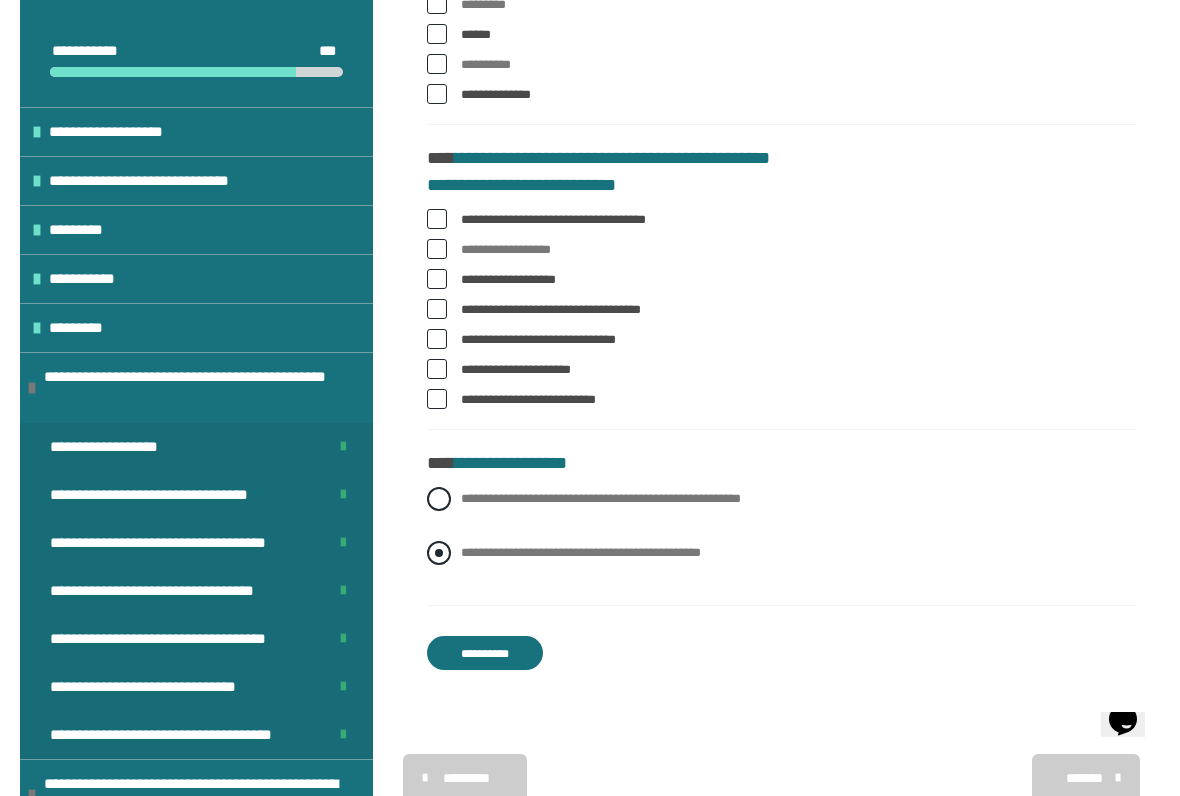 click at bounding box center (439, 553) 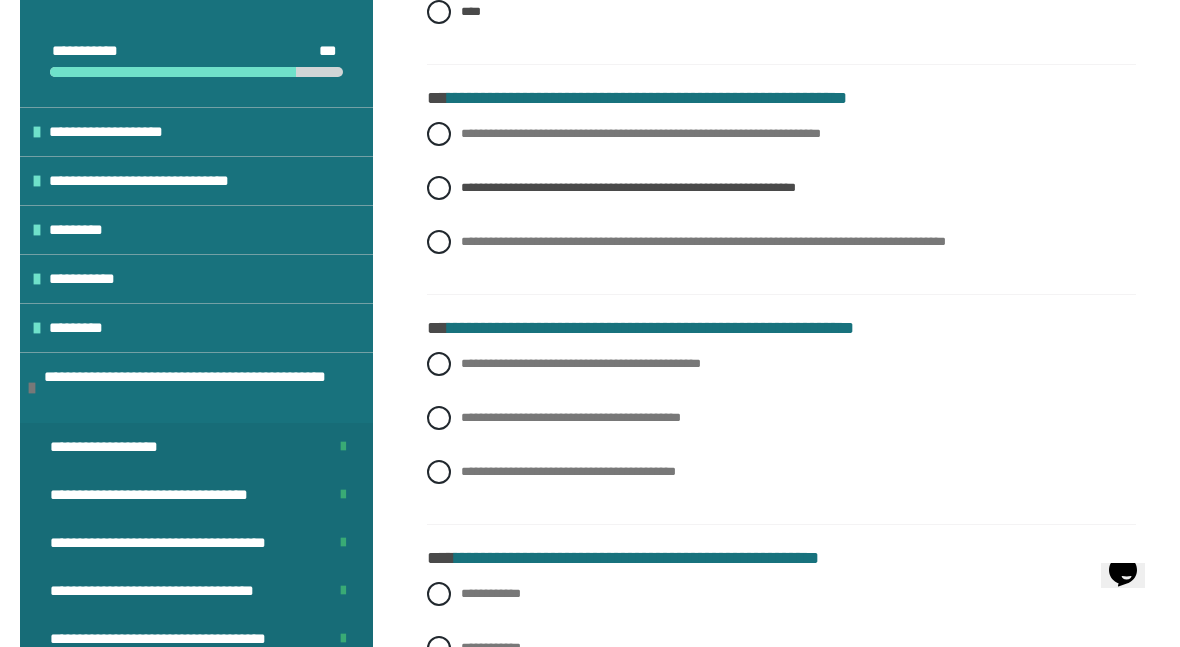 scroll, scrollTop: 2116, scrollLeft: 0, axis: vertical 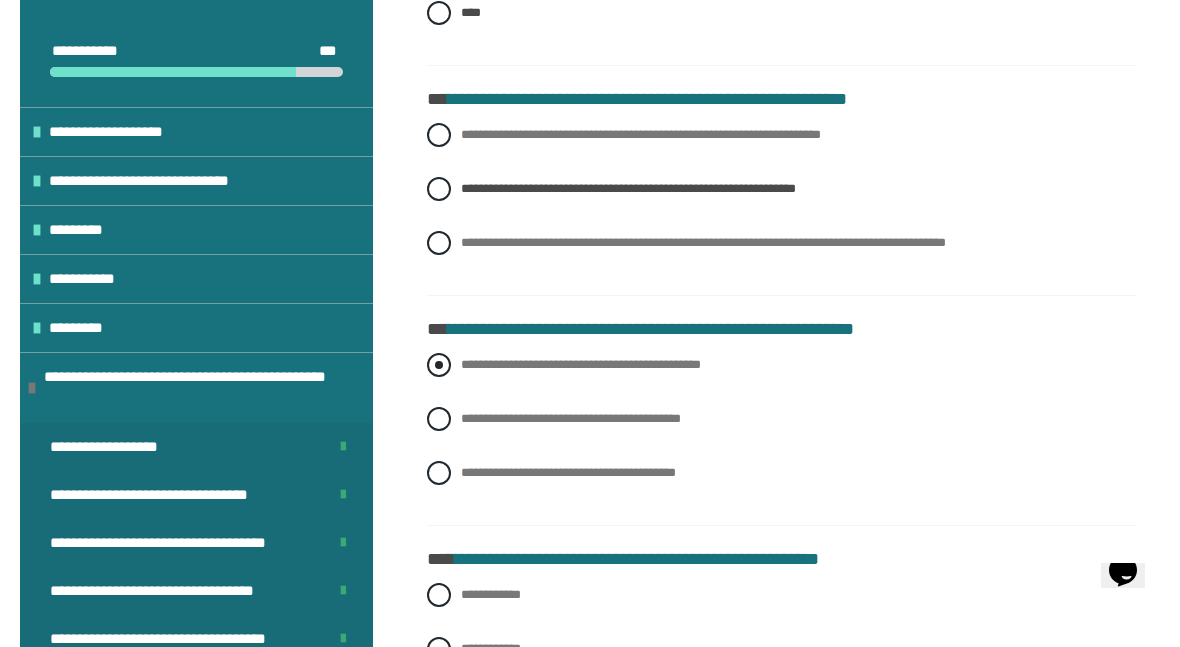 click at bounding box center [439, 365] 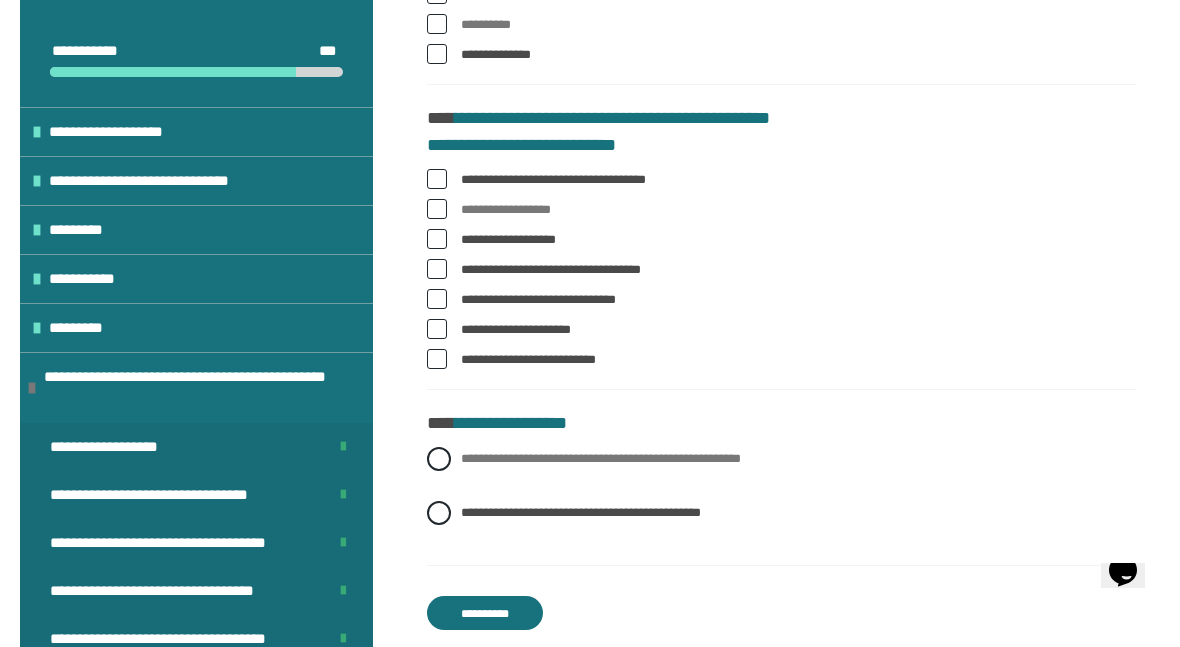 scroll, scrollTop: 4683, scrollLeft: 0, axis: vertical 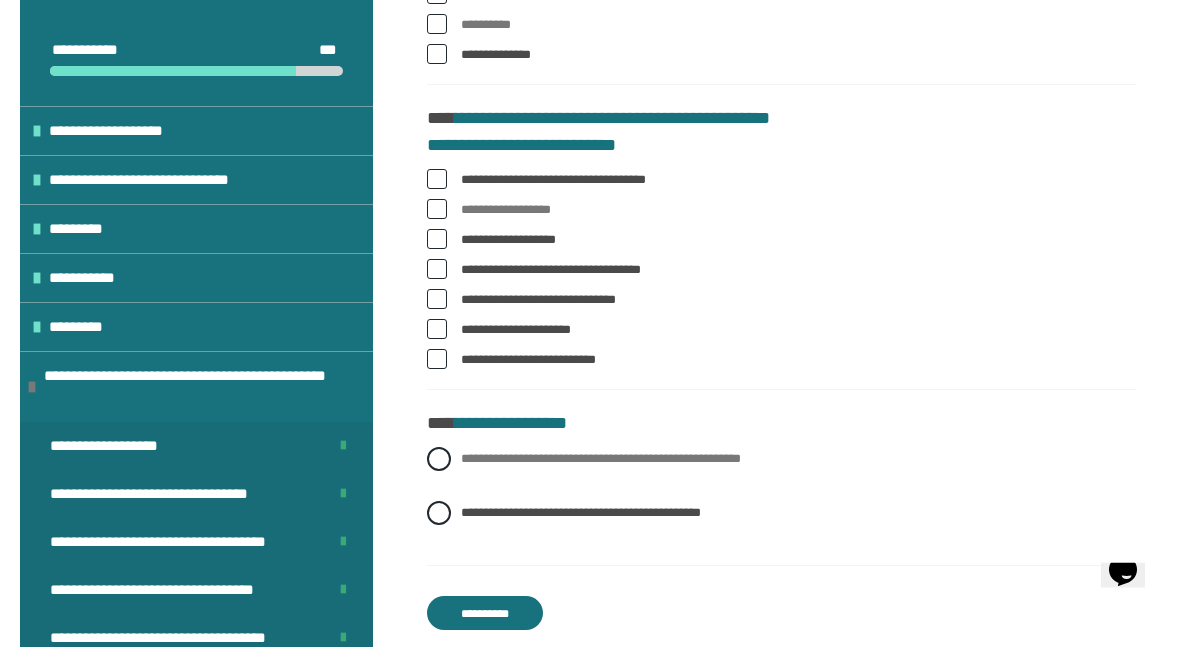 click on "**********" at bounding box center (485, 614) 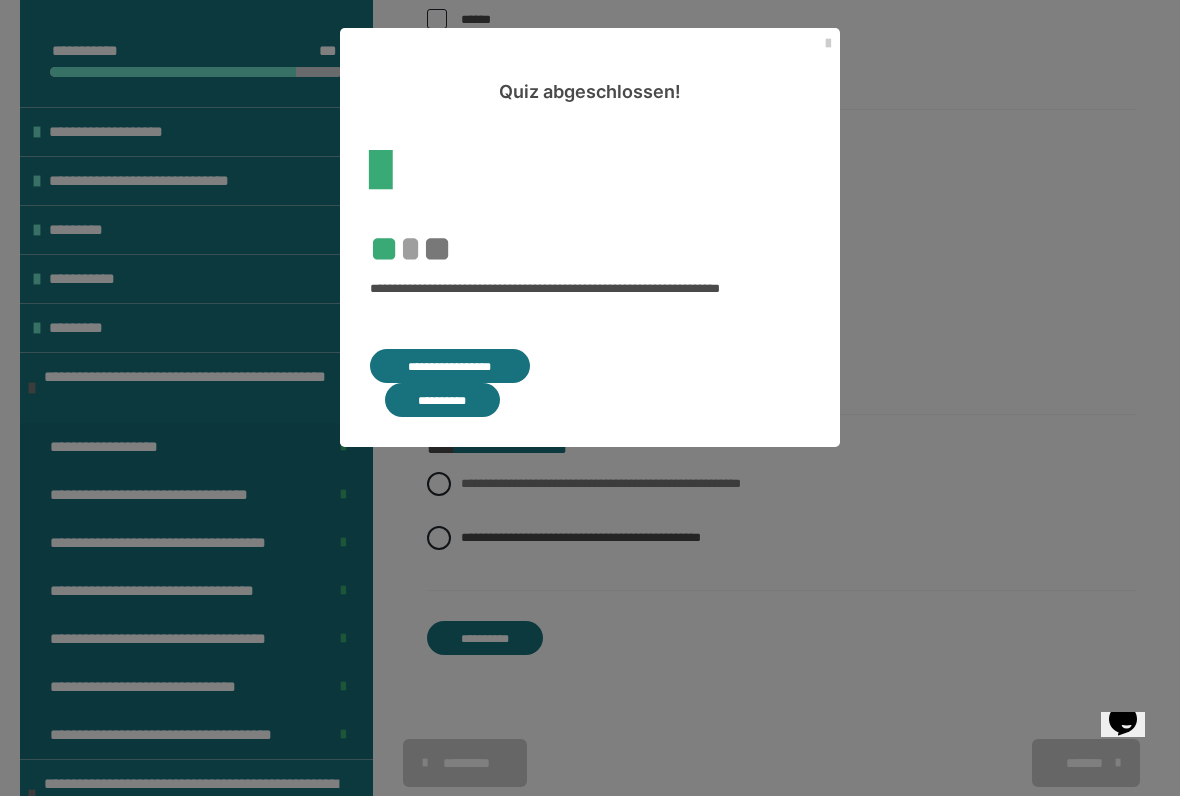 scroll, scrollTop: 431, scrollLeft: 0, axis: vertical 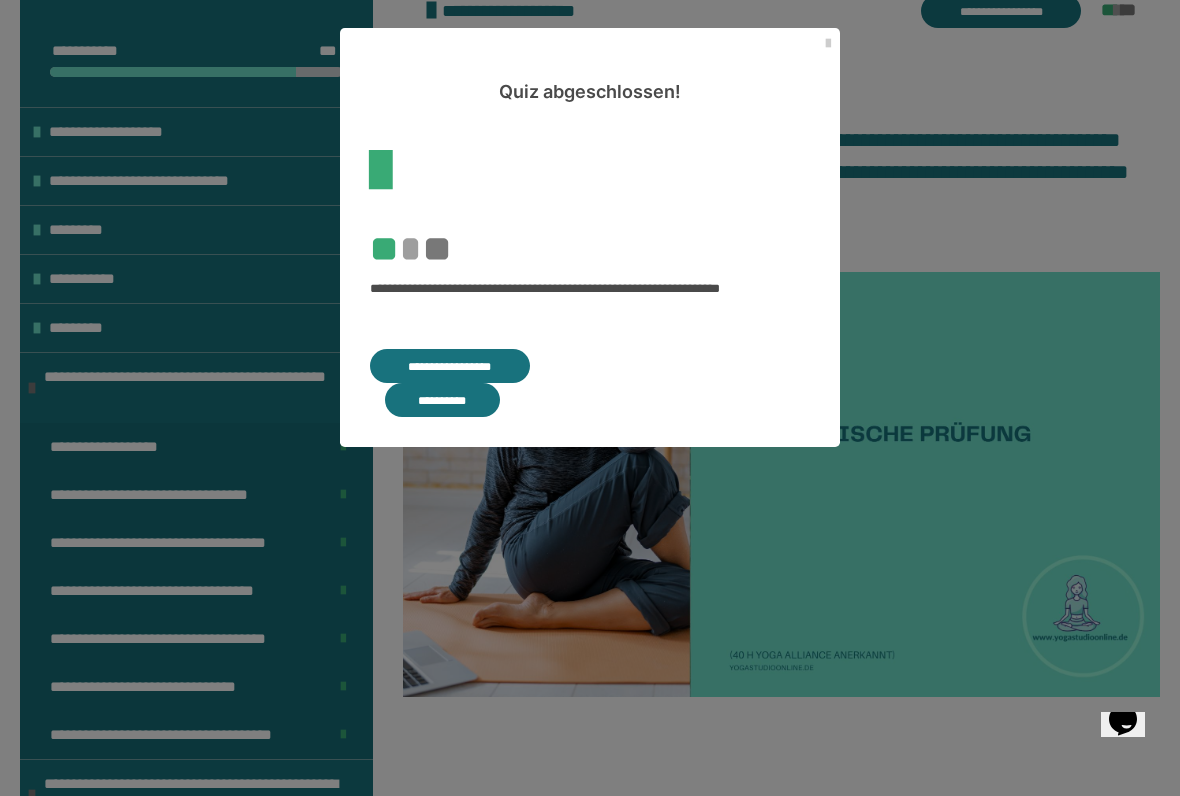 click on "**********" at bounding box center [442, 400] 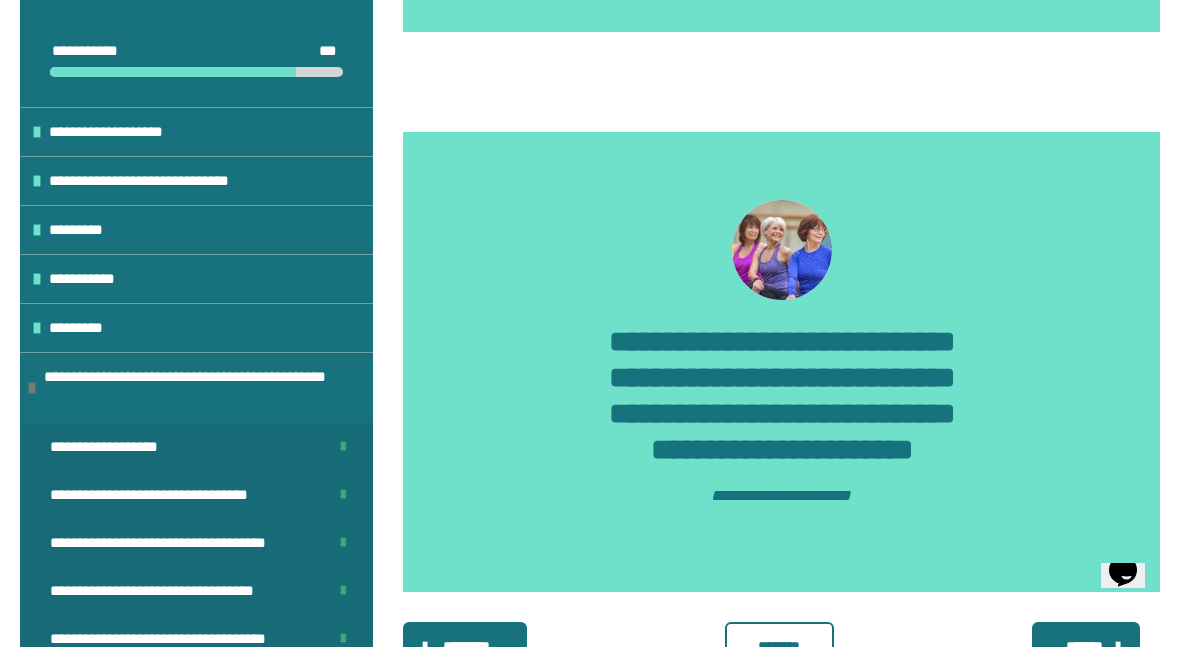 scroll, scrollTop: 2127, scrollLeft: 0, axis: vertical 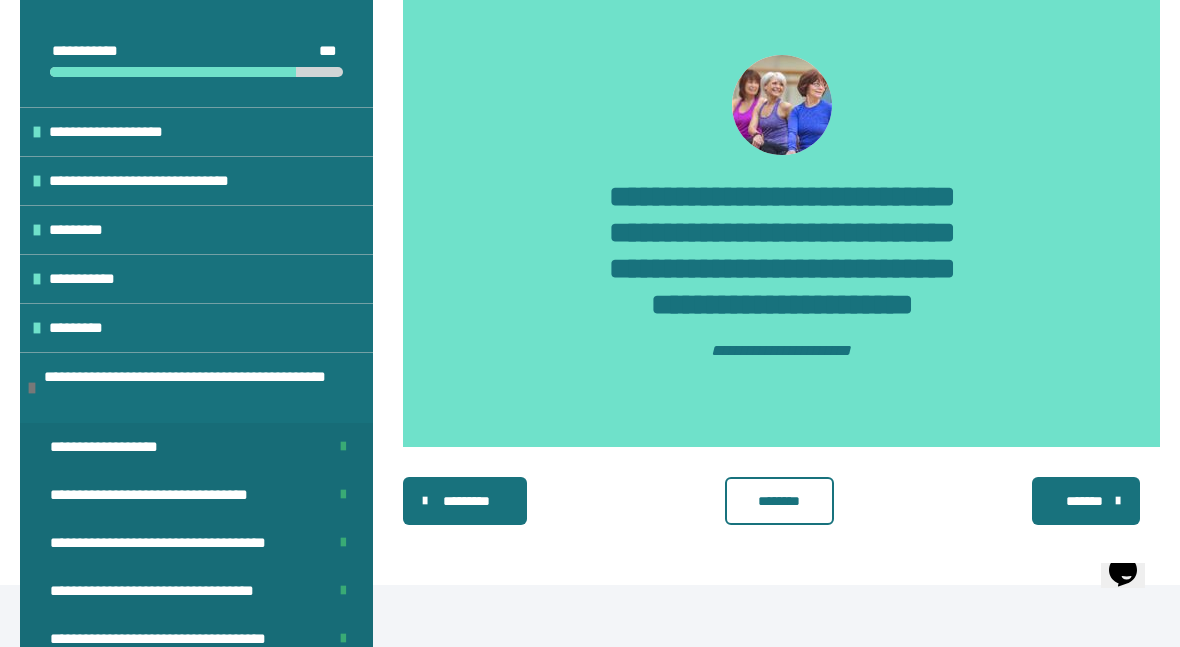 click on "********" at bounding box center [780, 501] 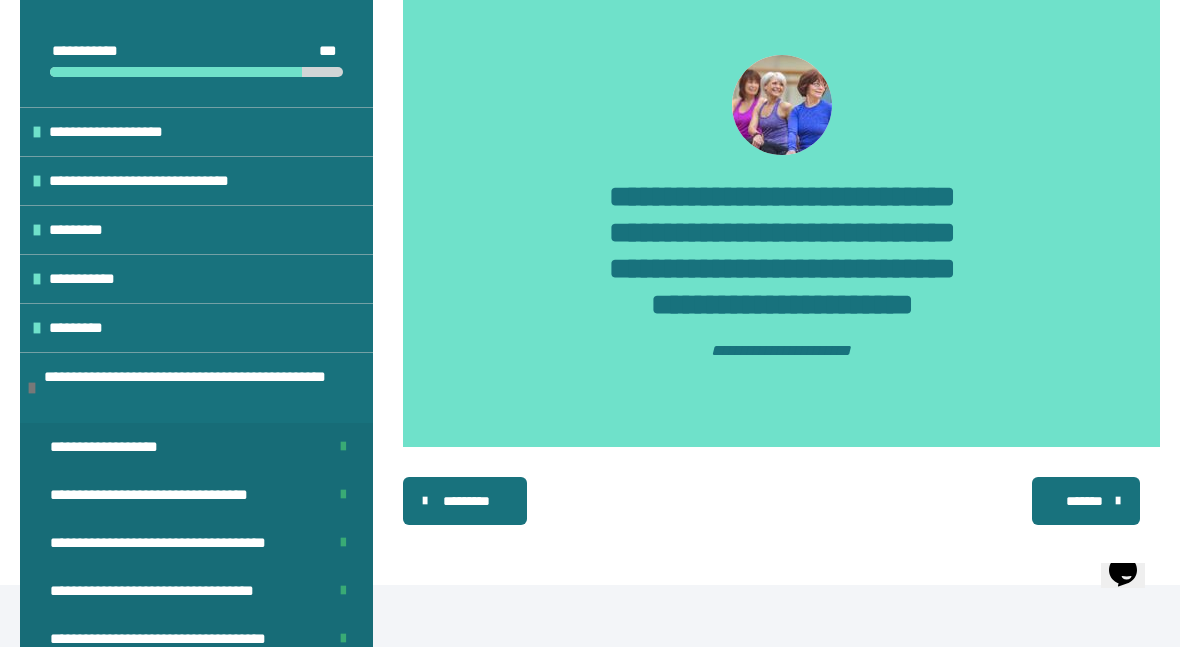 click on "*******" at bounding box center (1084, 501) 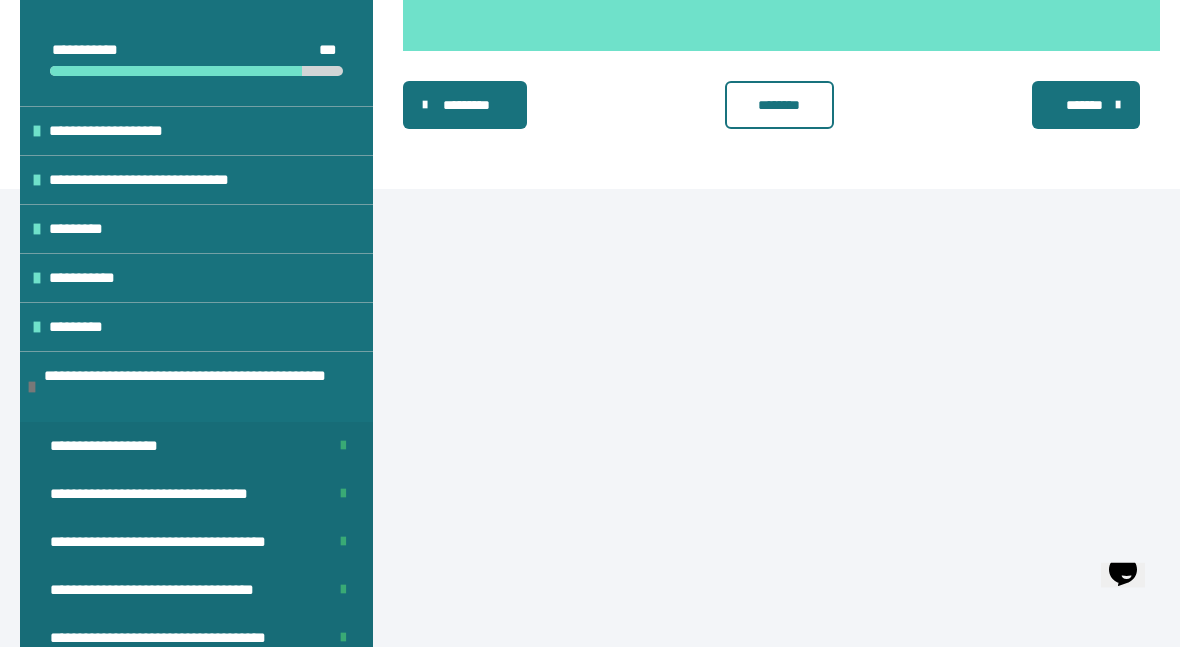 scroll, scrollTop: 1828, scrollLeft: 0, axis: vertical 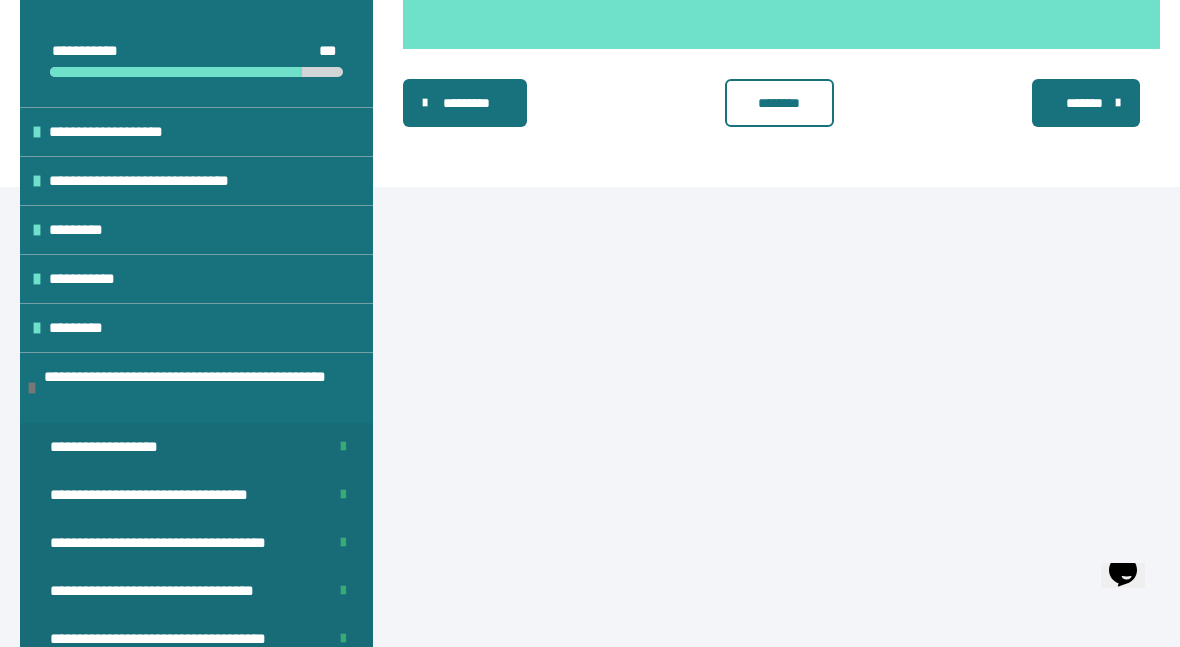 click on "********" at bounding box center [780, 103] 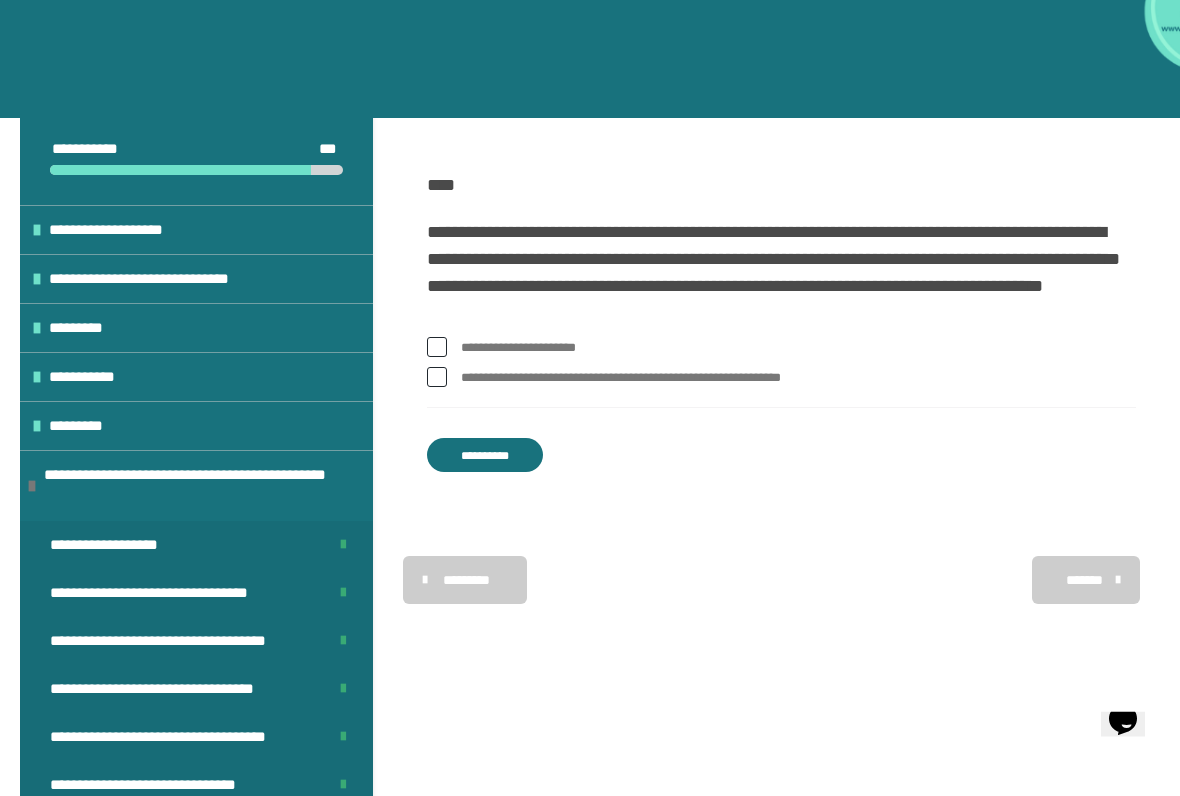 scroll, scrollTop: 255, scrollLeft: 0, axis: vertical 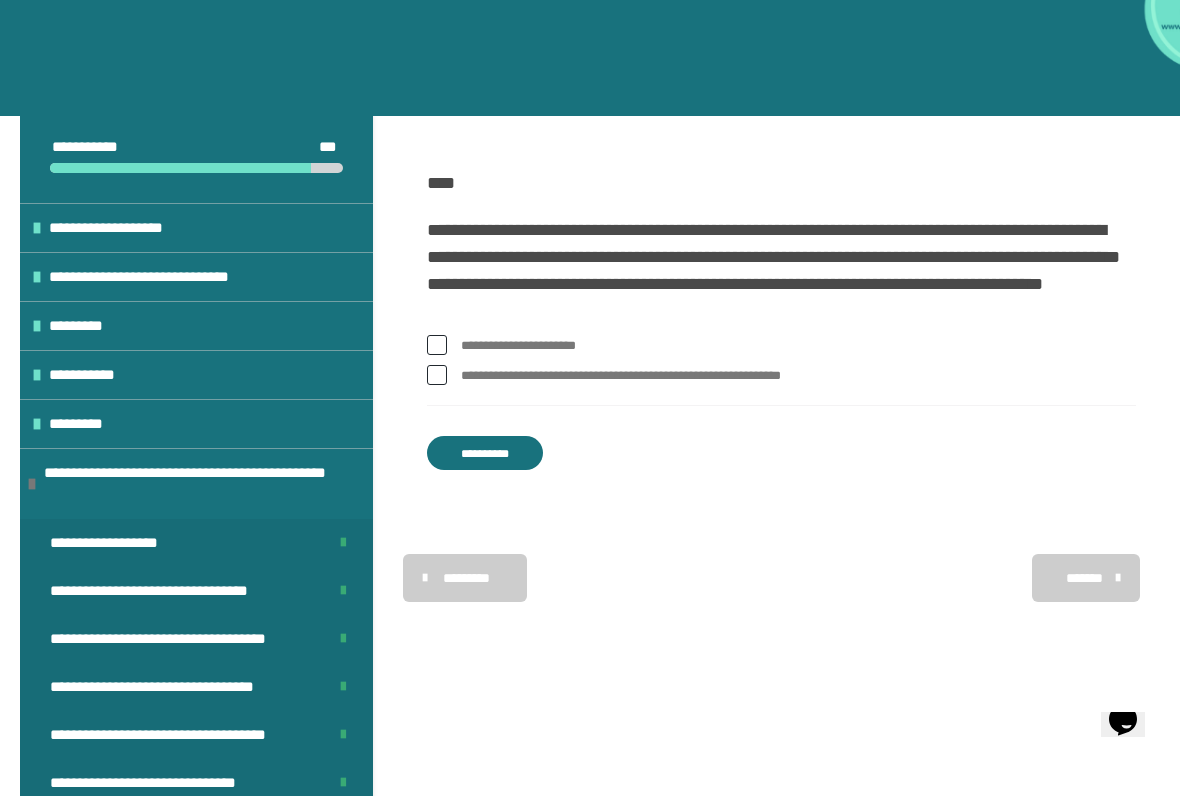 click at bounding box center [437, 375] 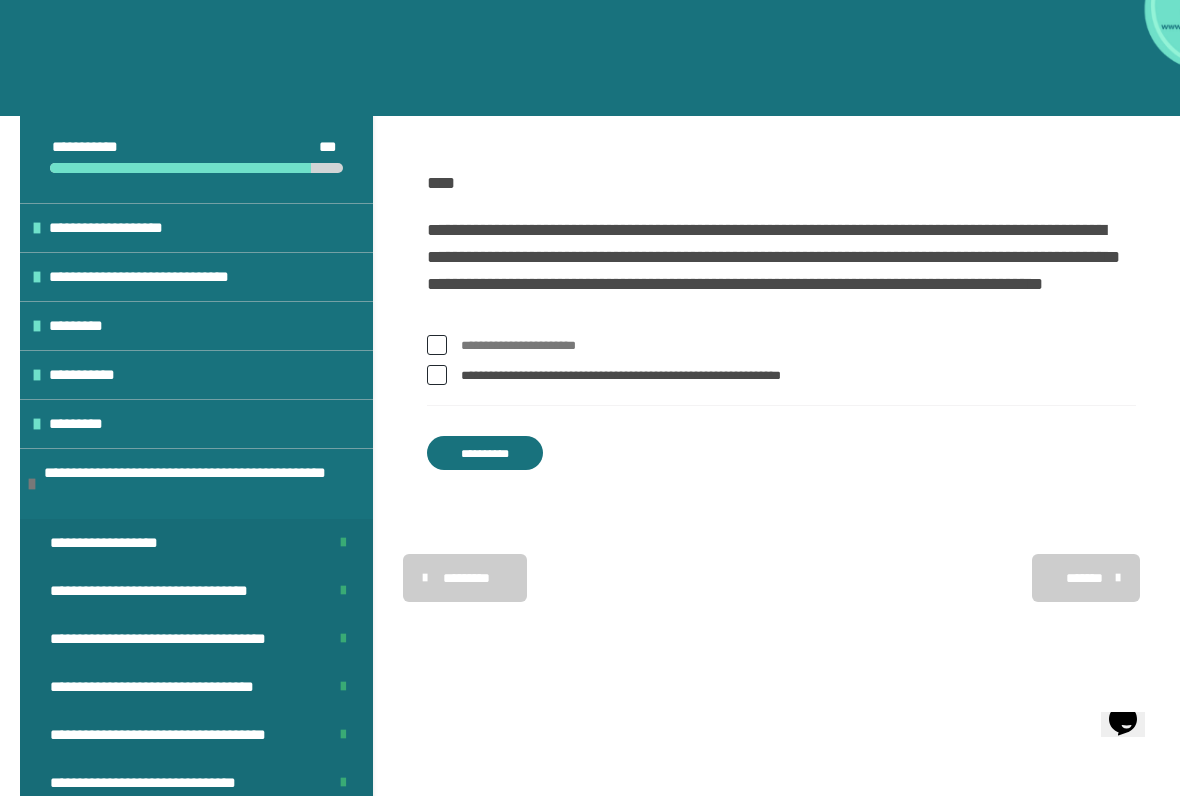 click on "**********" at bounding box center (485, 453) 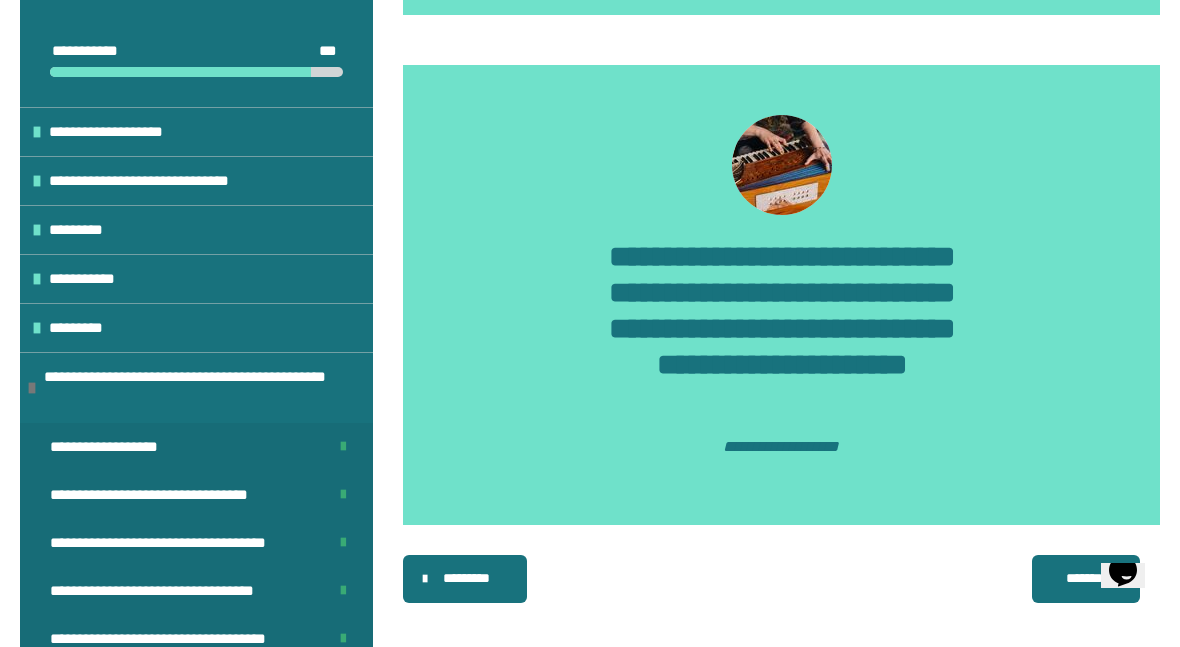 scroll, scrollTop: 1936, scrollLeft: 0, axis: vertical 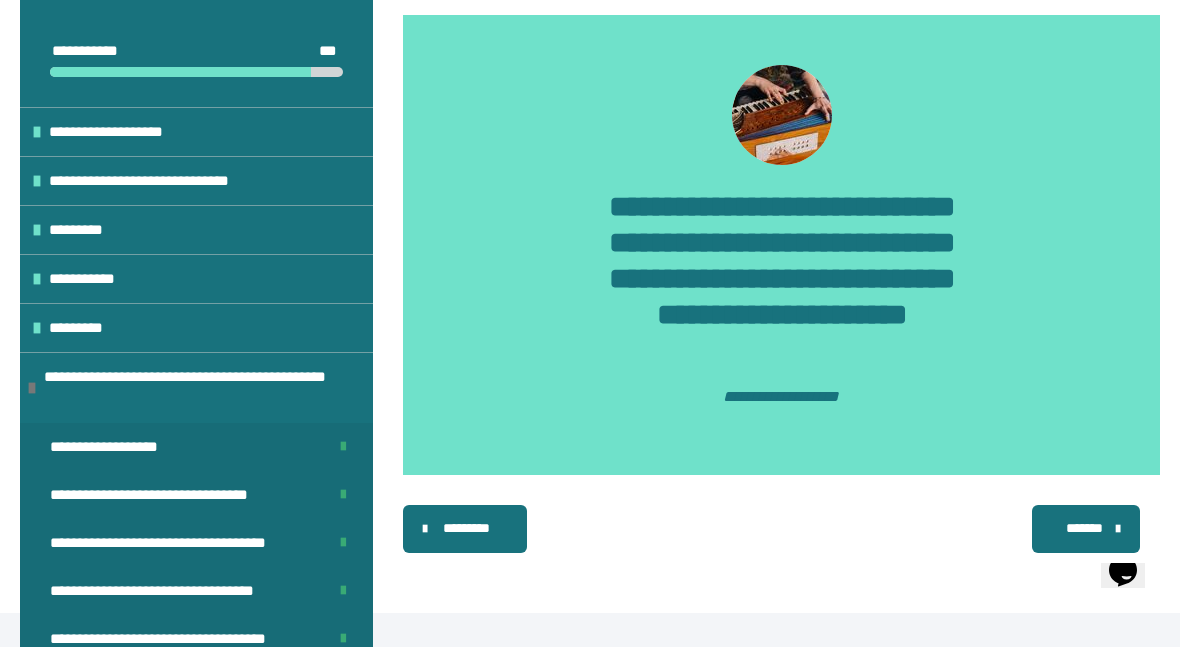 click on "*******" at bounding box center [1084, 528] 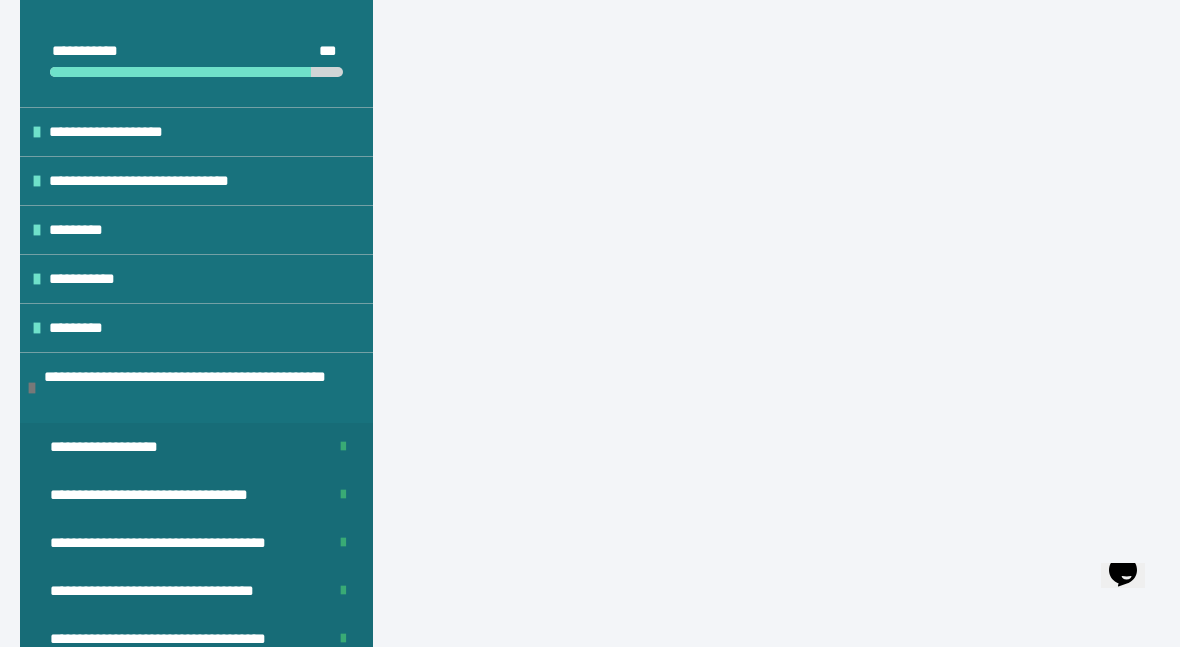 scroll, scrollTop: 431, scrollLeft: 0, axis: vertical 